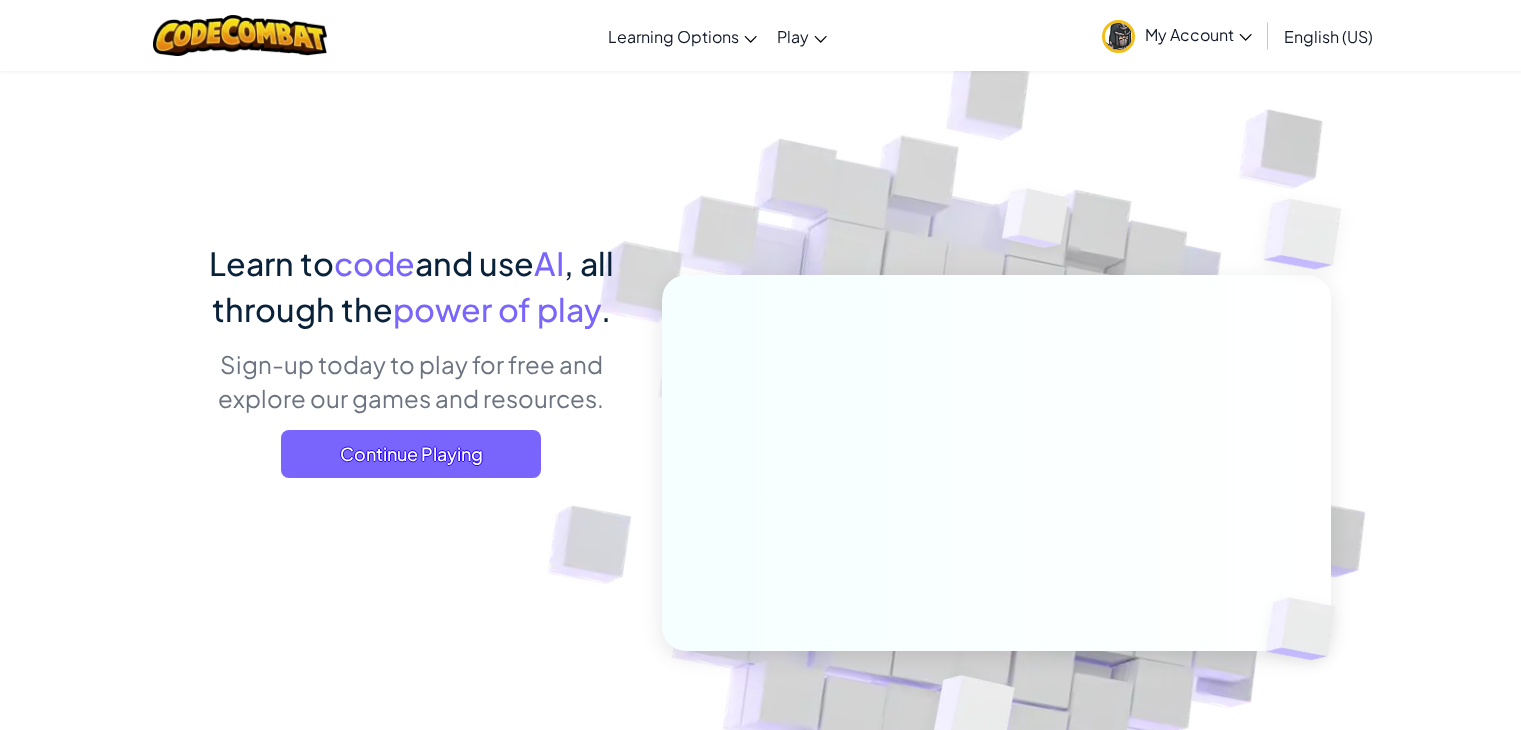 scroll, scrollTop: 0, scrollLeft: 0, axis: both 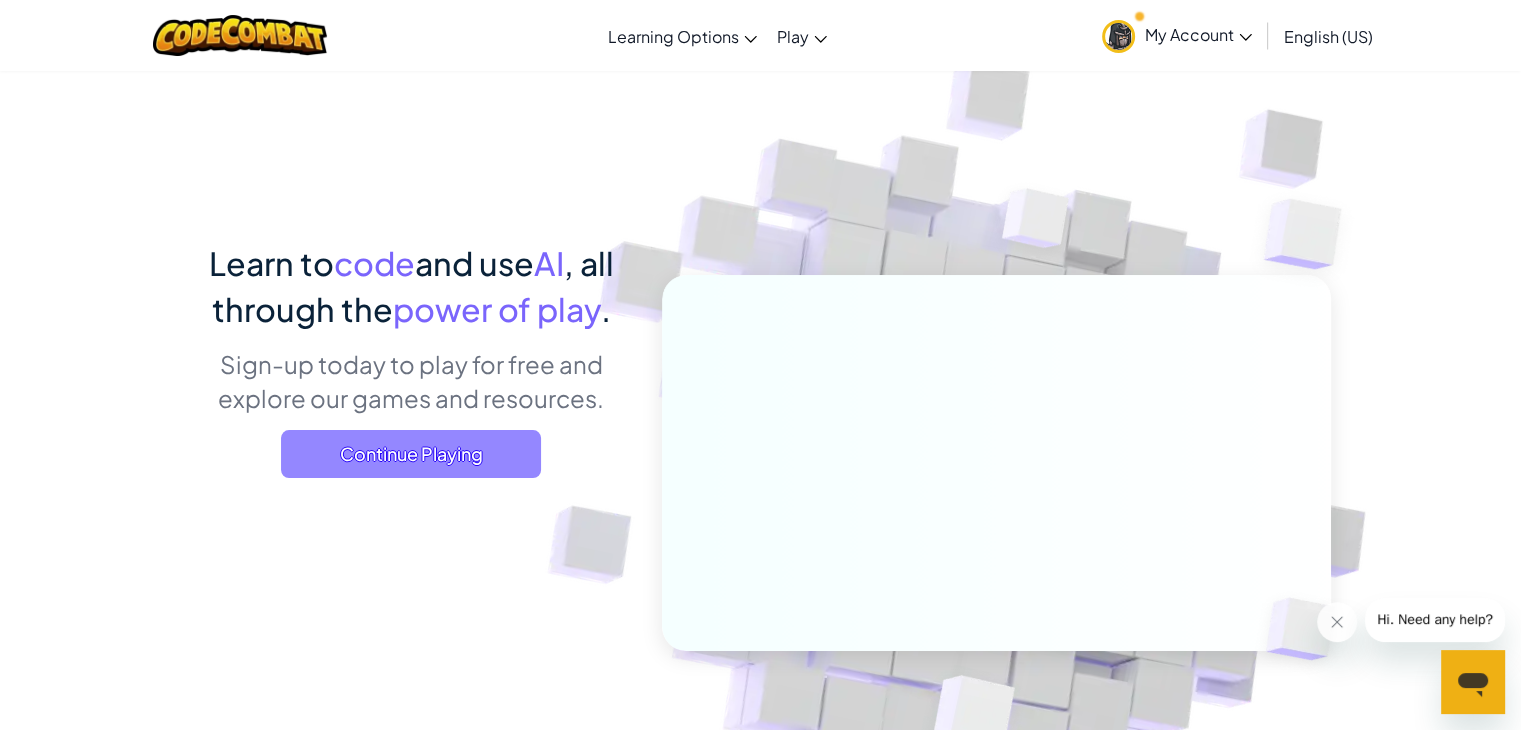 click on "Continue Playing" at bounding box center (411, 454) 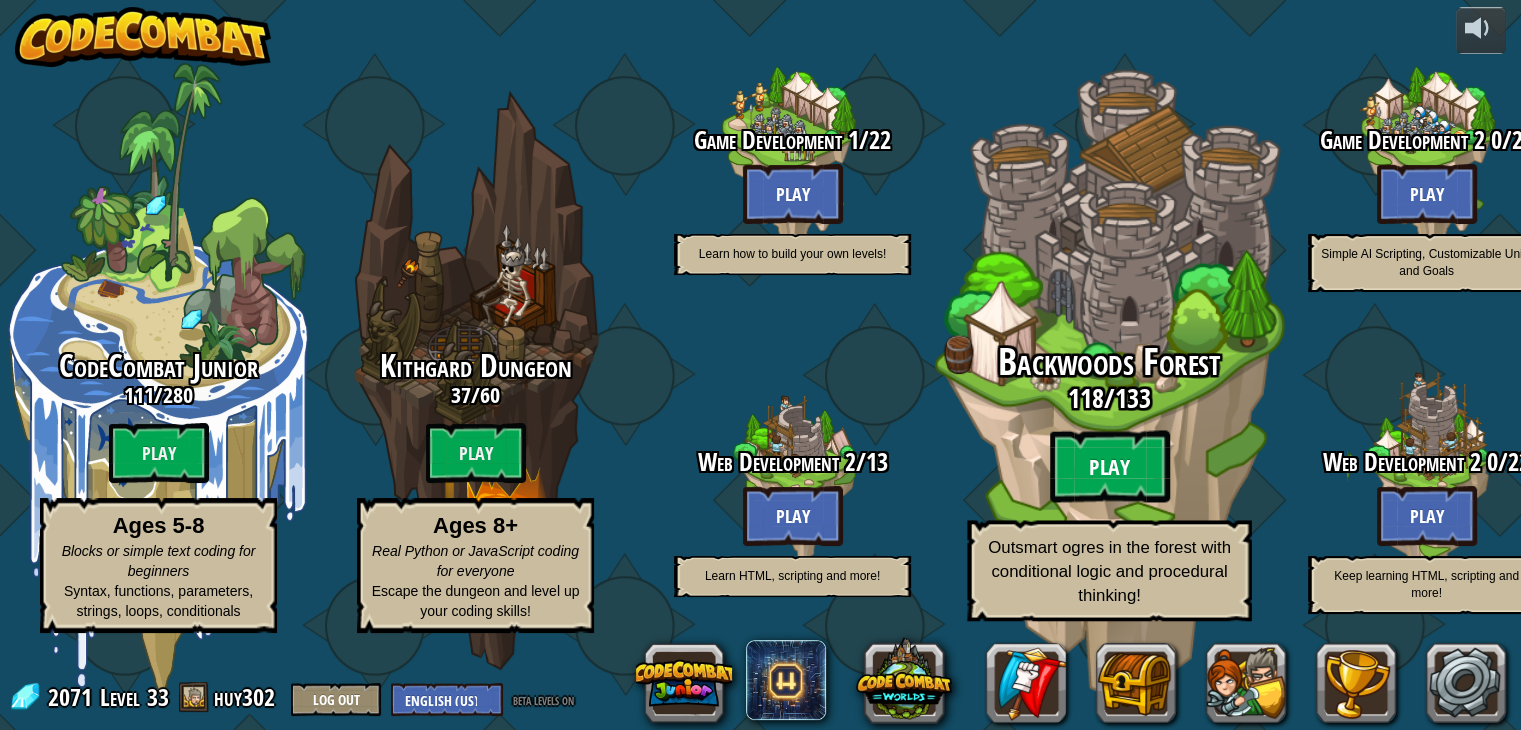 click on "Play" at bounding box center [1110, 467] 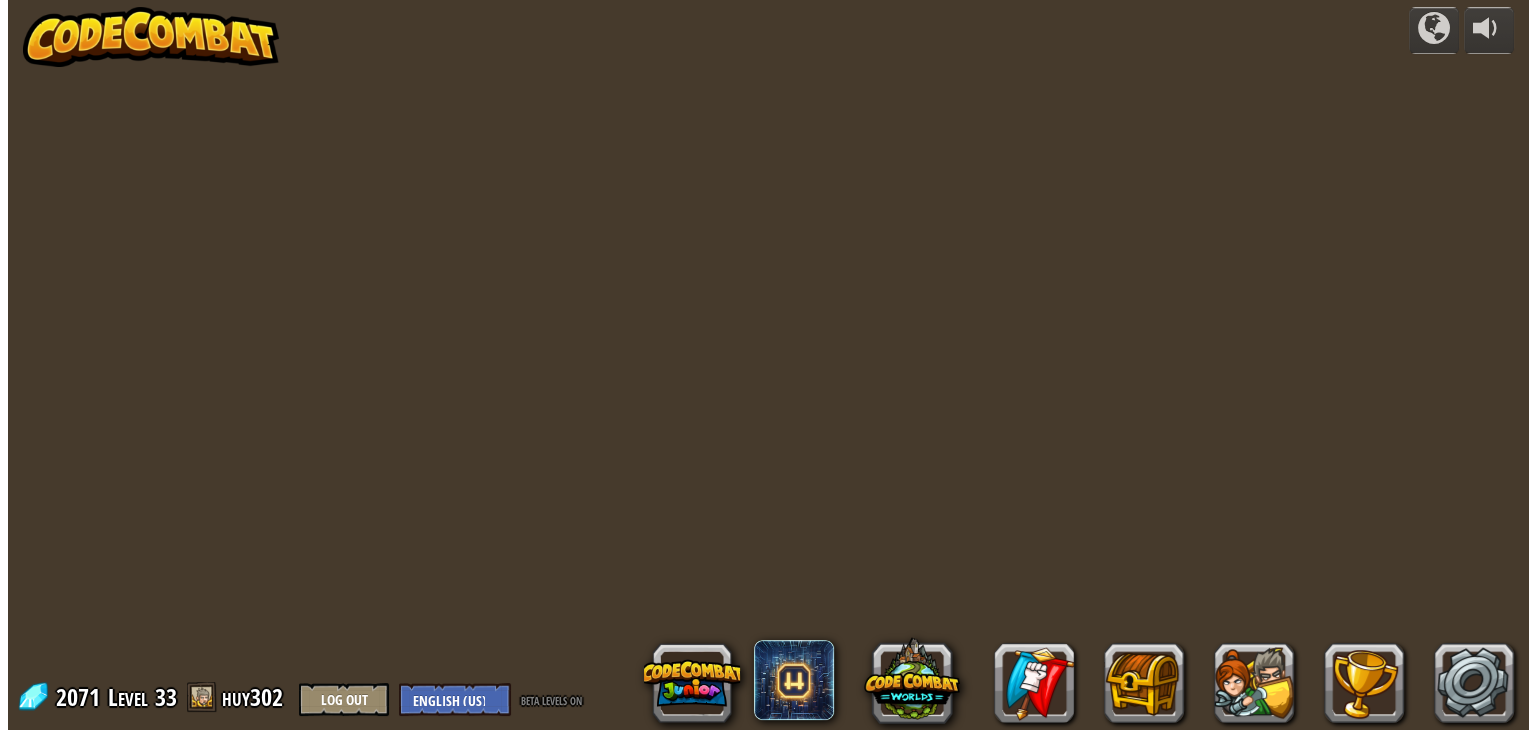 scroll, scrollTop: 0, scrollLeft: 0, axis: both 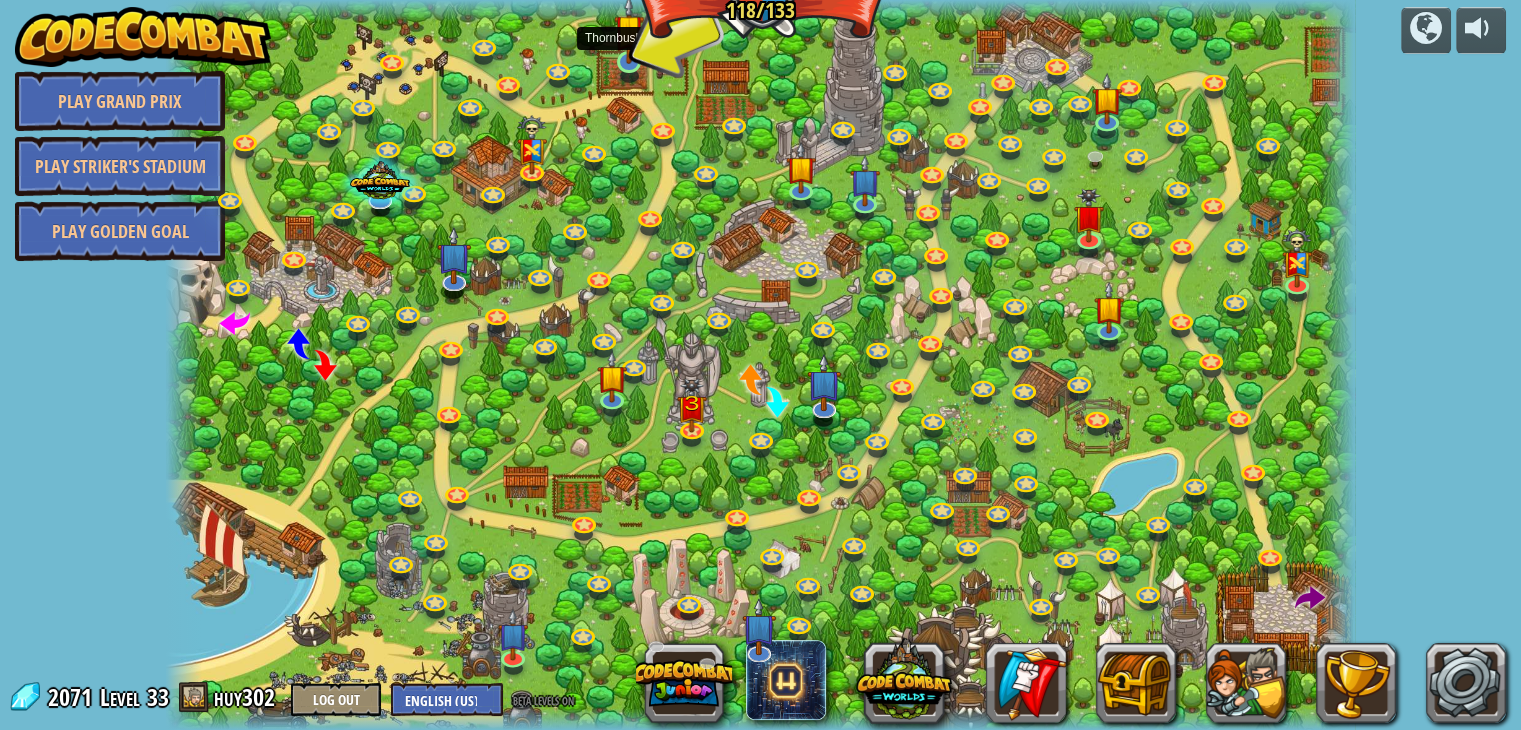 drag, startPoint x: 604, startPoint y: 97, endPoint x: 629, endPoint y: 57, distance: 47.169907 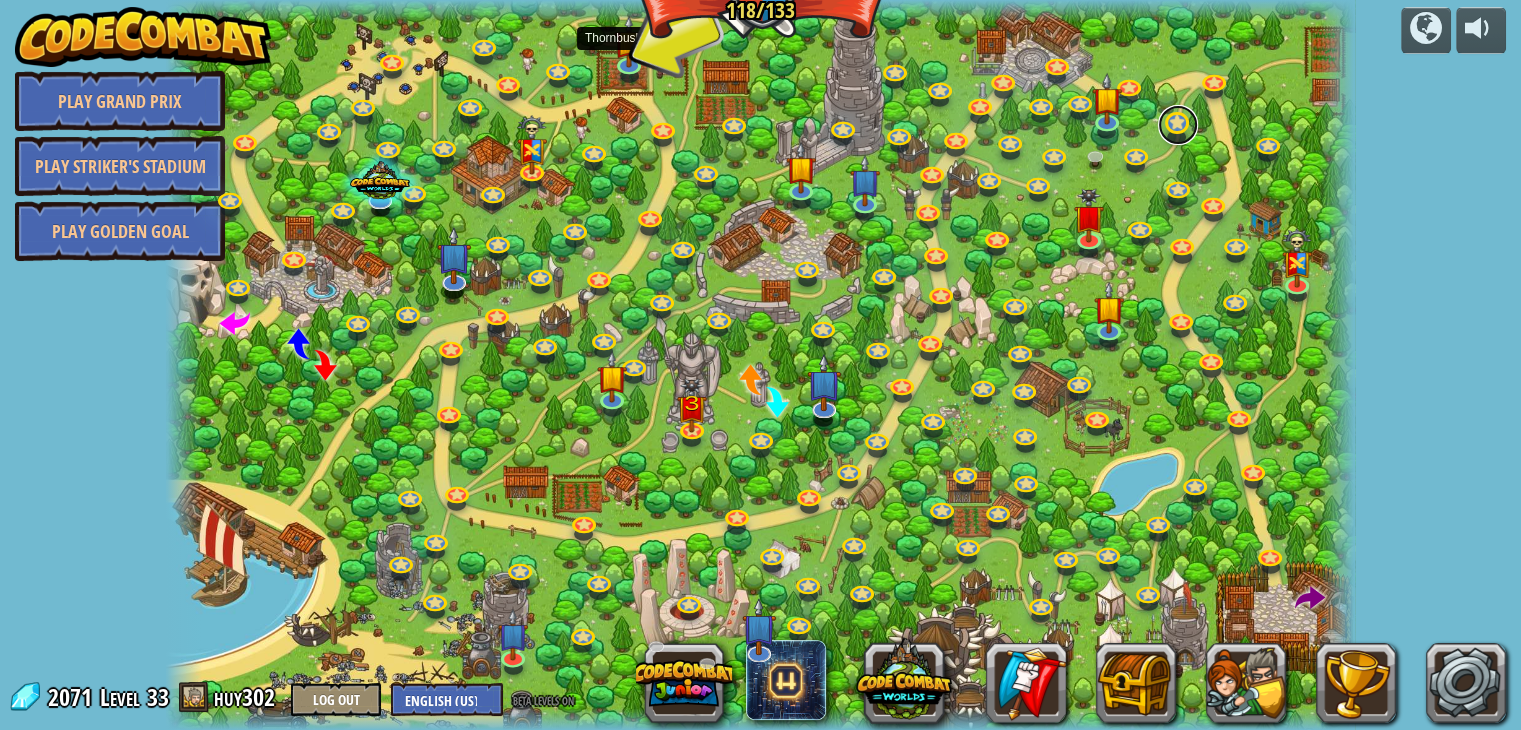drag, startPoint x: 629, startPoint y: 57, endPoint x: 1168, endPoint y: 122, distance: 542.90515 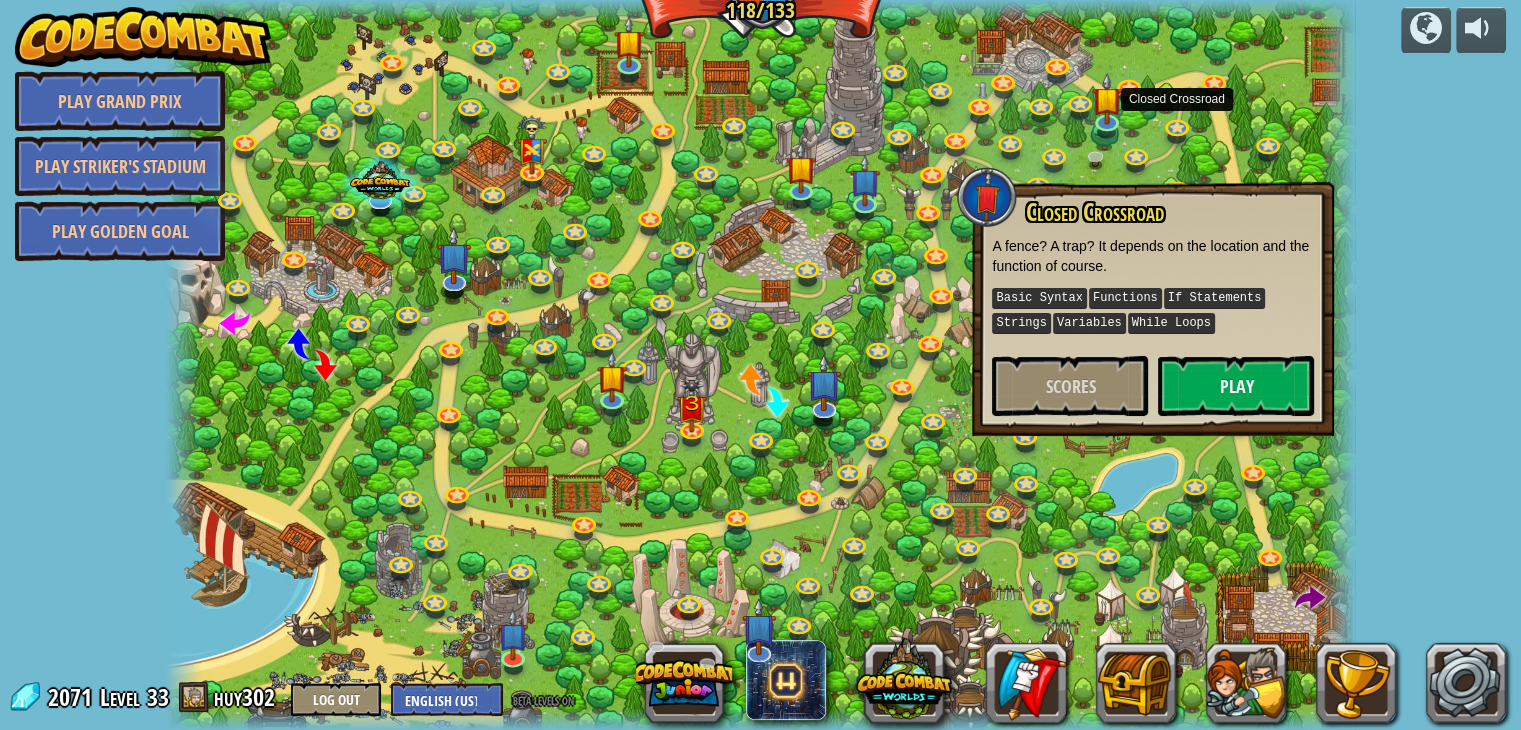 click on "Closed Crossroad A fence? A trap? It depends on the location and the function of course.
Basic Syntax Functions If Statements Strings Variables While Loops Scores Play" at bounding box center [1153, 309] 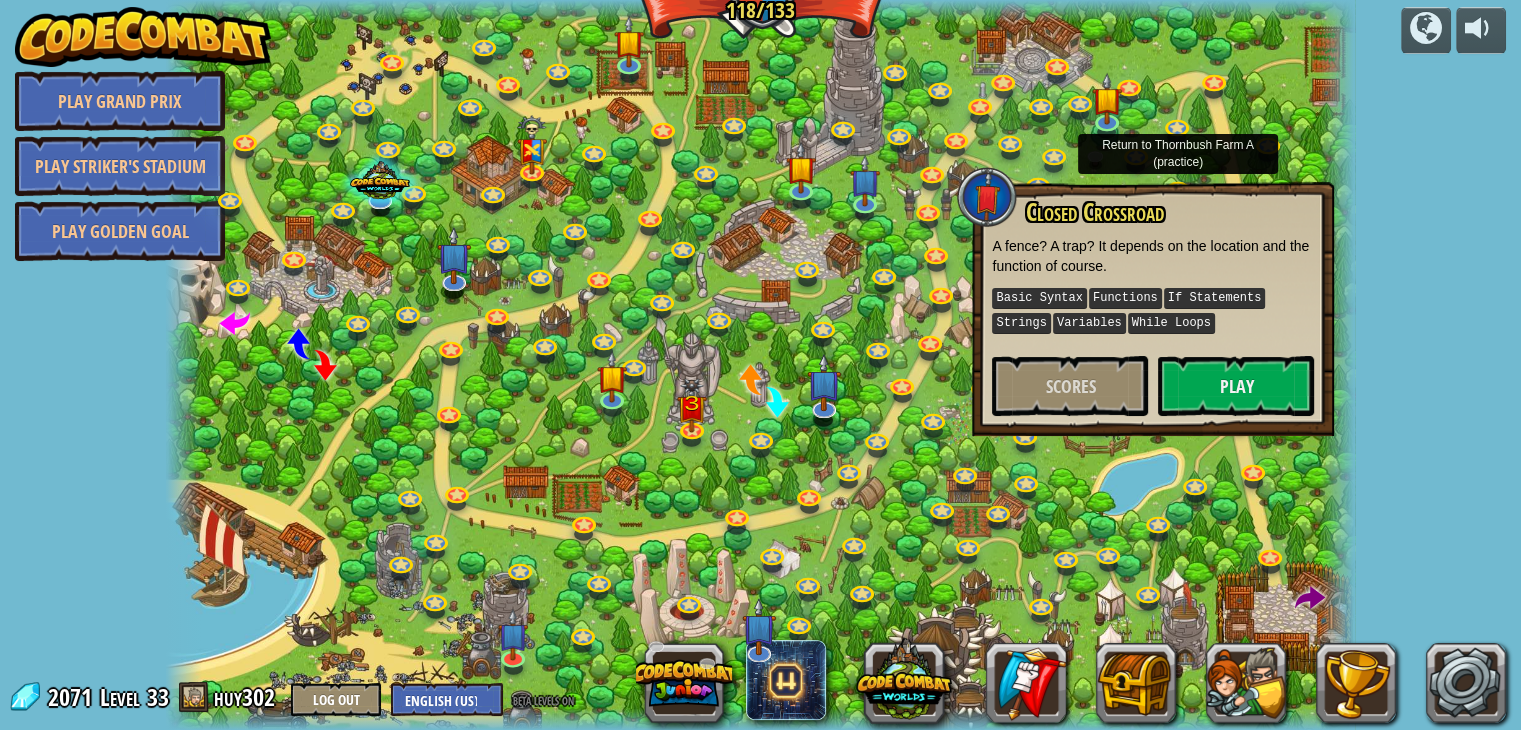 click on "Backwoods Ambush (practice) Conditionally ambush some ogre sentries in the backwoods.
Arguments Basic Syntax If Statements Variables Scores Play Woodland Cubbies Navigate through the Backwoods Forest, but check every corner to ensure your safety.
Arguments Basic Syntax If Statements Variables Scores Play Thornbush Farm Determine refugee peasant from ogre when defending the farm.
Arguments Basic Syntax If Statements Strings Variables While Loops Play Passing Through You've found a village of peaceful ogres. Don't insult them!
If Statements Nested If Statements Accessing Properties Strings Variables While Loops Scores Play Village Guard Defend a village from marauding munchkin mayhem.
Arguments Basic Syntax If Statements Variables While Loops Scores Play Brawler Hunt Big ogres require big guns.
Boolean Greater/Less If Statements Accessing Properties Strings Variables While Loops Scores Play Usual Day Ogres, coins, booleans... I've seen it a hundred times. Let's make it shorter at least.
Strings" at bounding box center (760, 365) 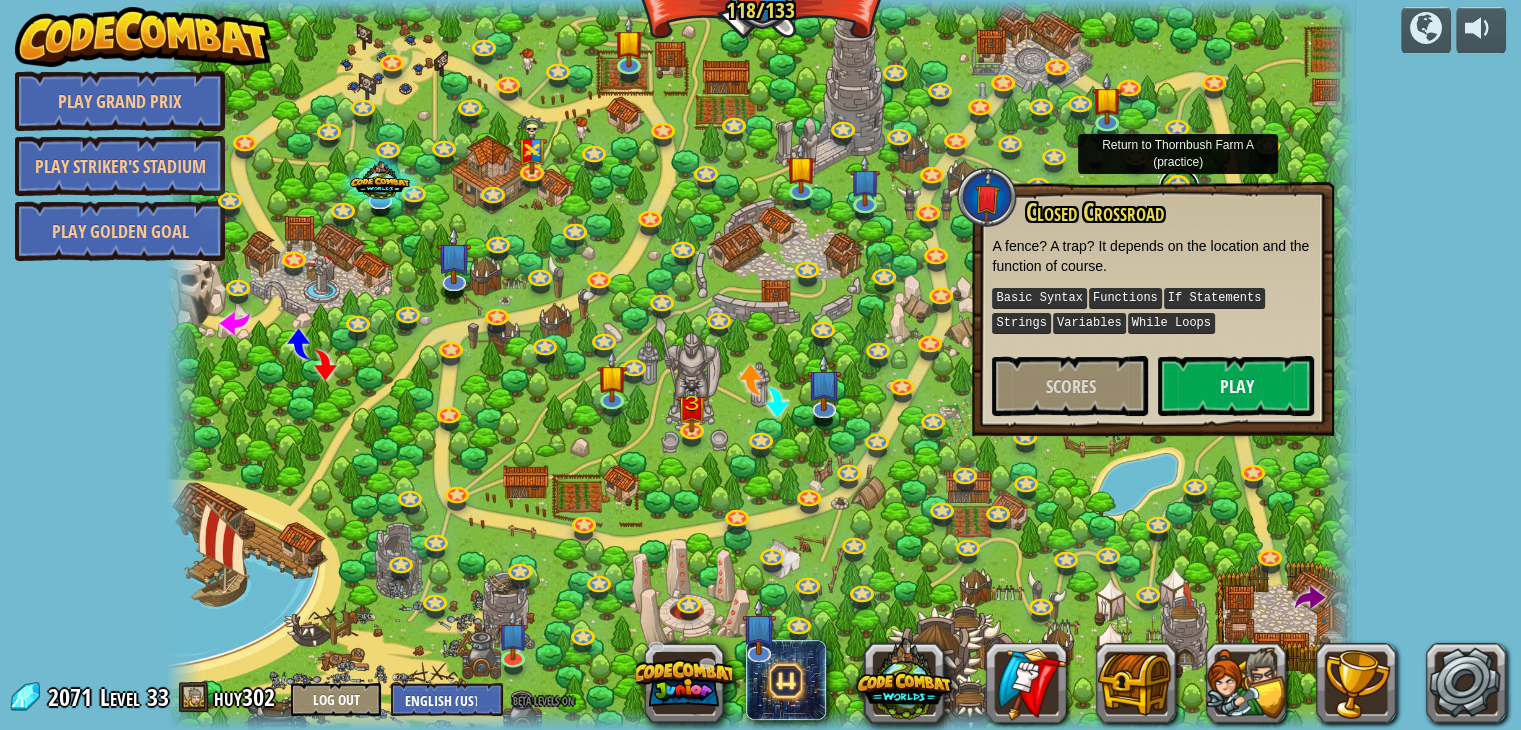 click at bounding box center (1179, 188) 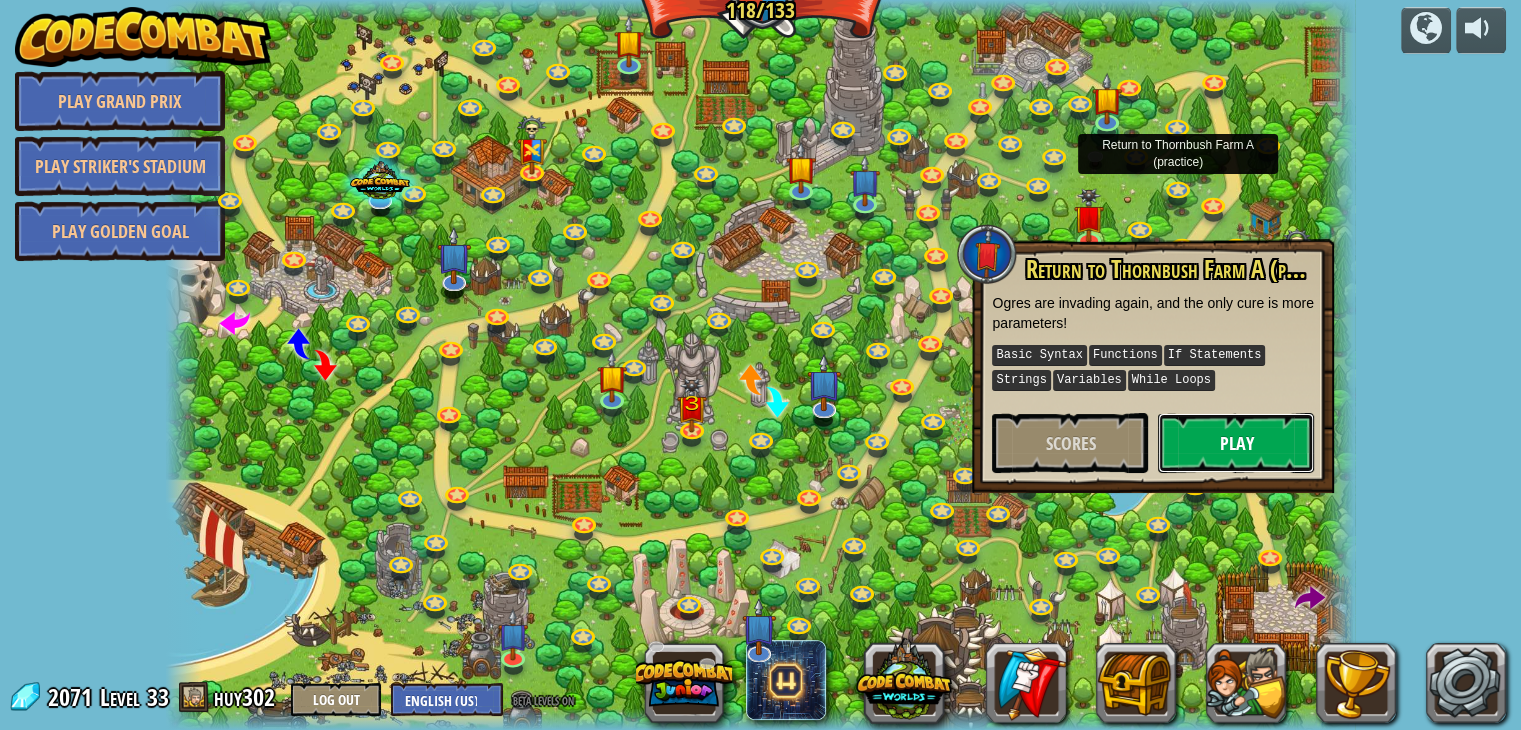 click on "Play" at bounding box center [1236, 443] 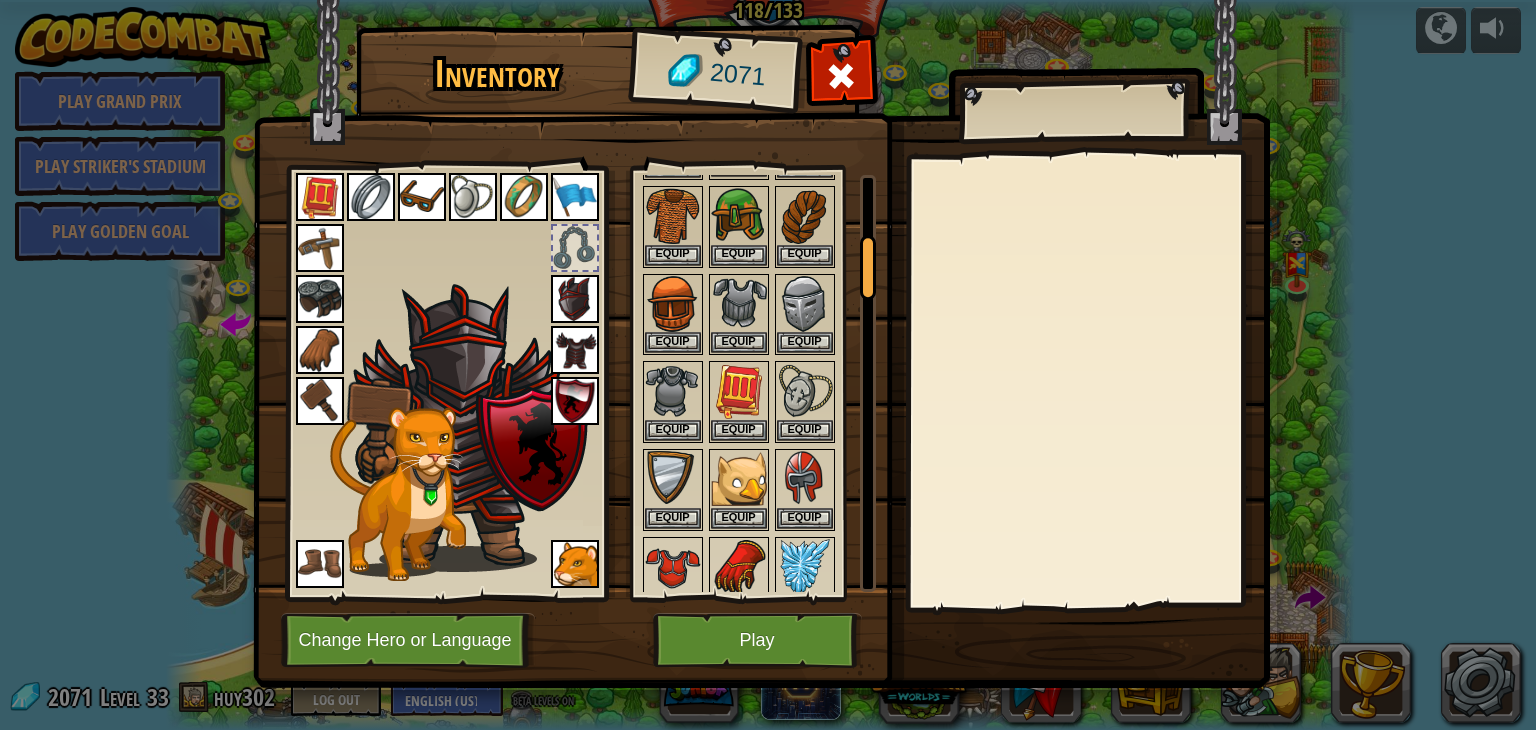 scroll, scrollTop: 300, scrollLeft: 0, axis: vertical 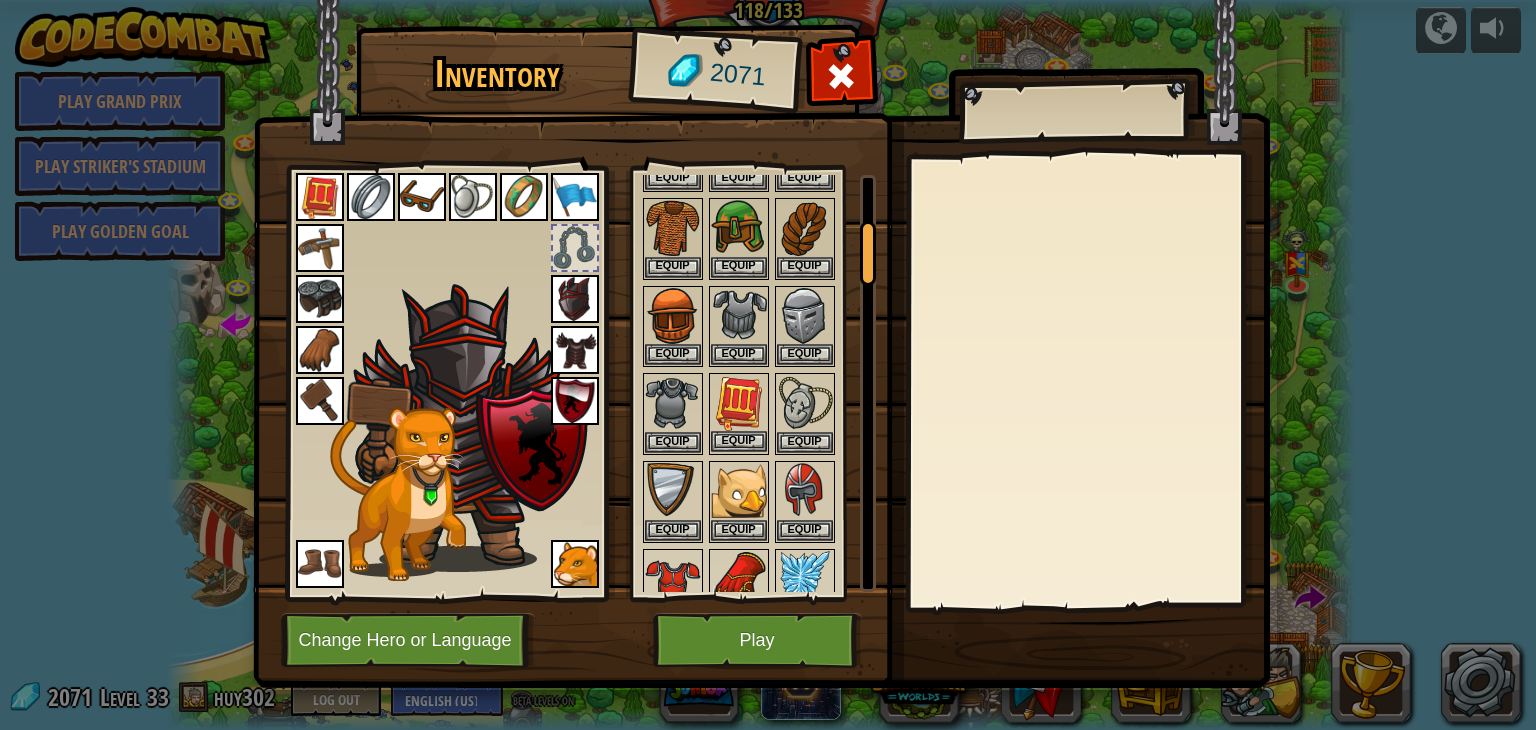 click at bounding box center [739, 403] 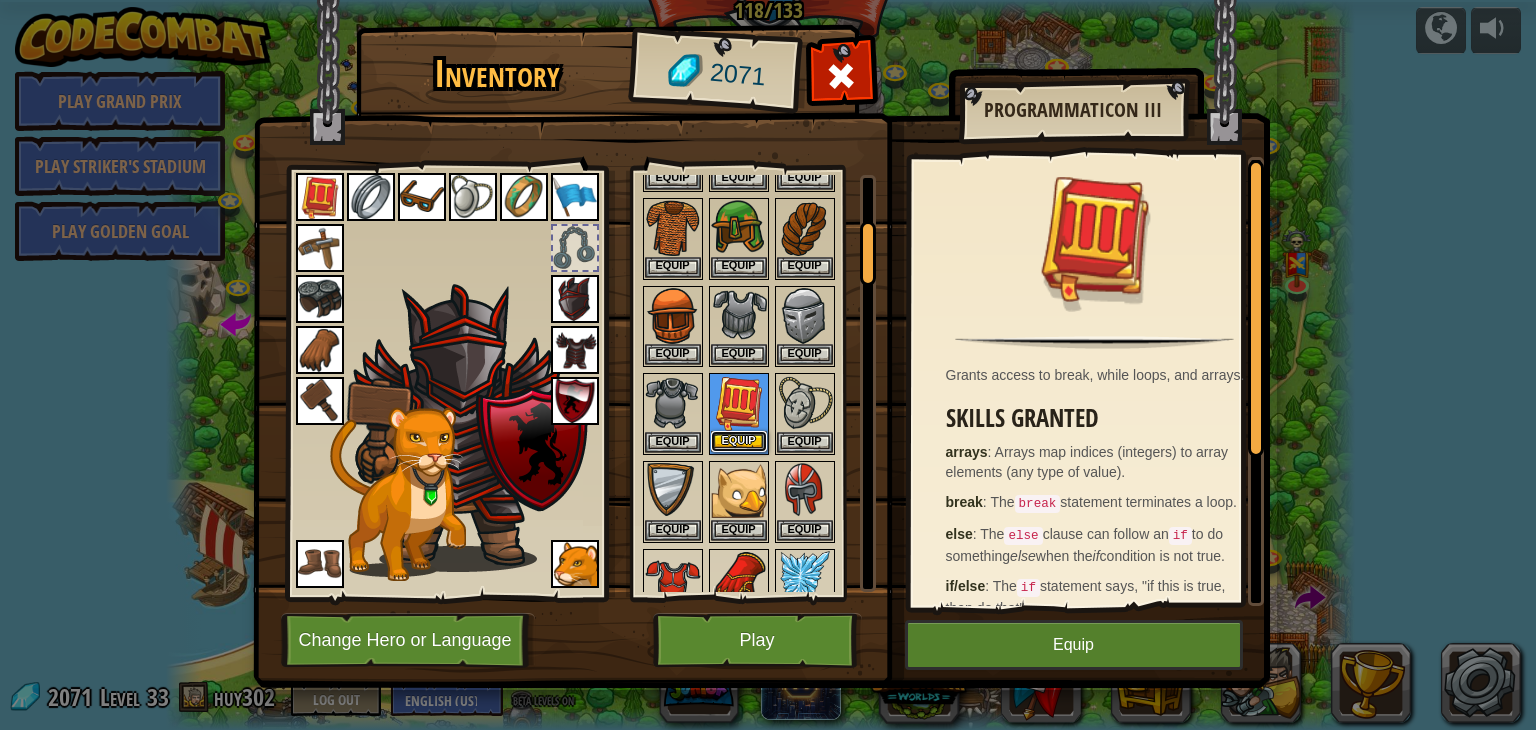 click on "Equip" at bounding box center (739, 441) 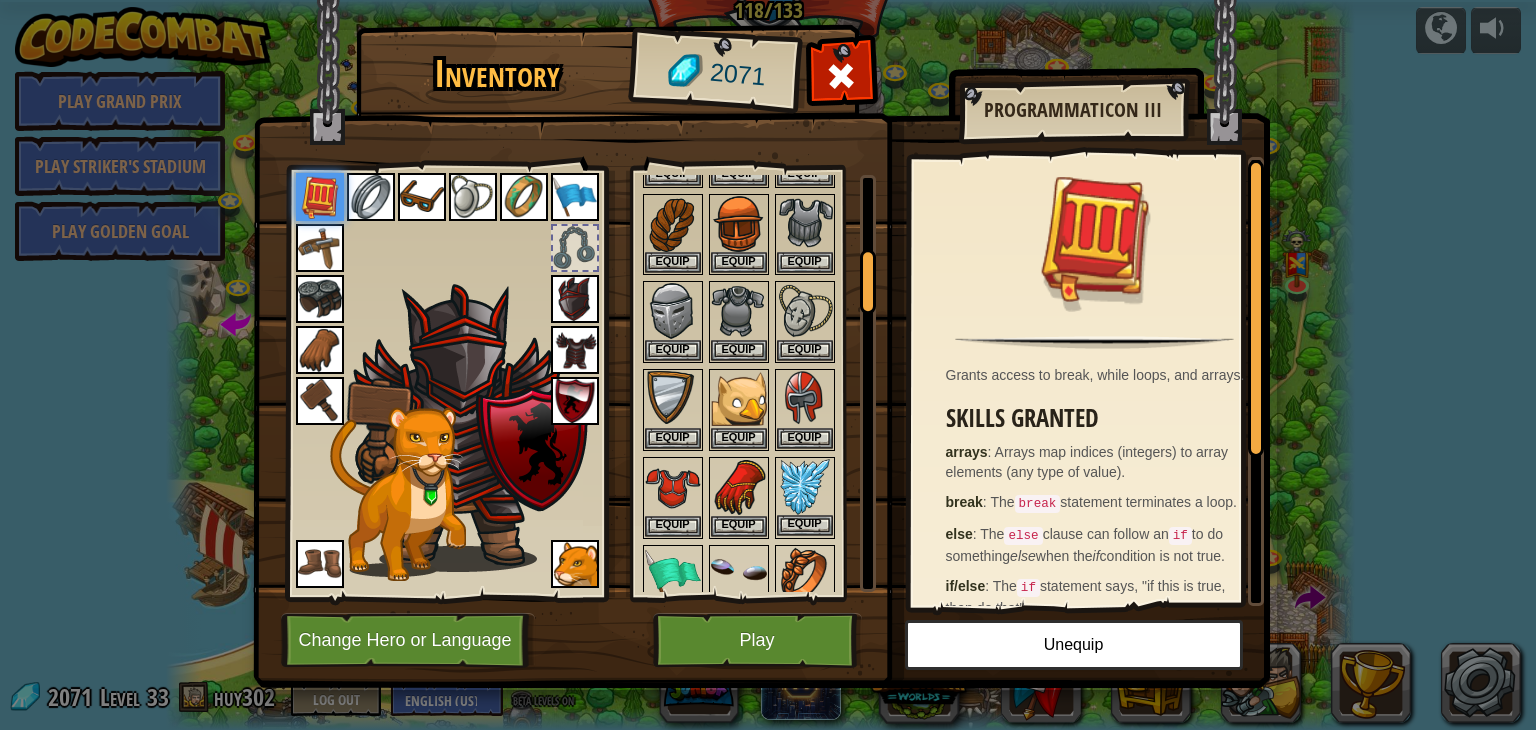 scroll, scrollTop: 500, scrollLeft: 0, axis: vertical 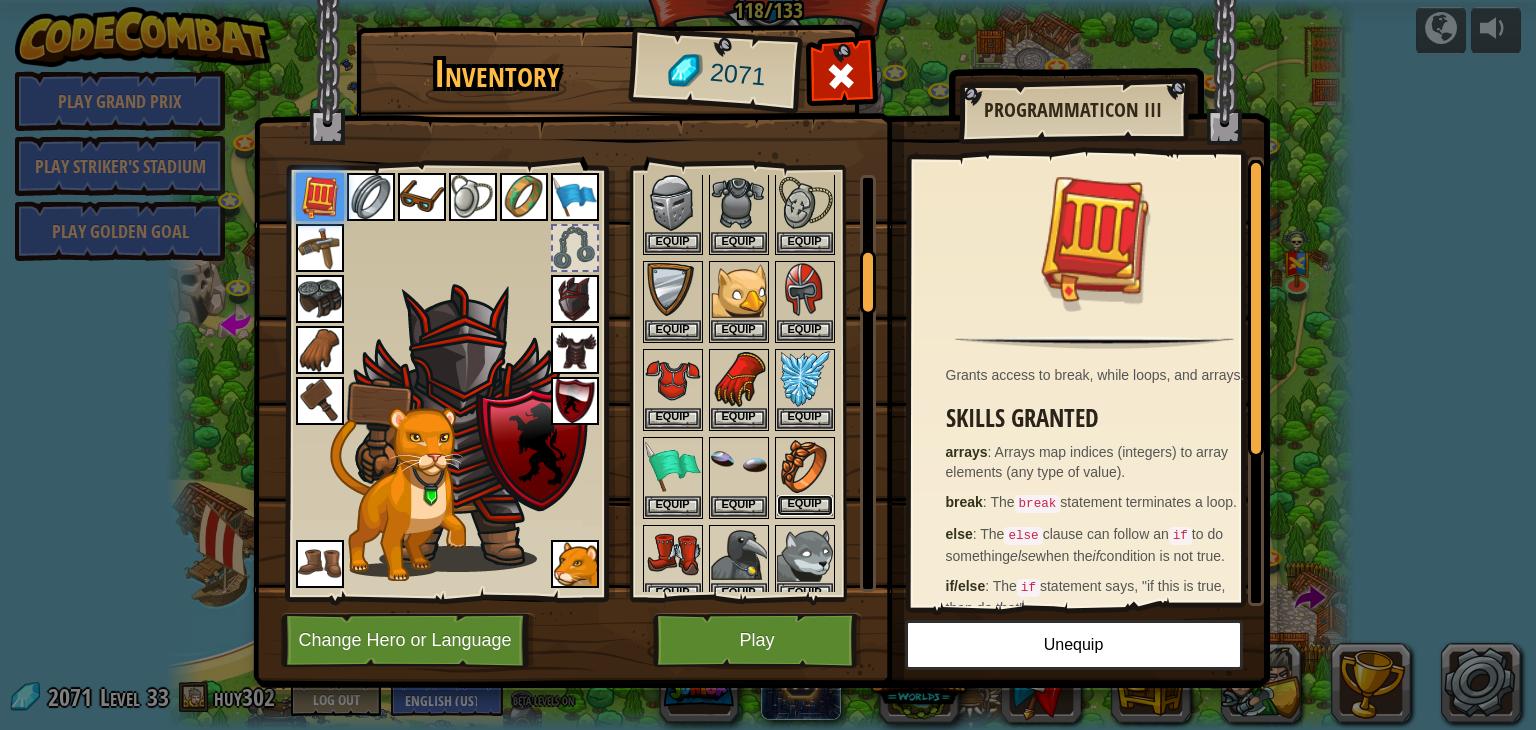 click on "Equip" at bounding box center [805, 505] 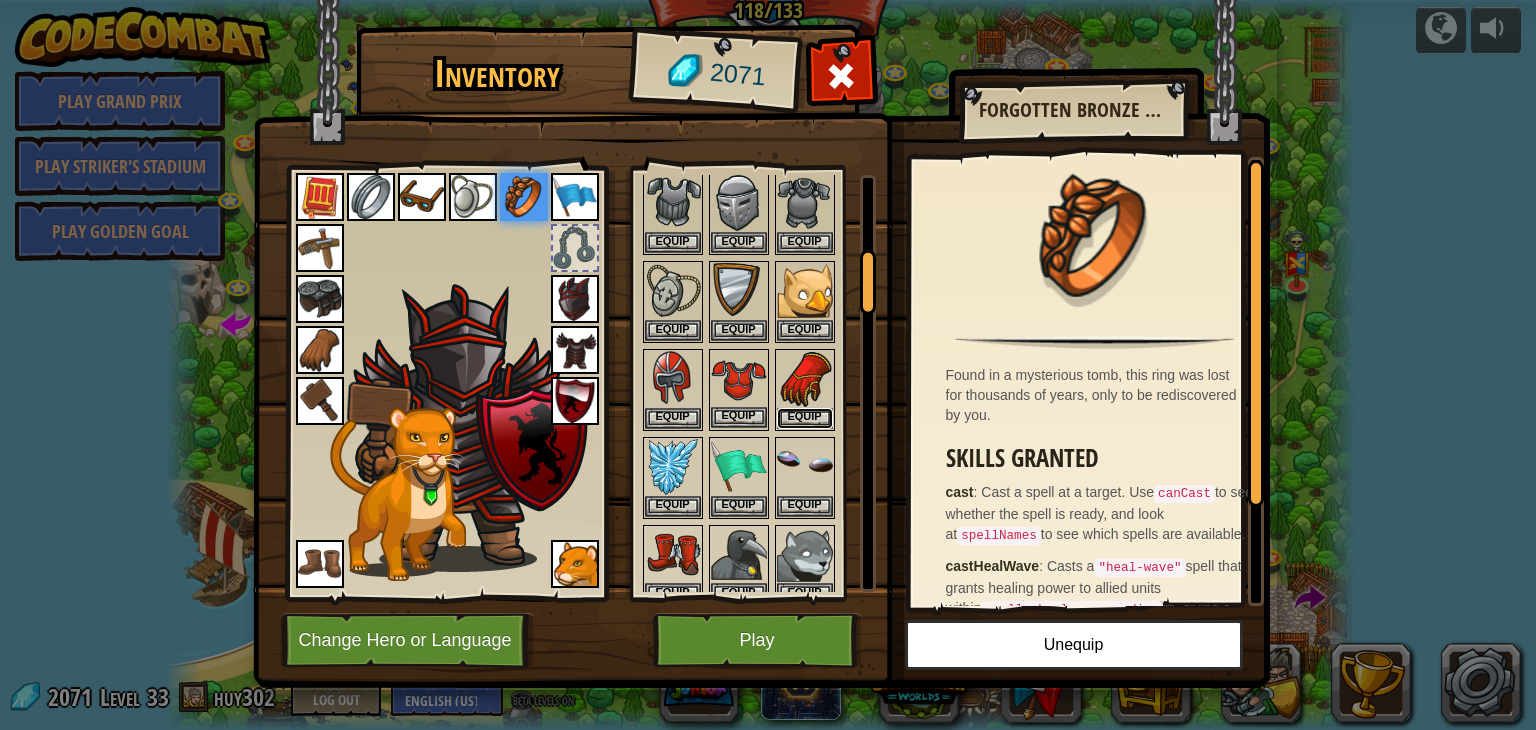 click on "Equip" at bounding box center [805, 418] 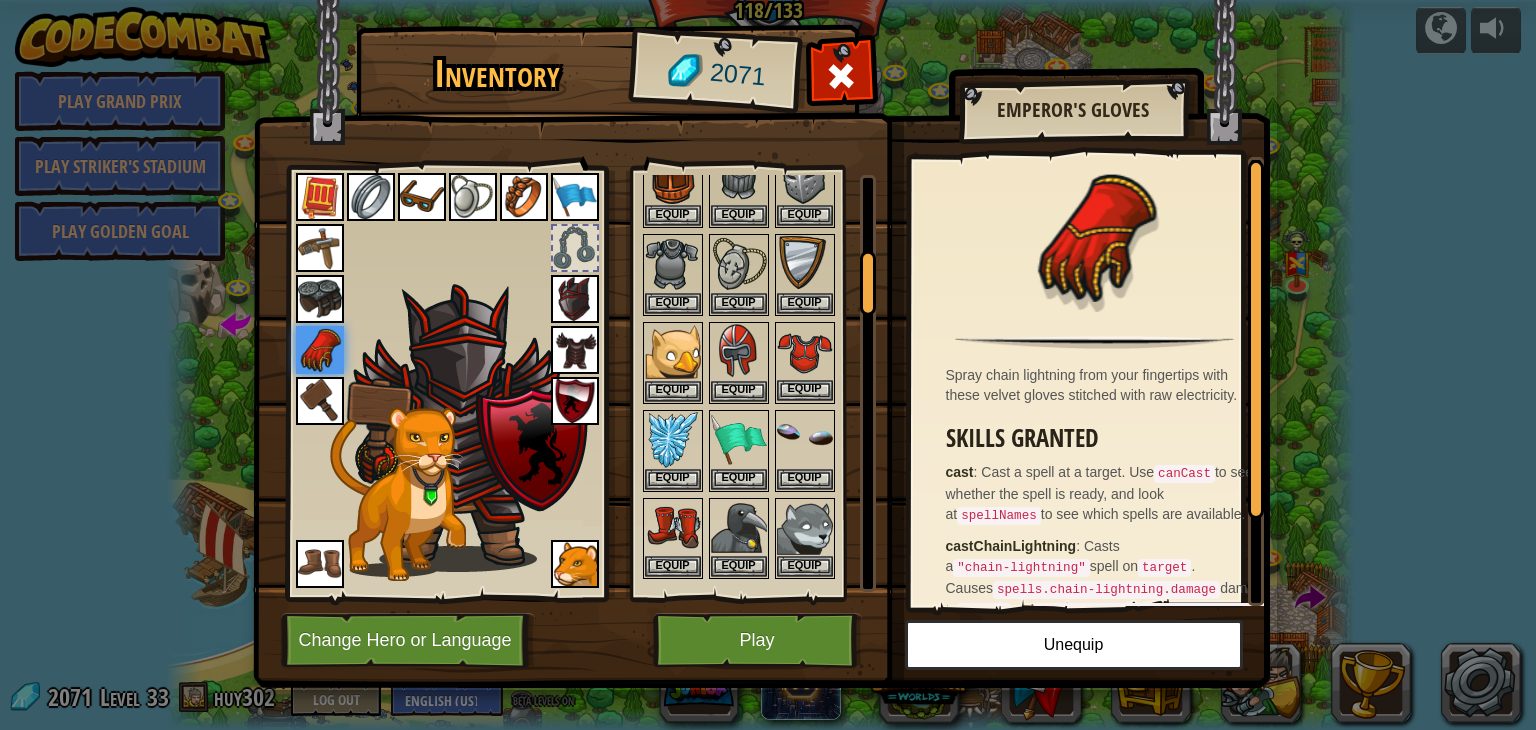 scroll, scrollTop: 500, scrollLeft: 0, axis: vertical 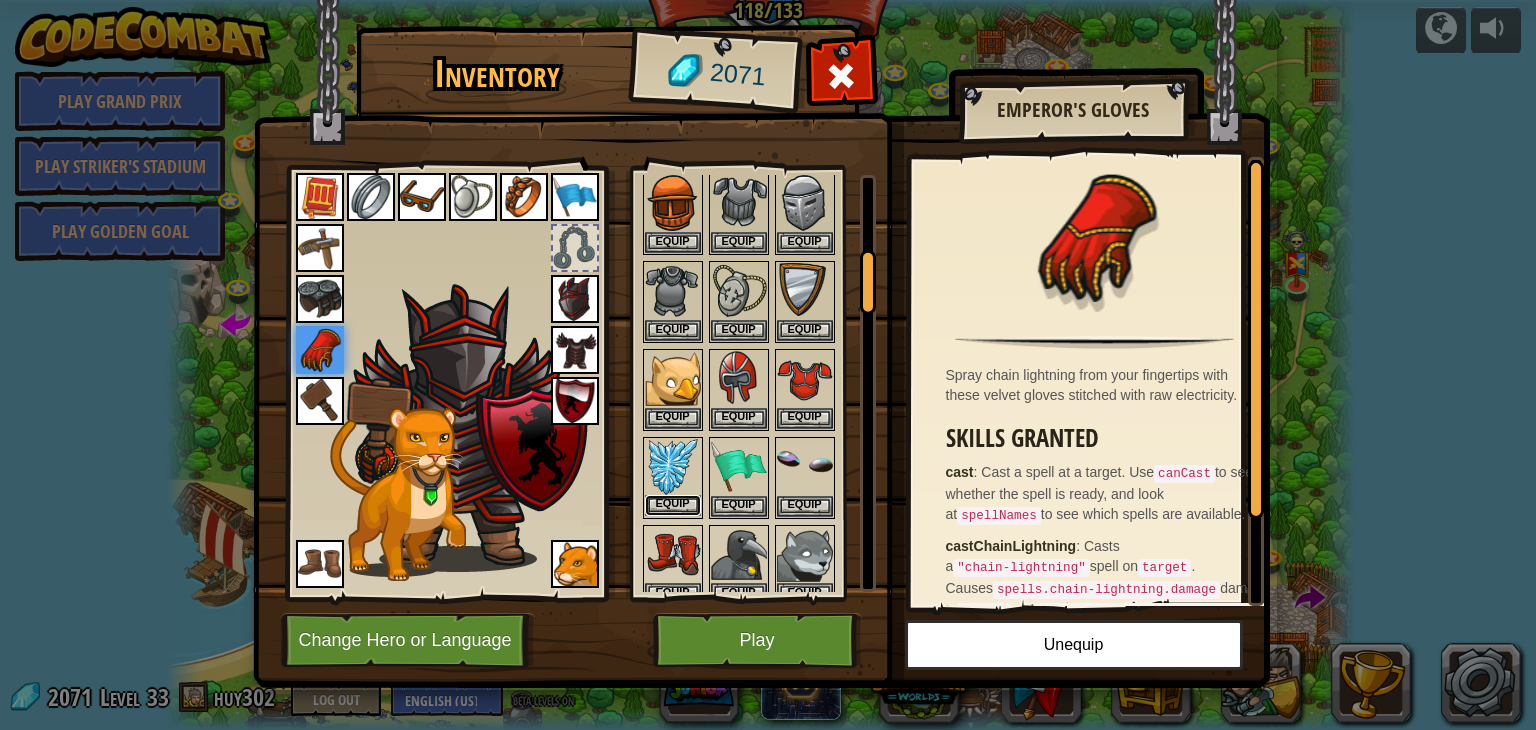 click on "Equip" at bounding box center (673, 505) 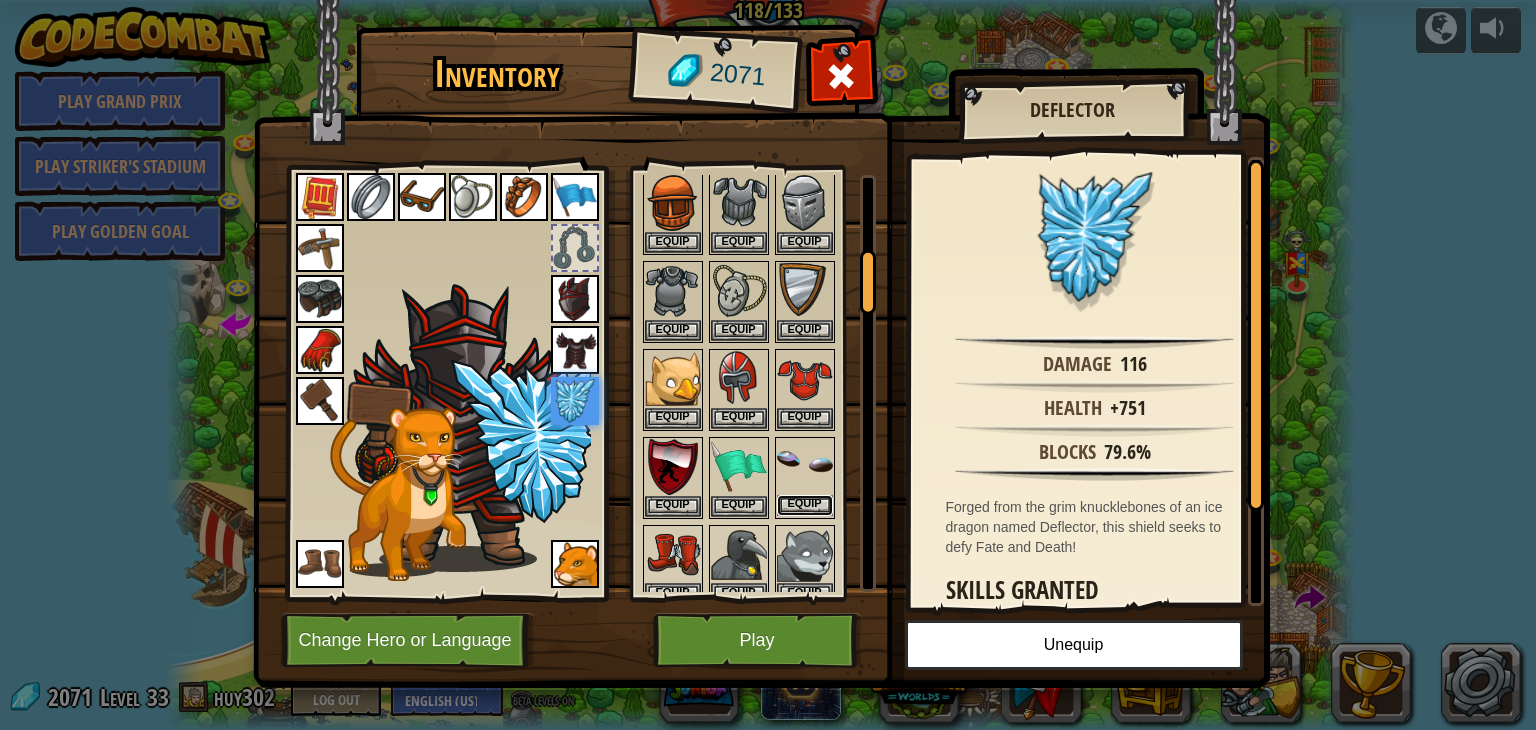 click on "Equip" at bounding box center [805, 505] 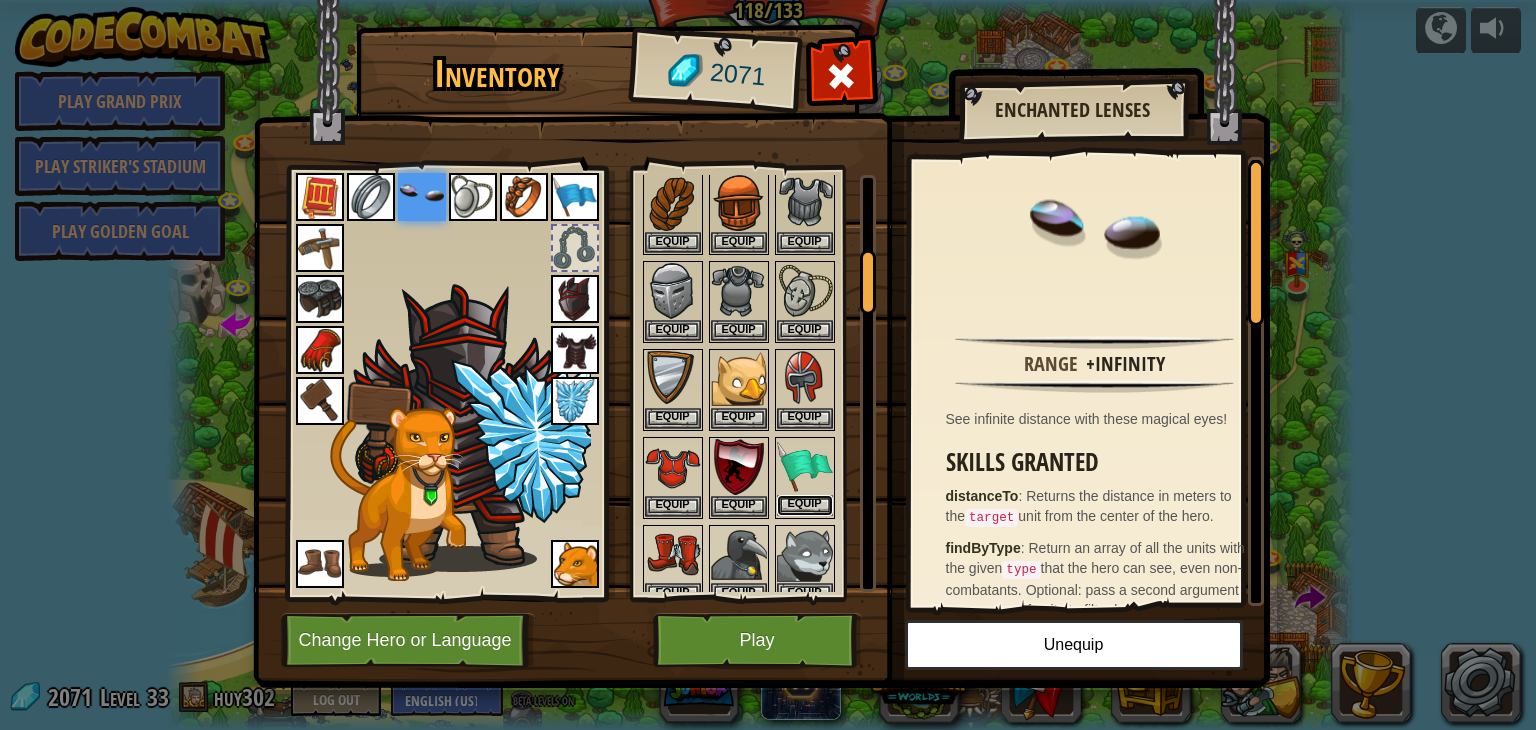 click on "Equip" at bounding box center (805, 505) 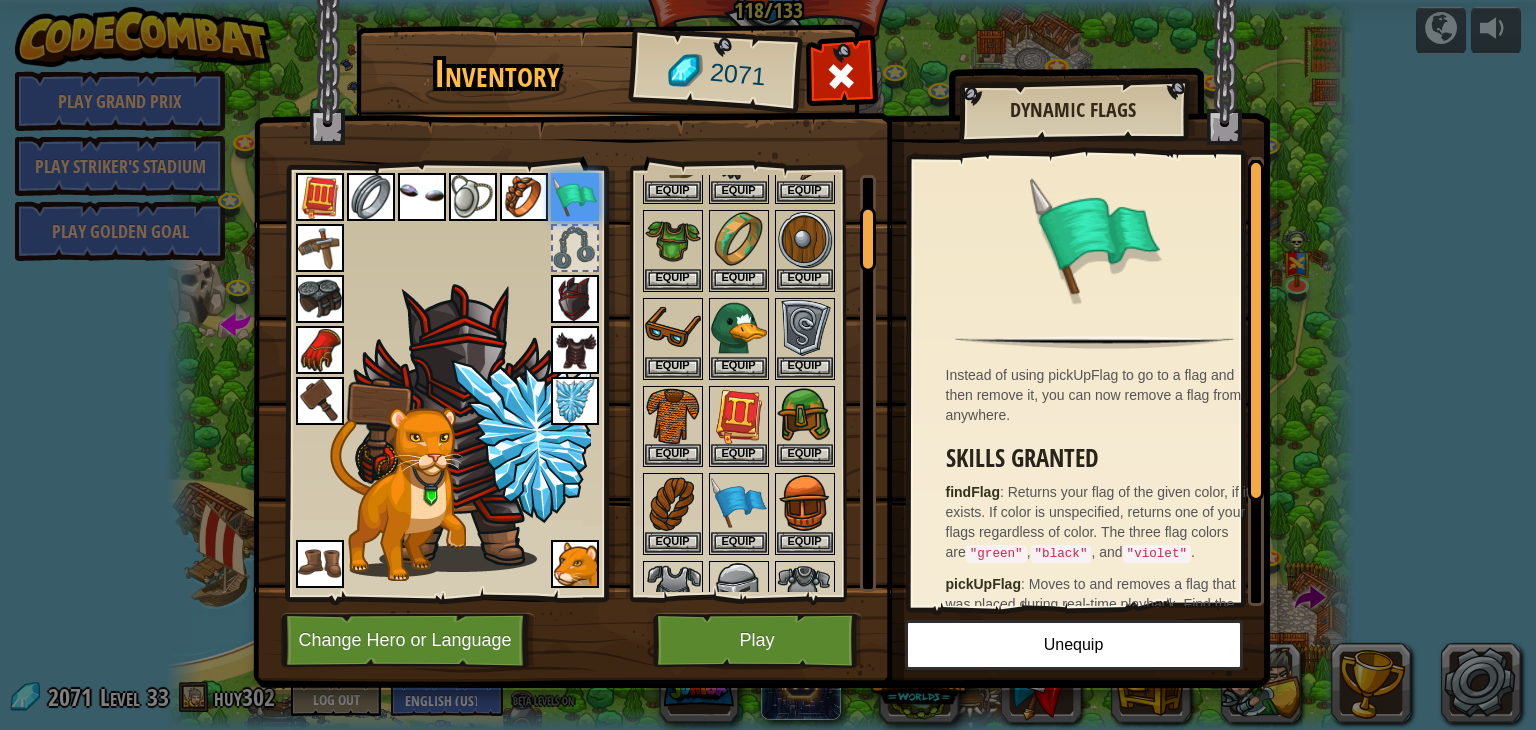 scroll, scrollTop: 100, scrollLeft: 0, axis: vertical 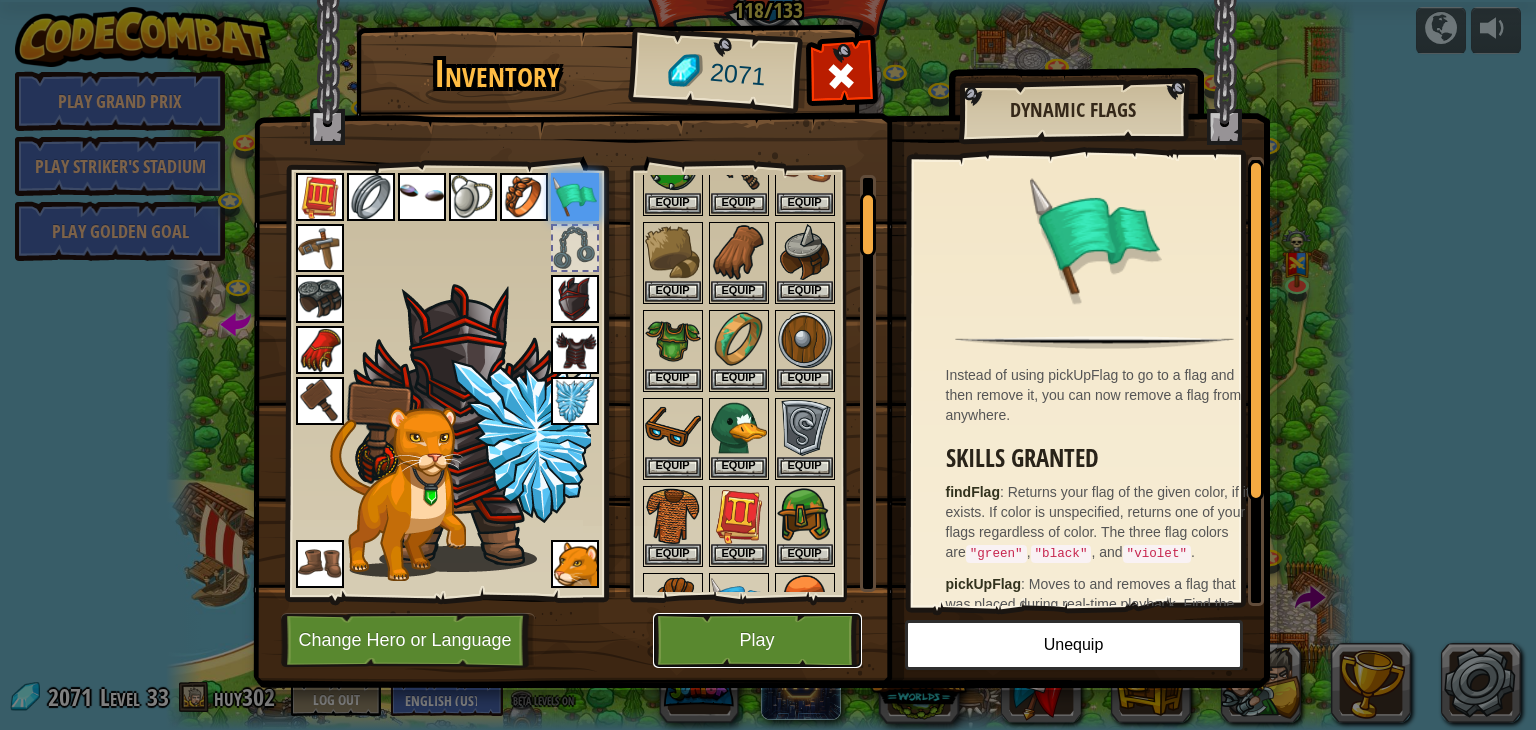 click on "Play" at bounding box center [757, 640] 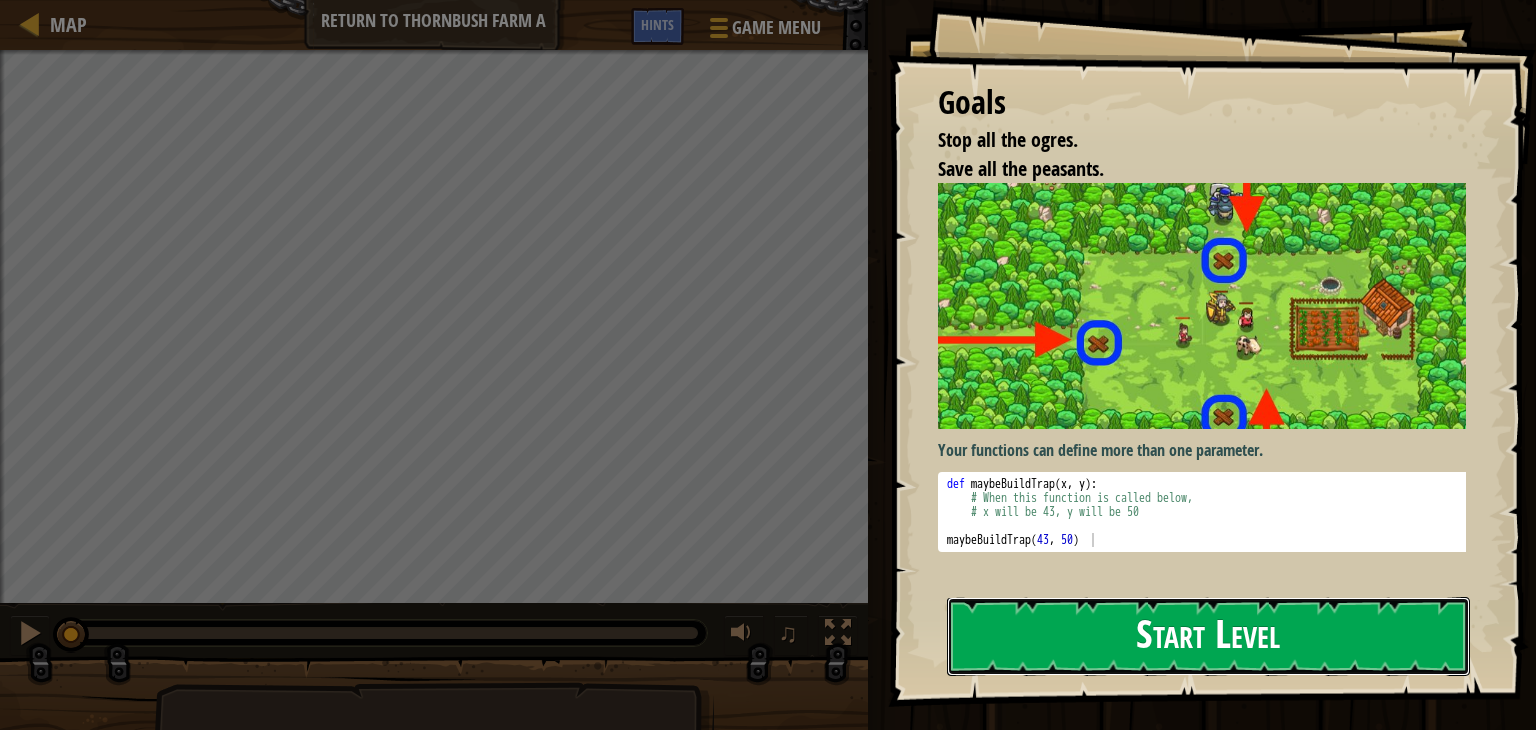 click on "Start Level" at bounding box center [1208, 636] 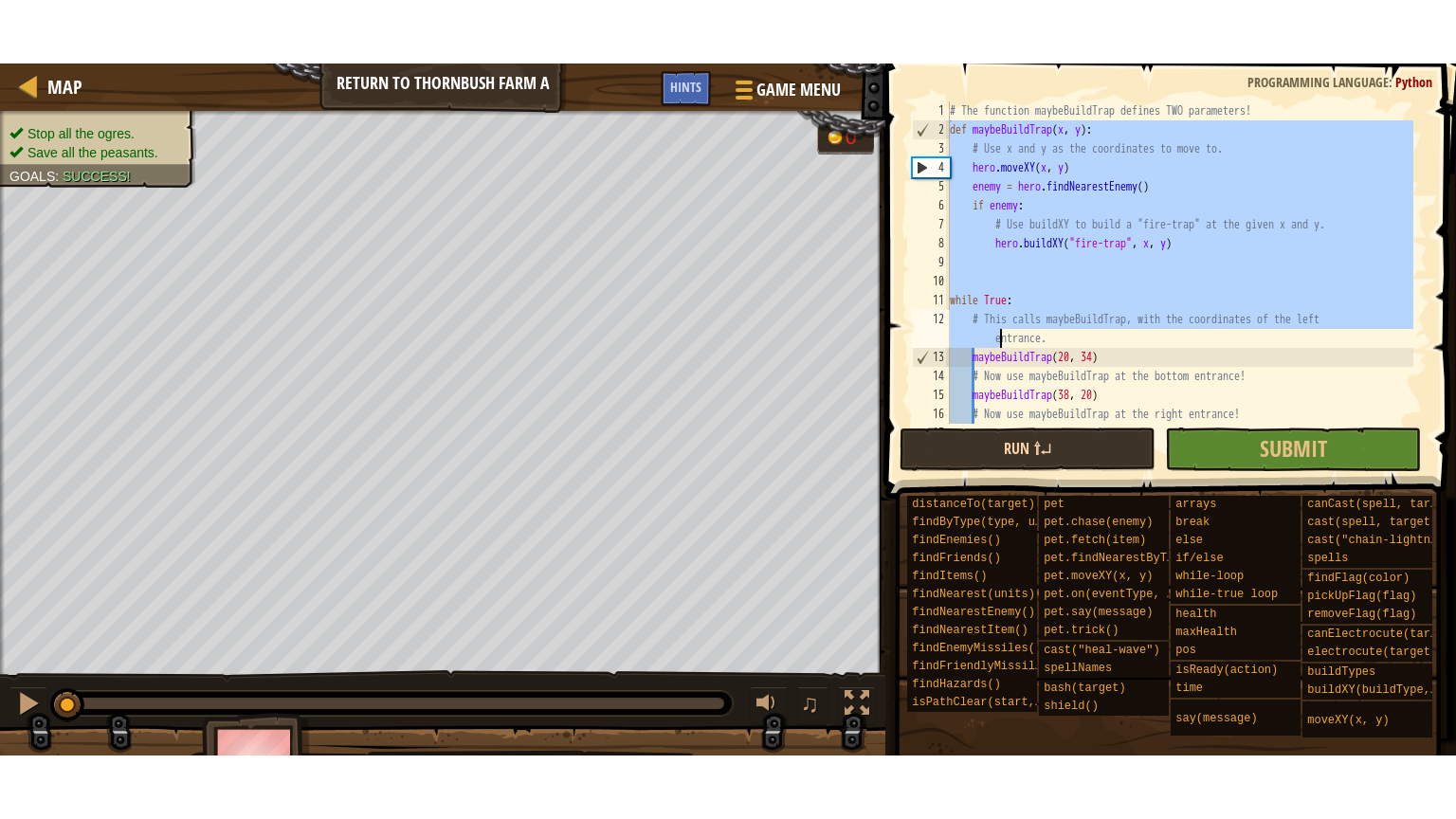 scroll, scrollTop: 38, scrollLeft: 0, axis: vertical 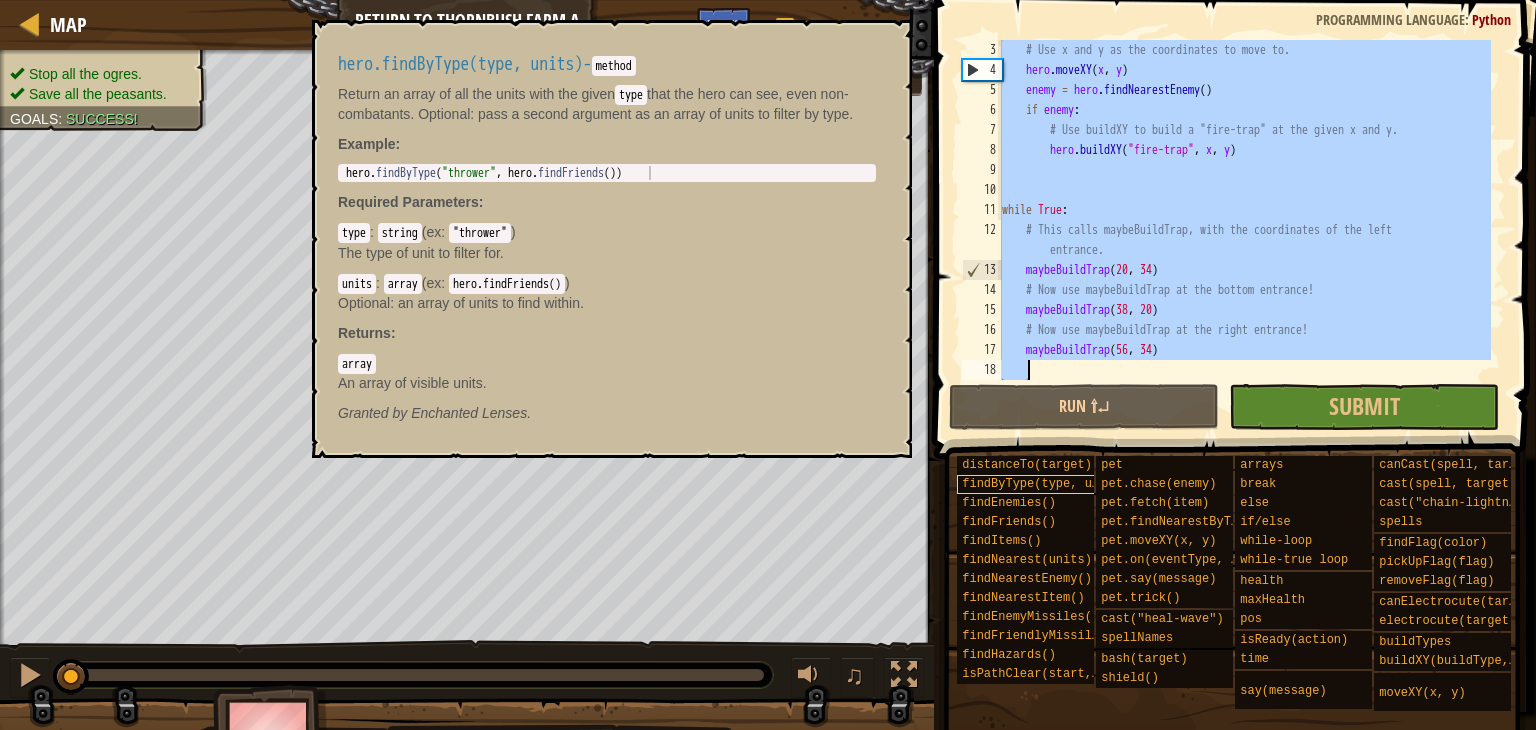 drag, startPoint x: 1002, startPoint y: 65, endPoint x: 992, endPoint y: 492, distance: 427.11707 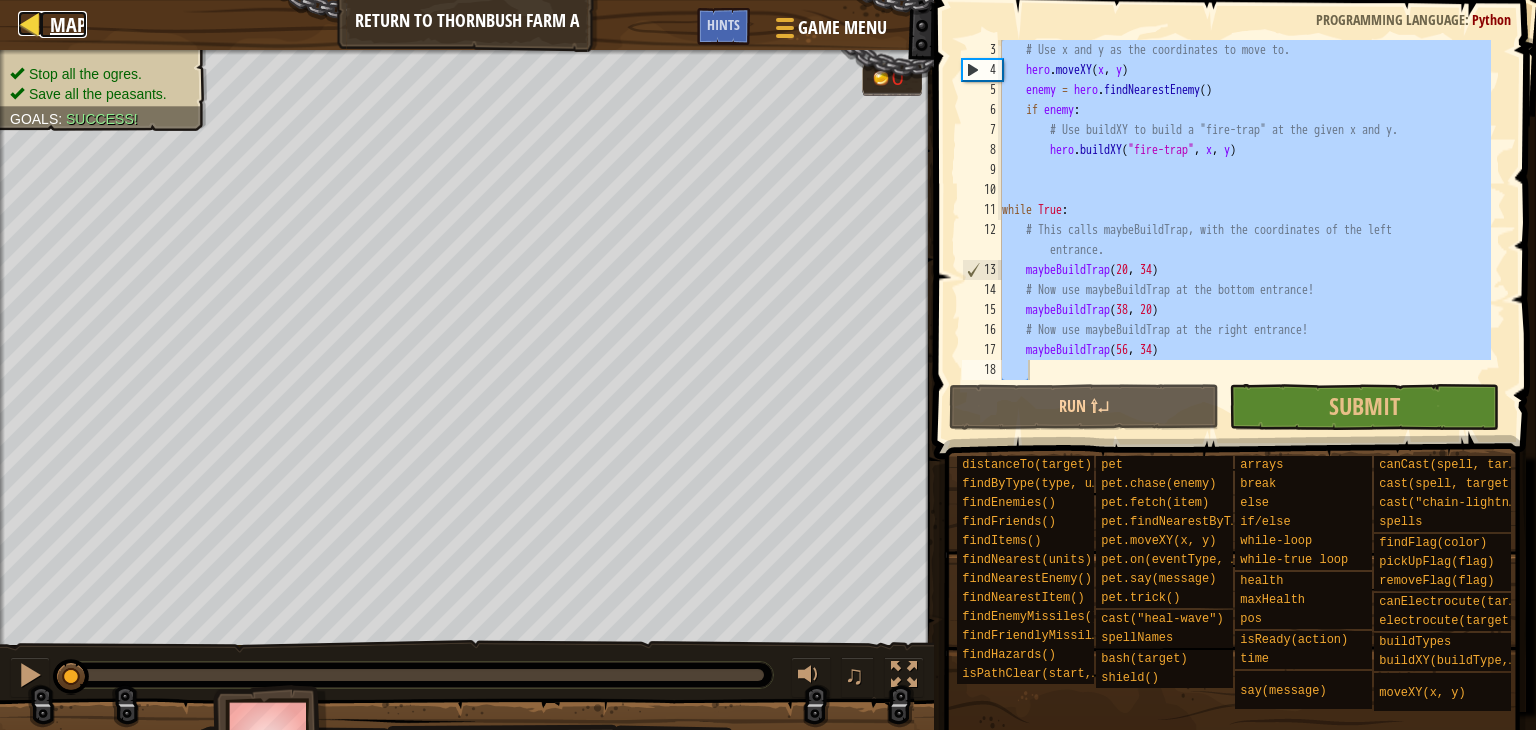 click on "Map" at bounding box center (63, 25) 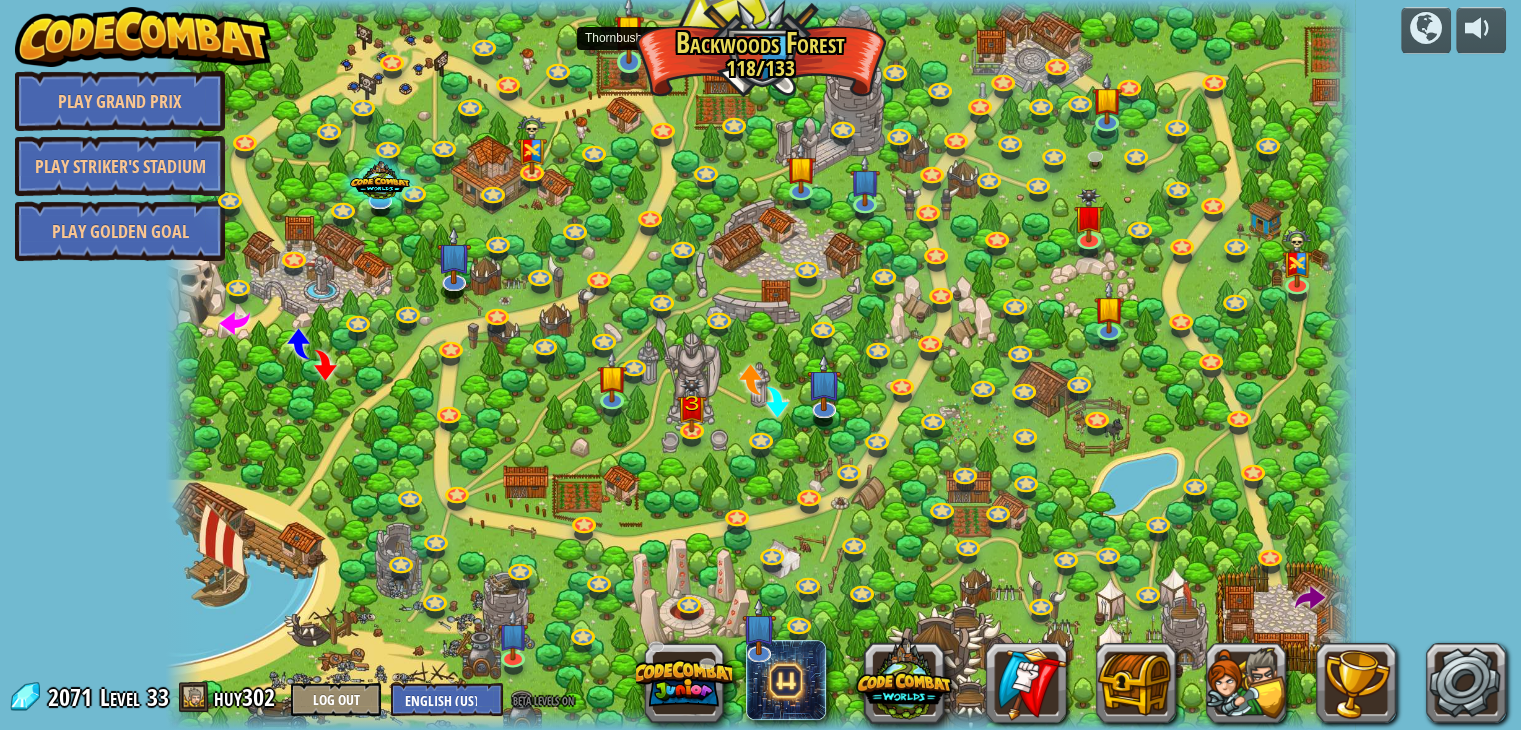 click at bounding box center [629, 29] 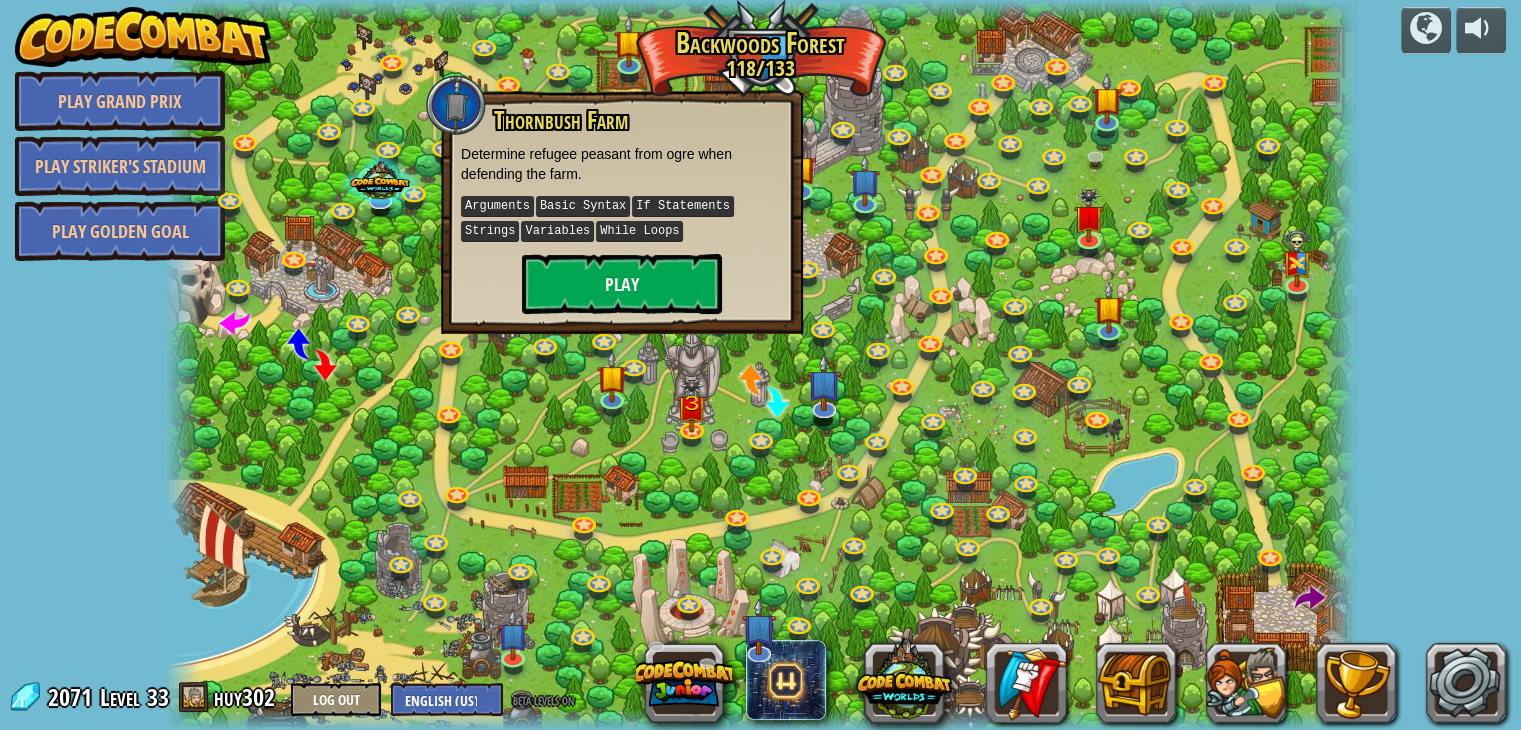 click on "Thornbush Farm Determine refugee peasant from ogre when defending the farm.
Arguments Basic Syntax If Statements Strings Variables While Loops Play" at bounding box center [622, 210] 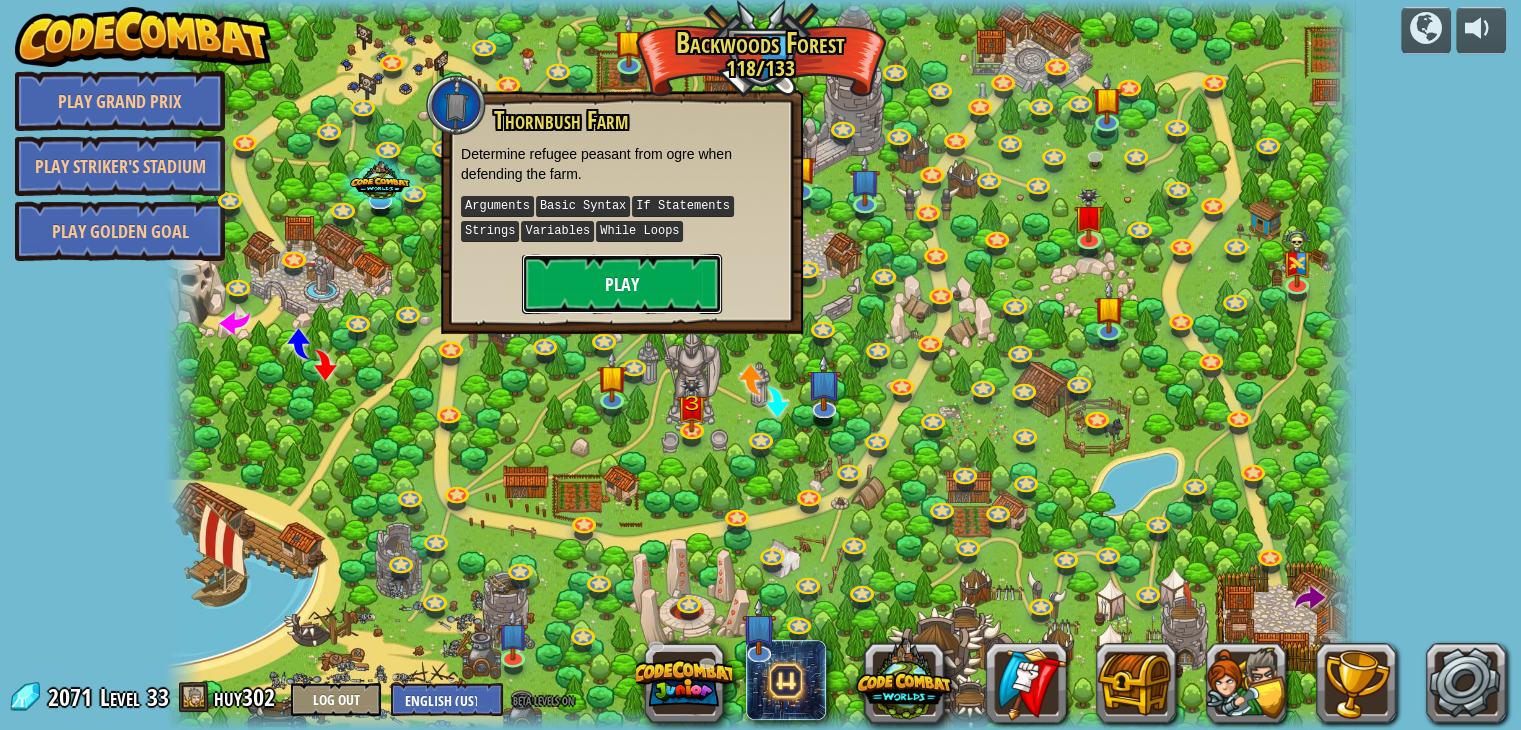 click on "Play" at bounding box center (622, 284) 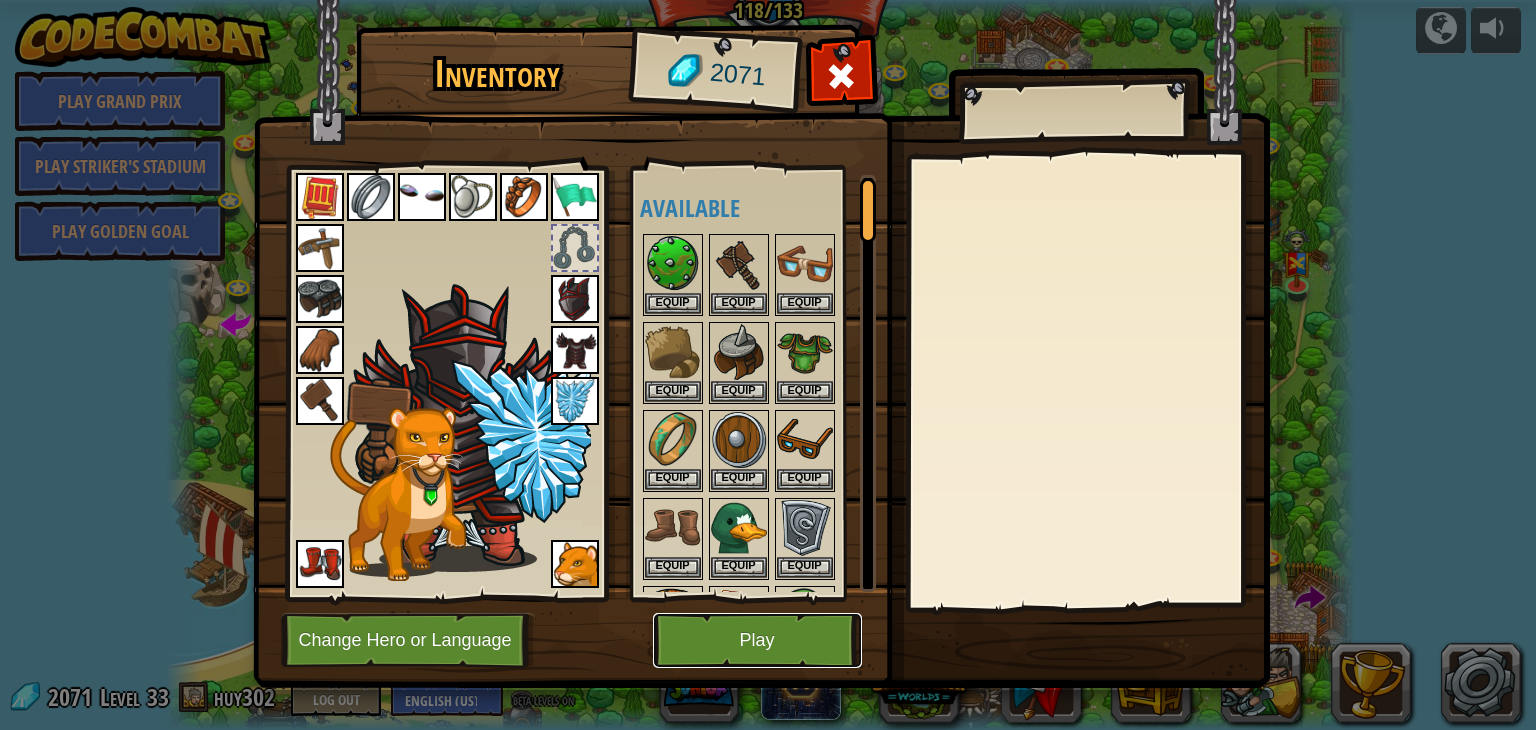 click on "Play" at bounding box center [757, 640] 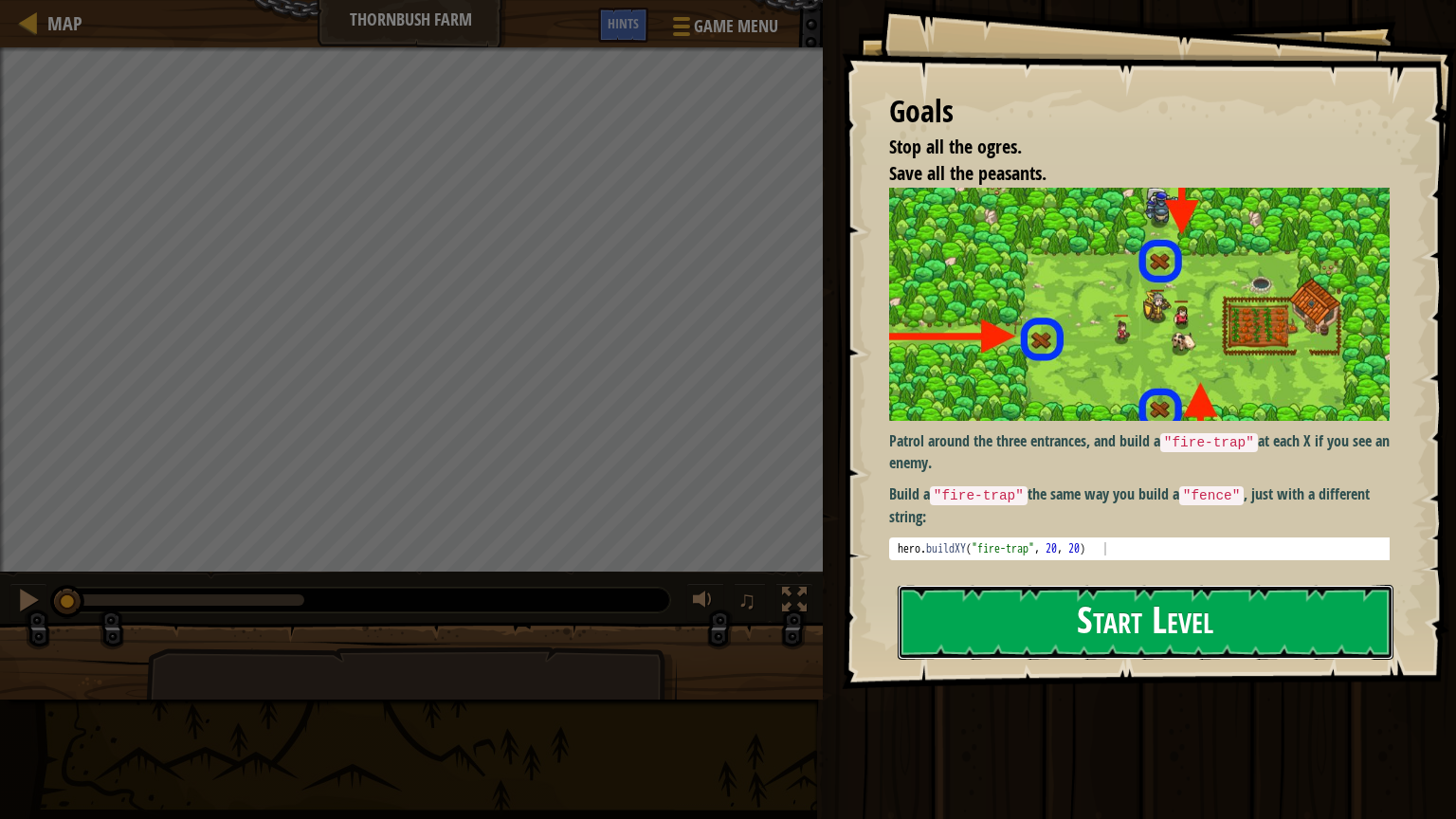 click on "Start Level" at bounding box center [1145, 622] 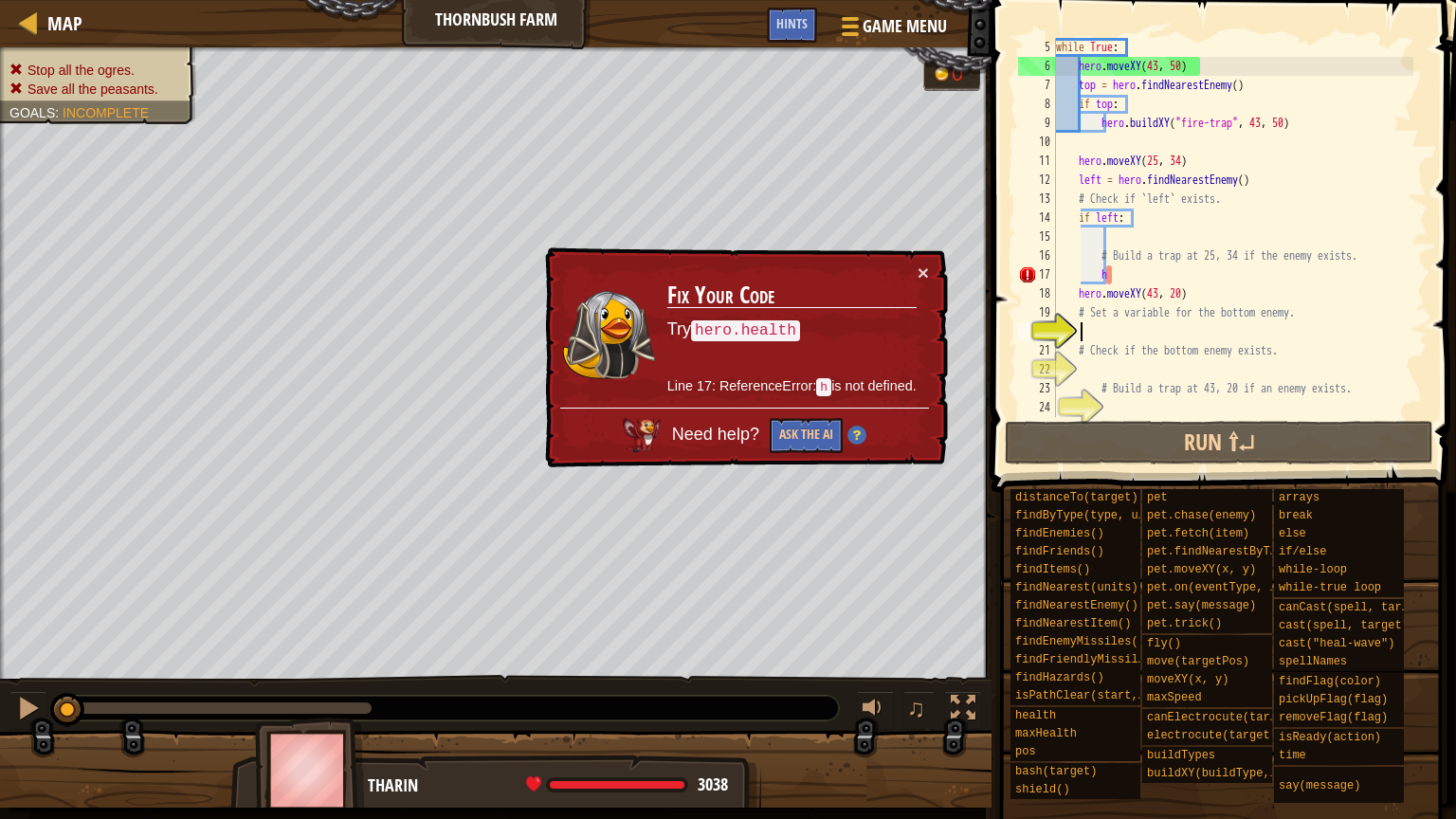 scroll, scrollTop: 76, scrollLeft: 0, axis: vertical 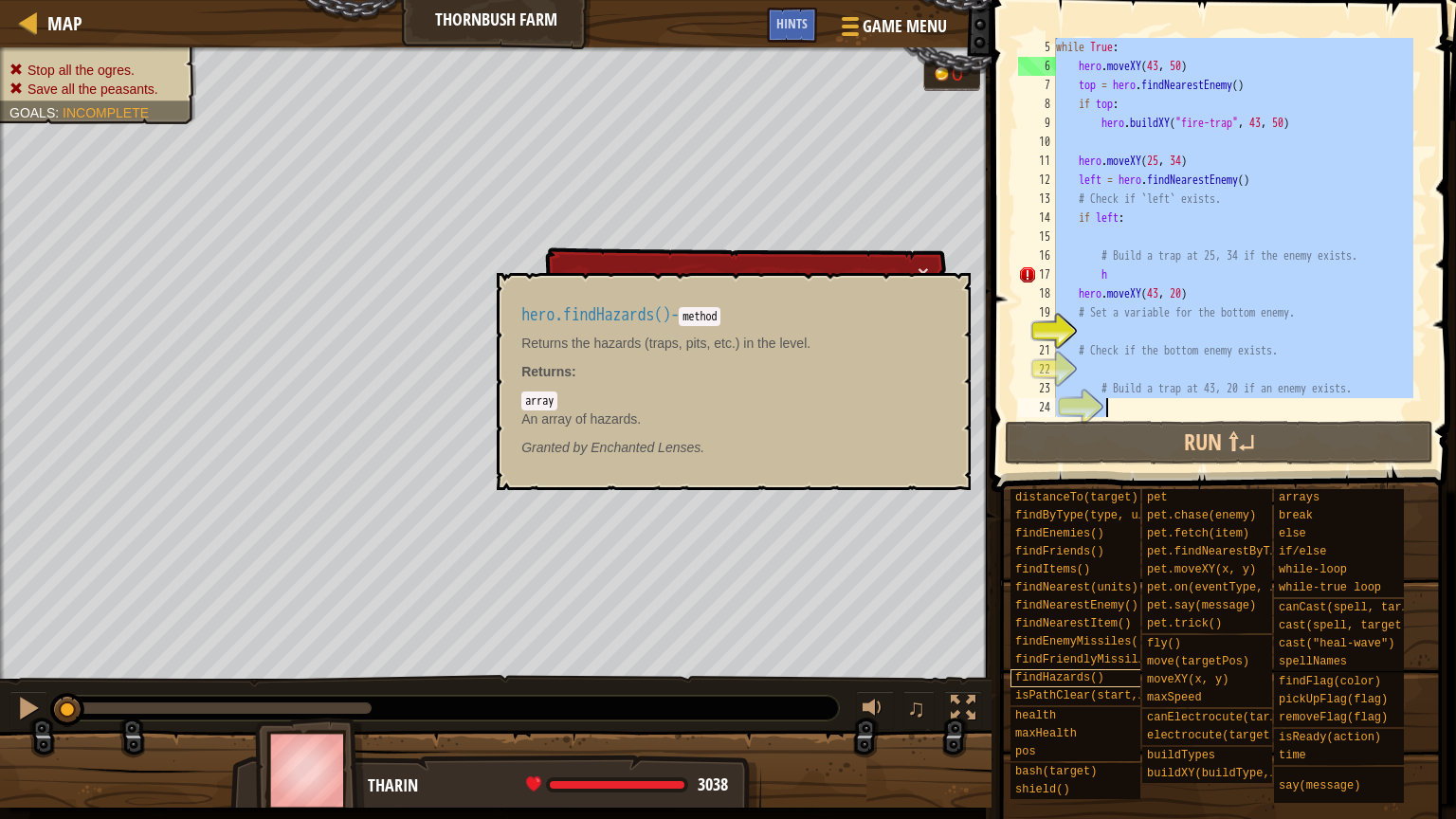 drag, startPoint x: 1055, startPoint y: 38, endPoint x: 1046, endPoint y: 682, distance: 644.0629 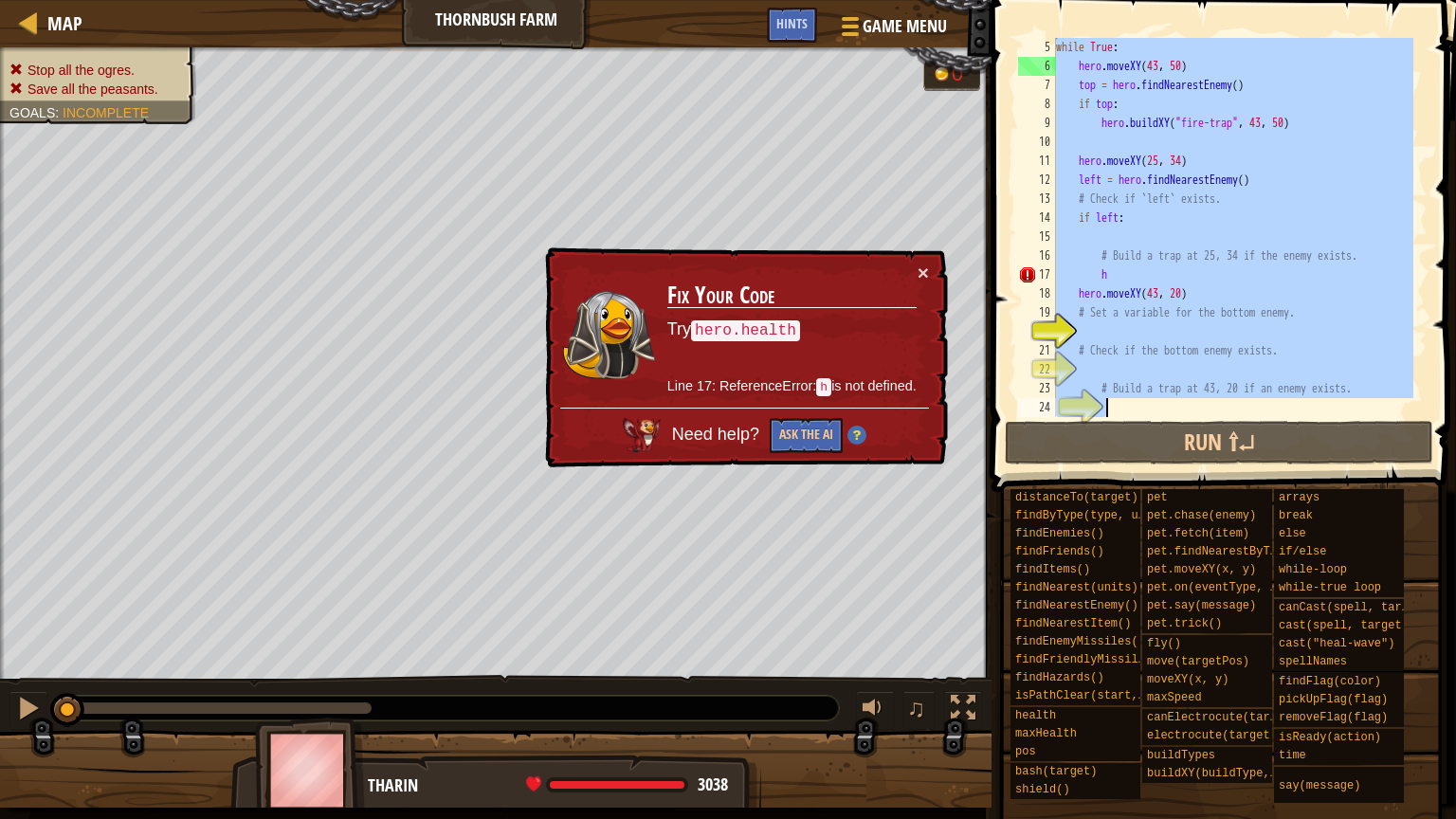 scroll, scrollTop: 57, scrollLeft: 0, axis: vertical 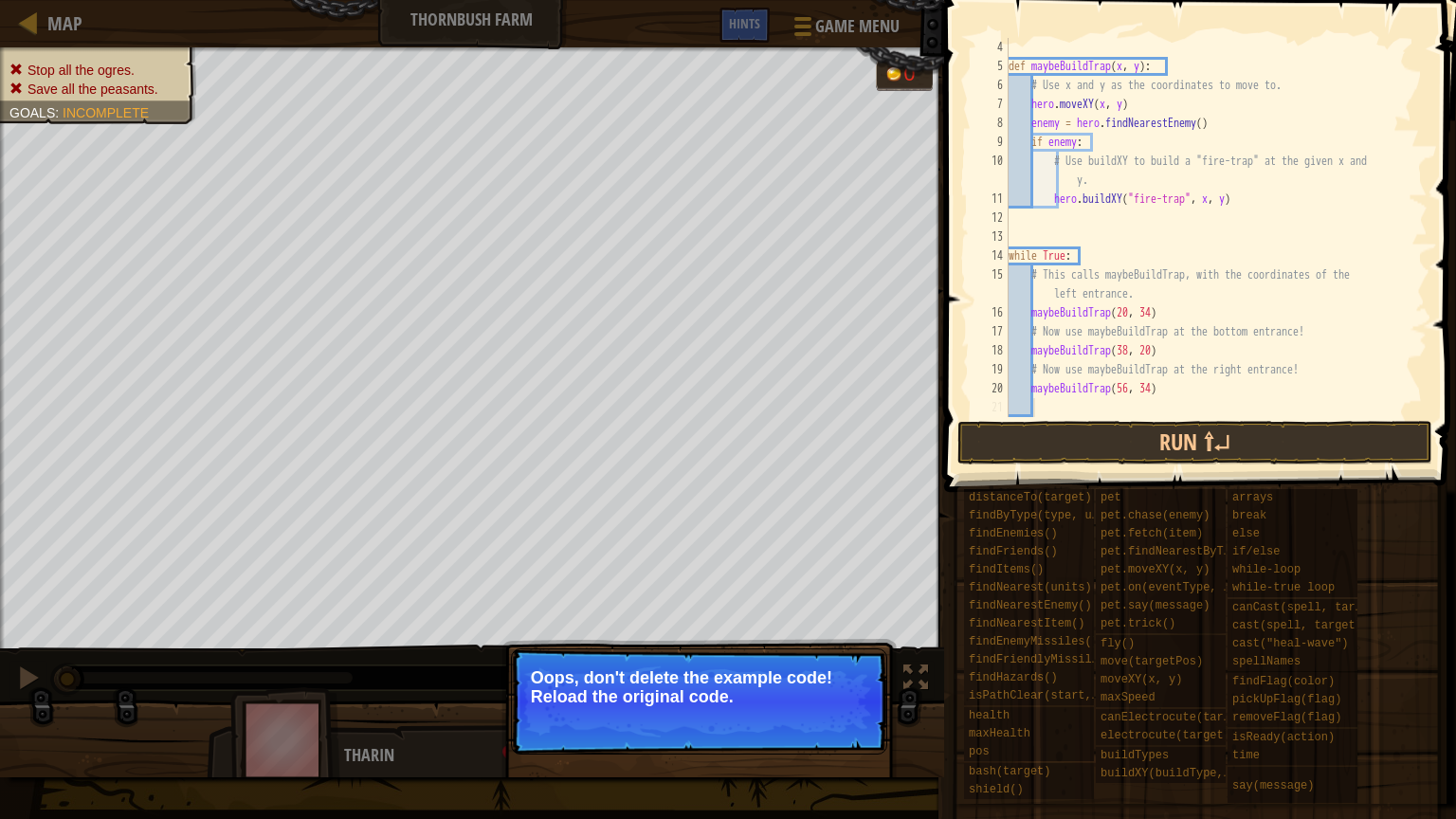 click on "↻ Reload Oops, don't delete the example code! Reload the original code." at bounding box center (699, 701) 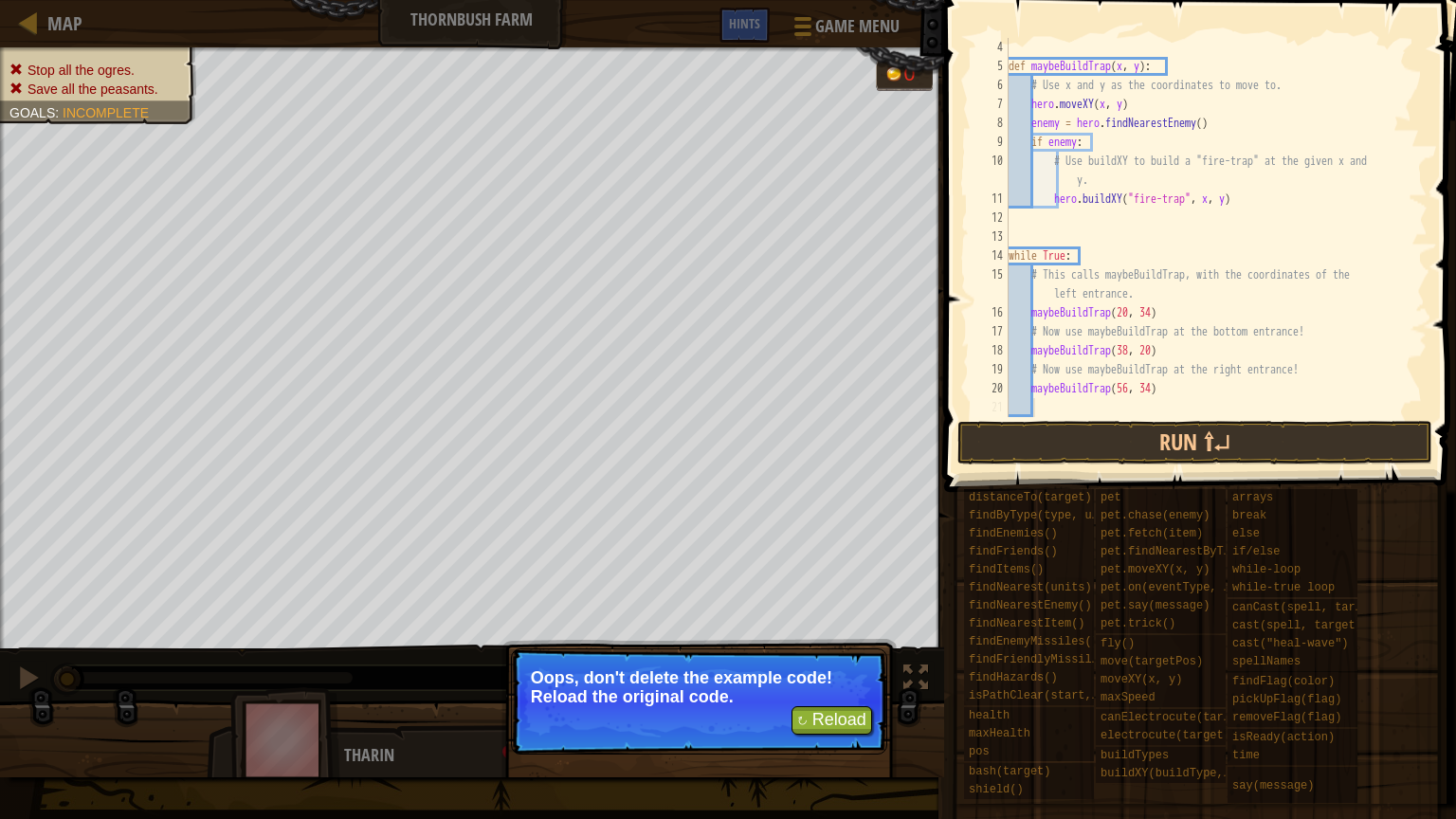 click on "Oops, don't delete the example code! Reload the original code." at bounding box center [699, 687] 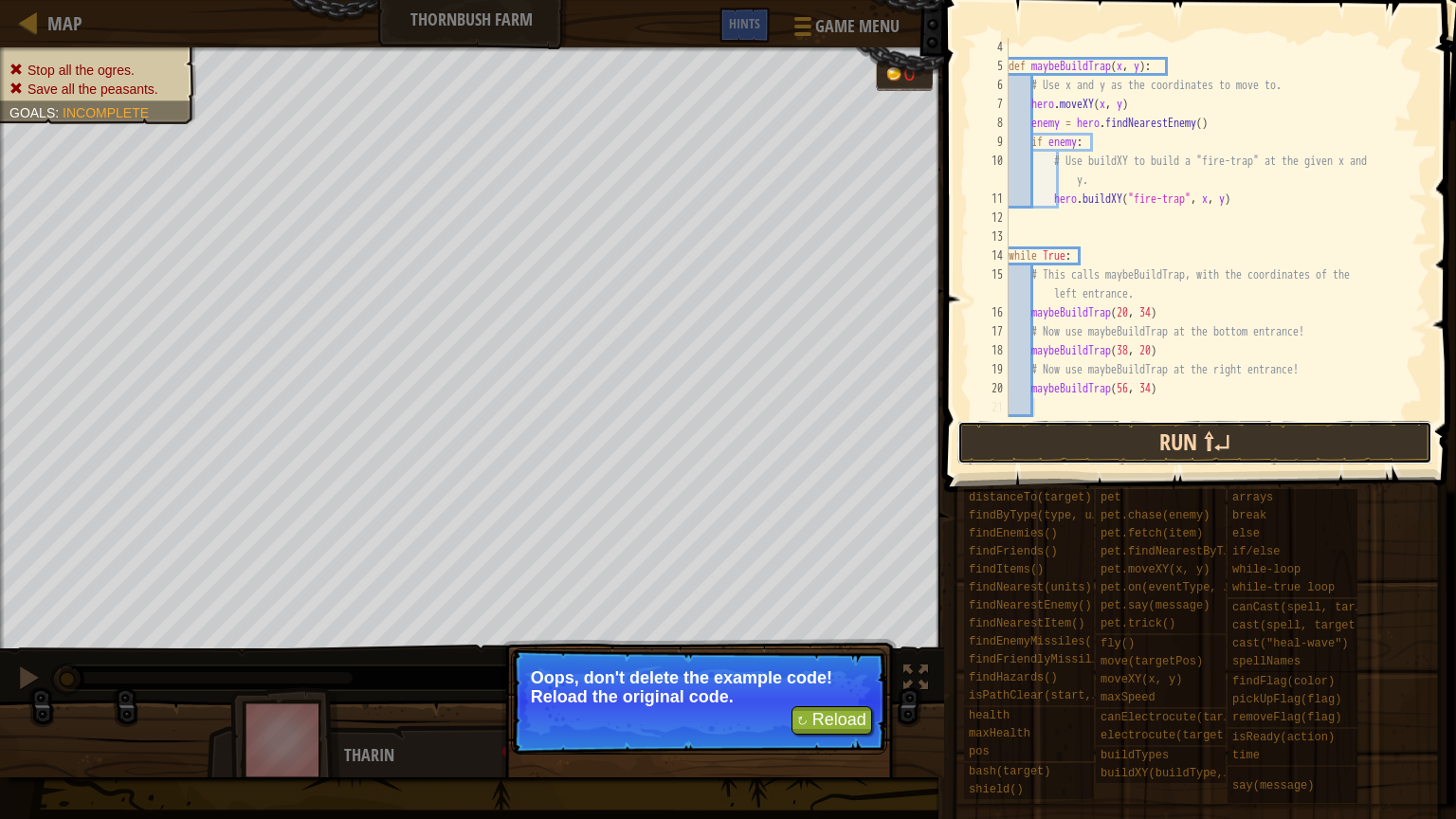 drag, startPoint x: 1328, startPoint y: 463, endPoint x: 1287, endPoint y: 434, distance: 50.21952 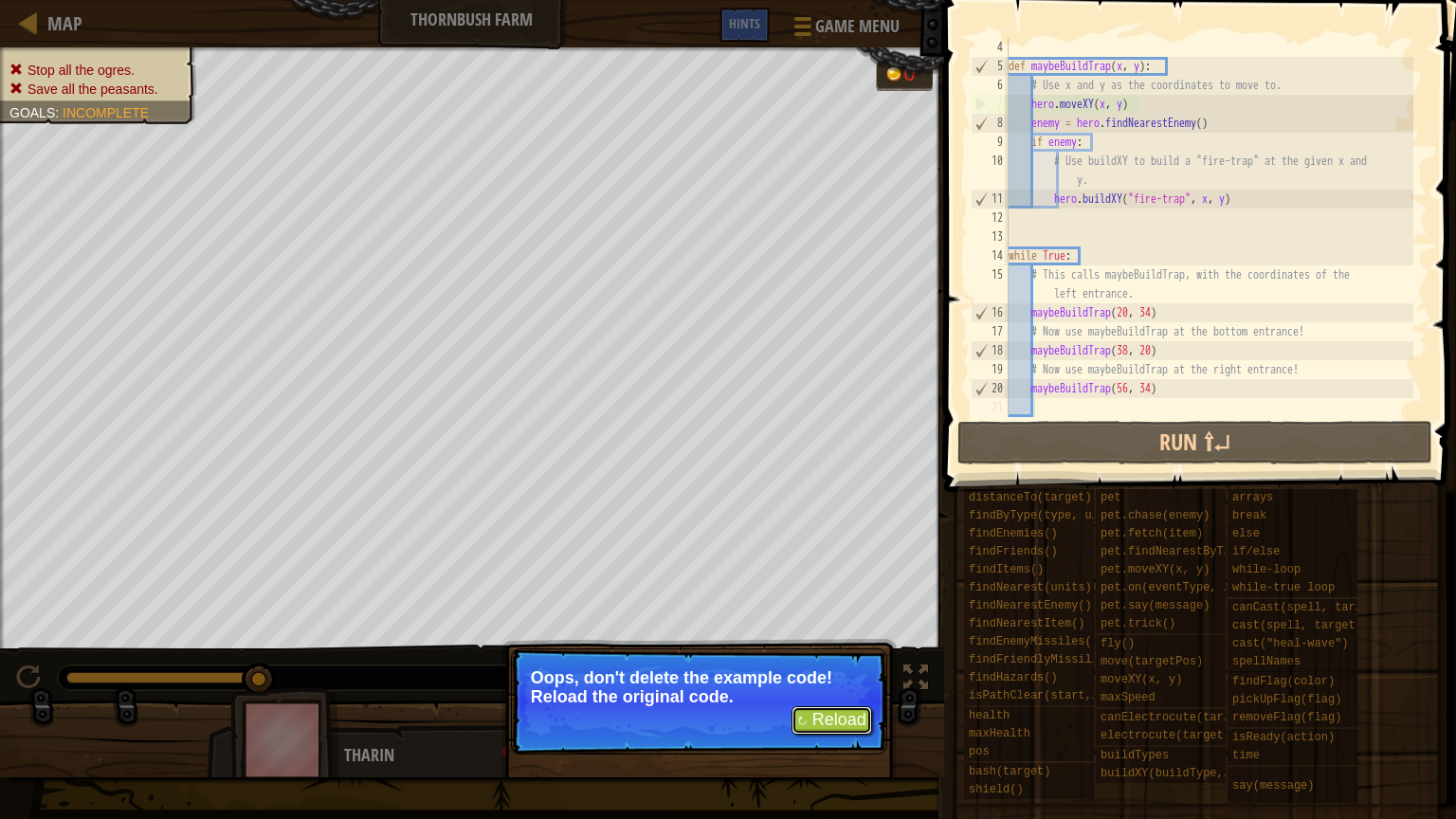 drag, startPoint x: 841, startPoint y: 728, endPoint x: 827, endPoint y: 697, distance: 34.014703 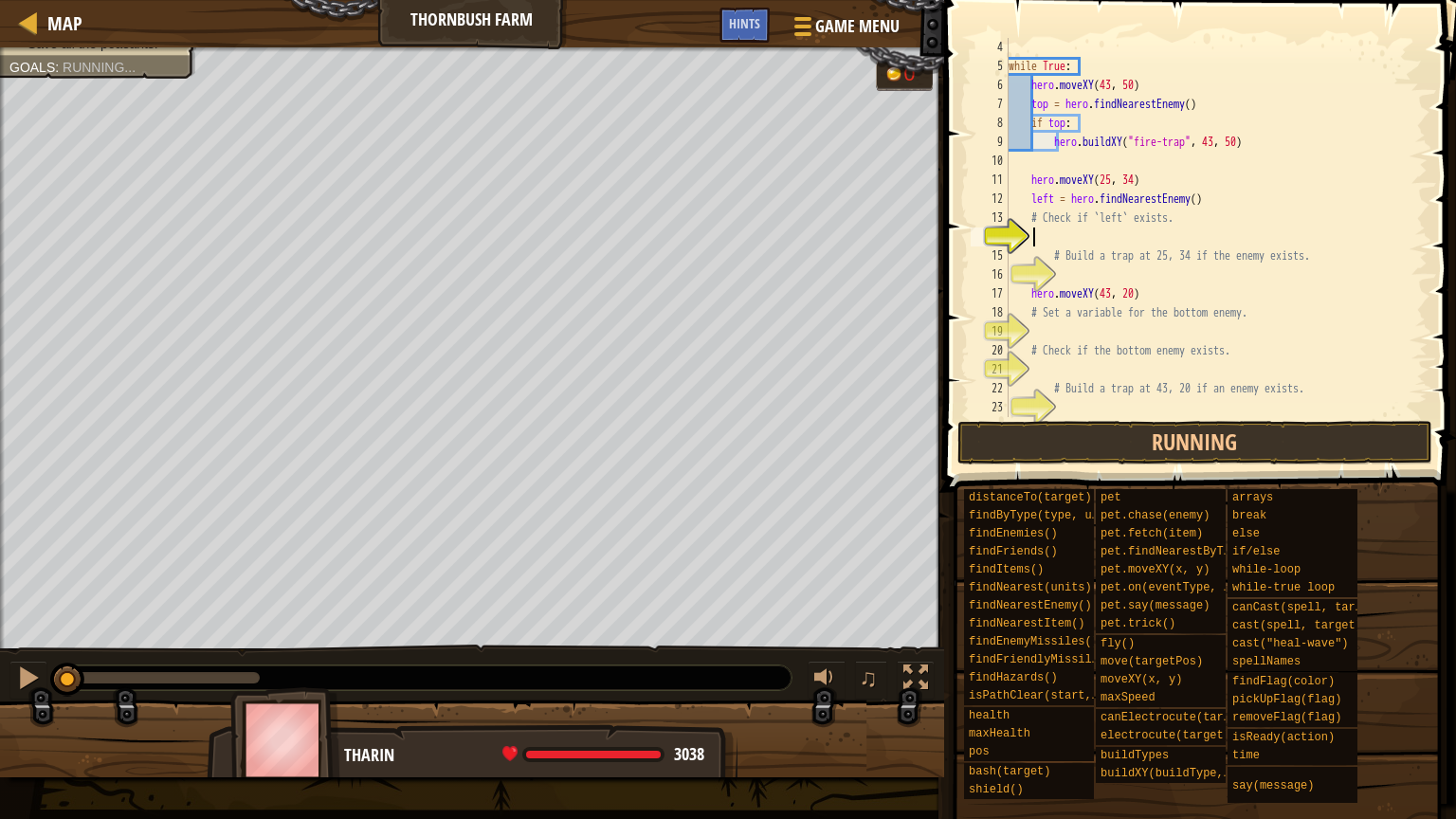 scroll, scrollTop: 9, scrollLeft: 0, axis: vertical 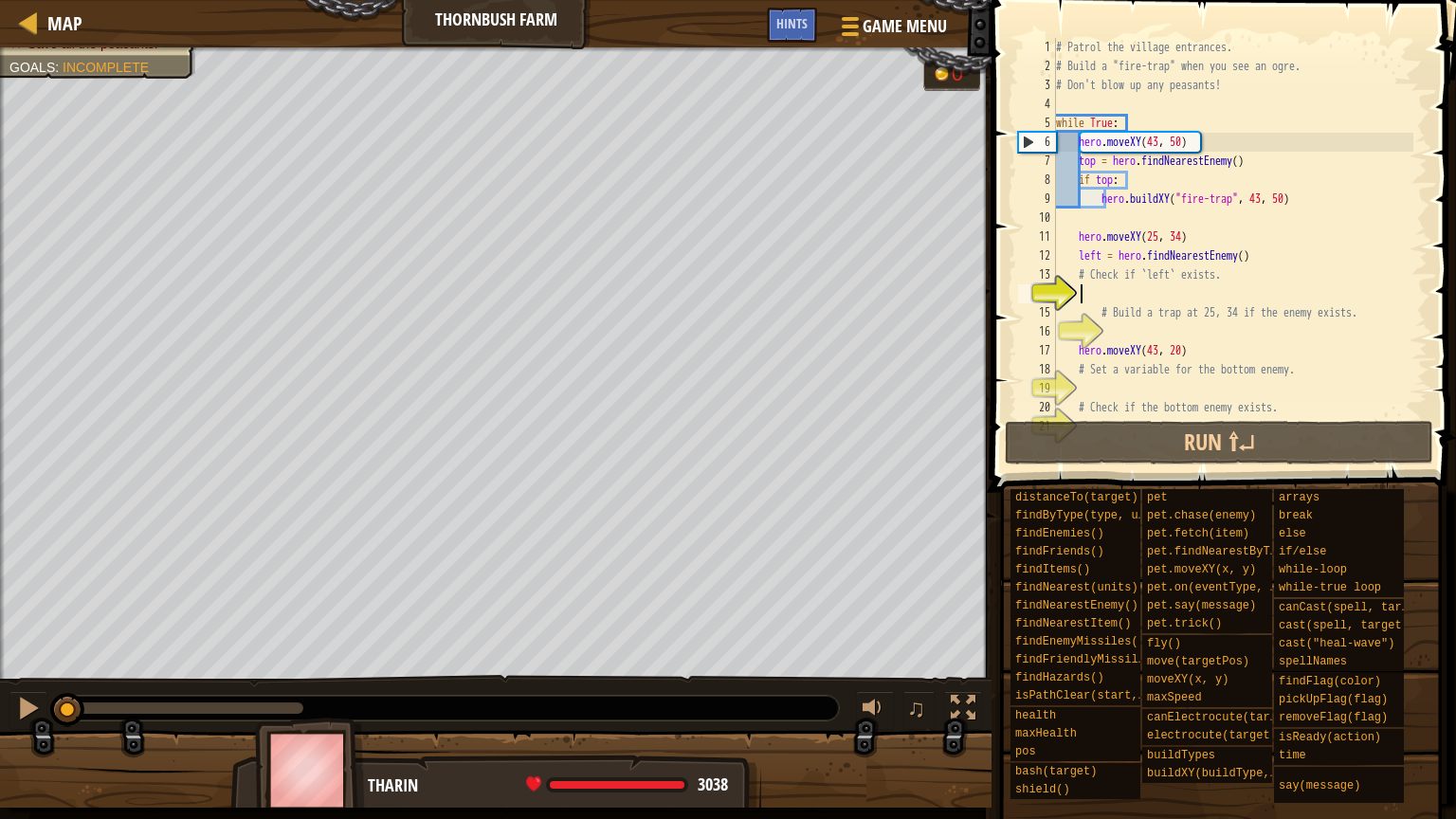 click on "1 2 3 4 5 6 7 8 9 10 11 12 13 14 15 16 17 18 19 20 21 # Patrol the village entrances. # Build a "fire-trap" when you see an ogre. # Don't blow up any peasants! while   True :      hero . moveXY ( 43 ,   50 )      top   =   hero . findNearestEnemy ( )      if   top :          hero . buildXY ( "fire-trap" ,   43 ,   50 )      hero . moveXY ( 25 ,   34 )      left   =   hero . findNearestEnemy ( )      # Check if `left` exists.               # Build a trap at 25, 34 if the enemy exists.               hero . moveXY ( 43 ,   20 )      # Set a variable for the bottom enemy.           # Check if the bottom enemy exists.          XXXXXXXXXXXXXXXXXXXXXXXXXXXXXXXXXXXXXXXXXXXXXXXXXXXXXXXXXXXXXXXXXXXXXXXXXXXXXXXXXXXXXXXXXXXXXXXXXXXXXXXXXXXXXXXXXXXXXXXXXXXXXXXXXXXXXXXXXXXXXXXXXXXXXXXXXXXXXXXXXXXXXXXXXXXXXXXXXXXXXXXXXXXXXXXXXXXXXXXXXXXXXXXXXXXXXXXXXXXXXXXXXXXXXXXXXXXXXXXXXXXXXXXXXXXXXXXX" at bounding box center [1221, 228] 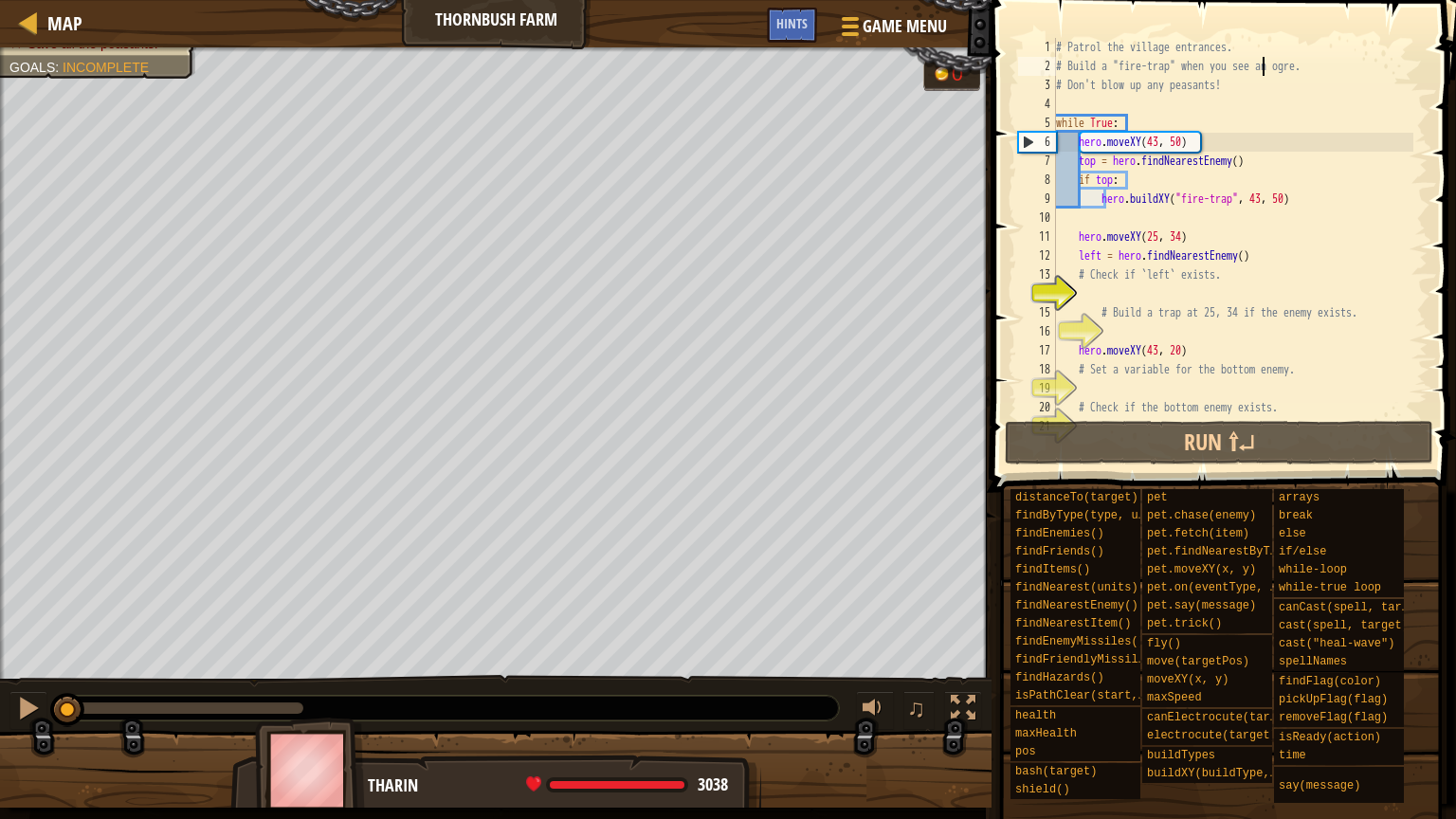 drag, startPoint x: 1316, startPoint y: 101, endPoint x: 1261, endPoint y: 64, distance: 66.28725 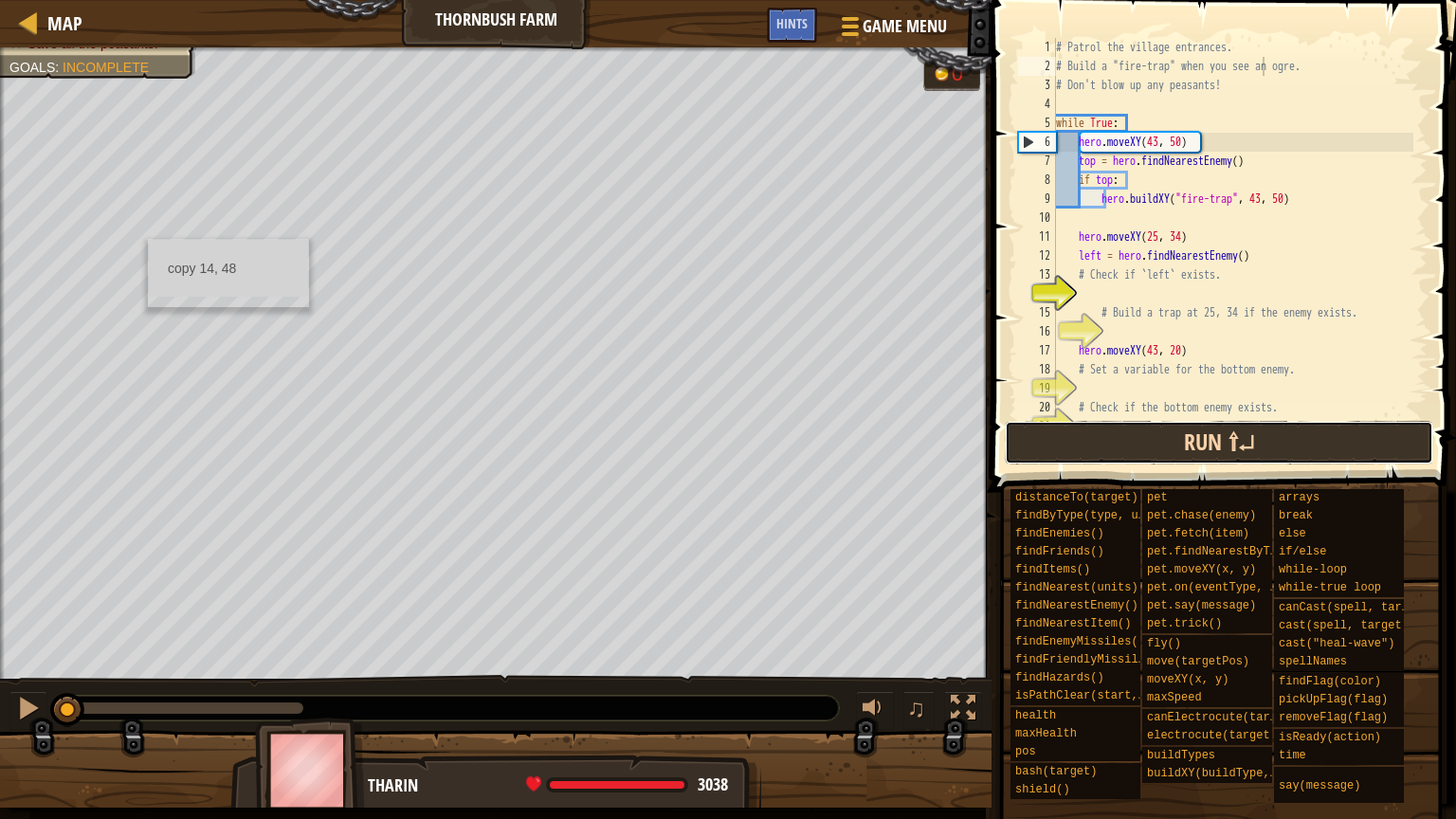 click on "Run ⇧↵" at bounding box center [1219, 443] 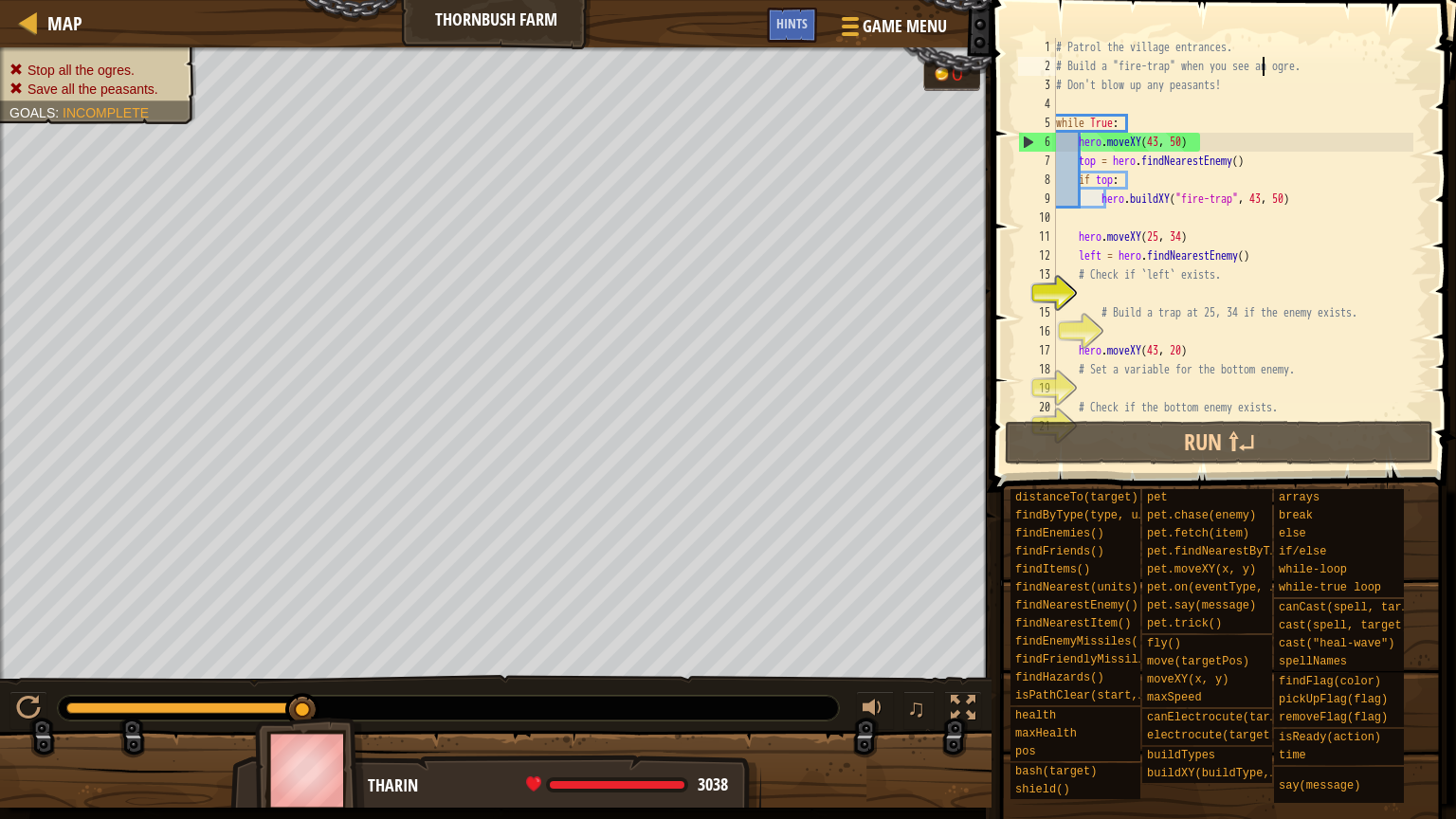 click on "10" at bounding box center (1037, 218) 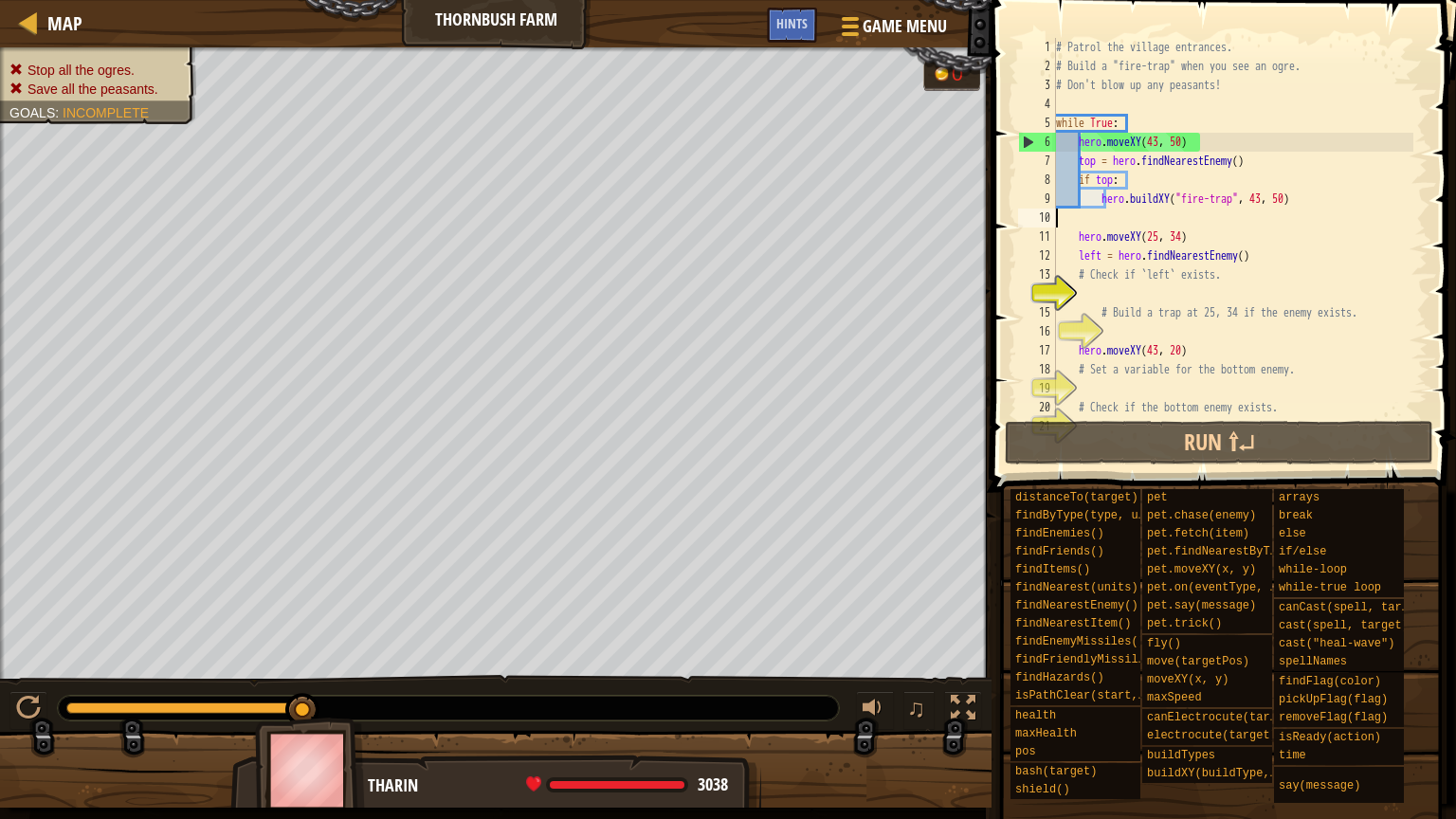 type on "w" 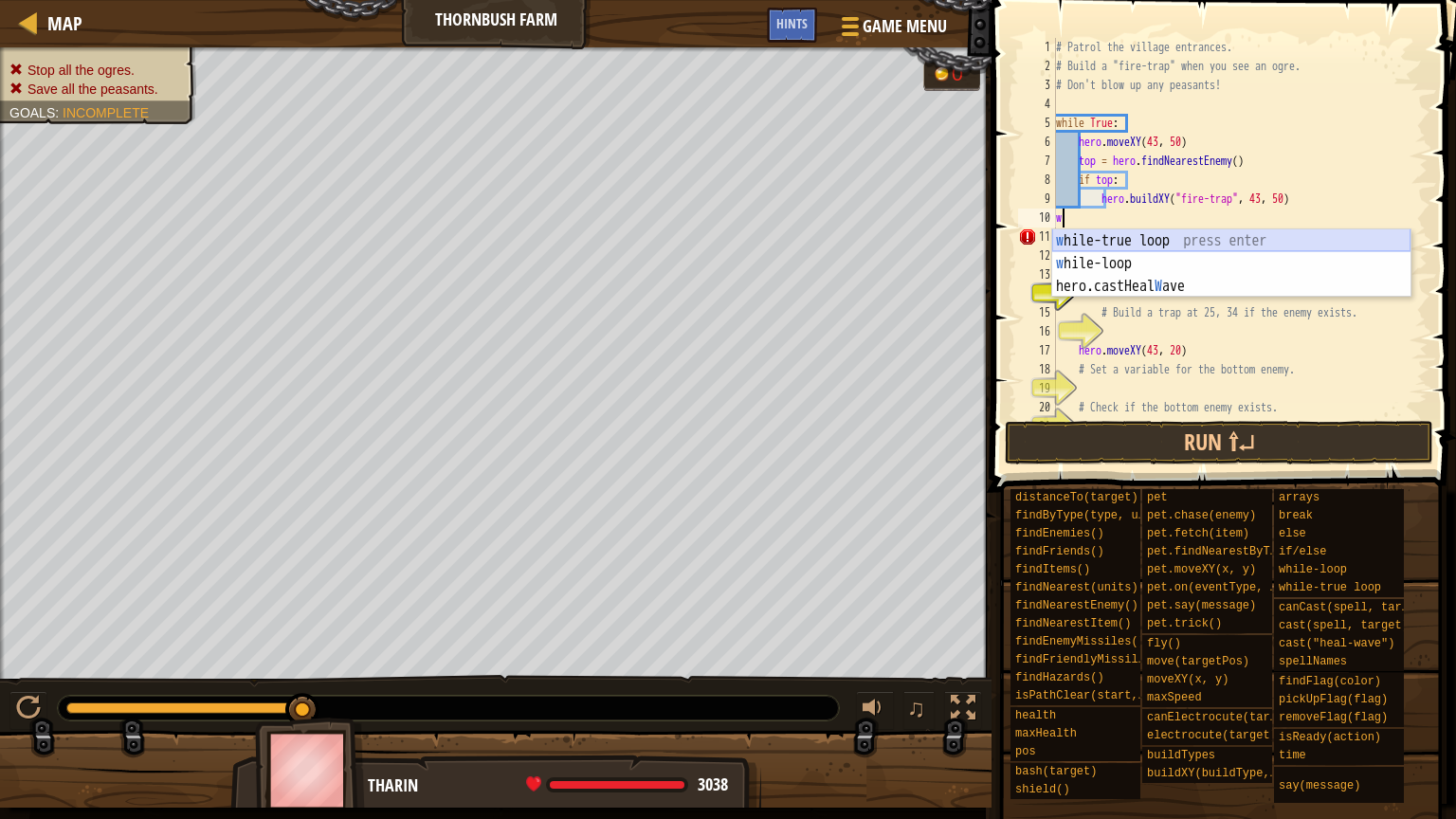click on "w hile-true loop press enter w hile-loop press enter hero.castHeal W ave press enter" at bounding box center [1231, 286] 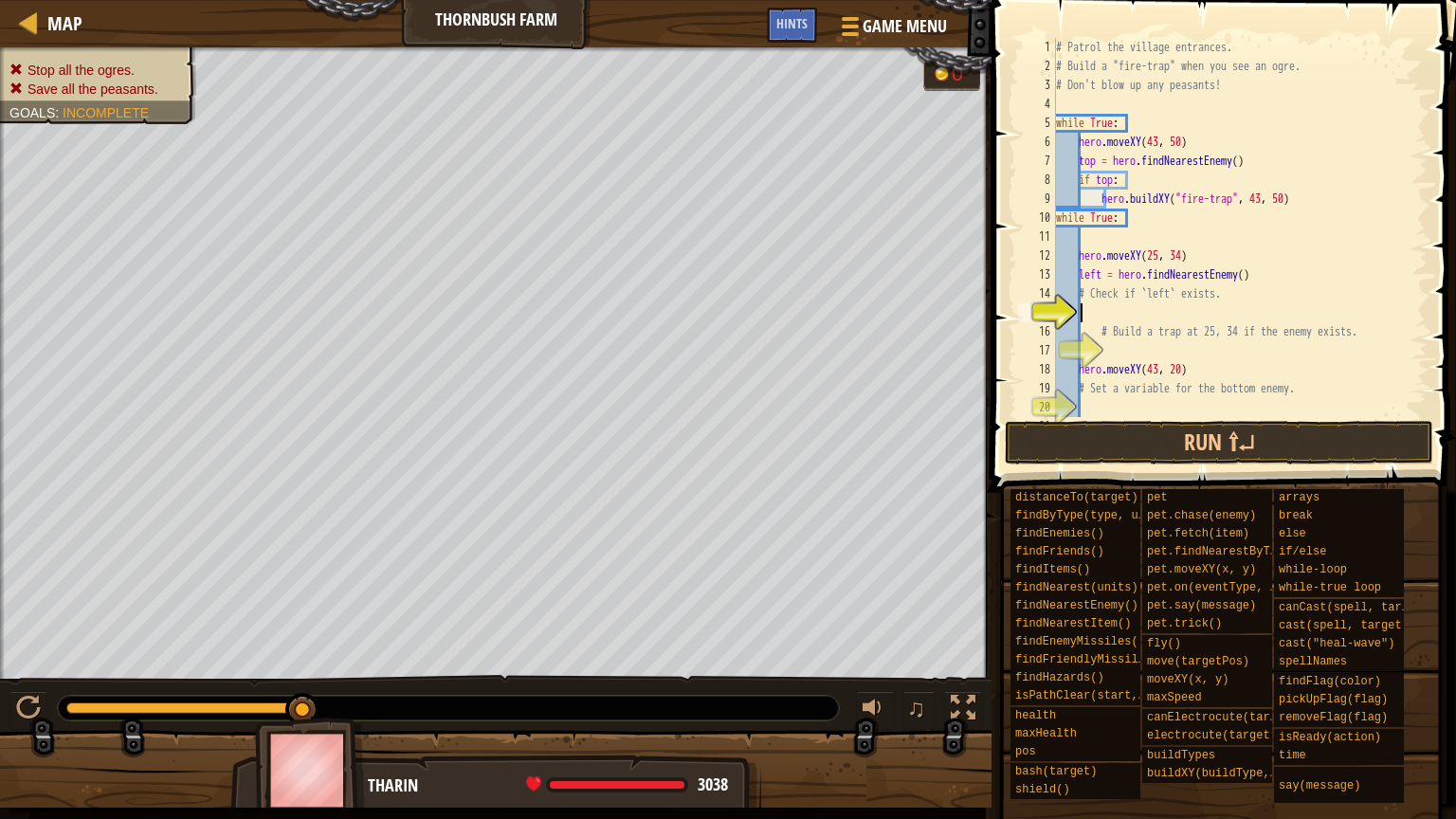 click on "# Patrol the village entrances. # Build a "fire-trap" when you see an ogre. # Don't blow up any peasants! while   True :      hero . moveXY ( 43 ,   50 )      top   =   hero . findNearestEnemy ( )      if   top :          hero . buildXY ( "fire-trap" ,   43 ,   50 ) while   True :           hero . moveXY ( 25 ,   34 )      left   =   hero . findNearestEnemy ( )      # Check if `left` exists.               # Build a trap at 25, 34 if the enemy exists.               hero . moveXY ( 43 ,   20 )      # Set a variable for the bottom enemy.           # Check if the bottom enemy exists." at bounding box center [1232, 246] 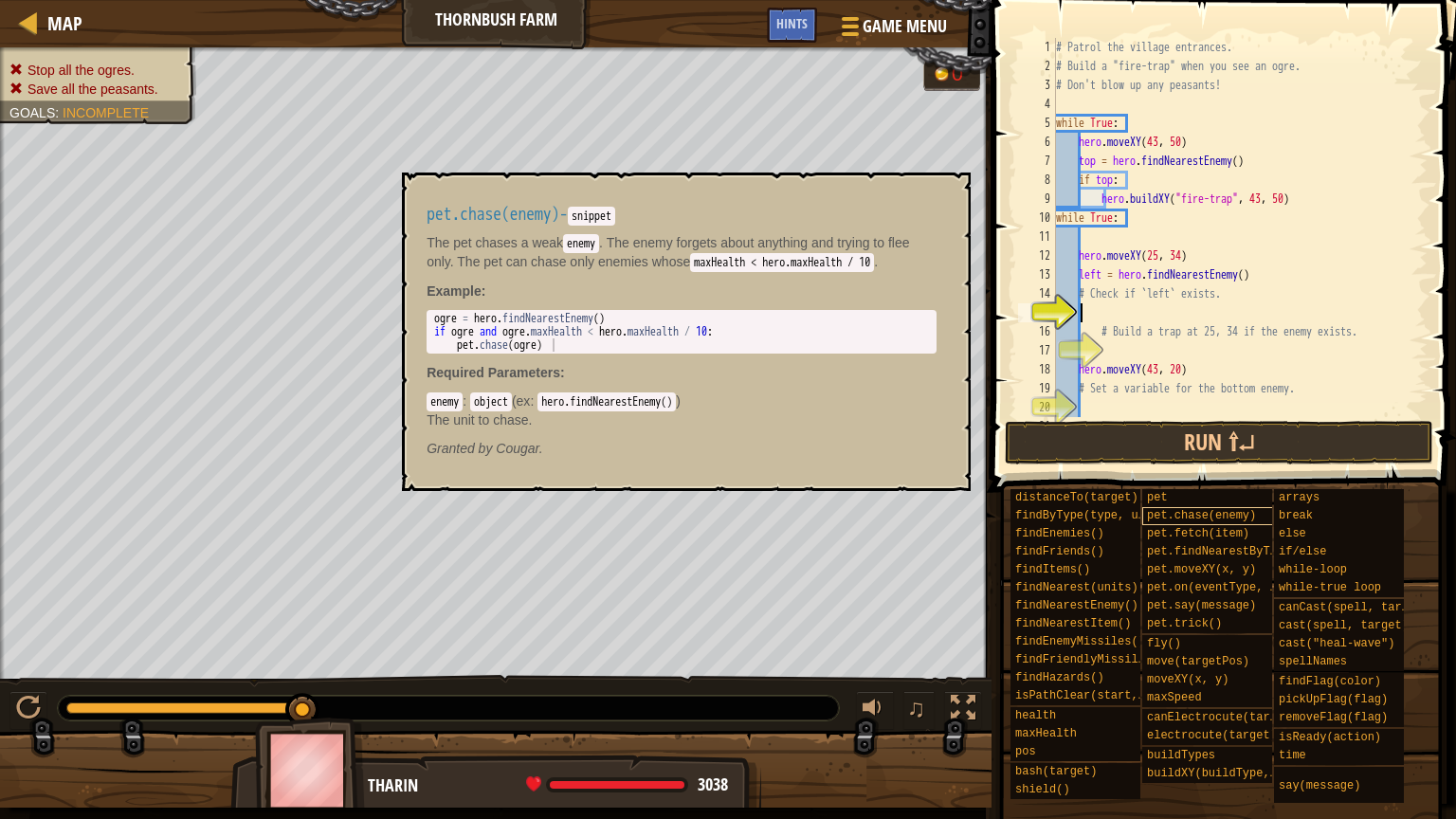 scroll, scrollTop: 9, scrollLeft: 1, axis: both 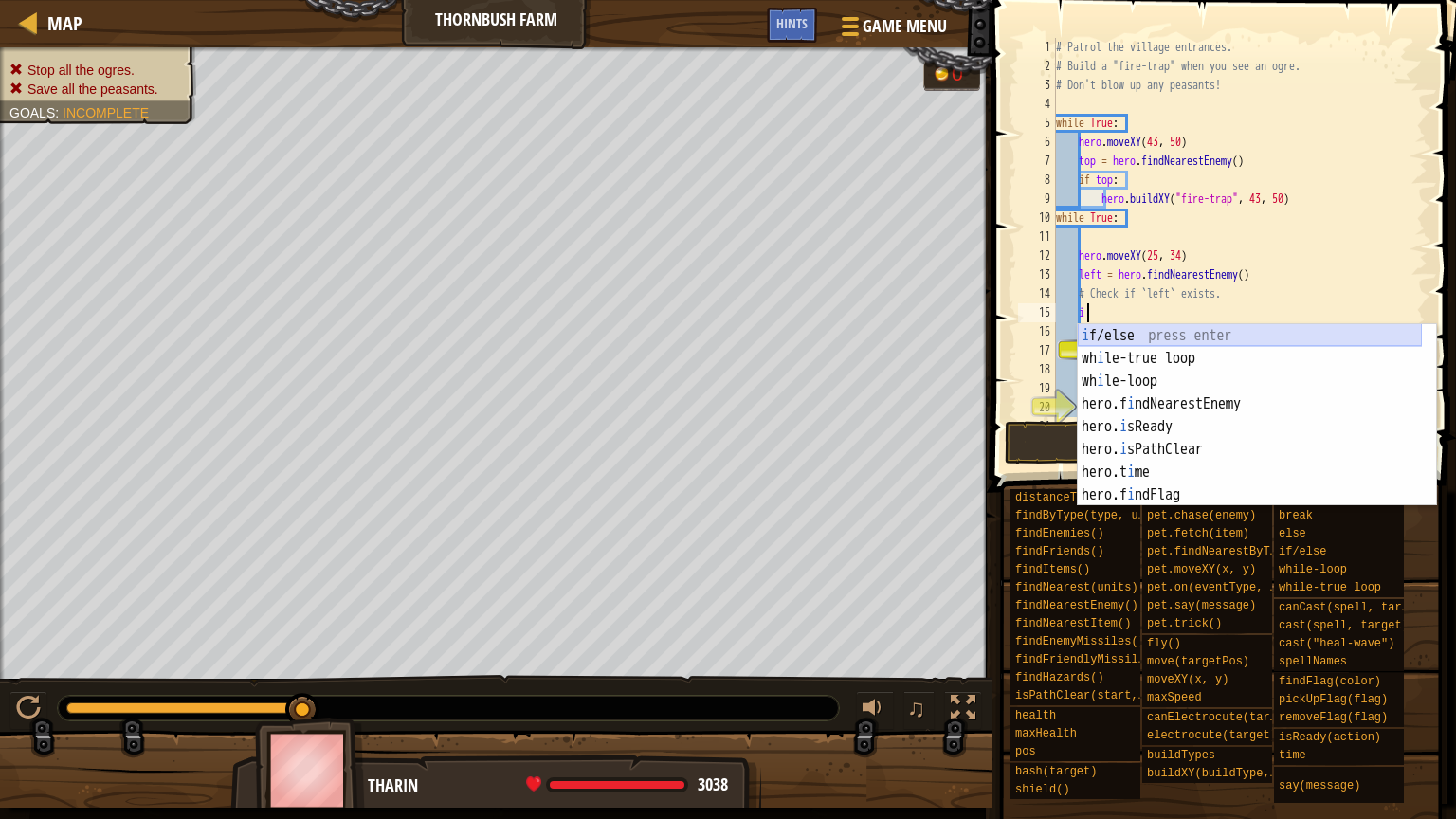 click on "i f/else press enter wh i le-true loop press enter wh i le-loop press enter hero.f i ndNearestEnemy press enter hero. i sReady press enter hero. i sPathClear press enter hero.t i me press enter hero.f i ndFlag press enter hero.f i ndItems press enter" at bounding box center (1249, 438) 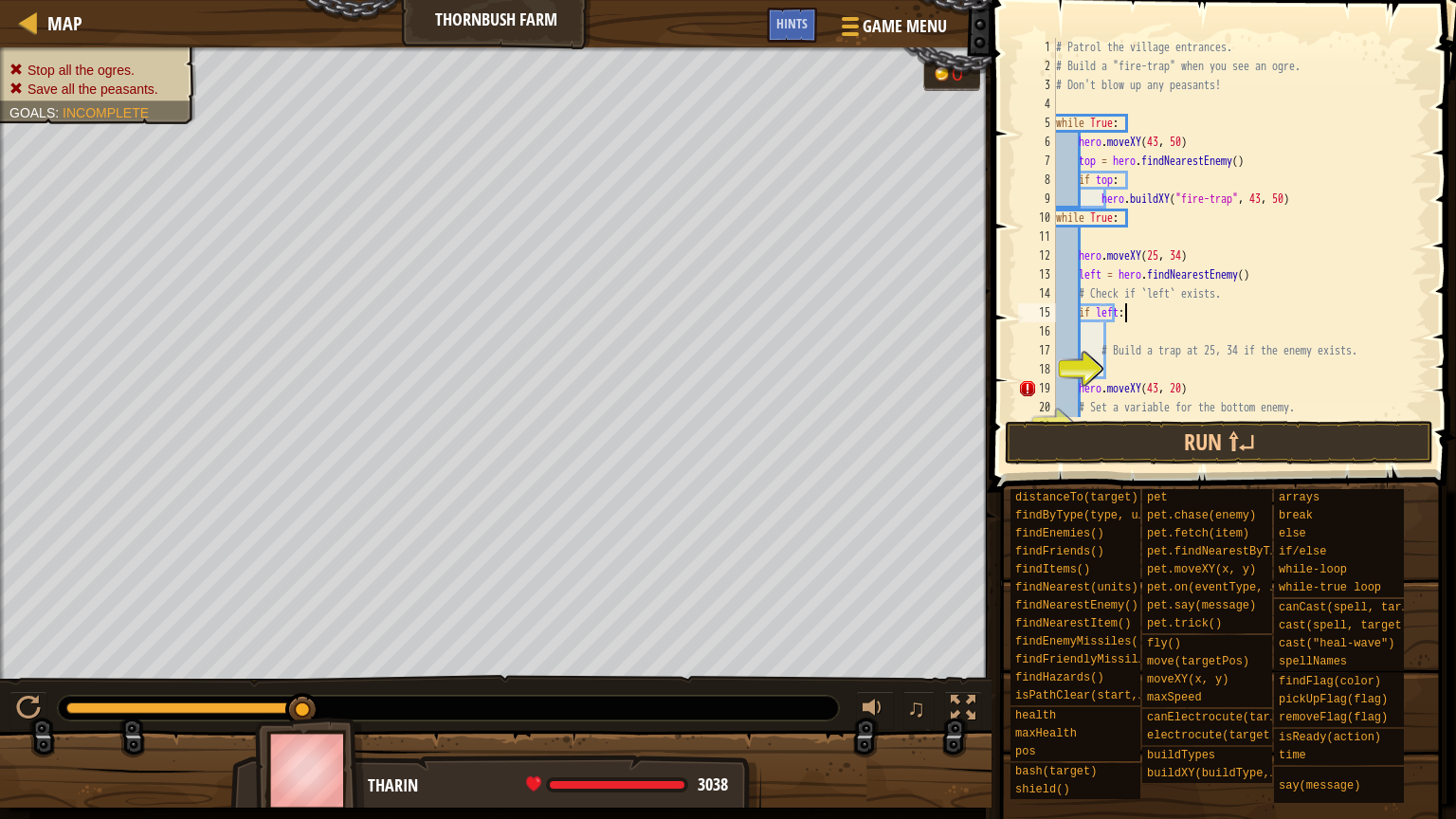 scroll, scrollTop: 9, scrollLeft: 5, axis: both 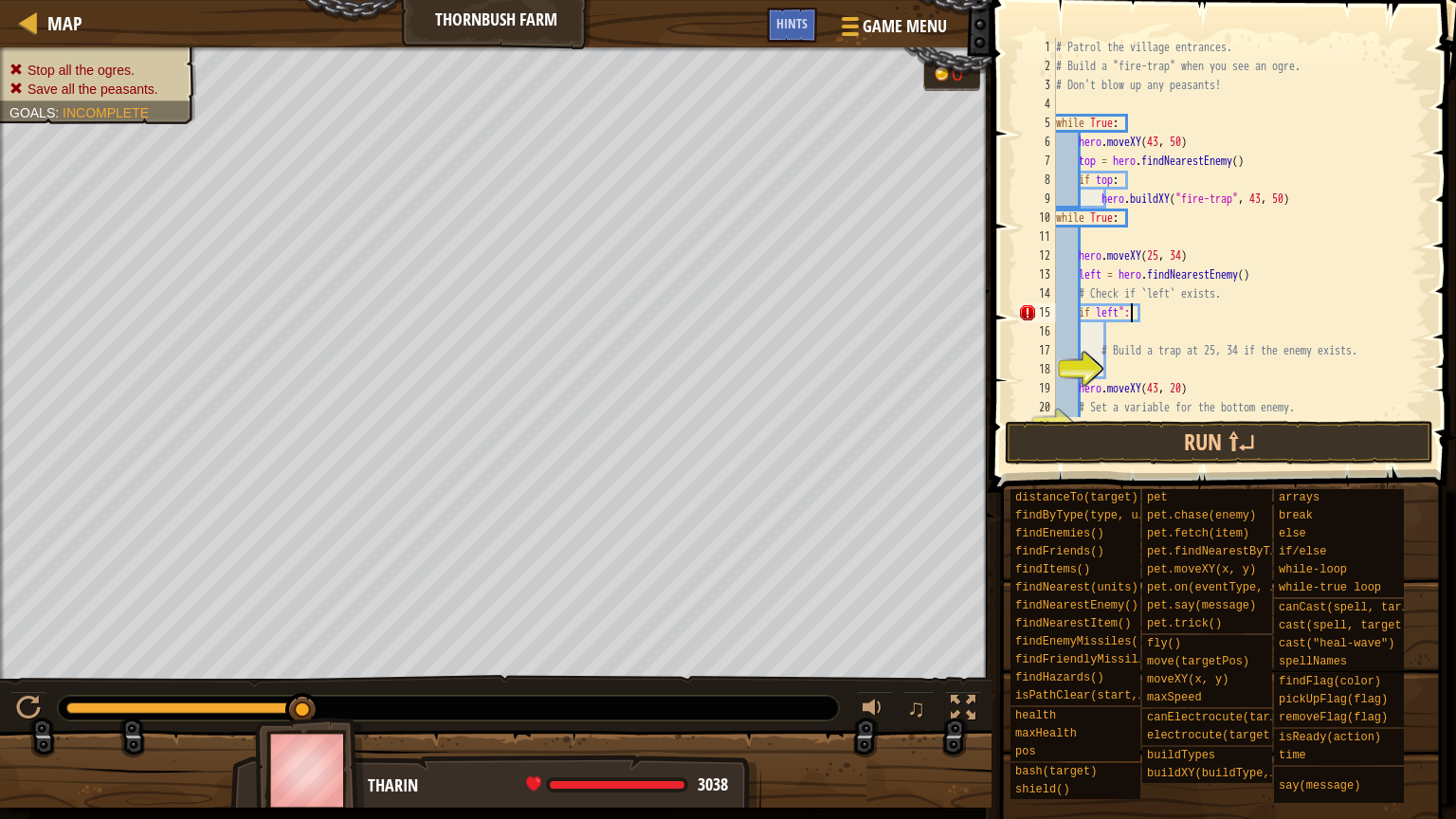 type on "if left:" 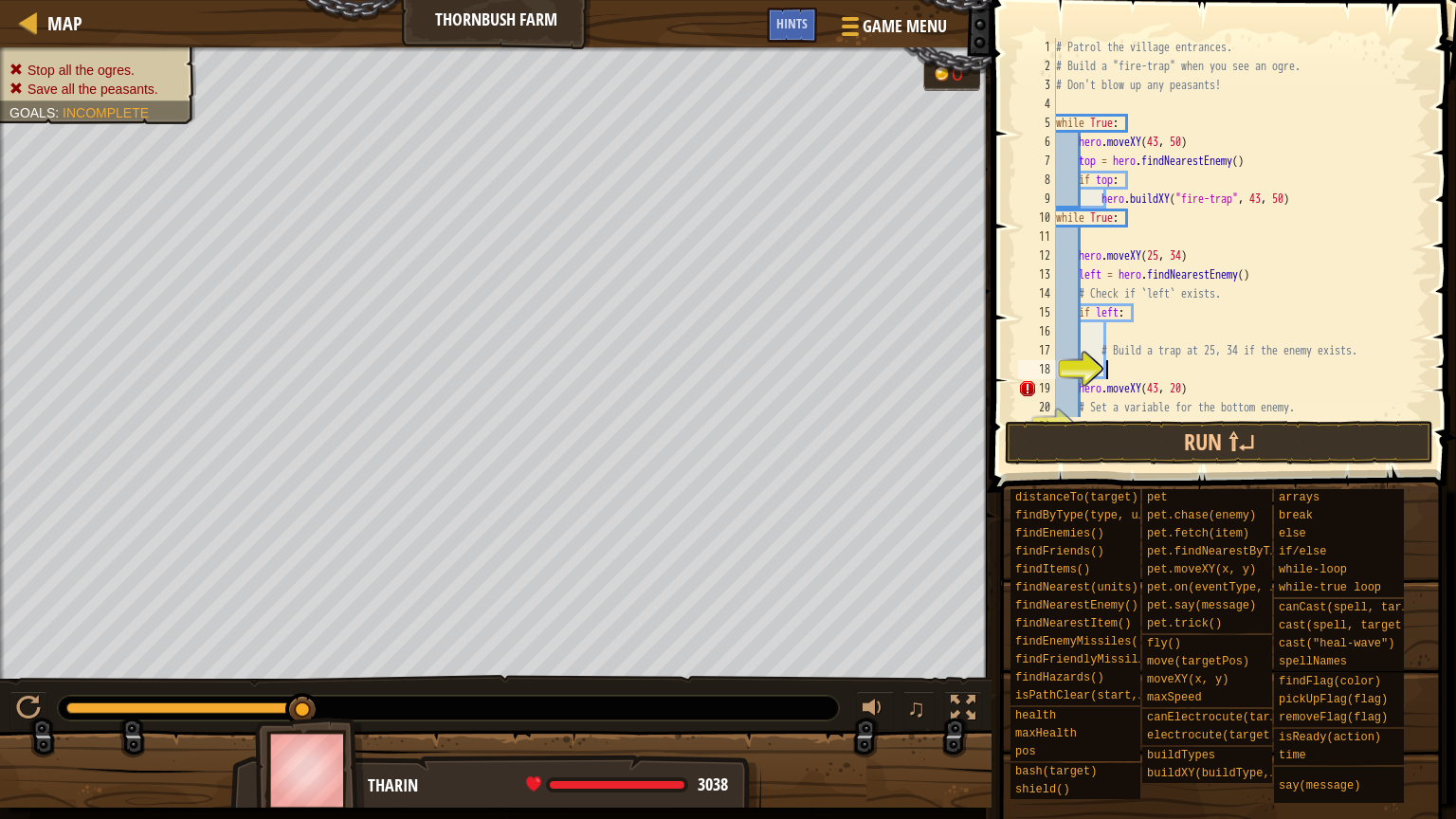click on "# Patrol the village entrances. # Build a "fire-trap" when you see an ogre. # Don't blow up any peasants! while   True :      hero . moveXY ( 43 ,   50 )      top   =   hero . findNearestEnemy ( )      if   top :          hero . buildXY ( "fire-trap" ,   43 ,   50 ) while   True :           hero . moveXY ( 25 ,   34 )      left   =   hero . findNearestEnemy ( )      # Check if `left` exists.      if   left :                   # Build a trap at 25, 34 if the enemy exists.               hero . moveXY ( 43 ,   20 )      # Set a variable for the bottom enemy." at bounding box center [1232, 246] 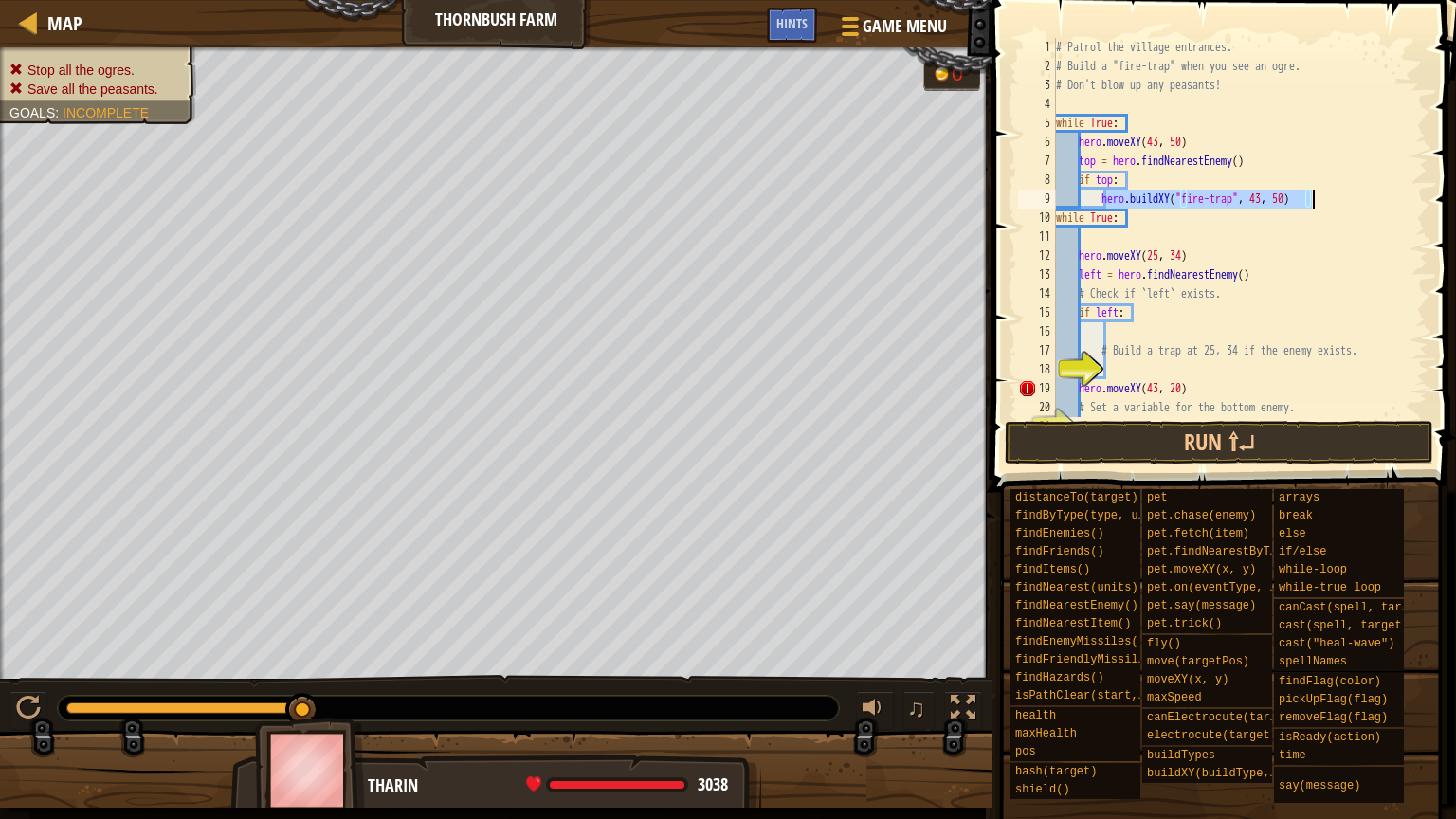 drag, startPoint x: 1105, startPoint y: 196, endPoint x: 1361, endPoint y: 202, distance: 256.0703 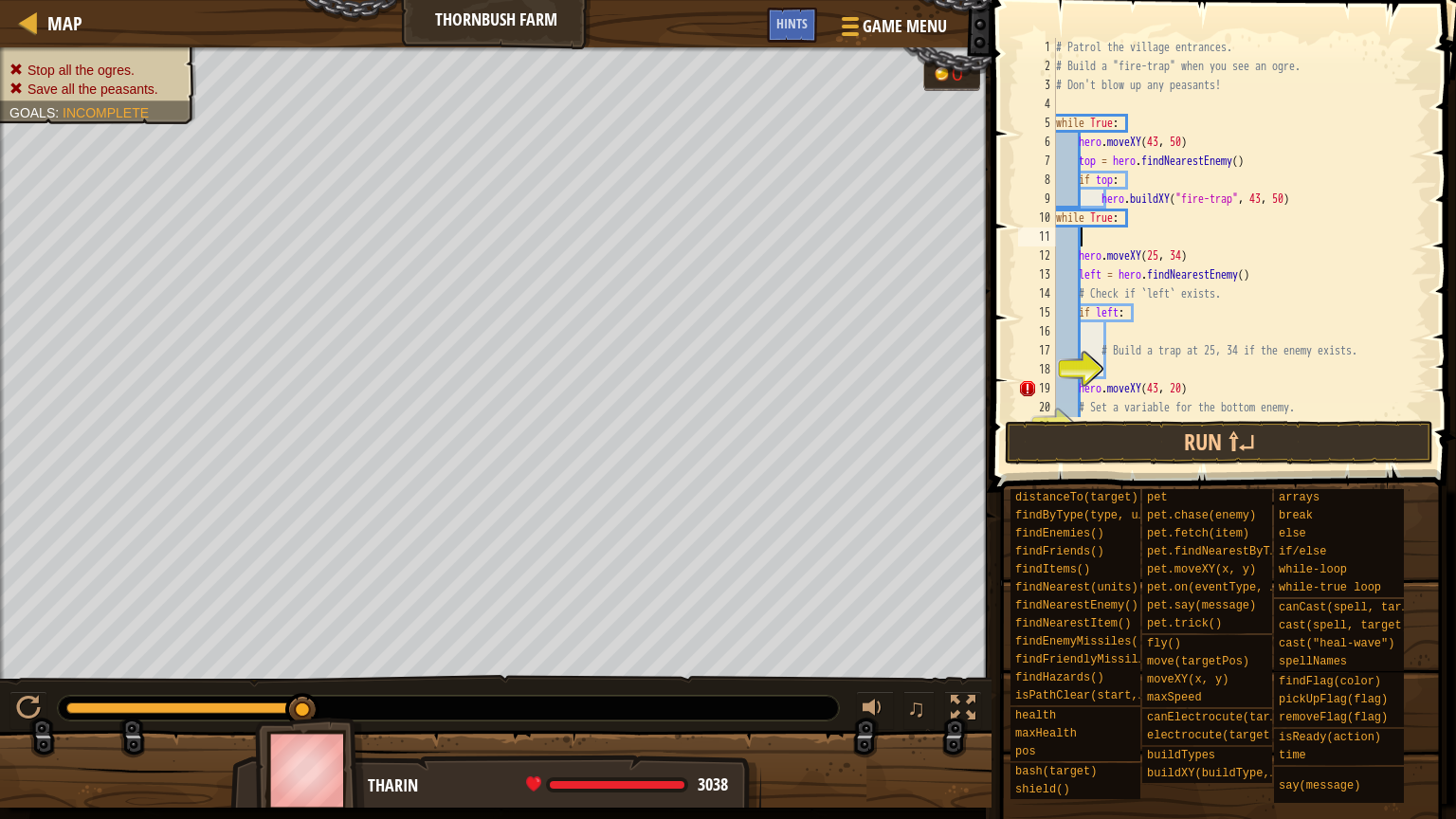 scroll, scrollTop: 9, scrollLeft: 0, axis: vertical 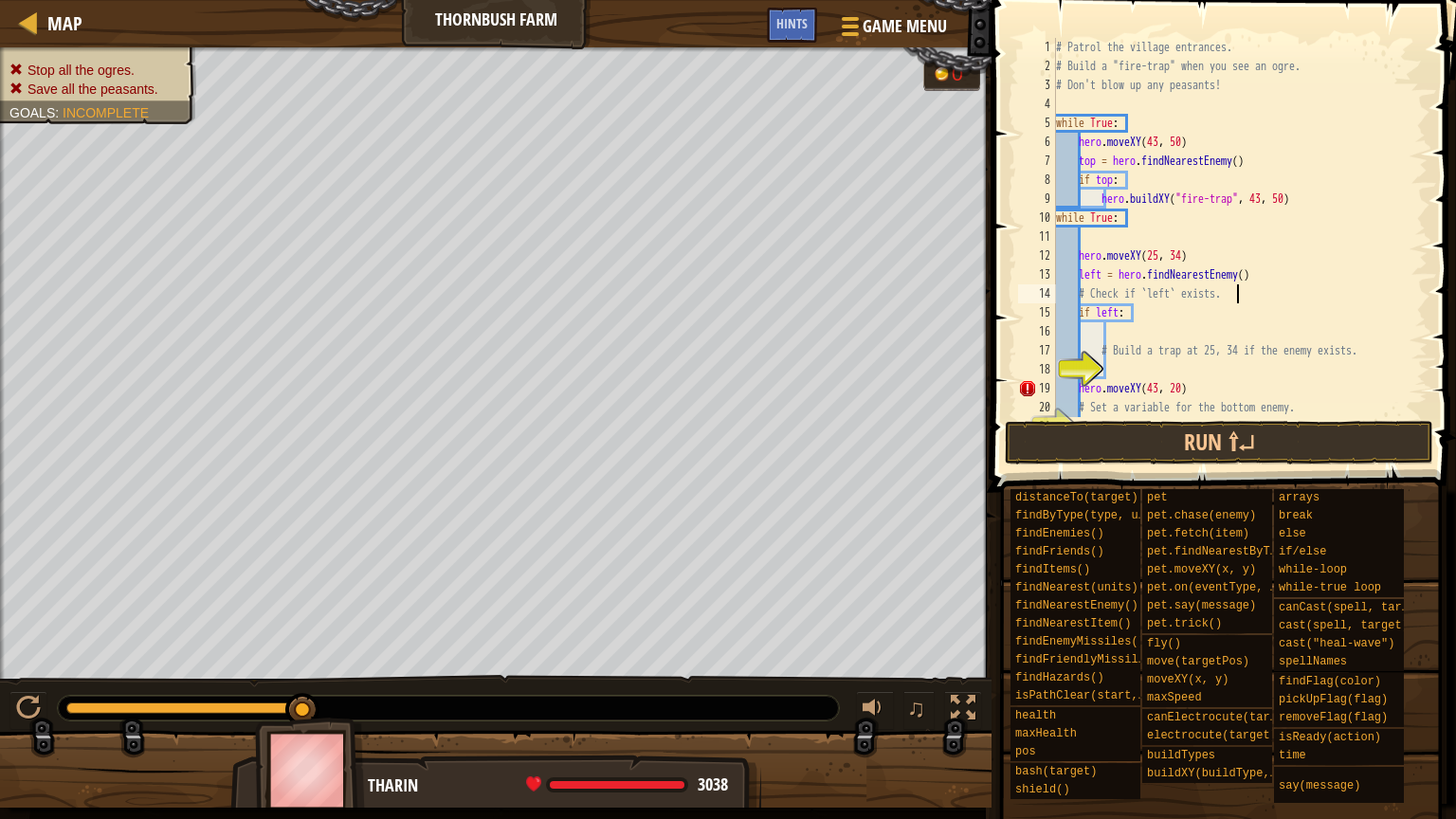 type on "if left:" 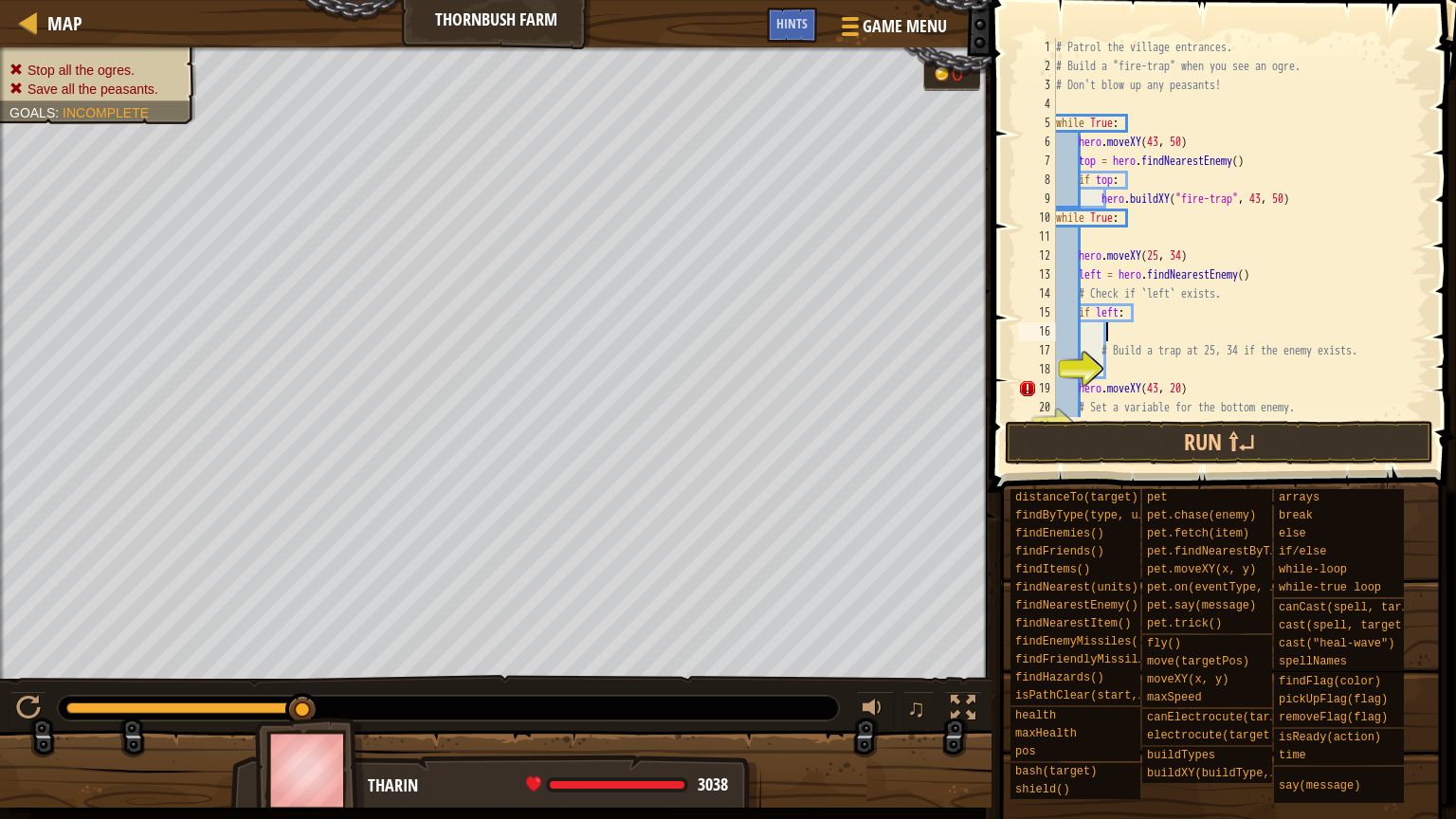 type on "# Build a trap at 25, 34 if the enemy exists." 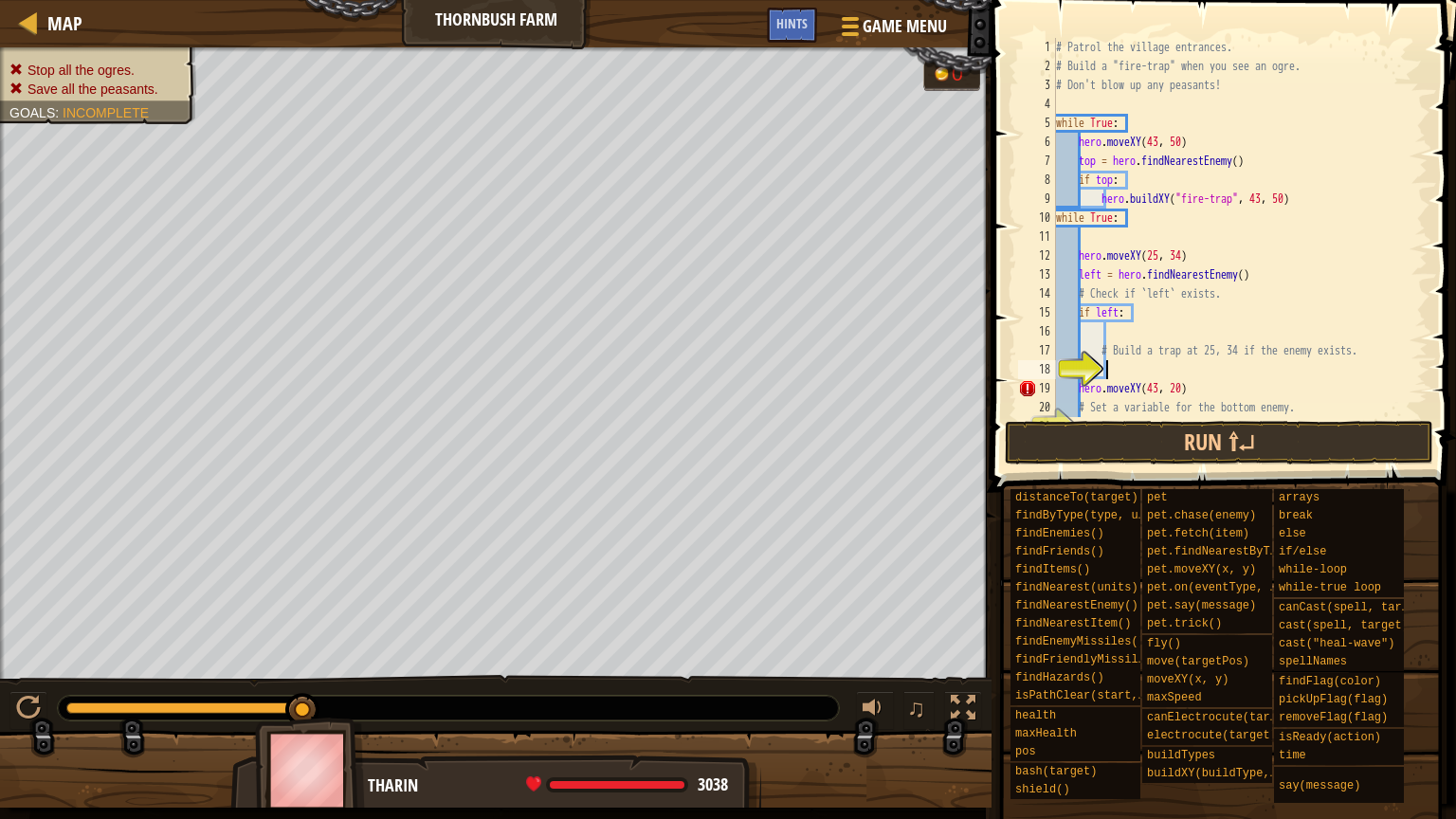 paste on "hero.buildXY("fire-trap", 43, 50)" 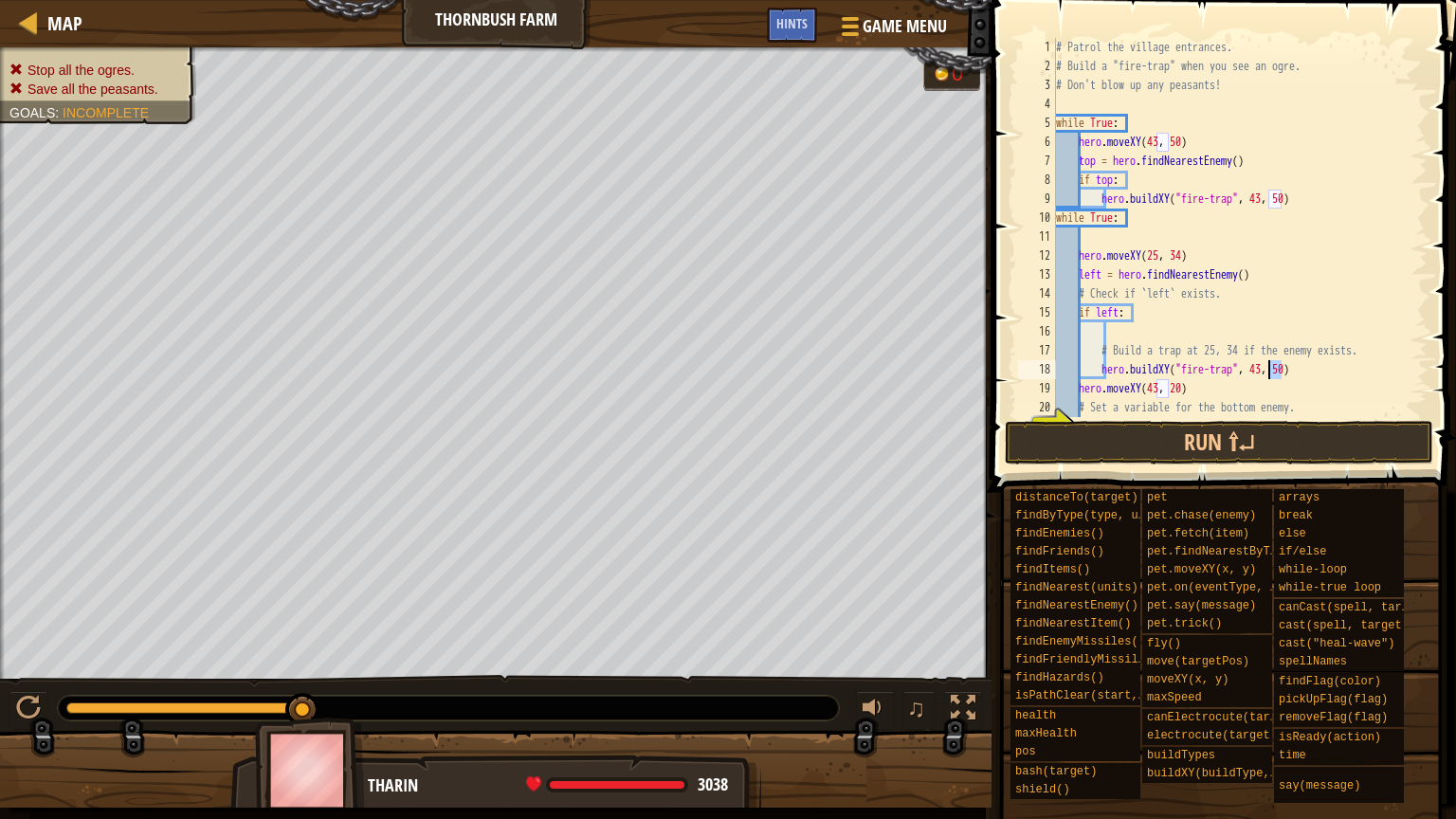 drag, startPoint x: 1283, startPoint y: 372, endPoint x: 1270, endPoint y: 369, distance: 13.341664 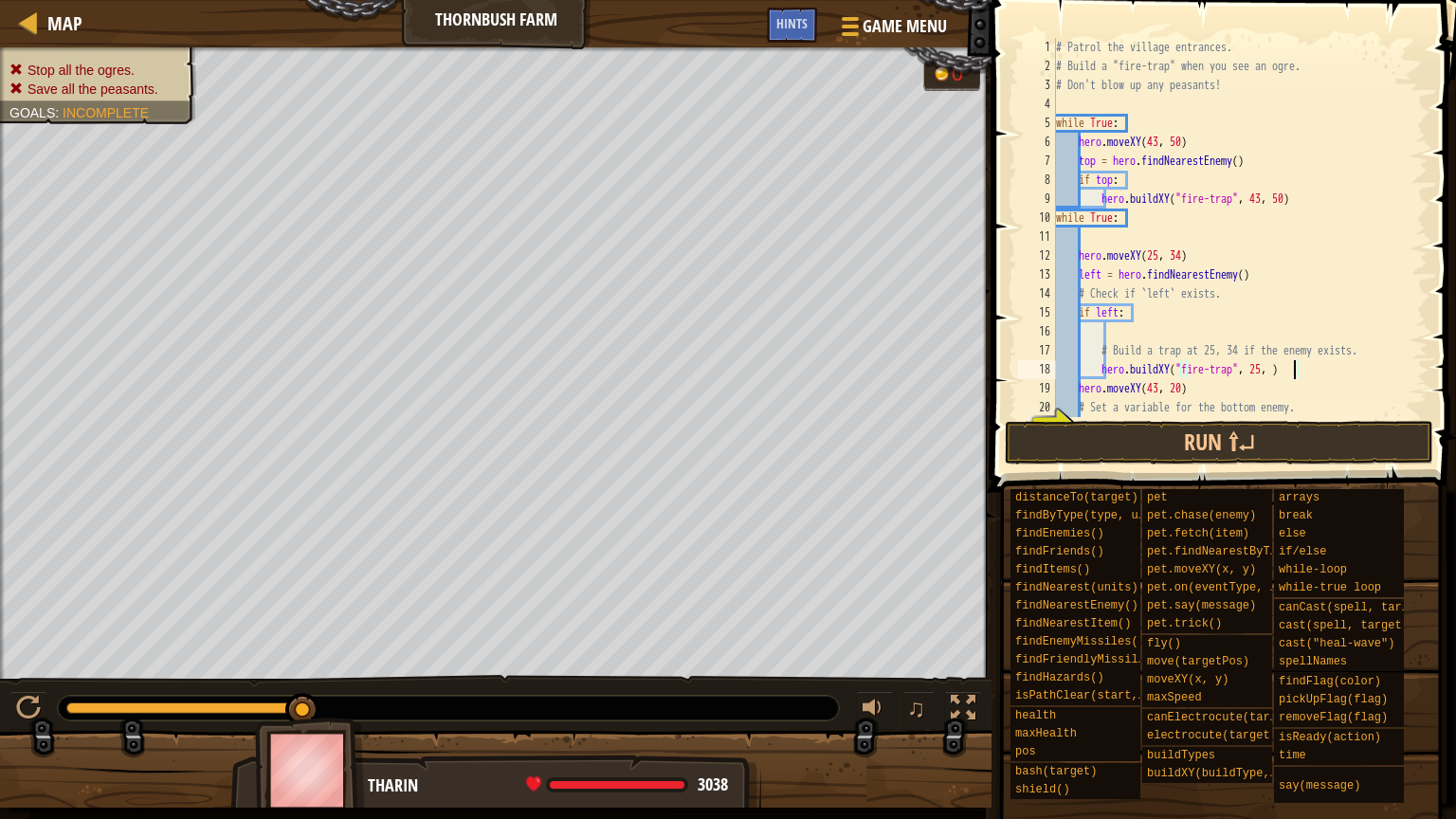 scroll, scrollTop: 9, scrollLeft: 19, axis: both 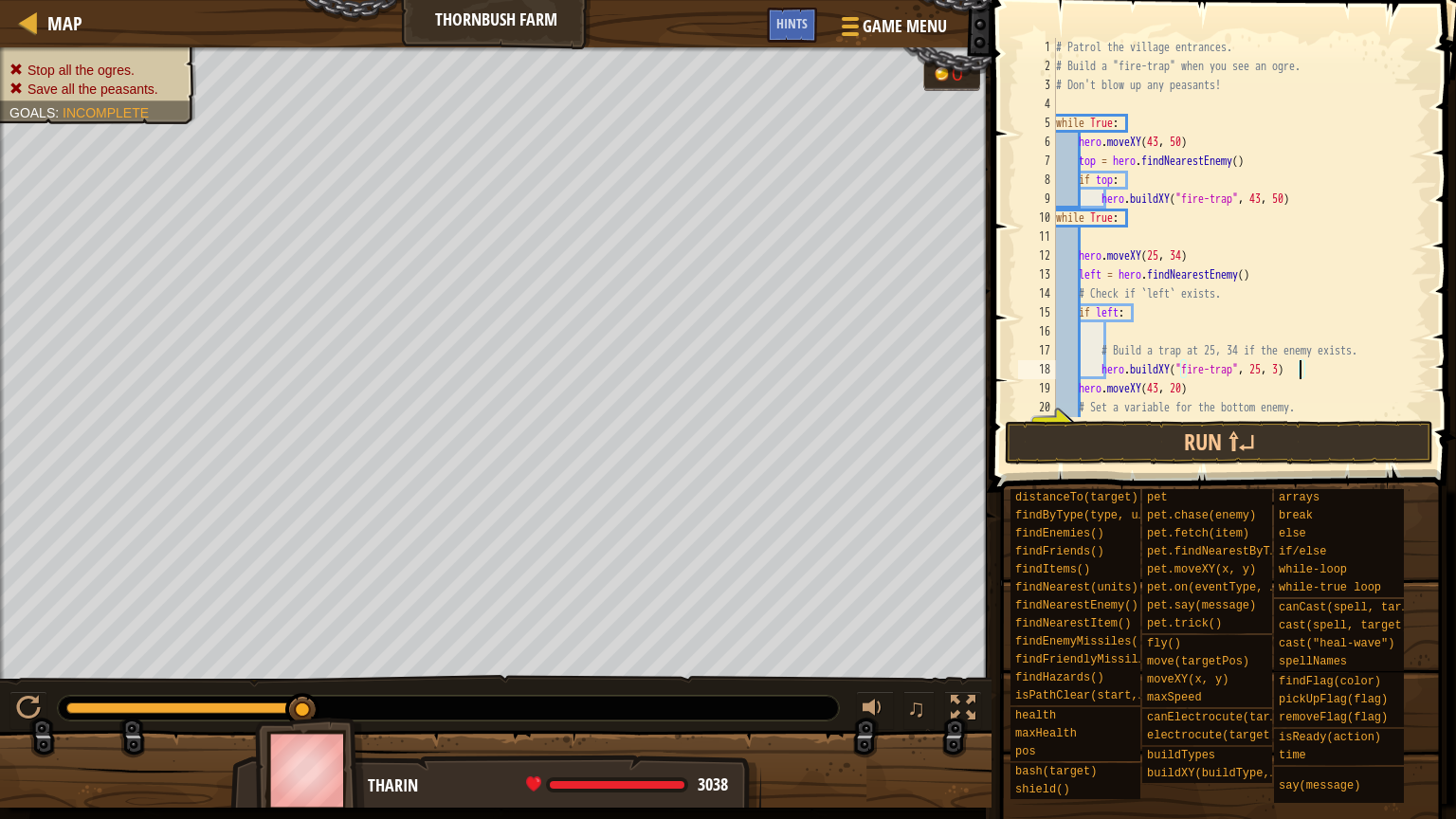 type on "hero.buildXY("fire-trap", [NUMBER], [NUMBER])" 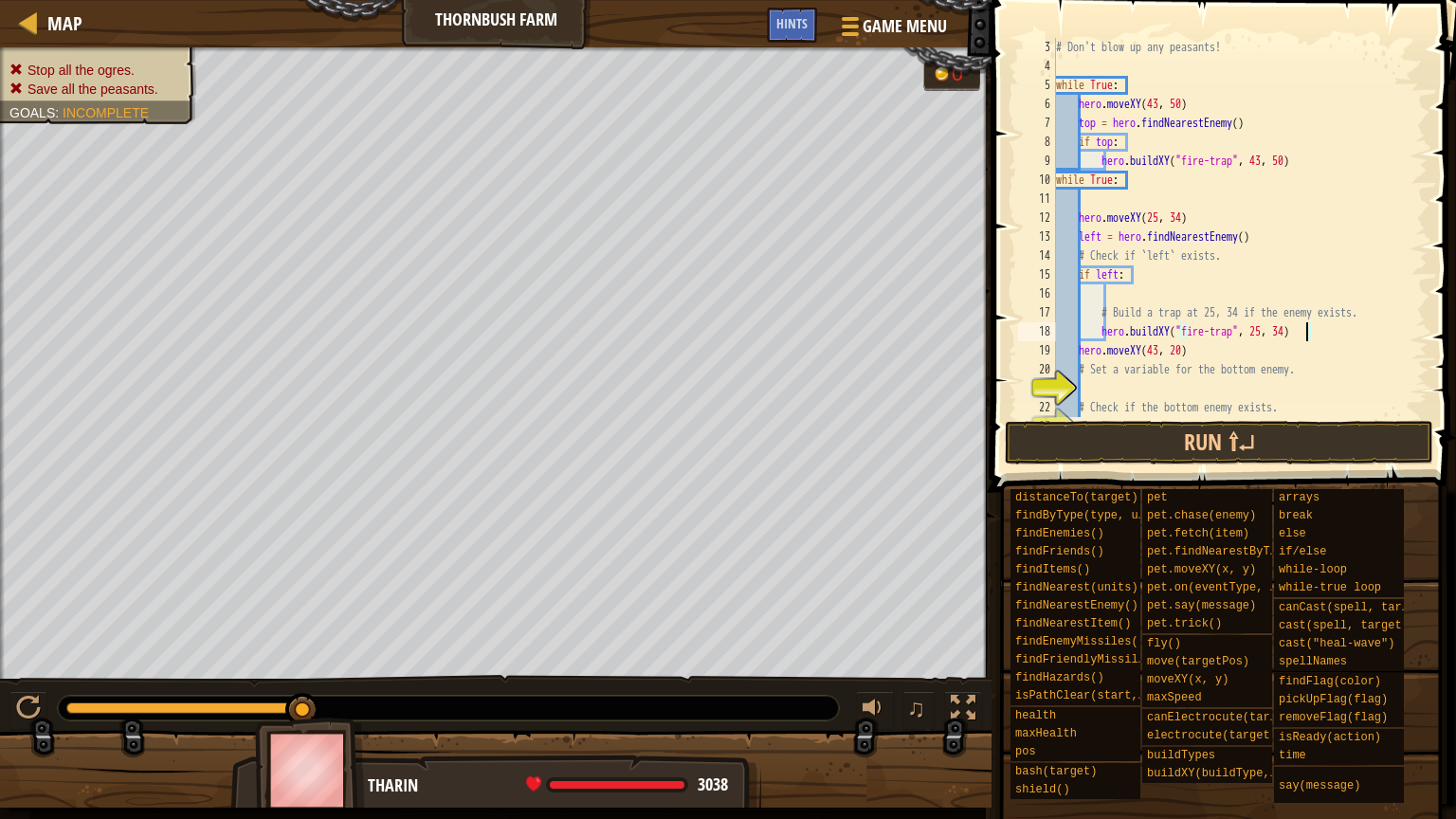 scroll, scrollTop: 95, scrollLeft: 0, axis: vertical 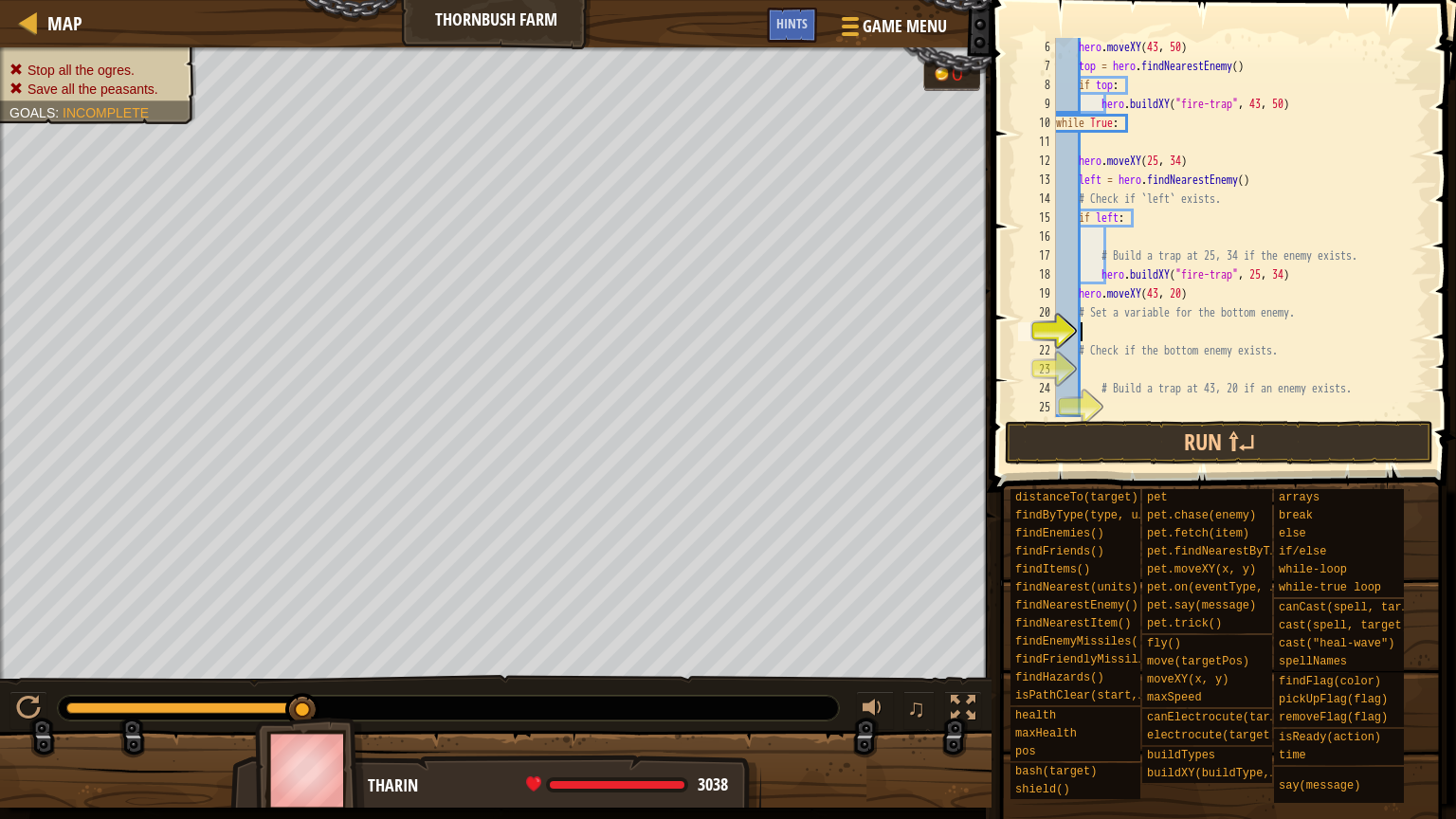 click on "pet.carryUnit(m, x, y)
# Do stuff...
2632
hero . moveXY ( 43 ,   50 )      top   =   hero . findNearestEnemy ( )      if   top :          hero . buildXY ( "fire-trap" ,   43 ,   50 ) while   True :           hero . moveXY ( 25 ,   34 )      left   =   hero . findNearestEnemy ( )      # Check if `left` exists.      if   left :                   # Build a trap at 25, 34 if the enemy exists.          hero . buildXY ( "fire-trap" ,   25 ,   34 )      hero . moveXY ( 43 ,   20 )      # Set a variable for the bottom enemy.           # Check if the bottom enemy exists.               # Build a trap at 43, 20 if an enemy exists." at bounding box center (1232, 246) 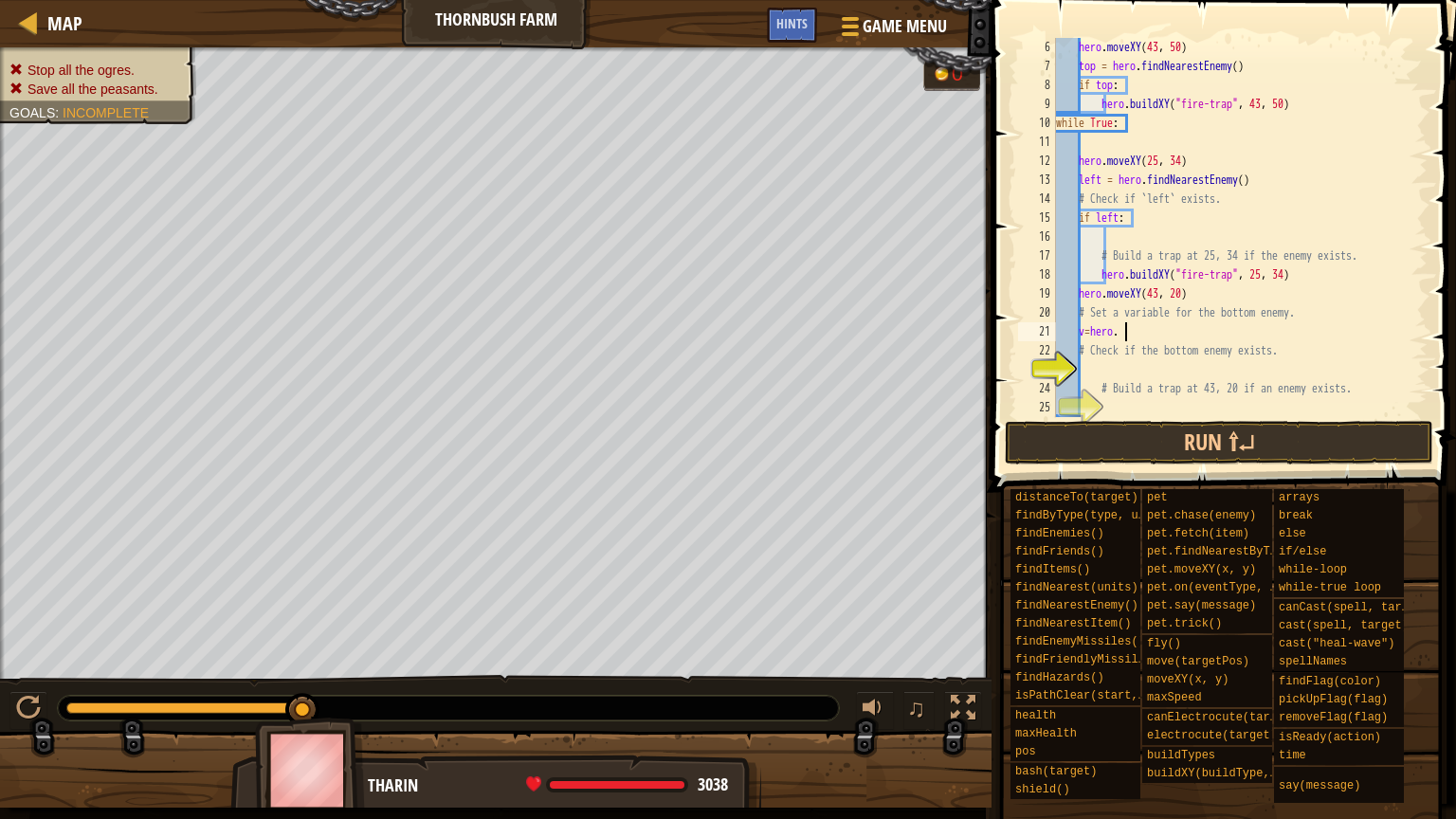 scroll, scrollTop: 9, scrollLeft: 4, axis: both 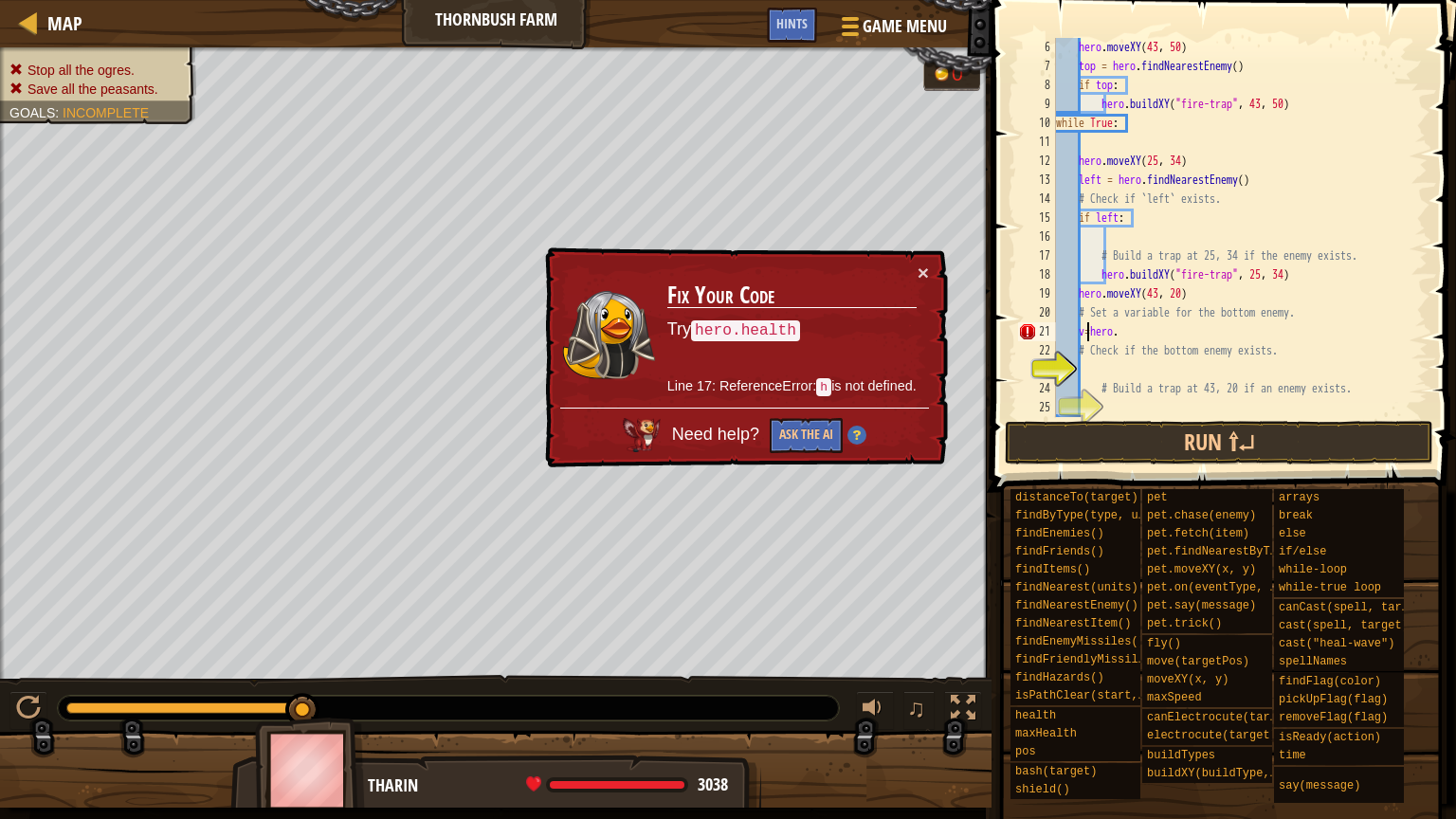 click on "hero . moveXY ( 43 ,   50 )      top   =   hero . findNearestEnemy ( )      if   top :          hero . buildXY ( "fire-trap" ,   43 ,   50 ) while   True :           hero . moveXY ( 25 ,   34 )      left   =   hero . findNearestEnemy ( )      # Check if `left` exists.      if   left :                   # Build a trap at 25, 34 if the enemy exists.          hero . buildXY ( "fire-trap" ,   25 ,   34 )      hero . moveXY ( 43 ,   20 )      # Set a variable for the bottom enemy.      v = hero .      # Check if the bottom enemy exists.               # Build a trap at 43, 20 if an enemy exists." at bounding box center [1232, 246] 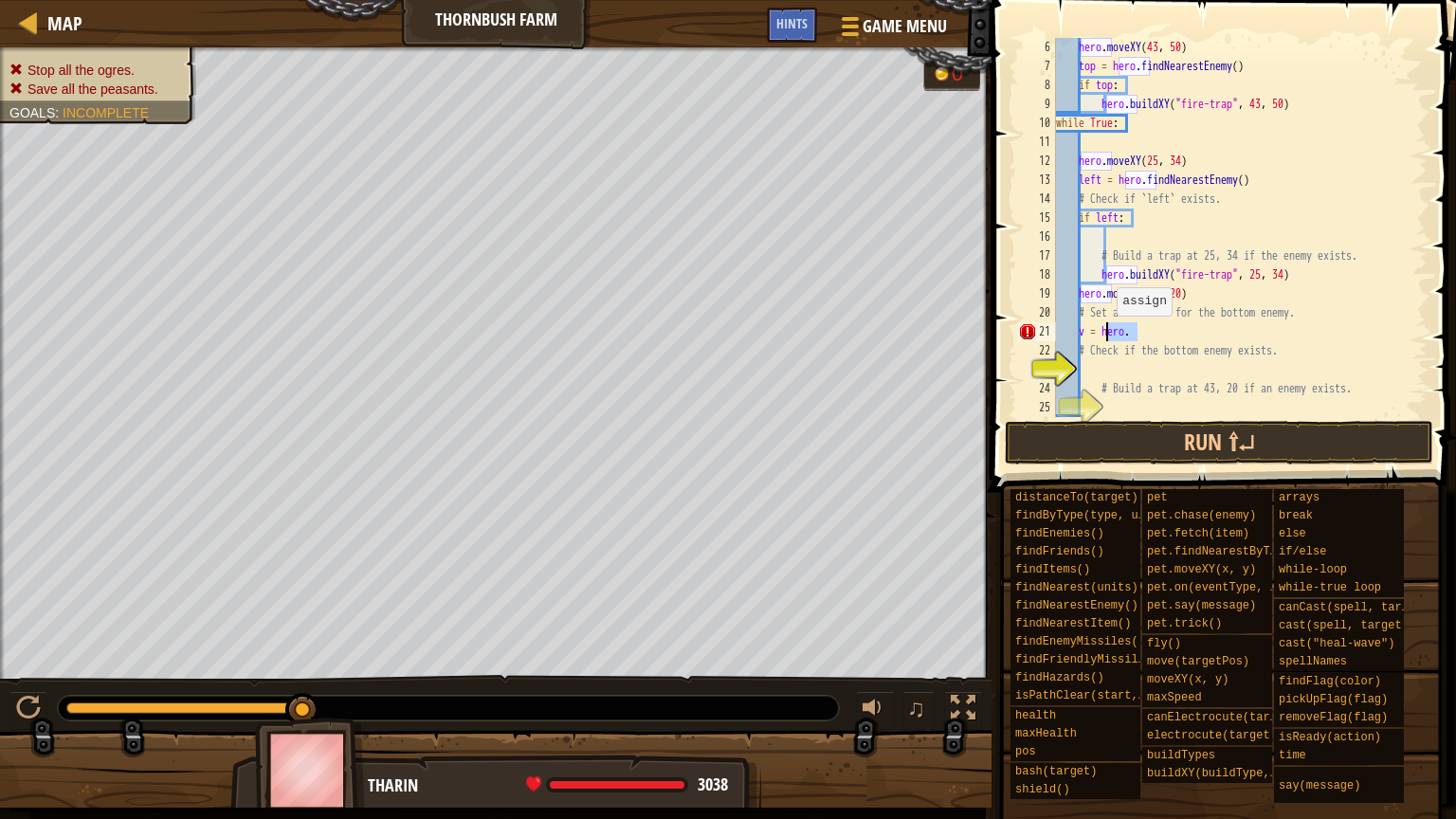 drag, startPoint x: 1149, startPoint y: 327, endPoint x: 1107, endPoint y: 334, distance: 42.579338 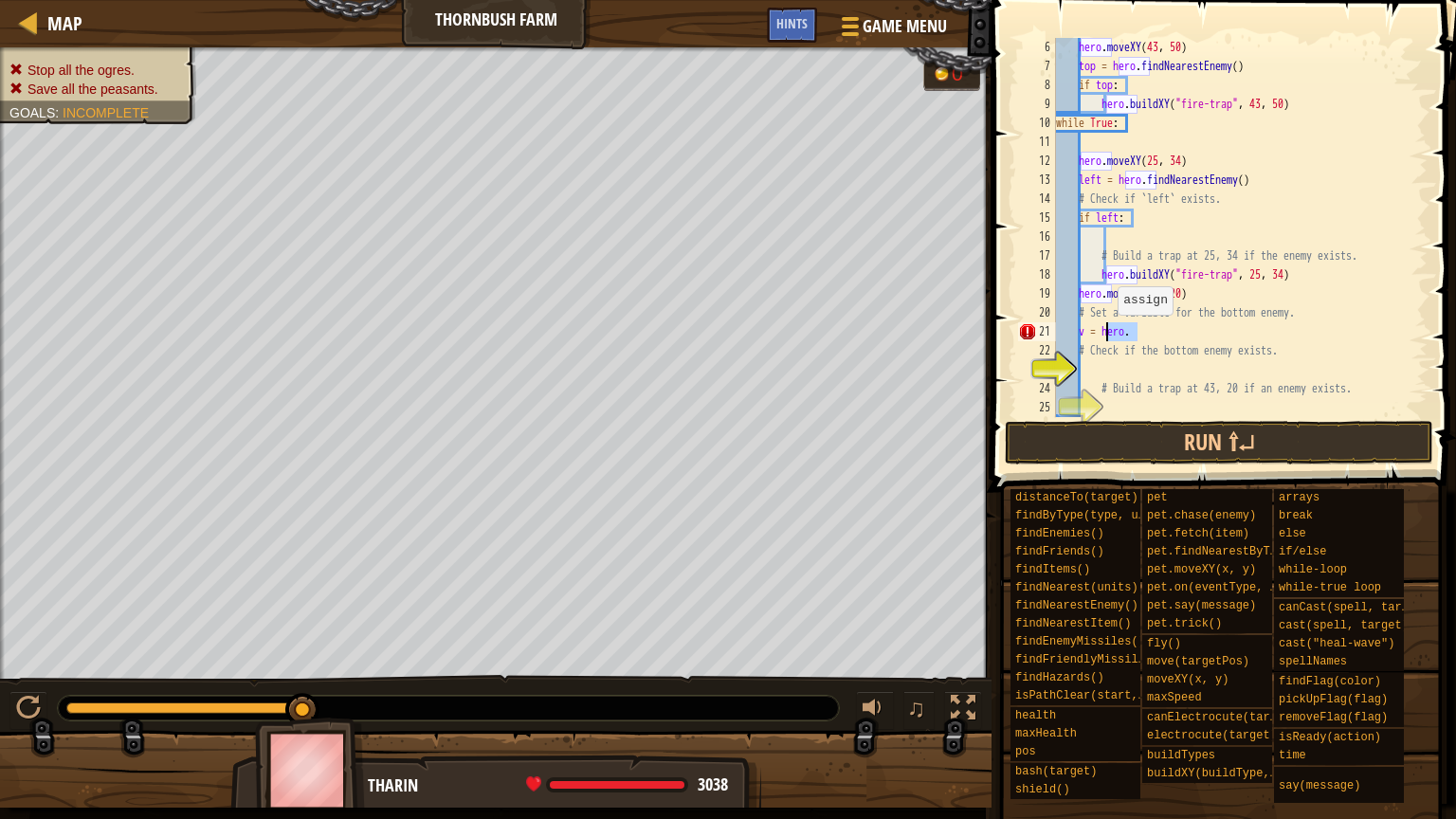 scroll, scrollTop: 9, scrollLeft: 3, axis: both 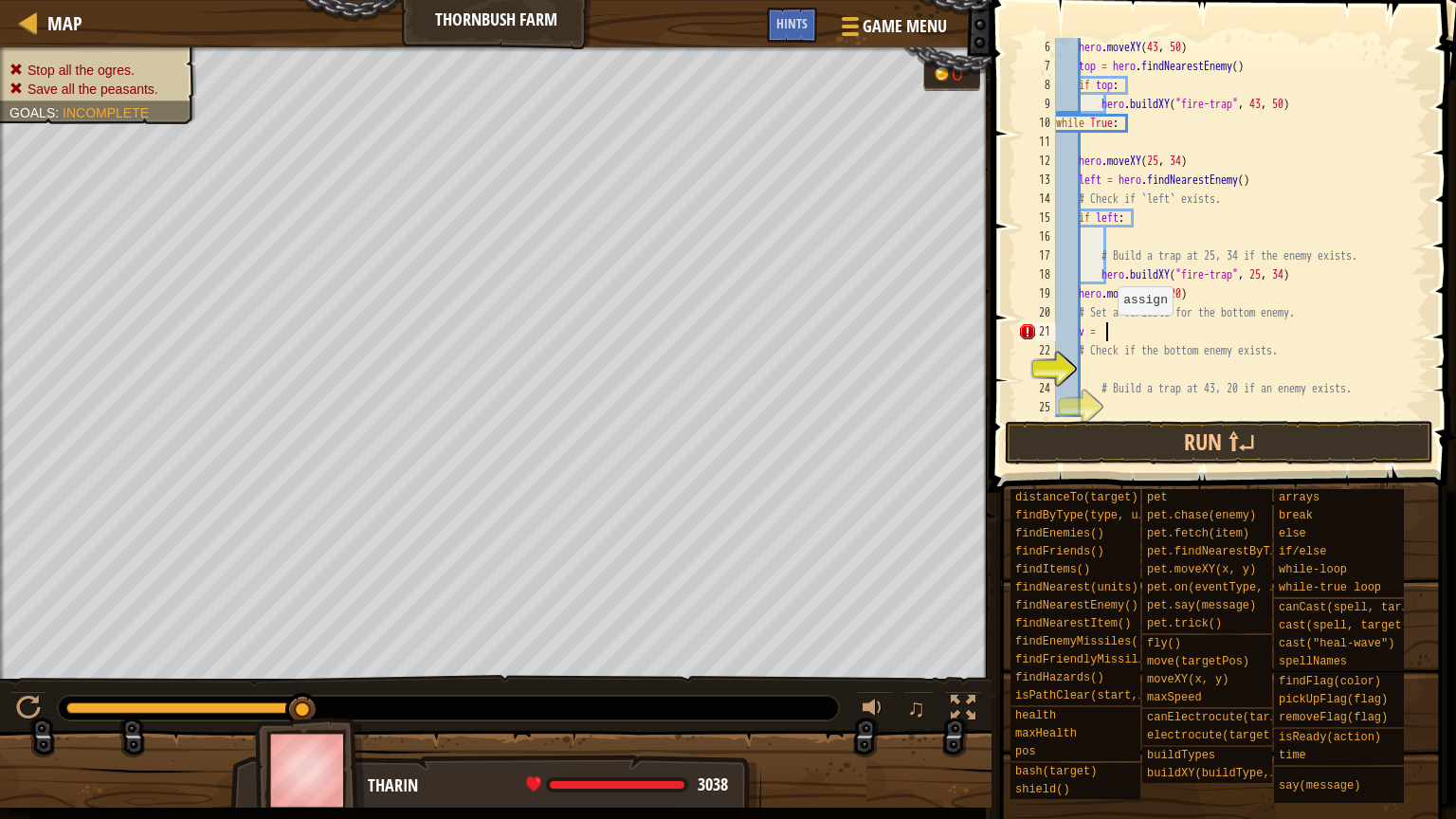 type on "v = h" 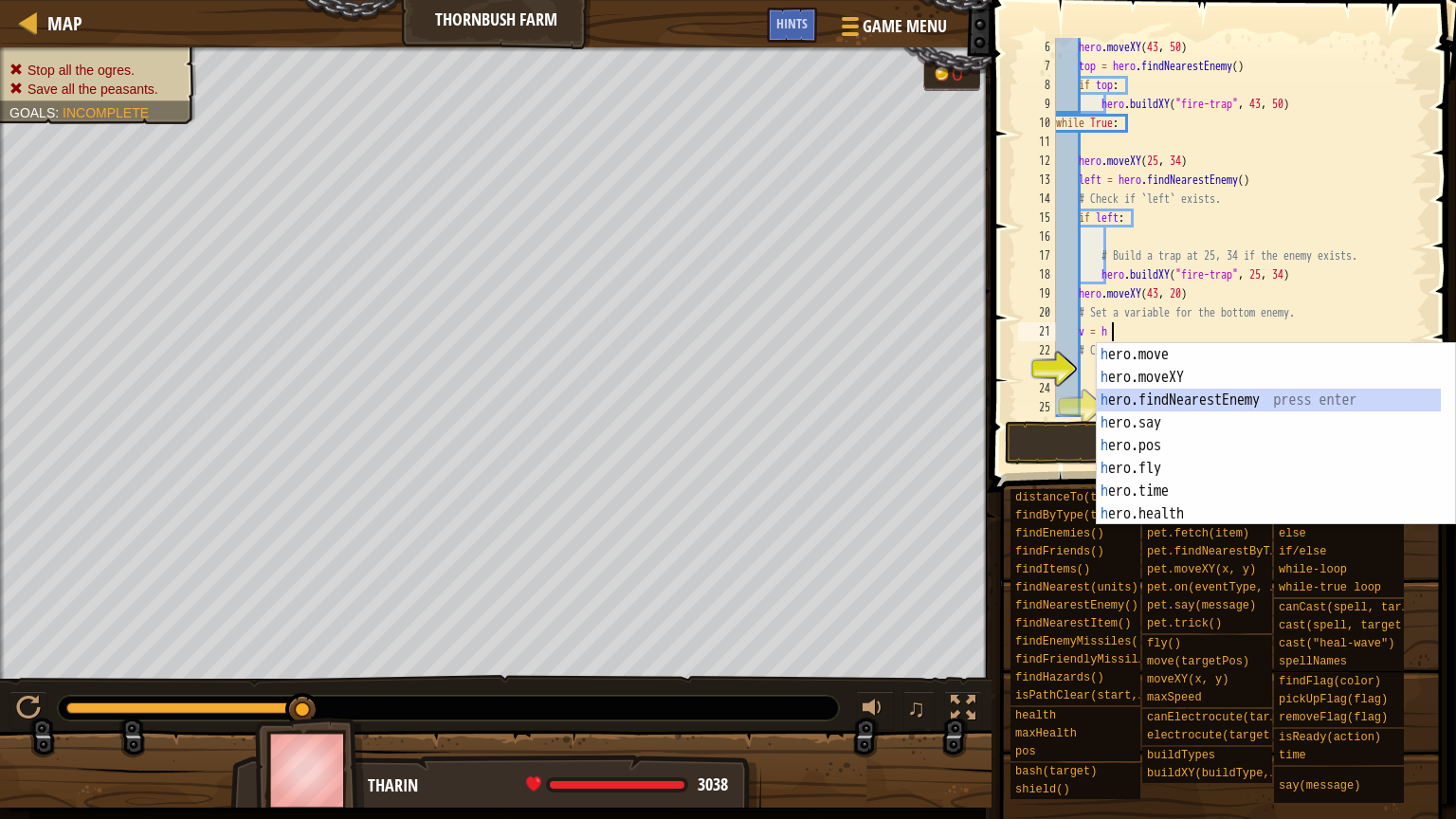 click on "h ero.move press enter h ero.moveXY press enter h ero.findNearestEnemy press enter h ero.say press enter h ero.pos press enter h ero.fly press enter h ero.time press enter h ero.health press enter h ero.shield press enter" at bounding box center [1268, 457] 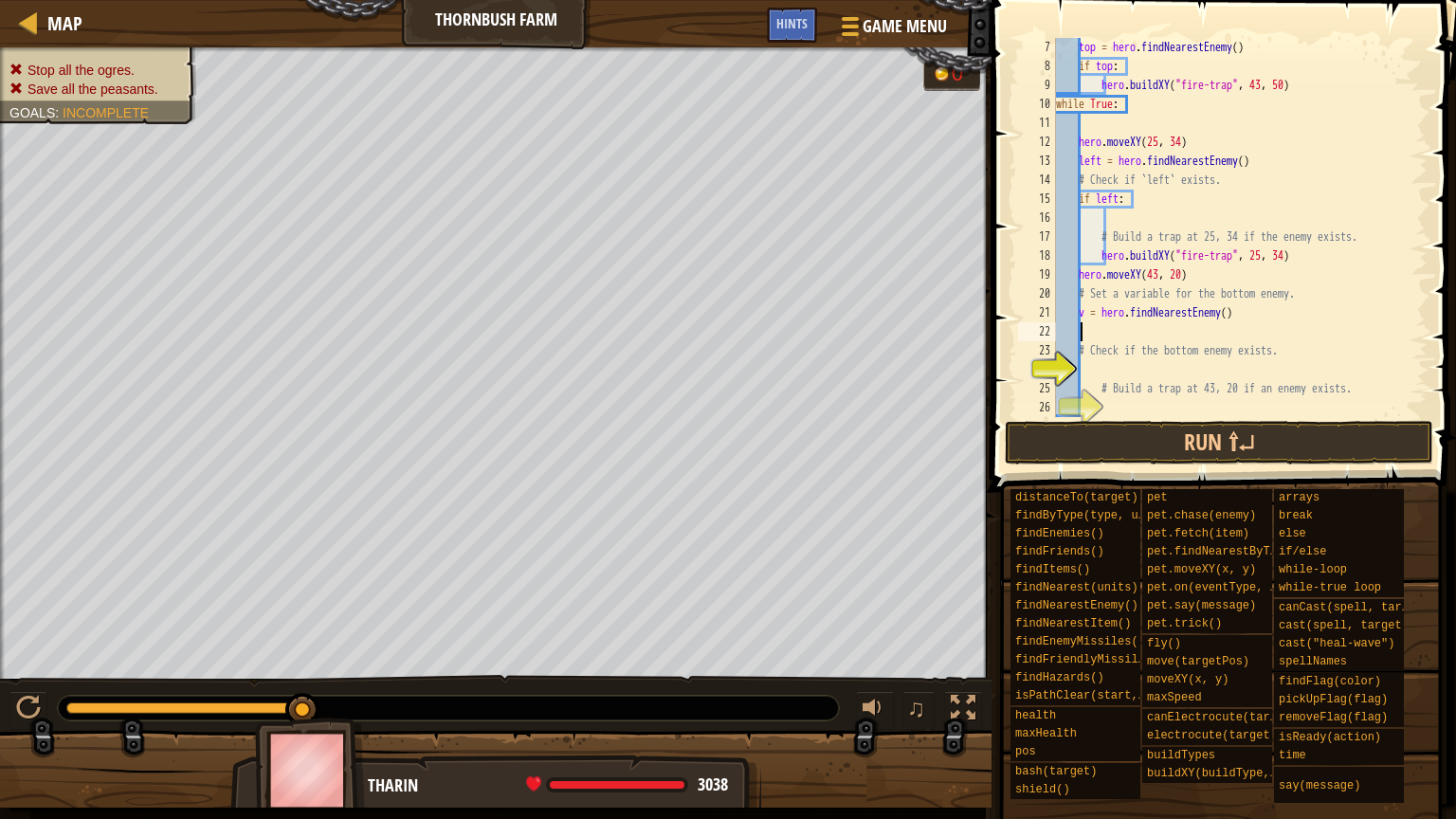 scroll, scrollTop: 114, scrollLeft: 0, axis: vertical 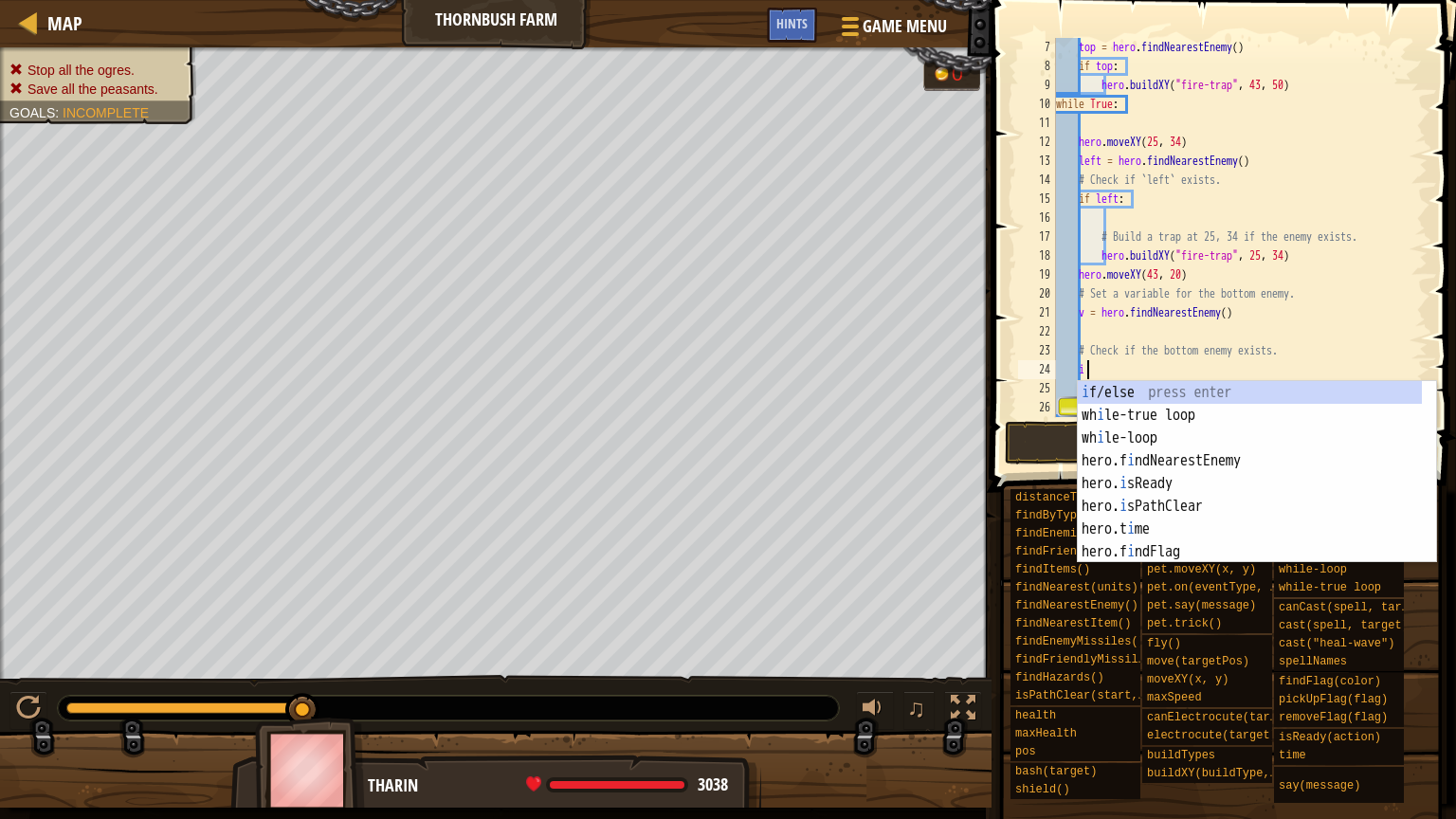 click on "i f/else press enter wh i le-true loop press enter wh i le-loop press enter hero.f i ndNearestEnemy press enter hero. i sReady press enter hero. i sPathClear press enter hero.t i me press enter hero.f i ndFlag press enter hero.f i ndItems press enter" at bounding box center [1249, 495] 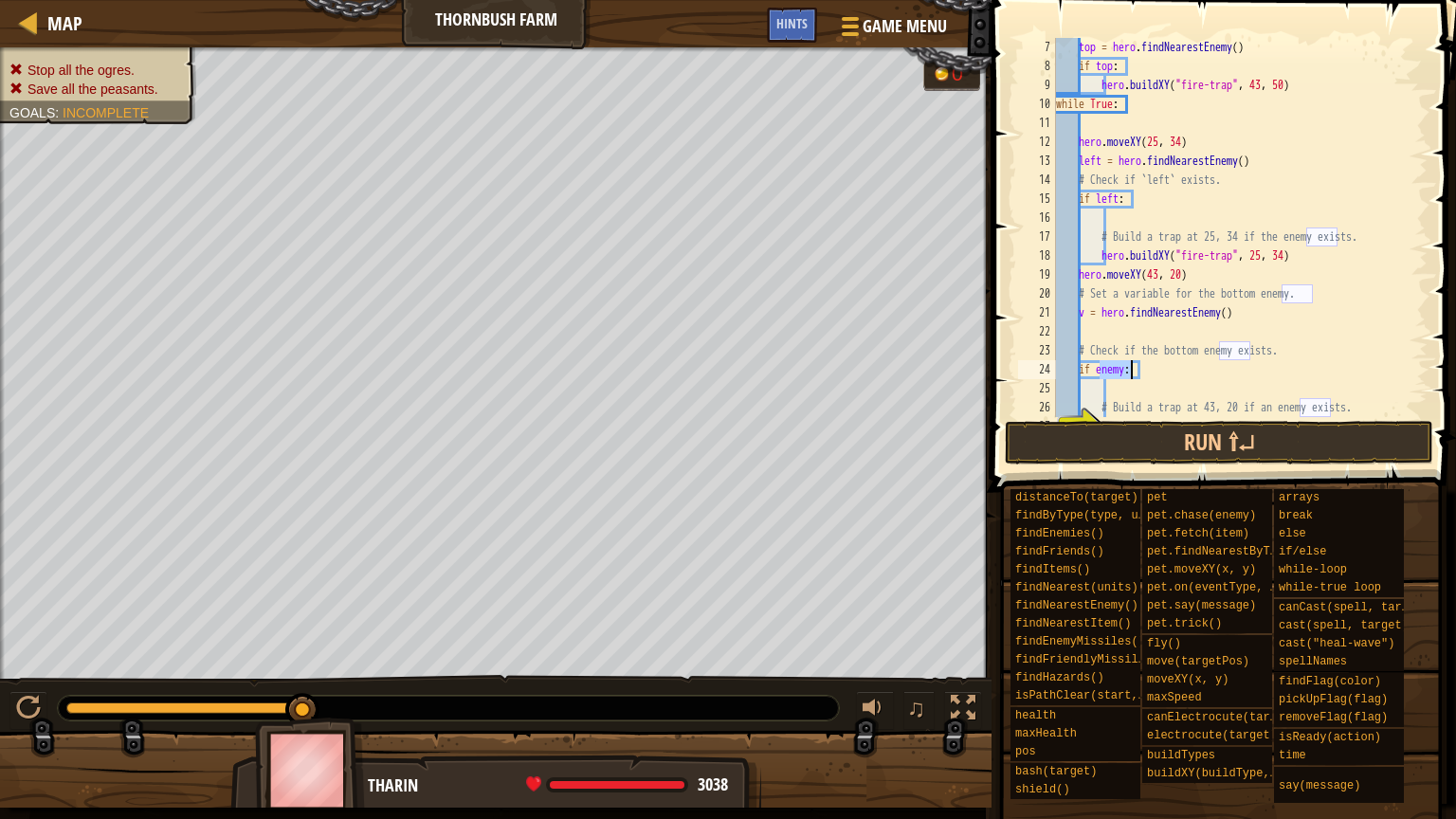 type on "if v:" 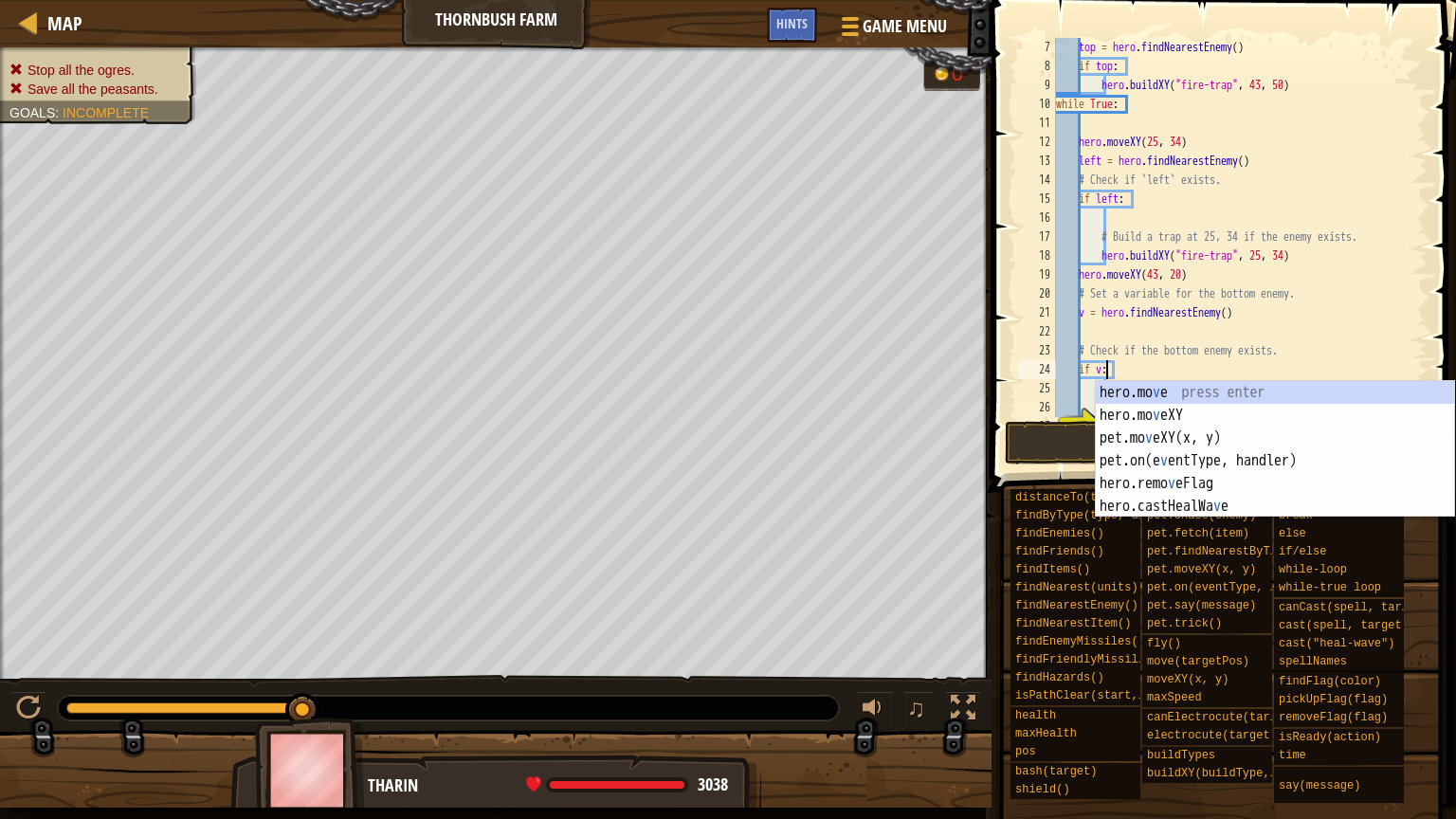 scroll, scrollTop: 9, scrollLeft: 3, axis: both 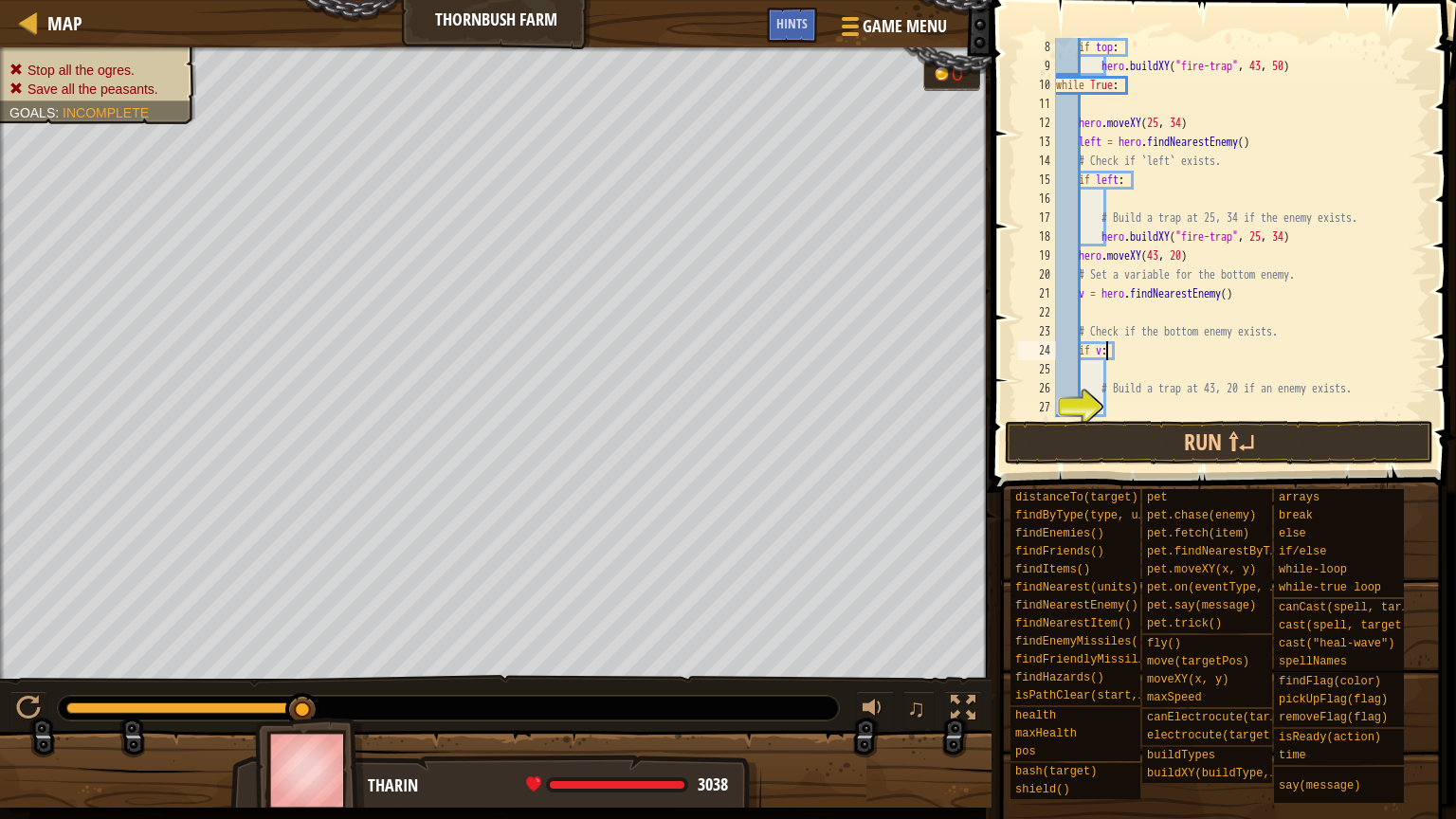 click on "if   top :          hero . buildXY ( "fire-trap" ,   43 ,   50 ) while   True :           hero . moveXY ( 25 ,   34 )      left   =   hero . findNearestEnemy ( )      # Check if `left` exists.      if   left :                   # Build a trap at 25, 34 if the enemy exists.          hero . buildXY ( "fire-trap" ,   25 ,   34 )      hero . moveXY ( 43 ,   20 )      # Set a variable for the bottom enemy.      v   =   hero . findNearestEnemy ( )           # Check if the bottom enemy exists.      if   v :                   # Build a trap at 43, 20 if an enemy exists." at bounding box center (1232, 246) 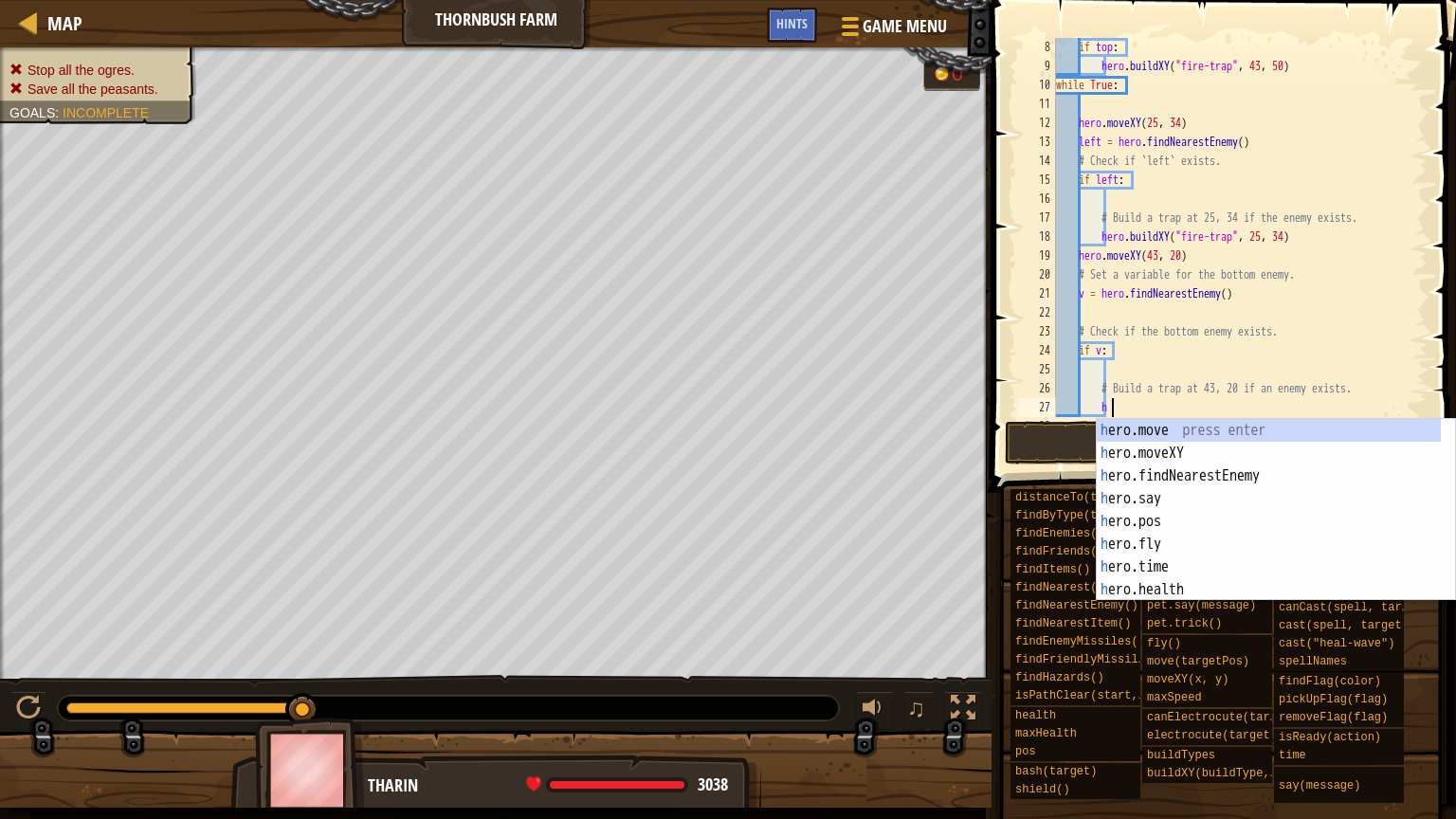 paste on "hero.buildXY("fire-trap", 43, 50)" 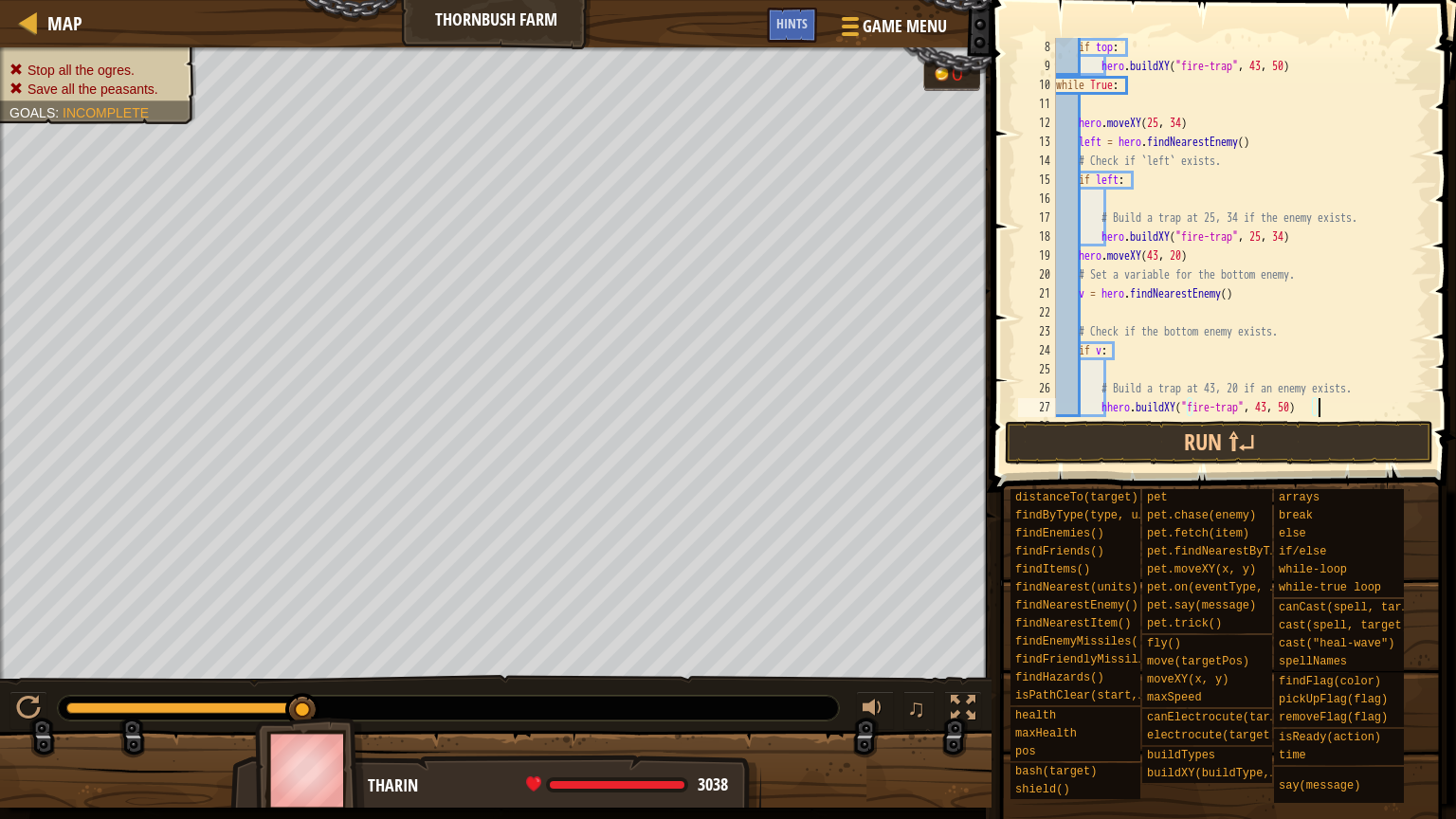 click on "if   top :          hero . buildXY ( "fire-trap" ,   43 ,   50 ) while   True :           hero . moveXY ( 25 ,   34 )      left   =   hero . findNearestEnemy ( )      # Check if `left` exists.      if   left :                   # Build a trap at 25, 34 if the enemy exists.          hero . buildXY ( "fire-trap" ,   25 ,   34 )      hero . moveXY ( 43 ,   20 )      # Set a variable for the bottom enemy.      v   =   hero . findNearestEnemy ( )           # Check if the bottom enemy exists.      if   v :                   # Build a trap at 43, 20 if an enemy exists.          hhero . buildXY ( "fire-trap" ,   43 ,   50 )" at bounding box center [1232, 246] 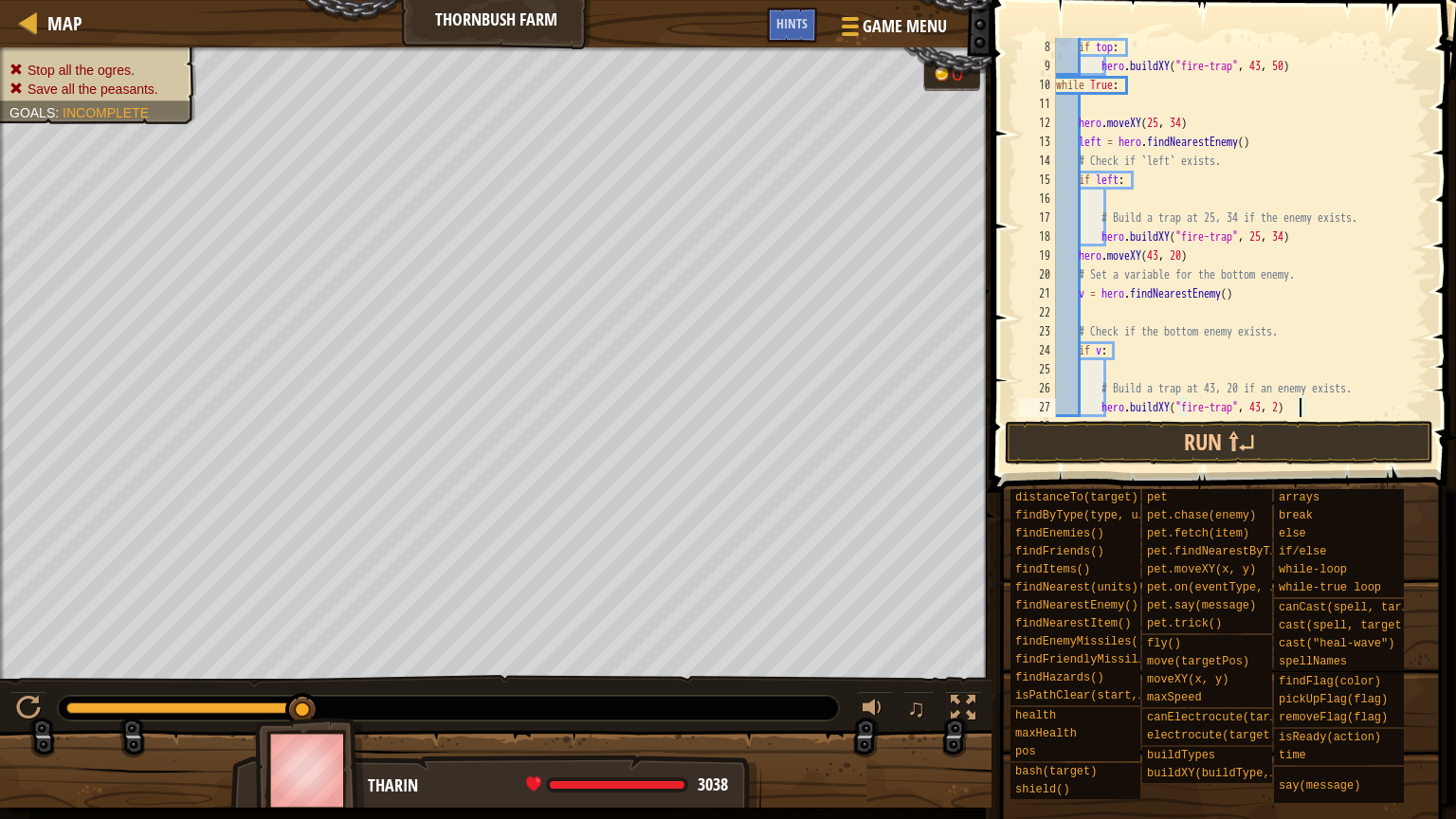 scroll, scrollTop: 9, scrollLeft: 19, axis: both 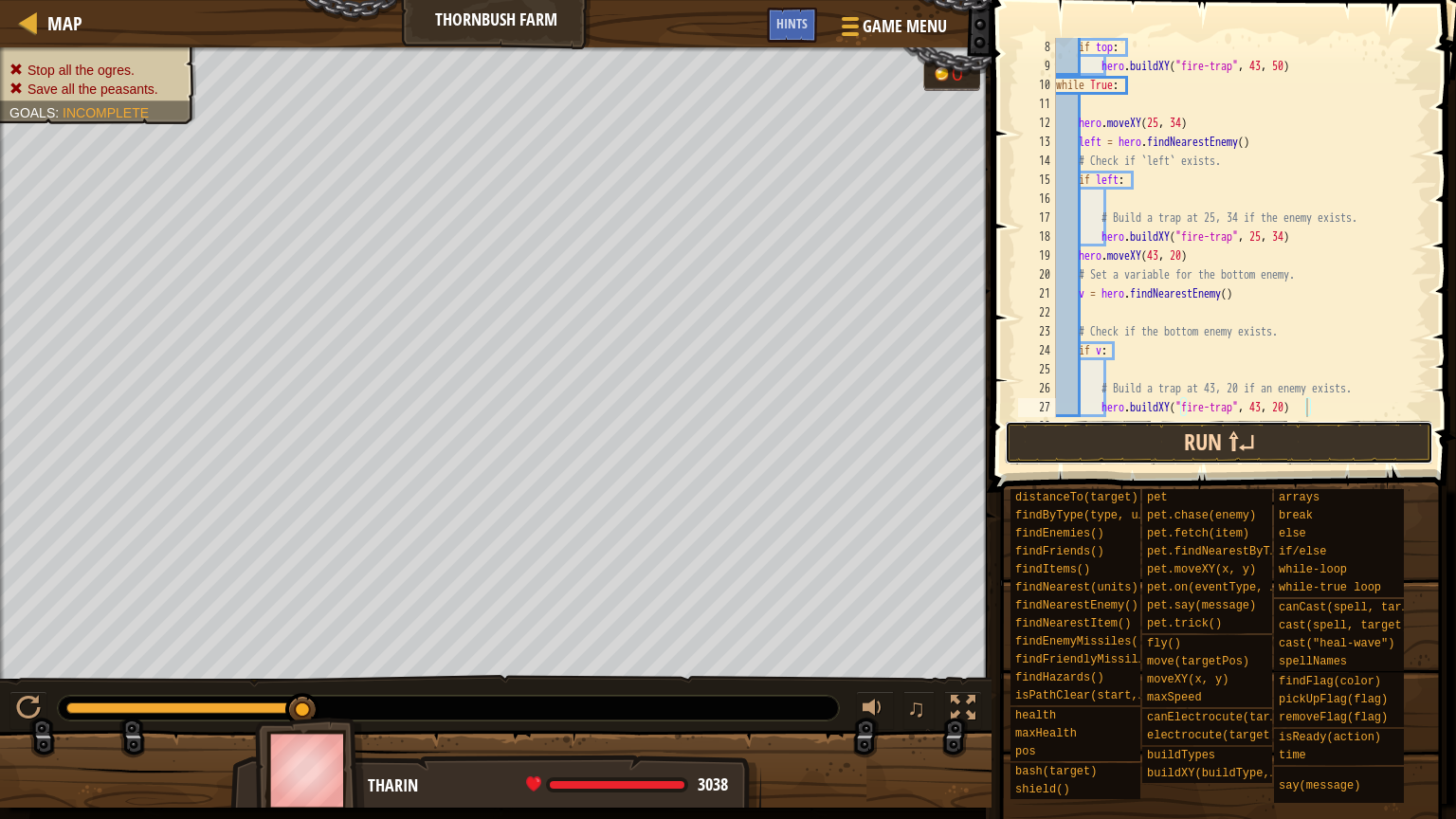 click on "Run ⇧↵" at bounding box center (1219, 443) 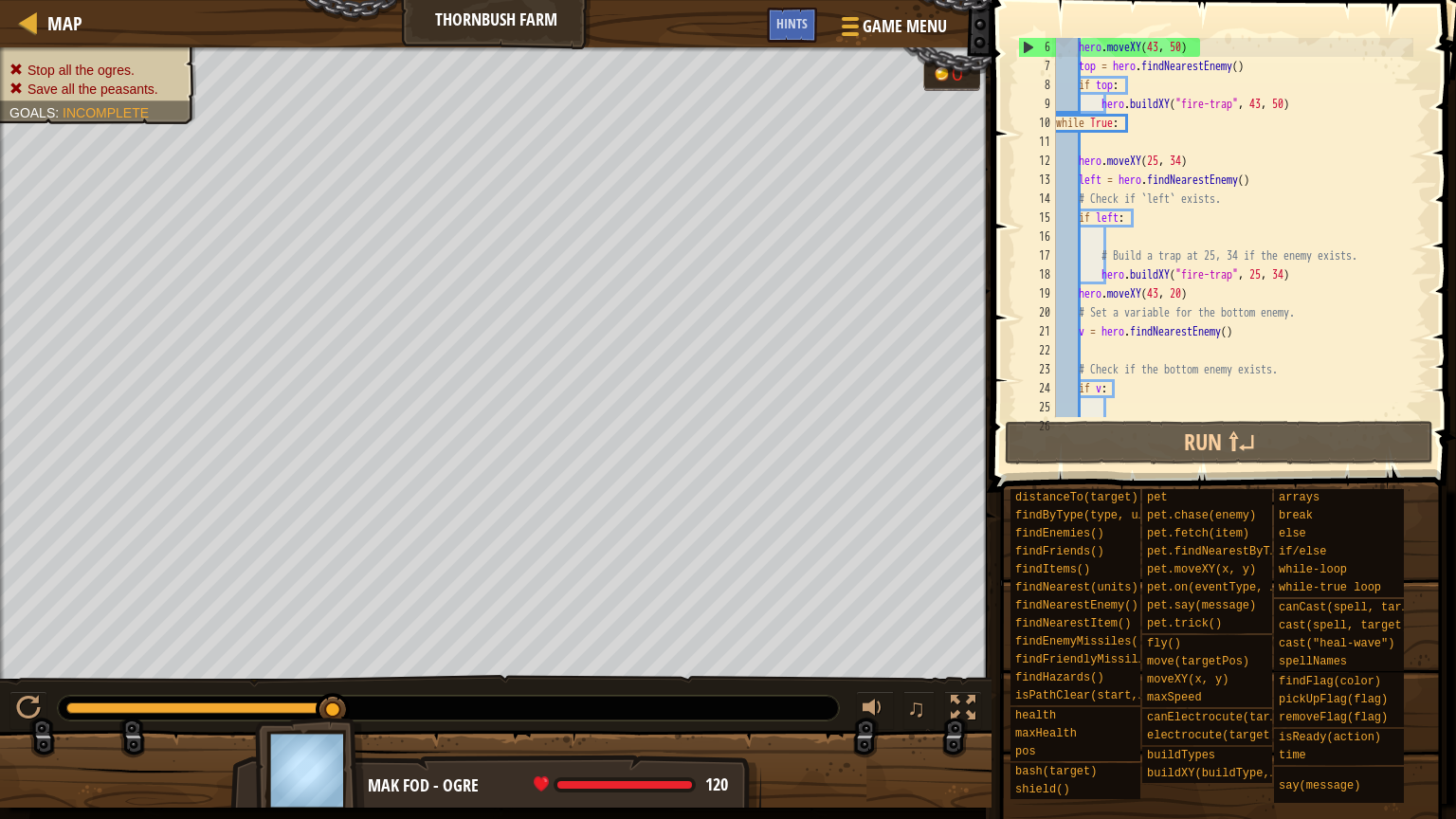 scroll, scrollTop: 95, scrollLeft: 0, axis: vertical 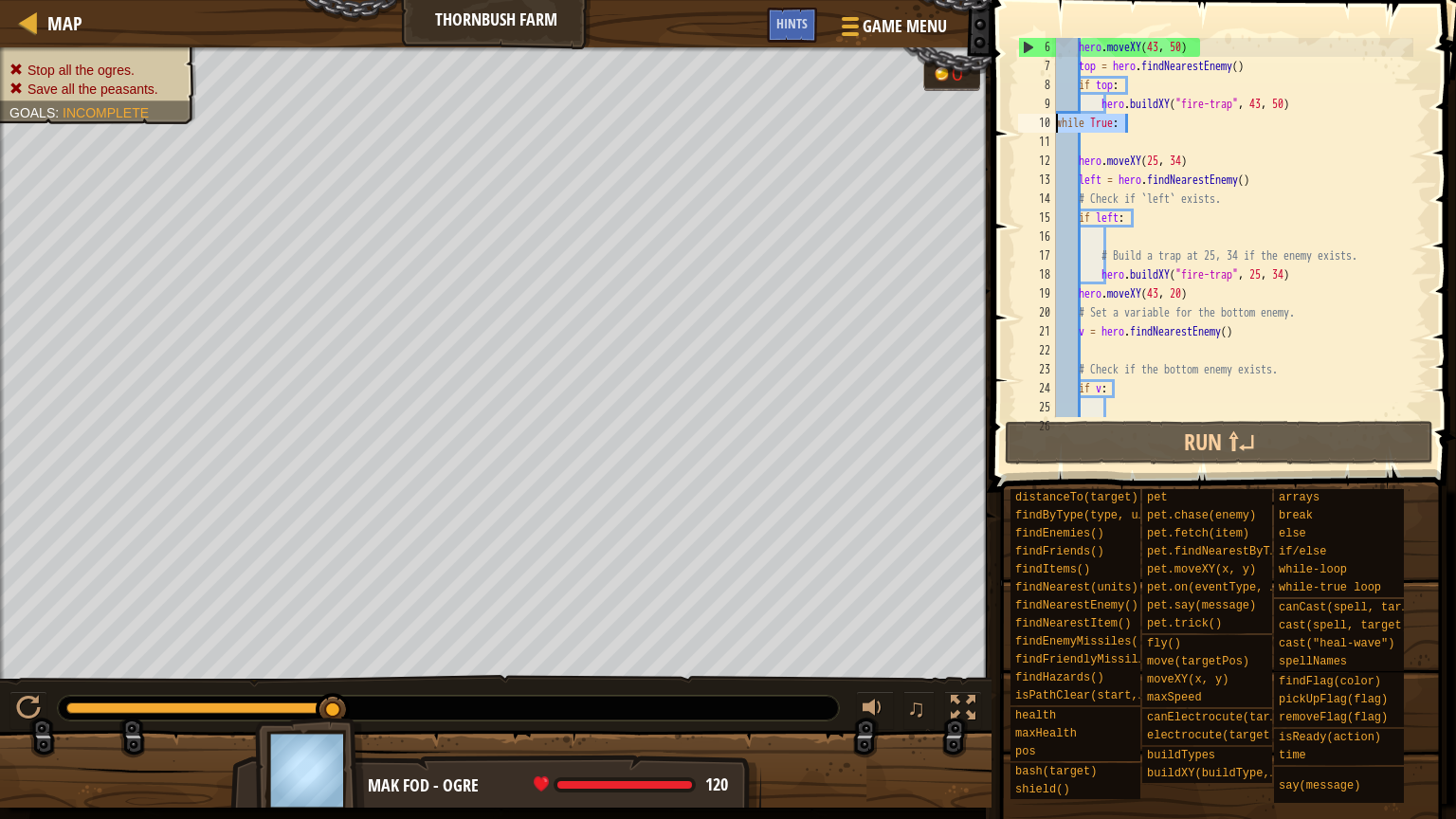 drag, startPoint x: 1131, startPoint y: 126, endPoint x: 1054, endPoint y: 129, distance: 77.058419 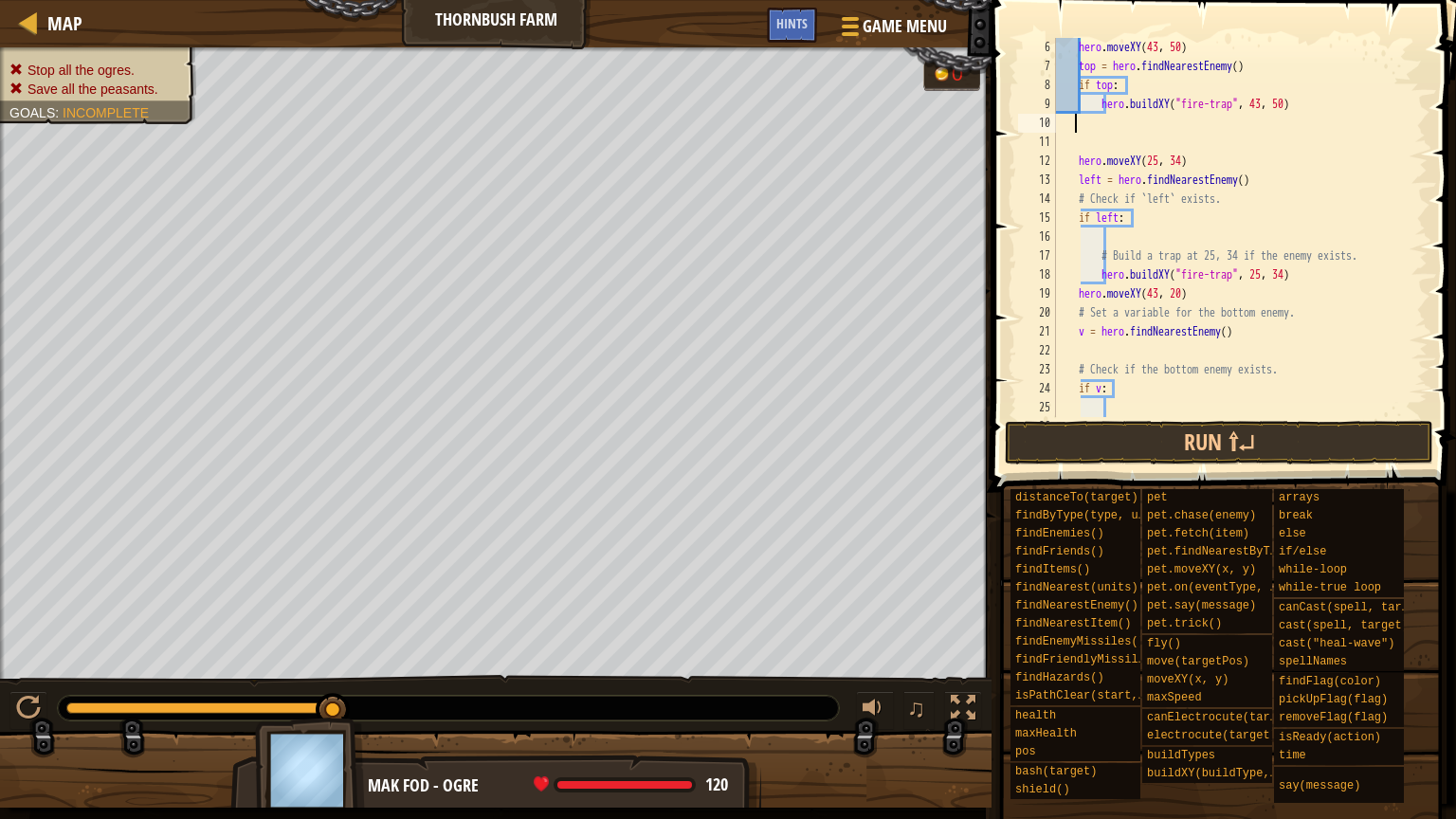type 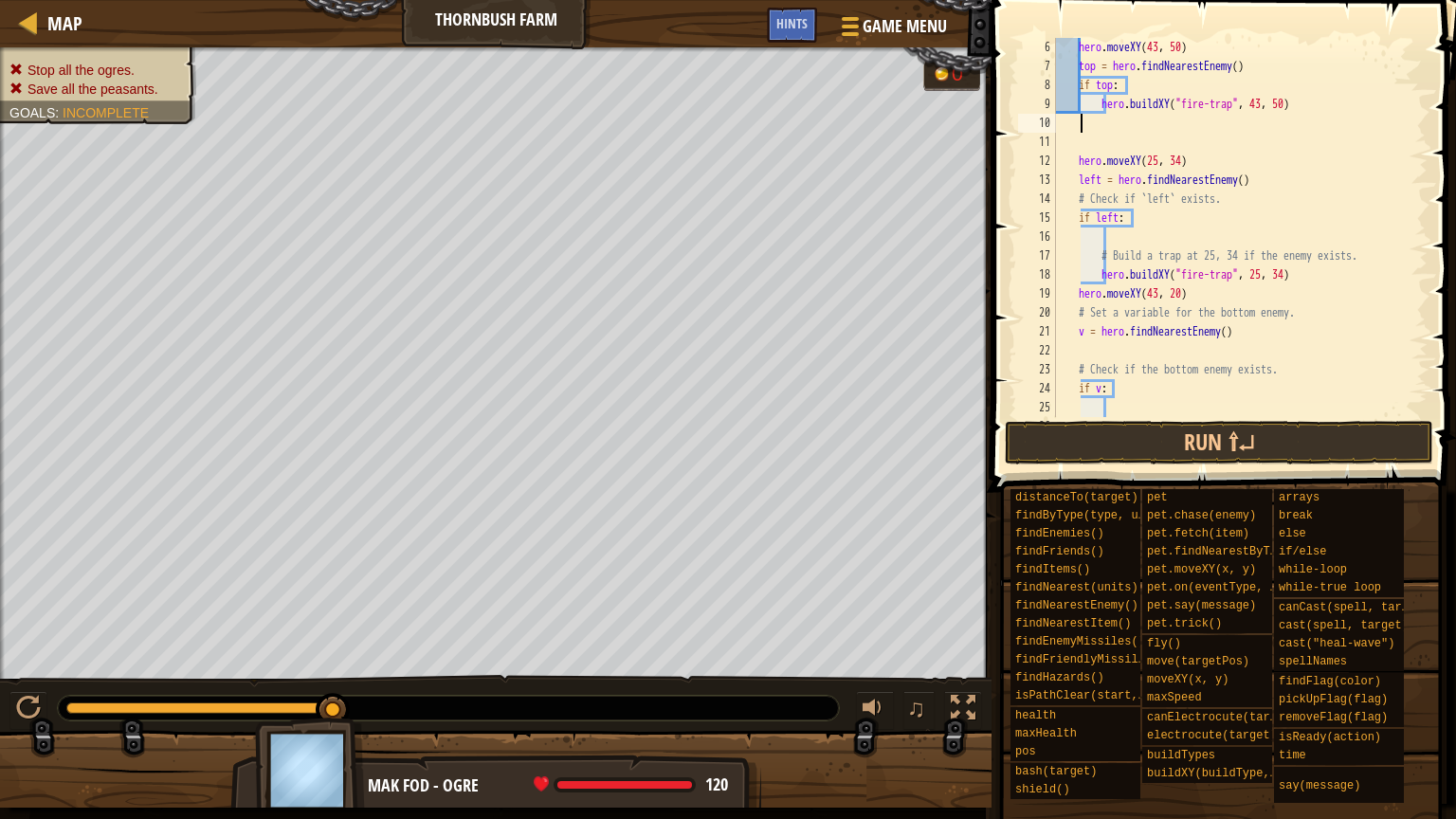 scroll, scrollTop: 152, scrollLeft: 0, axis: vertical 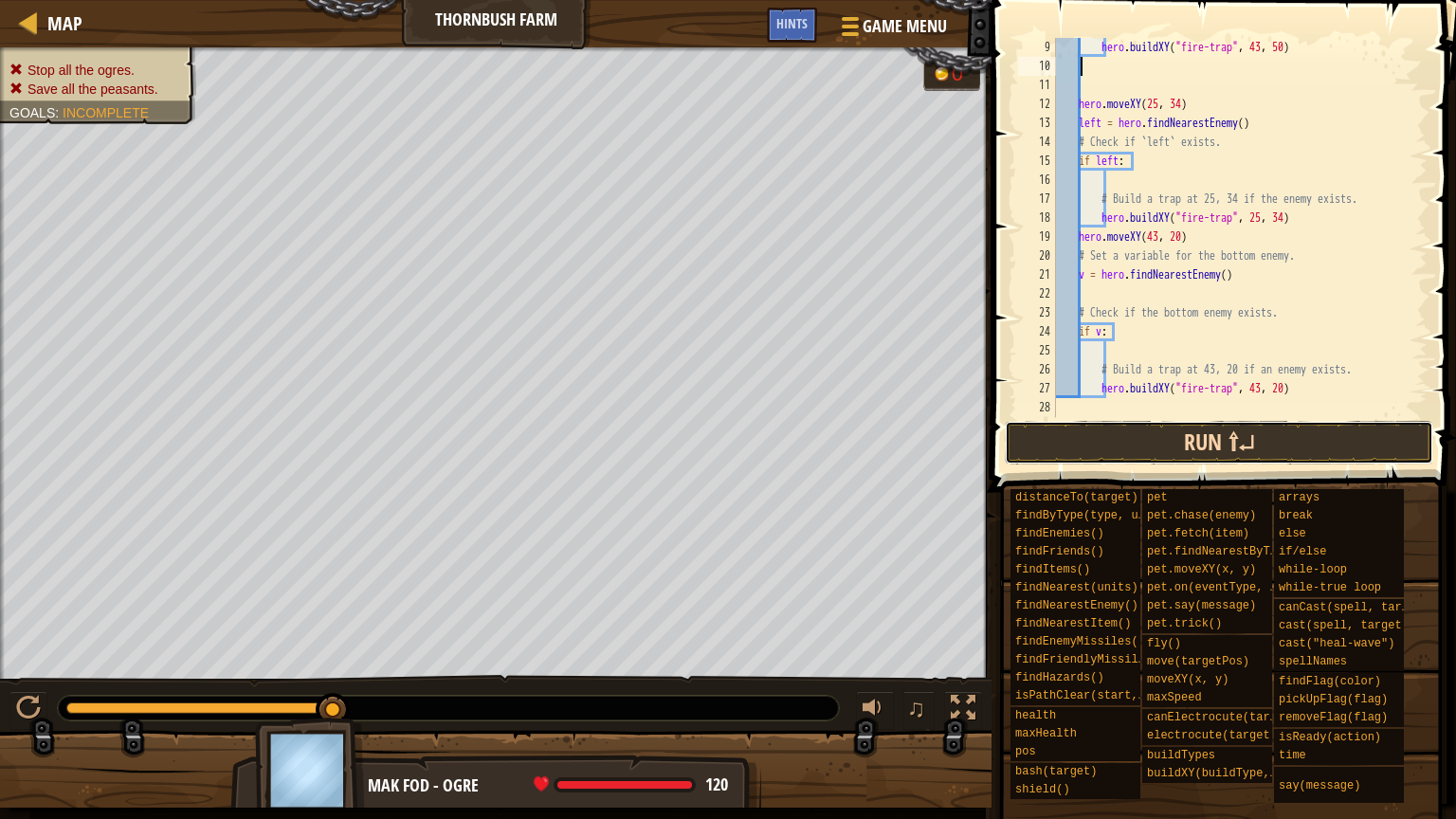click on "Run ⇧↵" at bounding box center (1219, 443) 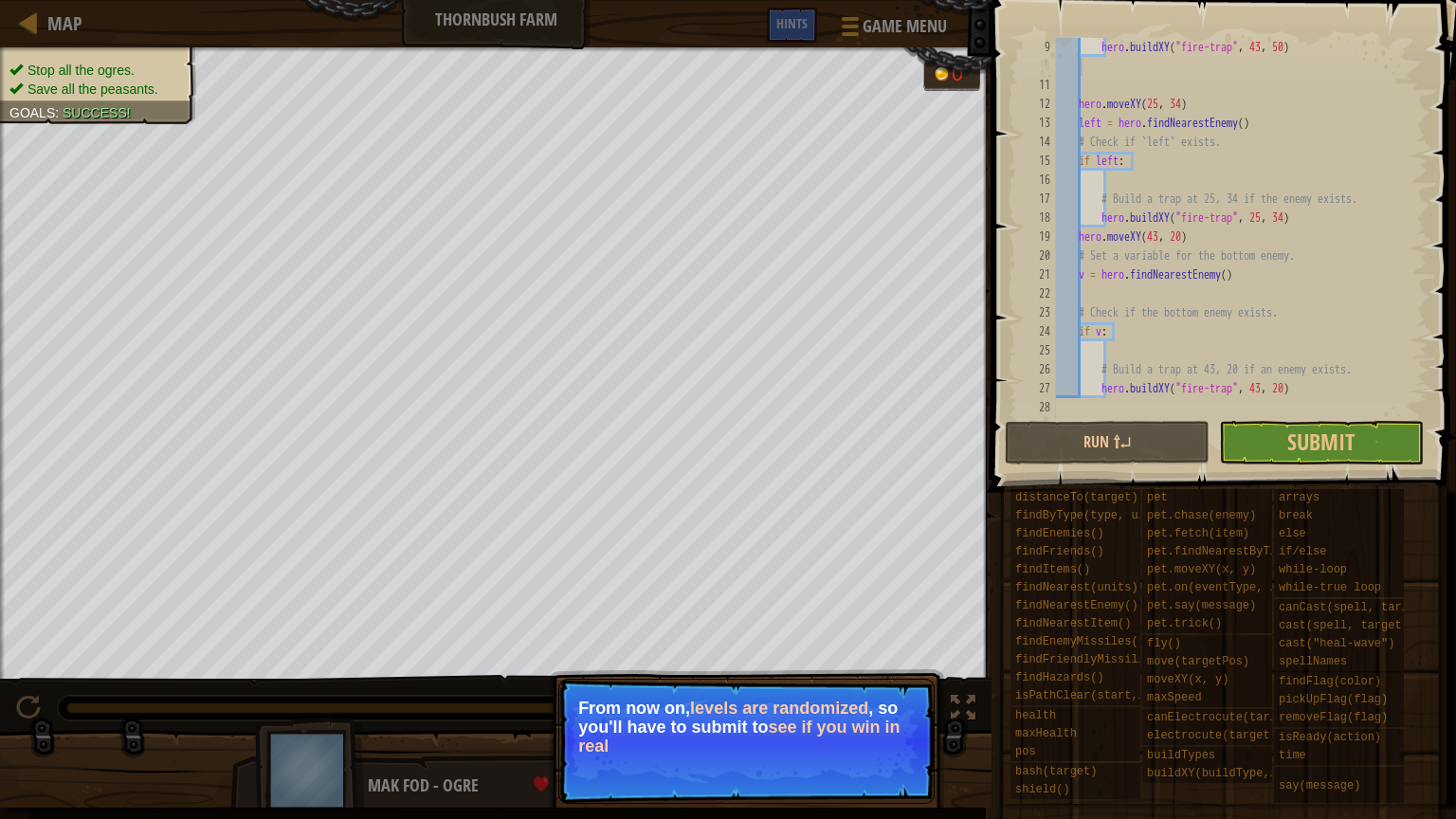 click on "From now on,  levels are randomized , so you'll have to submit to  see if you win in real" at bounding box center (746, 727) 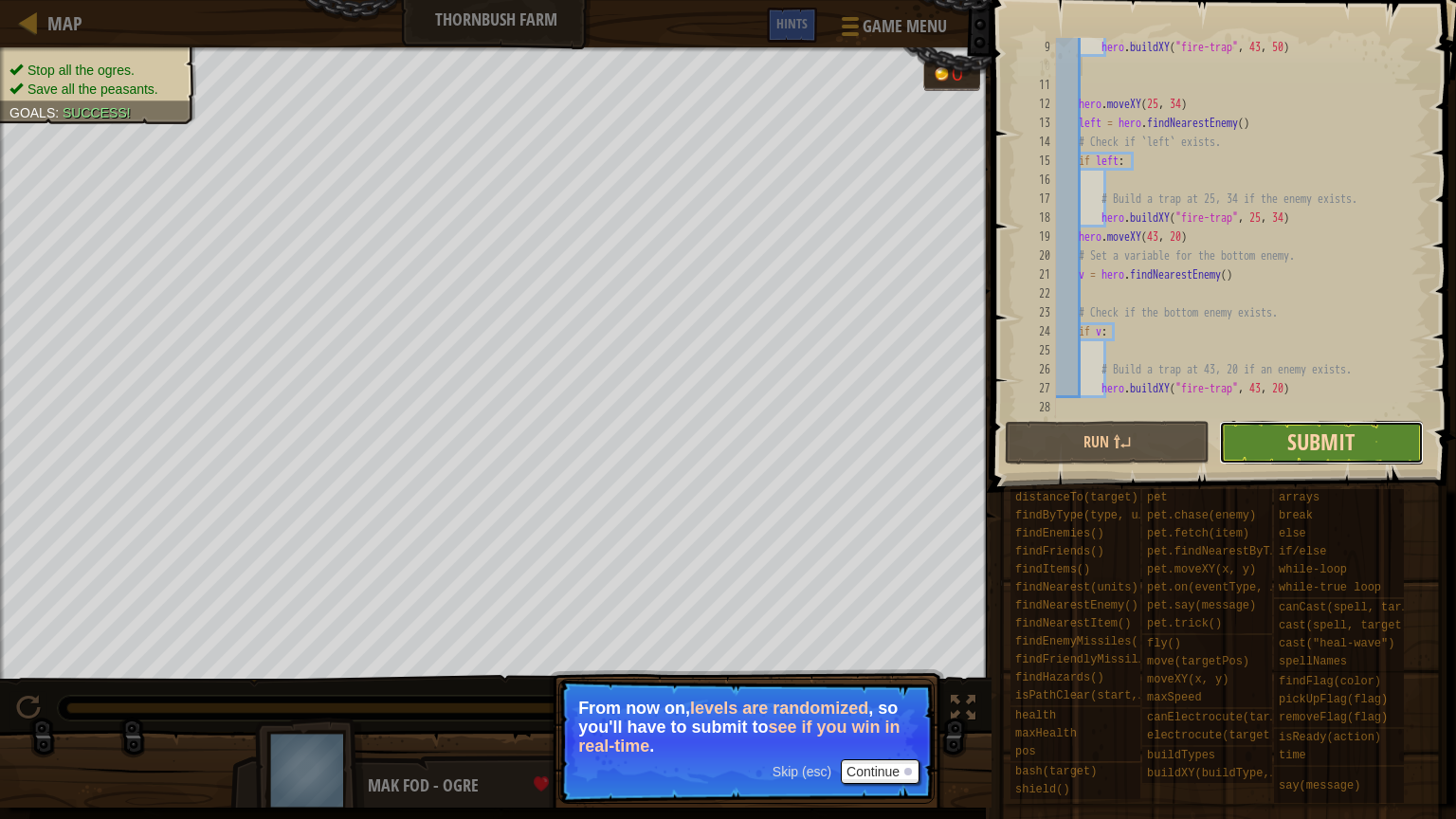 click on "Submit" at bounding box center (1320, 442) 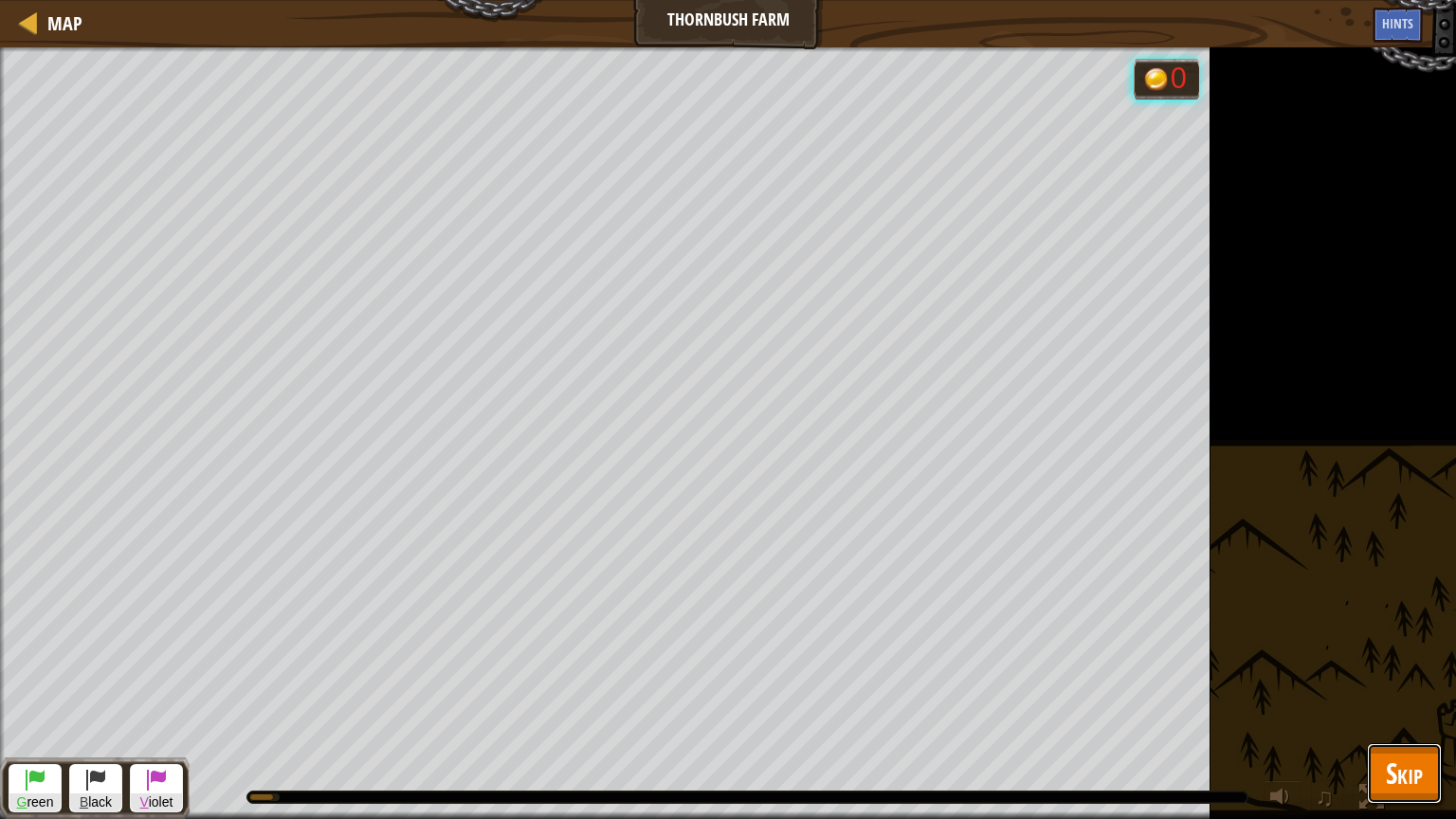 click on "Skip" at bounding box center (1404, 774) 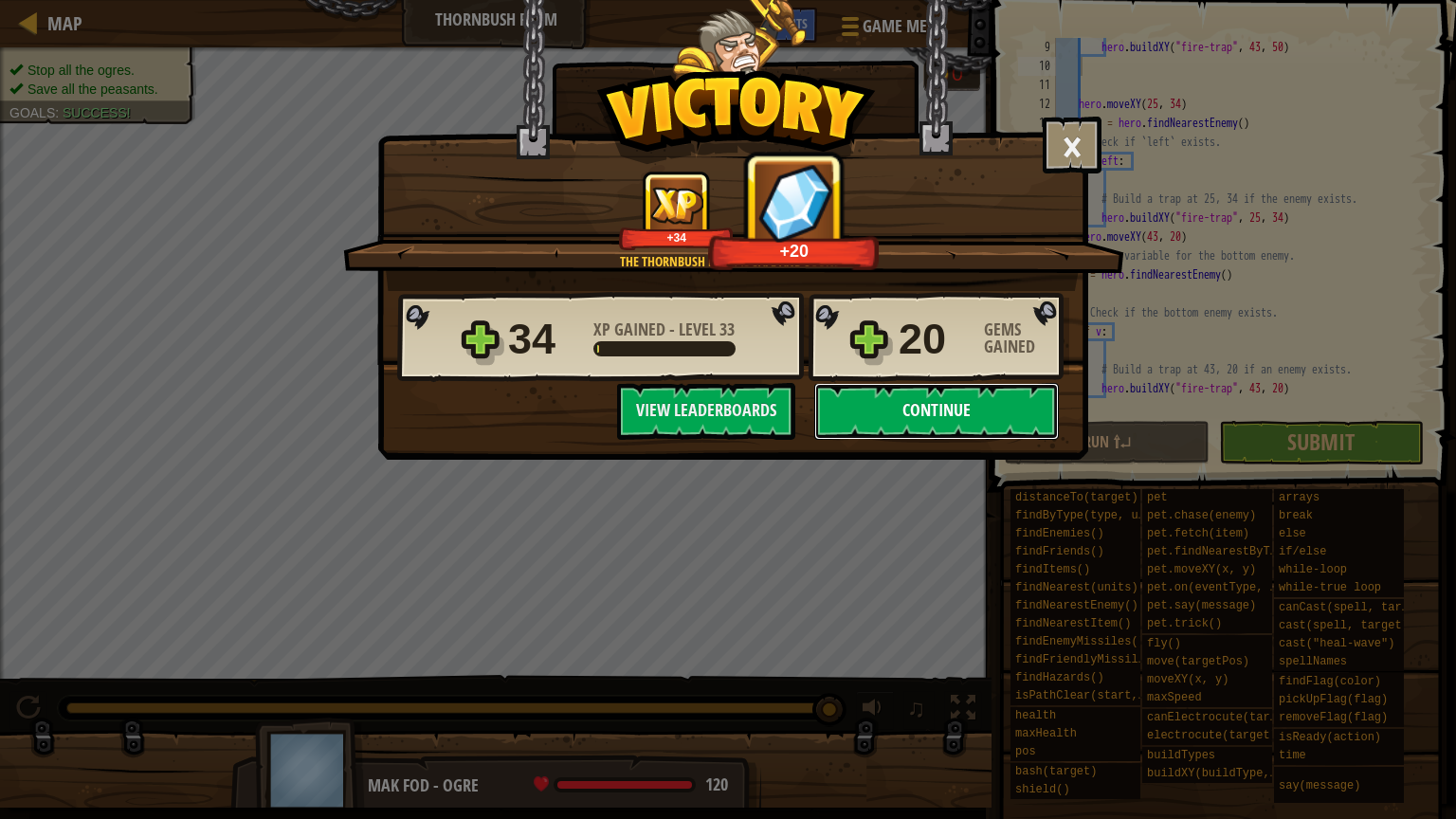 click on "Continue" at bounding box center (937, 411) 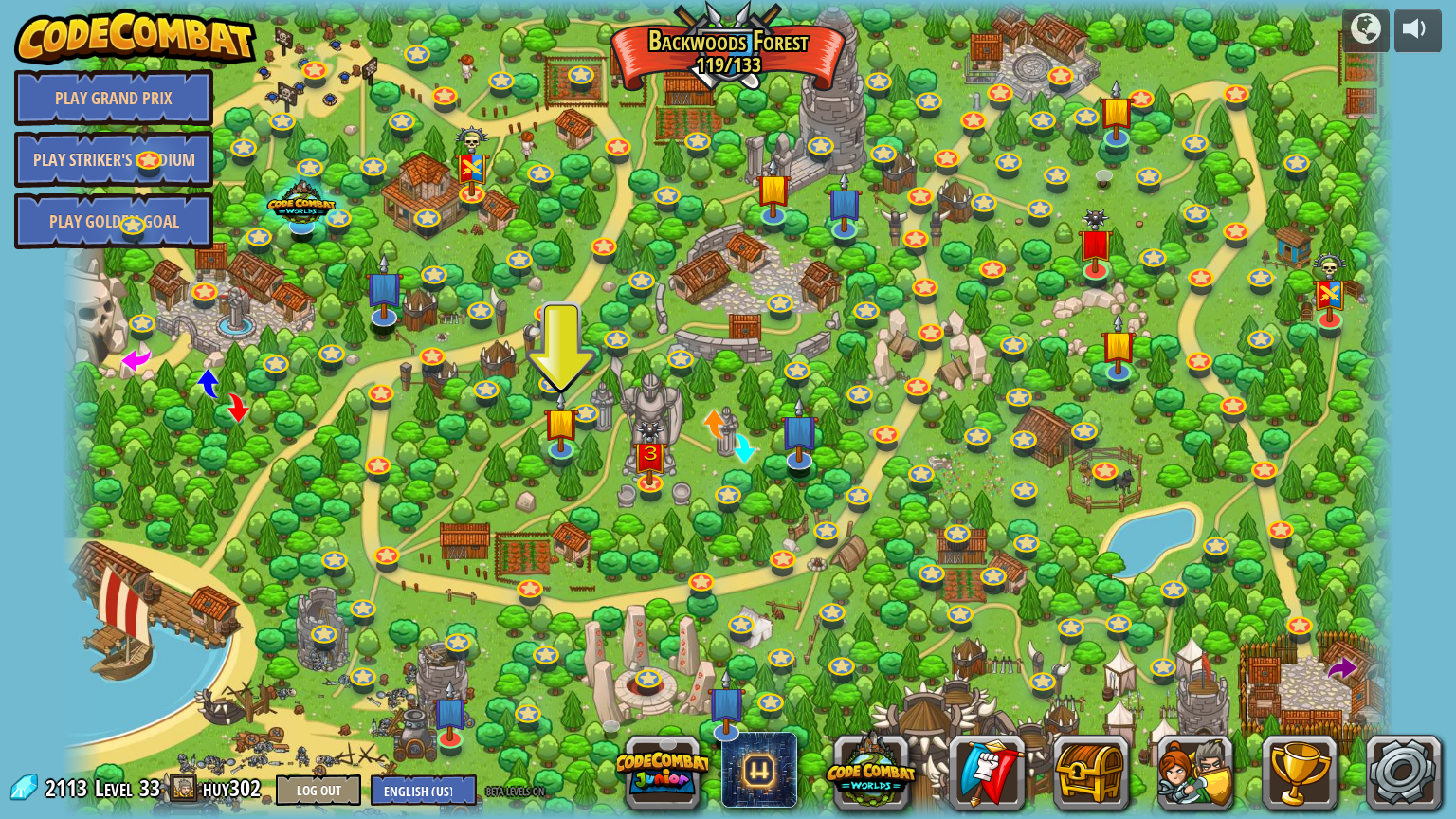 click on "Play Striker's Stadium" at bounding box center (114, 159) 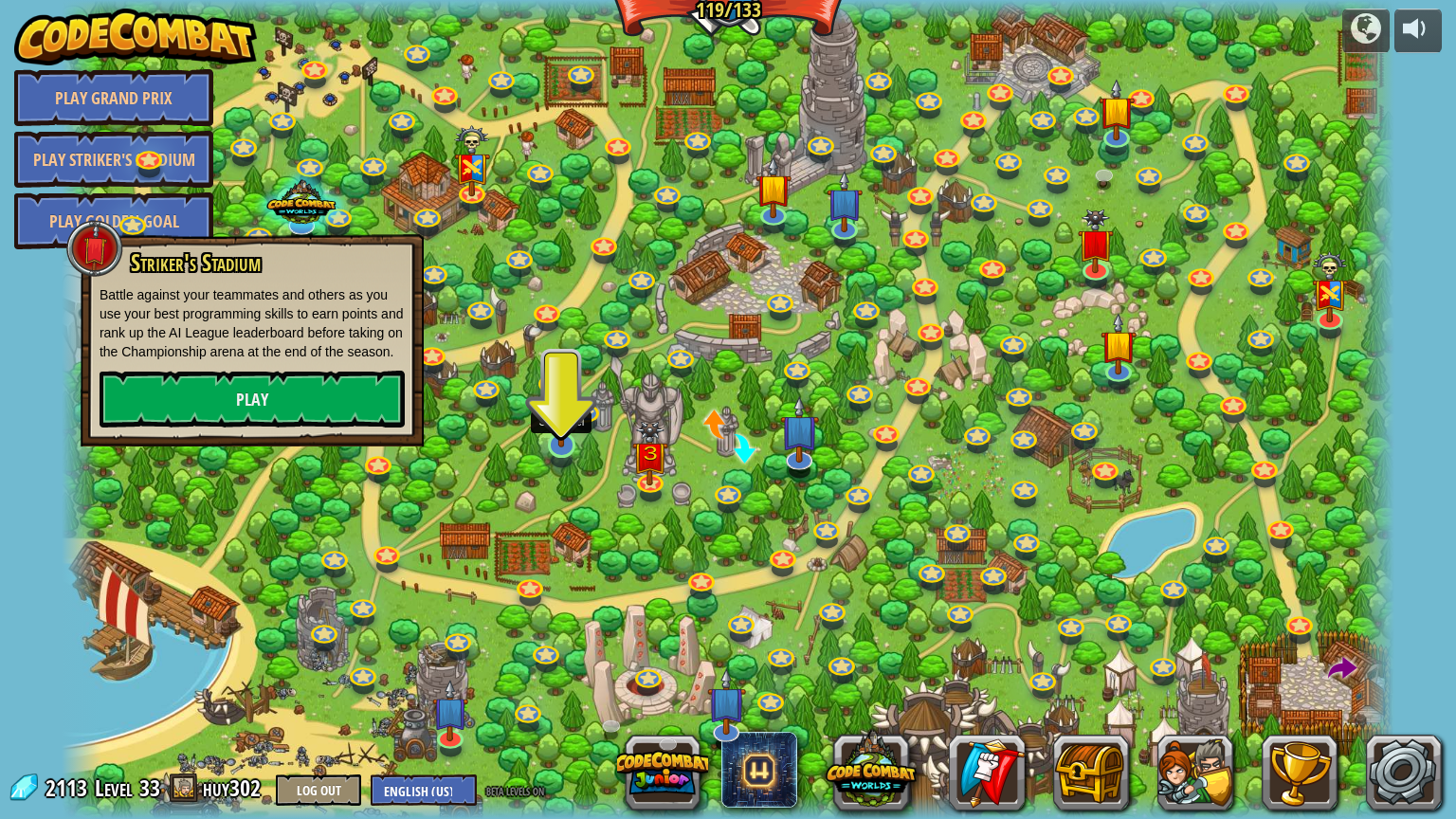 click at bounding box center [562, 407] 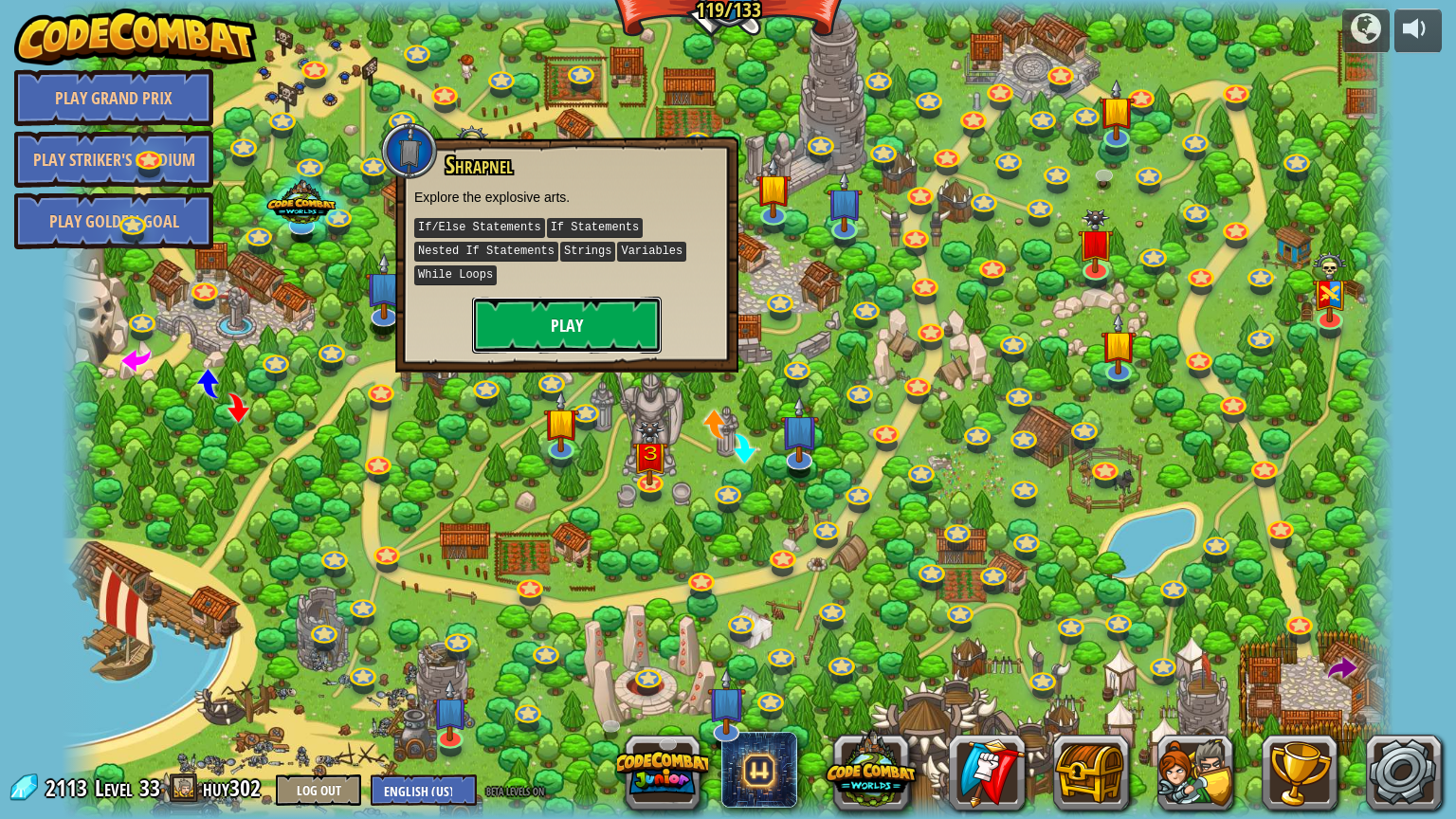 click on "Play" at bounding box center [567, 325] 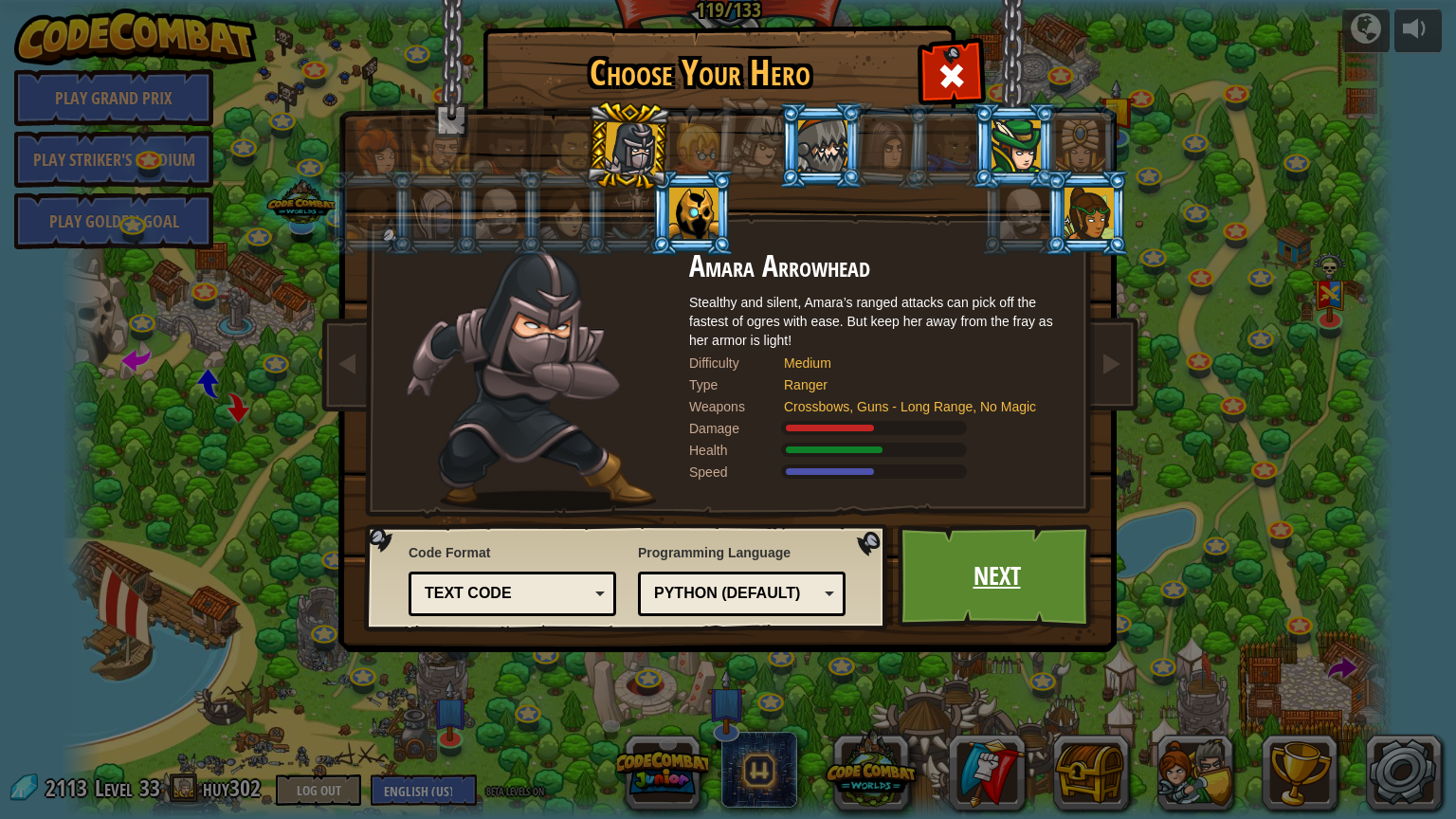click on "Next" at bounding box center [996, 576] 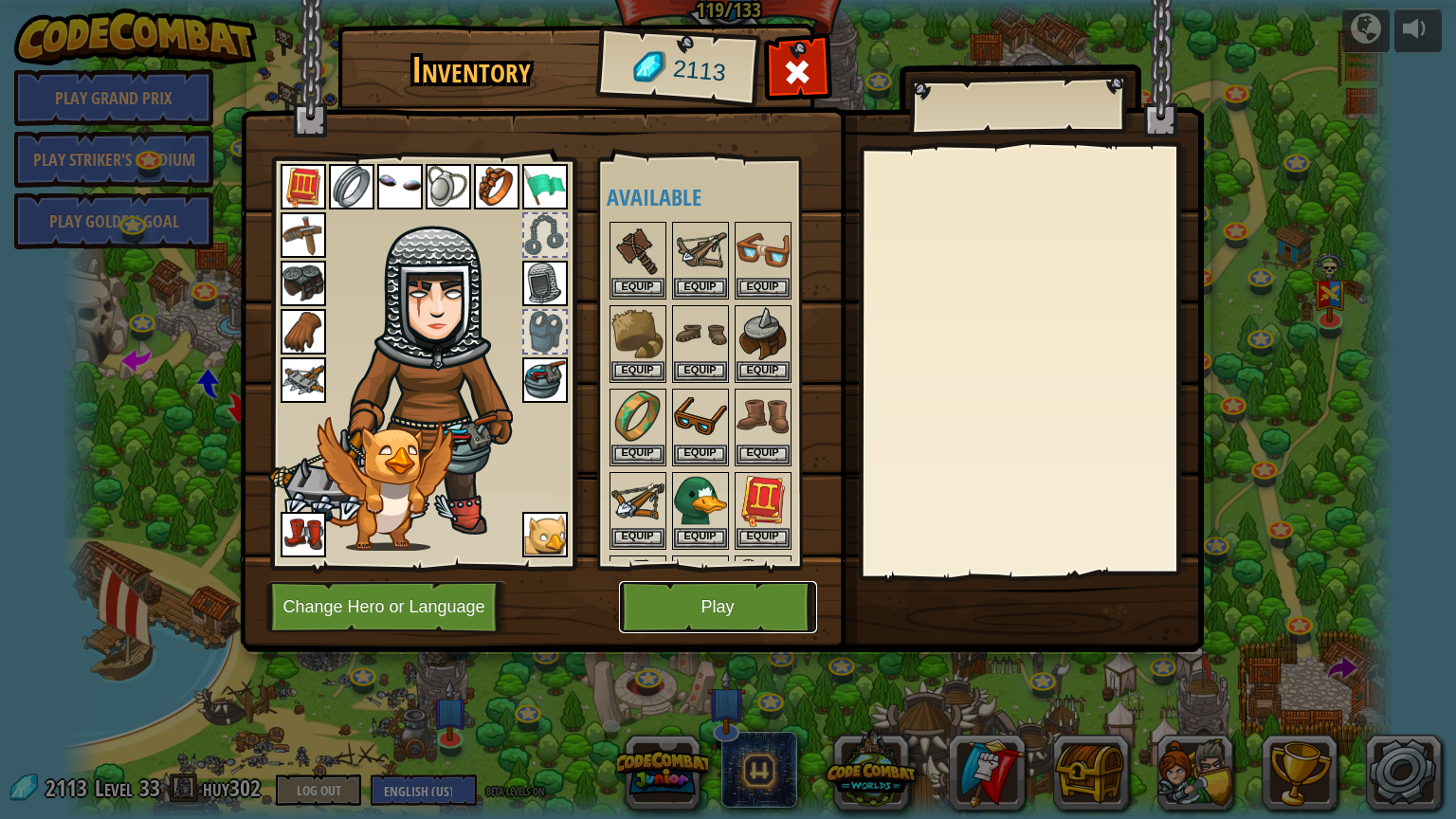click on "Play" at bounding box center [718, 607] 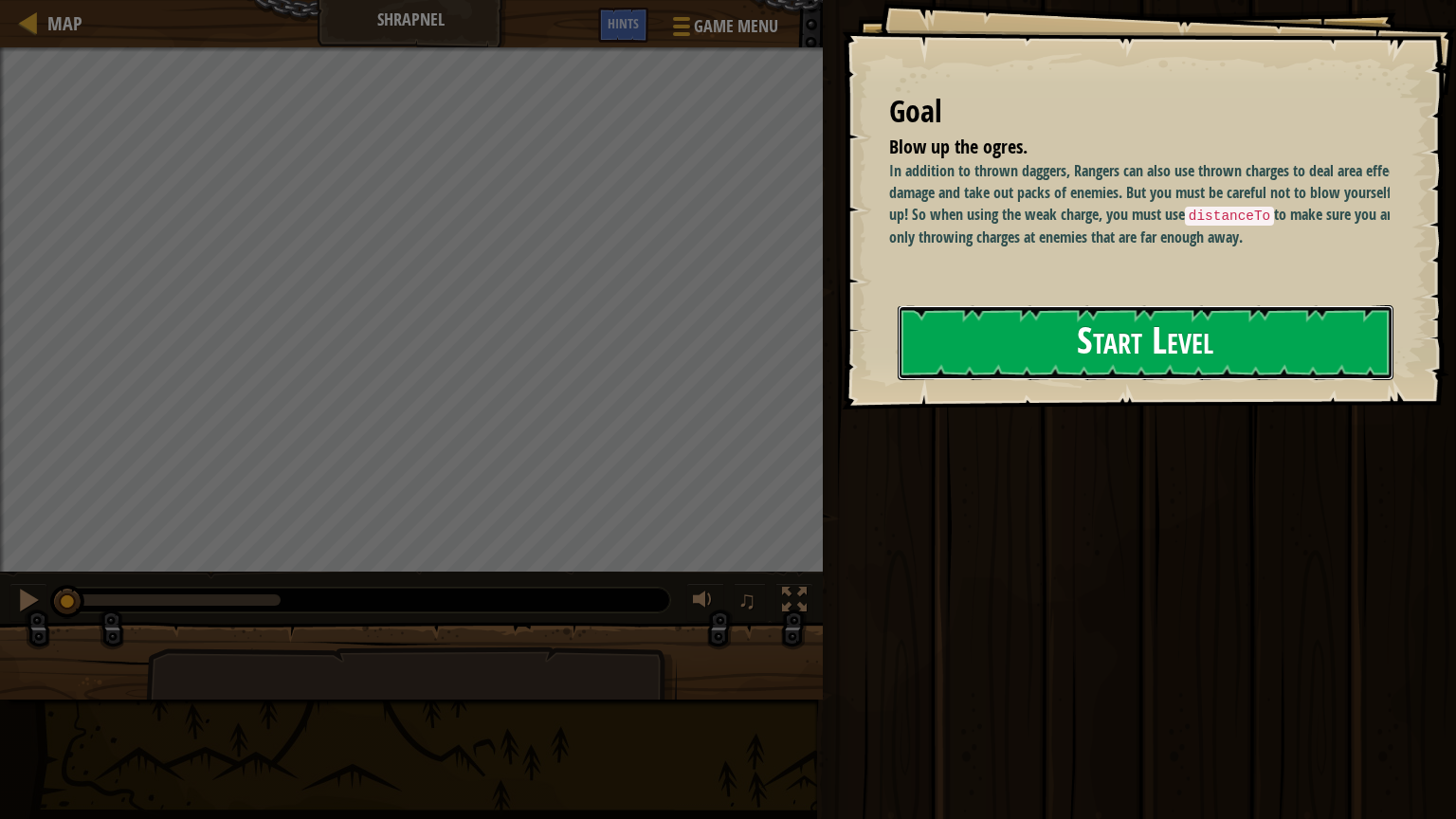 click on "Start Level" at bounding box center [1145, 342] 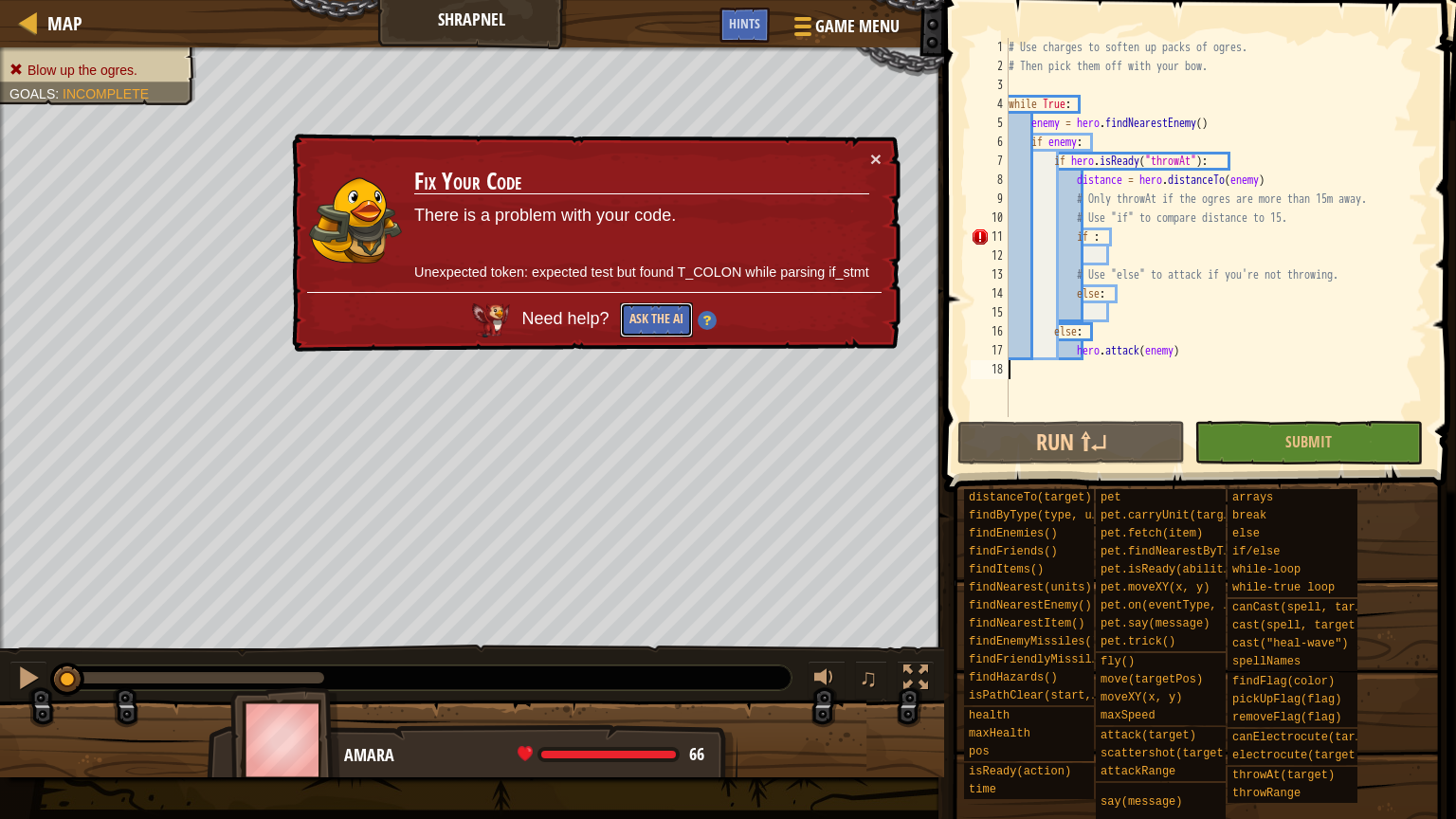 click on "Ask the AI" at bounding box center [656, 319] 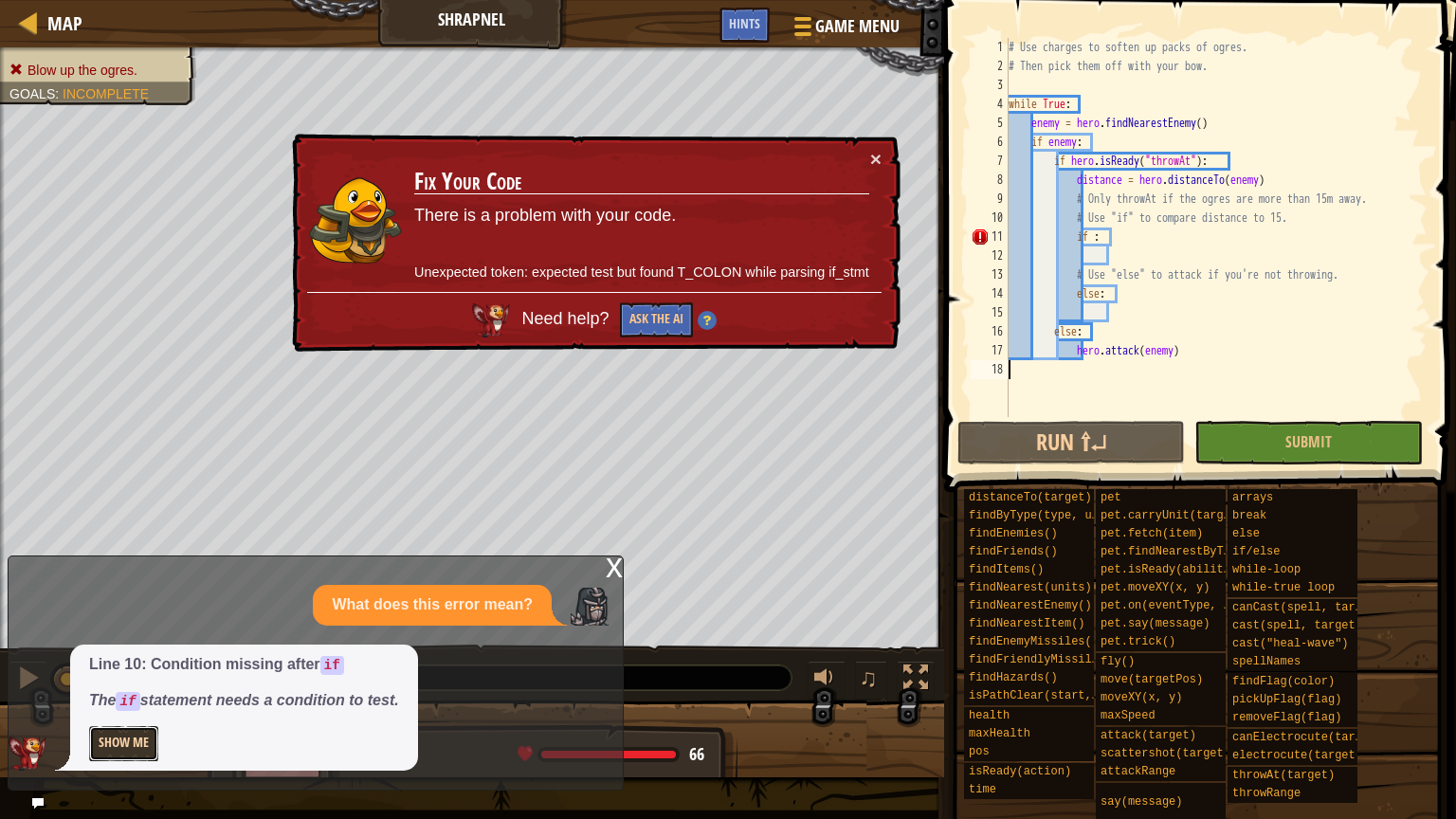click on "Show Me" at bounding box center [123, 743] 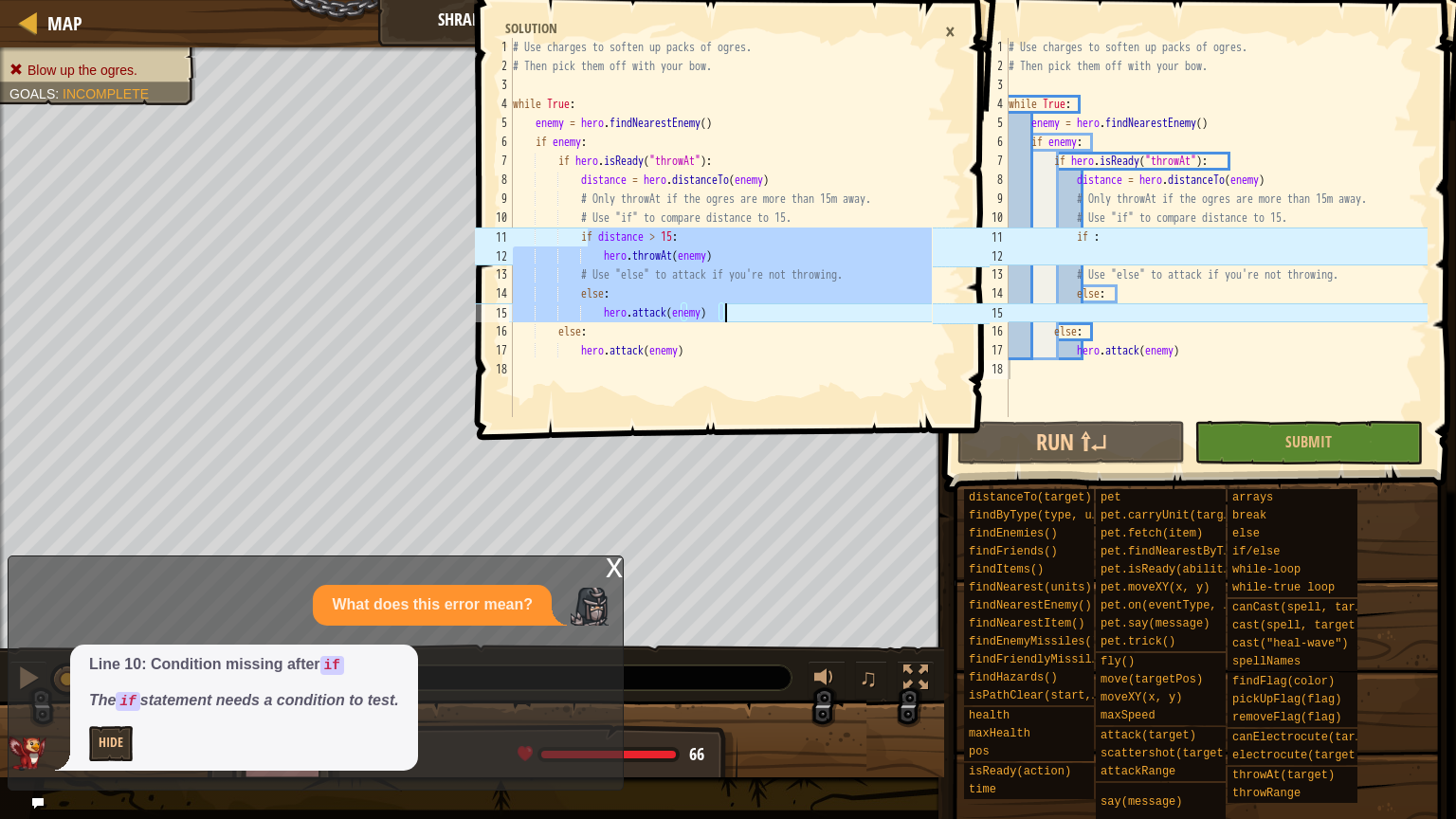drag, startPoint x: 588, startPoint y: 242, endPoint x: 743, endPoint y: 318, distance: 172.62966 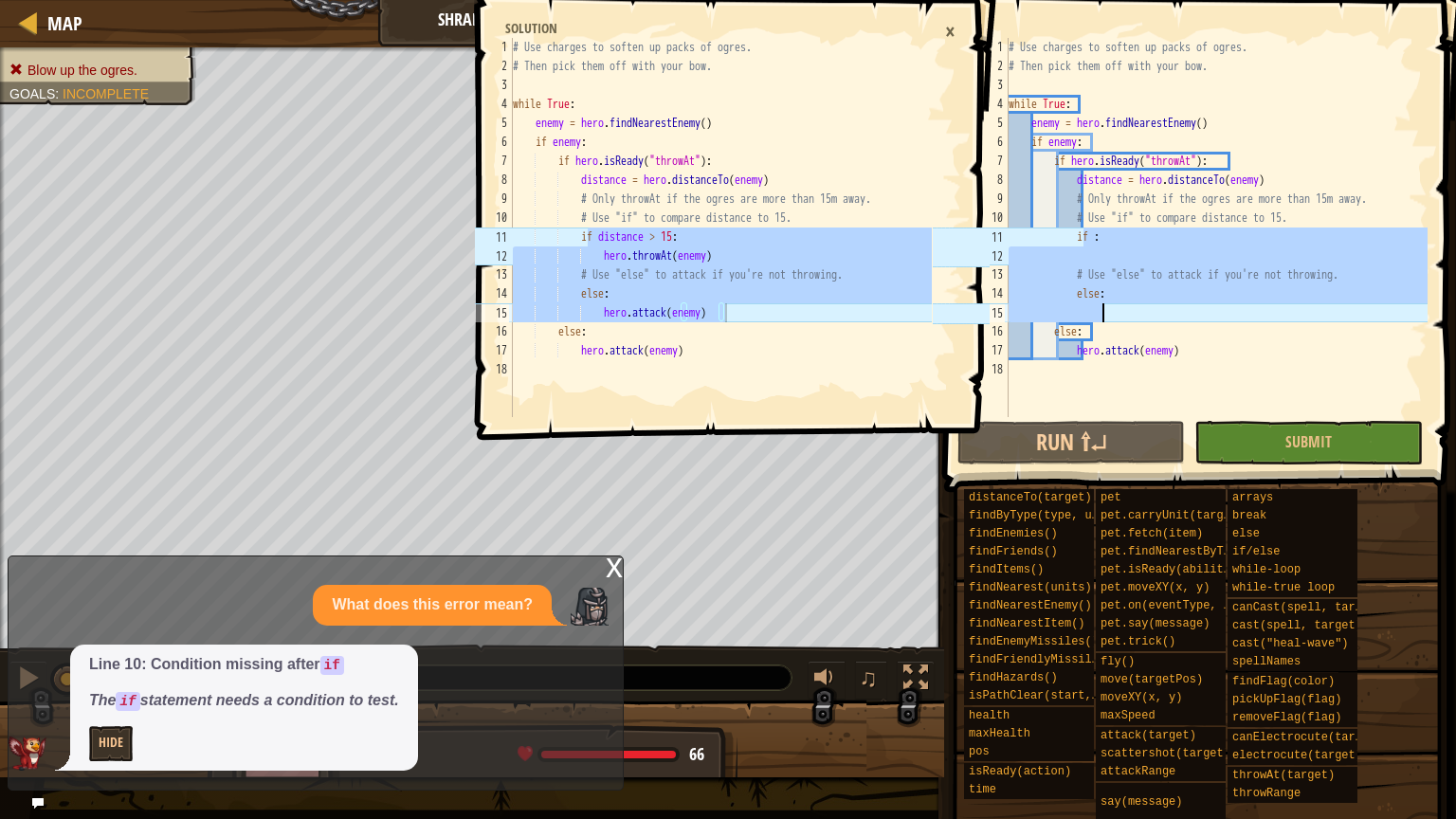 drag, startPoint x: 1083, startPoint y: 239, endPoint x: 1104, endPoint y: 320, distance: 83.67795 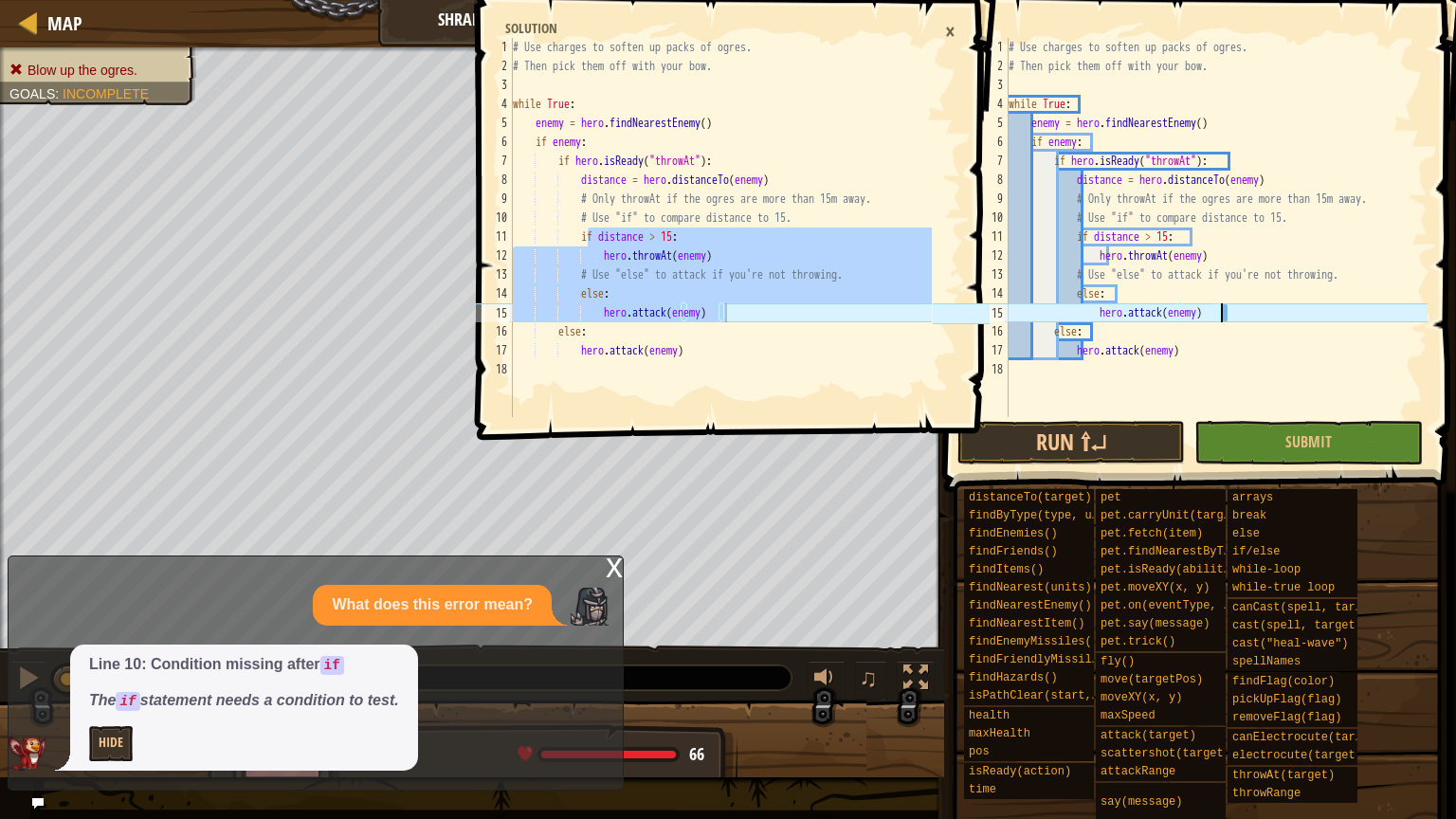 click on "# Use charges to soften up packs of ogres. # Then pick them off with your bow. while True : enemy = hero . findNearestEnemy ( ) if enemy : if hero . isReady ( "throwAt" ) : distance = hero . distanceTo ( enemy ) # Only throwAt if the ogres are more than 15m away. # Use "if" to compare distance to 15. if distance > 15 : hero . throwAt ( enemy ) # Use "else" to attack if you're not throwing. else : hero . attack ( enemy ) else : hero . attack ( enemy )" at bounding box center [1216, 246] 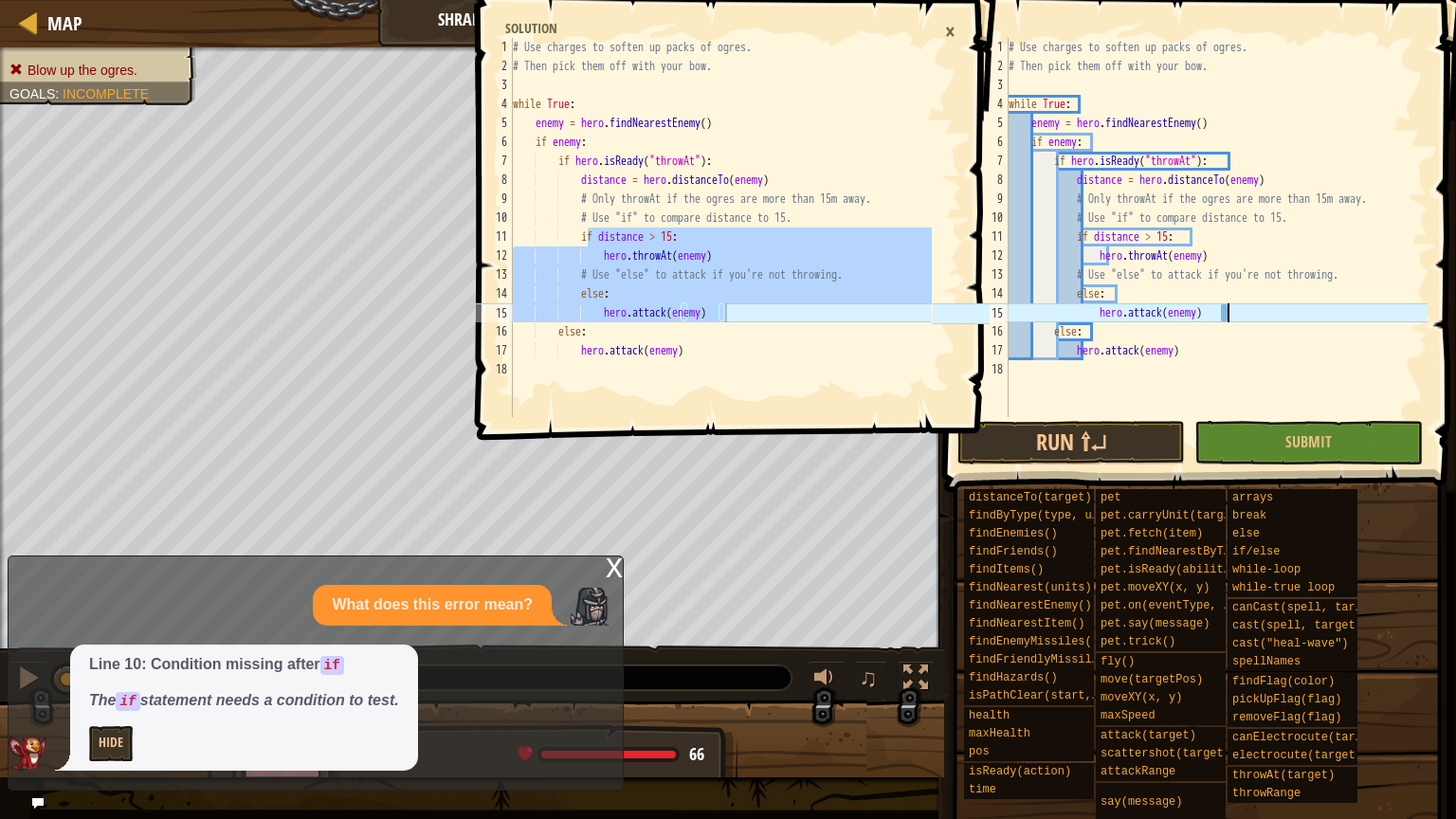 type on "hero.attack(enemy)" 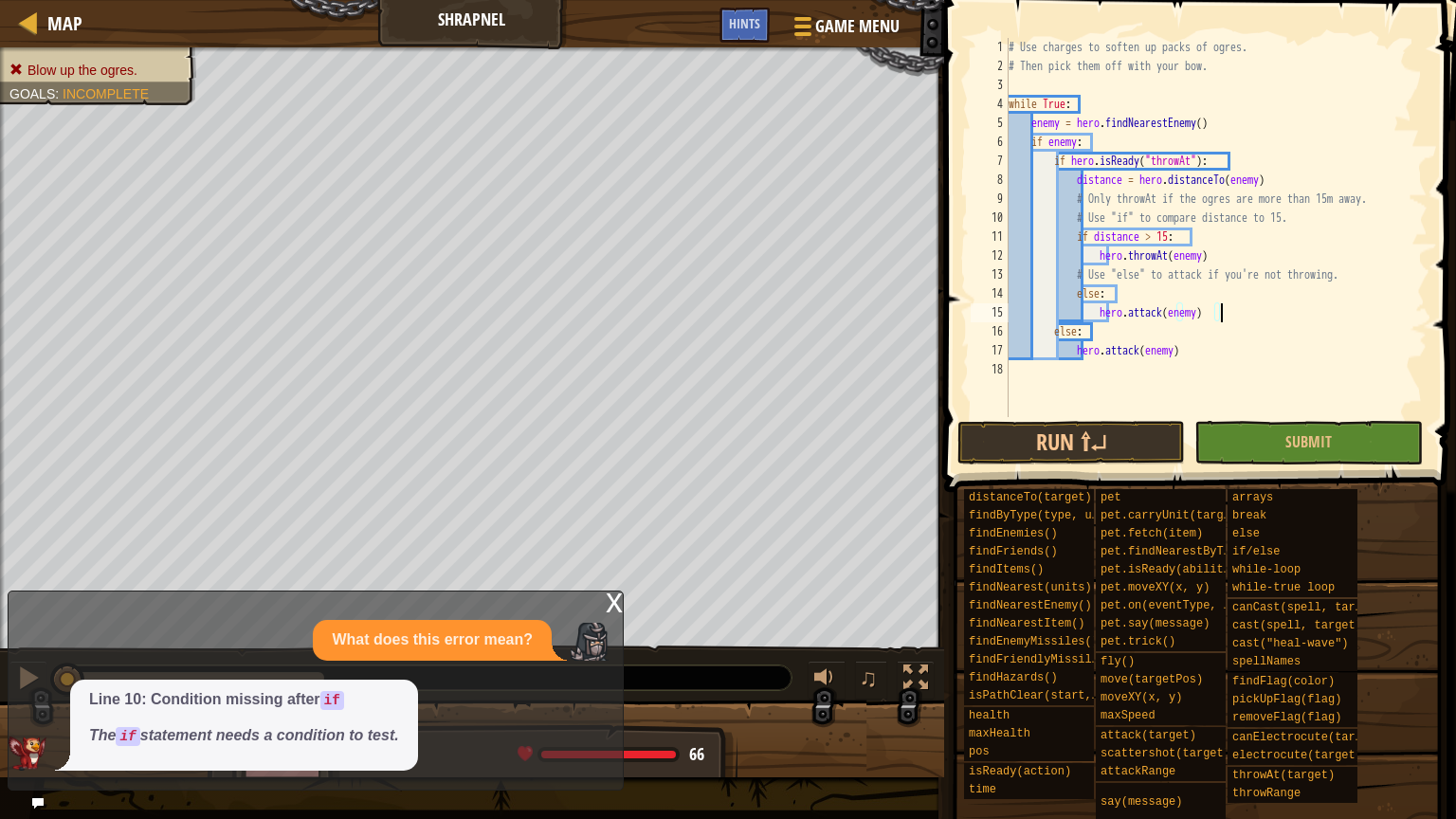 click on "x" at bounding box center [614, 601] 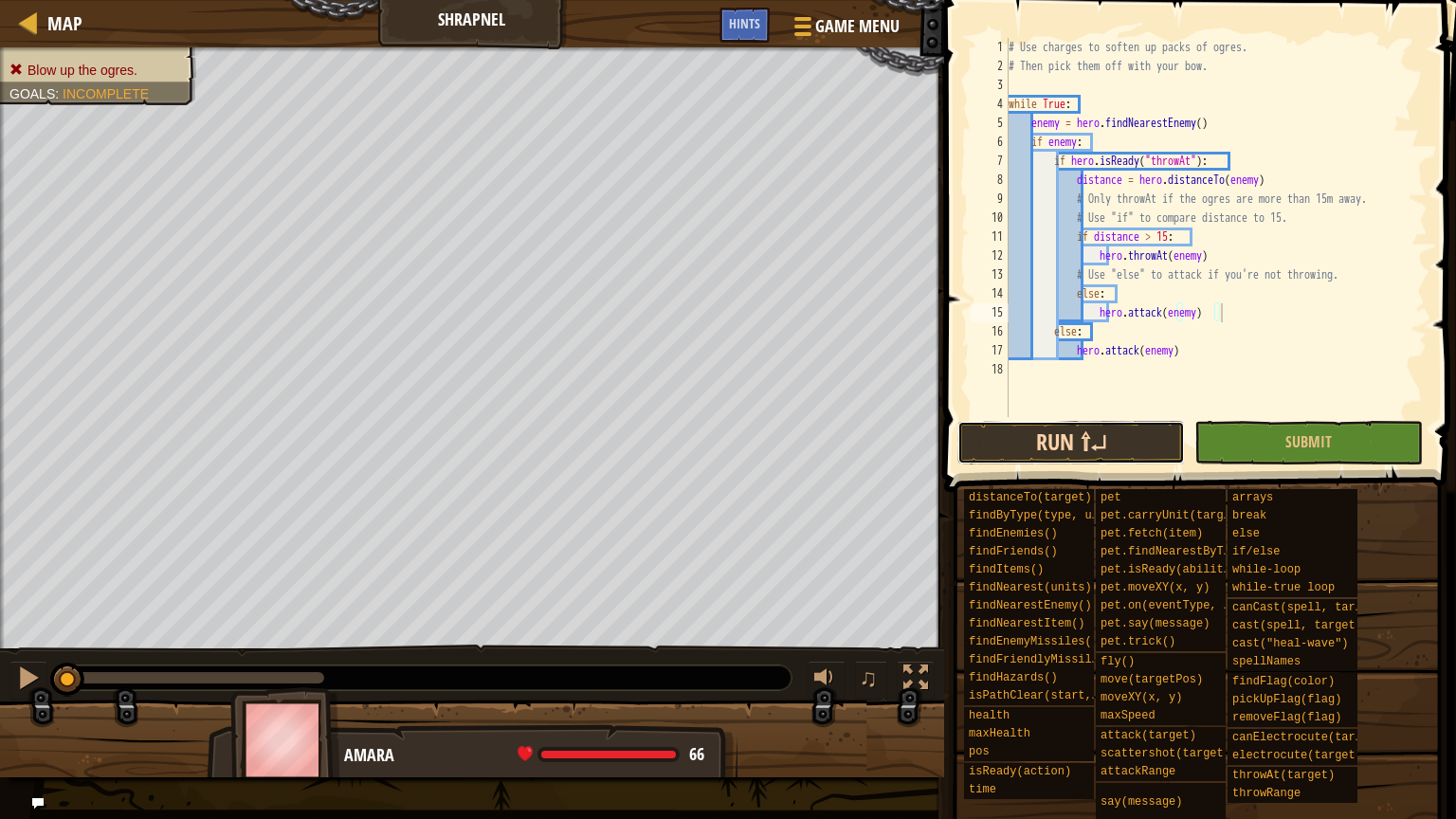 click on "Run ⇧↵" at bounding box center [1071, 443] 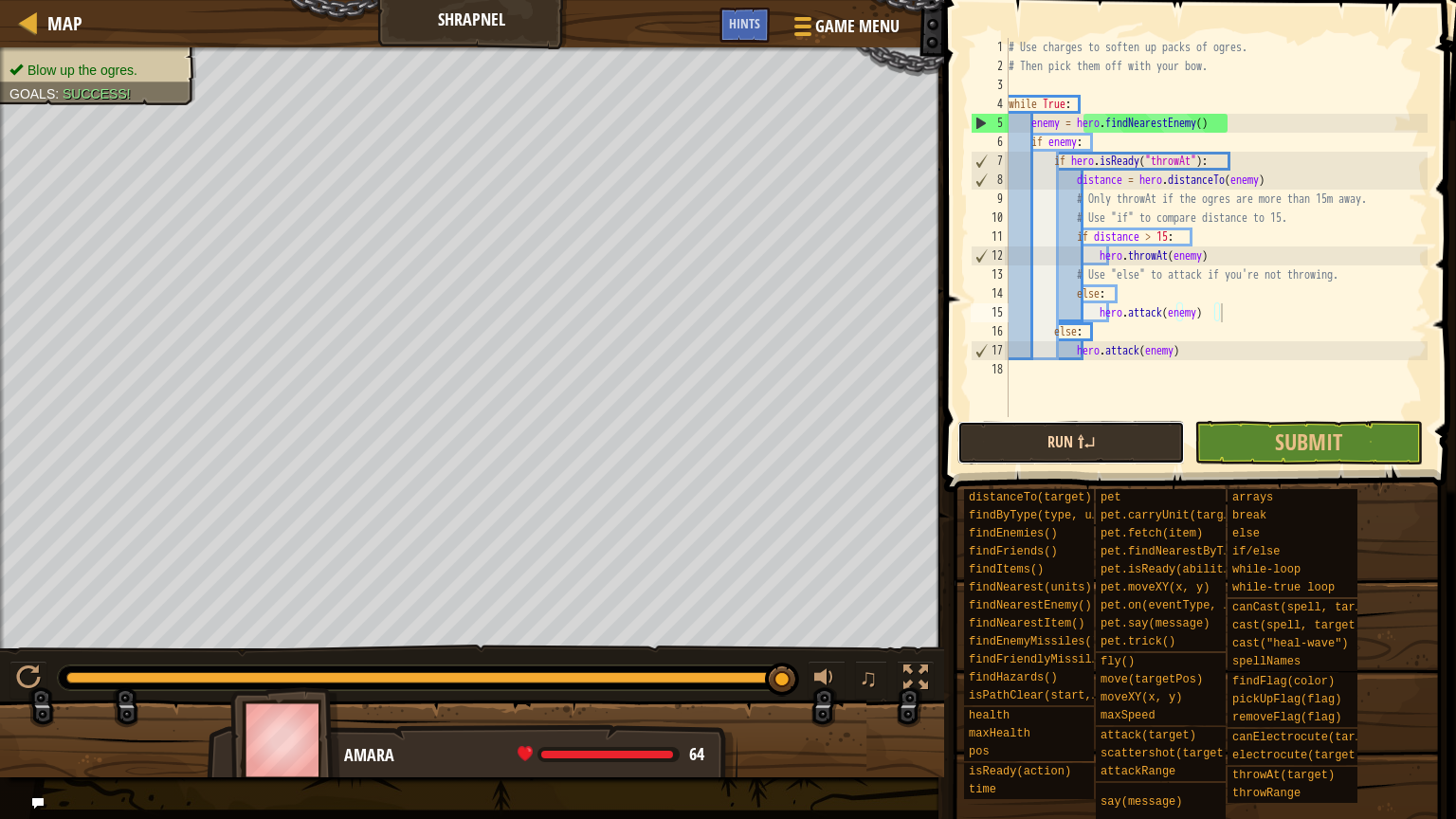 click on "Run ⇧↵" at bounding box center [1071, 443] 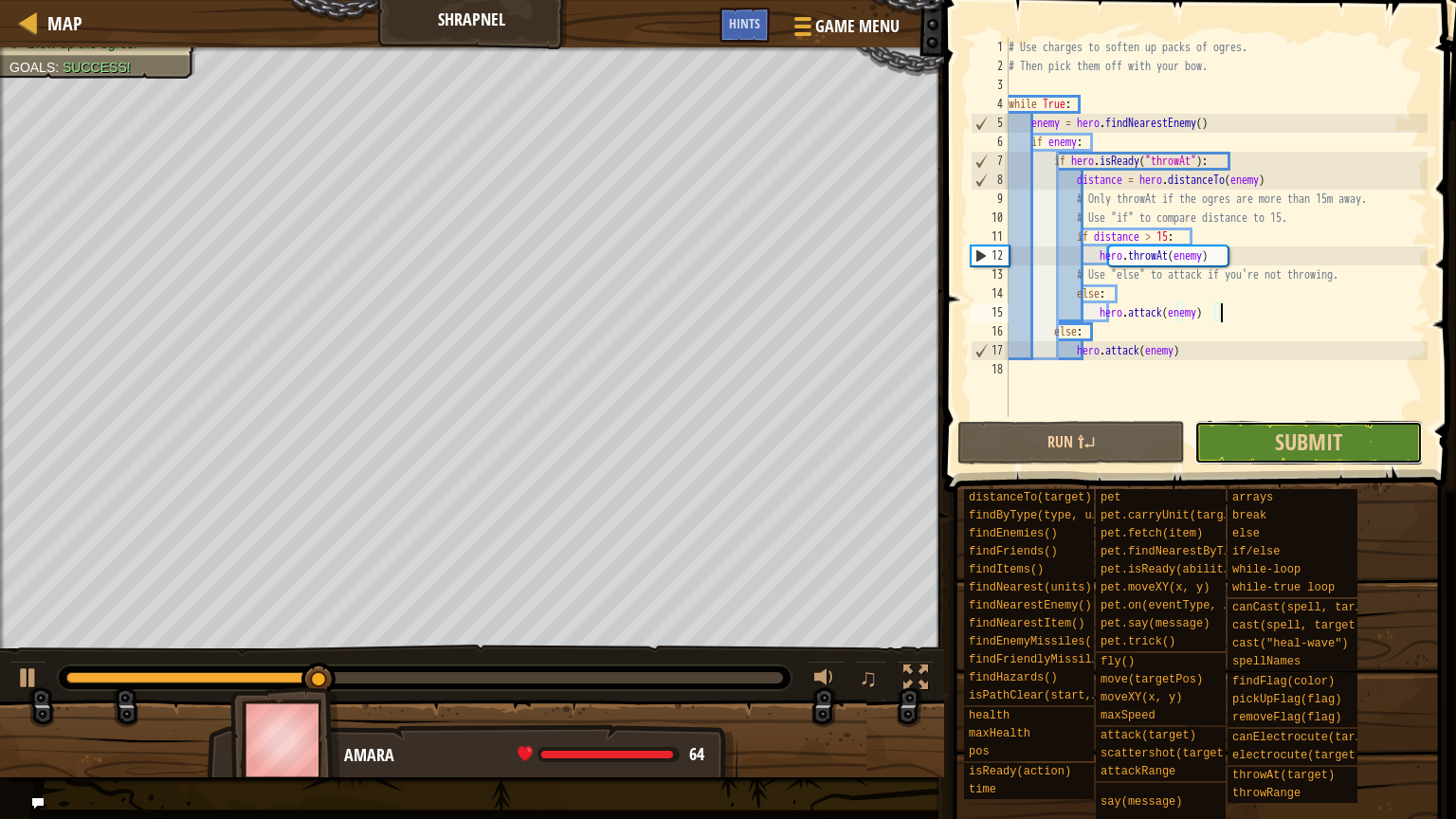 click on "Submit" at bounding box center [1308, 443] 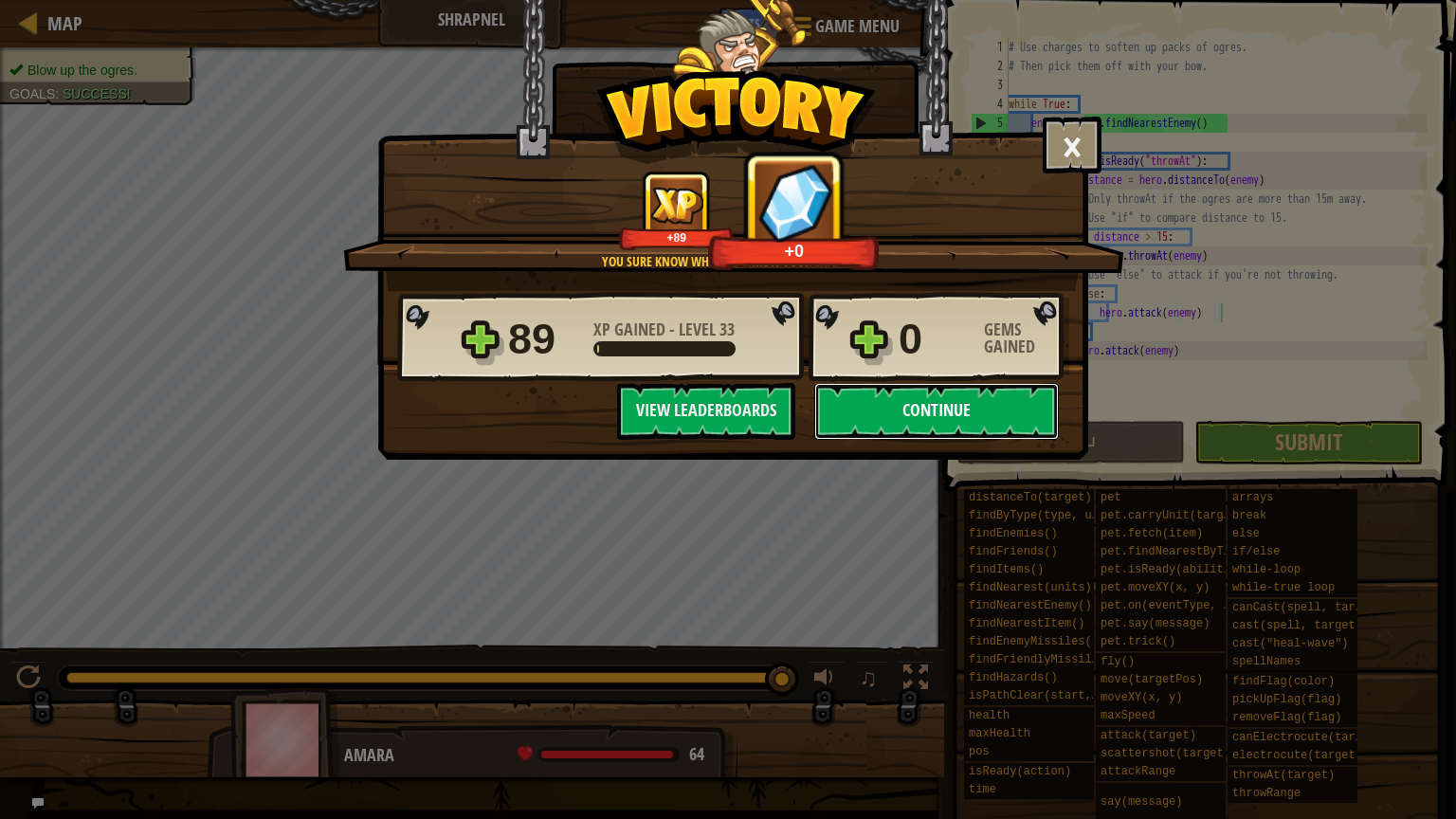 click on "Continue" at bounding box center [937, 411] 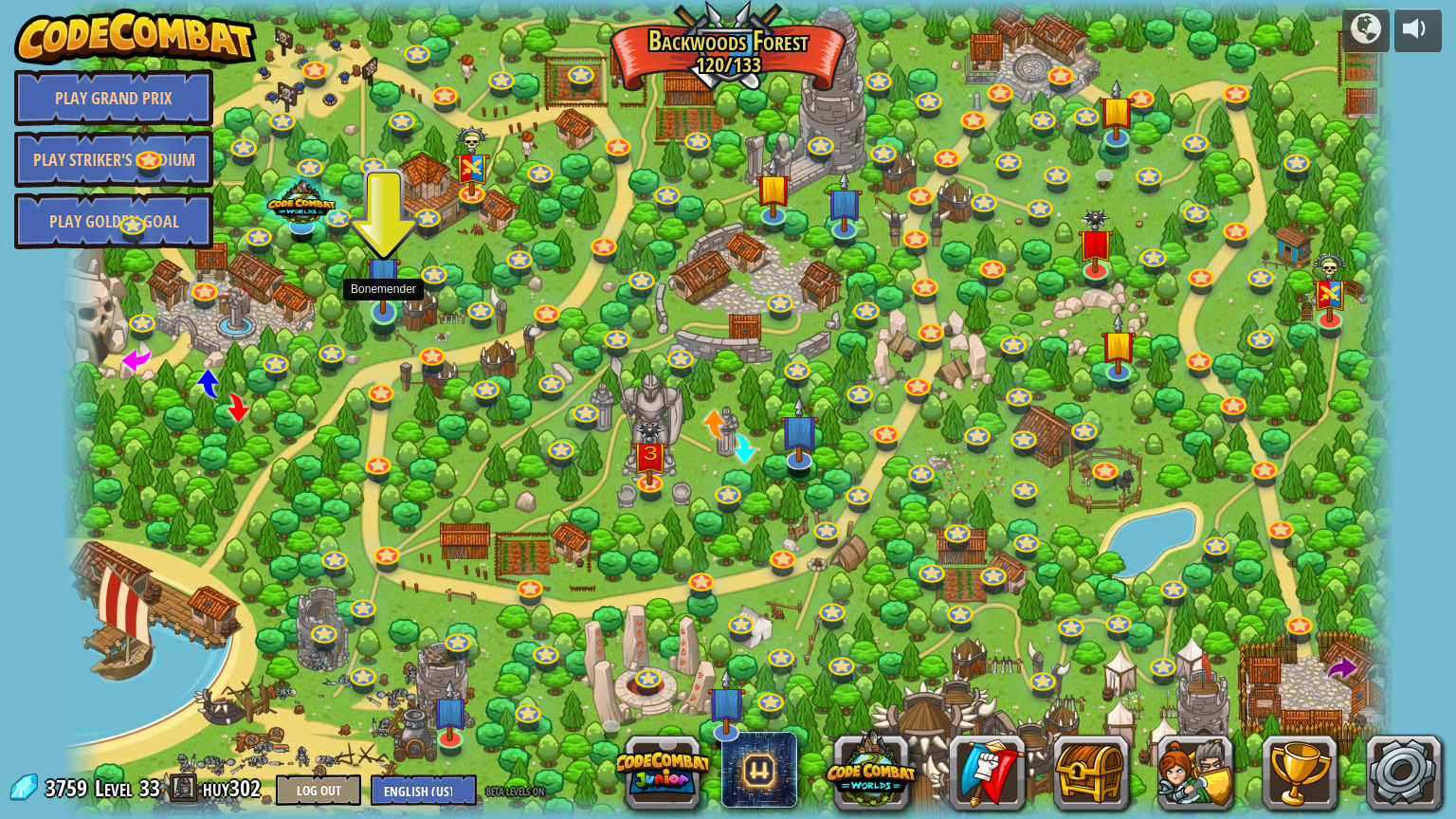 click at bounding box center (384, 274) 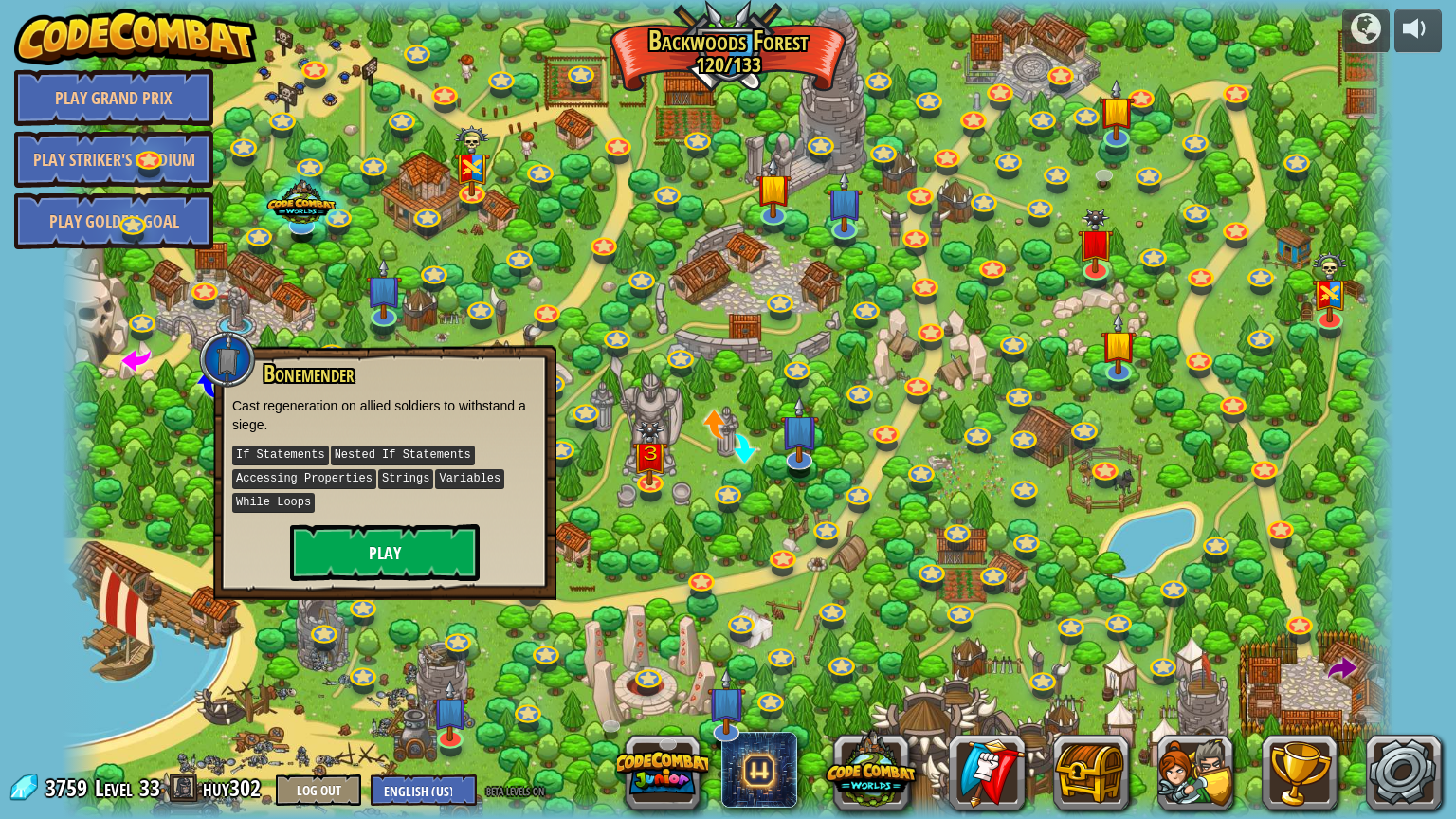 drag, startPoint x: 360, startPoint y: 507, endPoint x: 391, endPoint y: 550, distance: 53.00943 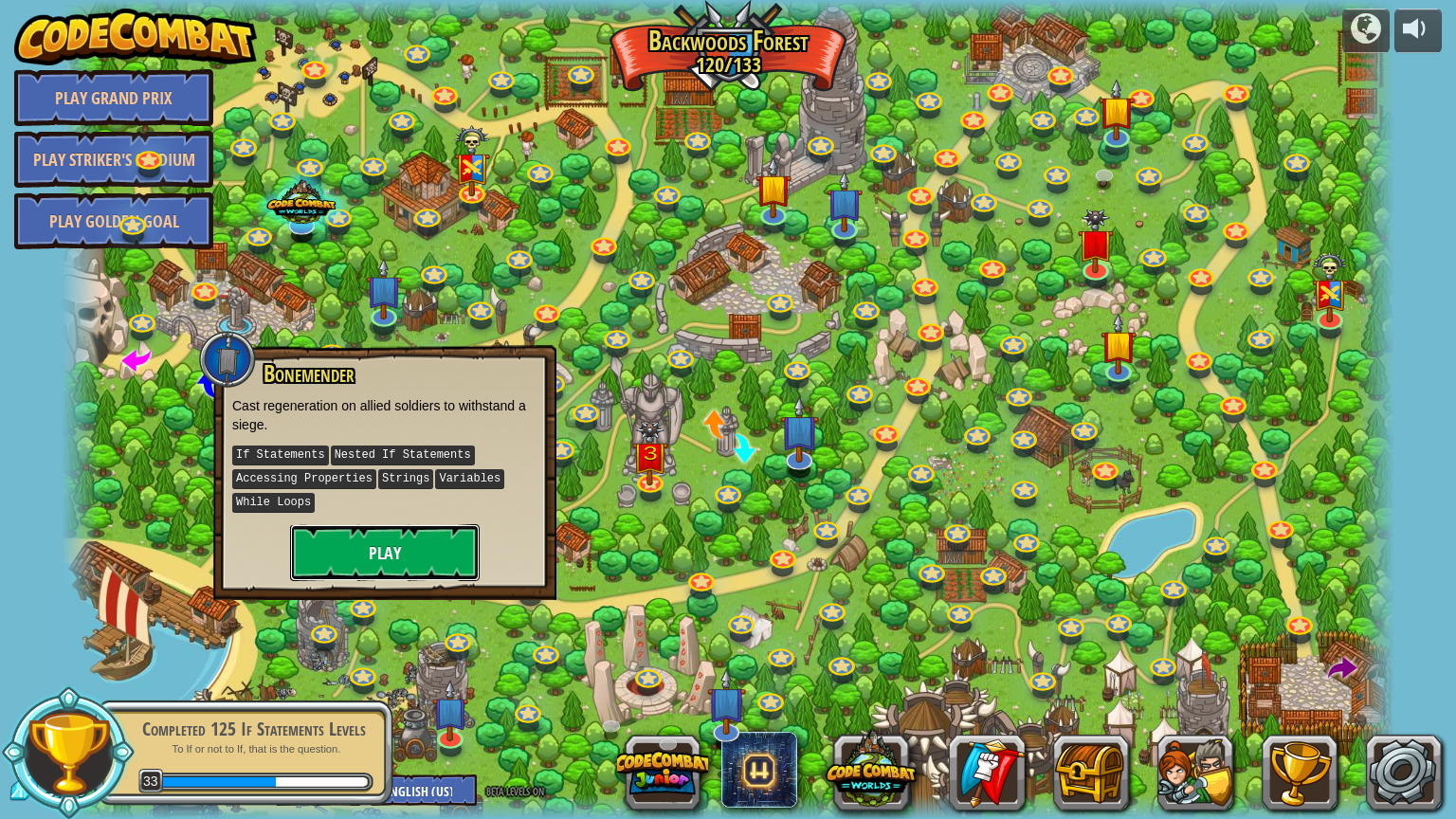 click on "Play" at bounding box center [385, 553] 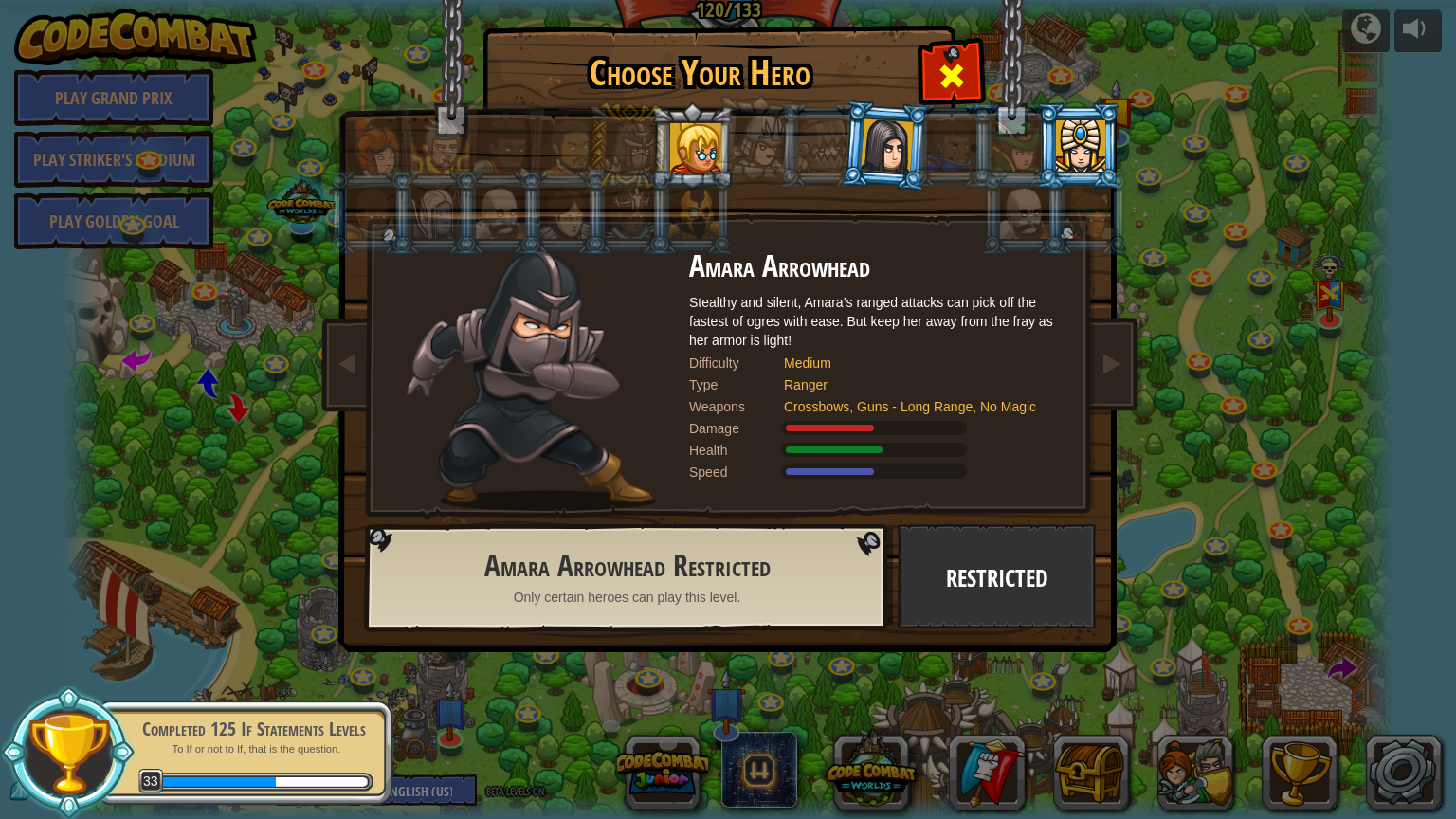 click at bounding box center (952, 76) 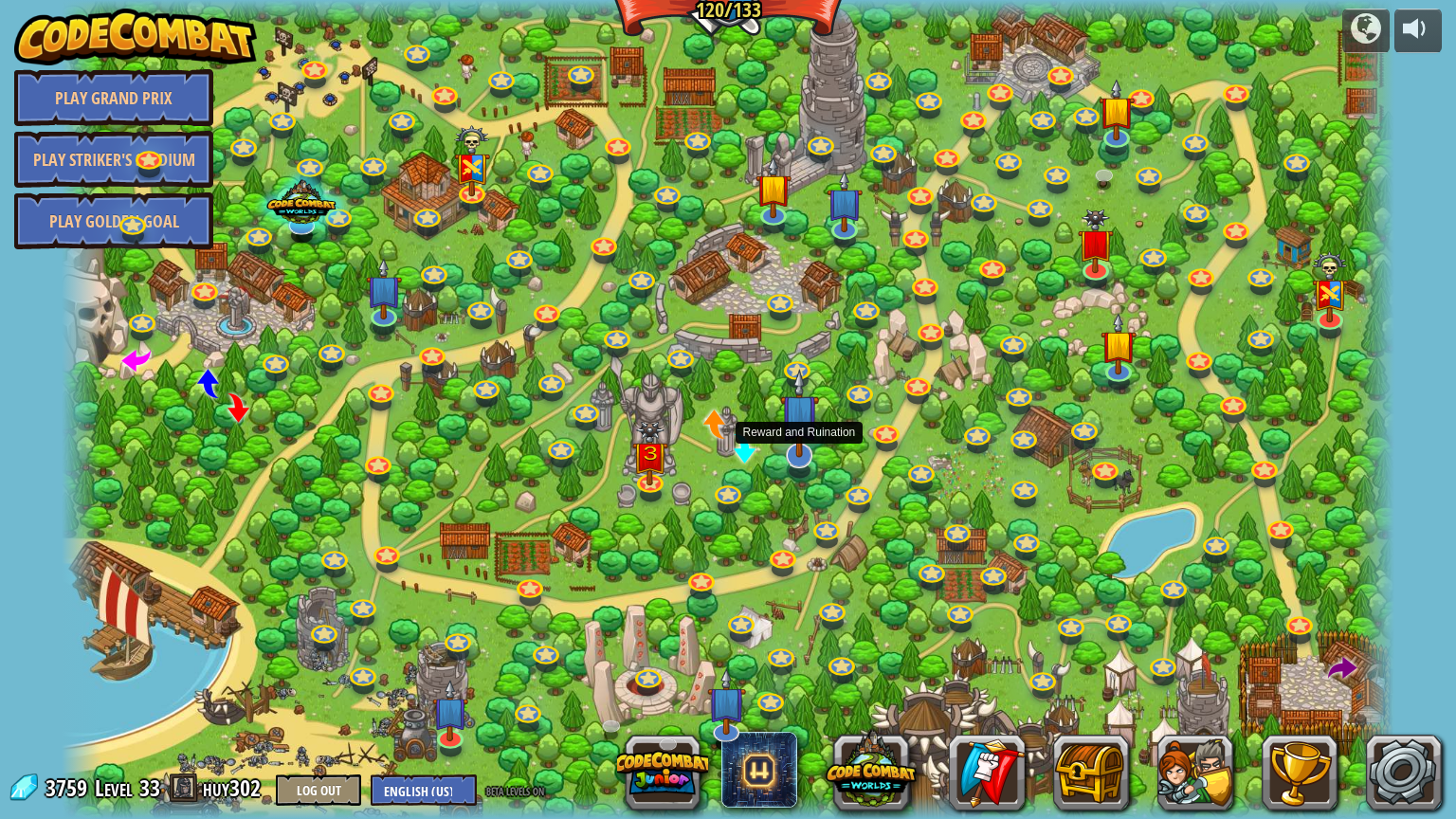 click at bounding box center [799, 413] 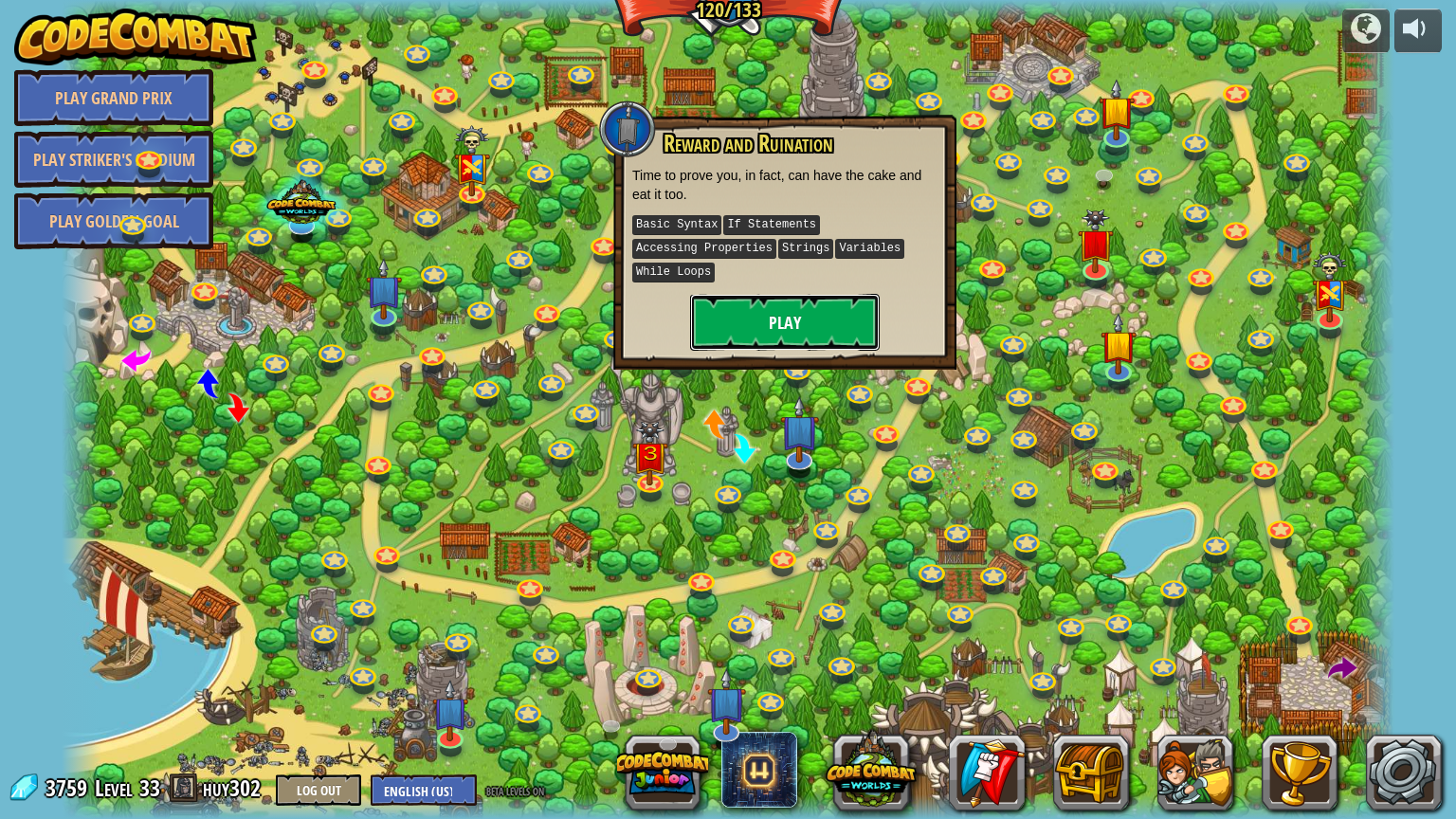 click on "Play" at bounding box center [785, 322] 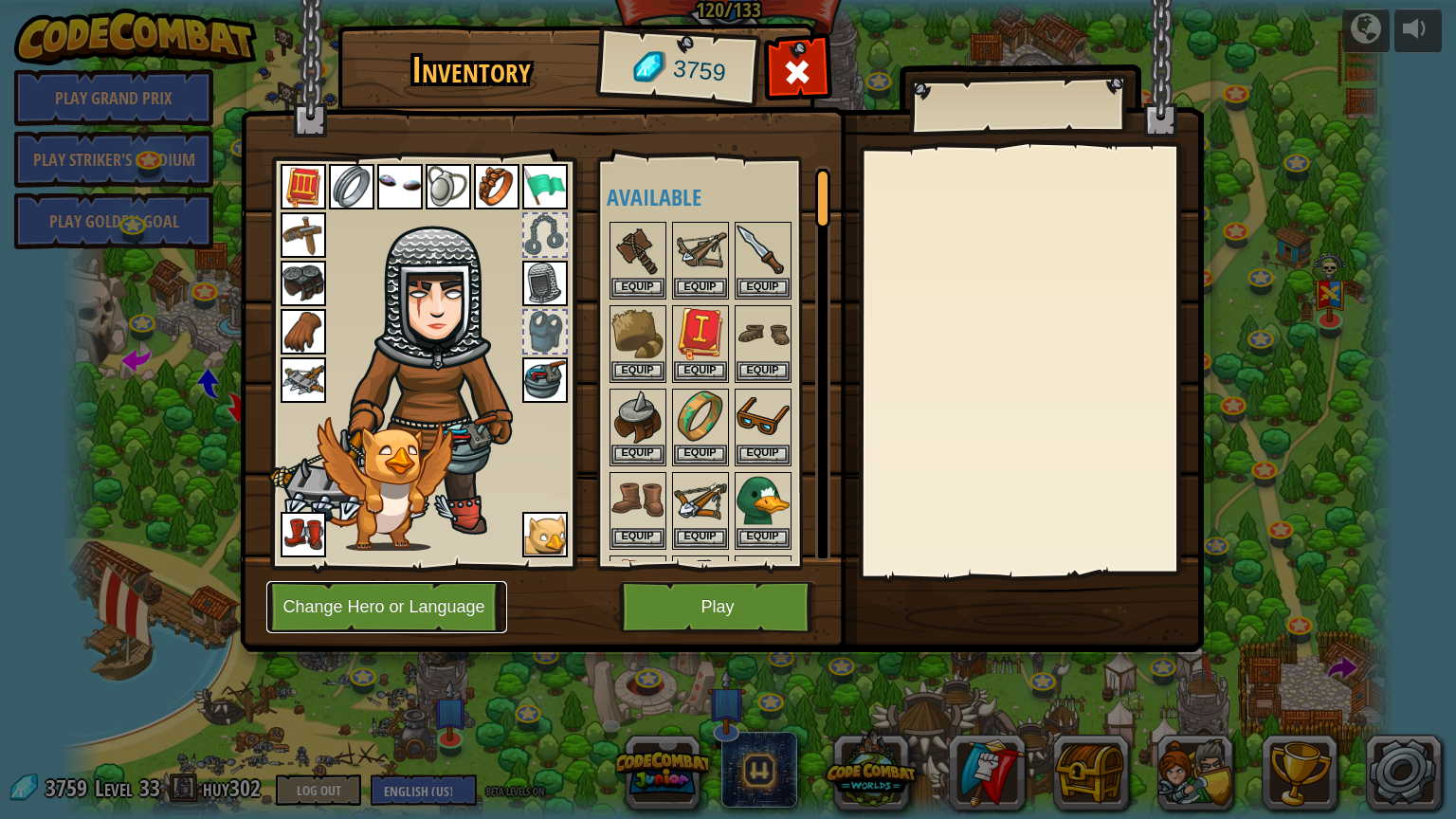 click on "Change Hero or Language" at bounding box center [387, 607] 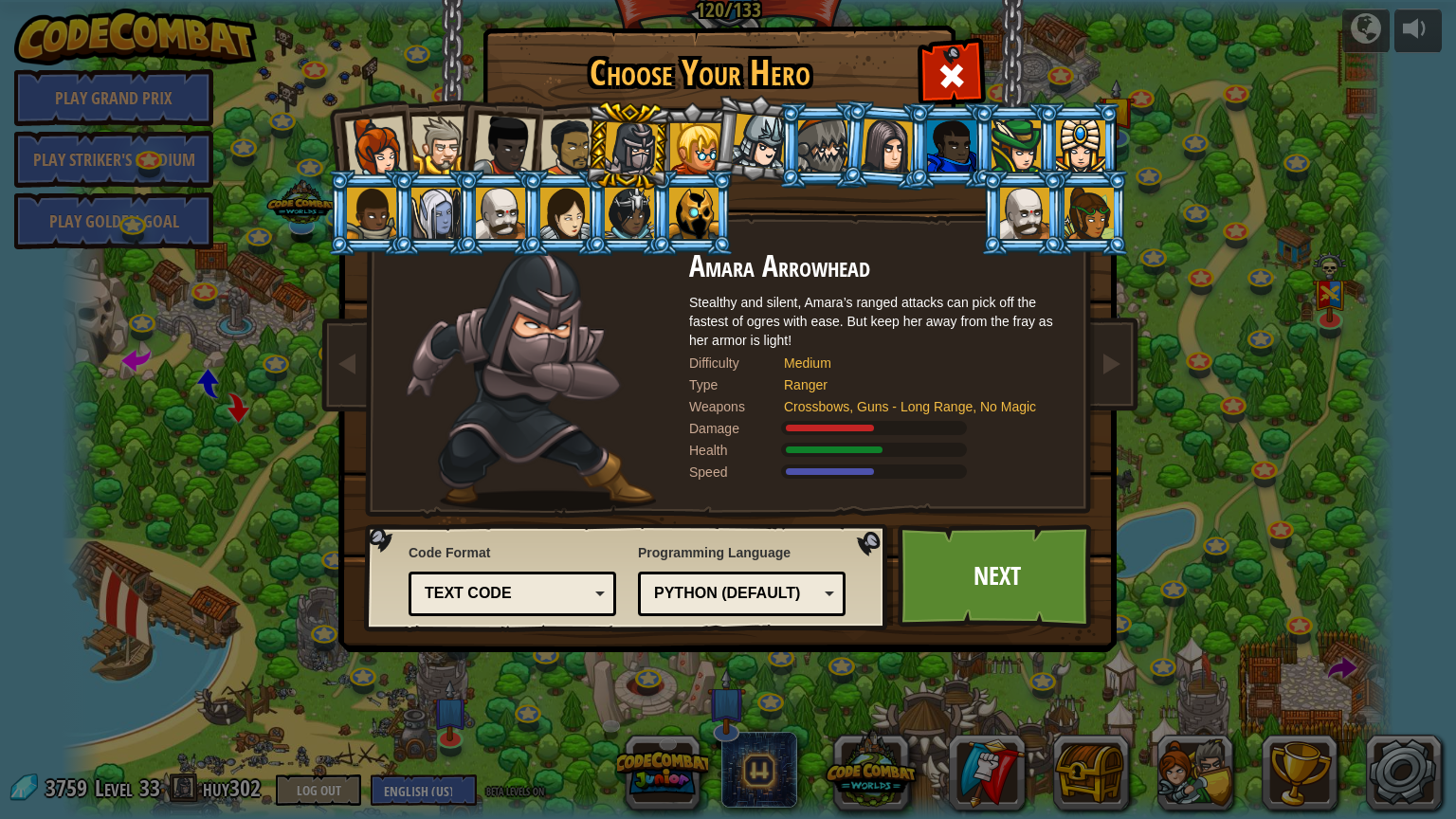 click at bounding box center (440, 145) 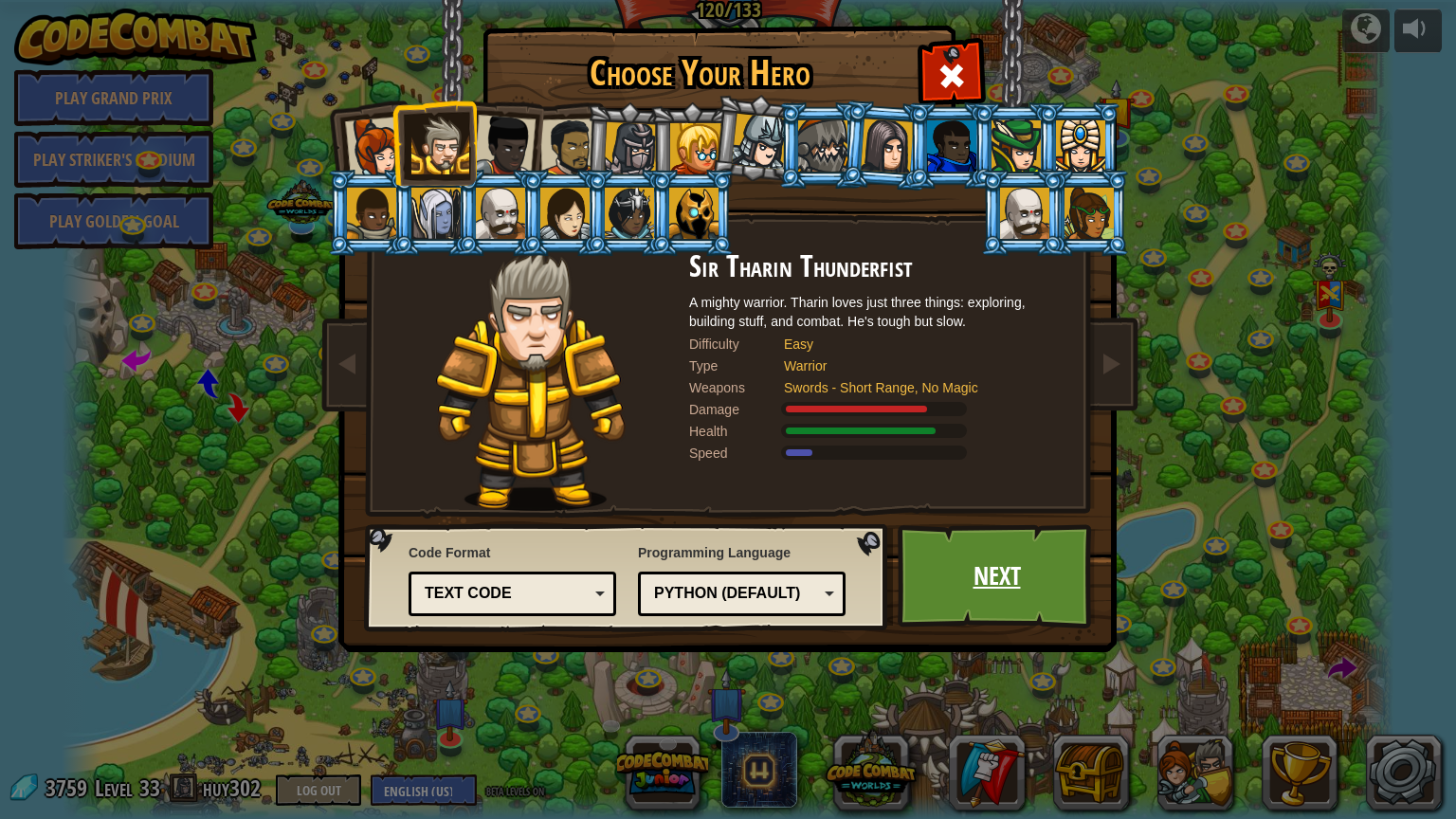 click on "Next" at bounding box center [996, 576] 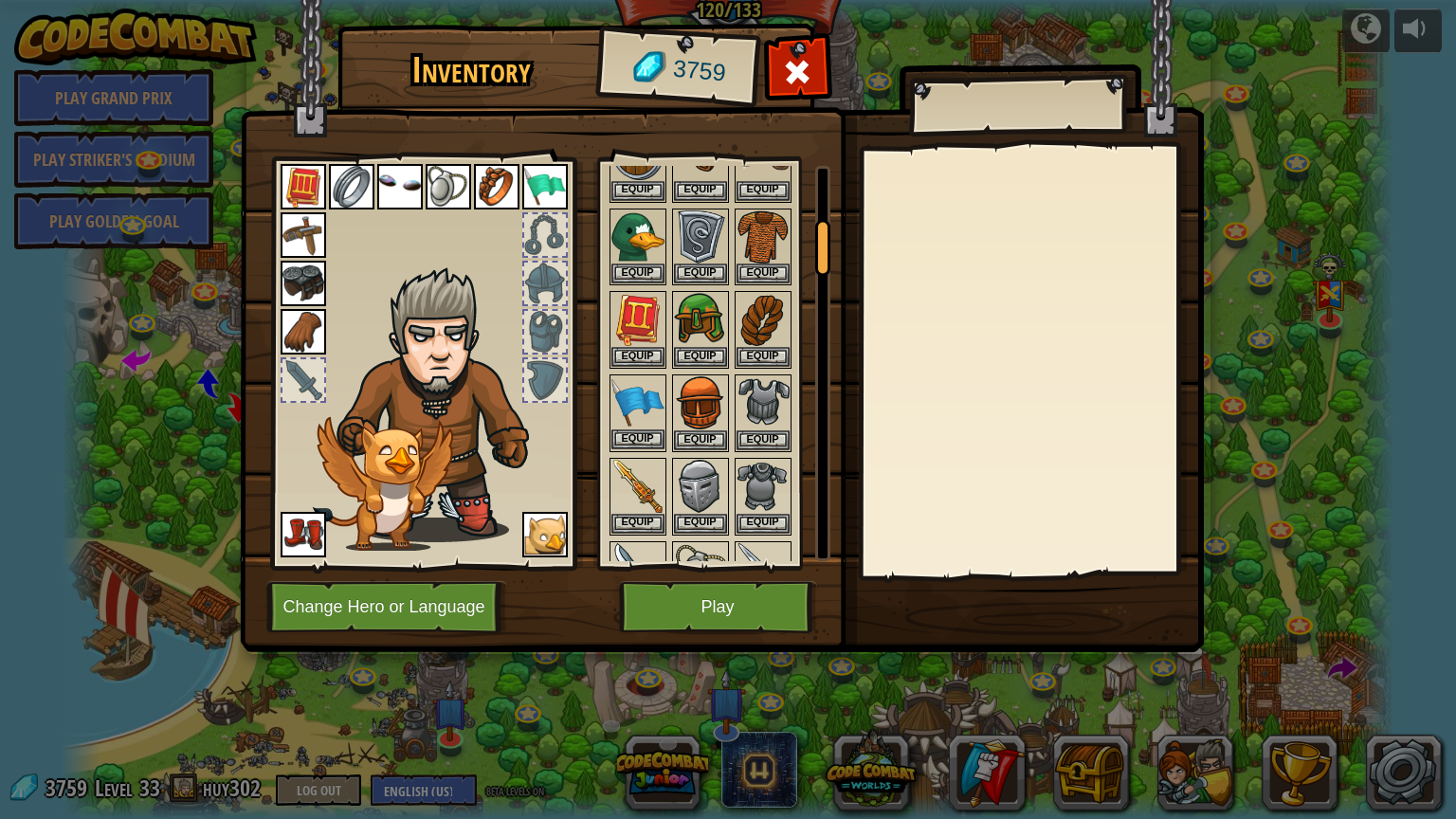 scroll, scrollTop: 379, scrollLeft: 0, axis: vertical 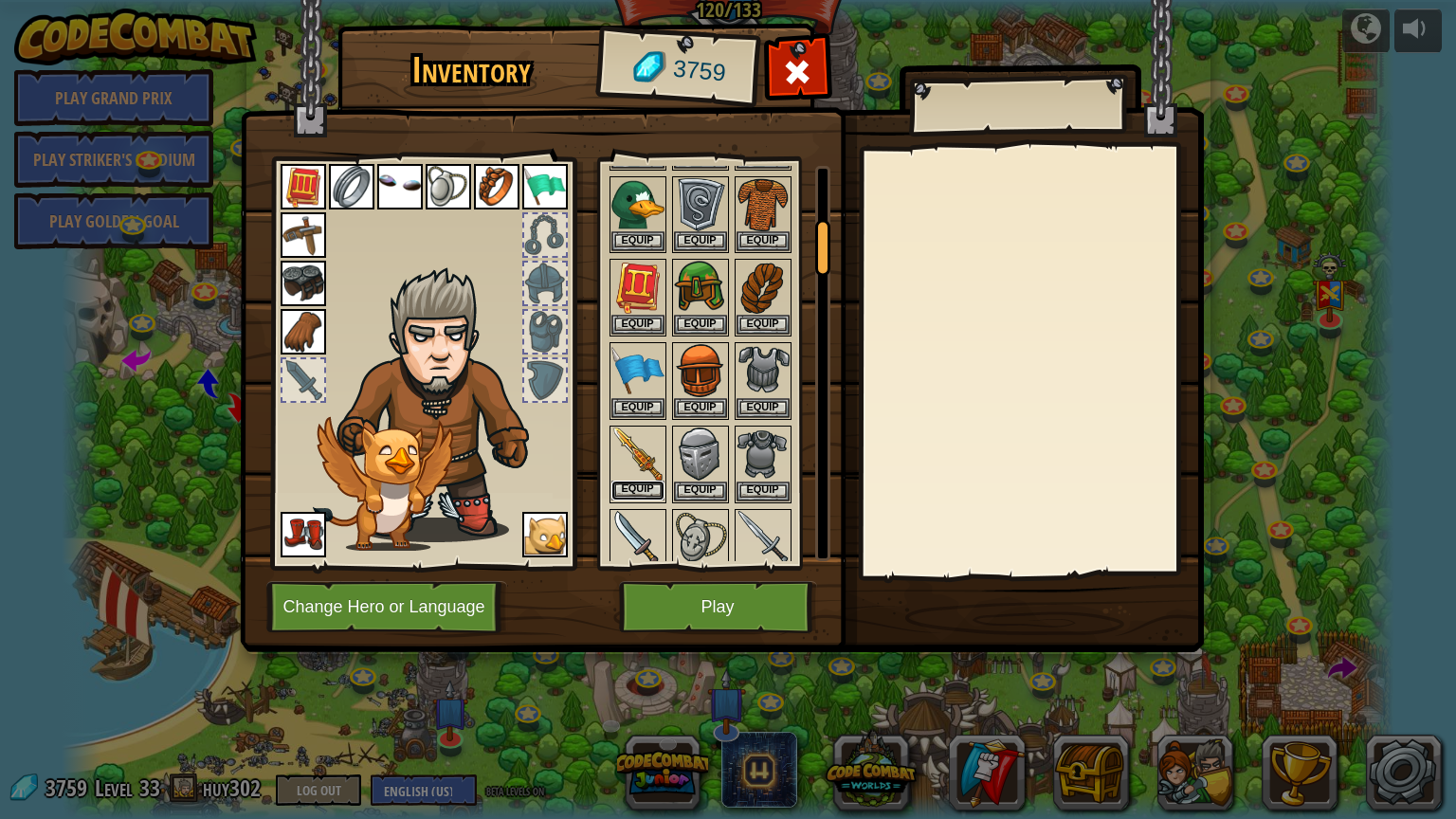 click on "Equip" at bounding box center (638, 490) 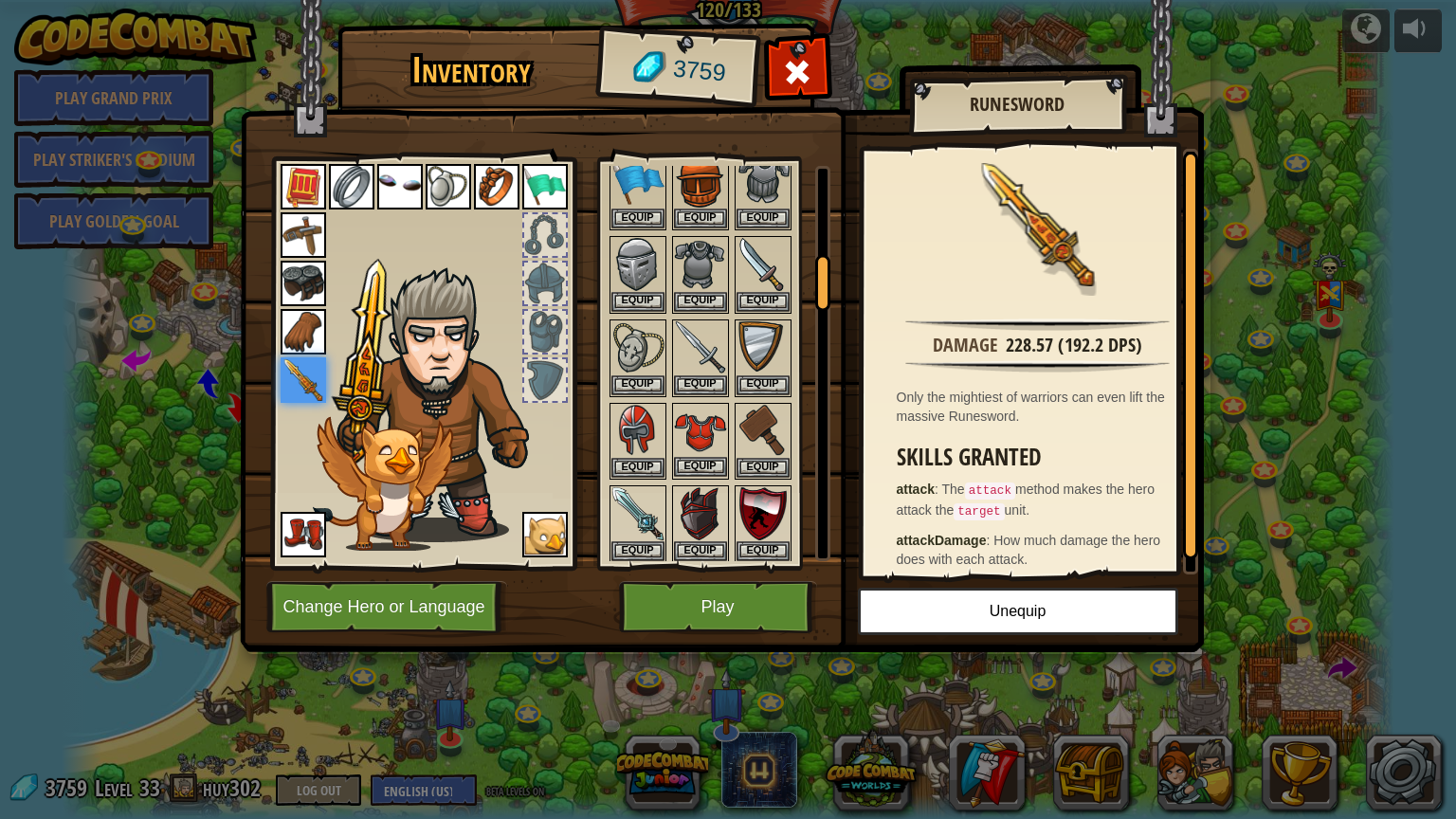 scroll, scrollTop: 664, scrollLeft: 0, axis: vertical 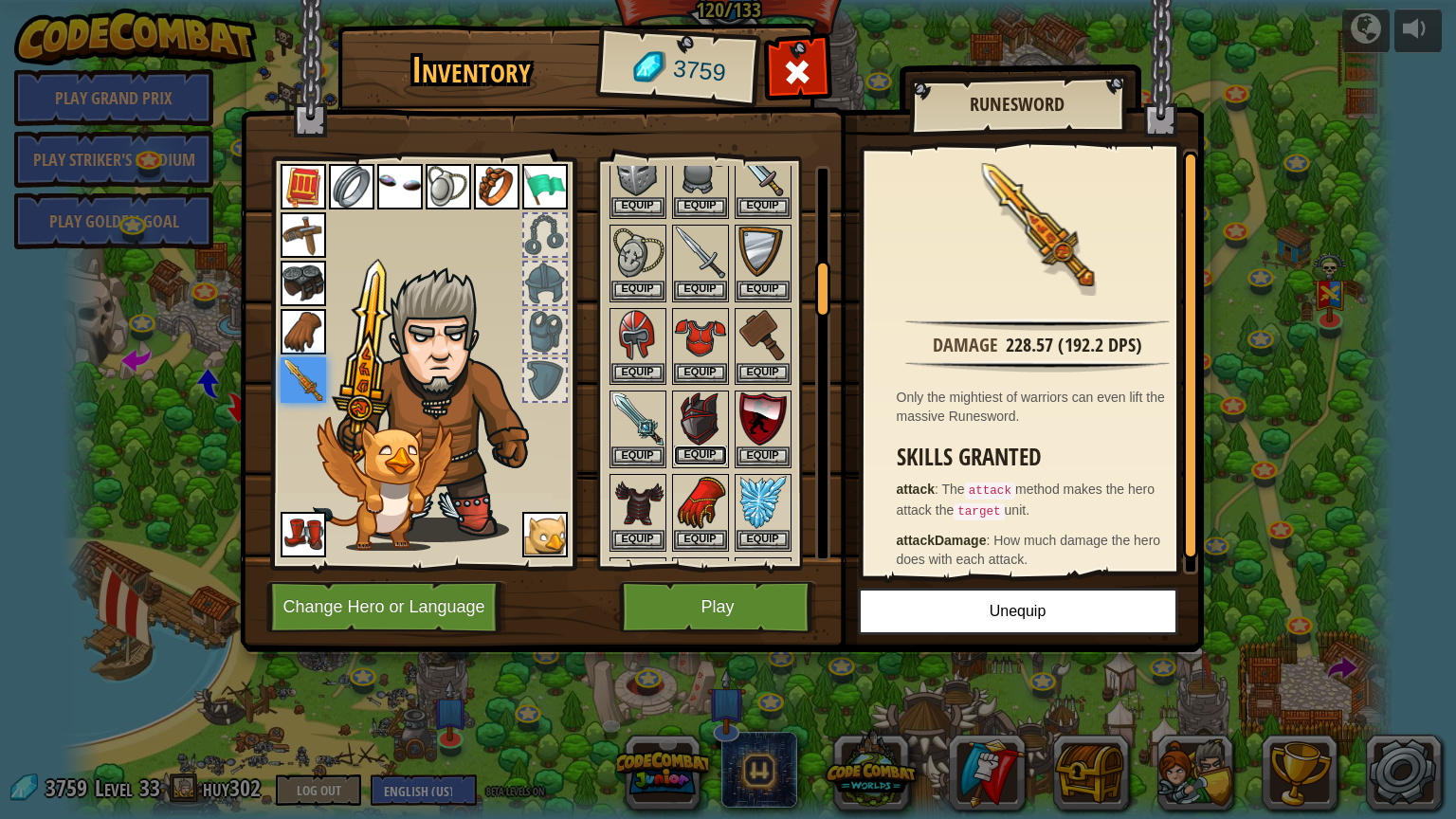 click on "Equip" at bounding box center [701, 455] 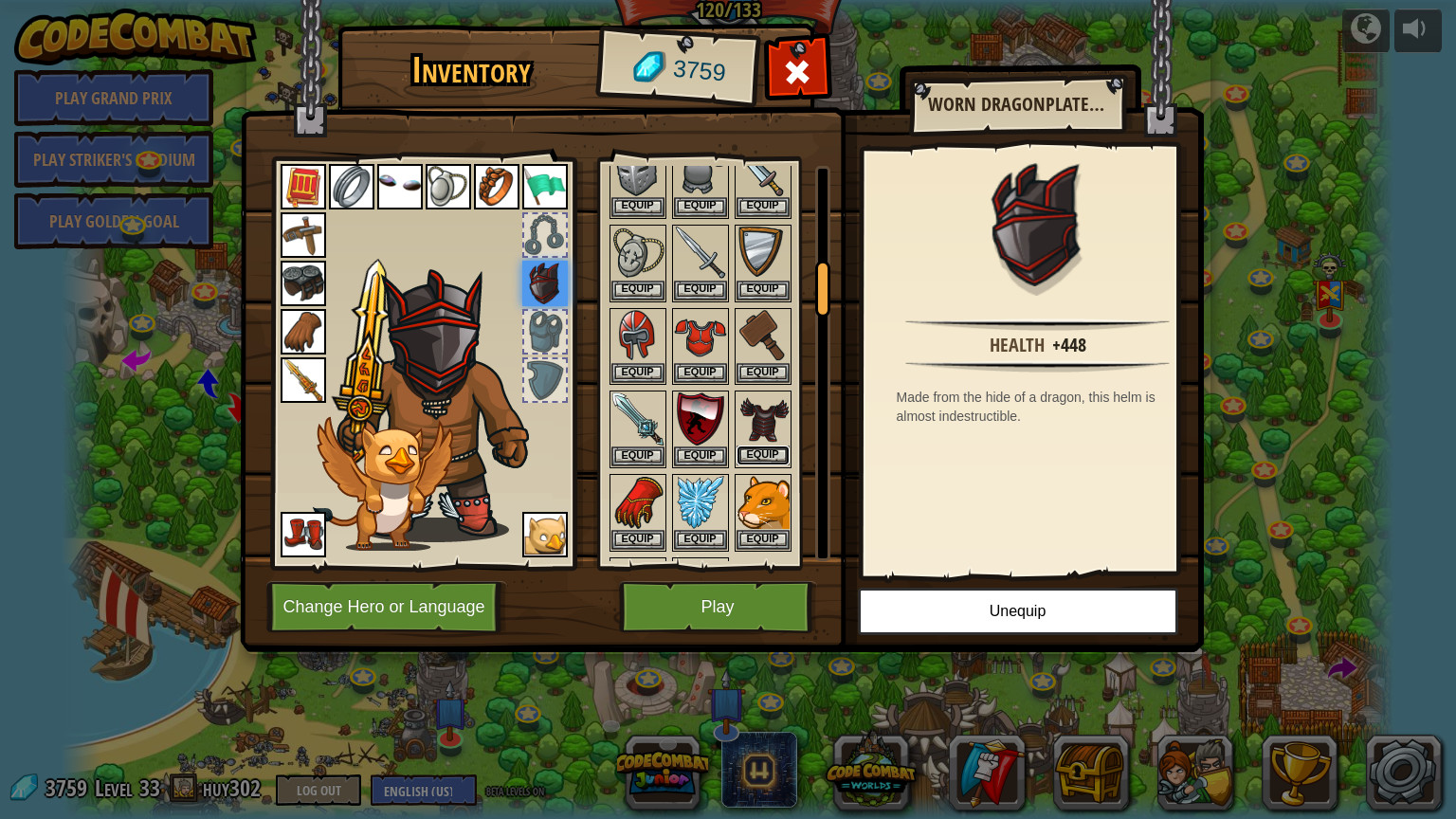 click on "Equip" at bounding box center [763, 455] 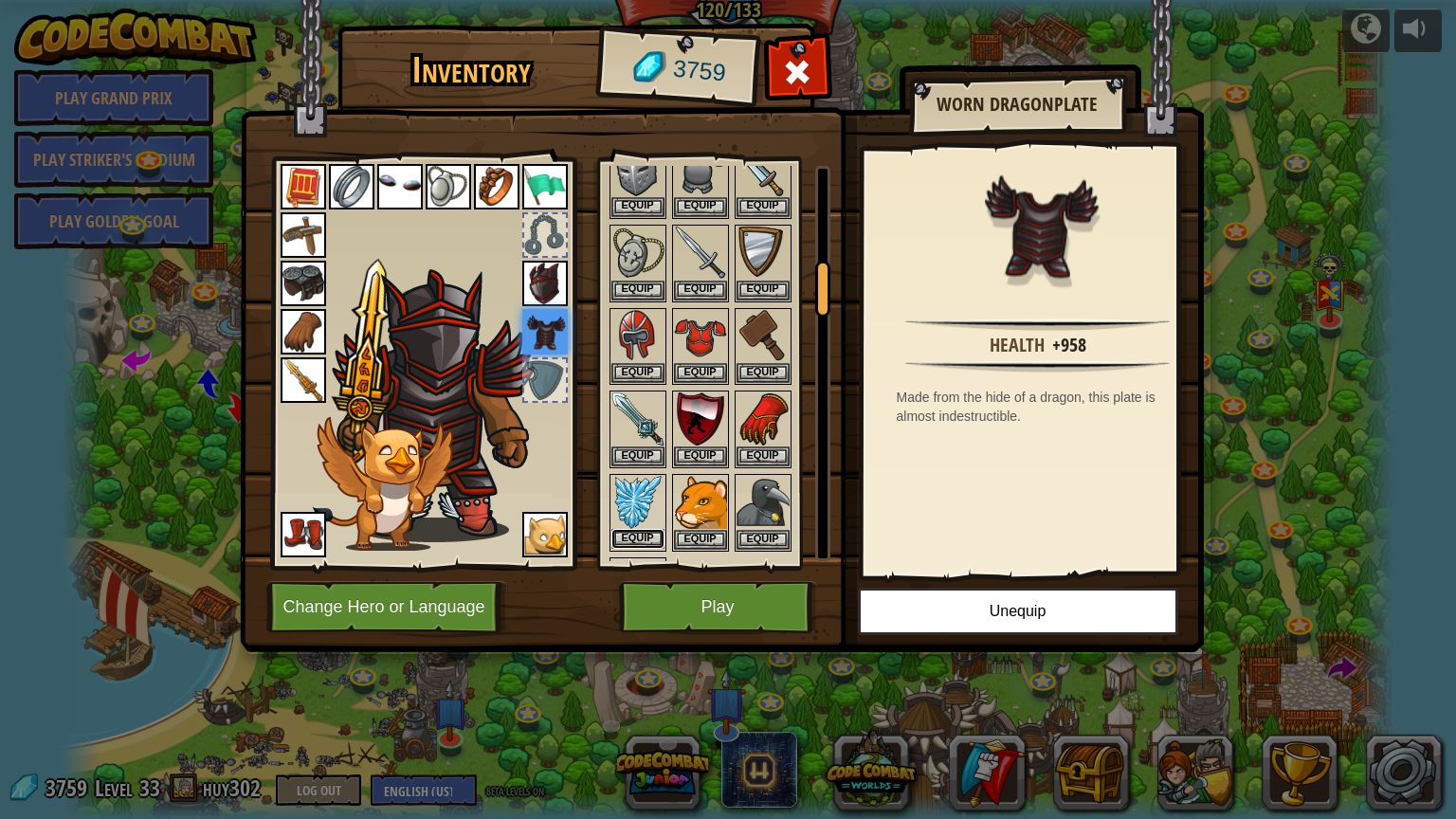 click on "Equip" at bounding box center (638, 538) 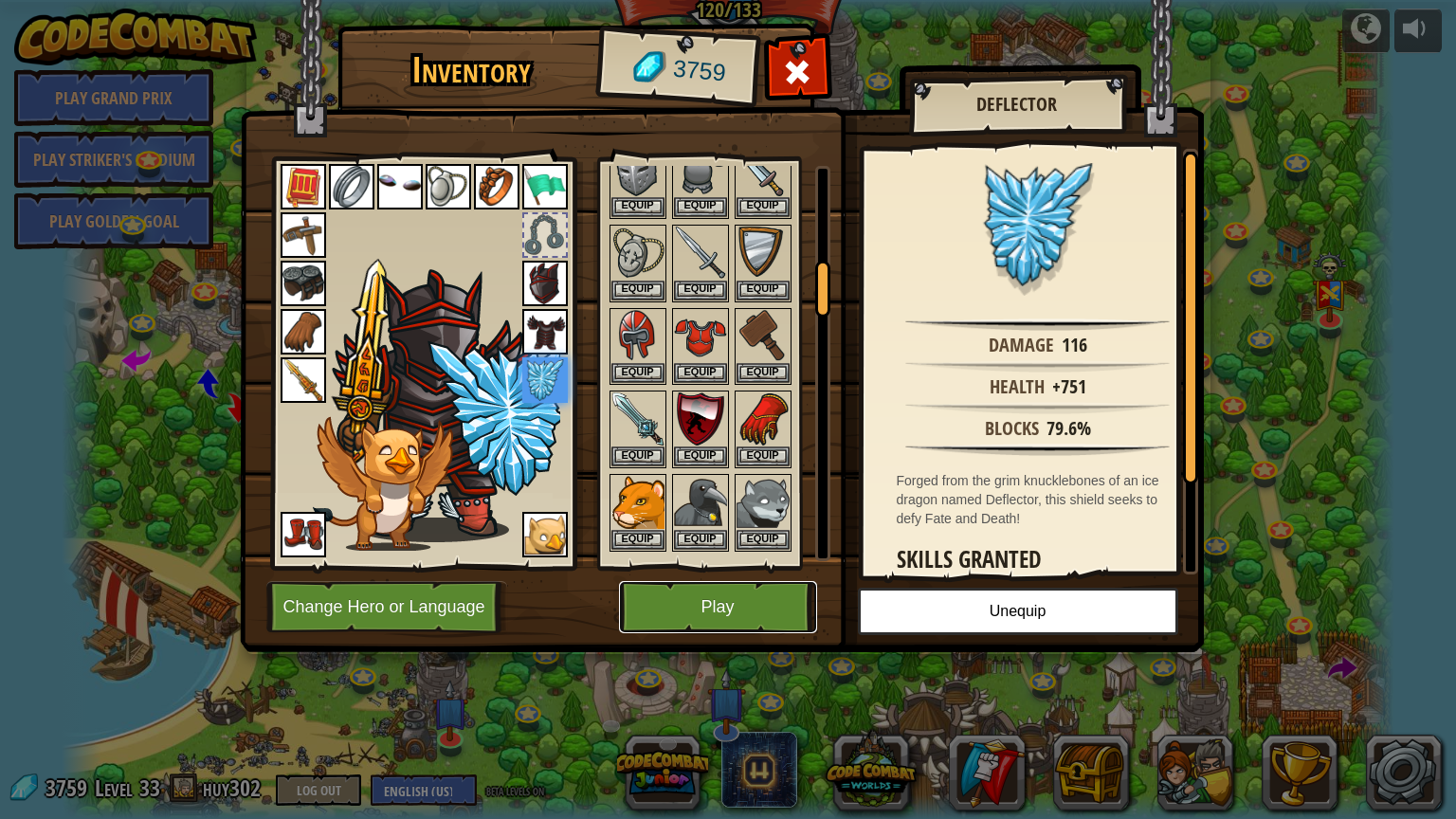click on "Play" at bounding box center [718, 607] 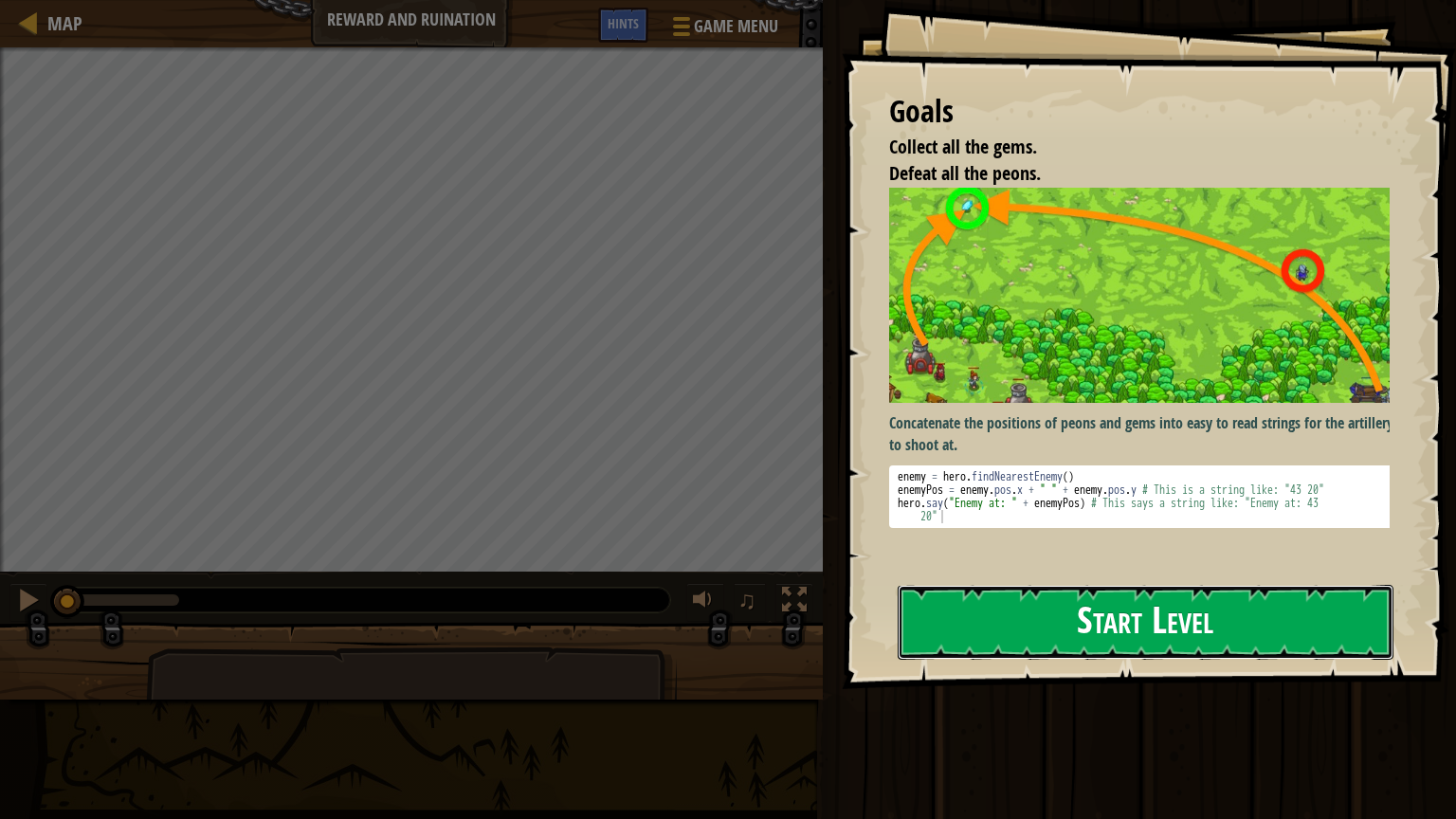click on "Start Level" at bounding box center (1145, 622) 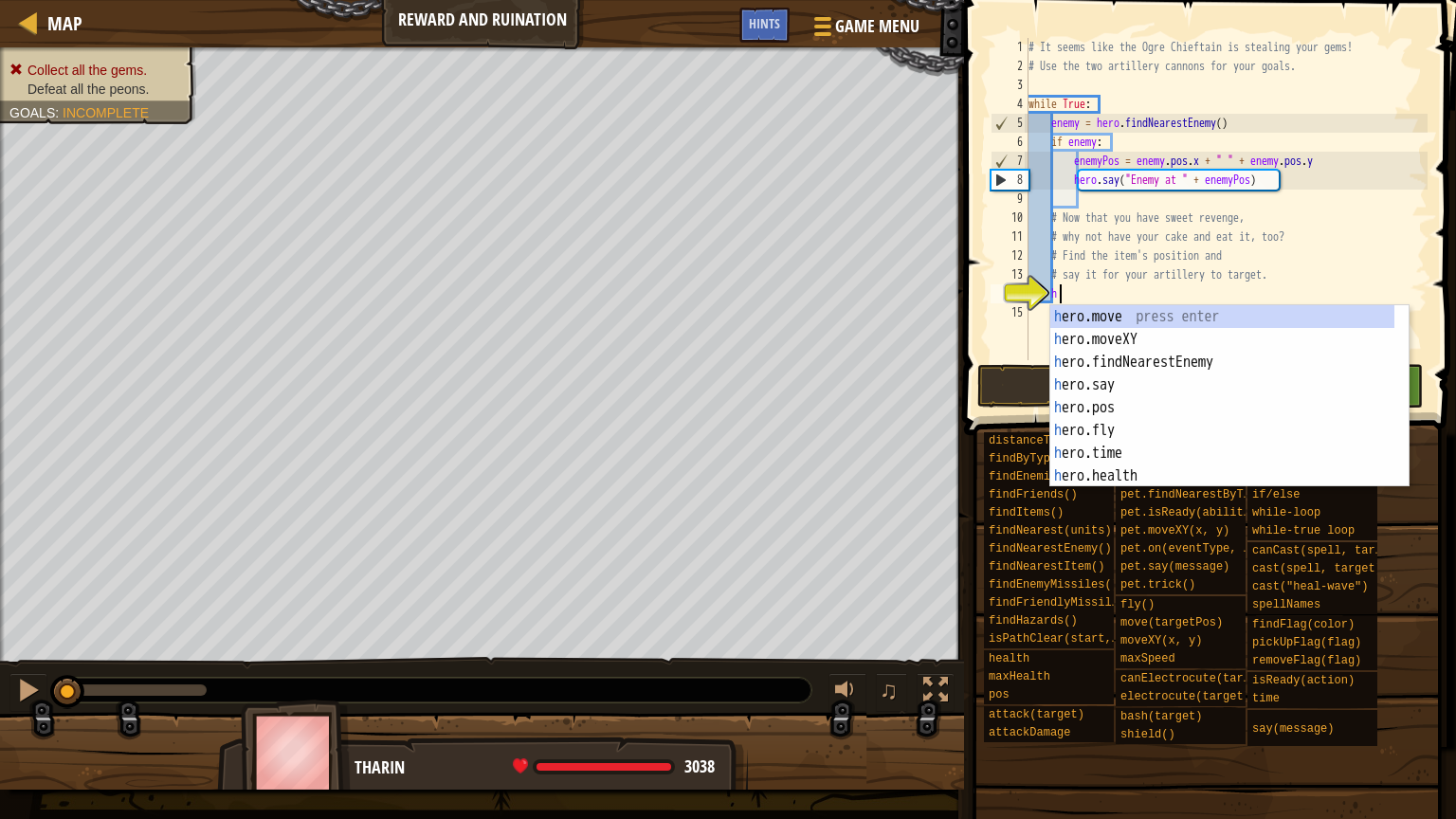 scroll, scrollTop: 9, scrollLeft: 1, axis: both 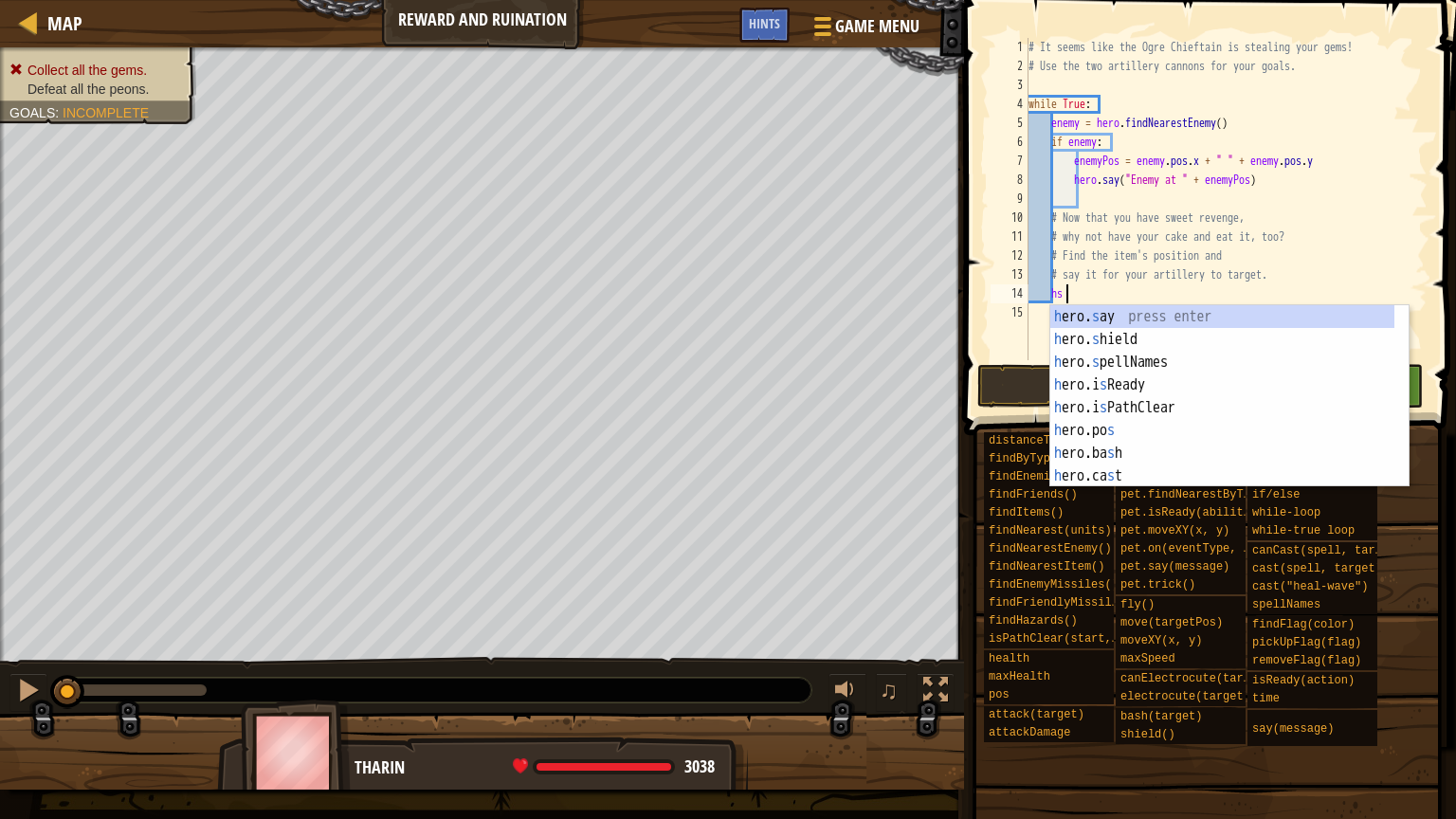 click on "Map Reward and Ruination Game Menu Done Hints 1     הההההההההההההההההההההההההההההההההההההההההההההההההההההההההההההההההההההההההההההההההההההההההההההההההההההההההההההההההההההההההההההההההההההההההההההההההההההההההההההההההההההההההההההההההההההההההההההההההההההההההההההההההההההההההההההההההההההההההההההההההההההההההההההההה XXXXXXXXXXXXXXXXXXXXXXXXXXXXXXXXXXXXXXXXXXXXXXXXXXXXXXXXXXXXXXXXXXXXXXXXXXXXXXXXXXXXXXXXXXXXXXXXXXXXXXXXXXXXXXXXXXXXXXXXXXXXXXXXXXXXXXXXXXXXXXXXXXXXXXXXXXXXXXXXXXXXXXXXXXXXXXXXXXXXXXXXXXXXXXXXXXXXXXXXXXXXXXXXXXXXXXXXXXXXXXXXXXXXXXXXXXXXXXXXXXXXXXXXXXXXXXXX Solution × Hints hs 1 2 3 4 5 6 7 8 9 10 11 12 13 14 15 # It seems like the Ogre Chieftain is stealing your gems! # Use the two artillery cannons for your goals. while   True :      enemy   =   hero" at bounding box center (728, 0) 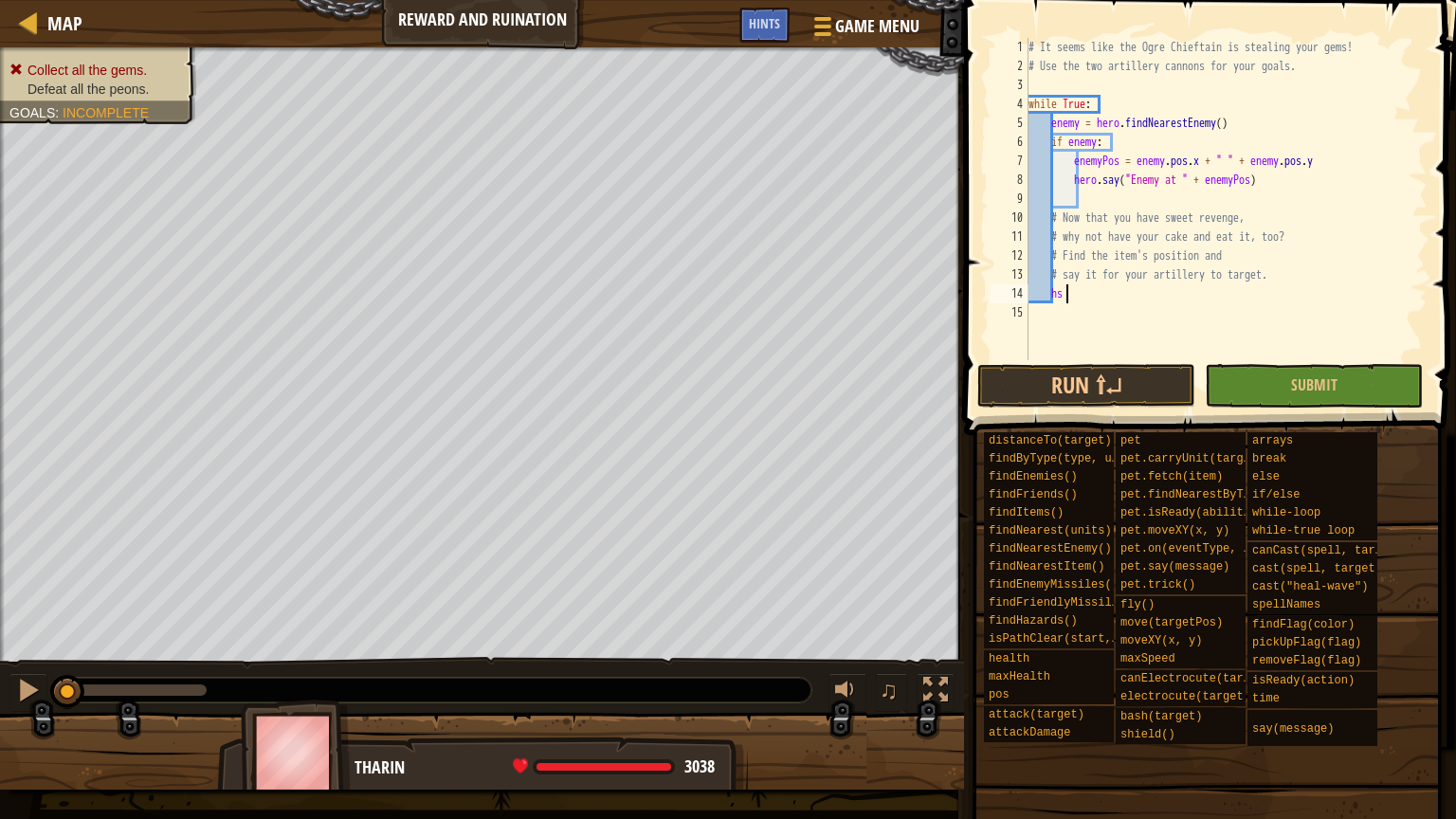 click on "# It seems like the Ogre Chieftain is stealing your gems! # Use the two artillery cannons for your goals. while   True :      enemy   =   hero . findNearestEnemy ( )      if   enemy :          enemyPos   =   enemy . pos . x   +   " "   +   enemy . pos . y          hero . say ( "Enemy at "   +   enemyPos )               # Now that you have sweet revenge,      # why not have your cake and eat it, too?      # Find the item's position and       # say it for your artillery to target.      hs" at bounding box center (1226, 218) 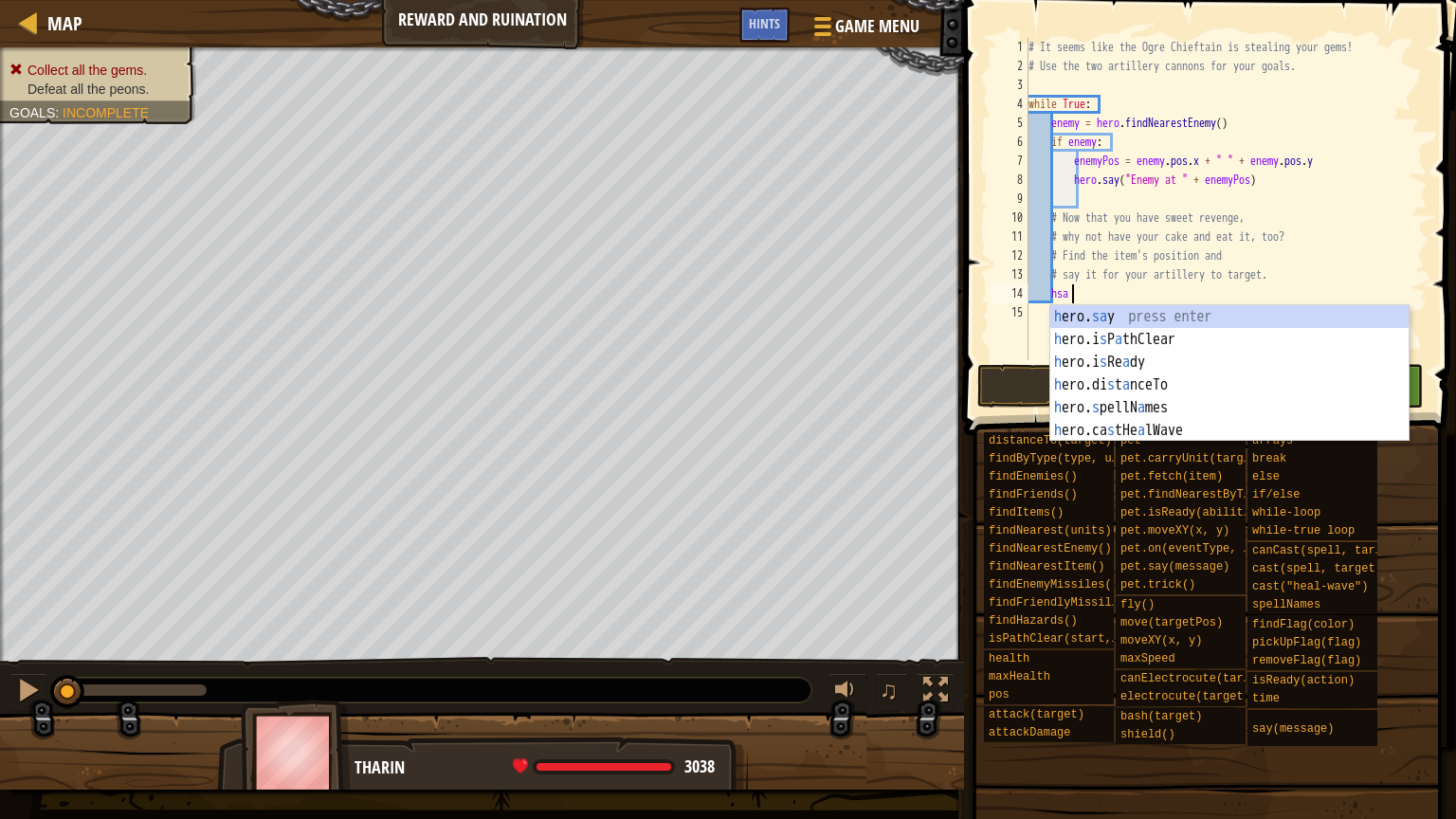 click on "h ero. sa y press enter h ero.i s P a thClear press enter h ero.i s Re a dy press enter h ero.di s t a nceTo press enter h ero. s pellN a mes press enter h ero.ca s tHe a lWave press enter" at bounding box center (1229, 396) 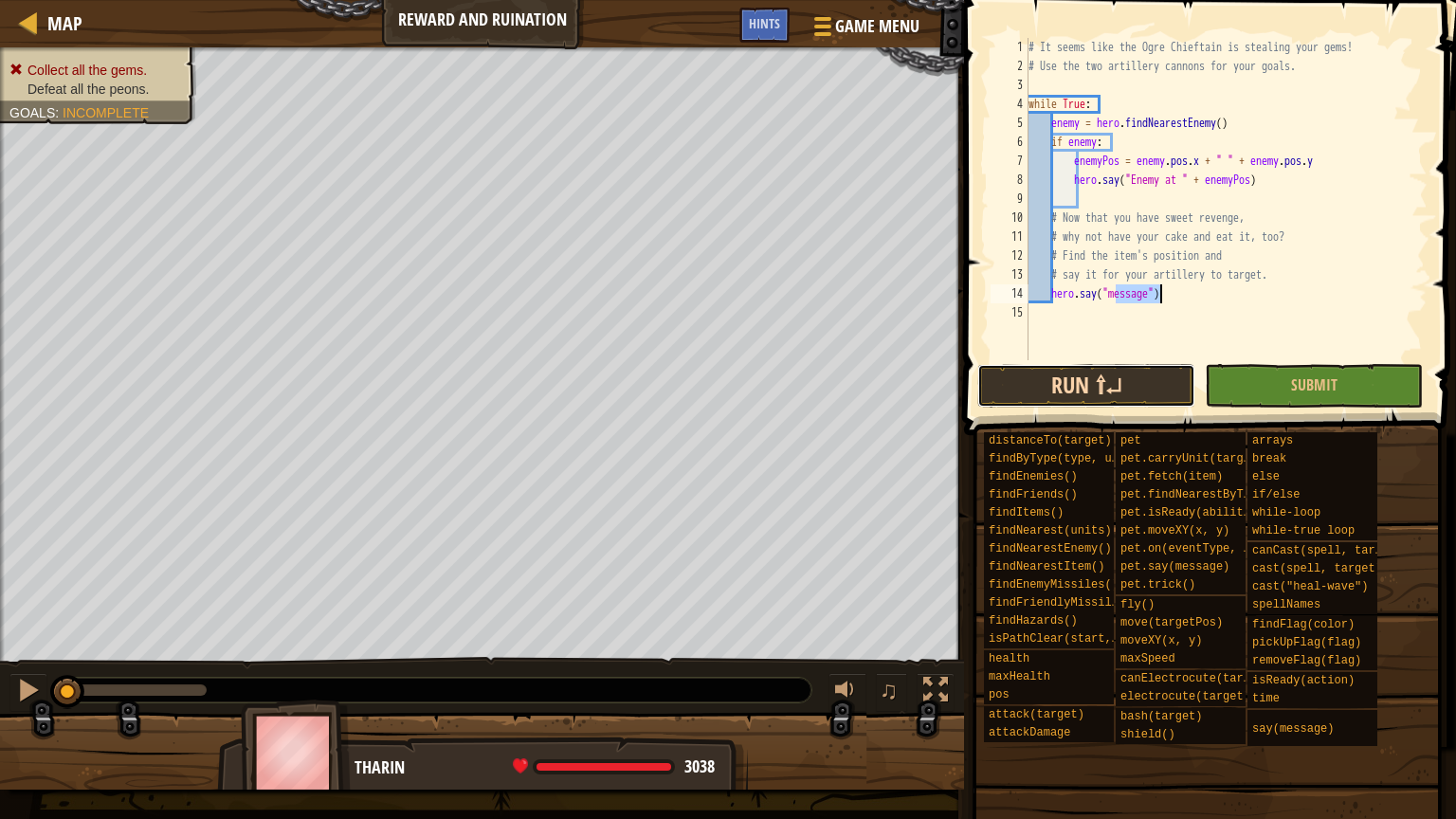 click on "Run ⇧↵" at bounding box center (1086, 386) 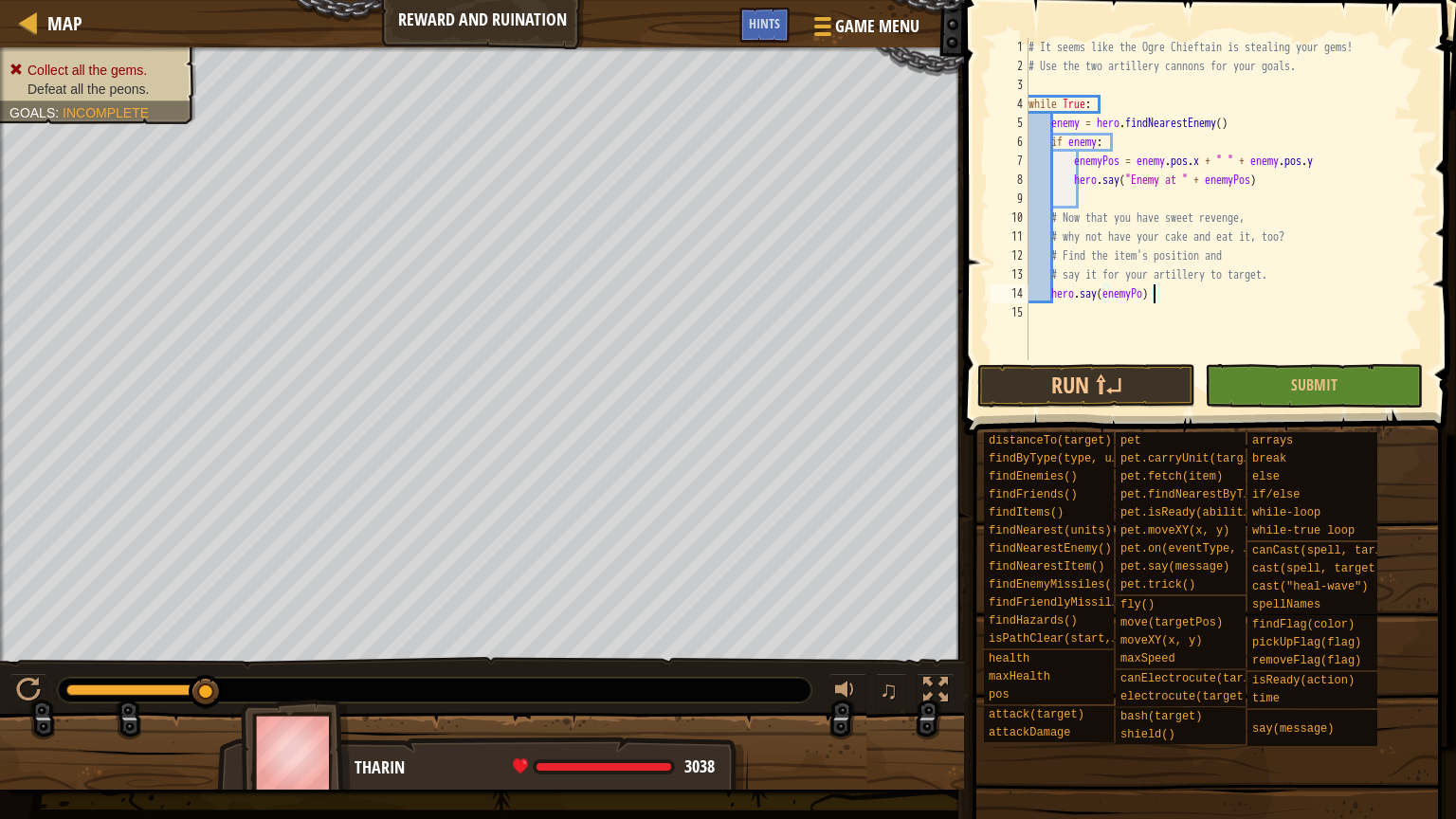 scroll, scrollTop: 9, scrollLeft: 9, axis: both 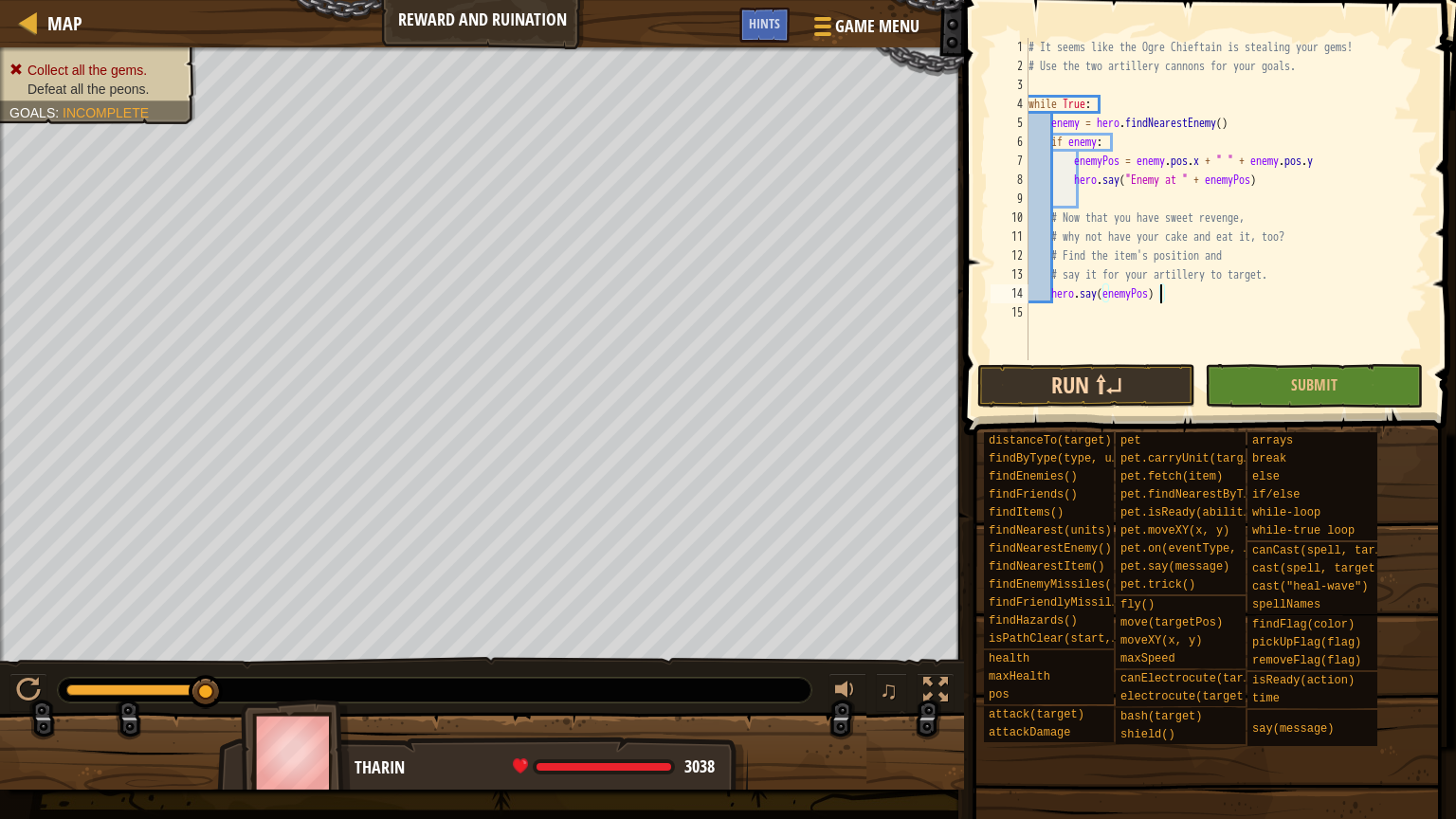 type on "hero.say(enemyPos)" 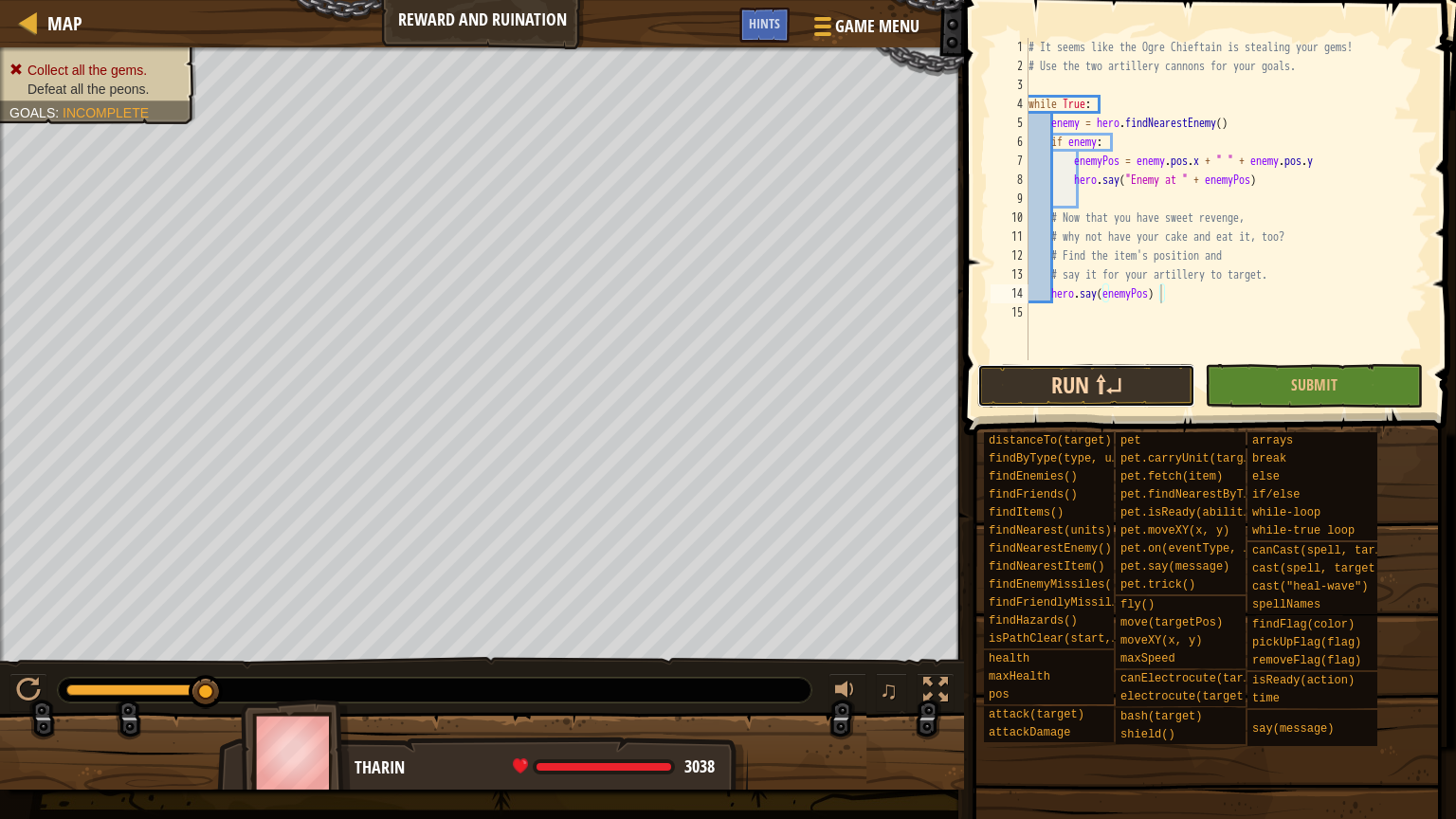click on "Run ⇧↵" at bounding box center (1086, 386) 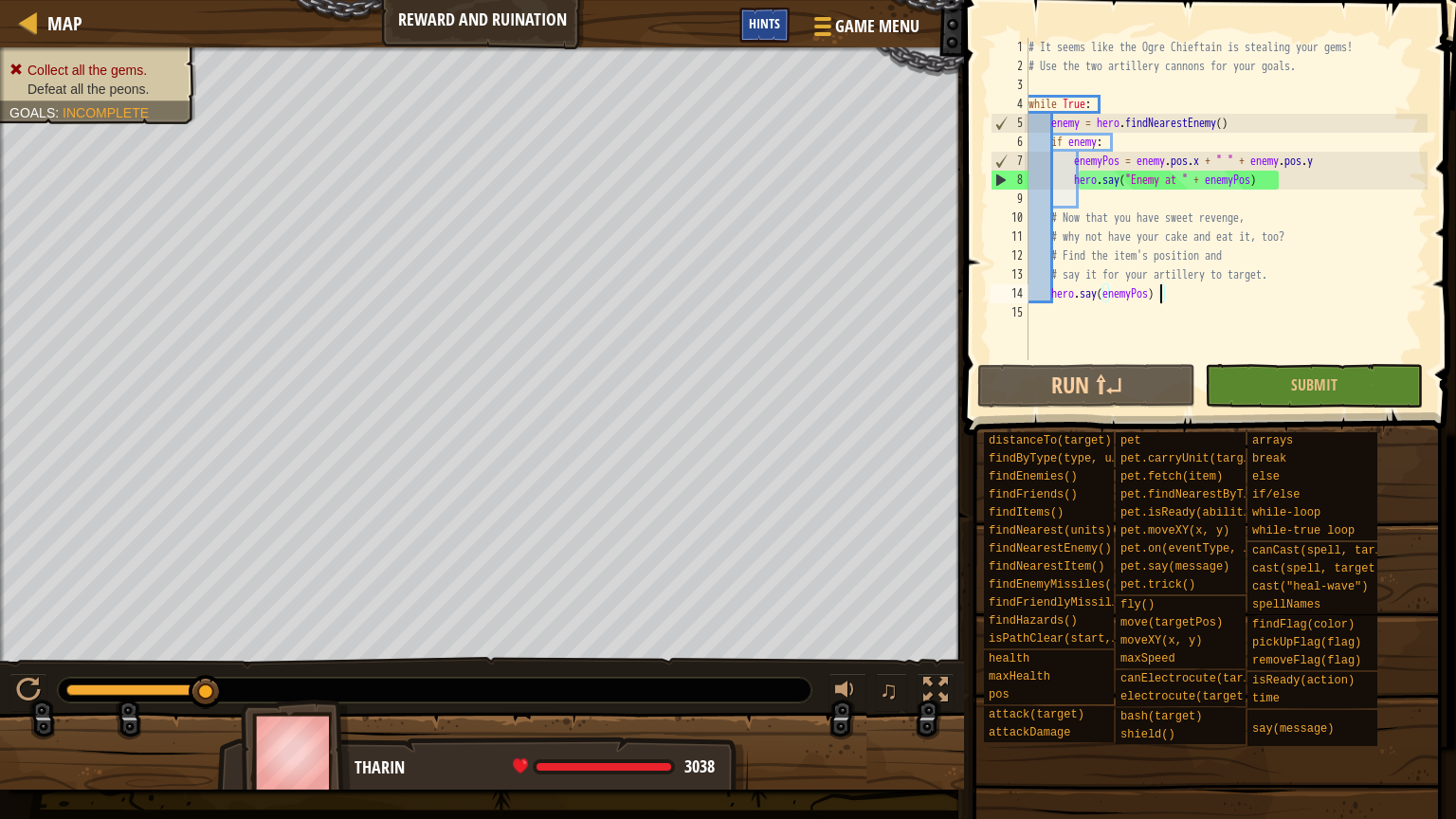 click on "Hints" at bounding box center (764, 25) 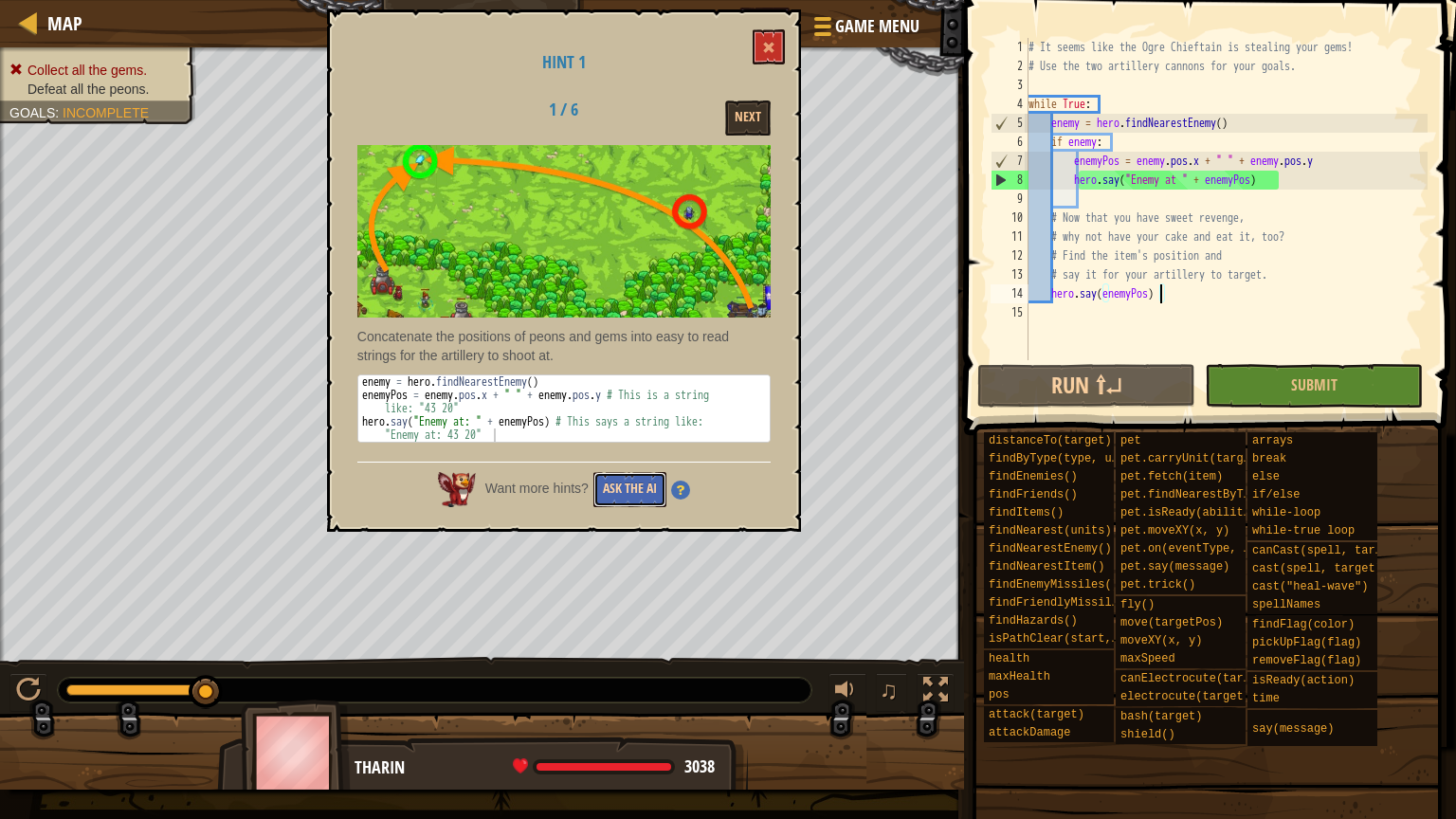 click on "Ask the AI" at bounding box center (629, 489) 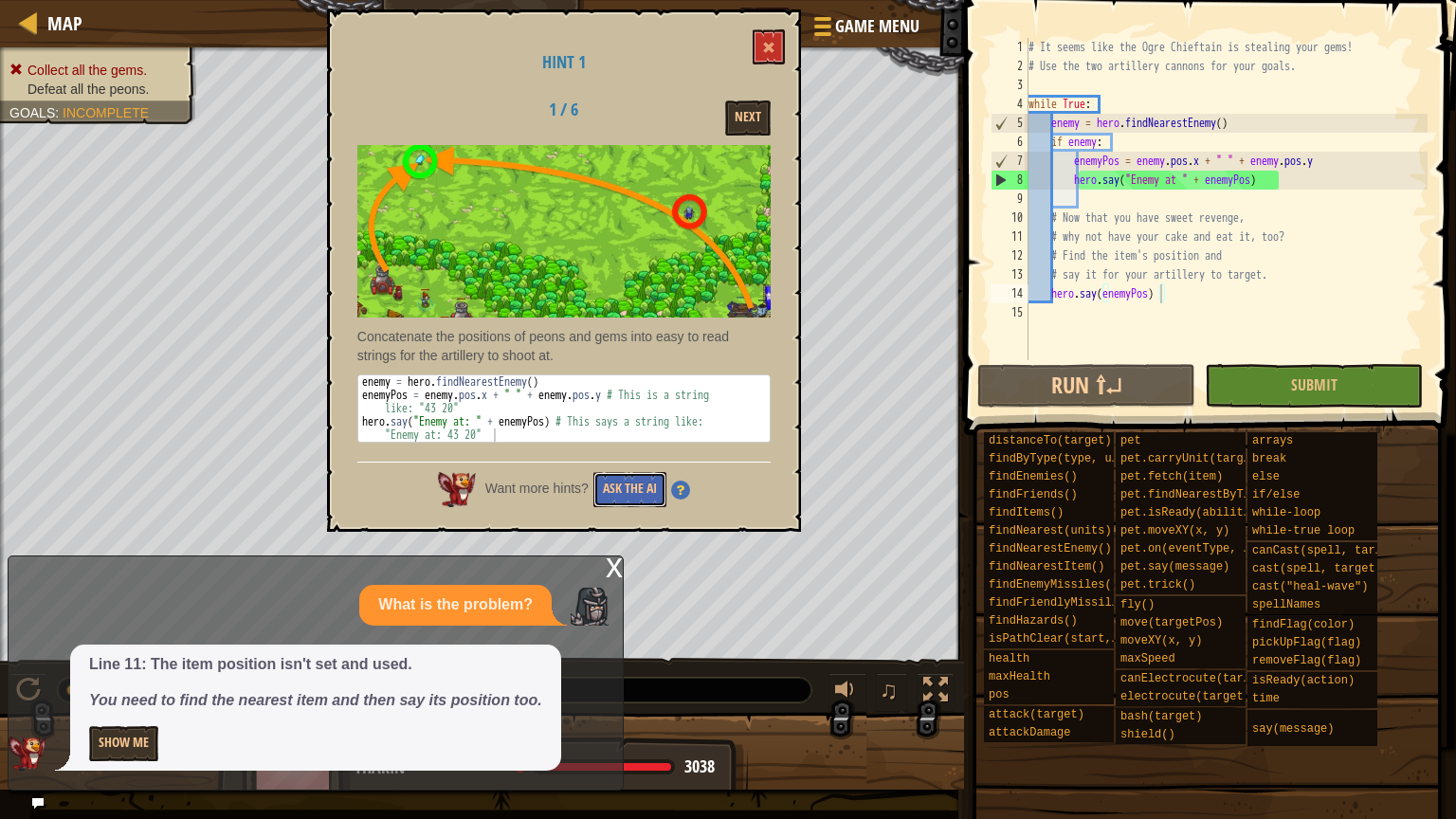 click on "Ask the AI" at bounding box center (629, 489) 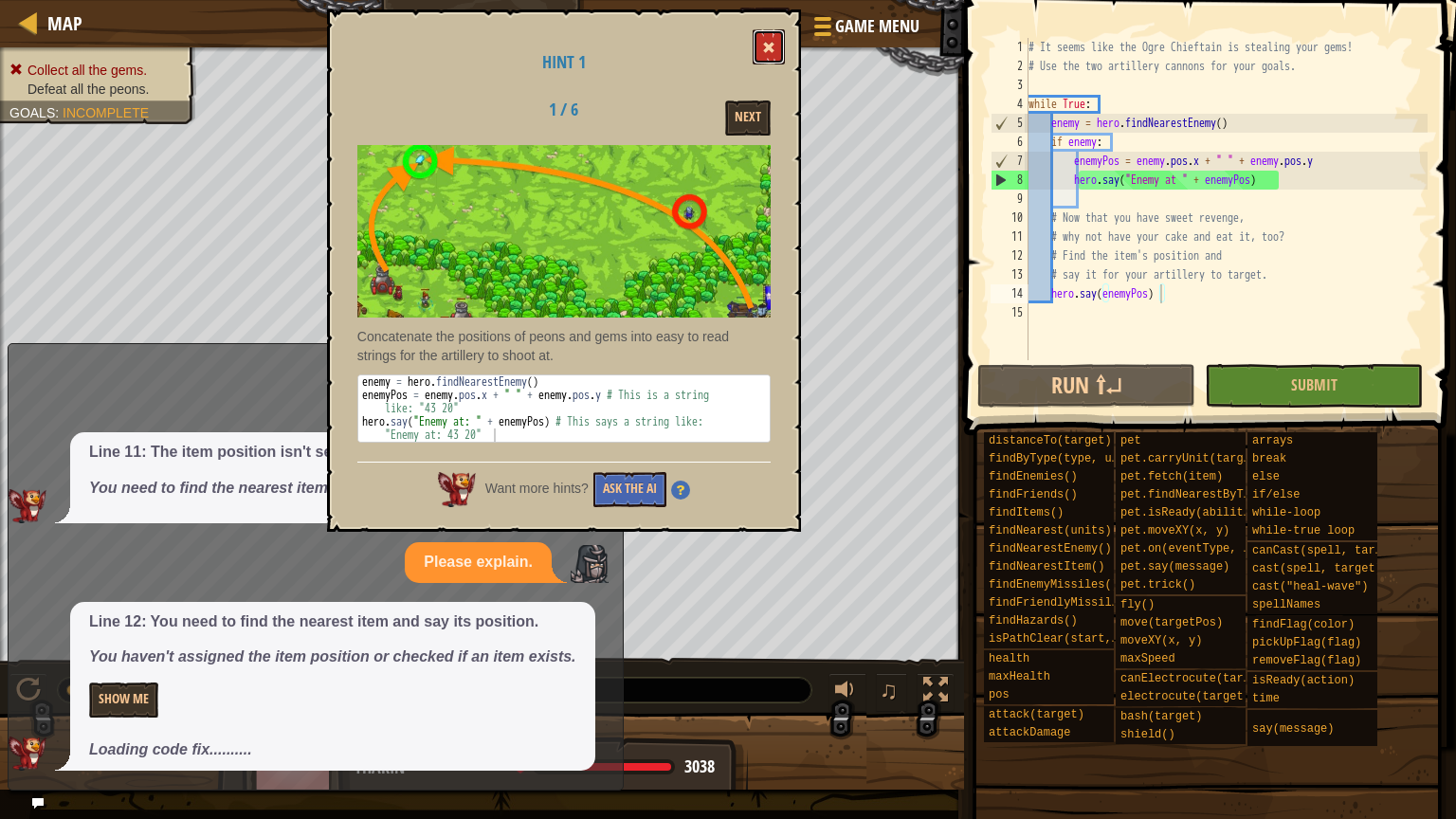 click at bounding box center [769, 46] 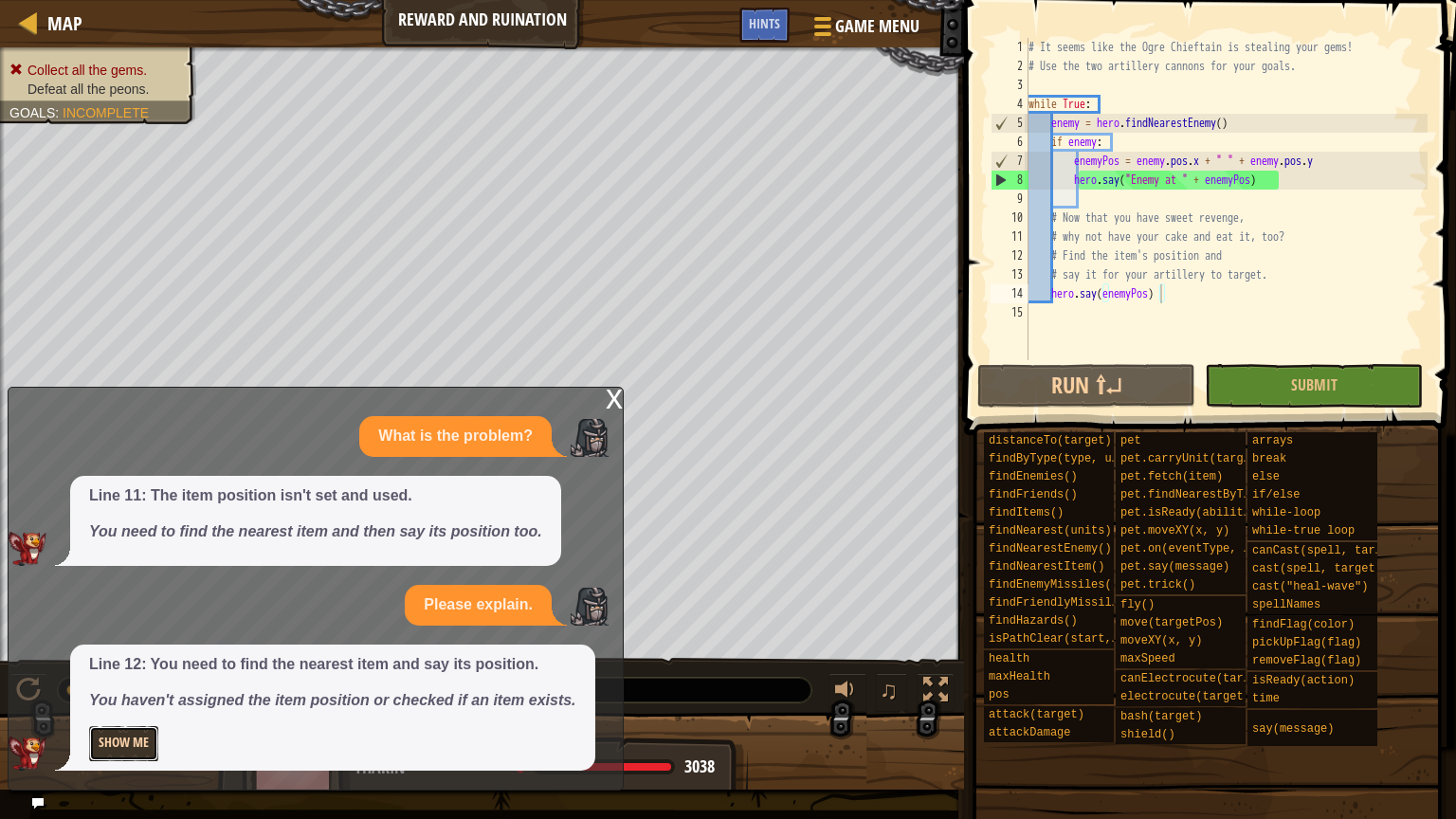 click on "Show Me" at bounding box center (123, 743) 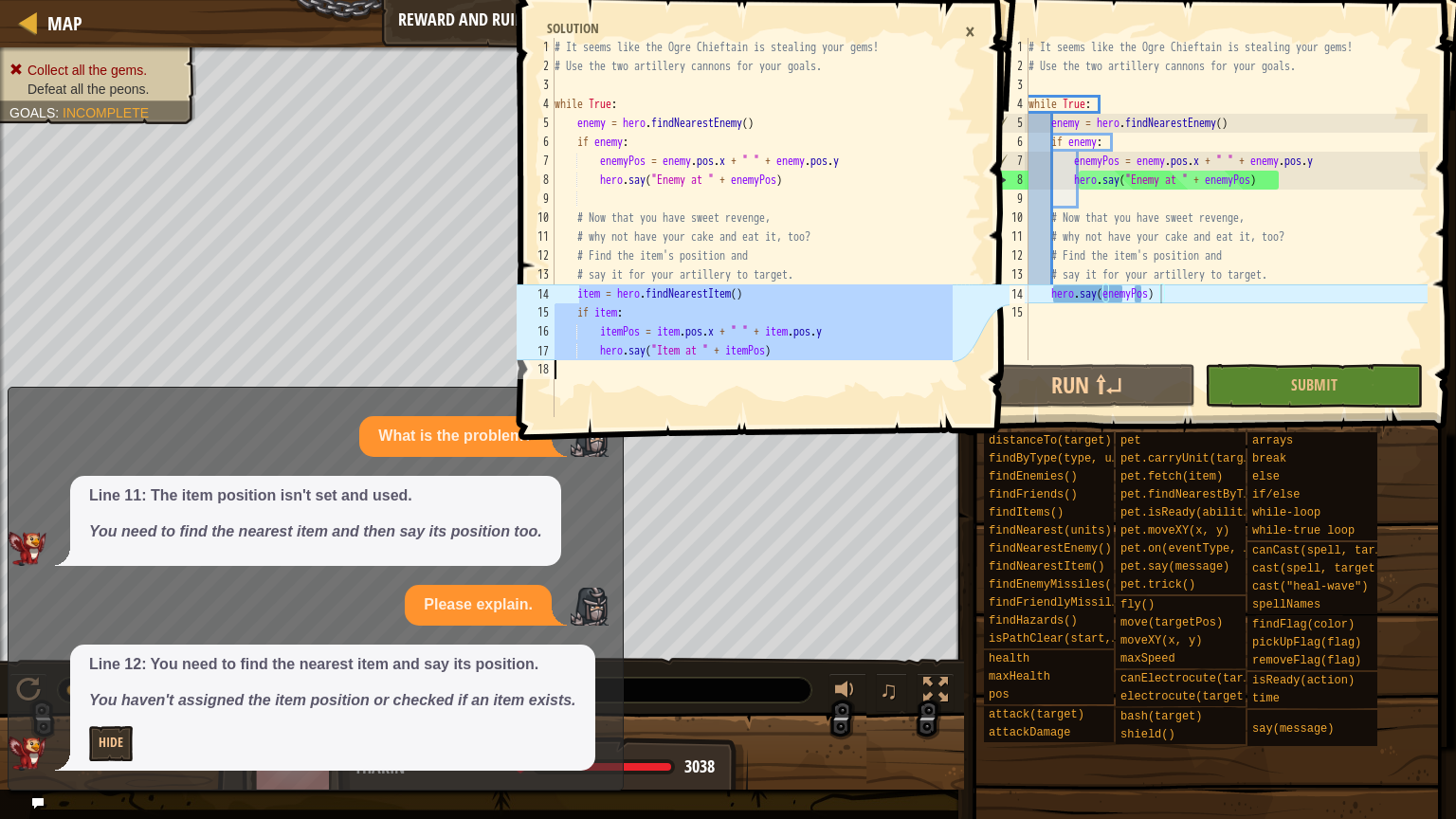 drag, startPoint x: 578, startPoint y: 295, endPoint x: 659, endPoint y: 361, distance: 104.48445 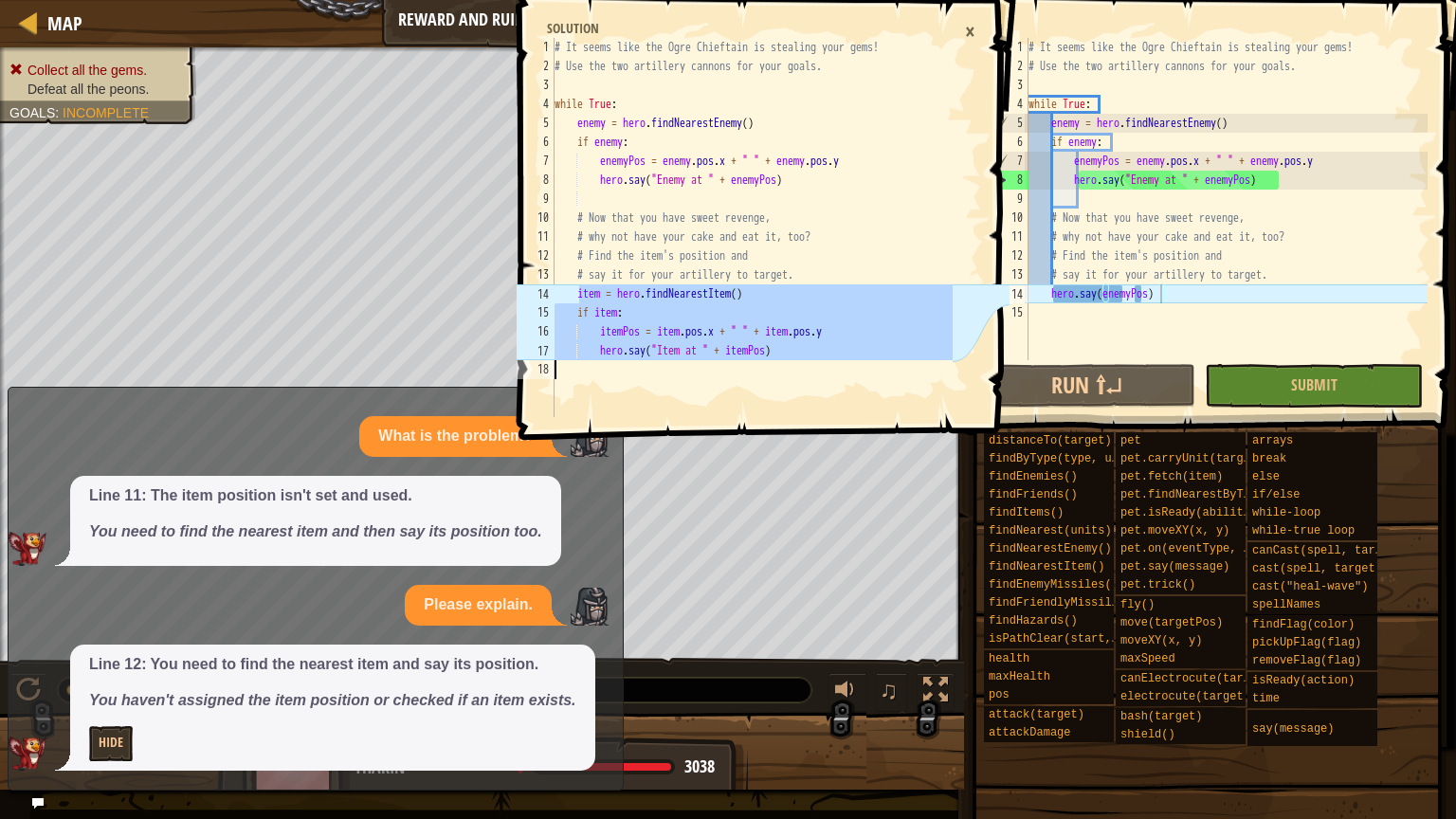 click on "It seems like the Ogre Chieftain is stealing your gems! # Use the two artillery cannons for your goals. while   True :      enemy   =   hero . findNearestEnemy ( )      if   enemy :           enemyPos   =   enemy . pos . x   +   " "   +   enemy . pos . y           hero . say ( "Enemy at "   +   enemyPos )                # Now that you have sweet revenge,      # why not have your cake and eat it, too?      # Find the item's position and       # say it for your artillery to target.      item   =   hero . findNearestItem ( )      if   item :           itemPos   =   item . pos . x   +   " "   +   item . pos . y           hero . say ( "Item at "   +   itemPos )" at bounding box center [752, 246] 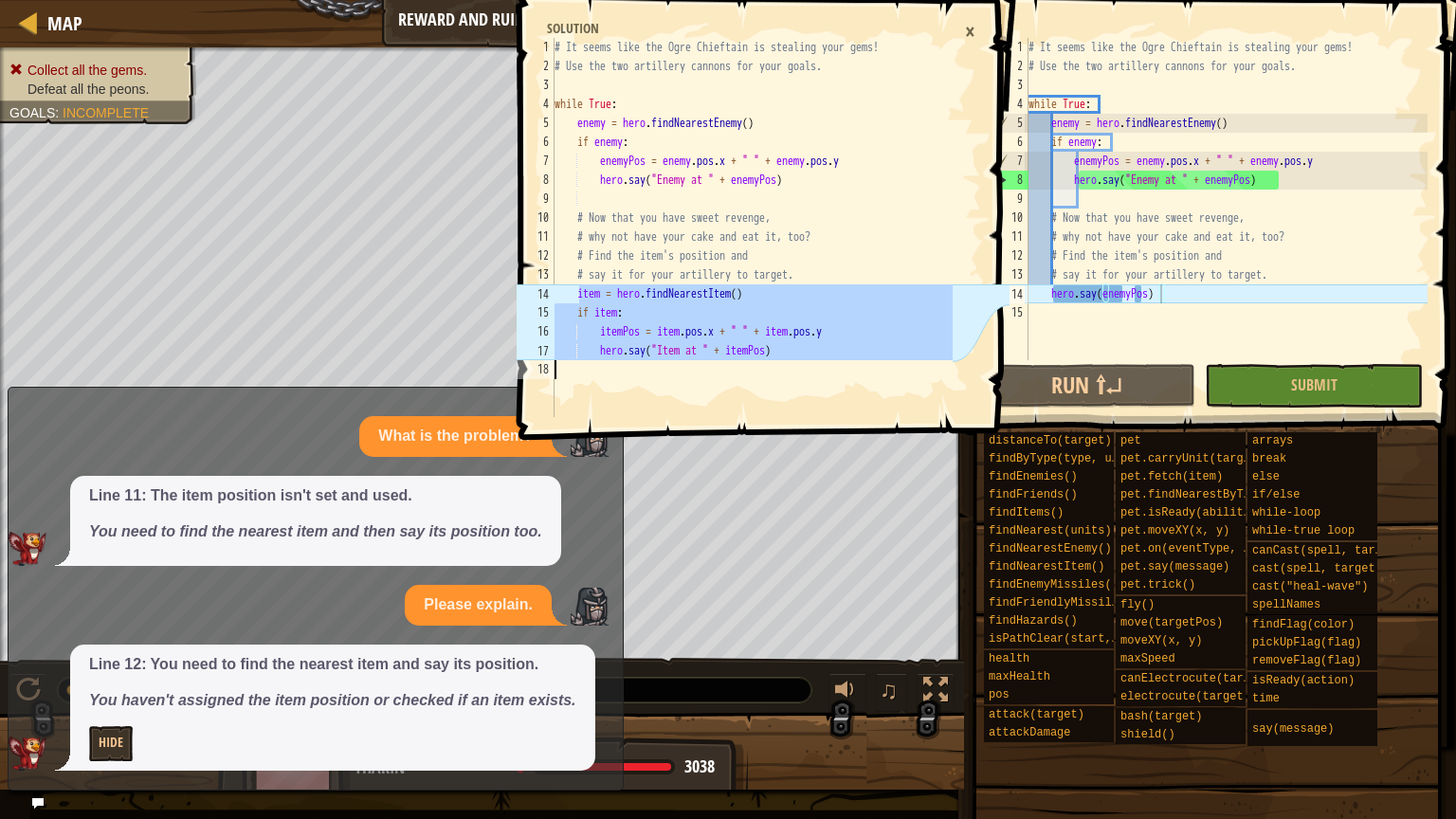 type on "hero.say("Item at " + itemPos)" 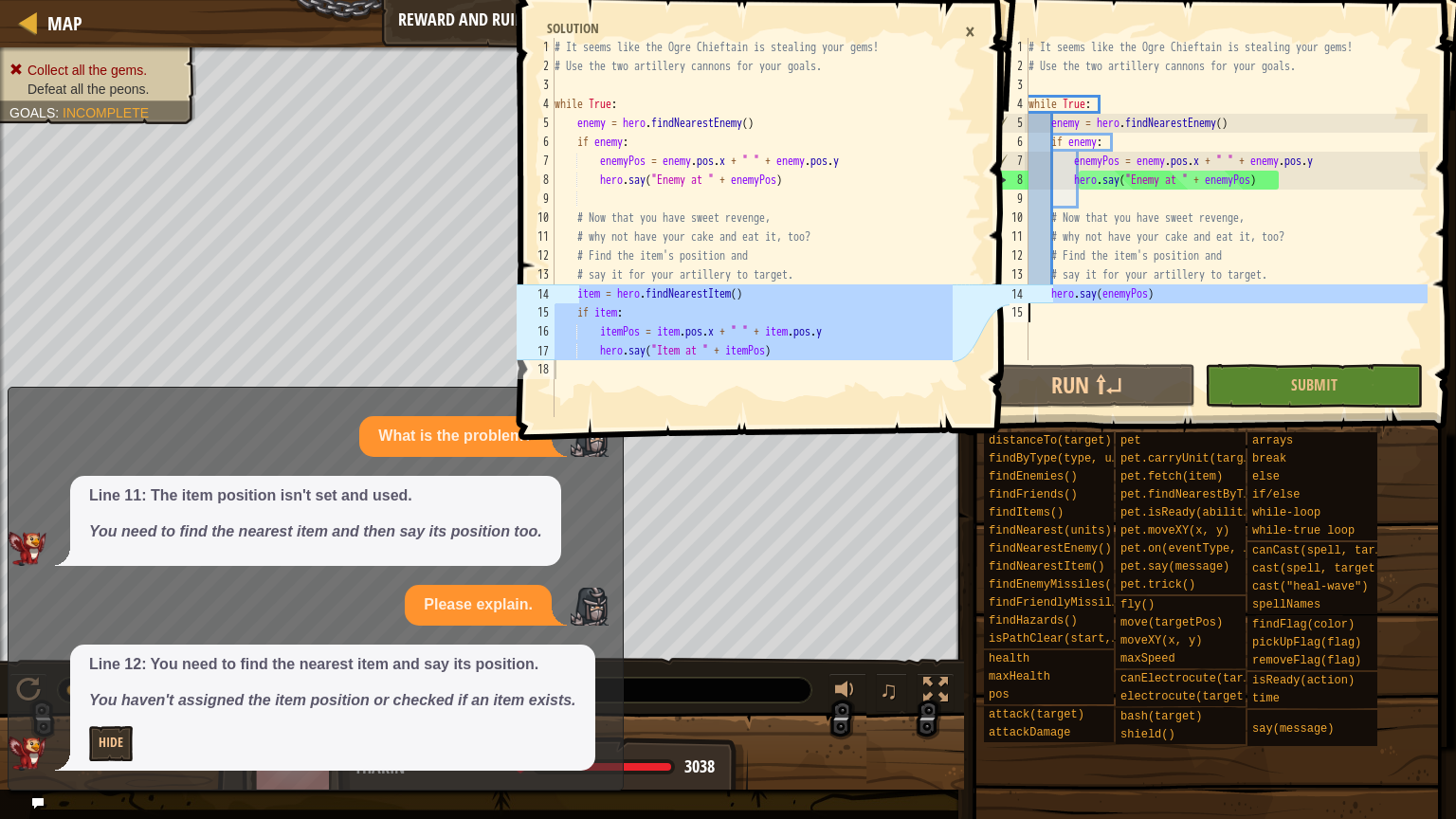 drag, startPoint x: 1054, startPoint y: 296, endPoint x: 1156, endPoint y: 317, distance: 104.13933 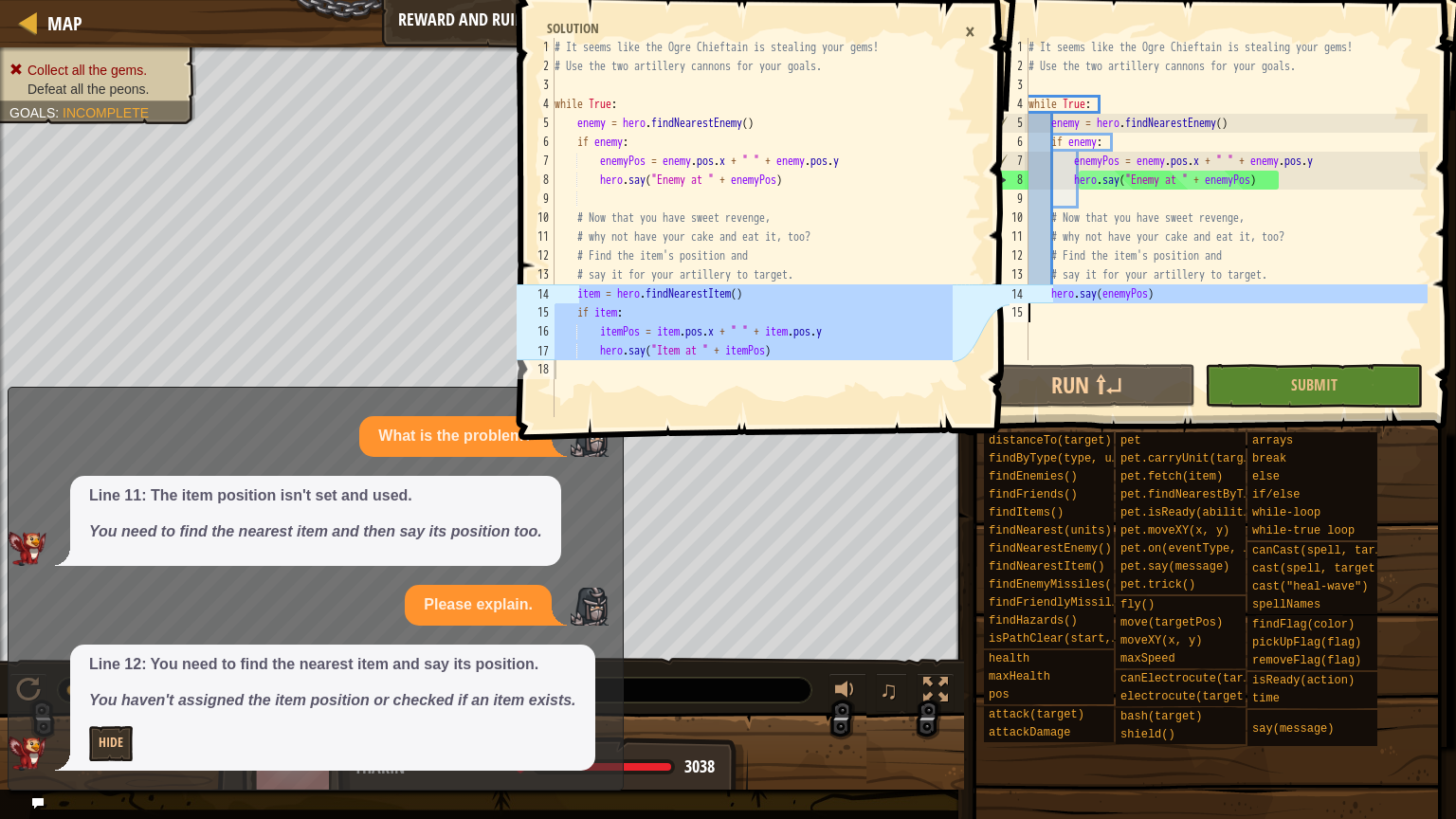 click on "# Use the two artillery cannons for your goals. while True : enemy = hero . findNearestEnemy ( ) if enemy : enemyPos = enemy . pos . x + " " + enemy . pos . y hero . say ( "Enemy at " + enemyPos ) # Now that you have sweet revenge, # why not have your cake and eat it, too? # Find the item's position and # say it for your artillery to target. hero . say ( enemyPos )" at bounding box center (1226, 218) 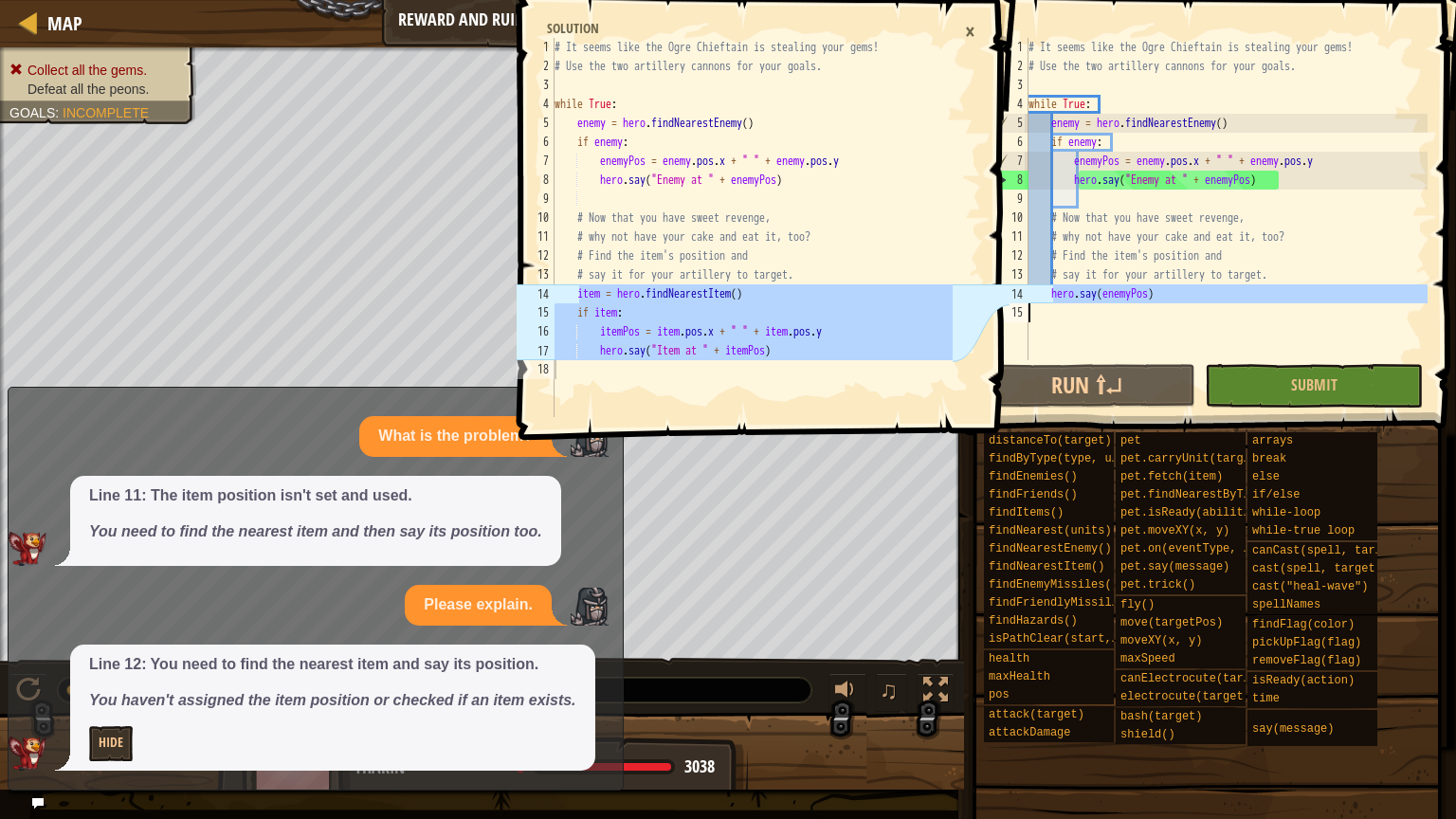type on "hero.say(enemyPos)" 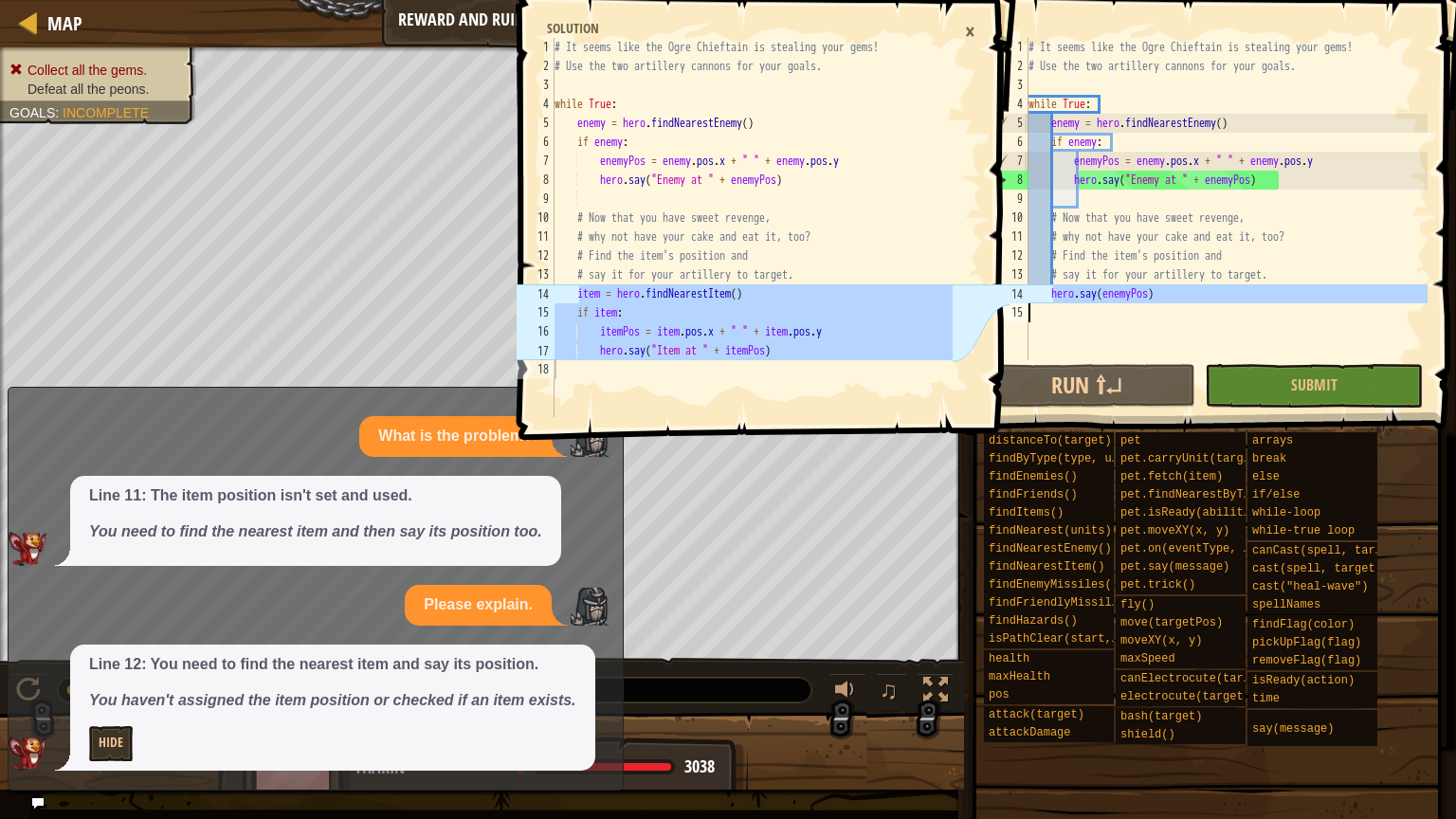 paste 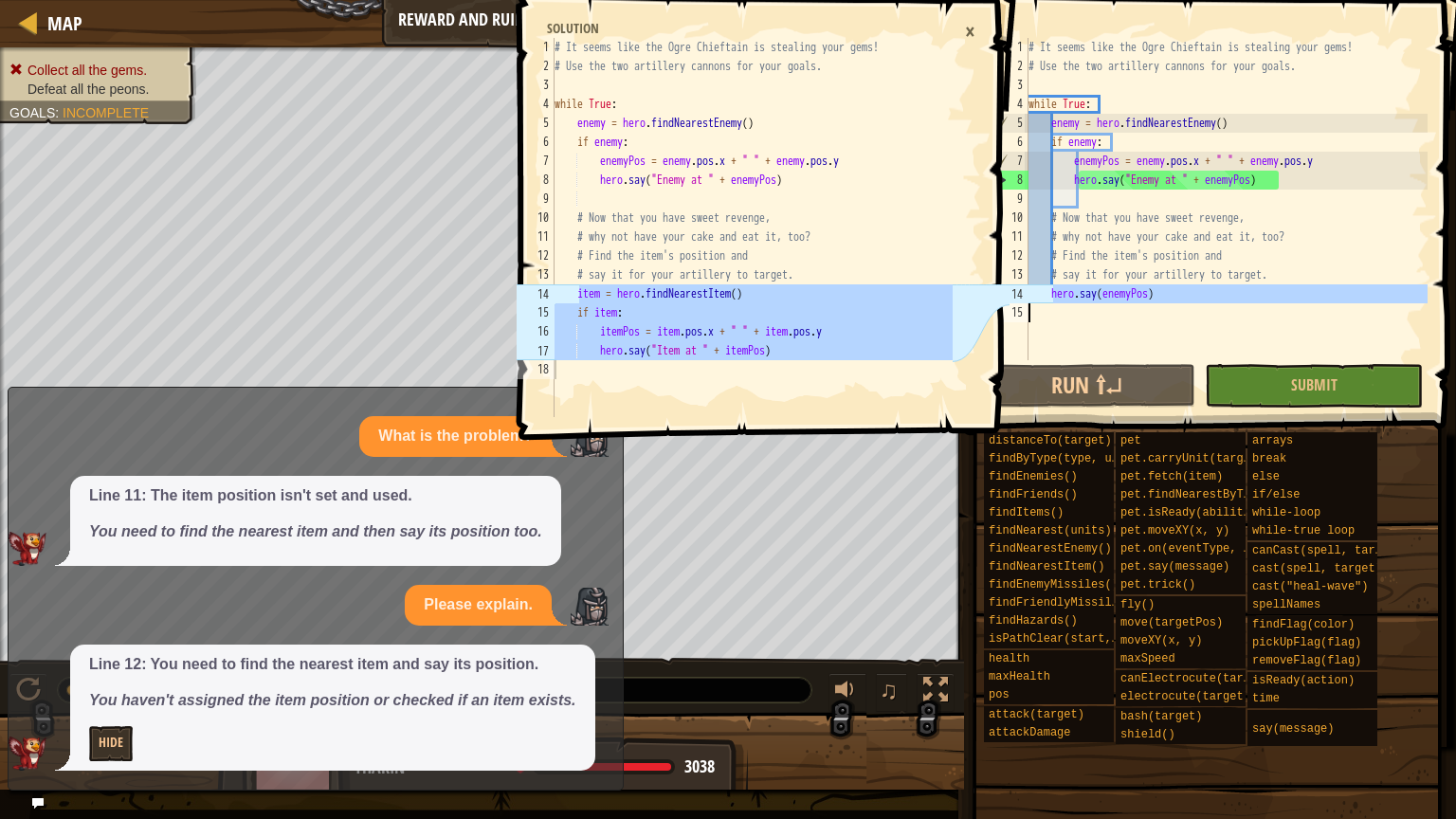 type 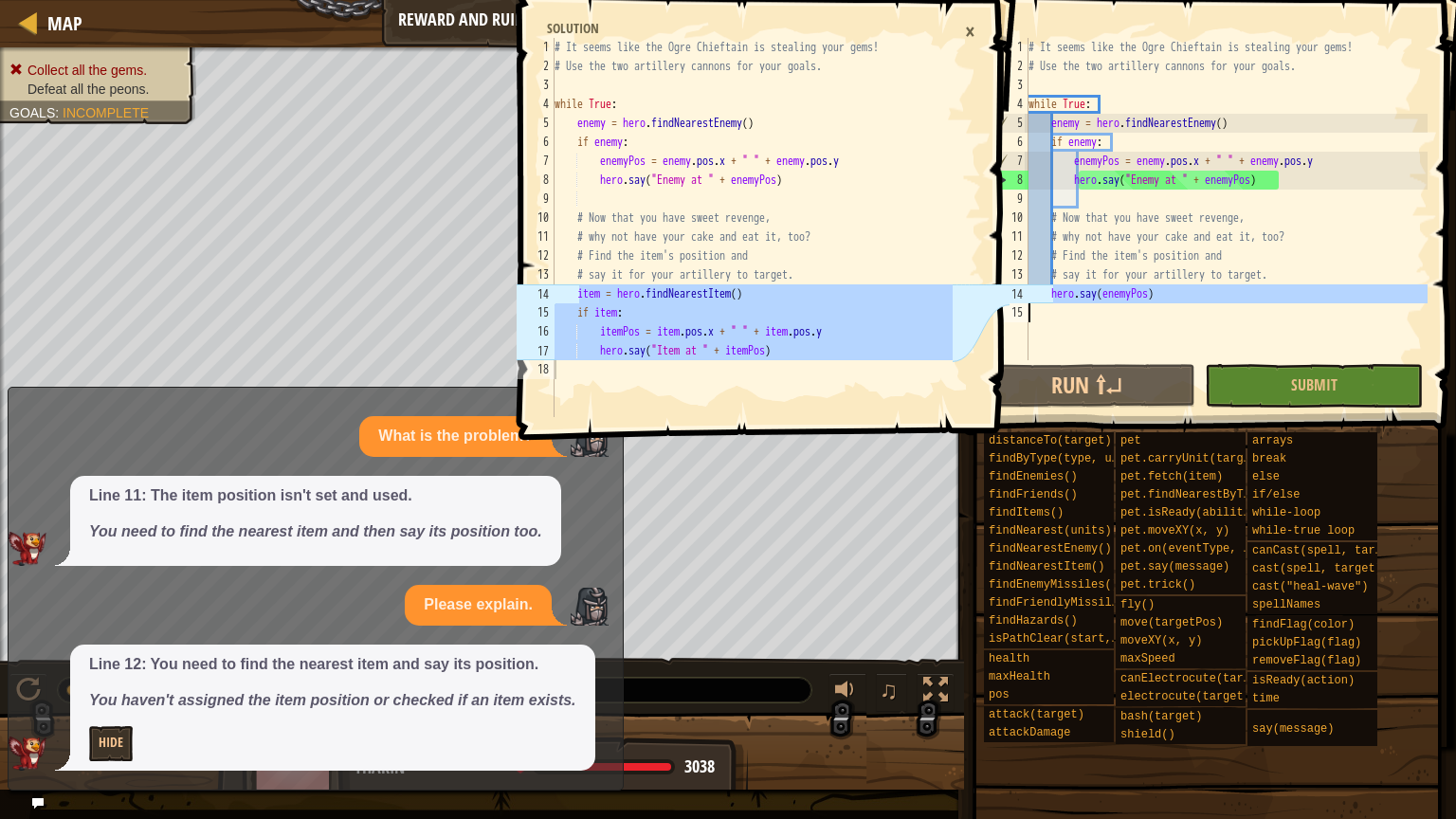 scroll, scrollTop: 9, scrollLeft: 0, axis: vertical 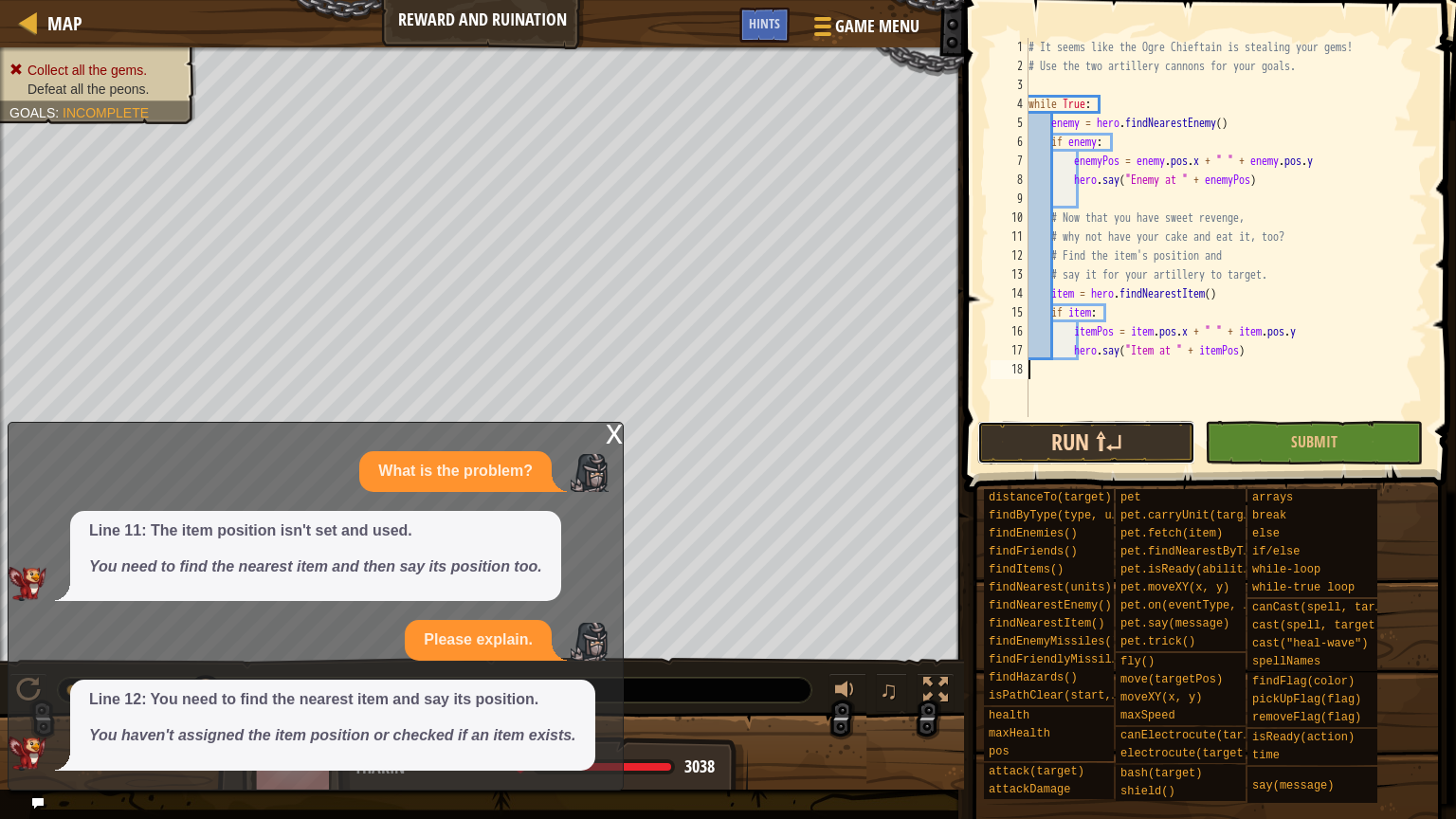 click on "Run ⇧↵" at bounding box center [1086, 443] 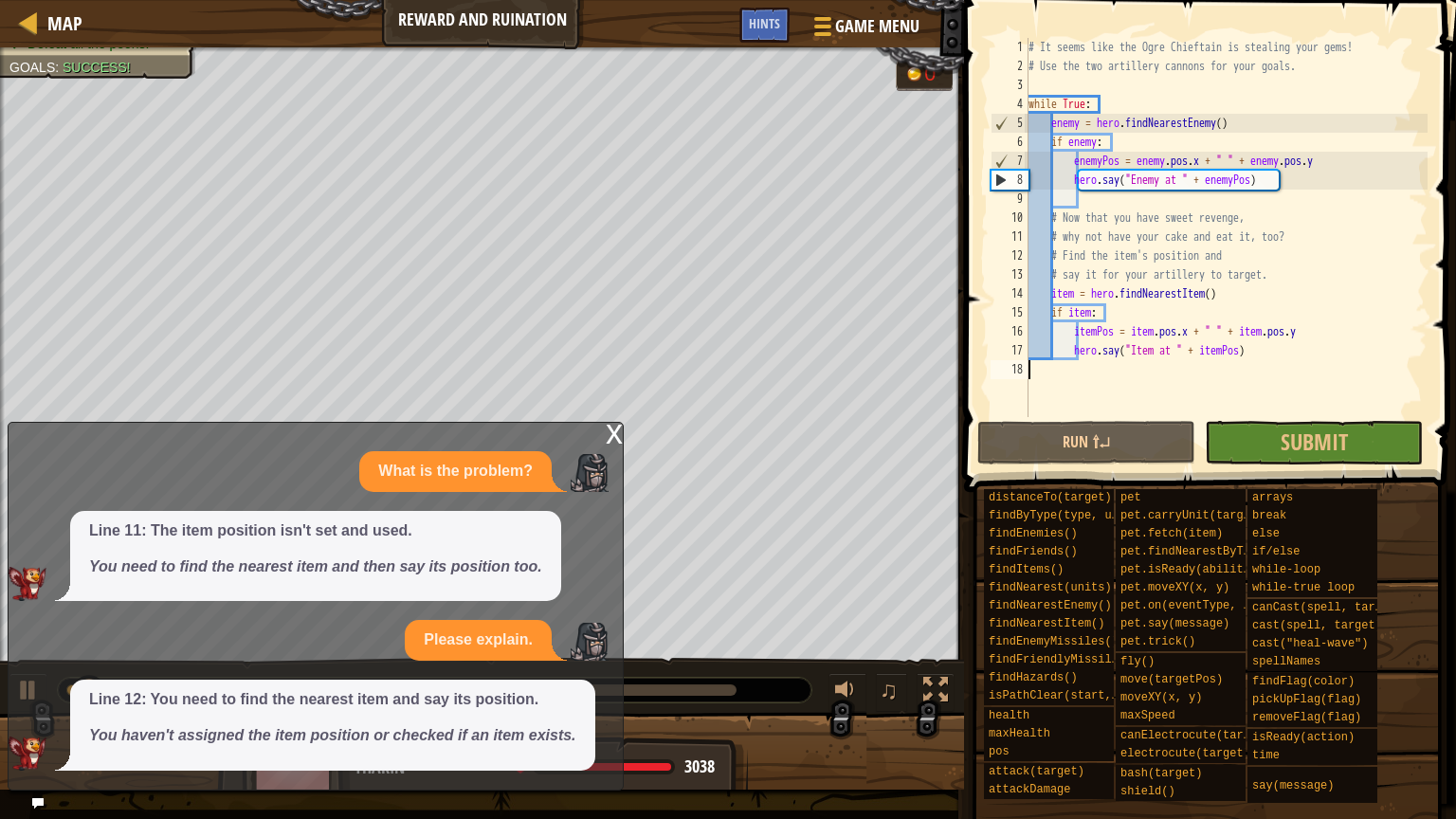 click on "x What is the problem?
Line 11: The item position isn't set and used.
You need to find the nearest item and then say its position too.
Please explain.
Line 12: You need to find the nearest item and say its position.
You haven't assigned the item position or checked if an item exists." at bounding box center (316, 606) 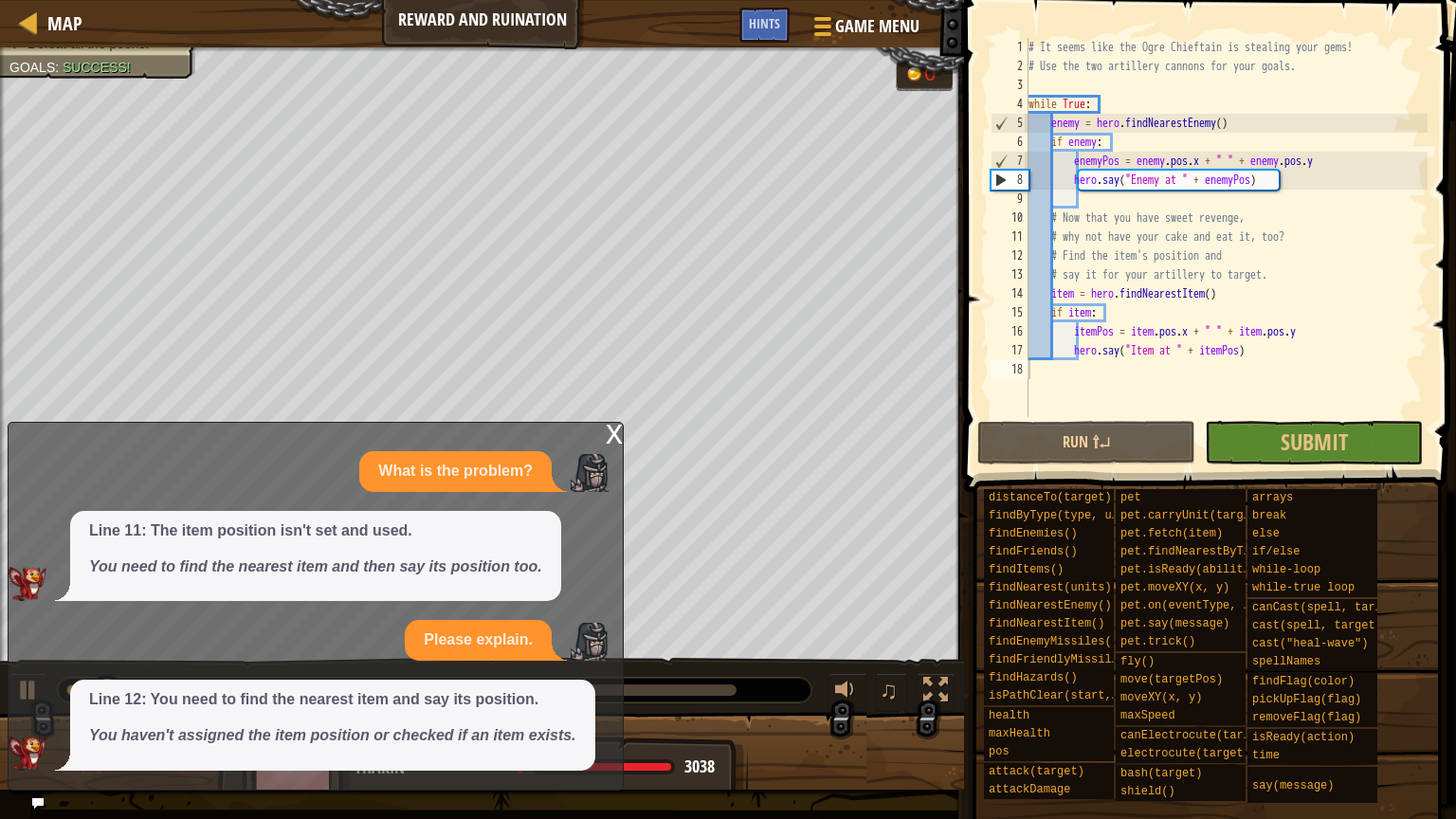 click on "x" at bounding box center [614, 432] 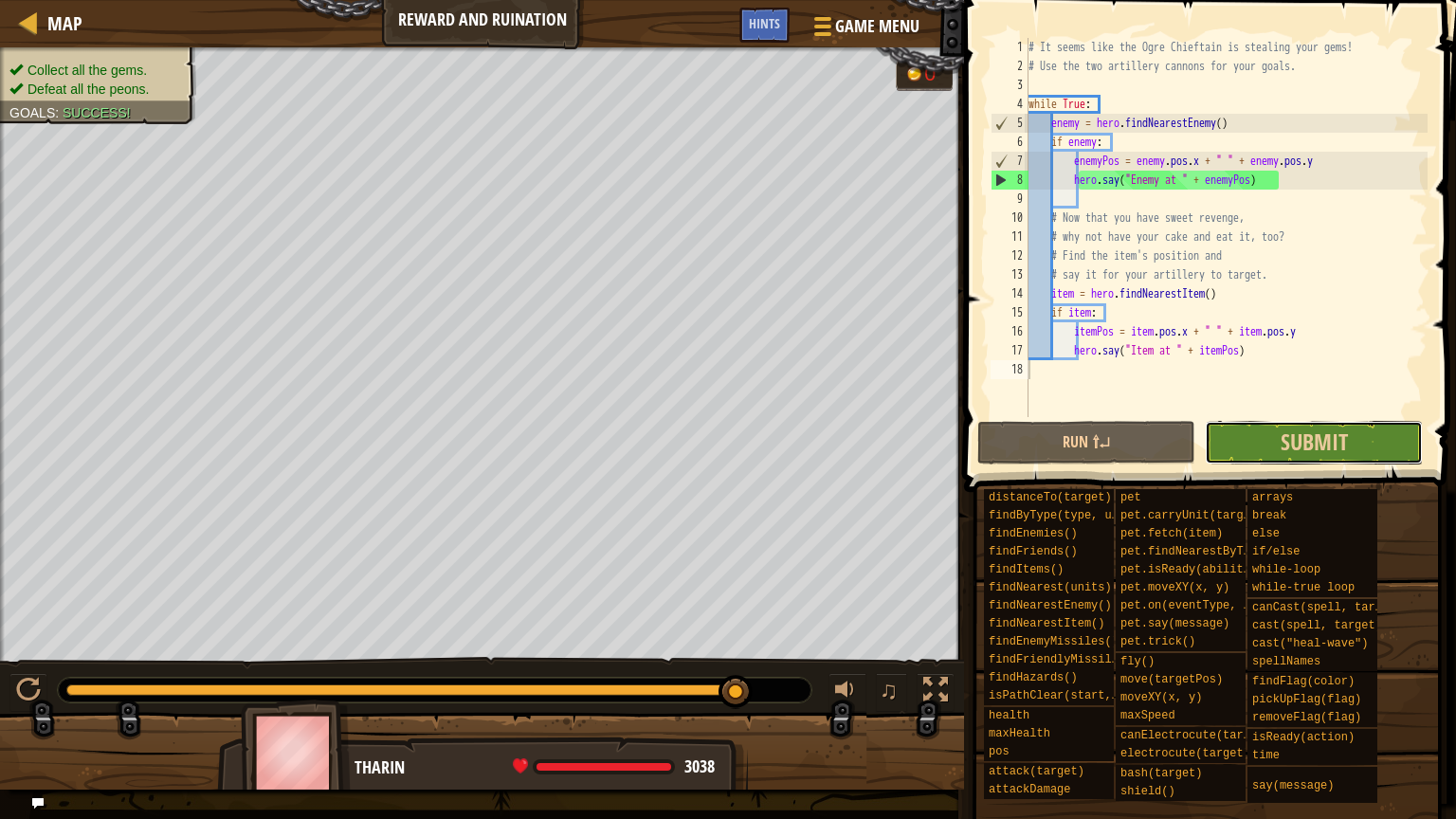 click on "Submit" at bounding box center (1314, 443) 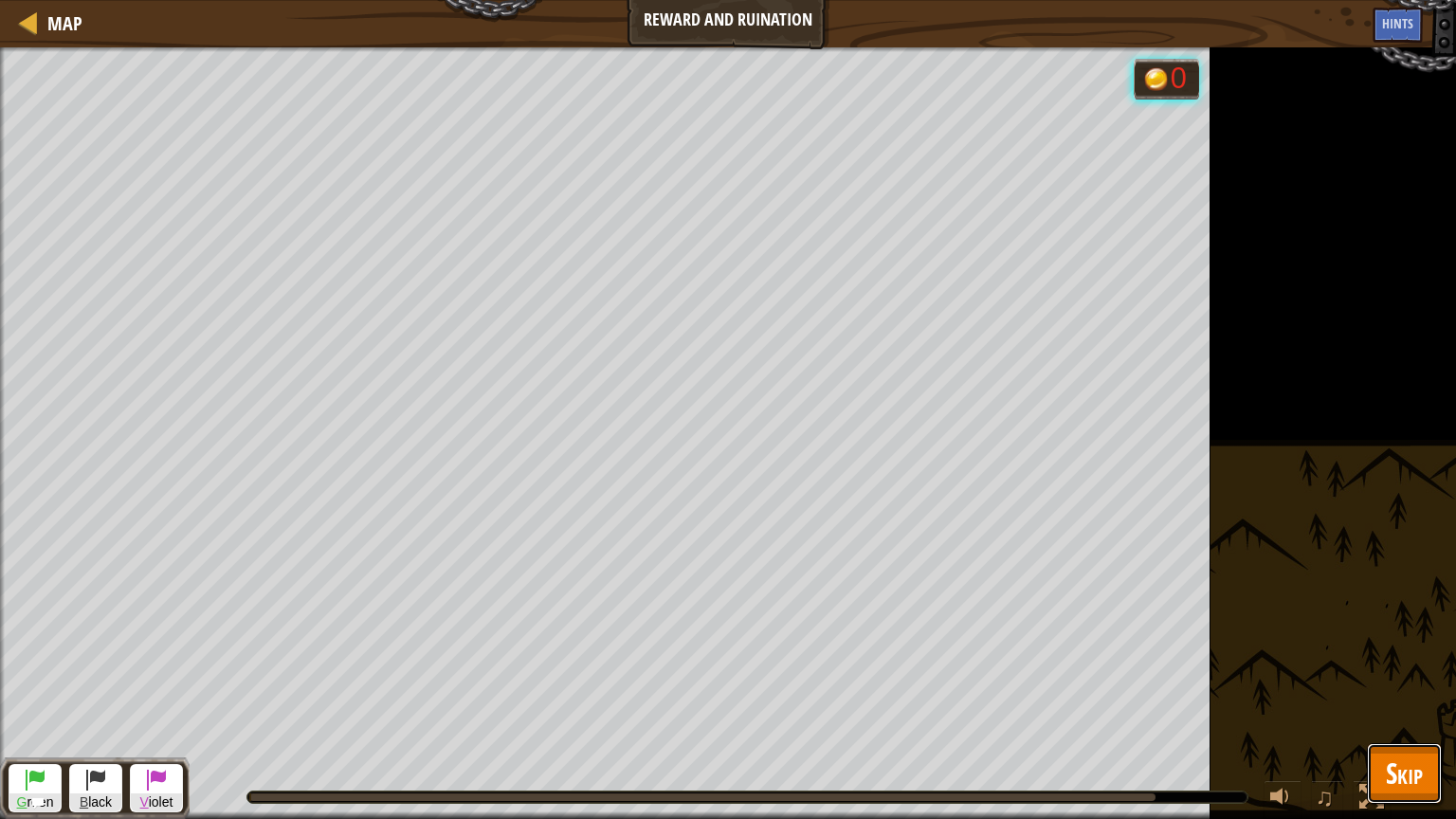 click on "Skip" at bounding box center (1404, 773) 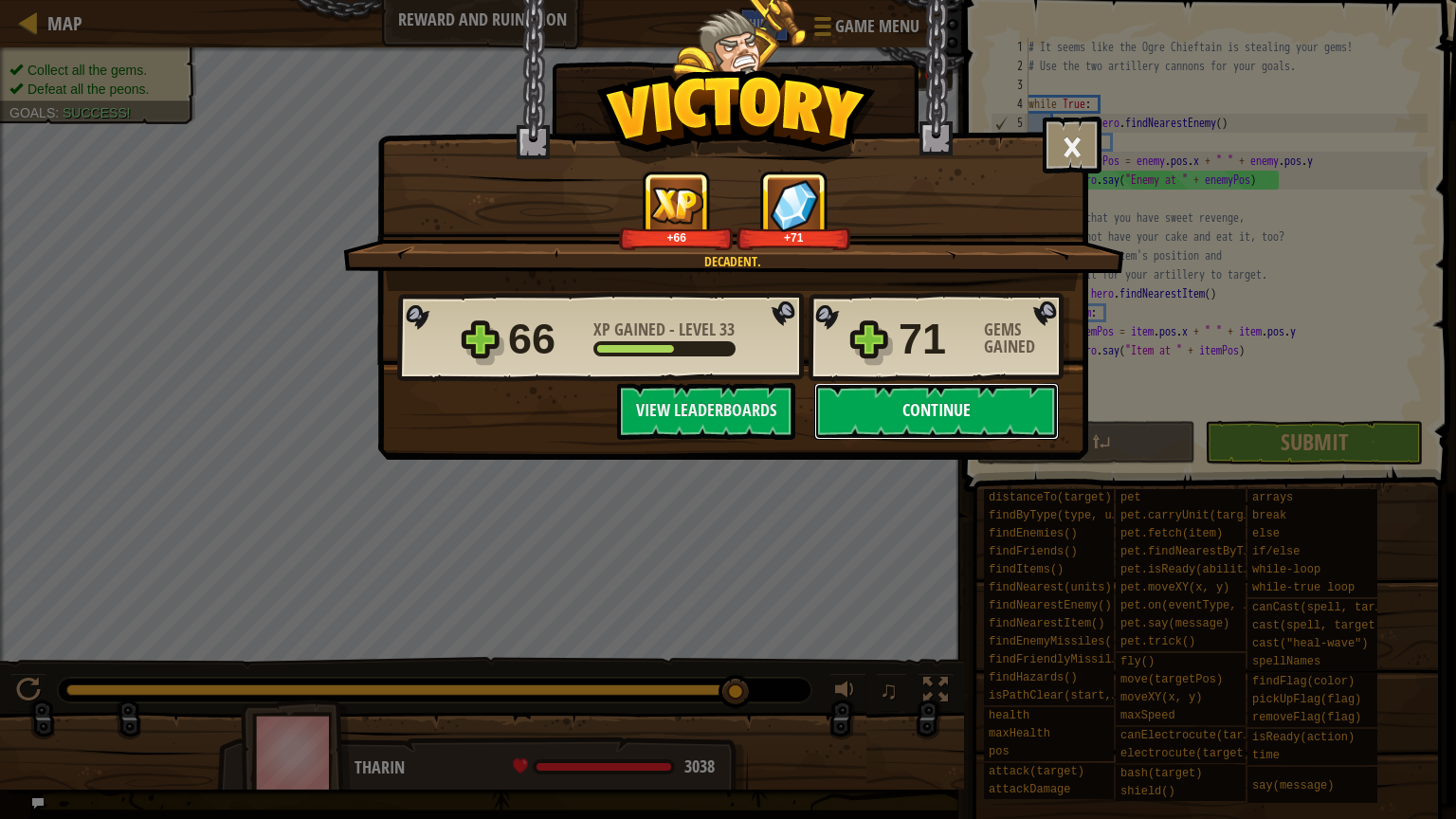 click on "Continue" at bounding box center [937, 411] 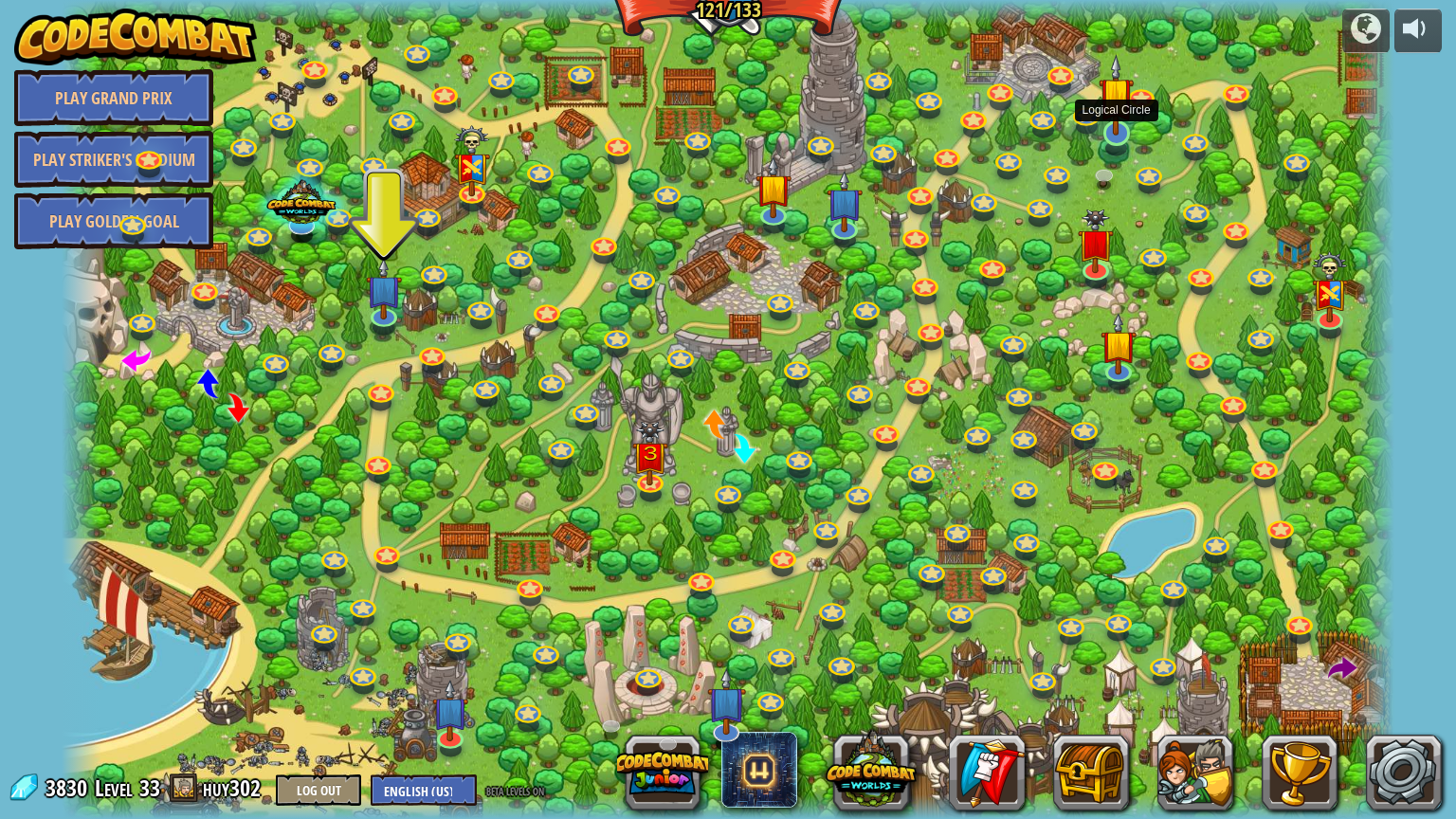 click at bounding box center (1117, 95) 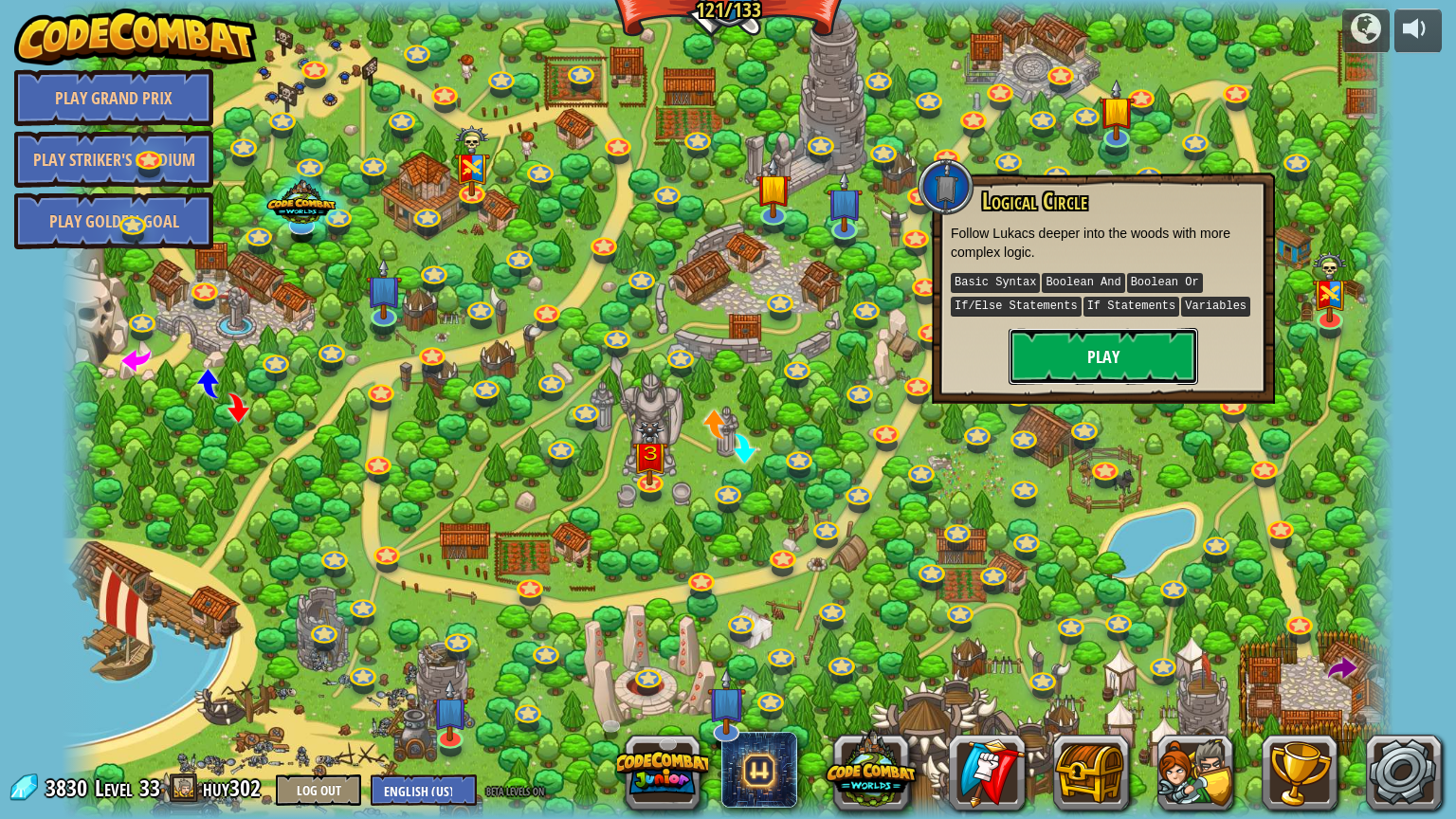 click on "Play" at bounding box center (1103, 356) 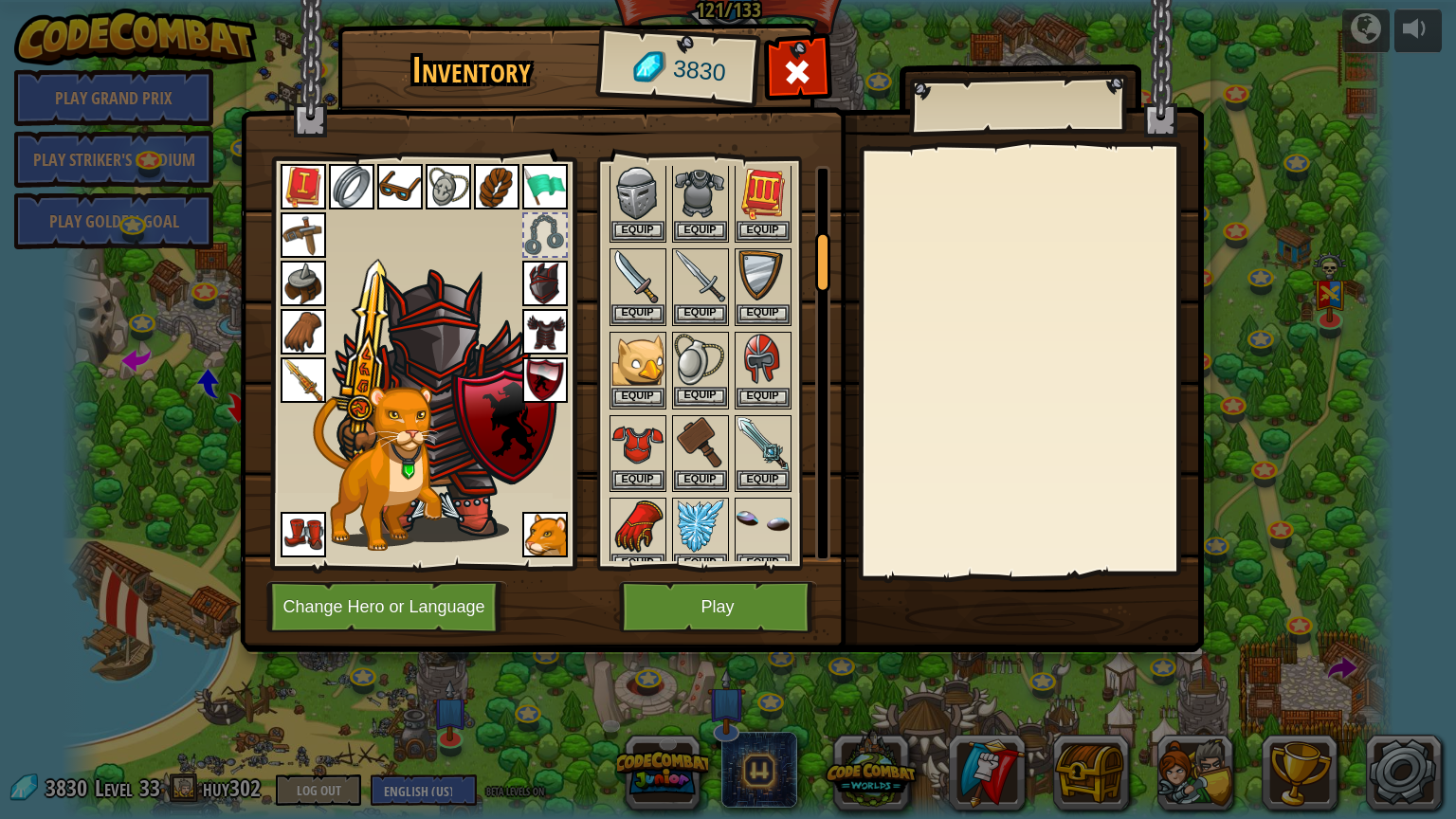 scroll, scrollTop: 569, scrollLeft: 0, axis: vertical 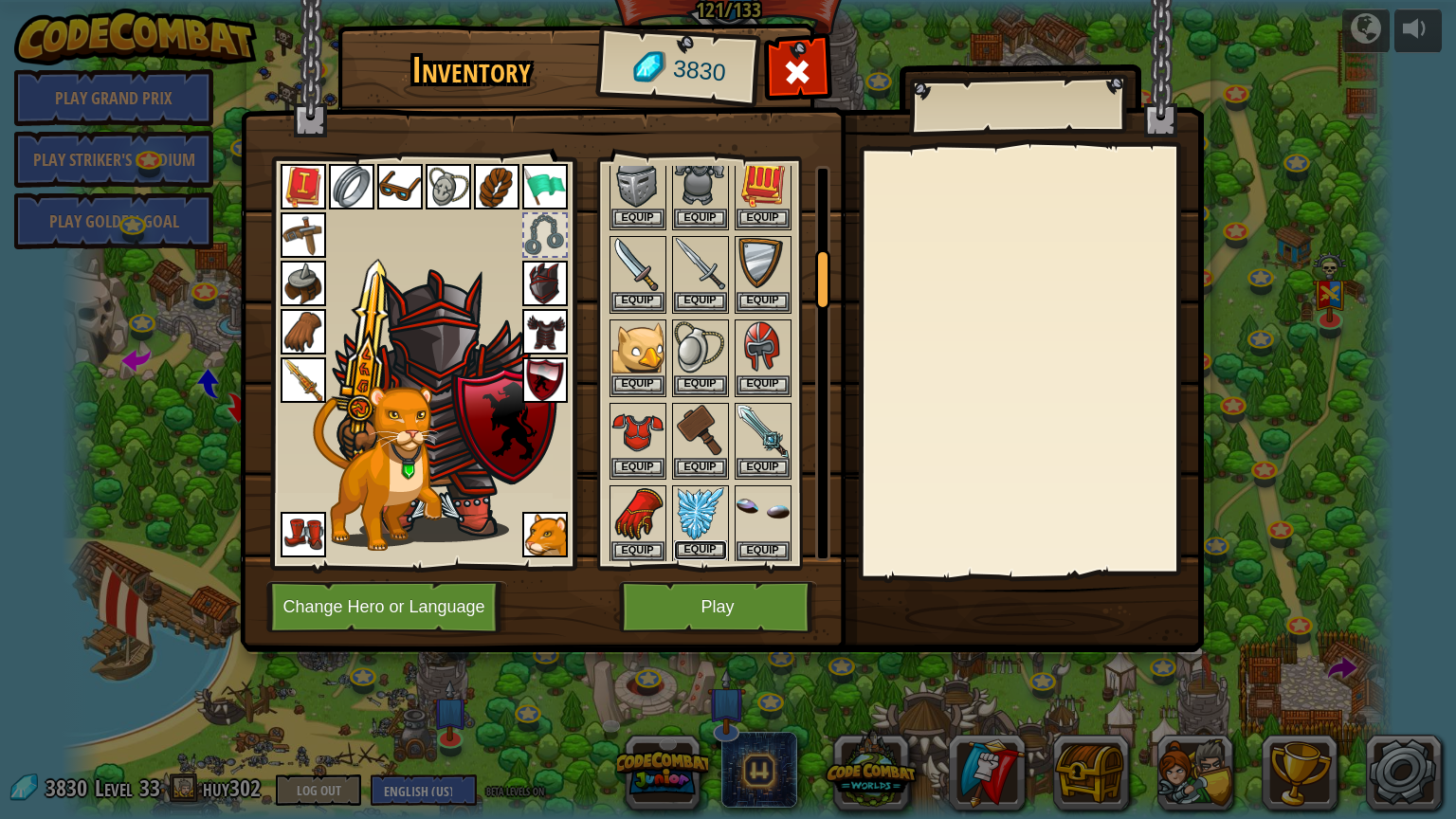 click on "Equip" at bounding box center (701, 550) 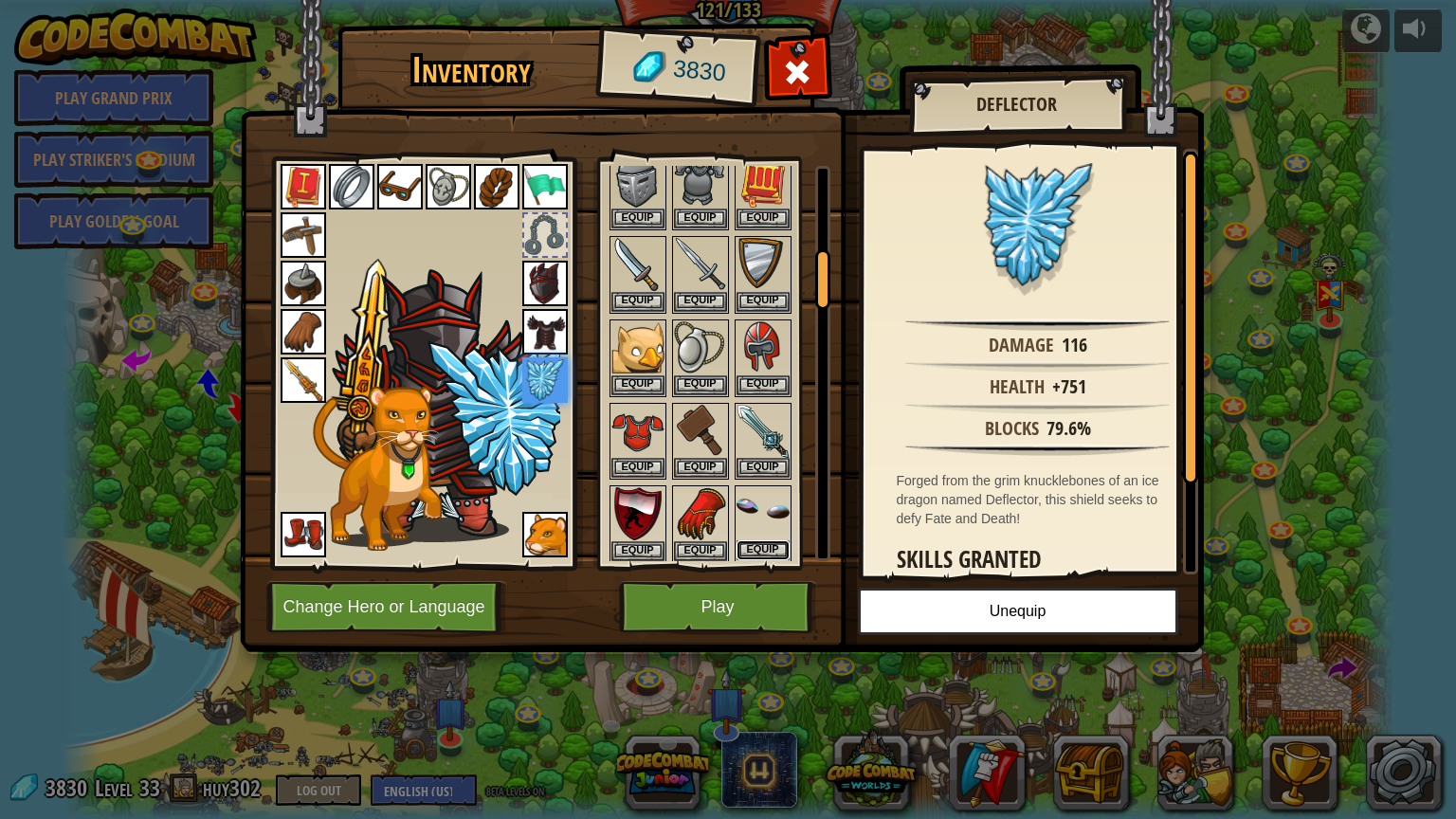 click on "Equip" at bounding box center [763, 550] 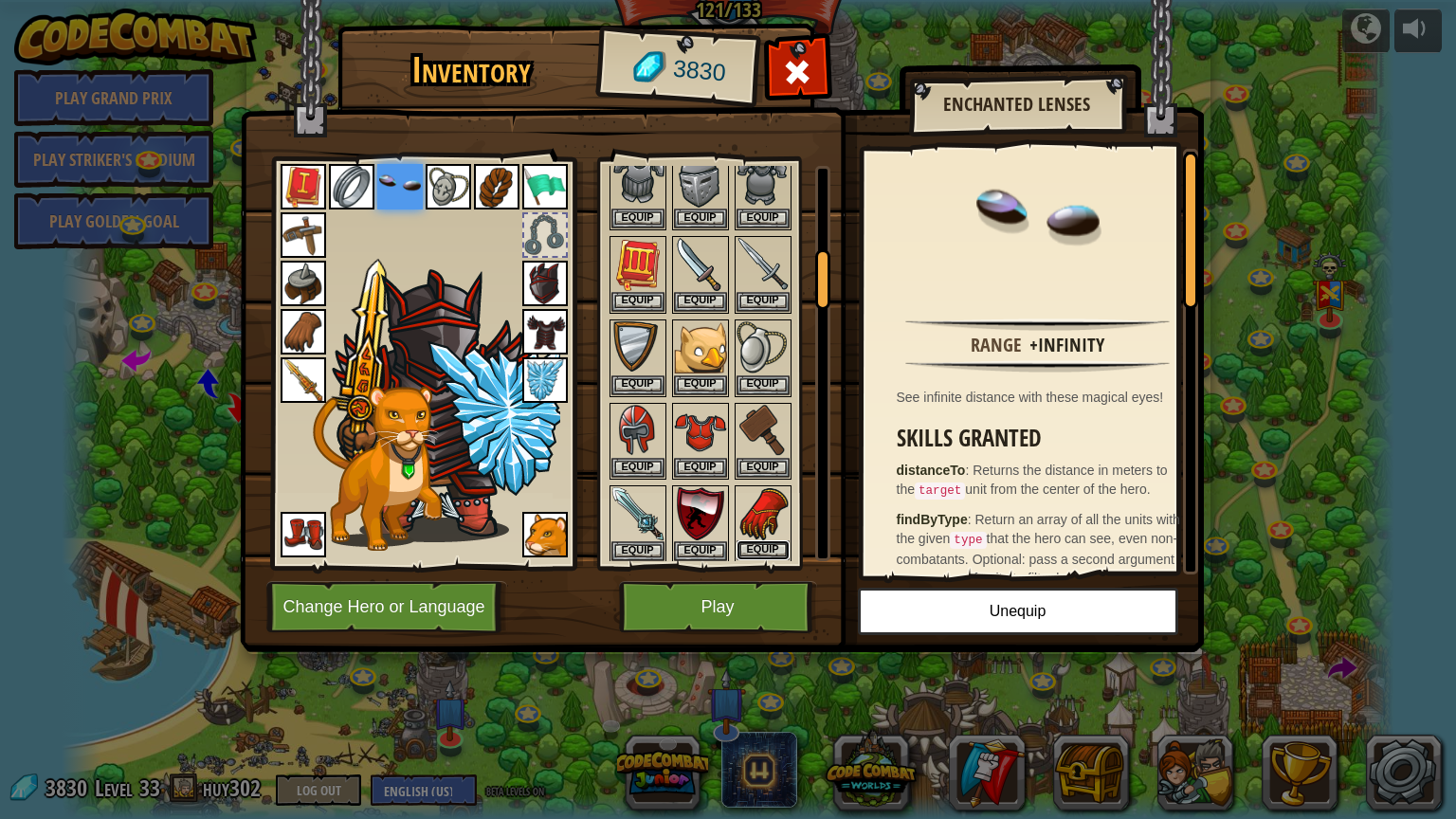 click on "Equip" at bounding box center [763, 550] 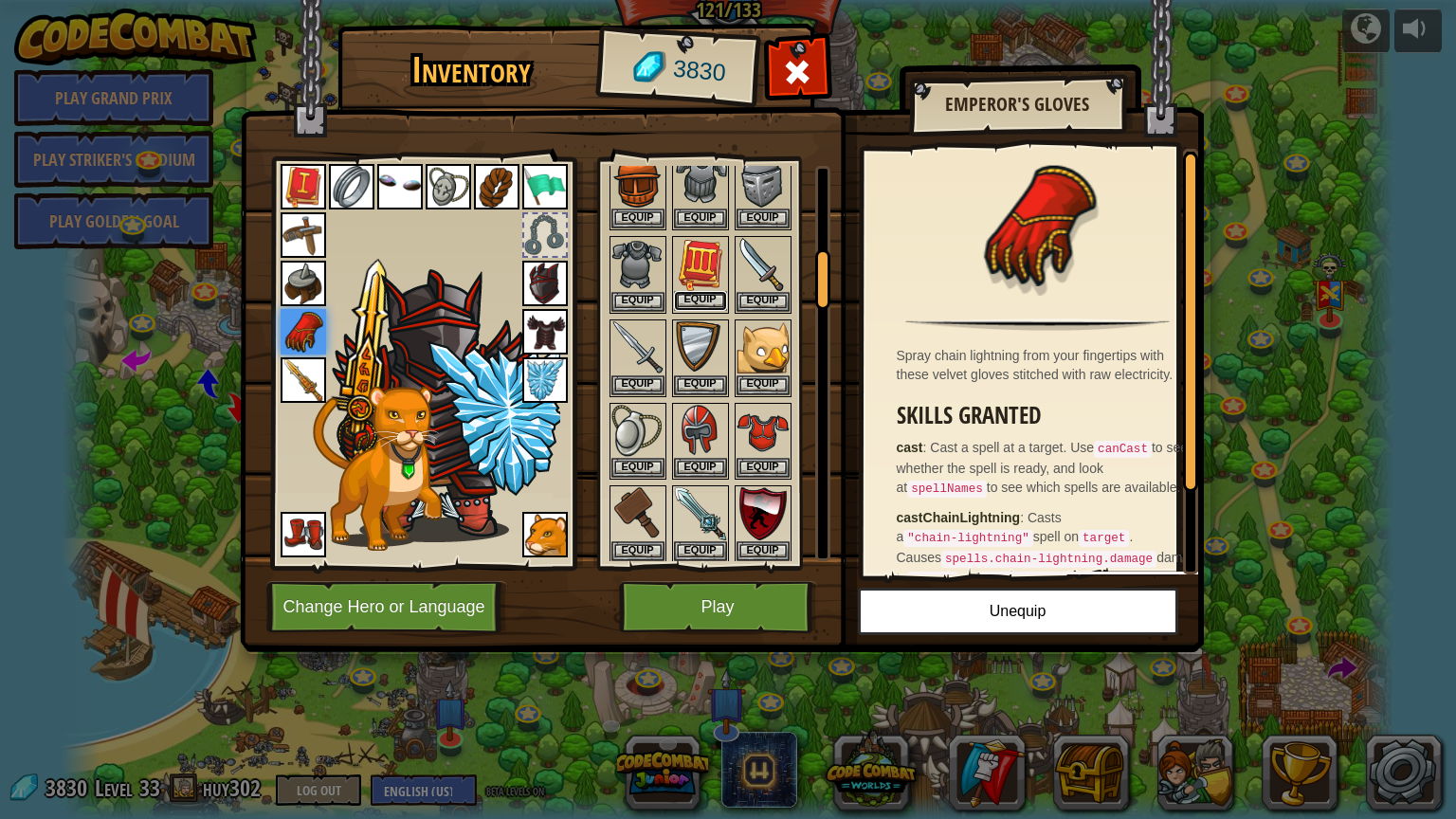 click on "Equip" at bounding box center (701, 300) 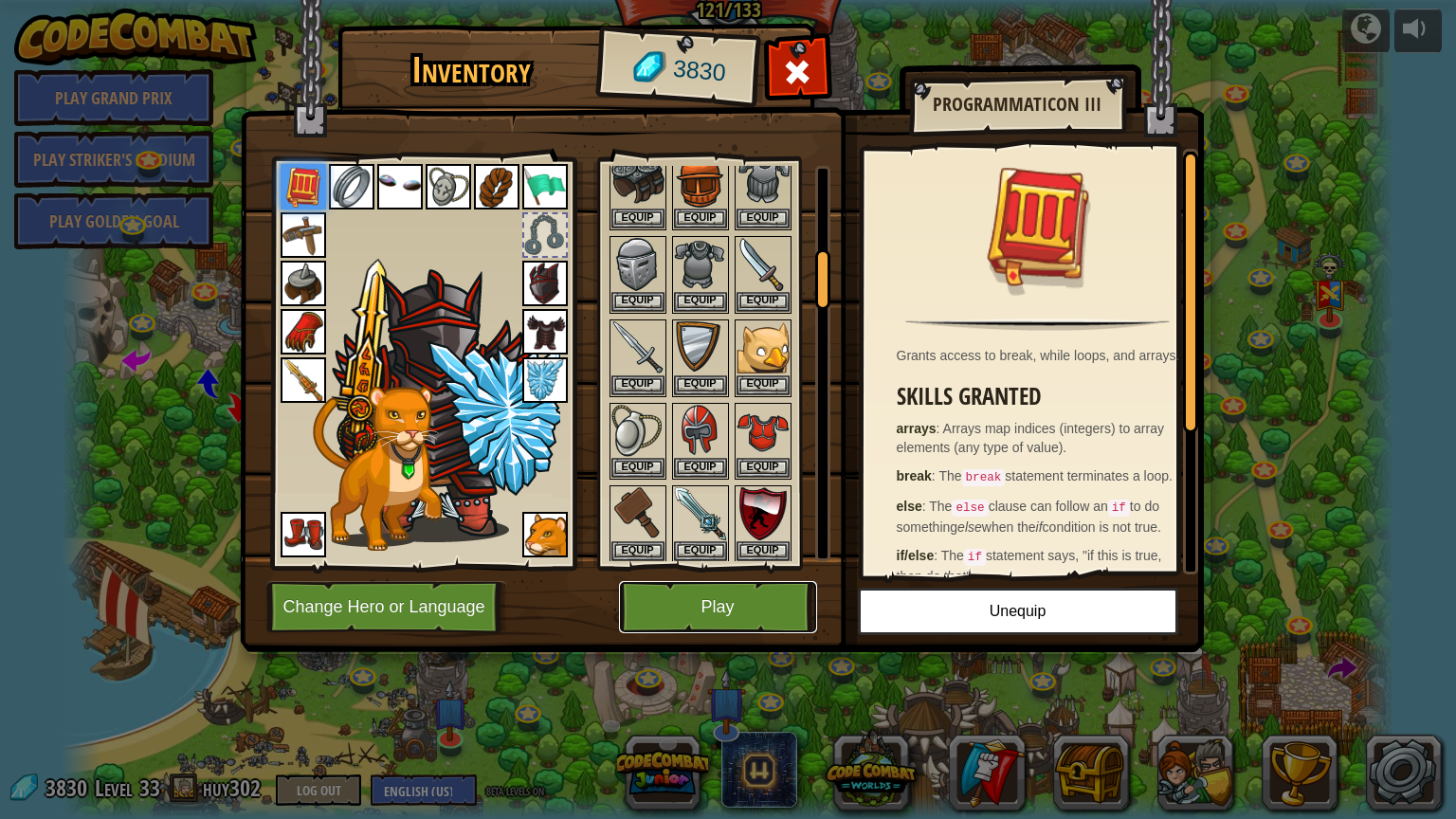 click on "Play" at bounding box center [718, 607] 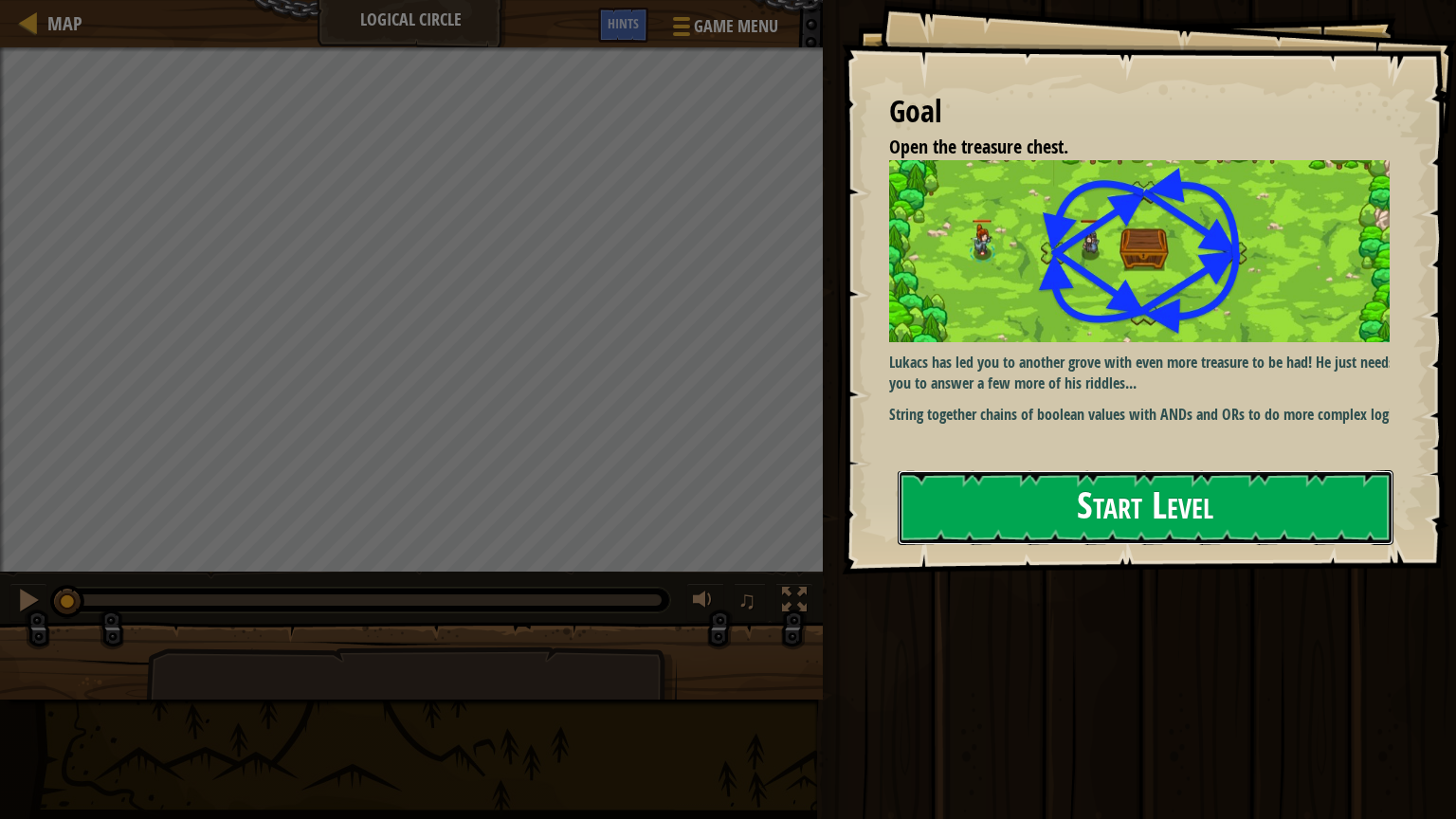 click on "Start Level" at bounding box center [1145, 507] 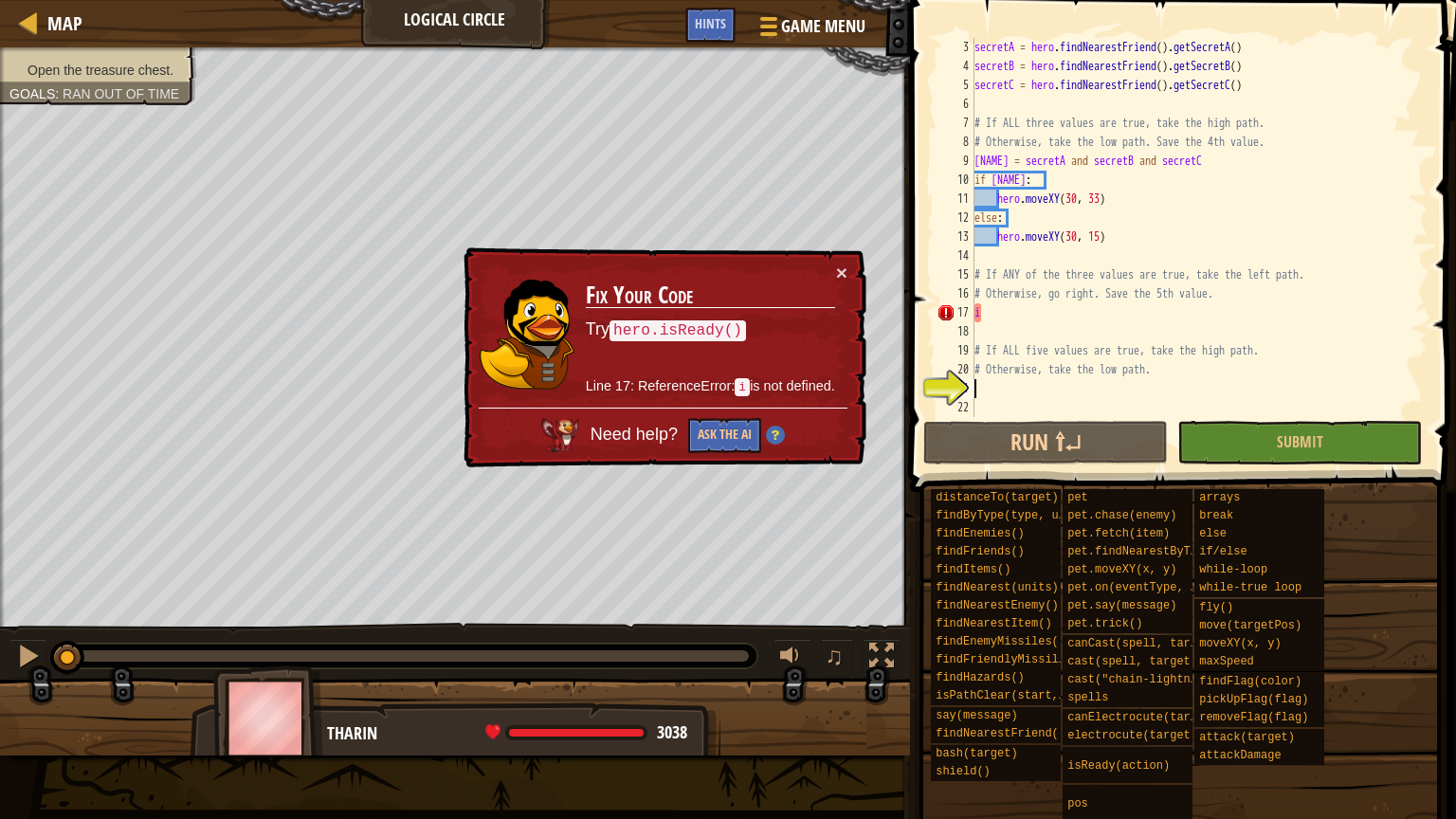 scroll, scrollTop: 0, scrollLeft: 0, axis: both 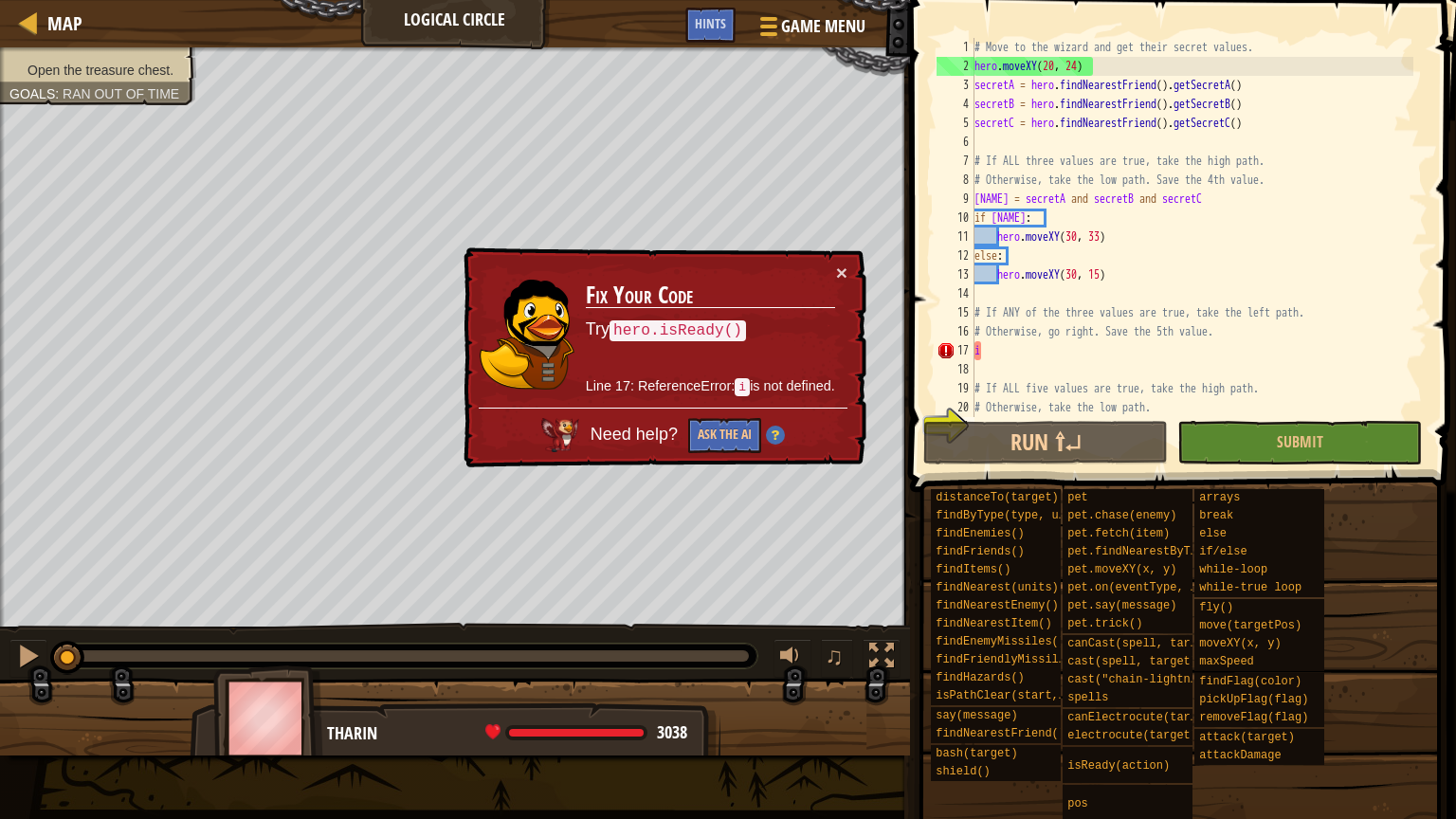 click on "# Move to the wizard and get their secret values. hero . moveXY ( 20 , 24 ) secretA = hero . findNearestFriend ( ) . getSecretA ( ) secretB = hero . findNearestFriend ( ) . getSecretB ( ) secretC = hero . findNearestFriend ( ) . getSecretC ( ) # If ALL three values are true, take the high path. # Otherwise, take the low path. Save the 4th value. secretD = secretA and secretB and secretC if secretD : hero . moveXY ( 30 , 33 ) else : hero . moveXY ( 30 , 15 ) # If ANY of the three values are true, take the left path. # Otherwise, go right. Save the 5th value. i # If ALL five values are true, take the high path. # Otherwise, take the low path." at bounding box center (1192, 246) 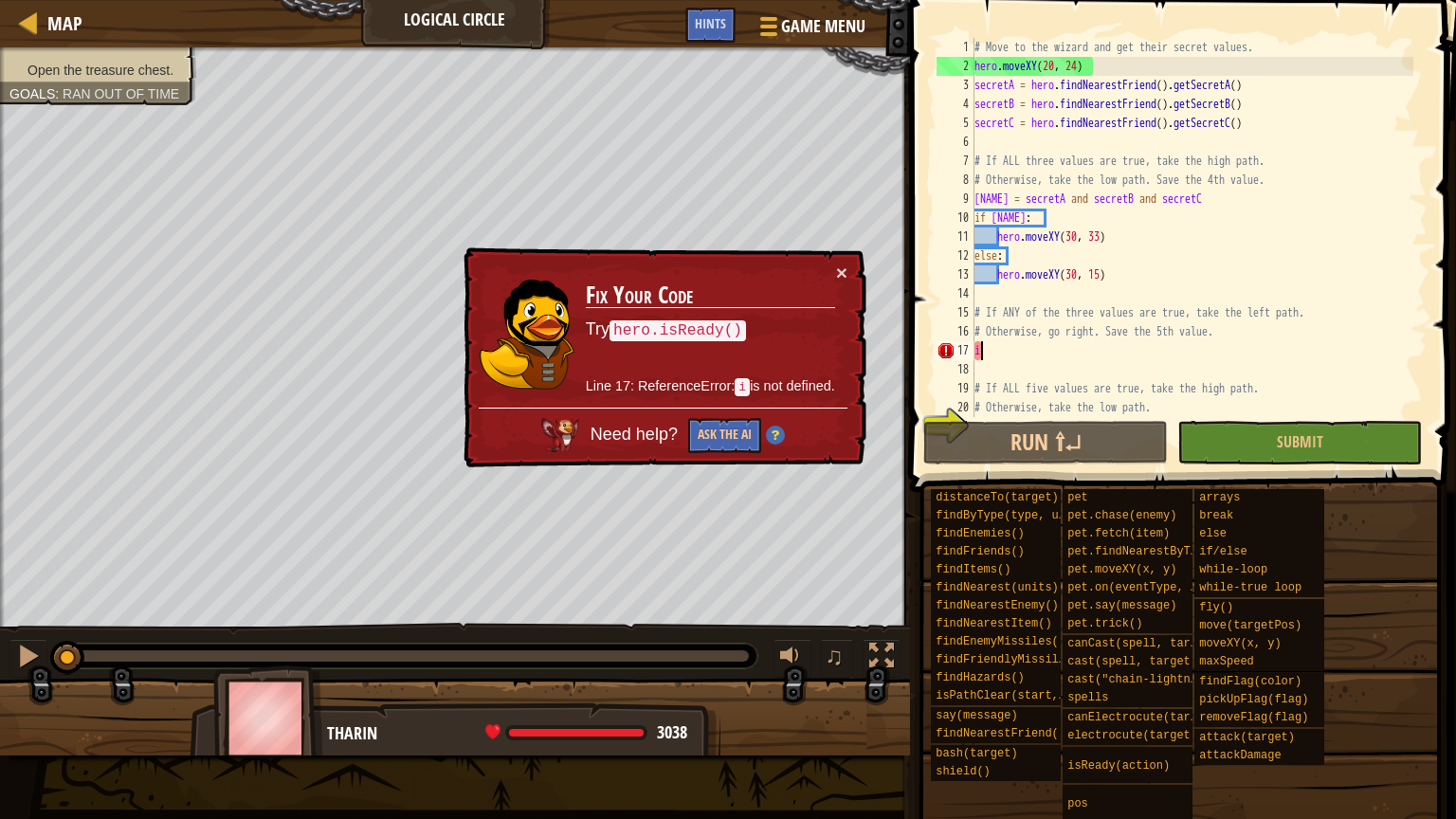 scroll, scrollTop: 9, scrollLeft: 0, axis: vertical 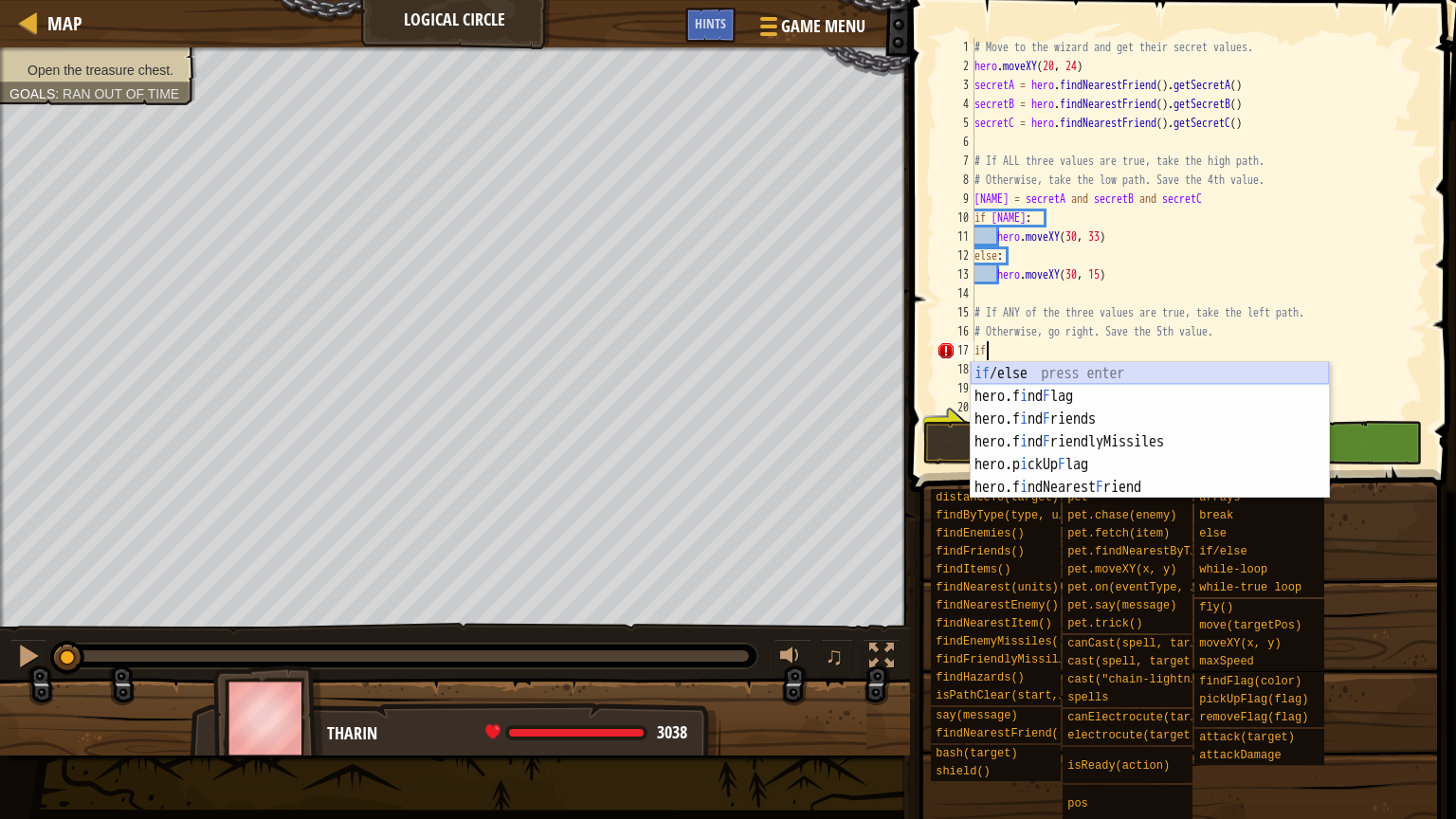 click on "if /else press enter hero.f i nd F lag press enter hero.f i nd F riends press enter hero.f i nd F riendlyMissiles press enter hero.p i ckUp F lag press enter hero.f i ndNearest F riend press enter" at bounding box center (1150, 453) 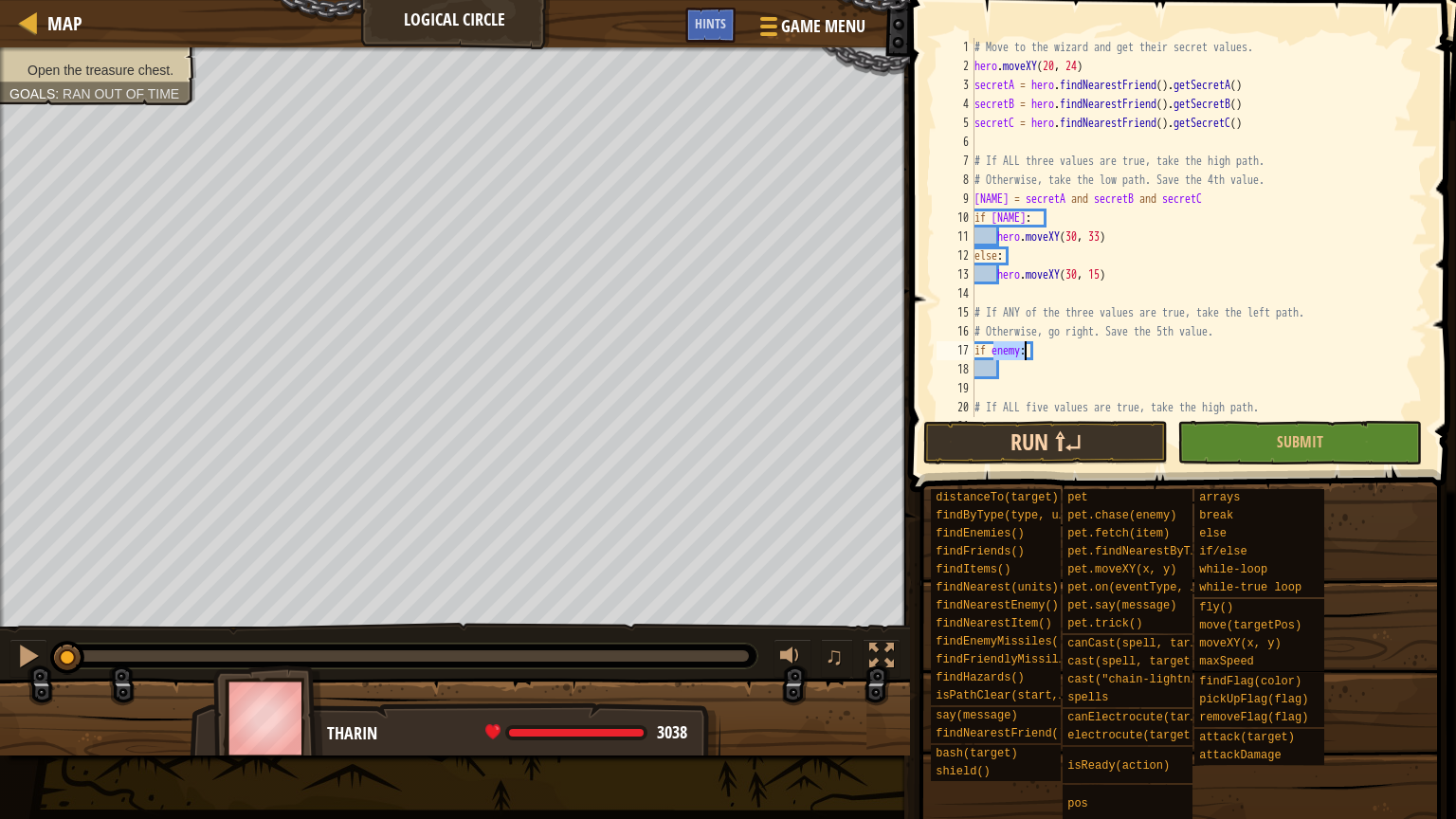 type on "if enemy:" 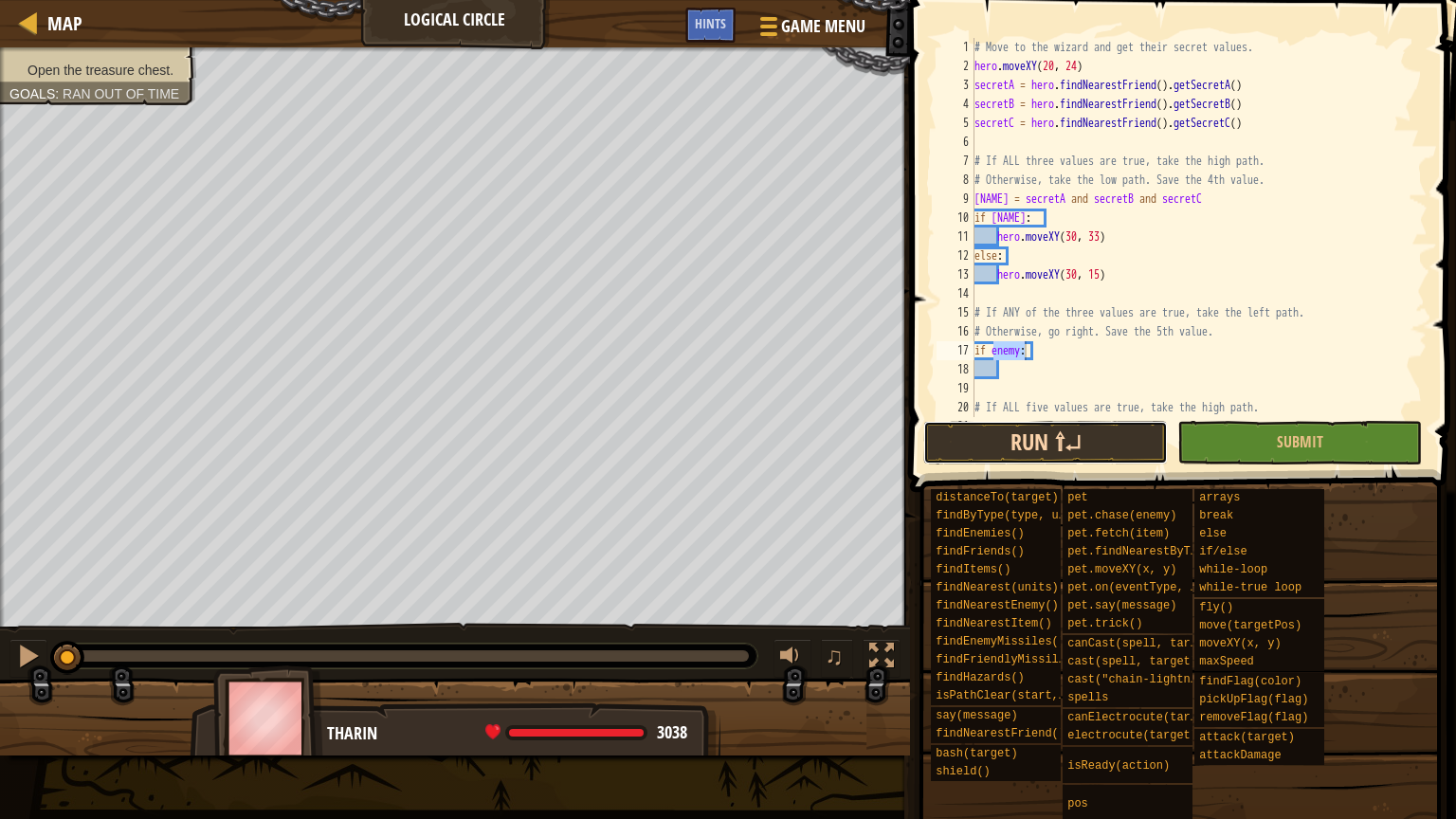 click on "Run ⇧↵" at bounding box center (1046, 443) 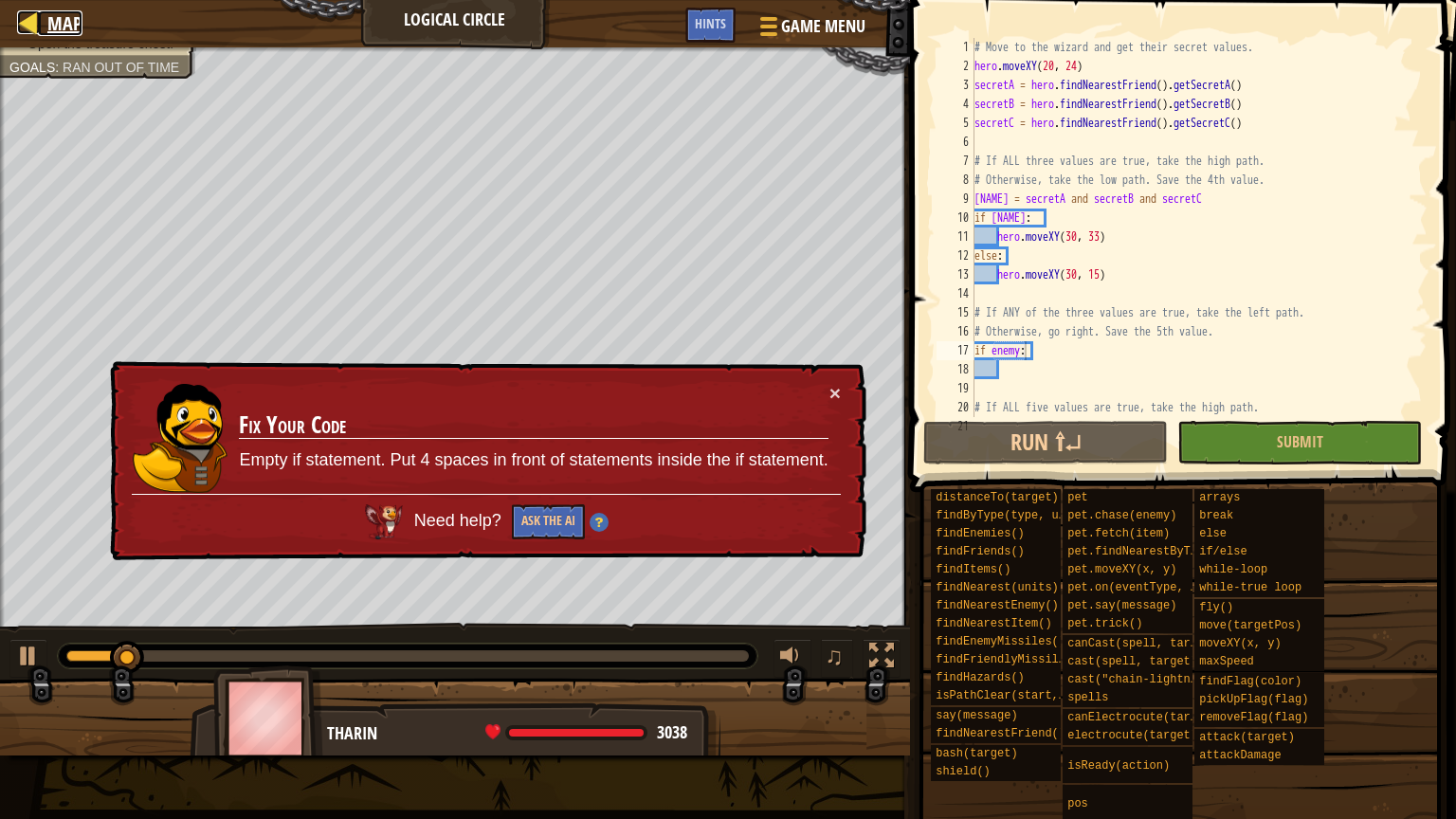 click at bounding box center [28, 22] 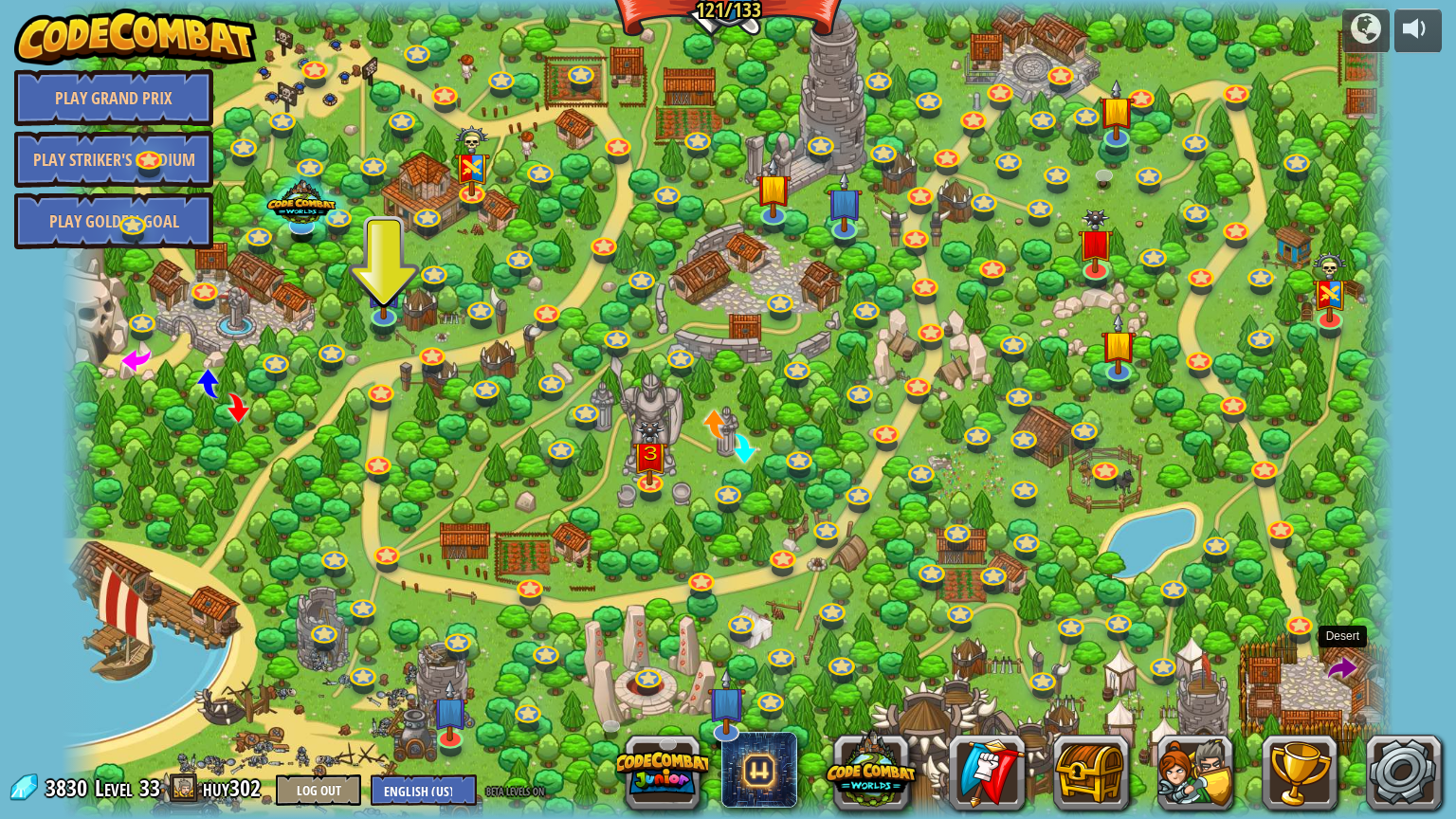 click at bounding box center [1342, 669] 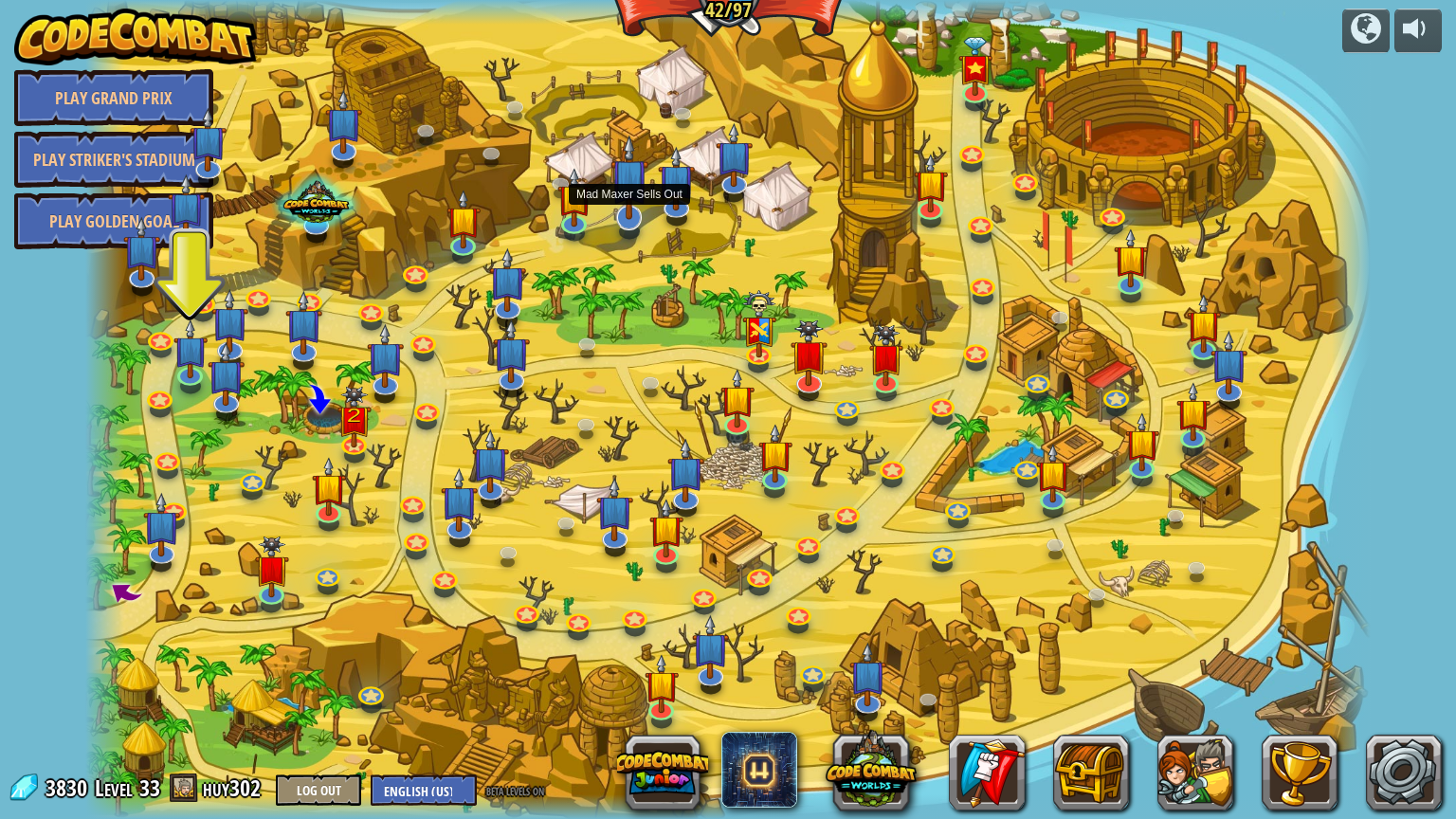 click at bounding box center (628, 177) 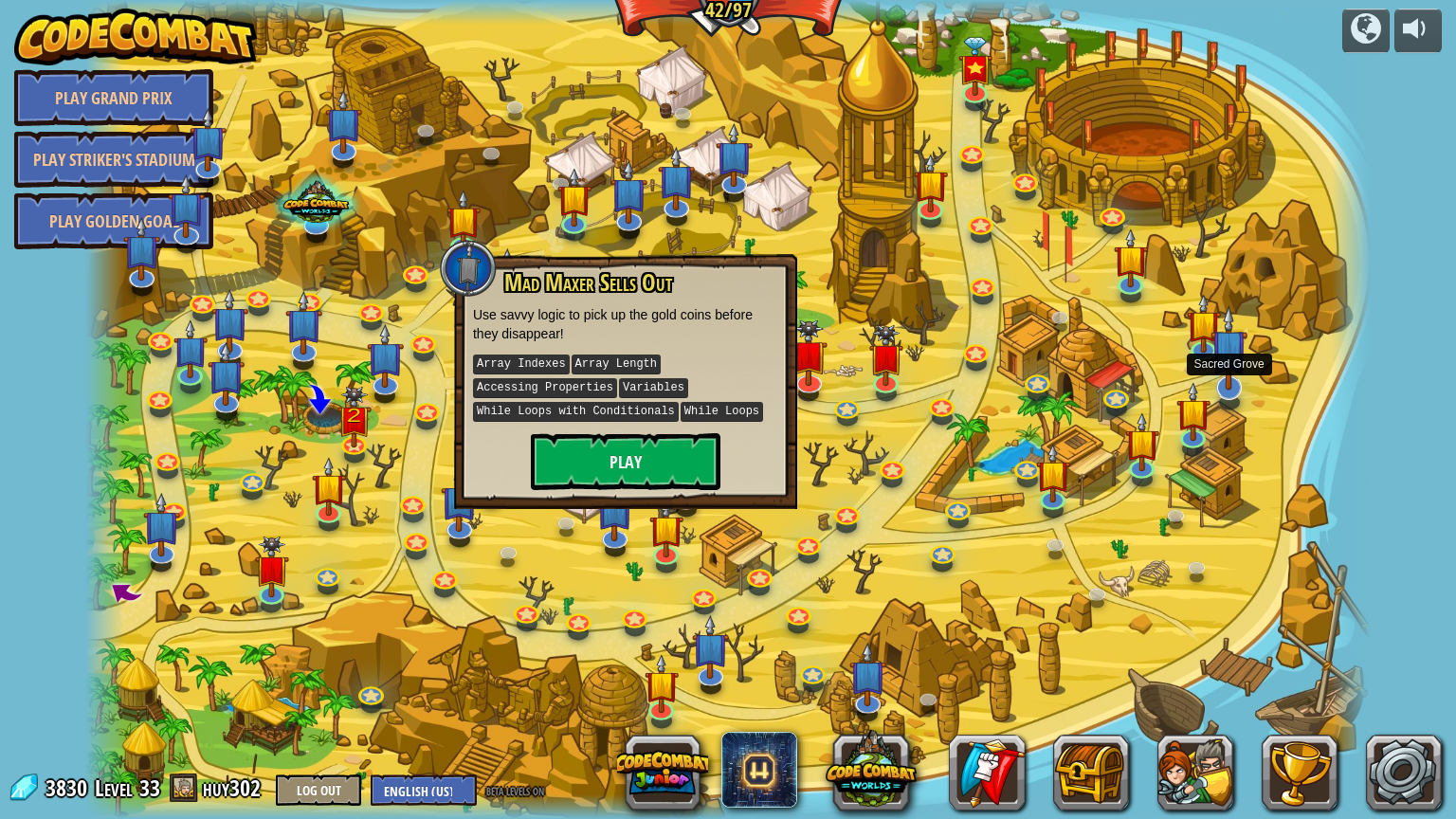 click at bounding box center (1228, 348) 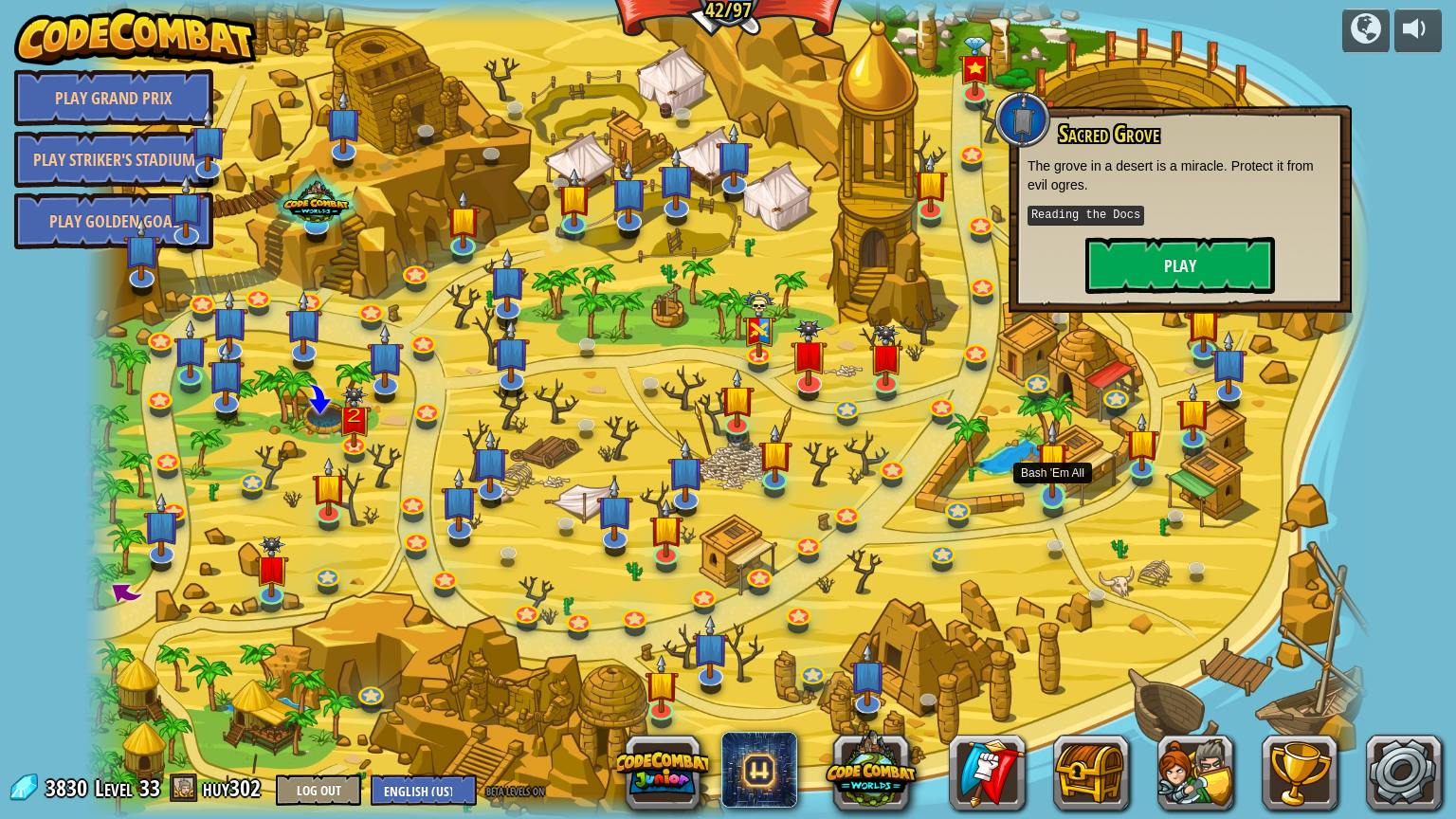 click at bounding box center (1053, 459) 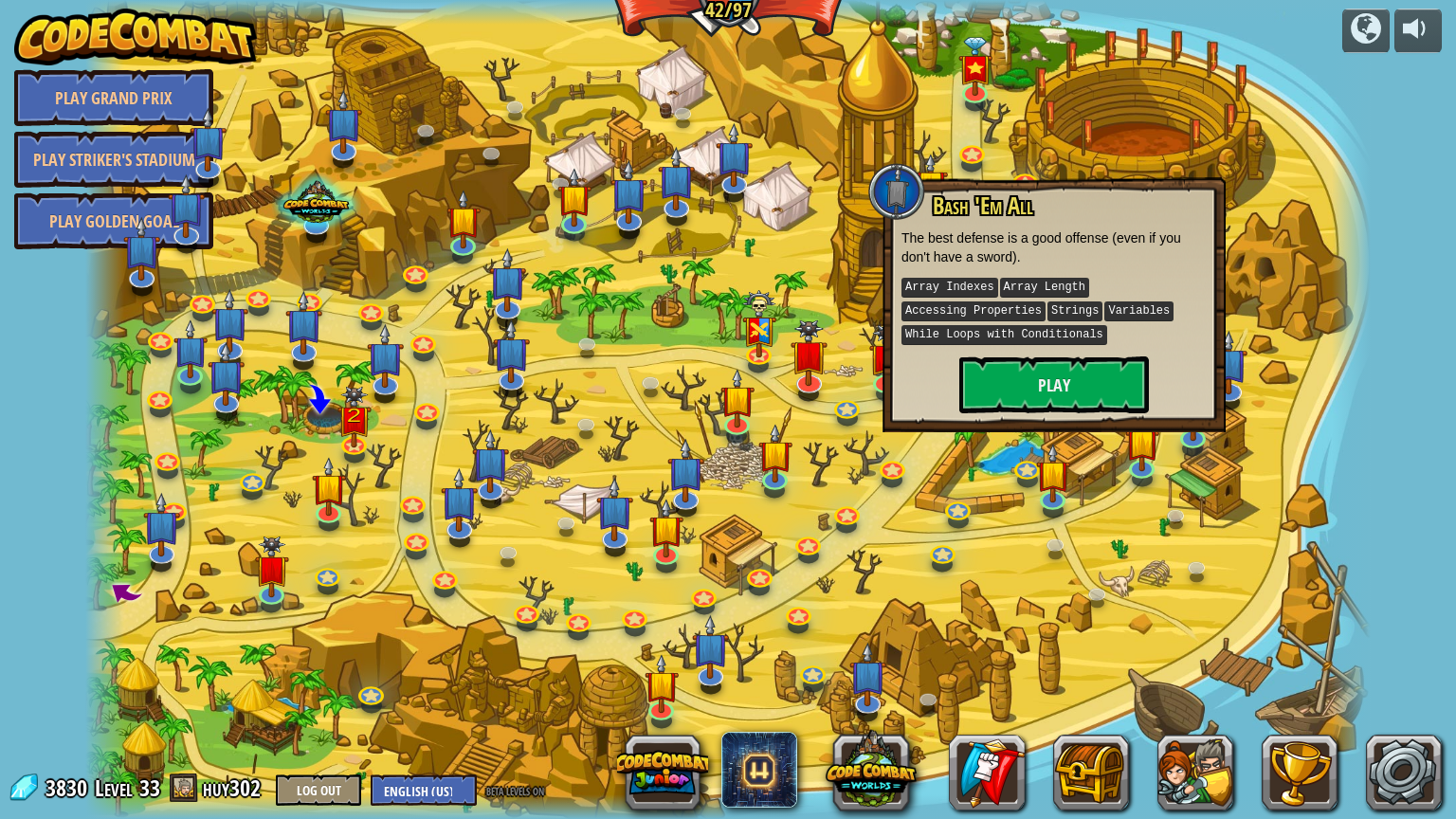 click at bounding box center [728, 410] 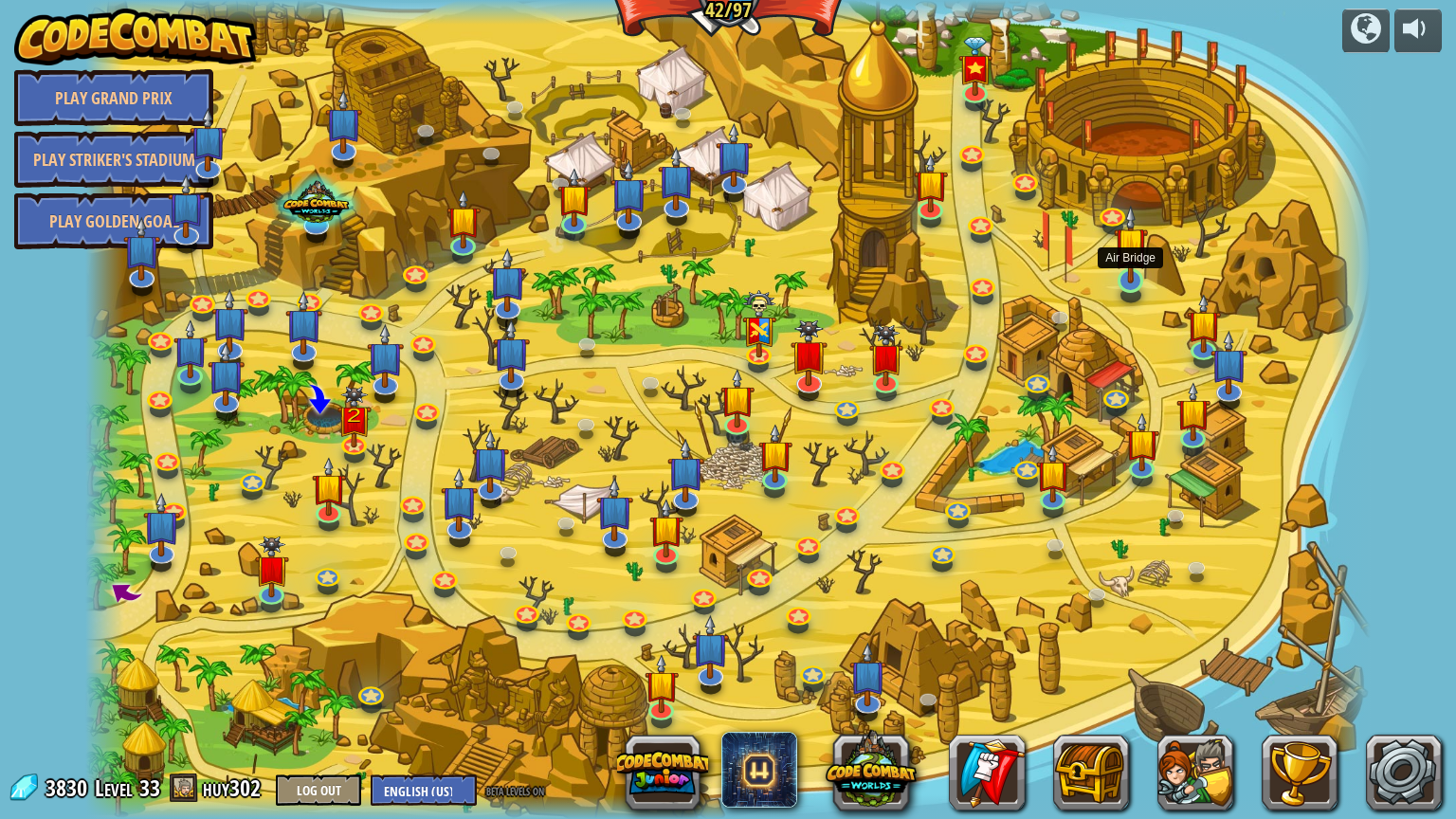 click at bounding box center [1131, 244] 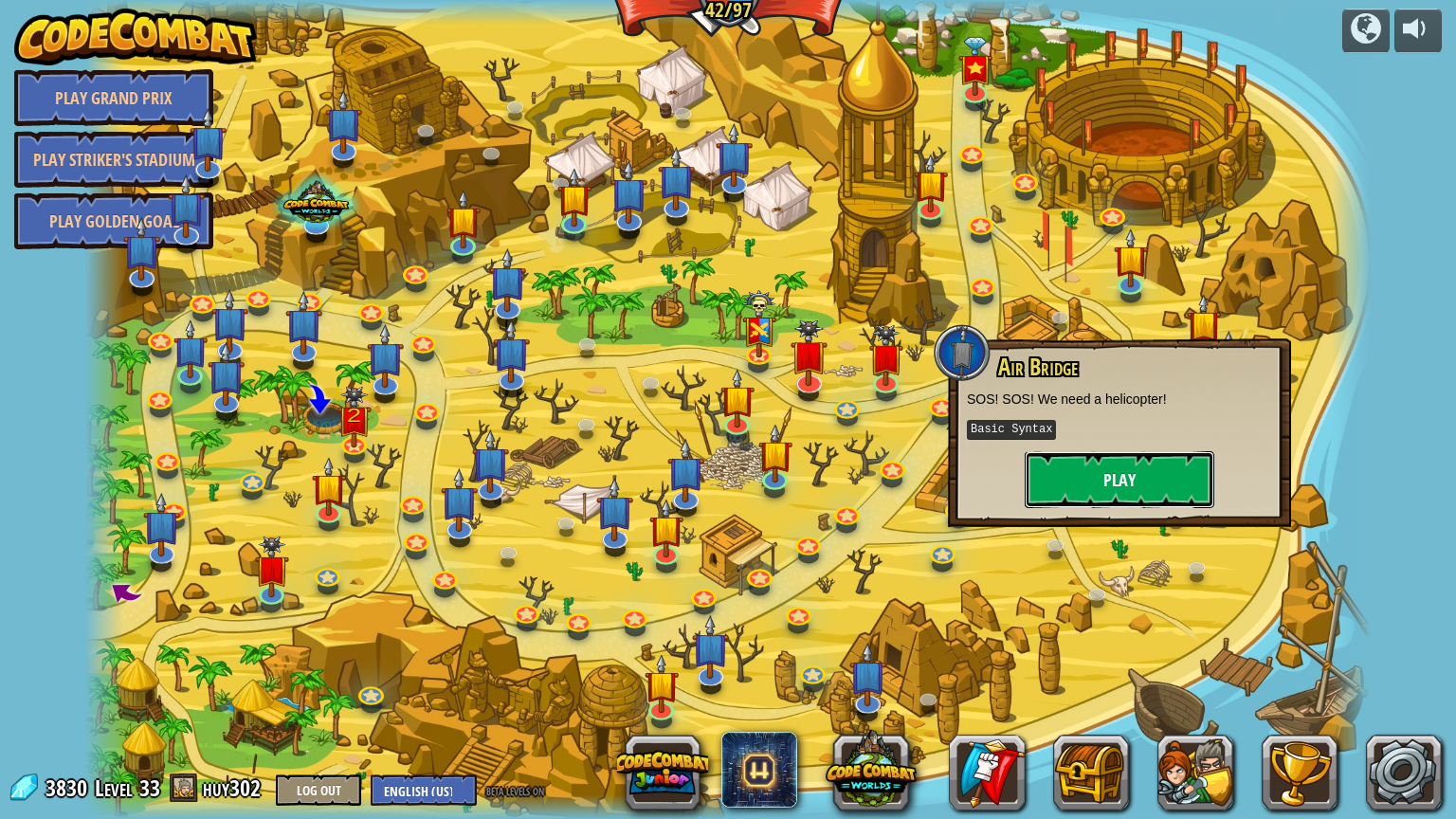 click on "Play" at bounding box center (1119, 480) 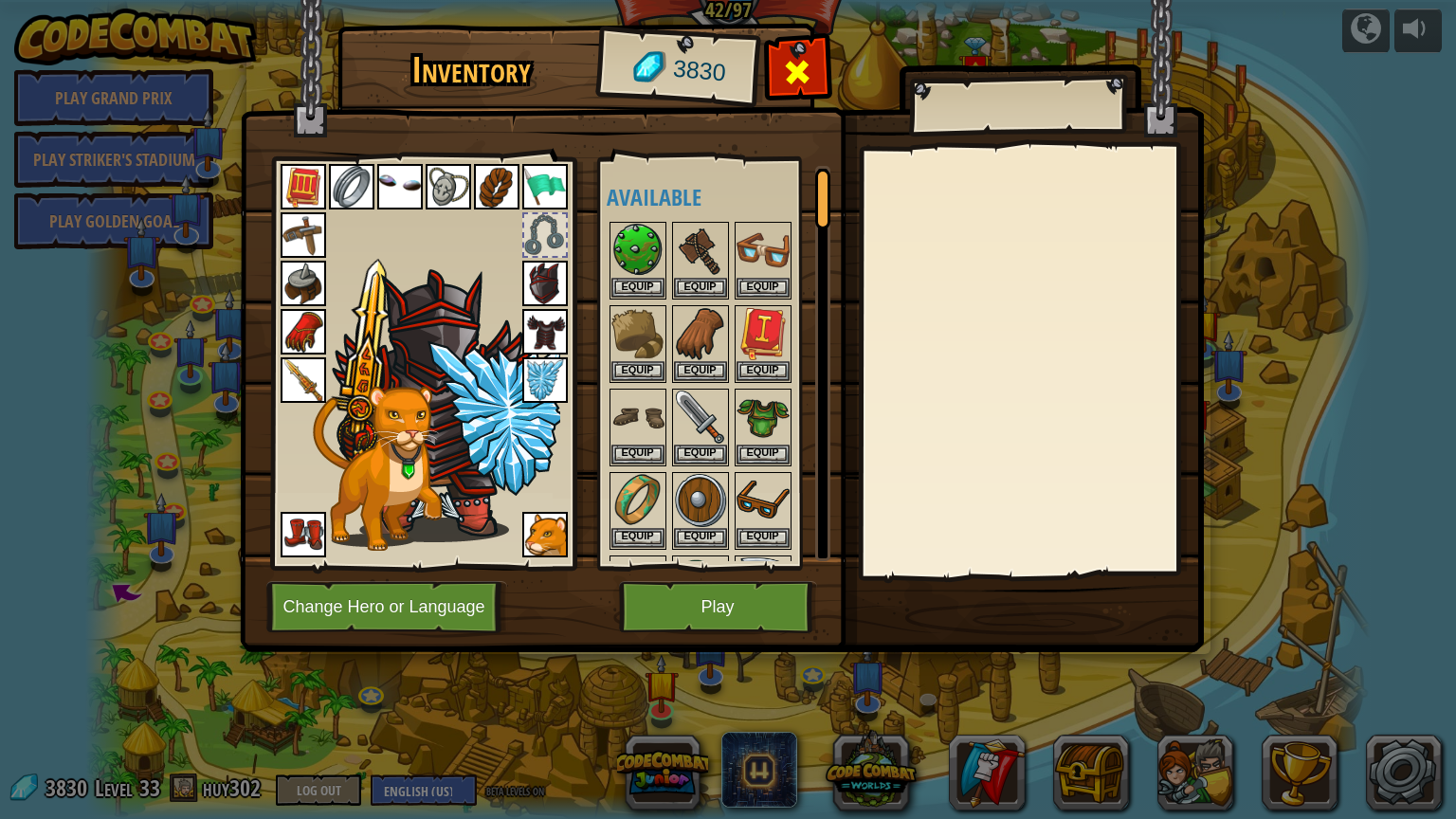 click at bounding box center [797, 72] 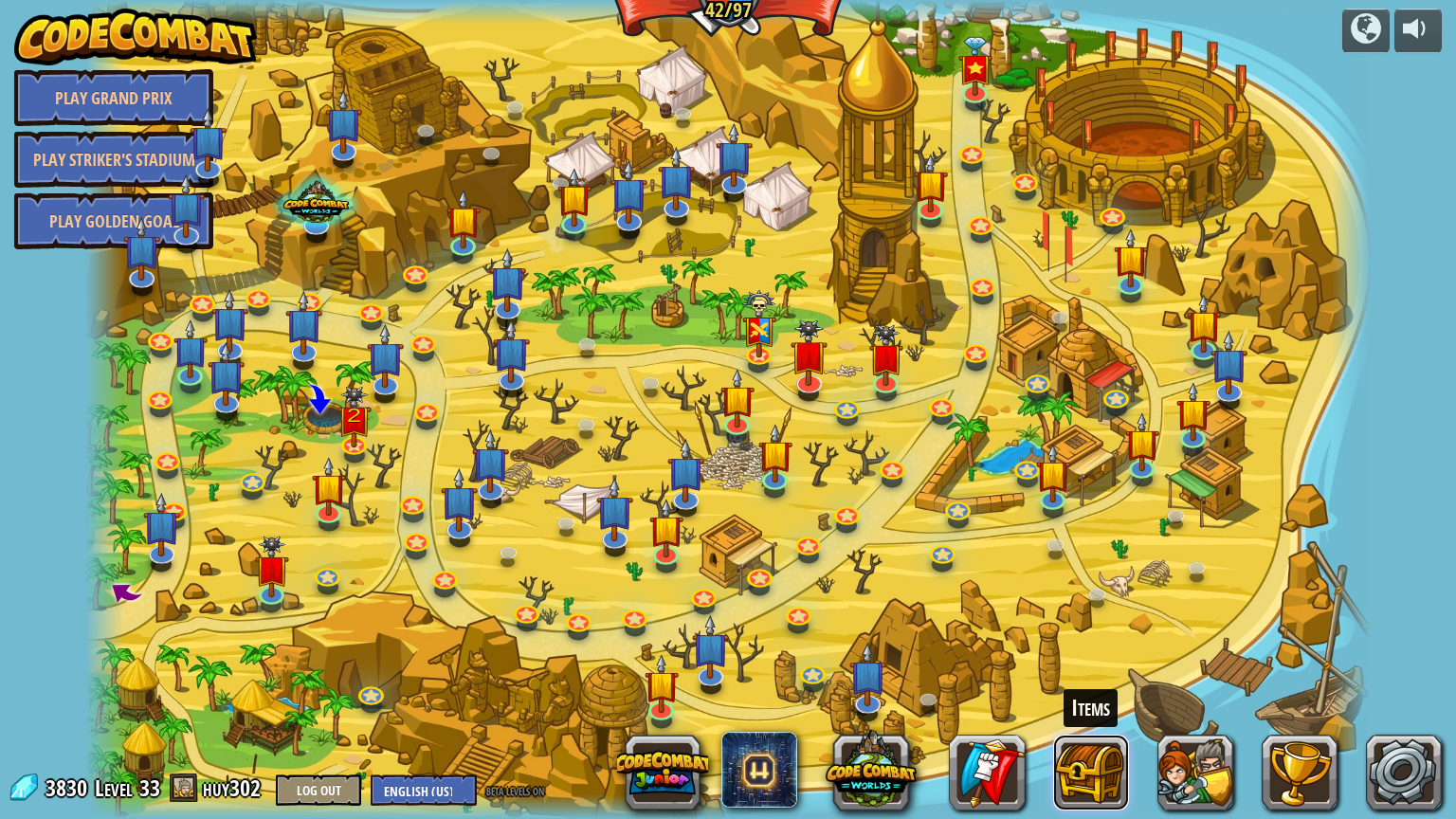 click at bounding box center [1091, 773] 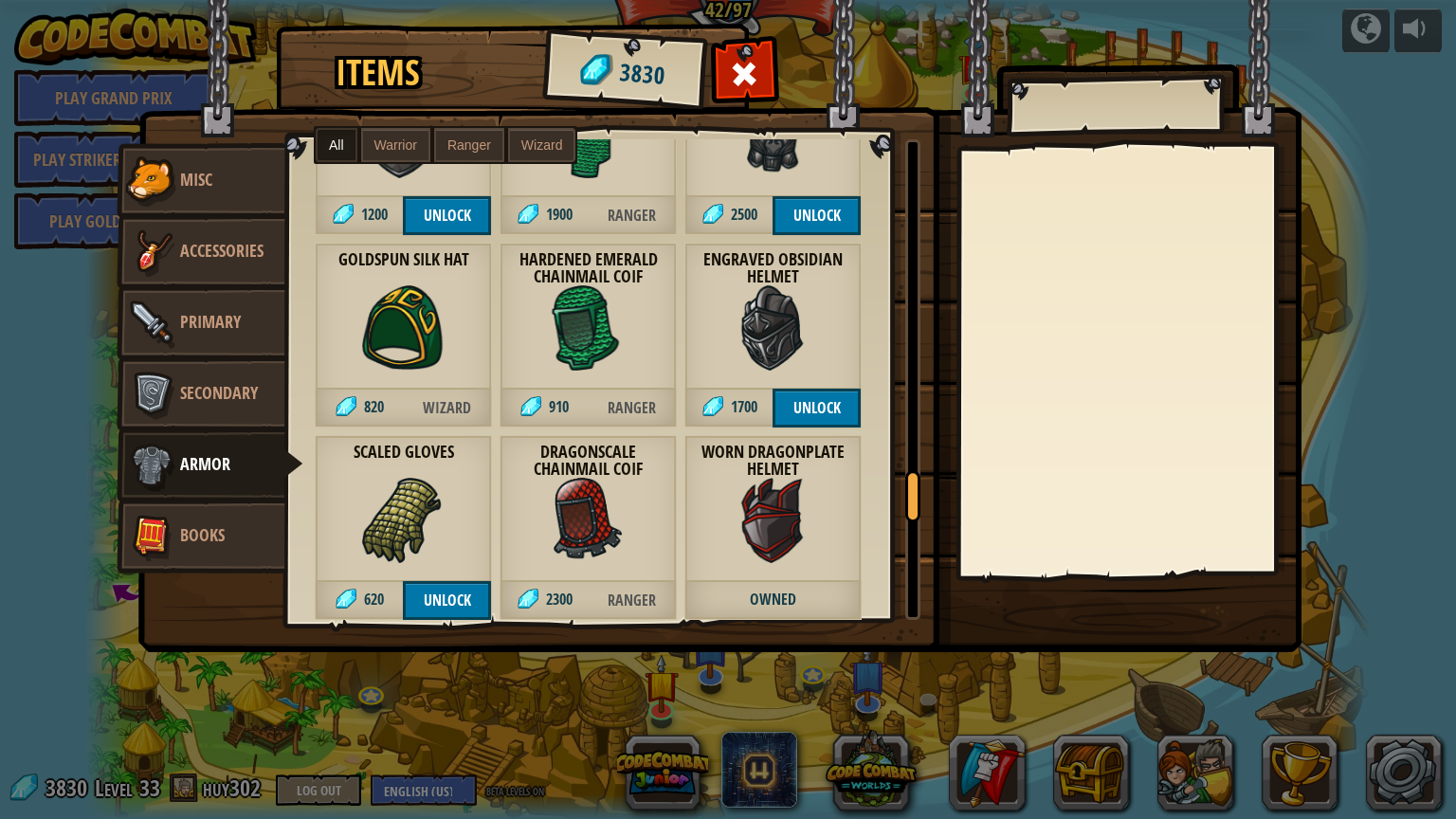 scroll, scrollTop: 3318, scrollLeft: 0, axis: vertical 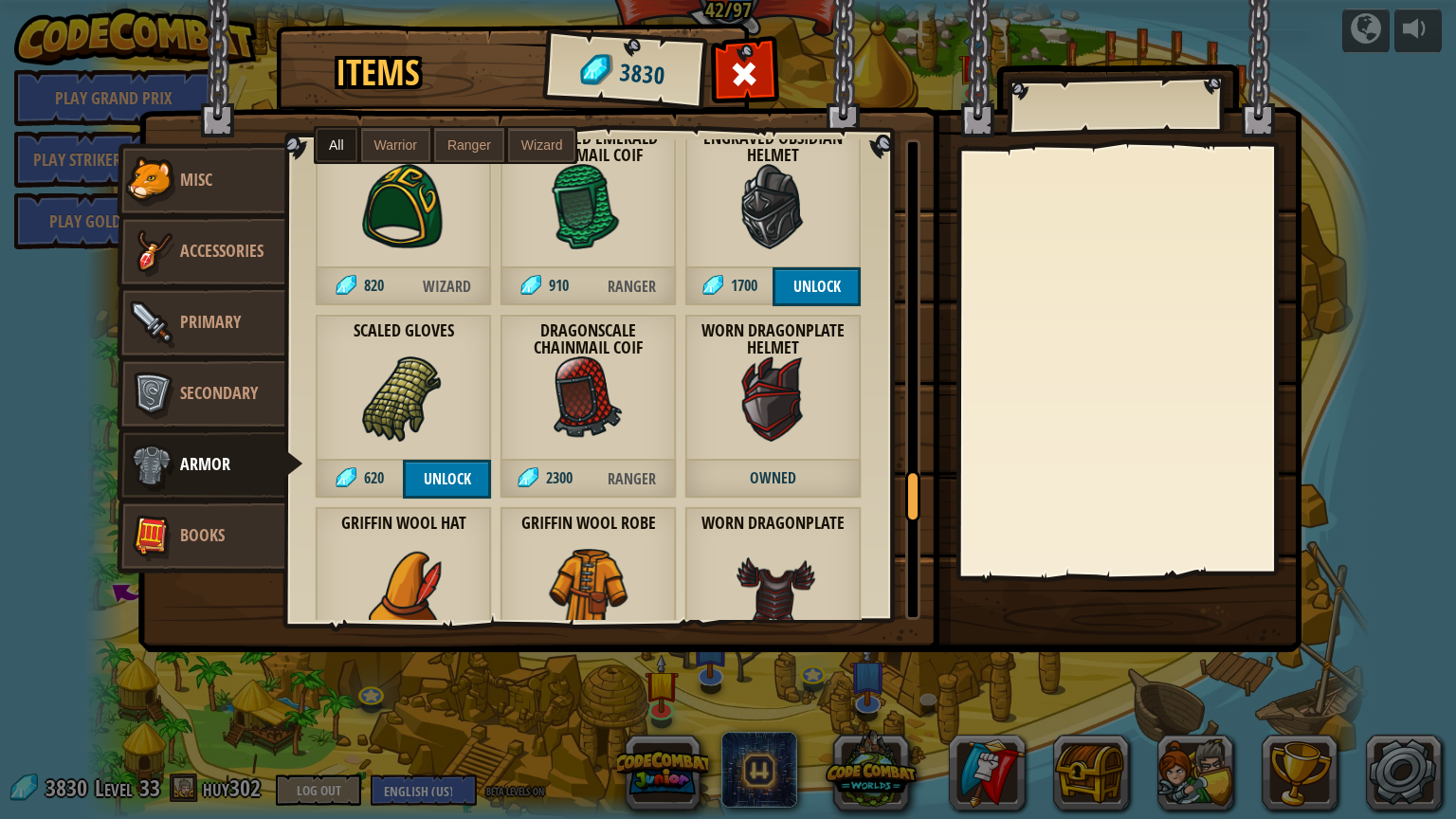 click on "Misc" at bounding box center (201, 181) 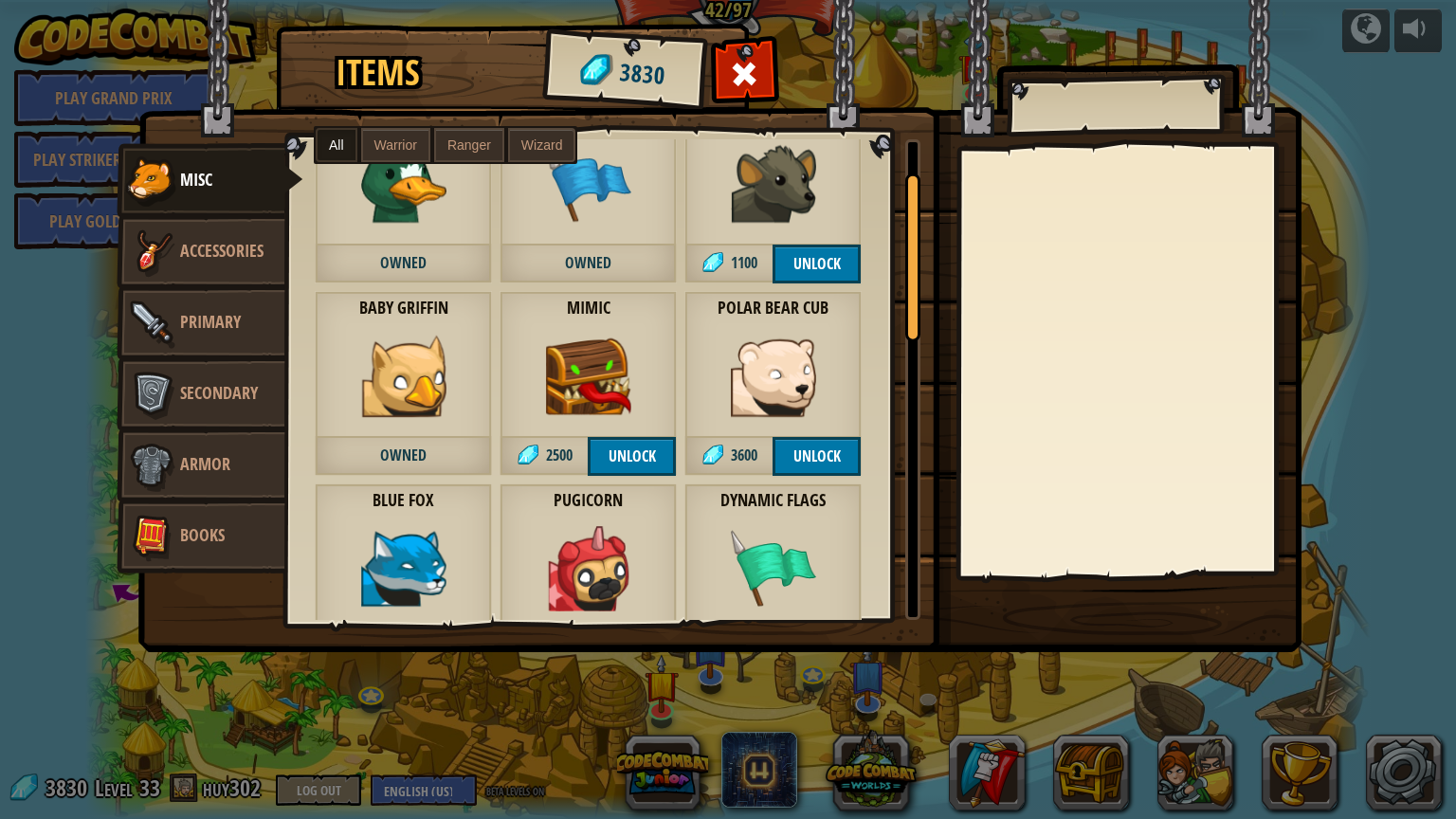 scroll, scrollTop: 95, scrollLeft: 0, axis: vertical 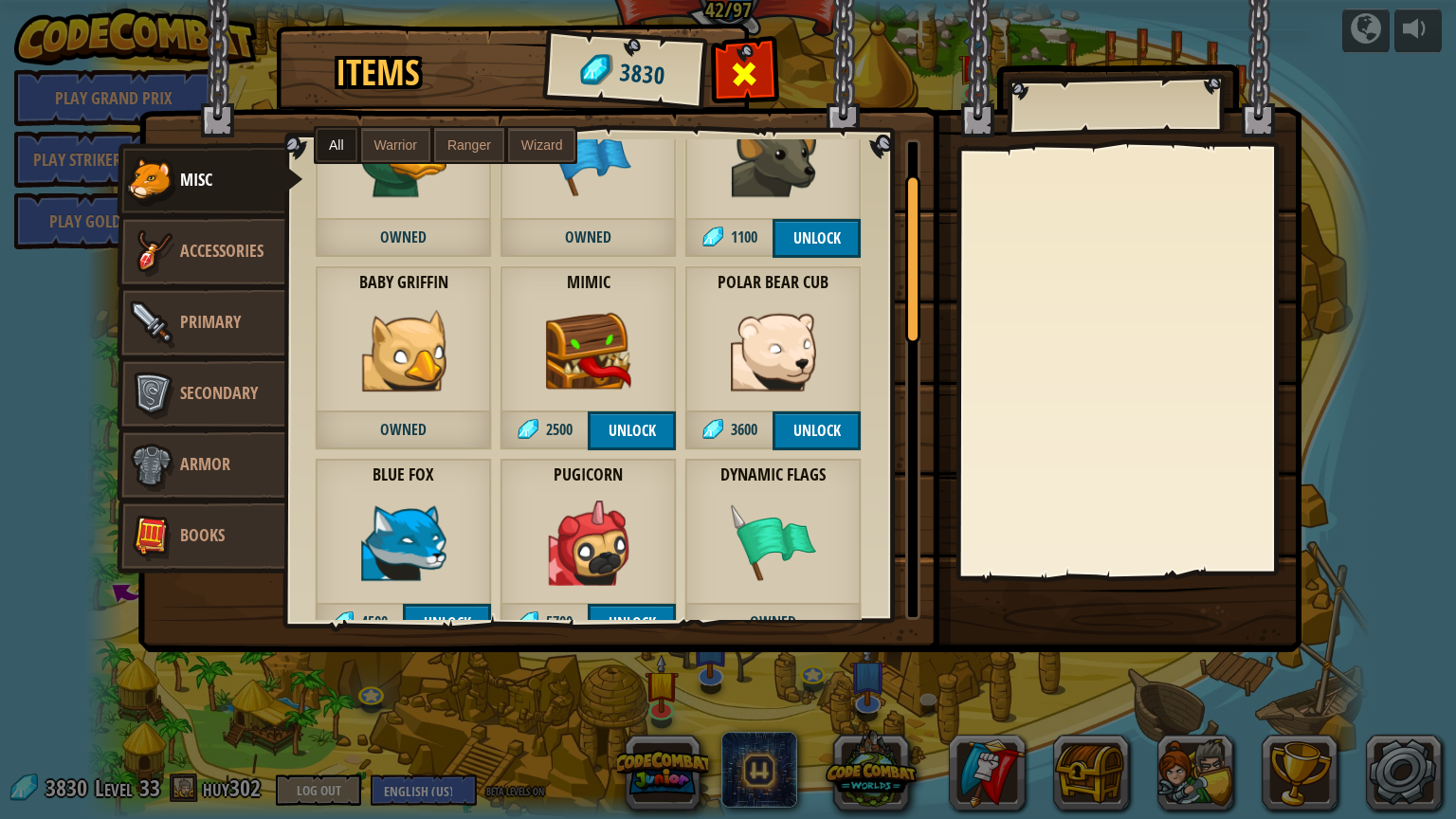 click at bounding box center (745, 74) 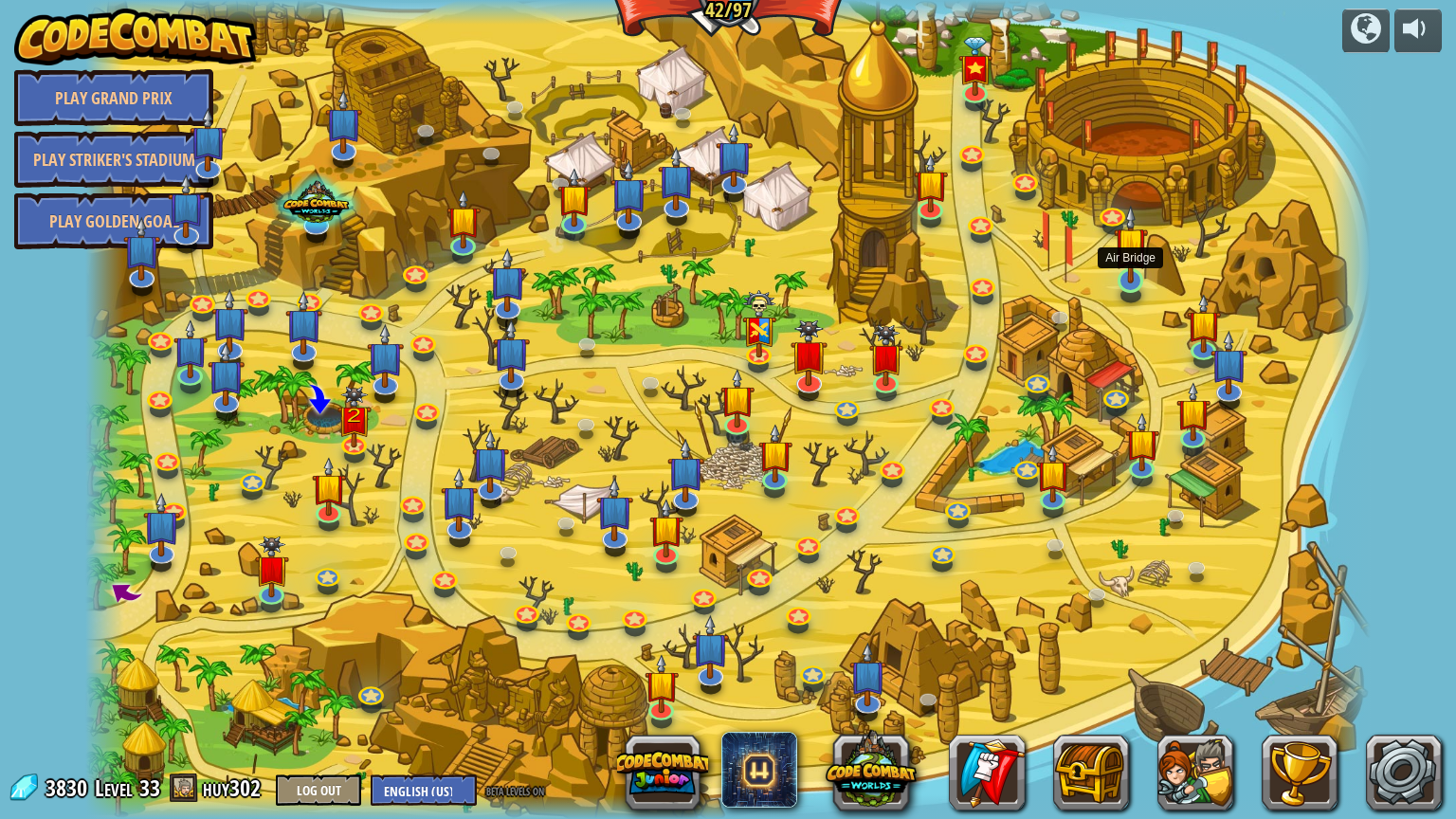 click at bounding box center (1131, 244) 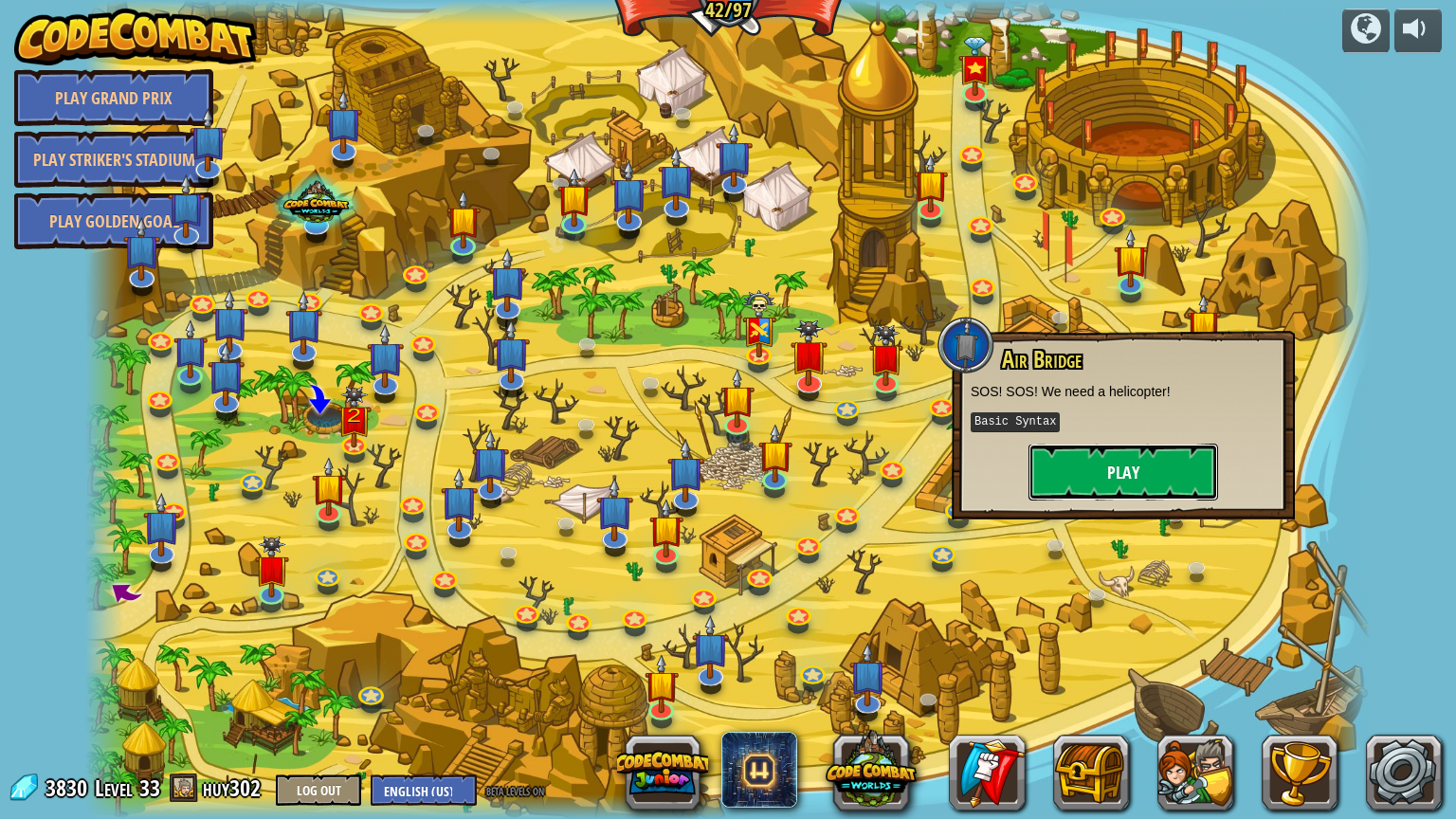 click on "Play" at bounding box center [1123, 472] 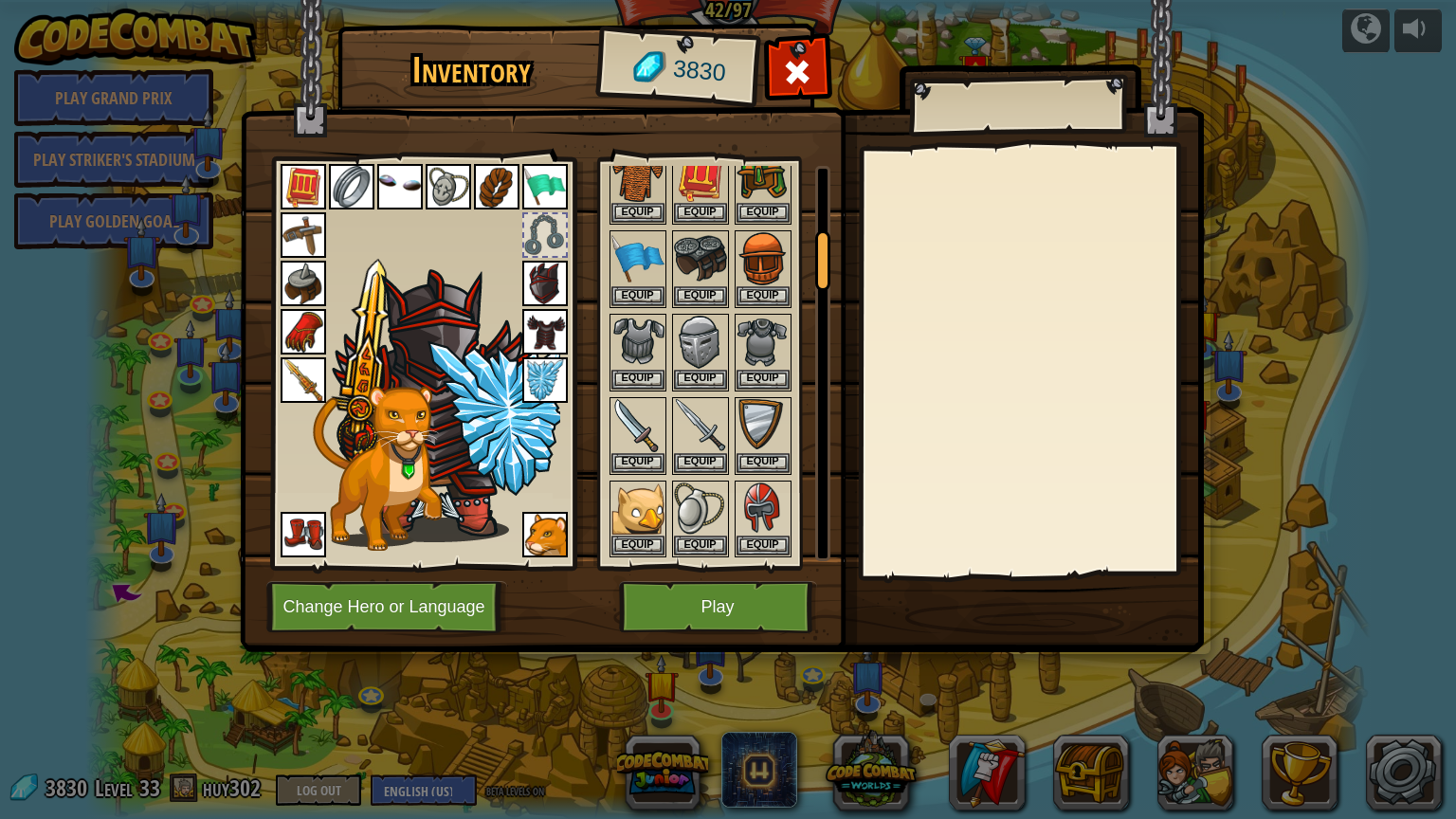 scroll, scrollTop: 569, scrollLeft: 0, axis: vertical 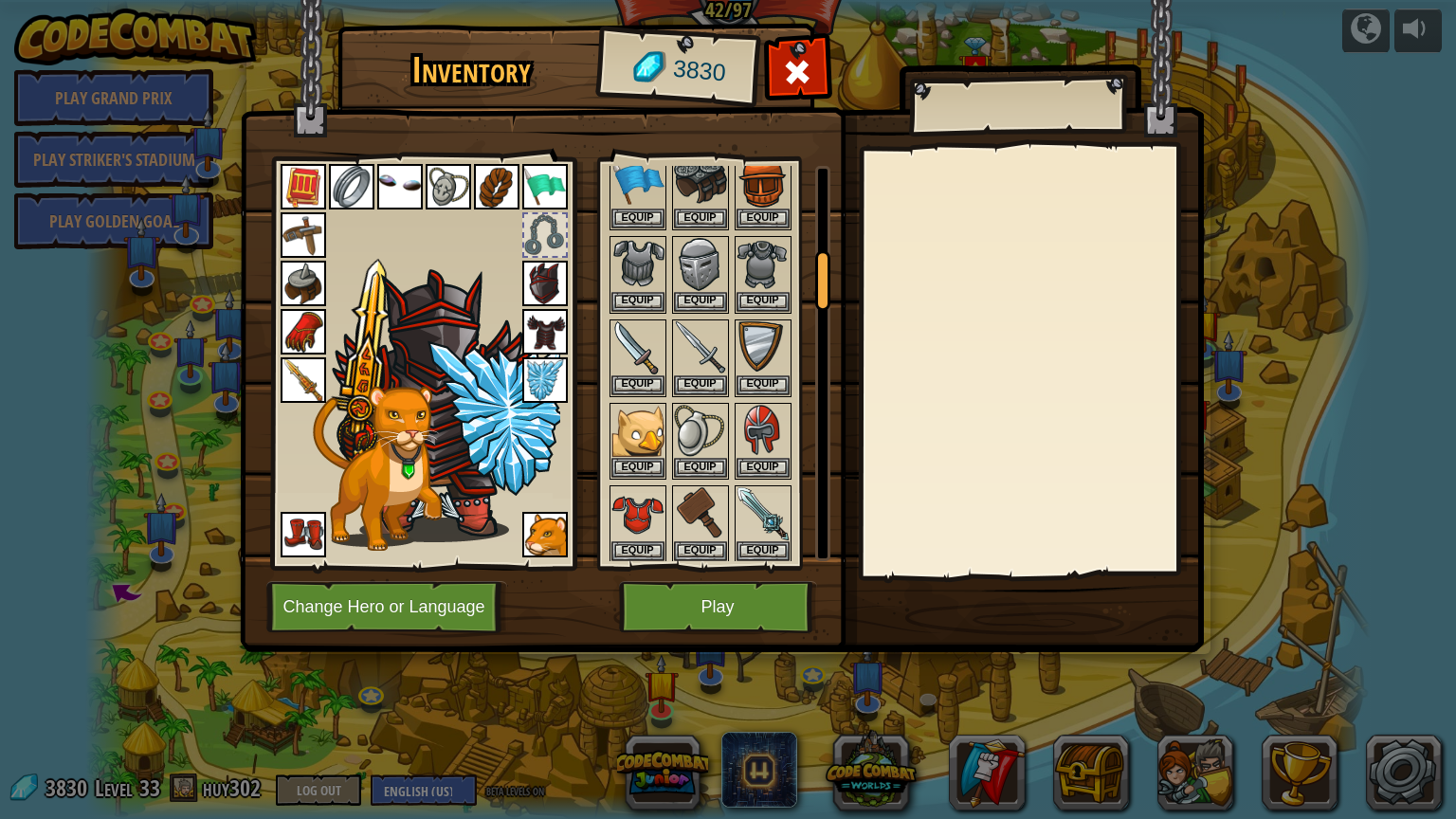 click at bounding box center (545, 535) 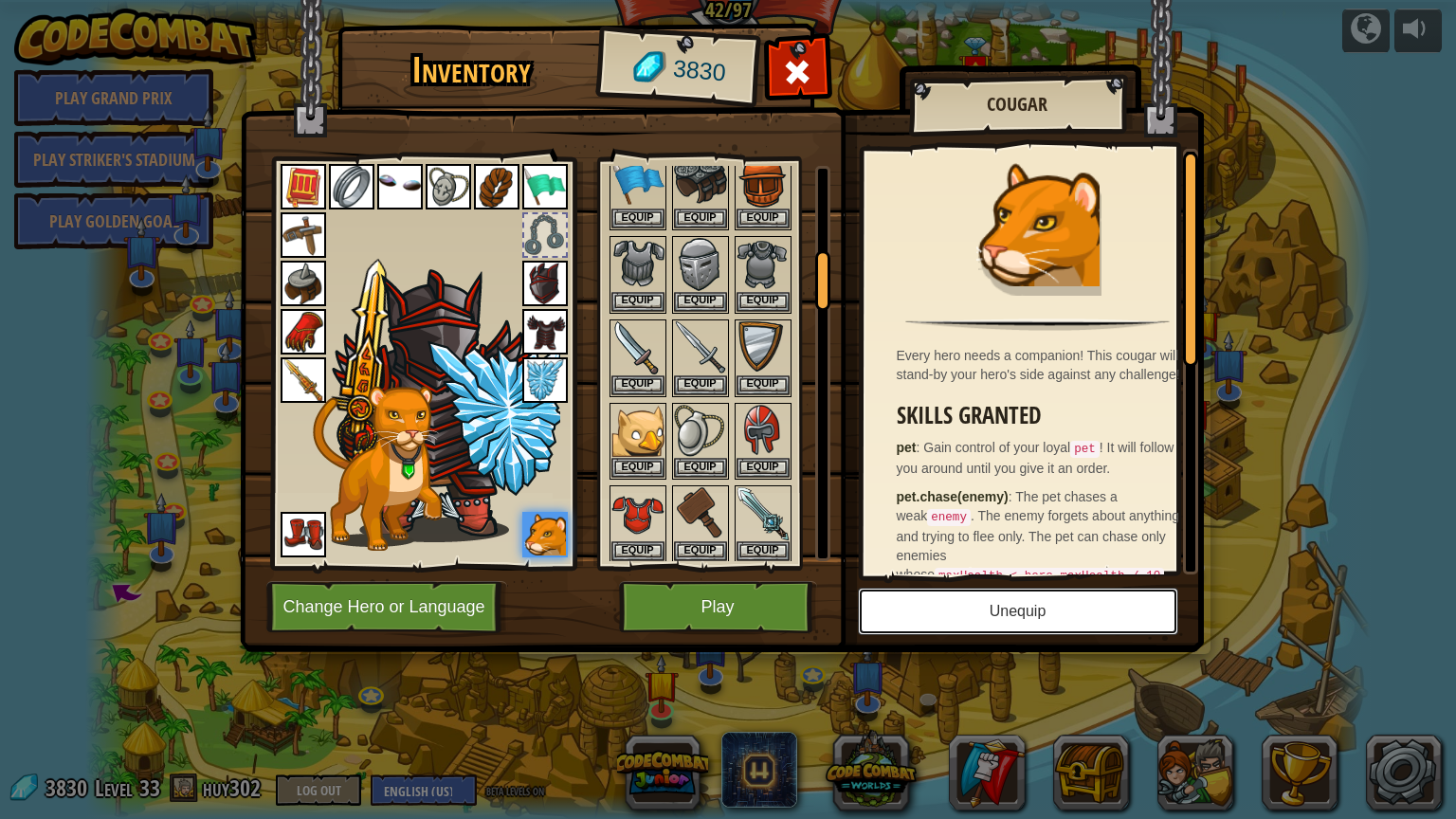 click on "Unequip" at bounding box center (1018, 611) 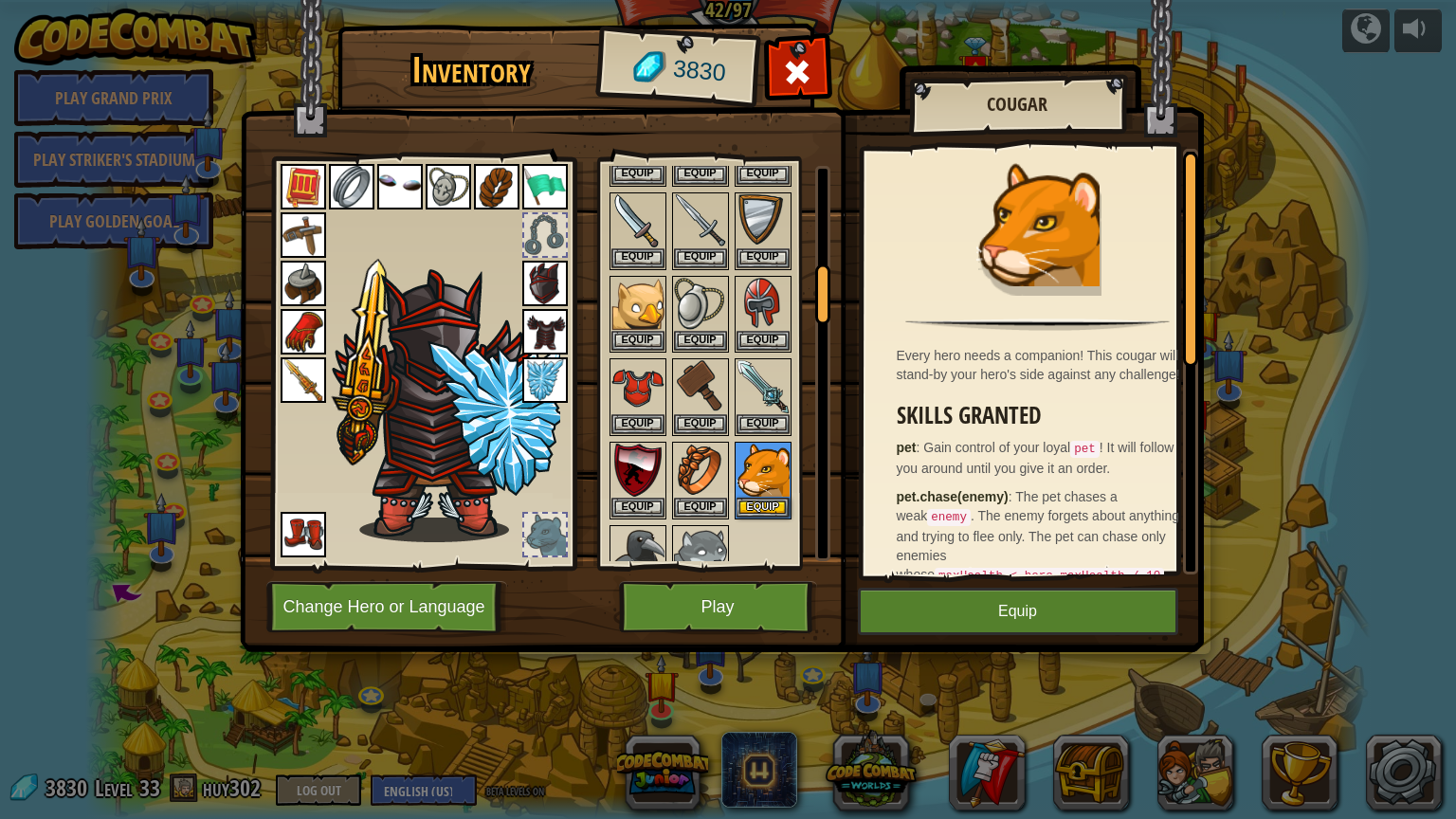 scroll, scrollTop: 664, scrollLeft: 0, axis: vertical 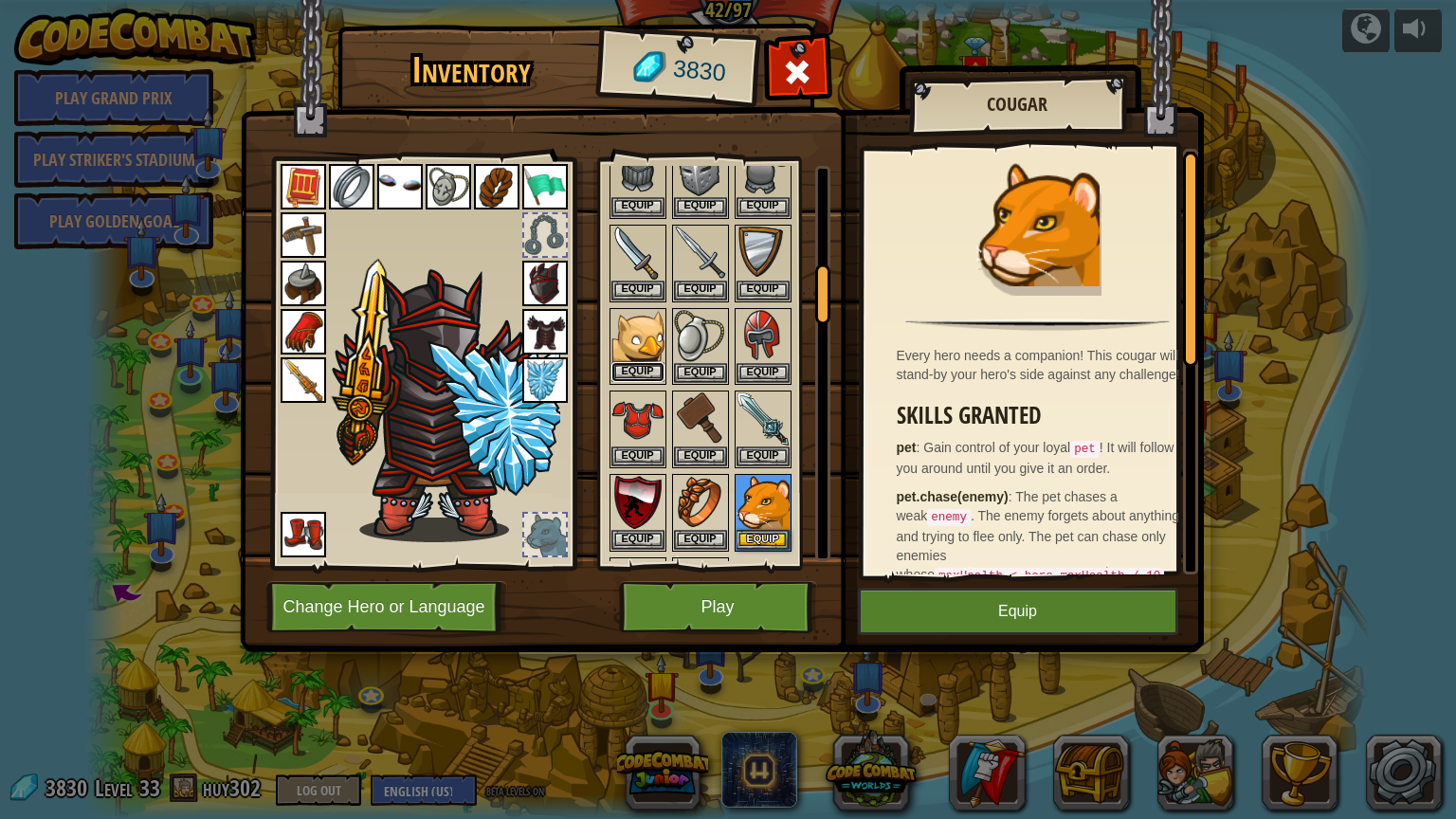 click on "Equip" at bounding box center (638, 372) 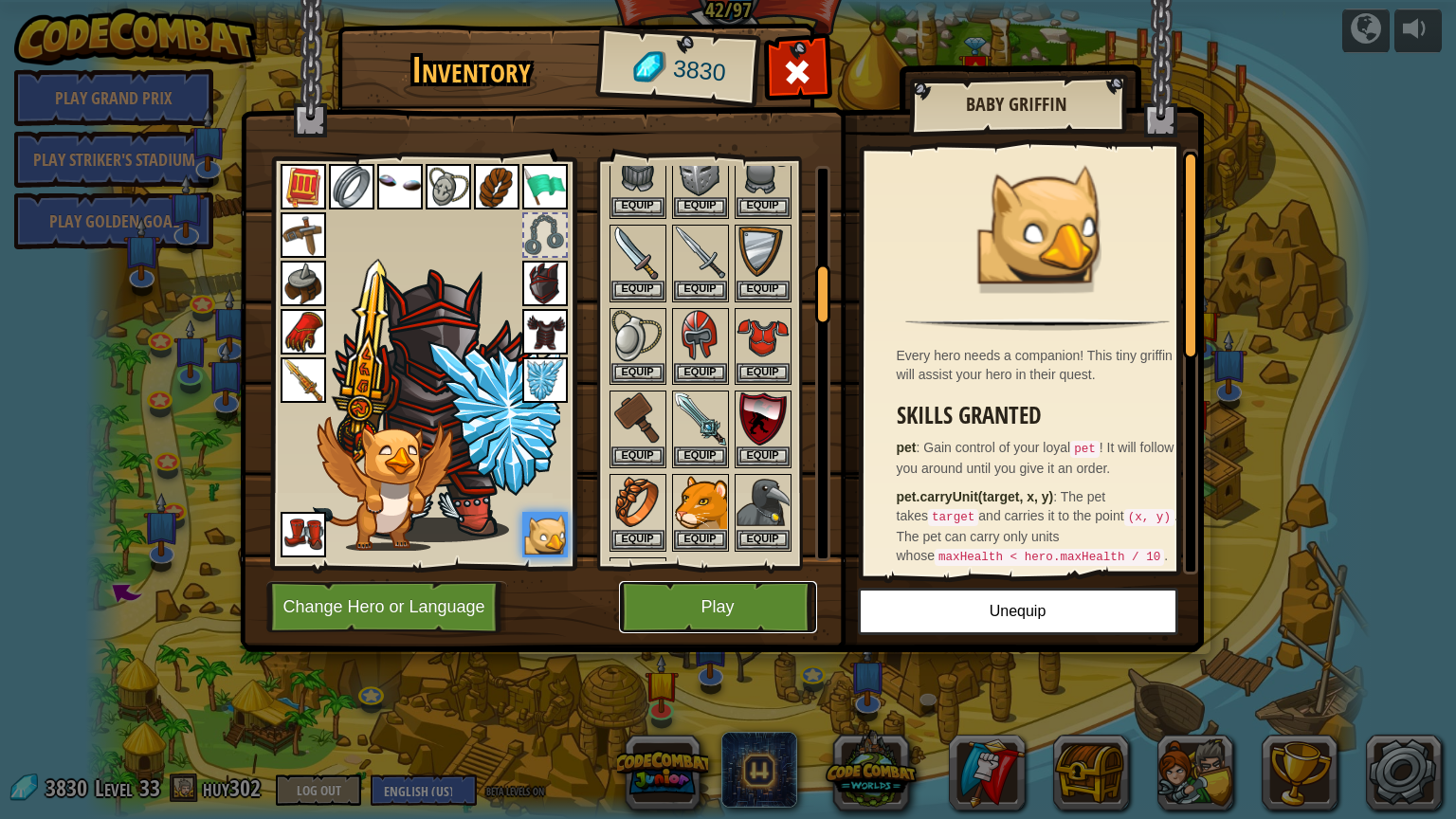 click on "Play" at bounding box center [718, 607] 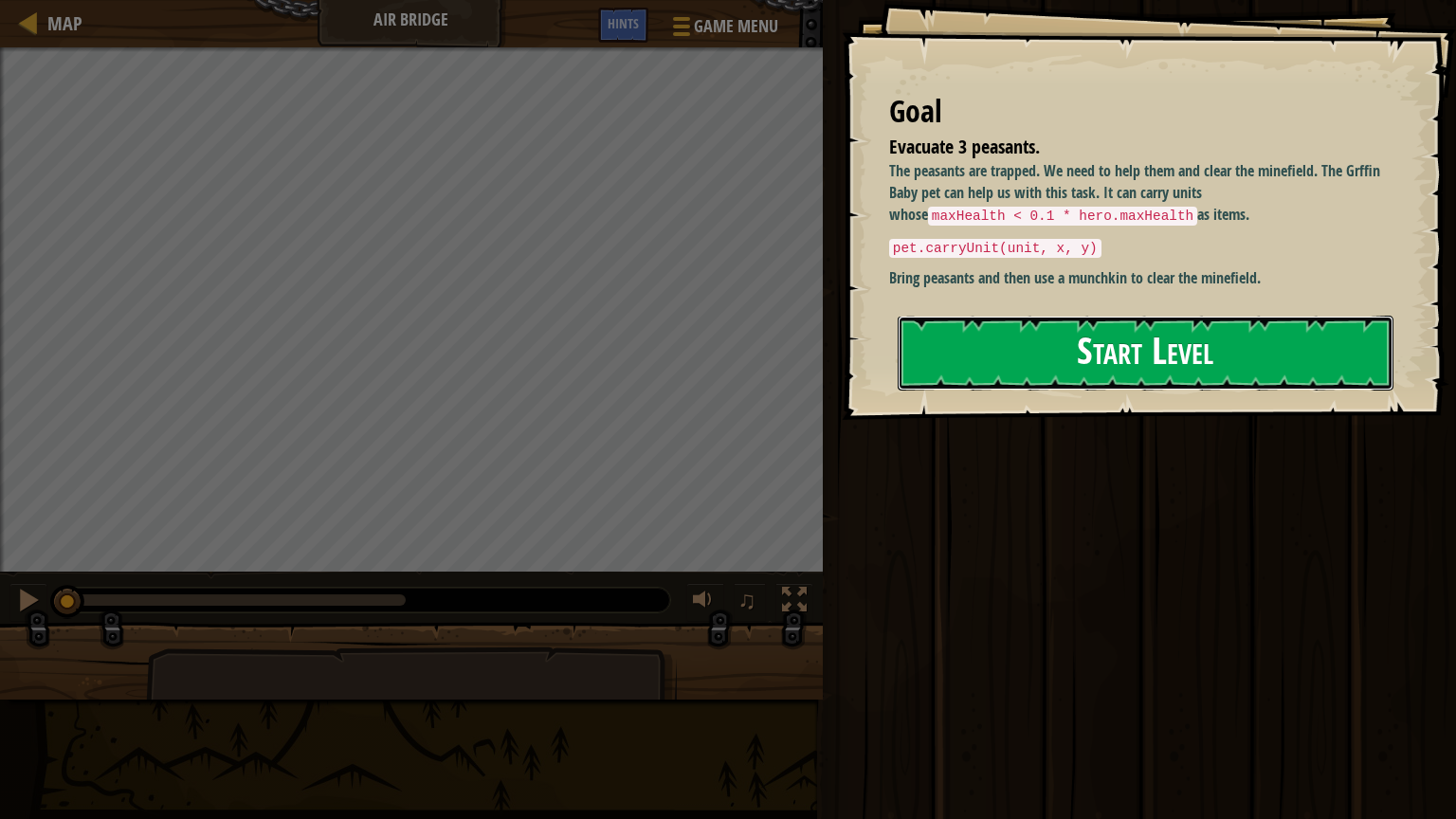 click on "Start Level" at bounding box center (1145, 353) 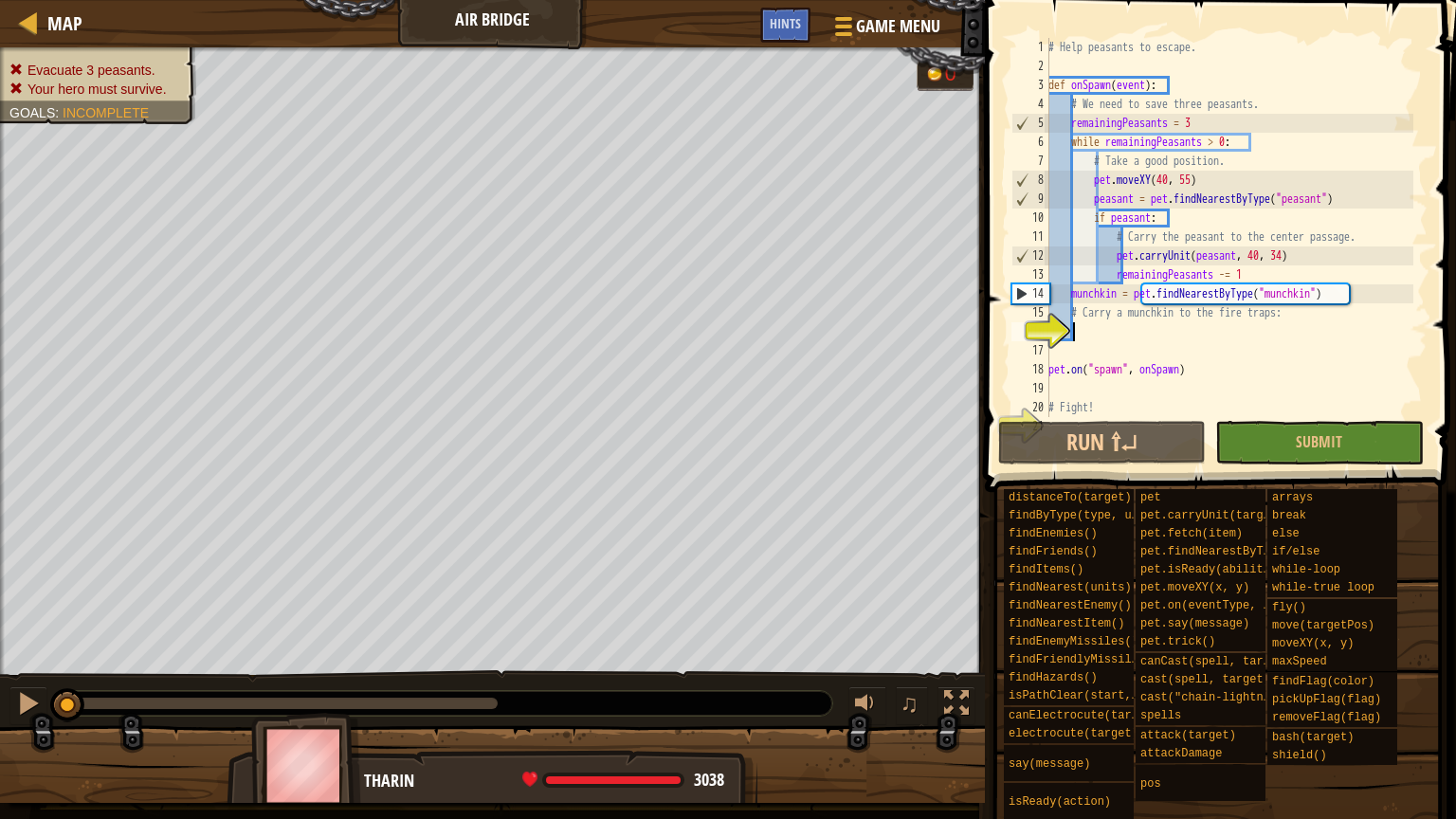 scroll, scrollTop: 38, scrollLeft: 0, axis: vertical 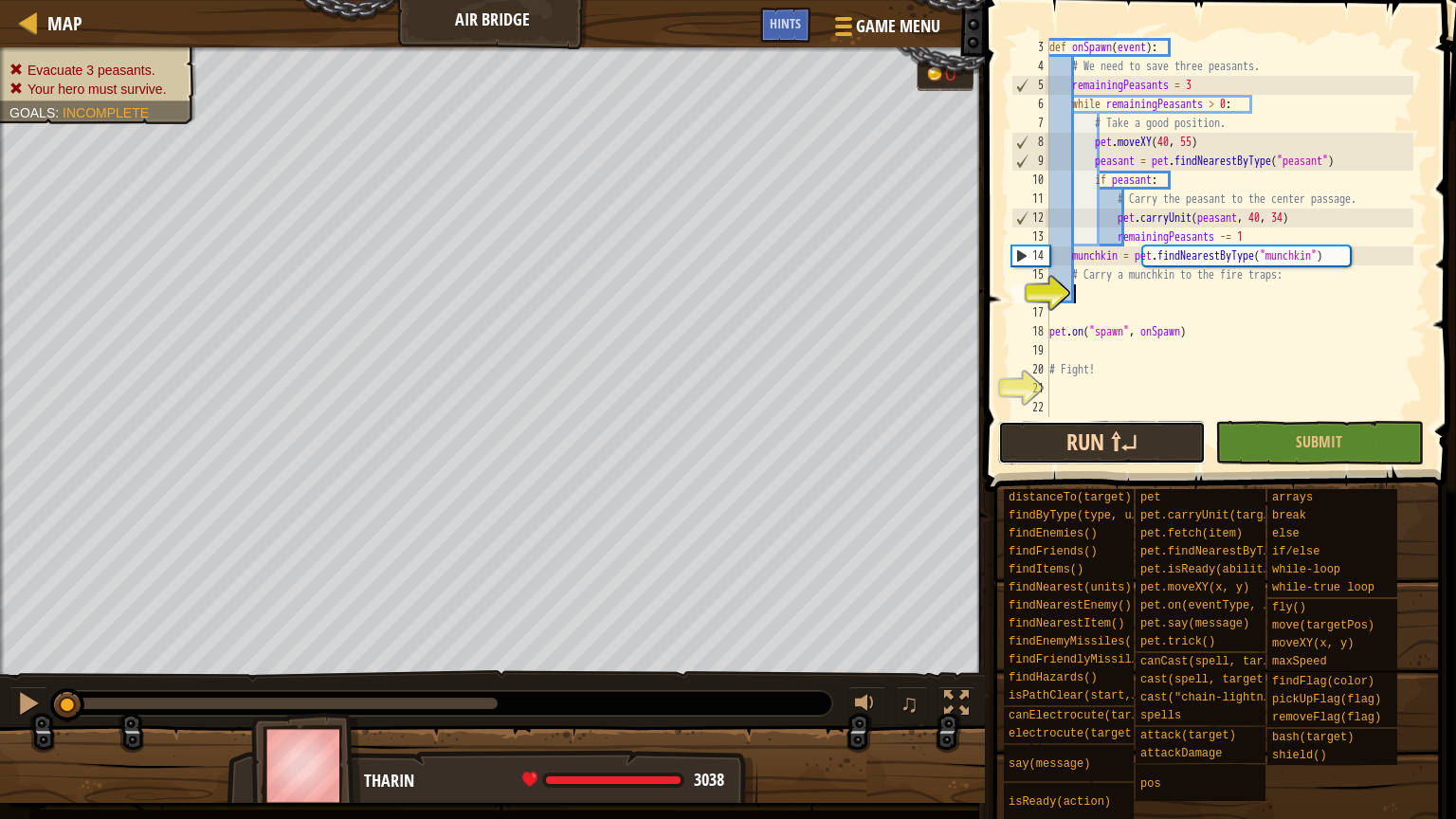 click on "Run ⇧↵" at bounding box center (1101, 443) 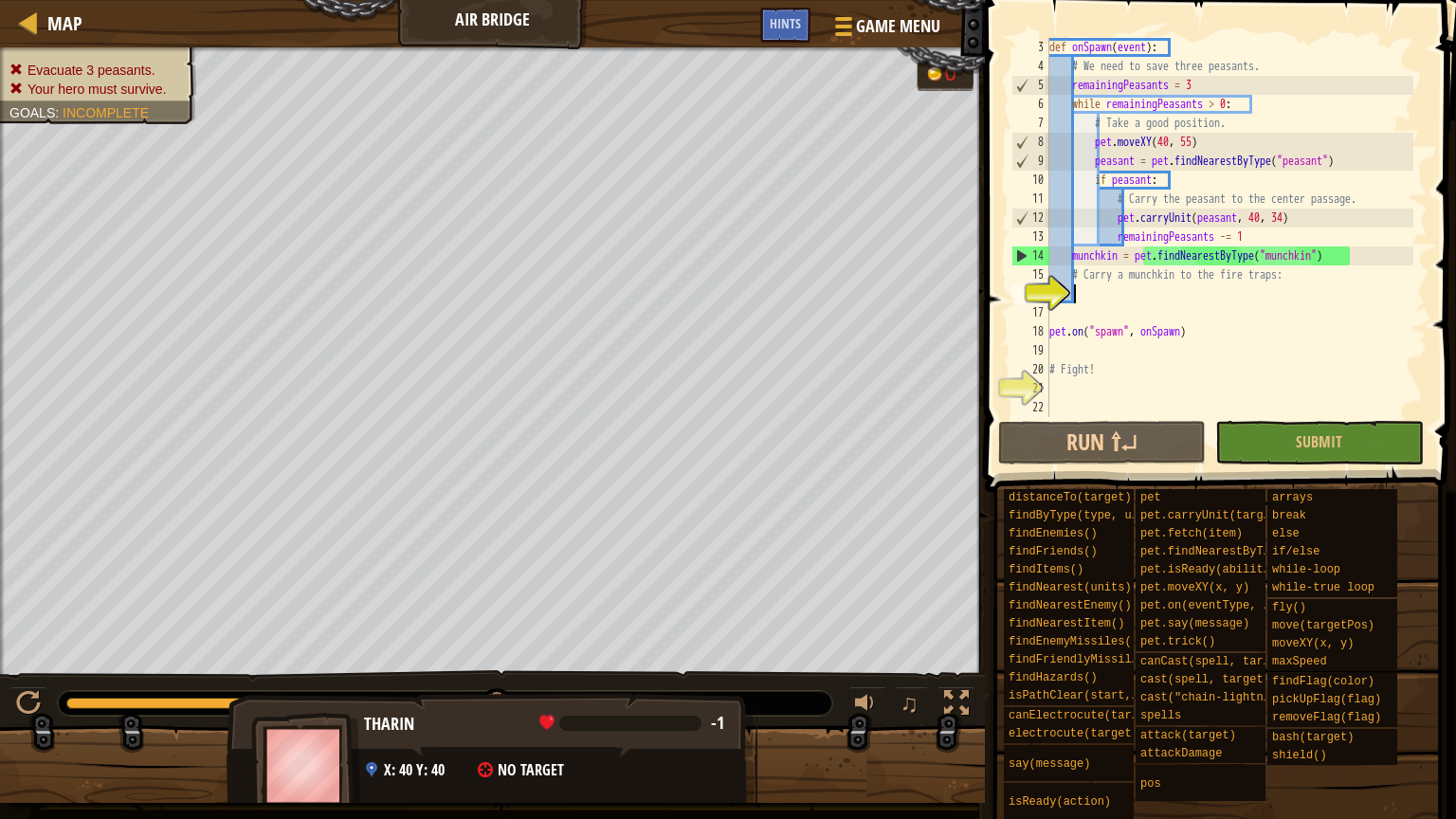 drag, startPoint x: 211, startPoint y: 693, endPoint x: 538, endPoint y: 752, distance: 332.28 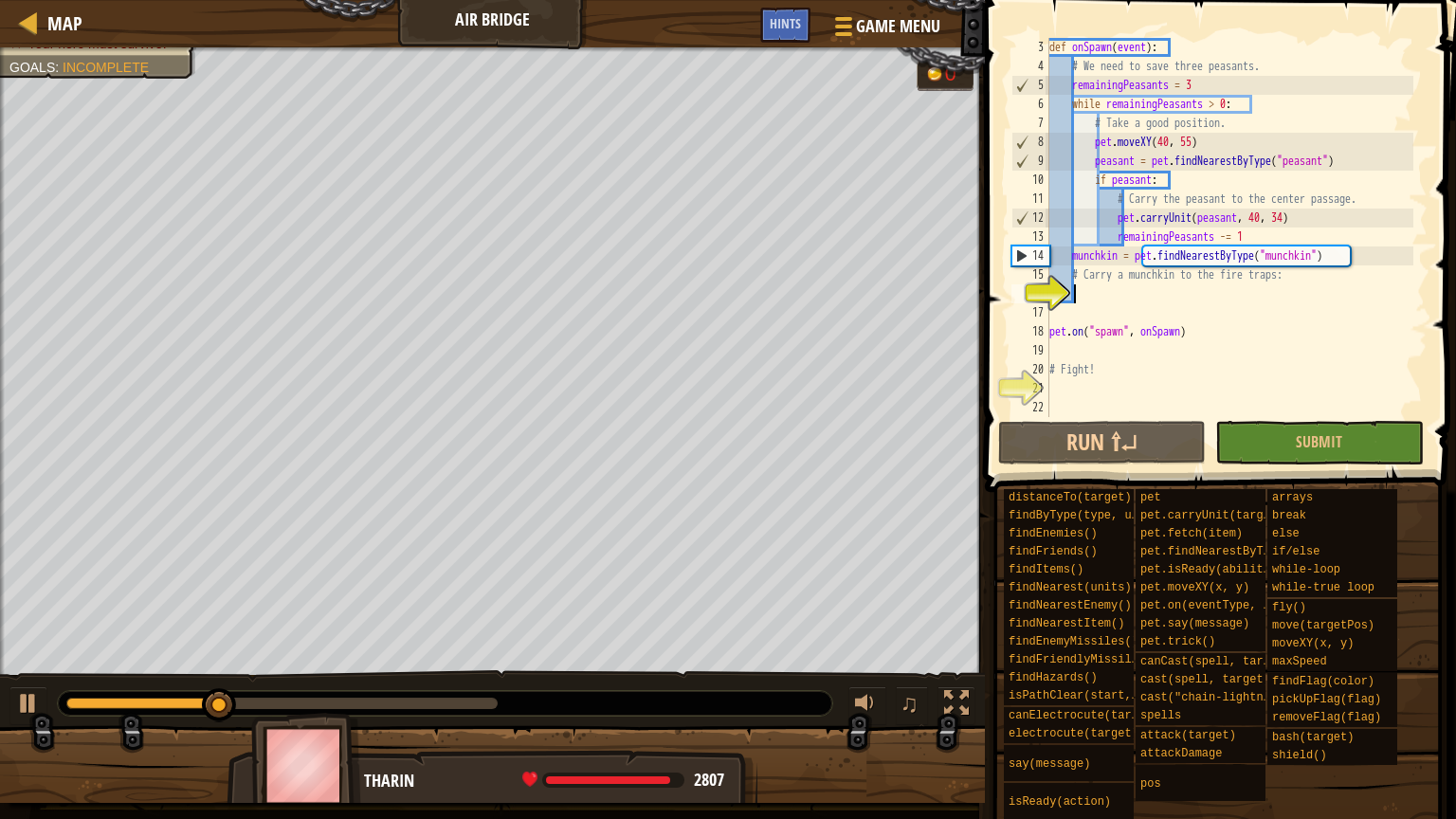 scroll, scrollTop: 9, scrollLeft: 1, axis: both 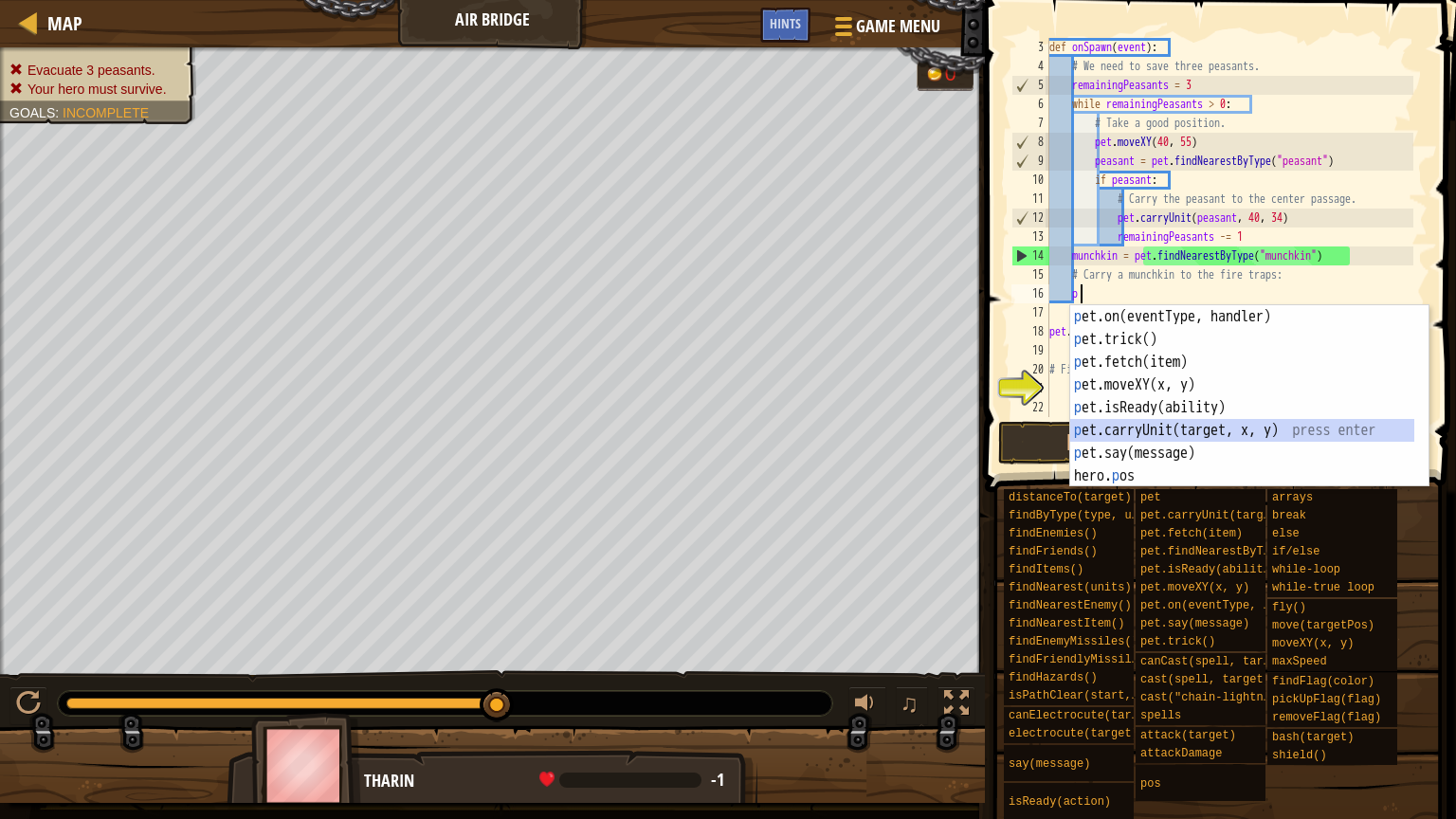 click on "p et.on(eventType, handler) press enter p et.trick() press enter p et.fetch(item) press enter p et.moveXY(x, y) press enter p et.isReady(ability) press enter p et.carryUnit(target, x, y) press enter p et.say(message) press enter hero. p os press enter hero. p ickUpFlag press enter" at bounding box center [1242, 419] 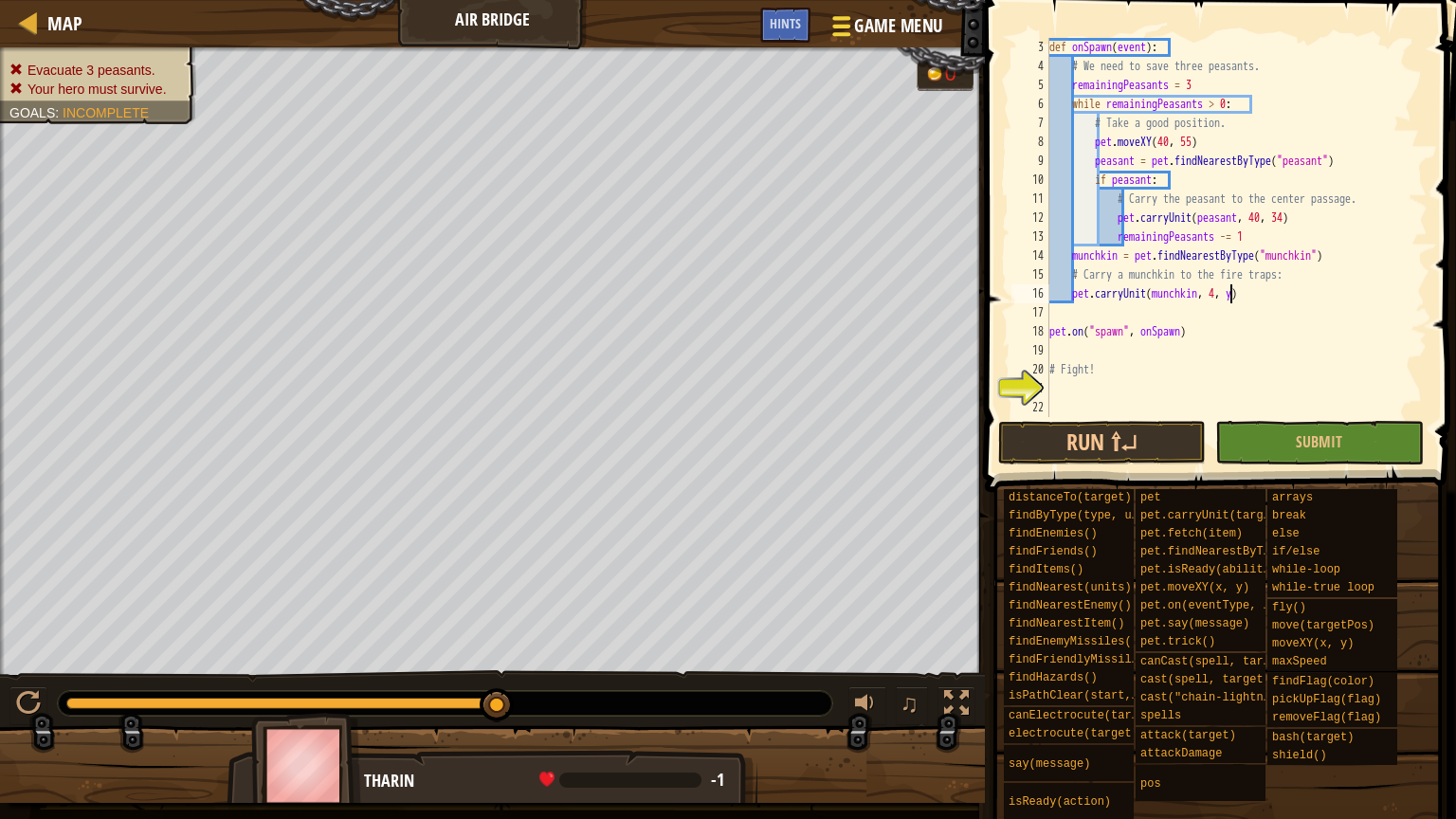 scroll, scrollTop: 9, scrollLeft: 15, axis: both 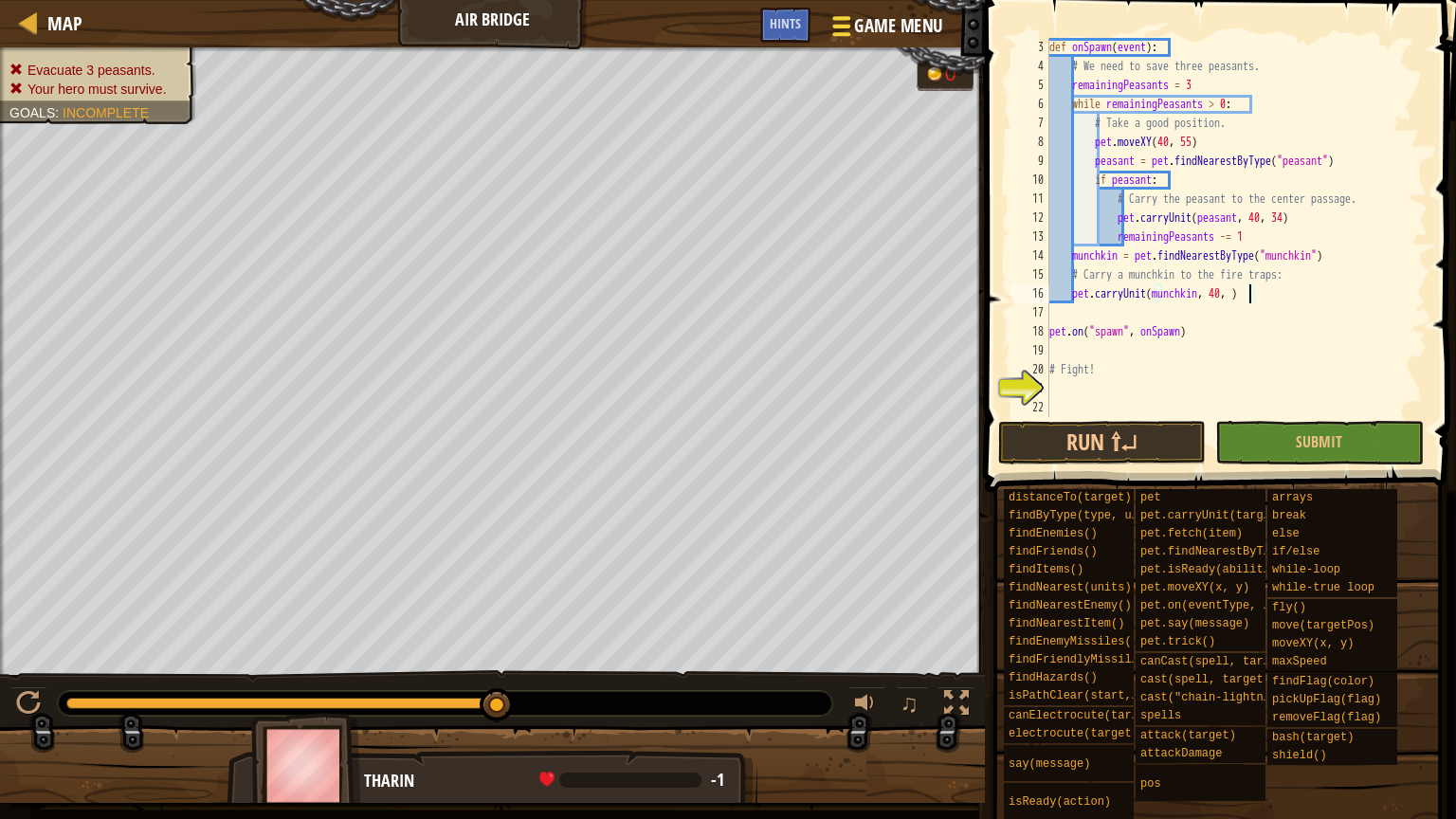type on "pet.carryUnit(munchkin, 40, 4)" 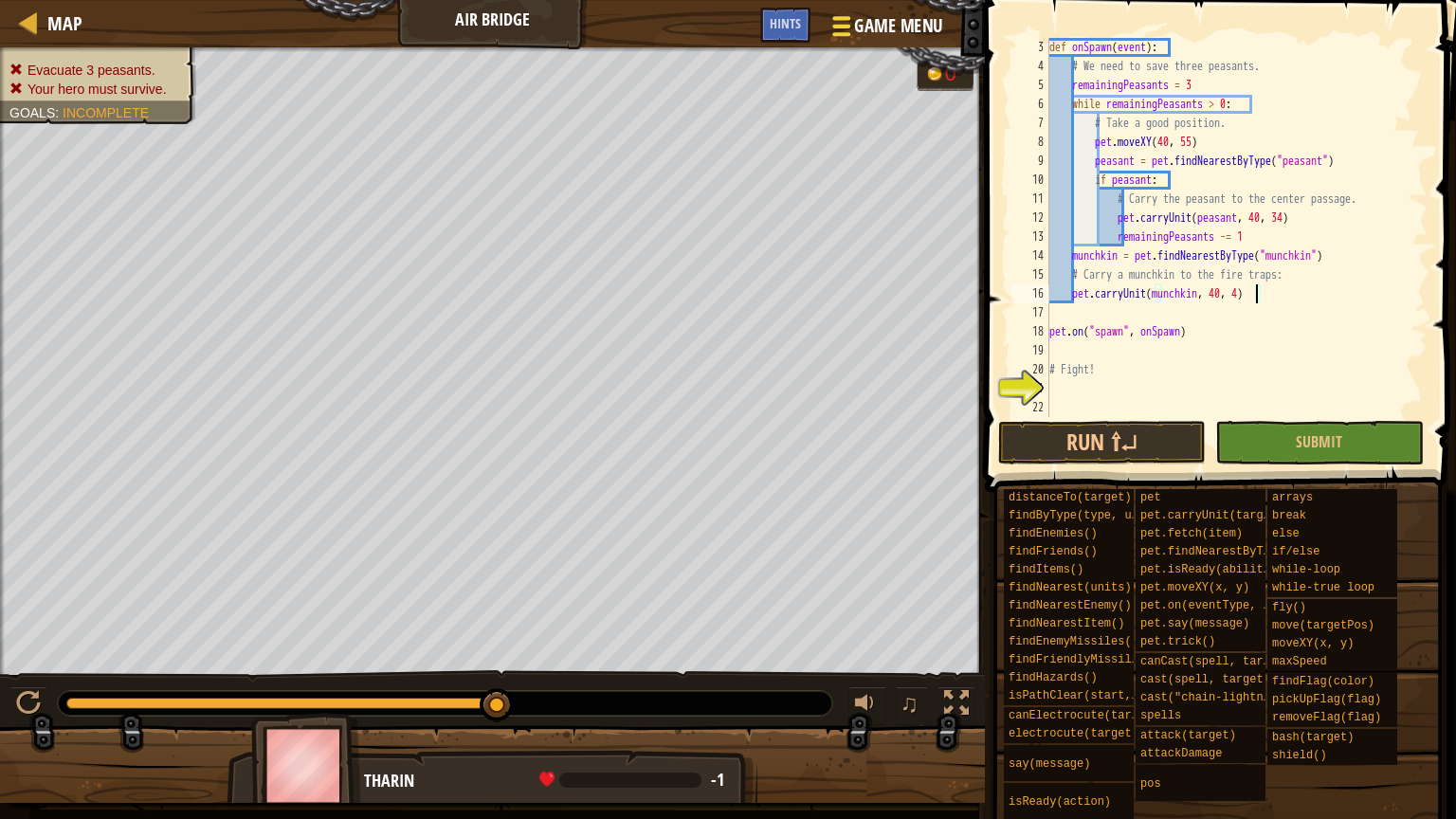 scroll, scrollTop: 9, scrollLeft: 16, axis: both 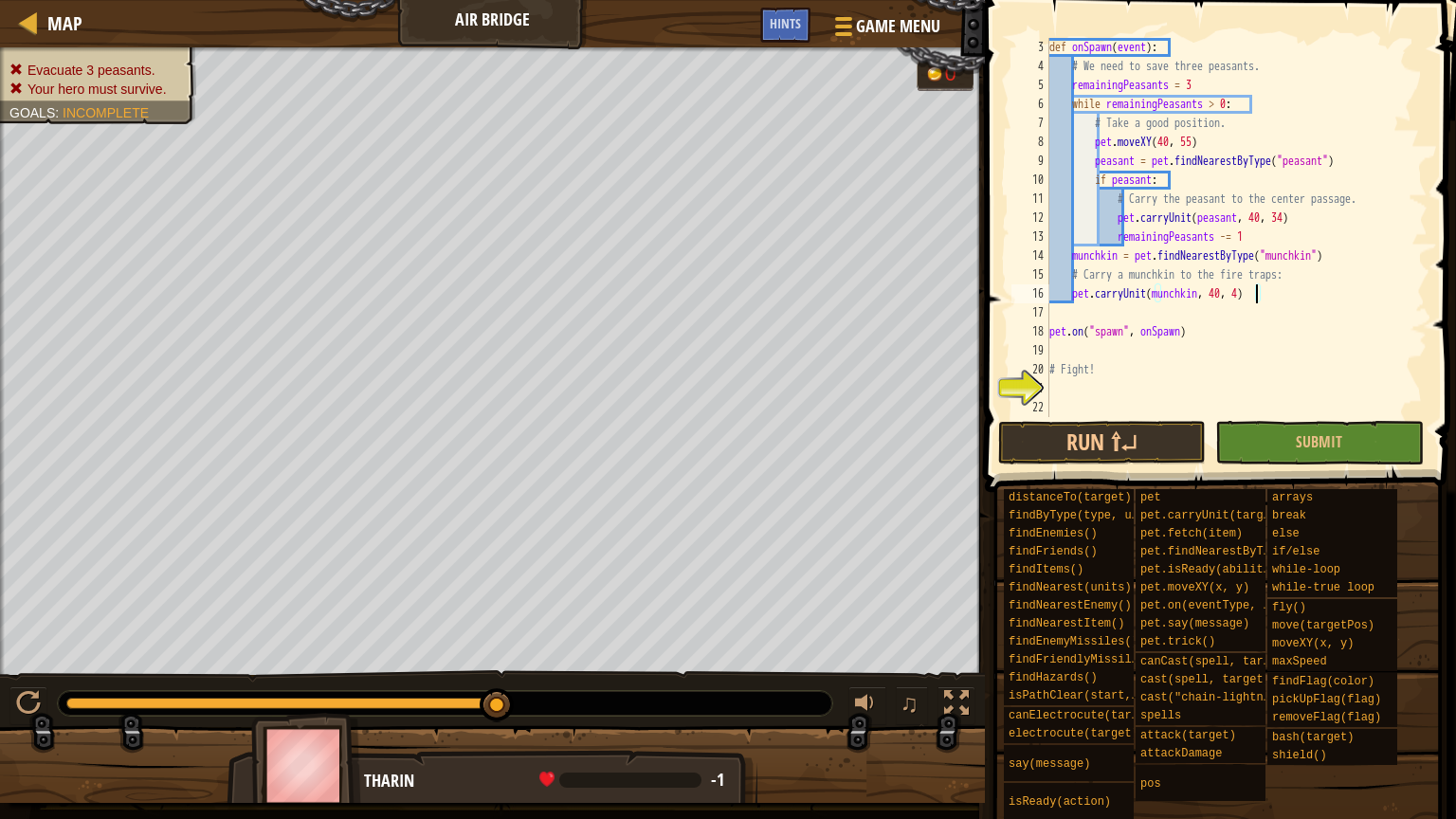 click on "def   onSpawn ( event ) :      # We need to save three peasants.      remainingPeasants   =   3      while   remainingPeasants   >   0 :          # Take a good position.          pet . moveXY ( 40 ,   55 )          peasant   =   pet . findNearestByType ( "peasant" )          if   peasant :              # Carry the peasant to the center passage.              pet . carryUnit ( peasant ,   40 ,   34 )              remainingPeasants   -=   1      munchkin   =   pet . findNearestByType ( "munchkin" )      # Carry a munchkin to the fire traps:      pet . carryUnit ( munchkin ,   40 ,   4 ) pet . on ( "spawn" ,   onSpawn ) # Fight!" at bounding box center (1229, 246) 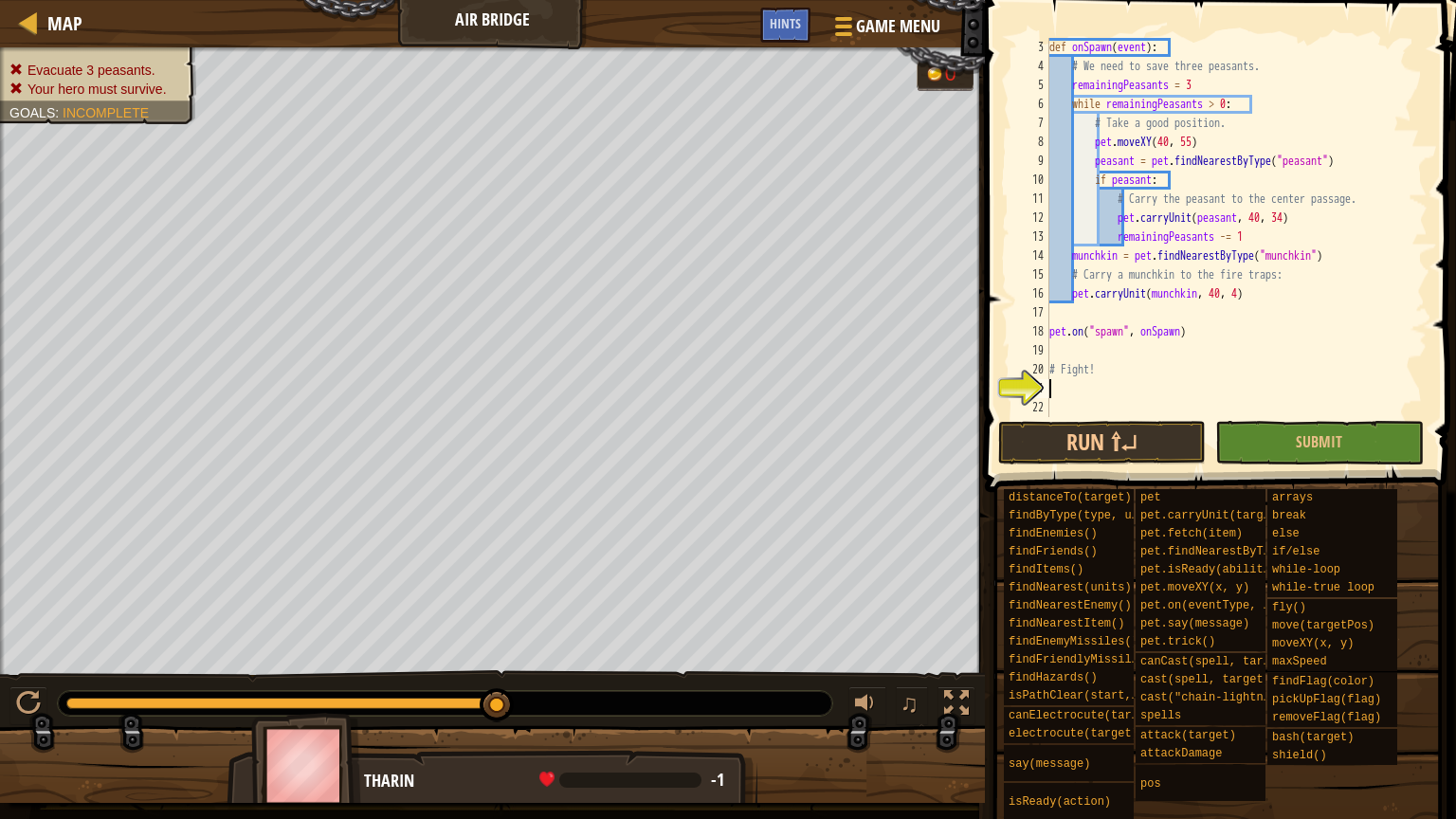 scroll, scrollTop: 9, scrollLeft: 0, axis: vertical 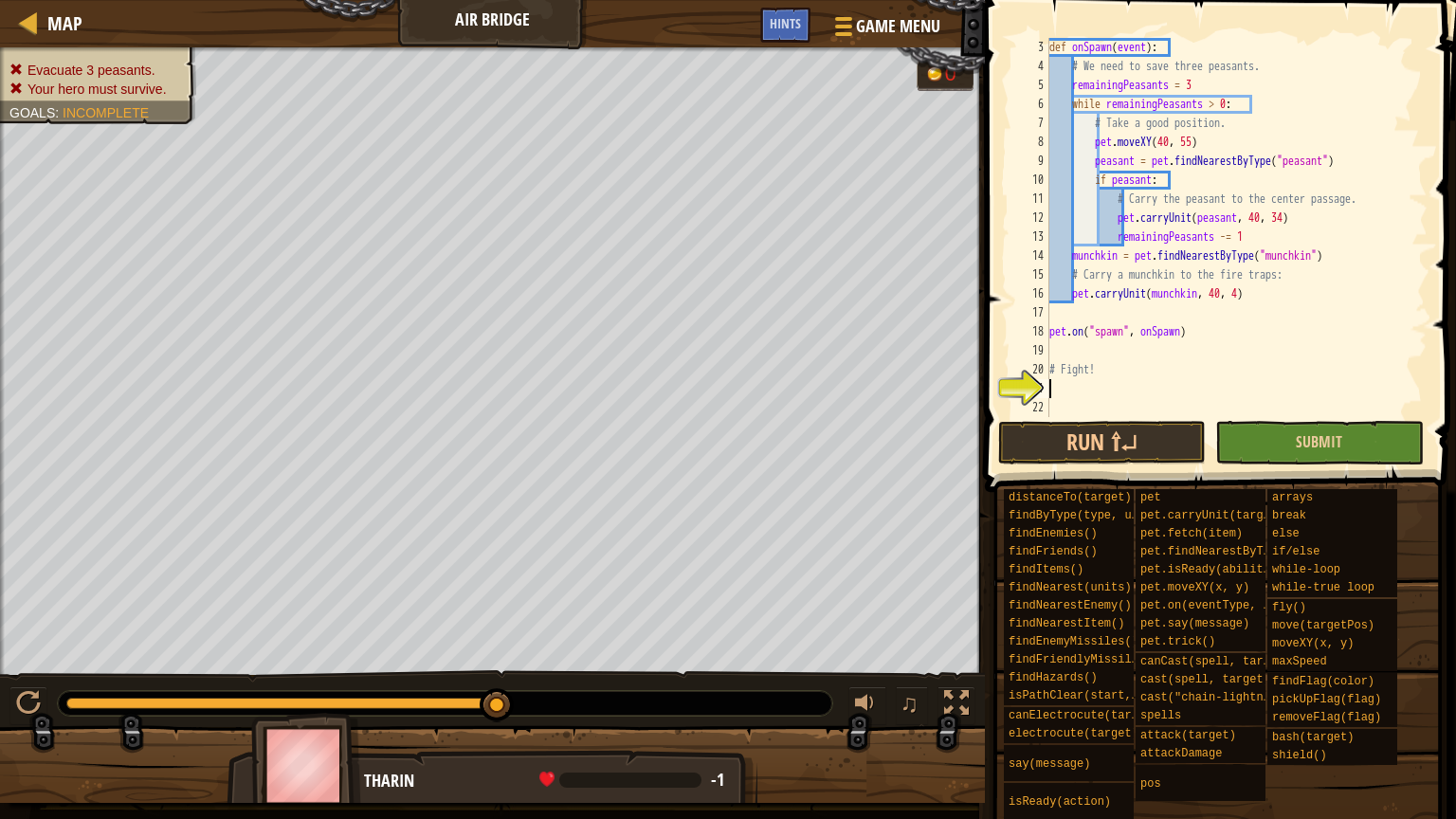 type on "w" 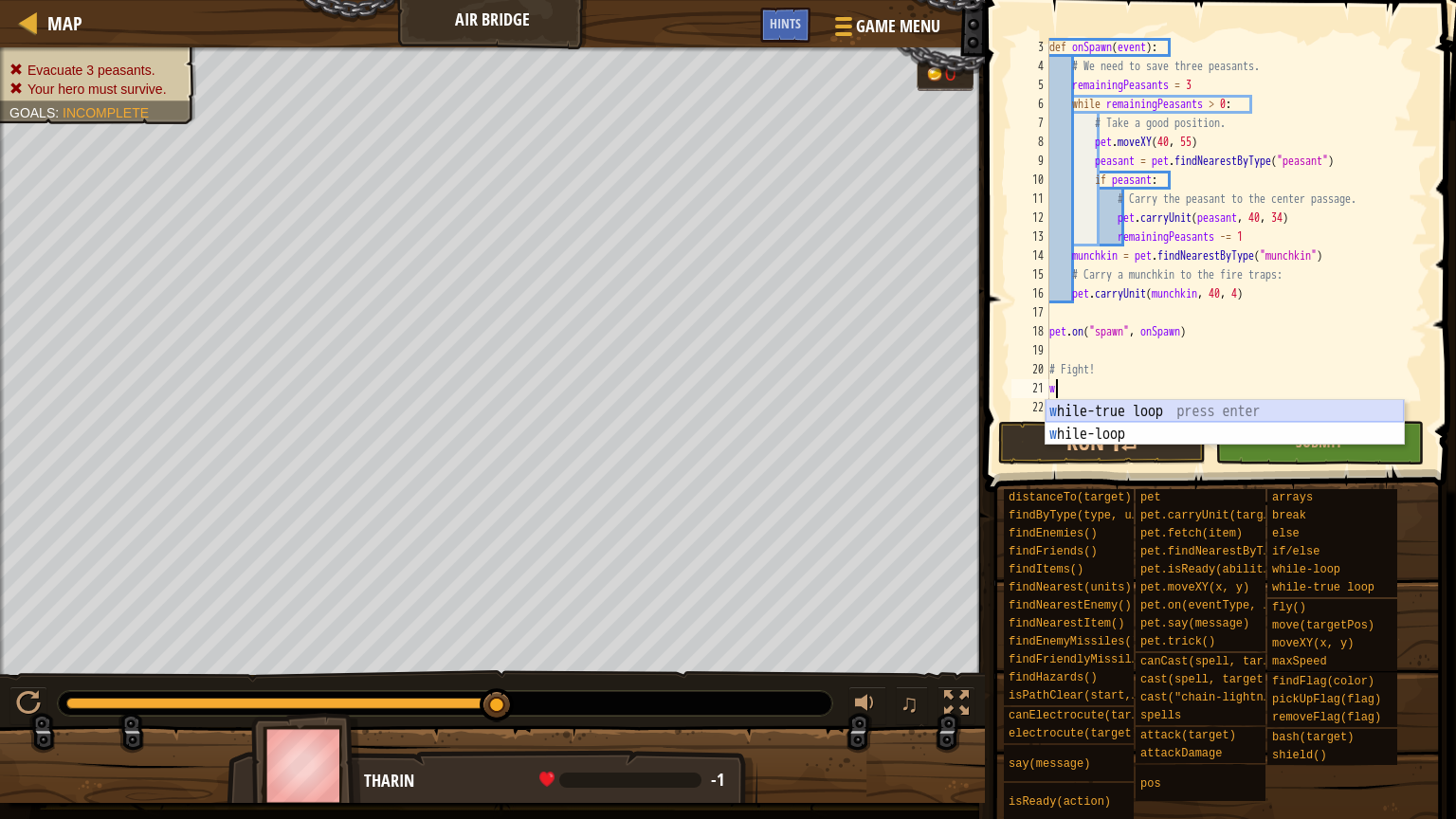 click on "w hile-true loop press enter w hile-loop press enter" at bounding box center (1225, 446) 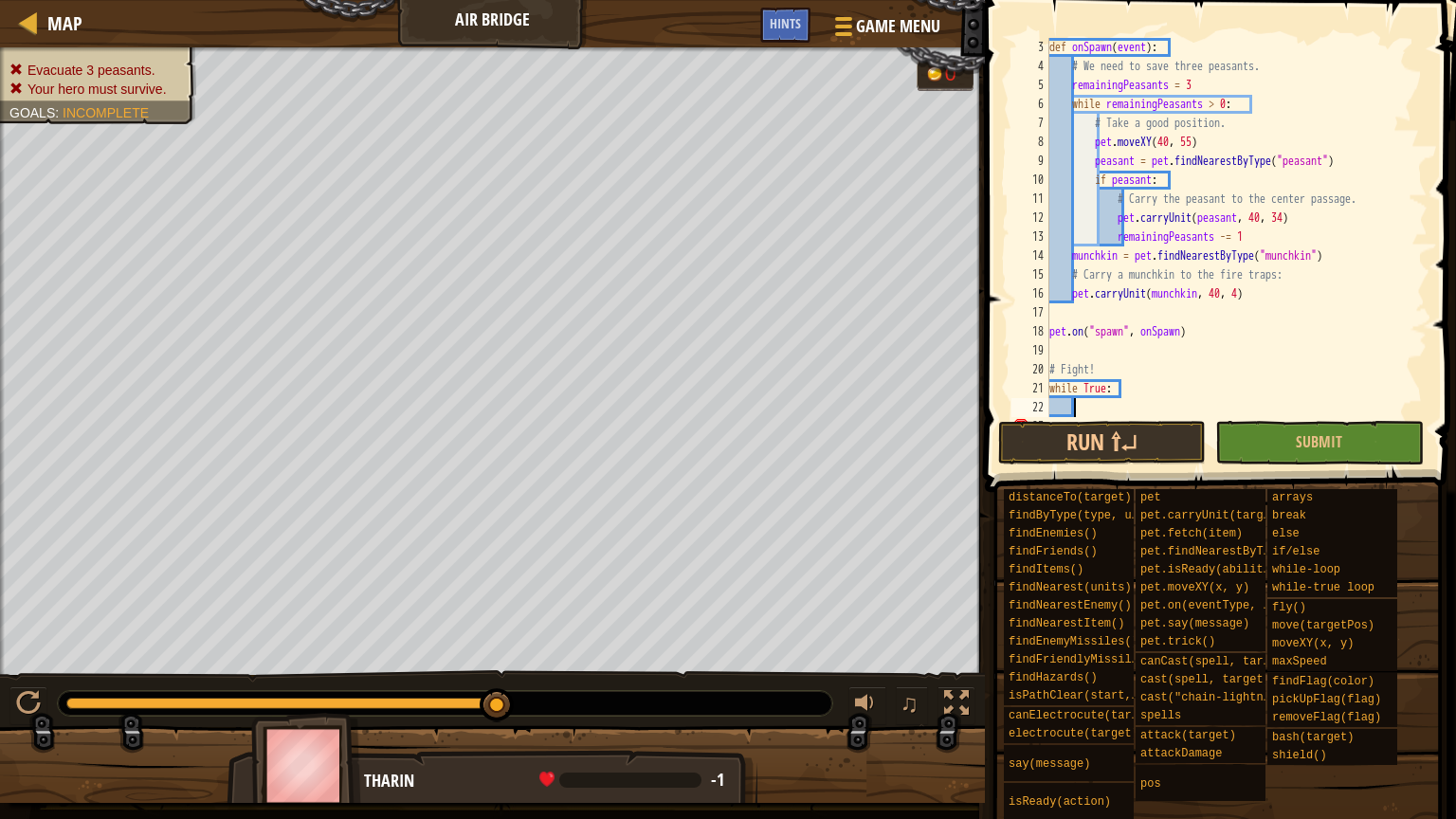 type on "e" 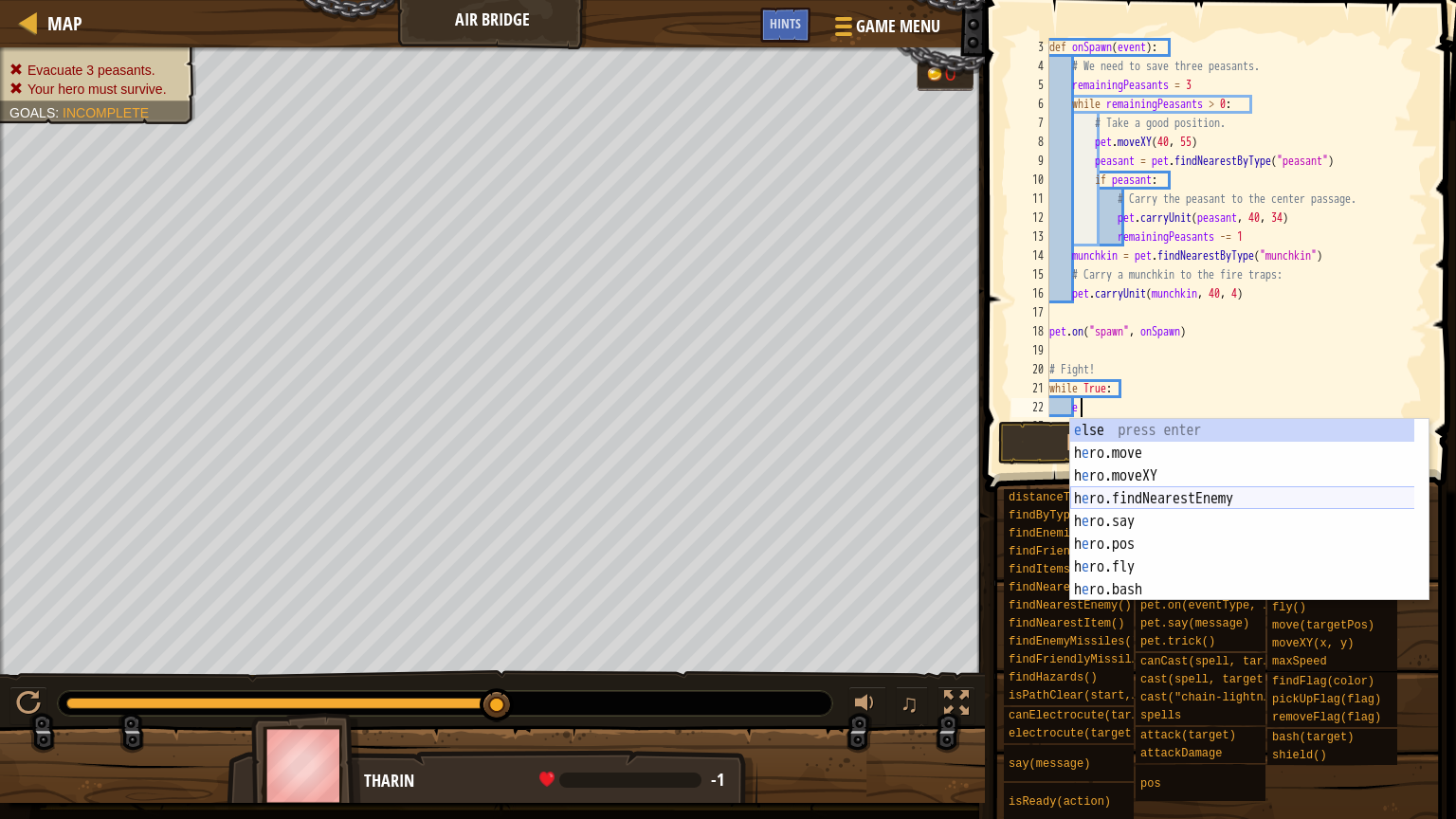 click on "e lse press enter h e ro.move press enter h e ro.moveXY press enter h e ro.findNearestEnemy press enter h e ro.say press enter h e ro.pos press enter h e ro.fly press enter h e ro.bash press enter h e ro.cast press enter" at bounding box center (1249, 533) 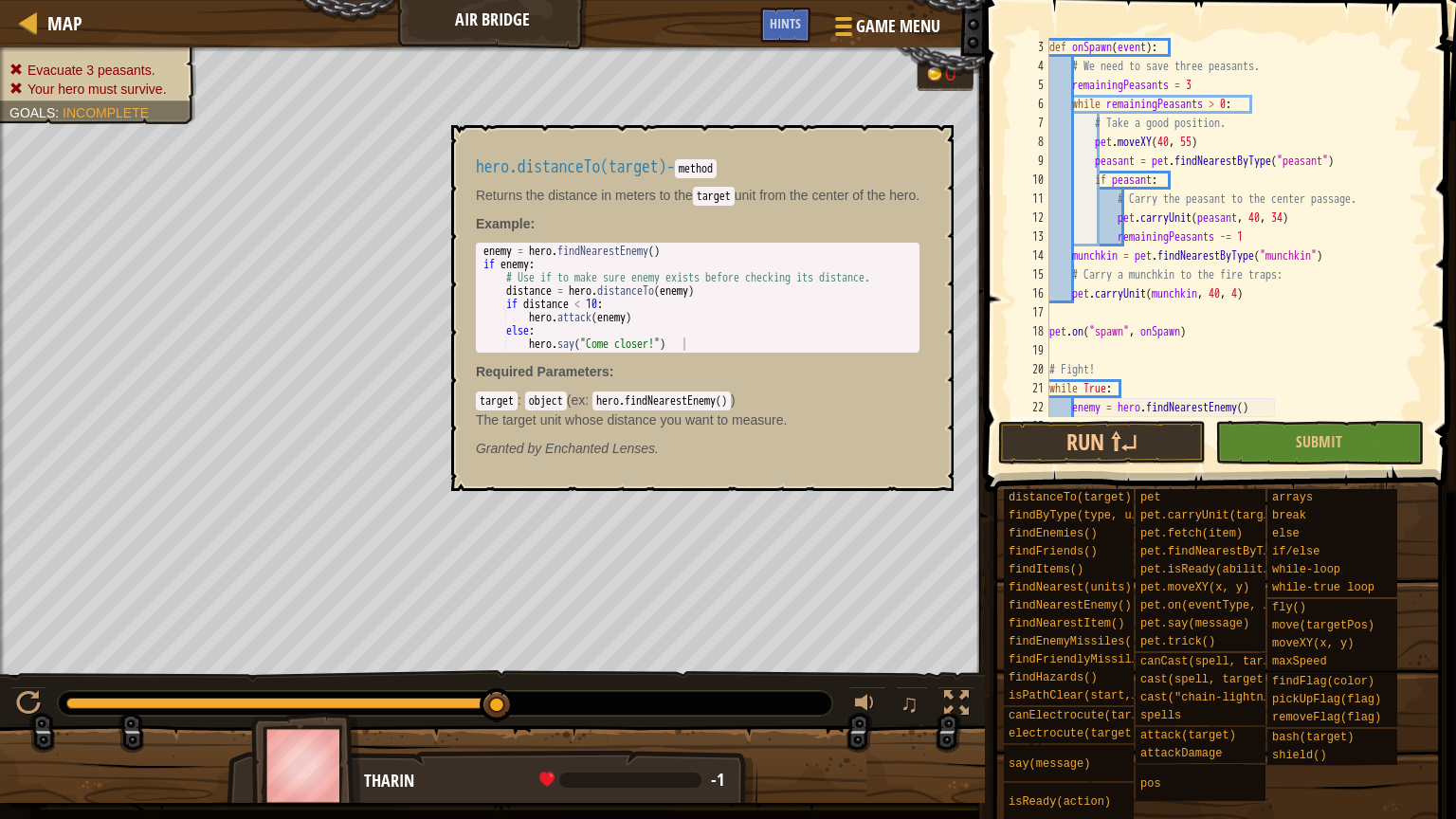 scroll, scrollTop: 9, scrollLeft: 0, axis: vertical 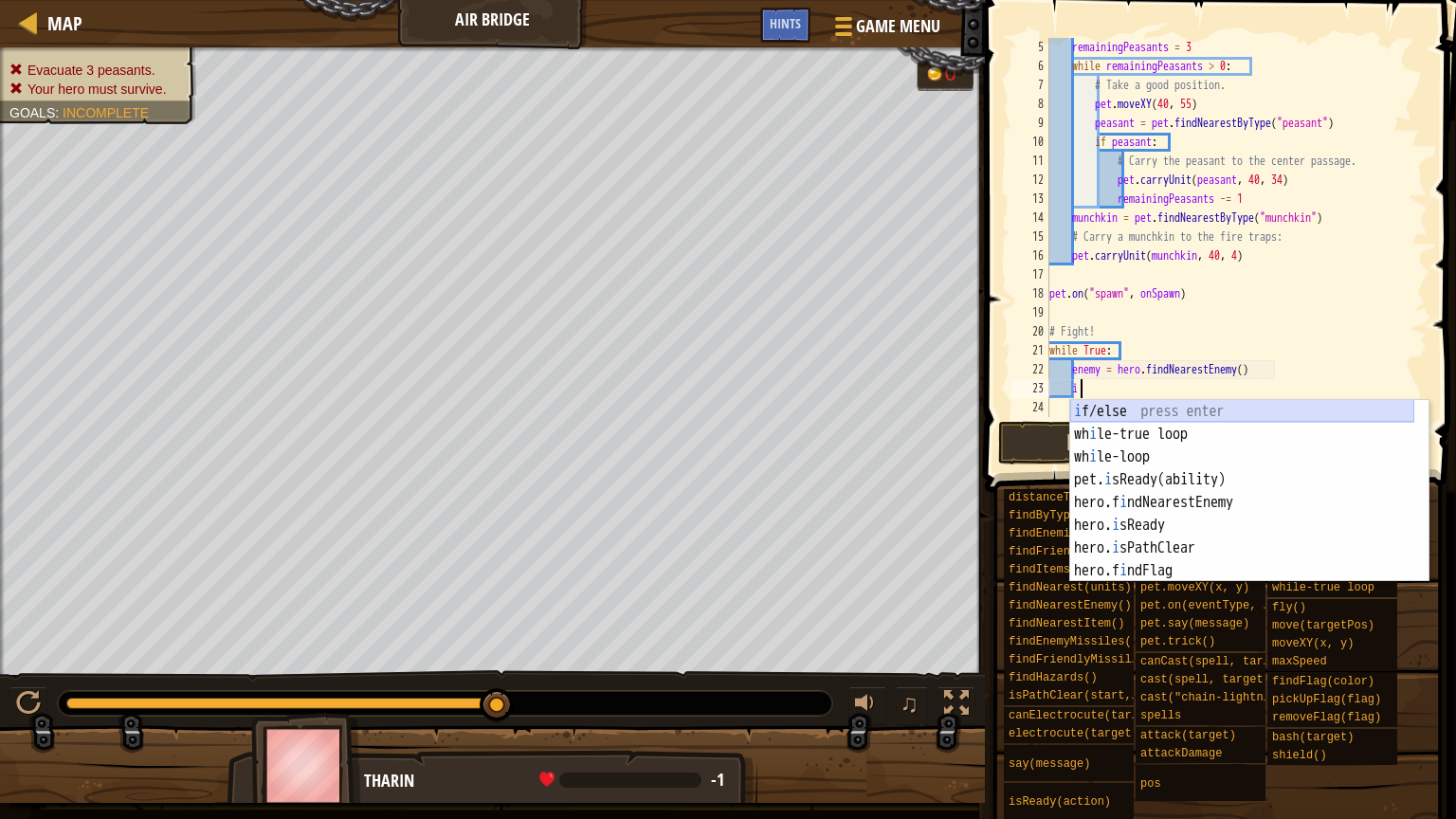 click on "i f/else press enter wh i le-true loop press enter wh i le-loop press enter pet. i sReady(ability) press enter hero.f i ndNearestEnemy press enter hero. i sReady press enter hero. i sPathClear press enter hero.f i ndFlag press enter hero.f i ndItems press enter" at bounding box center (1242, 514) 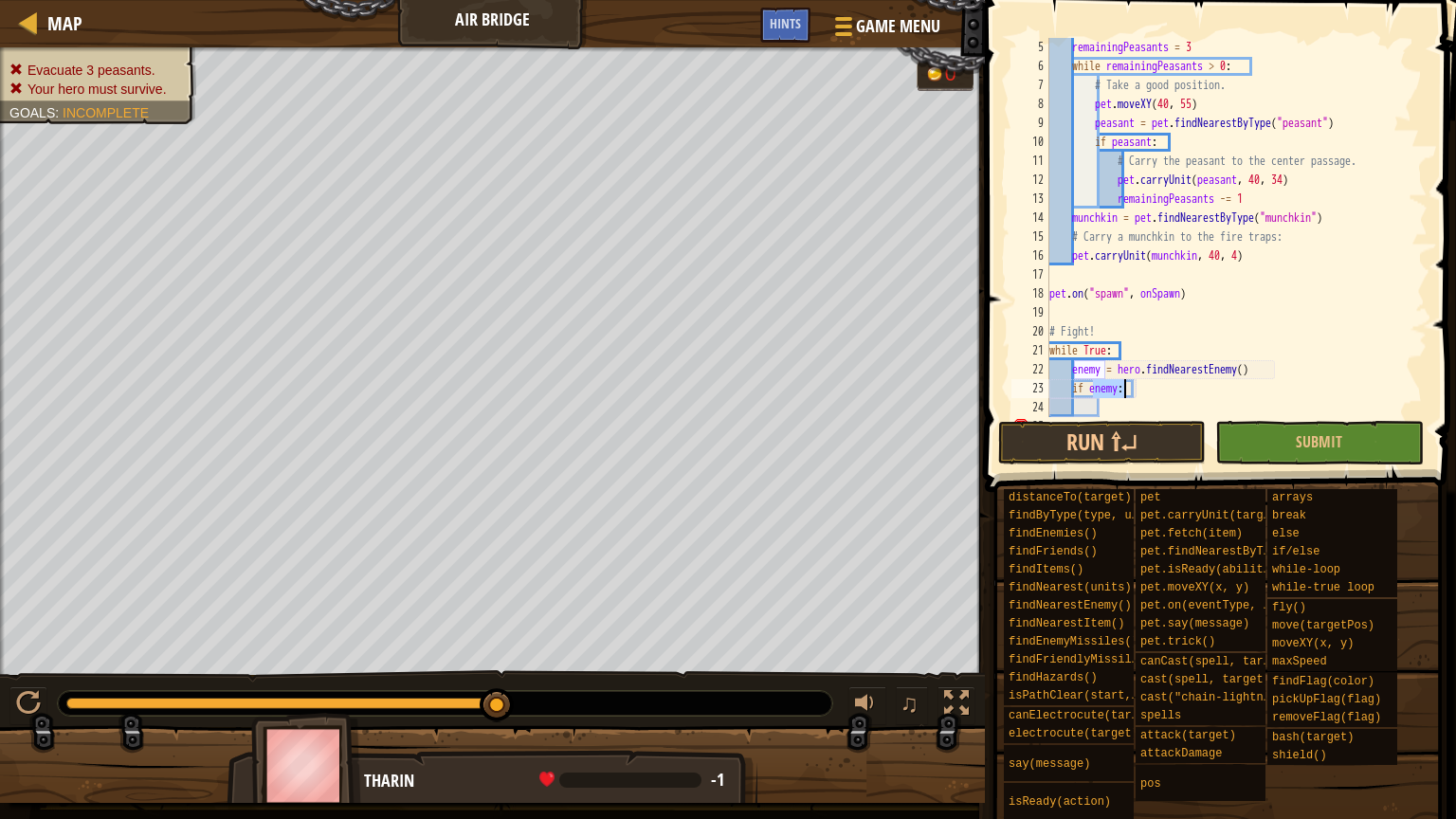 type on "if enemy:" 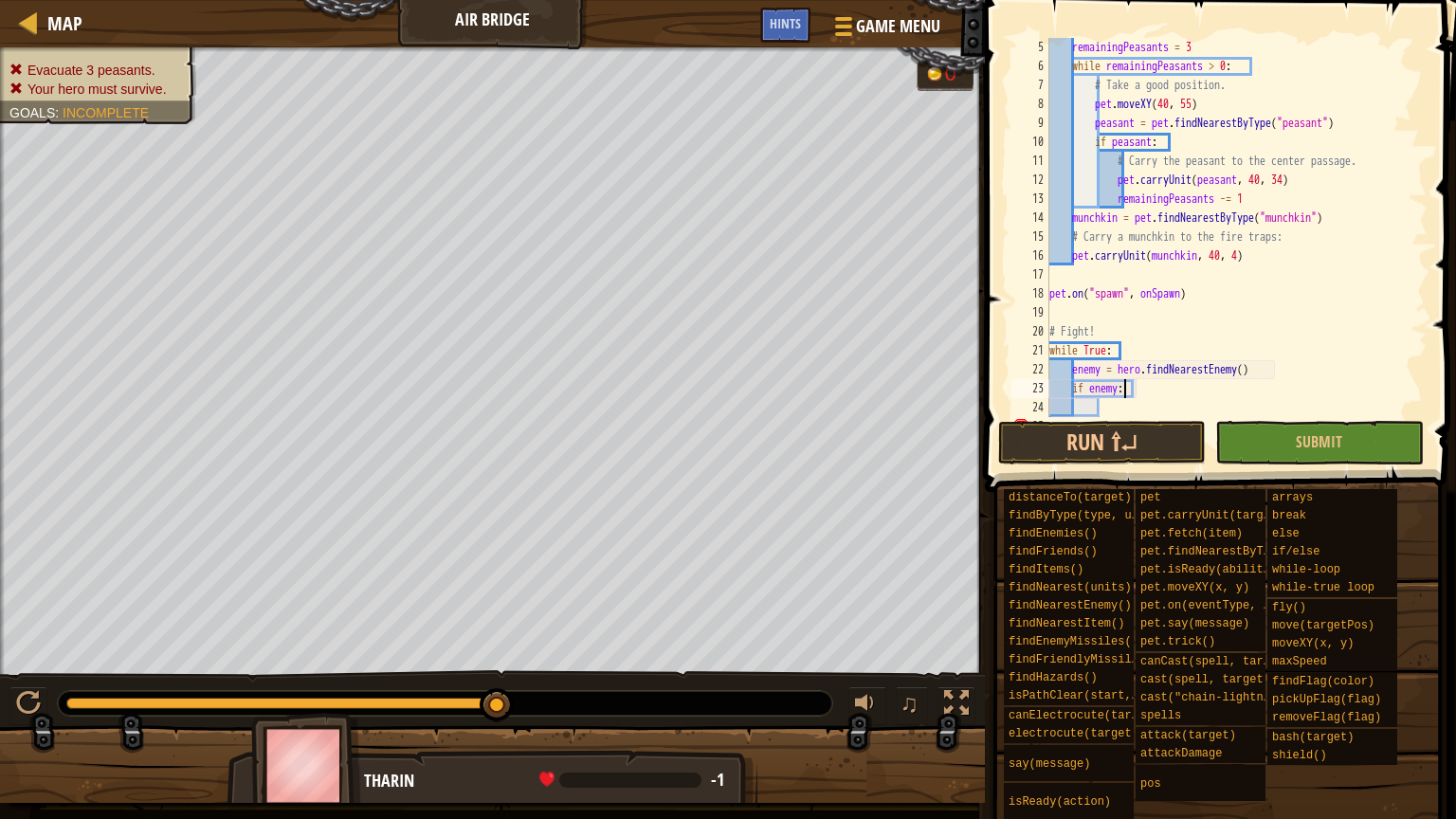 click on "remainingPeasants   =   3      while   remainingPeasants   >   0 :          # Take a good position.          pet . moveXY ( 40 ,   55 )          peasant   =   pet . findNearestByType ( "peasant" )          if   peasant :              # Carry the peasant to the center passage.              pet . carryUnit ( peasant ,   40 ,   34 )              remainingPeasants   -=   1      munchkin   =   pet . findNearestByType ( "munchkin" )      # Carry a munchkin to the fire traps:      pet . carryUnit ( munchkin ,   40 ,   4 ) pet . on ( "spawn" ,   onSpawn ) # Fight! while   True :      enemy   =   hero . findNearestEnemy ( )      if   enemy :" at bounding box center [1229, 246] 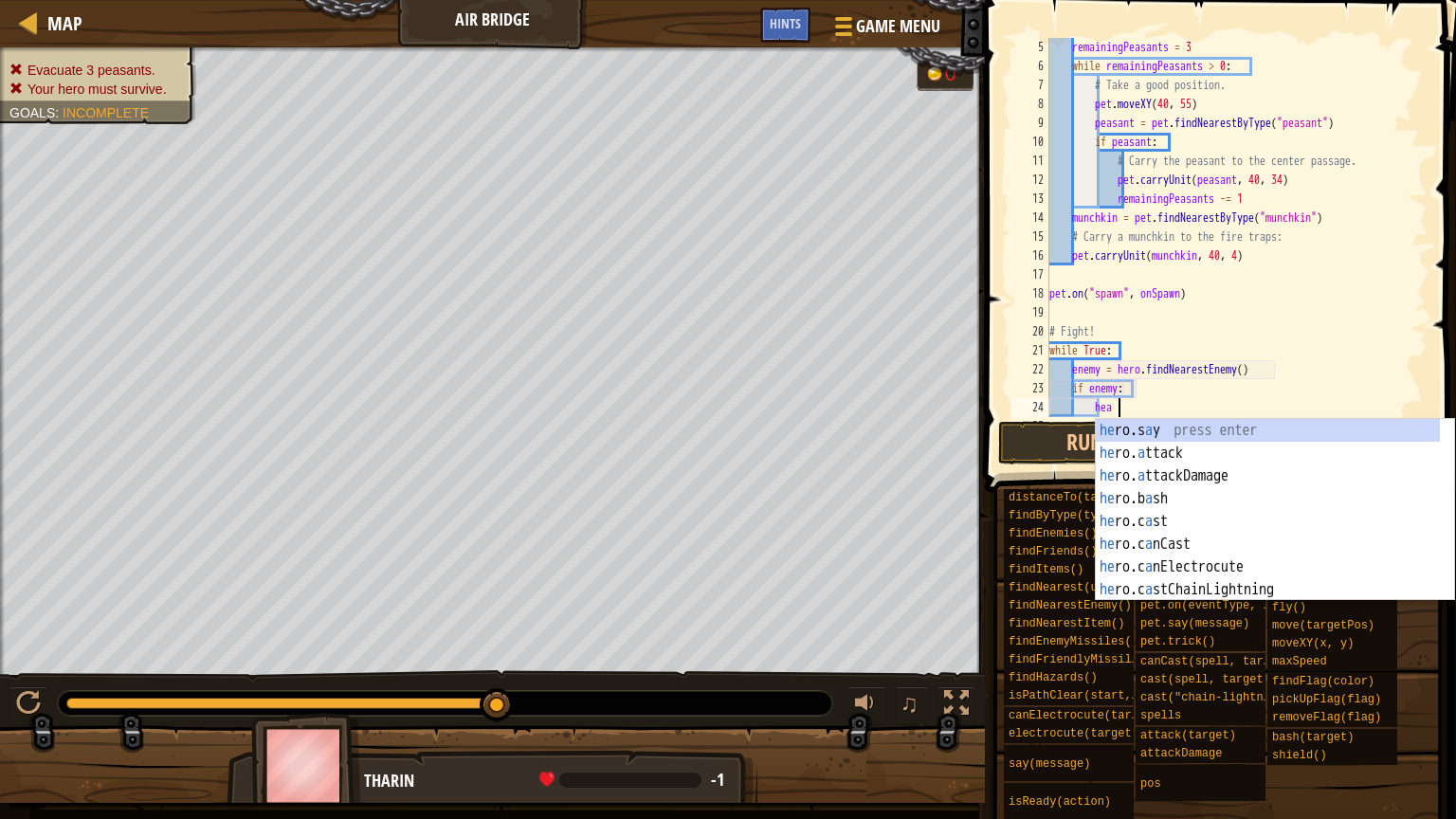 scroll, scrollTop: 9, scrollLeft: 4, axis: both 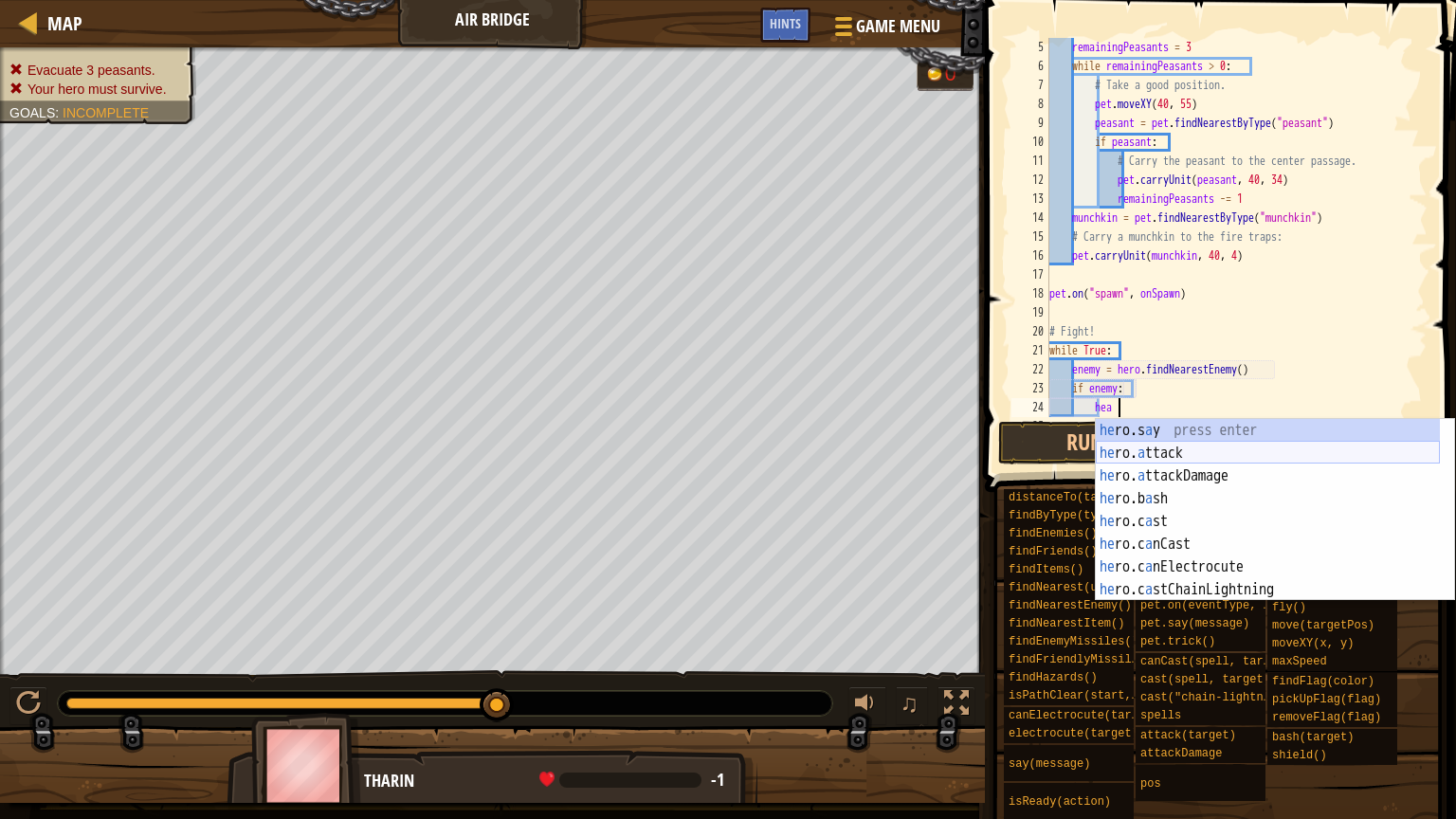 click on "he ro.s a y press enter he ro. a ttack press enter he ro. a ttackDamage press enter he ro.b a sh press enter he ro.c a st press enter he ro.c a nCast press enter he ro.c a nElectrocute press enter he ro.c a stChainLightning press enter he ro.isP a thClear press enter" at bounding box center [1267, 533] 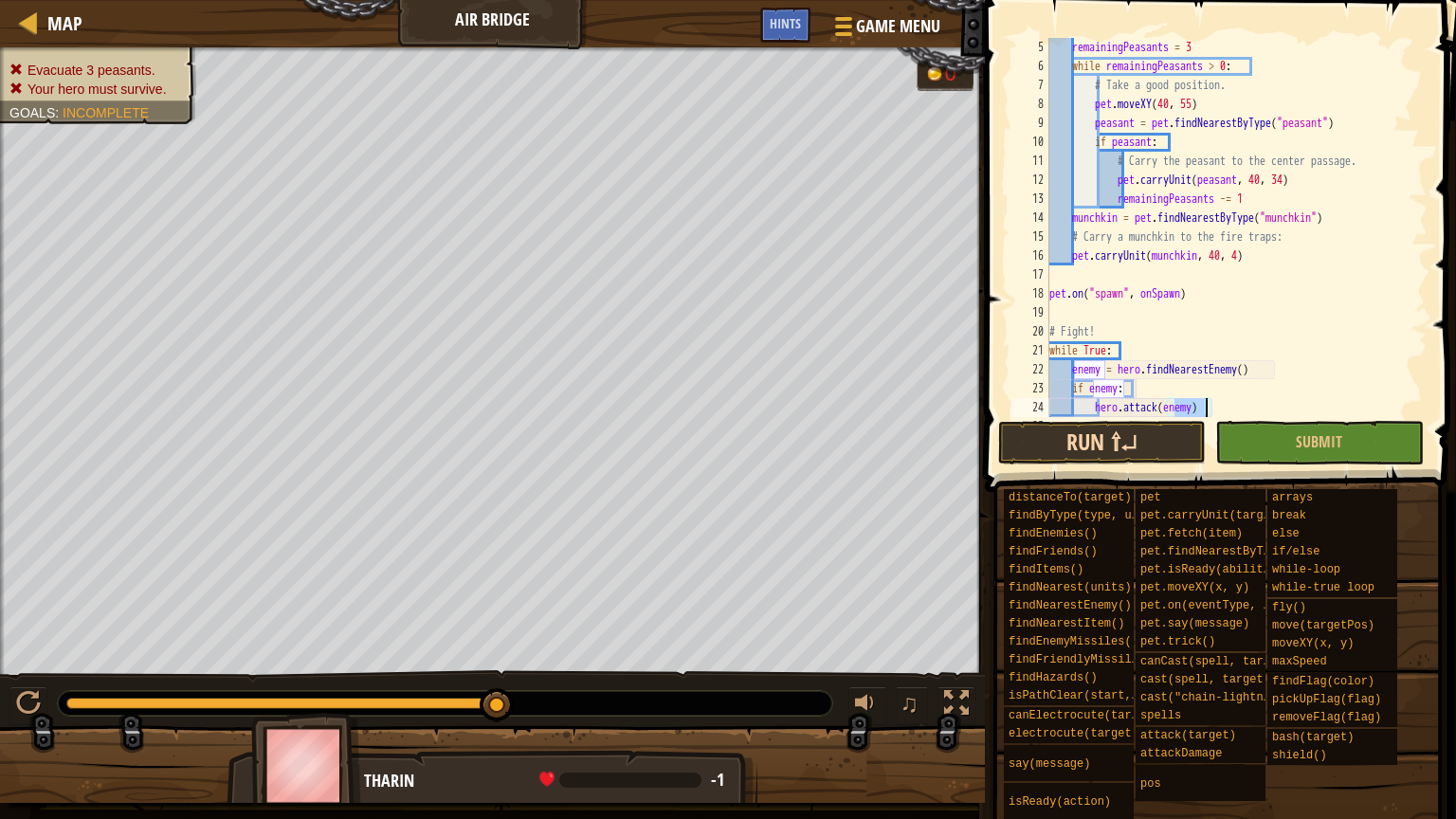 type on "hero.attack(enemy)" 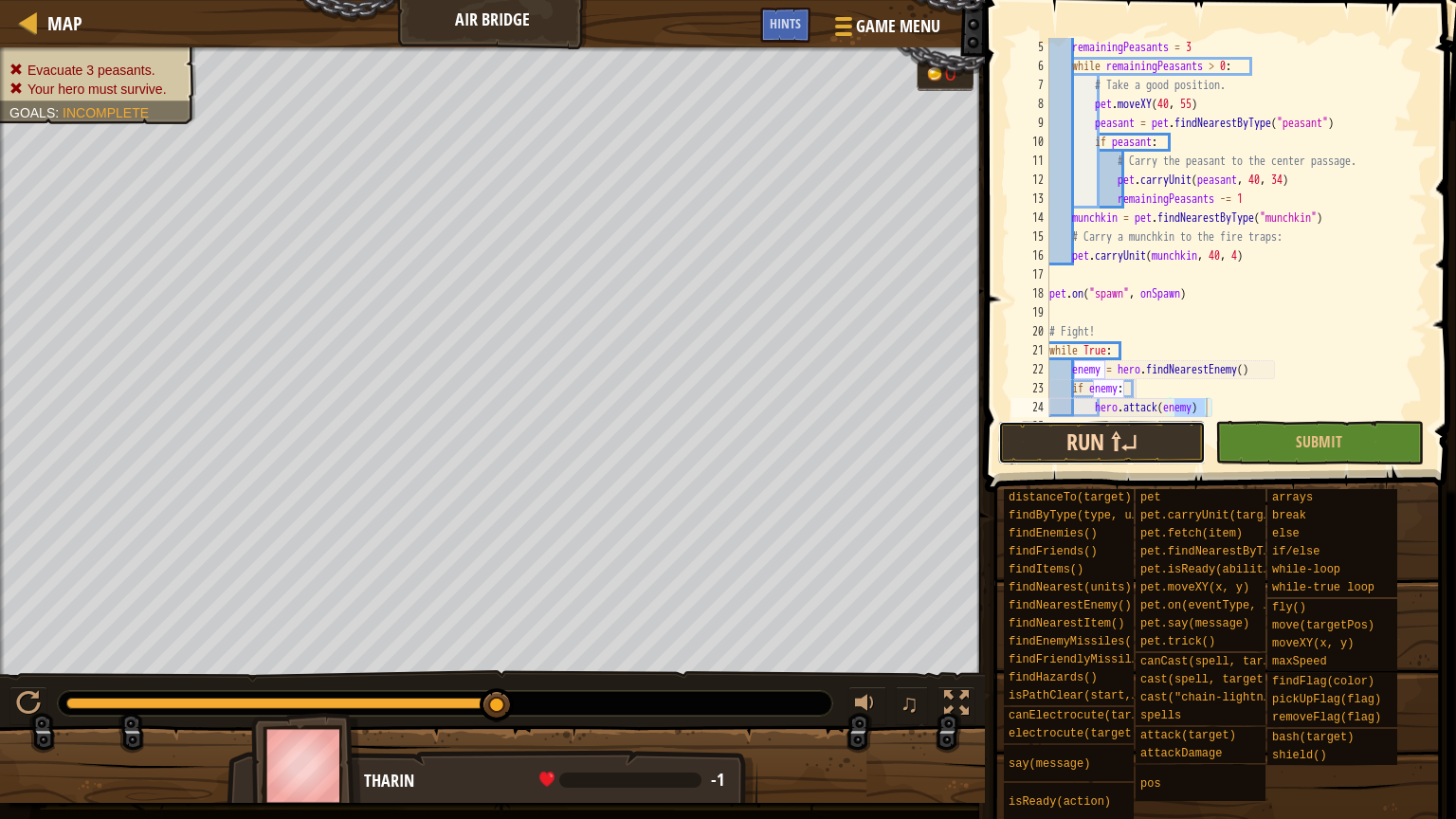 click on "Run ⇧↵" at bounding box center (1101, 443) 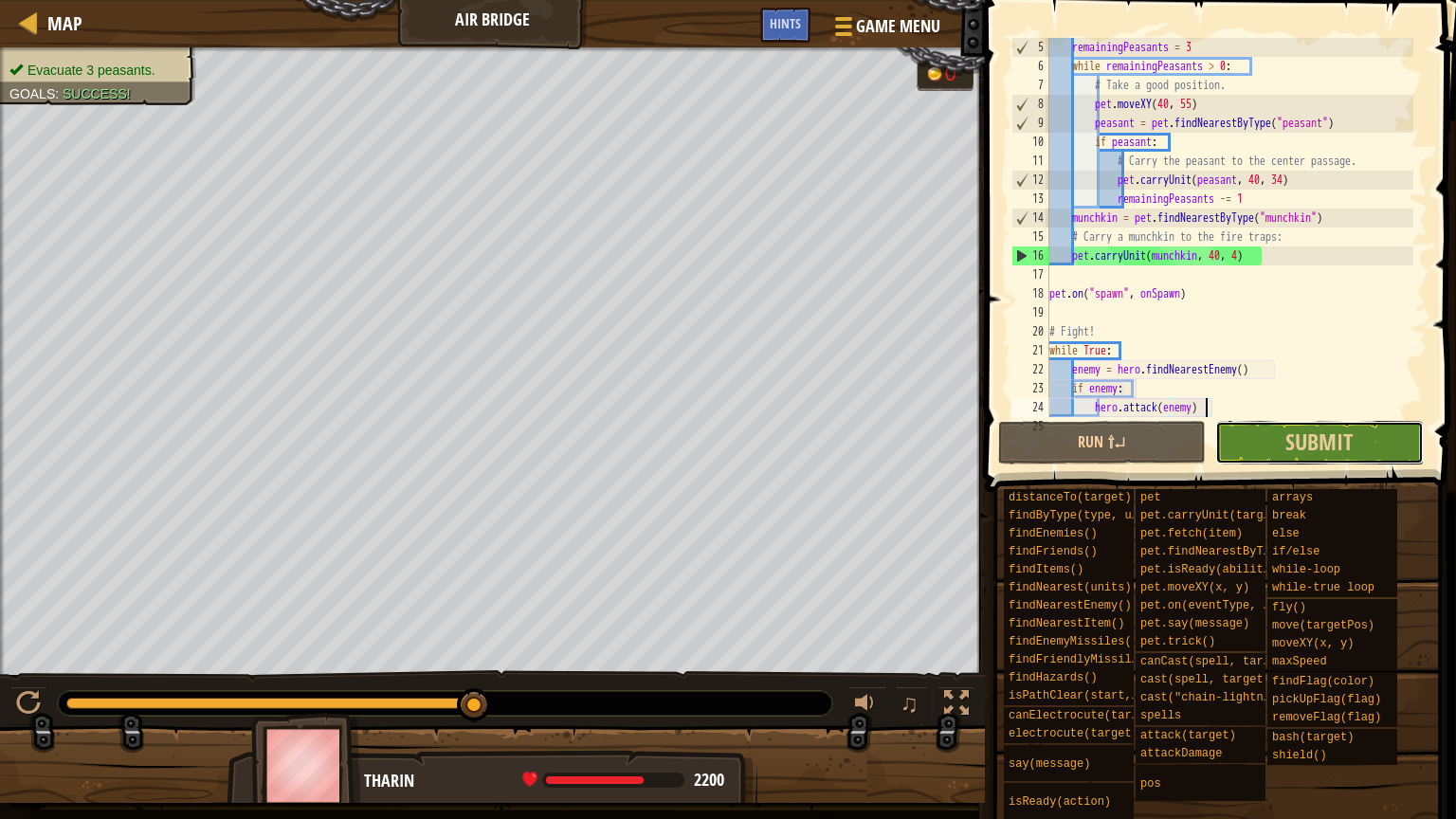 click on "Submit" at bounding box center [1319, 443] 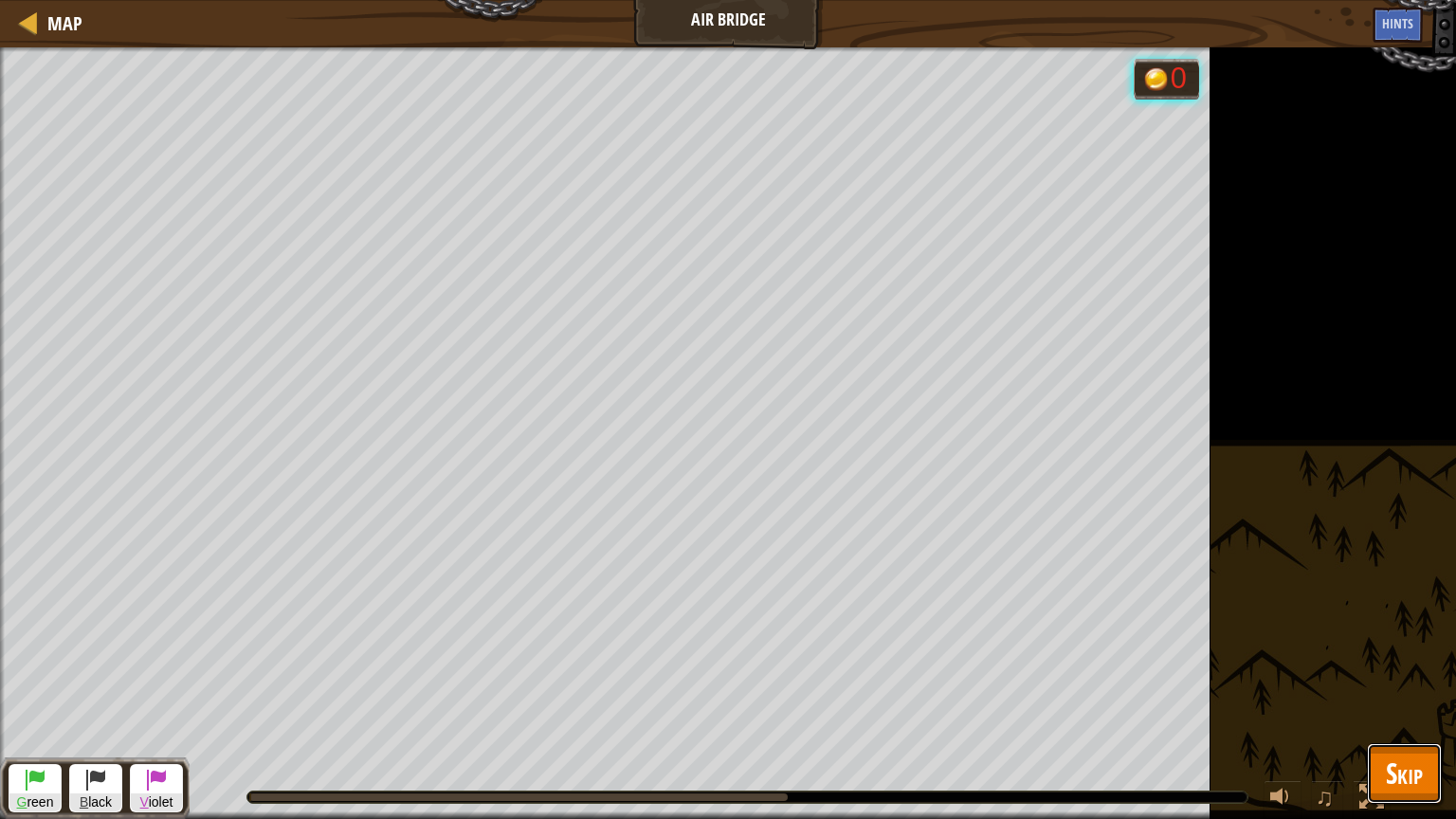 click on "Map Air Bridge Game Menu Done Hints 1     הההההההההההההההההההההההההההההההההההההההההההההההההההההההההההההההההההההההההההההההההההההההההההההההההההההההההההההההההההההההההההההההההההההההההההההההההההההההההההההההההההההההההההההההההההההההההההההההההההההההההההההההההההההההההההההההההההההההההההההההההההההההההההההההה XXXXXXXXXXXXXXXXXXXXXXXXXXXXXXXXXXXXXXXXXXXXXXXXXXXXXXXXXXXXXXXXXXXXXXXXXXXXXXXXXXXXXXXXXXXXXXXXXXXXXXXXXXXXXXXXXXXXXXXXXXXXXXXXXXXXXXXXXXXXXXXXXXXXXXXXXXXXXXXXXXXXXXXXXXXXXXXXXXXXXXXXXXXXXXXXXXXXXXXXXXXXXXXXXXXXXXXXXXXXXXXXXXXXXXXXXXXXXXXXXXXXXXXXXXXXXXXX Solution × Hints hero.attack(enemy) 5 6 7 8 9 10 11 12 13 14 15 16 17 18 19 20 21 22 23 24 25      remainingPeasants   =   3      while   remainingPeasants   >   0 :          # Take a good position.          ." at bounding box center [728, 410] 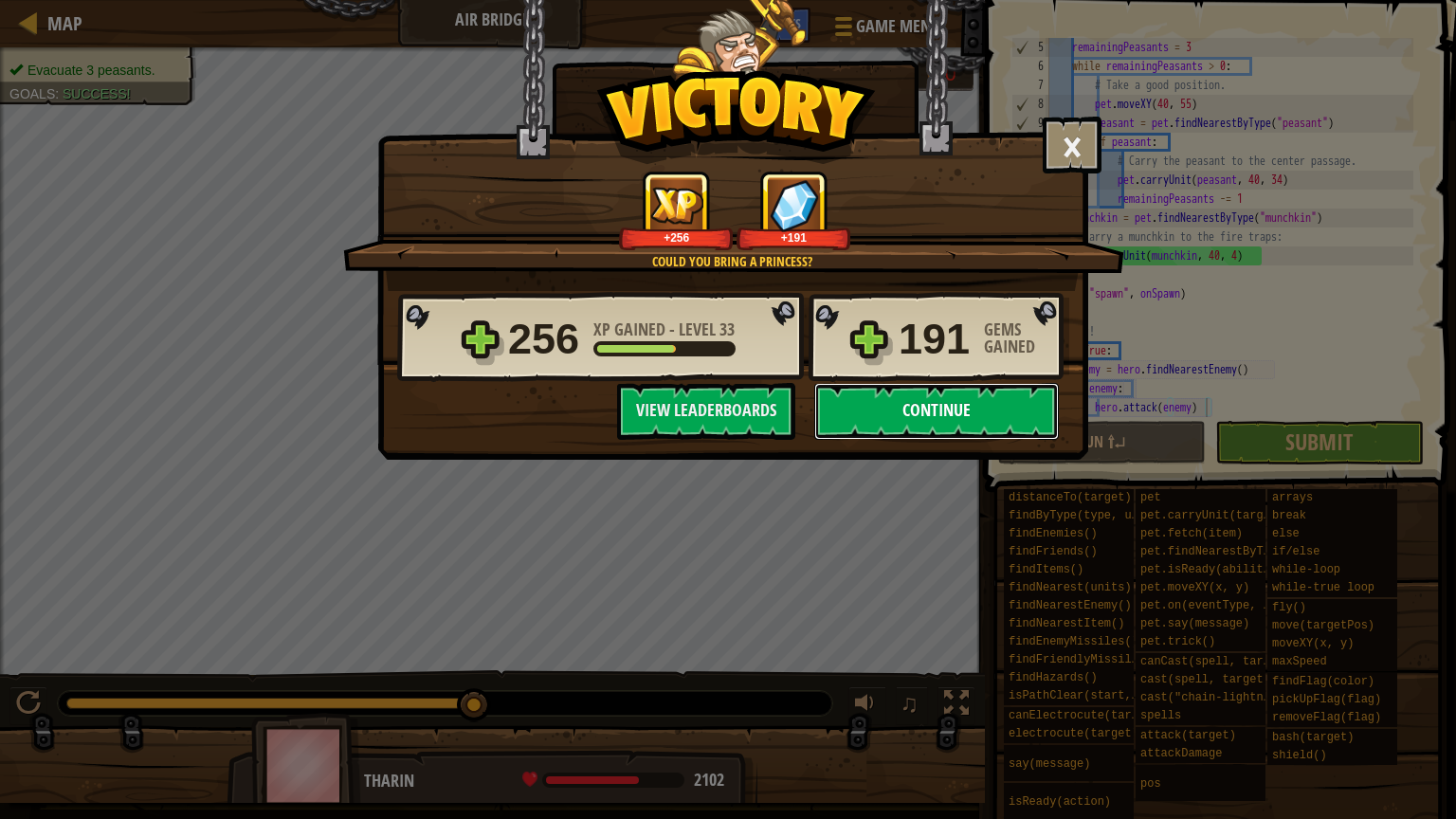 click on "Continue" at bounding box center [937, 411] 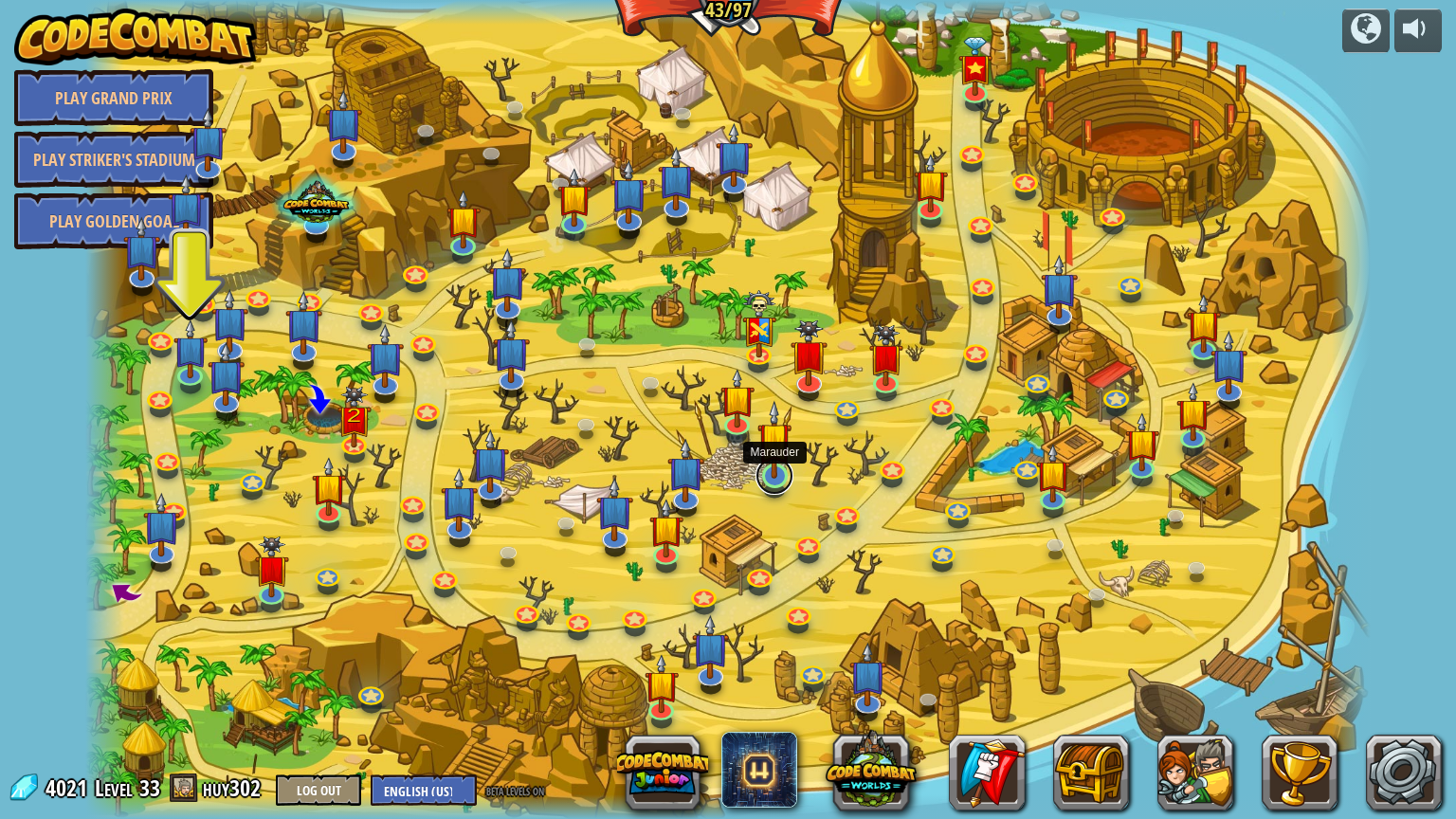 click at bounding box center (774, 476) 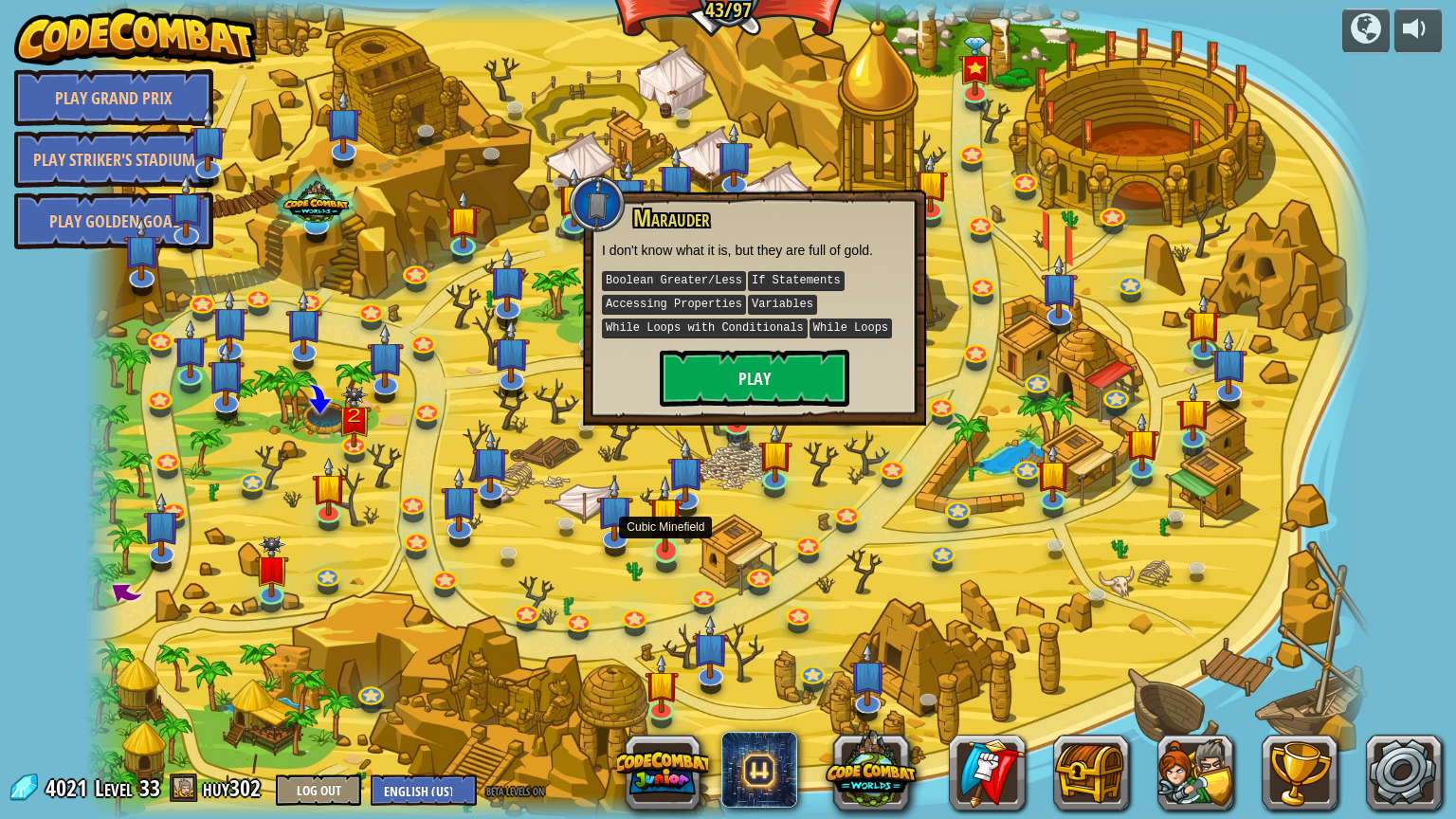 click at bounding box center [665, 514] 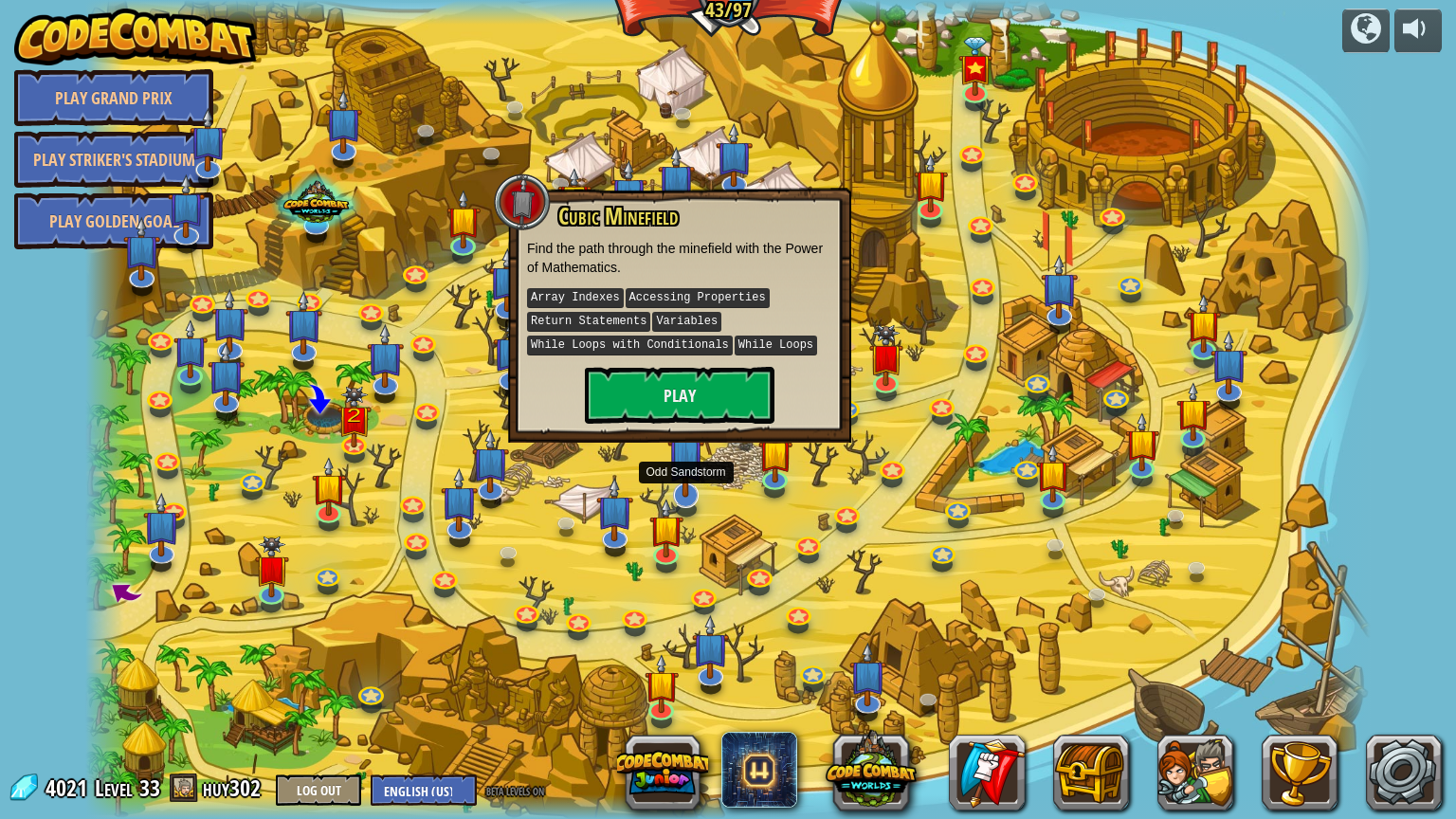 click at bounding box center [685, 455] 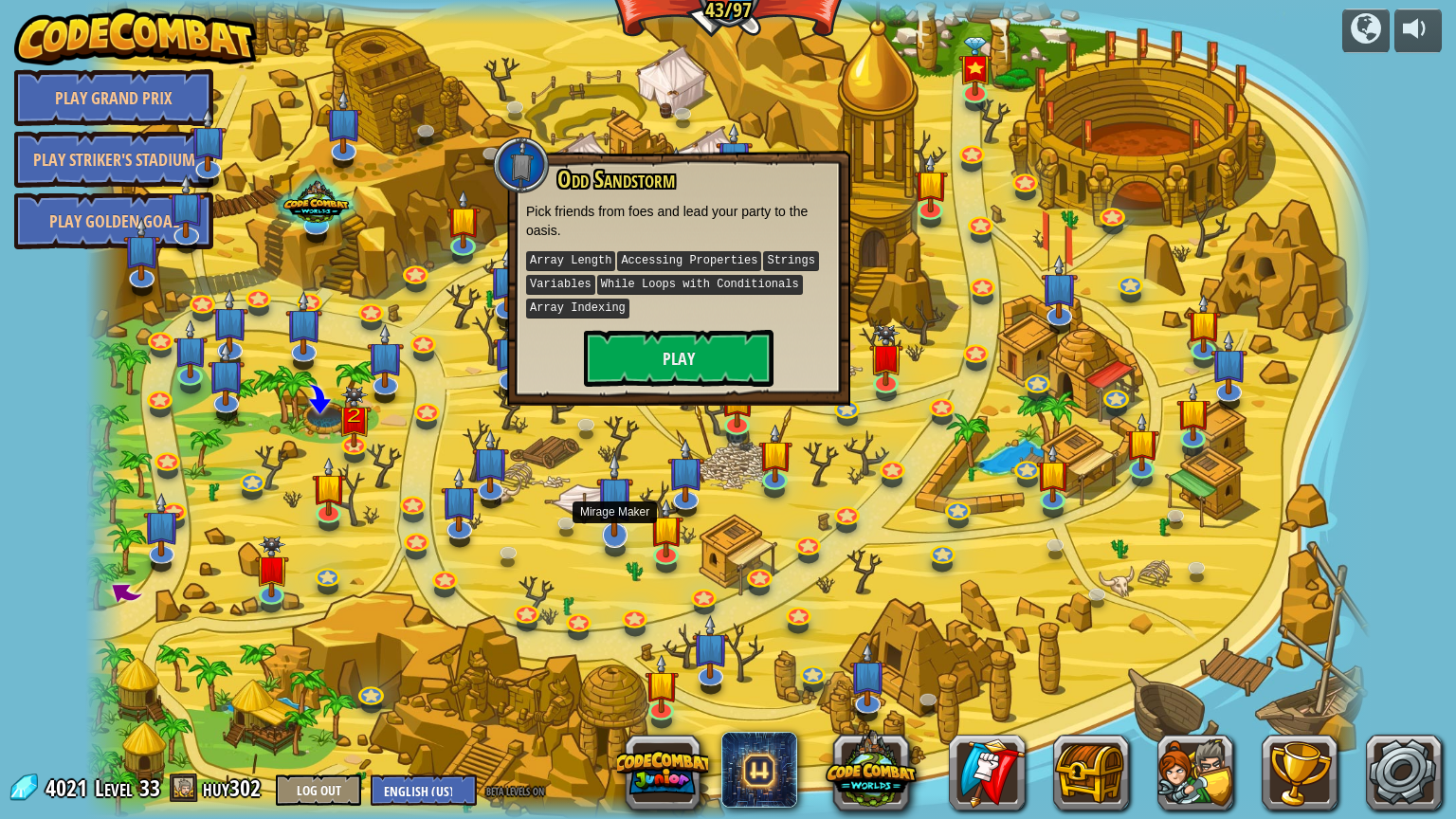 click at bounding box center [614, 495] 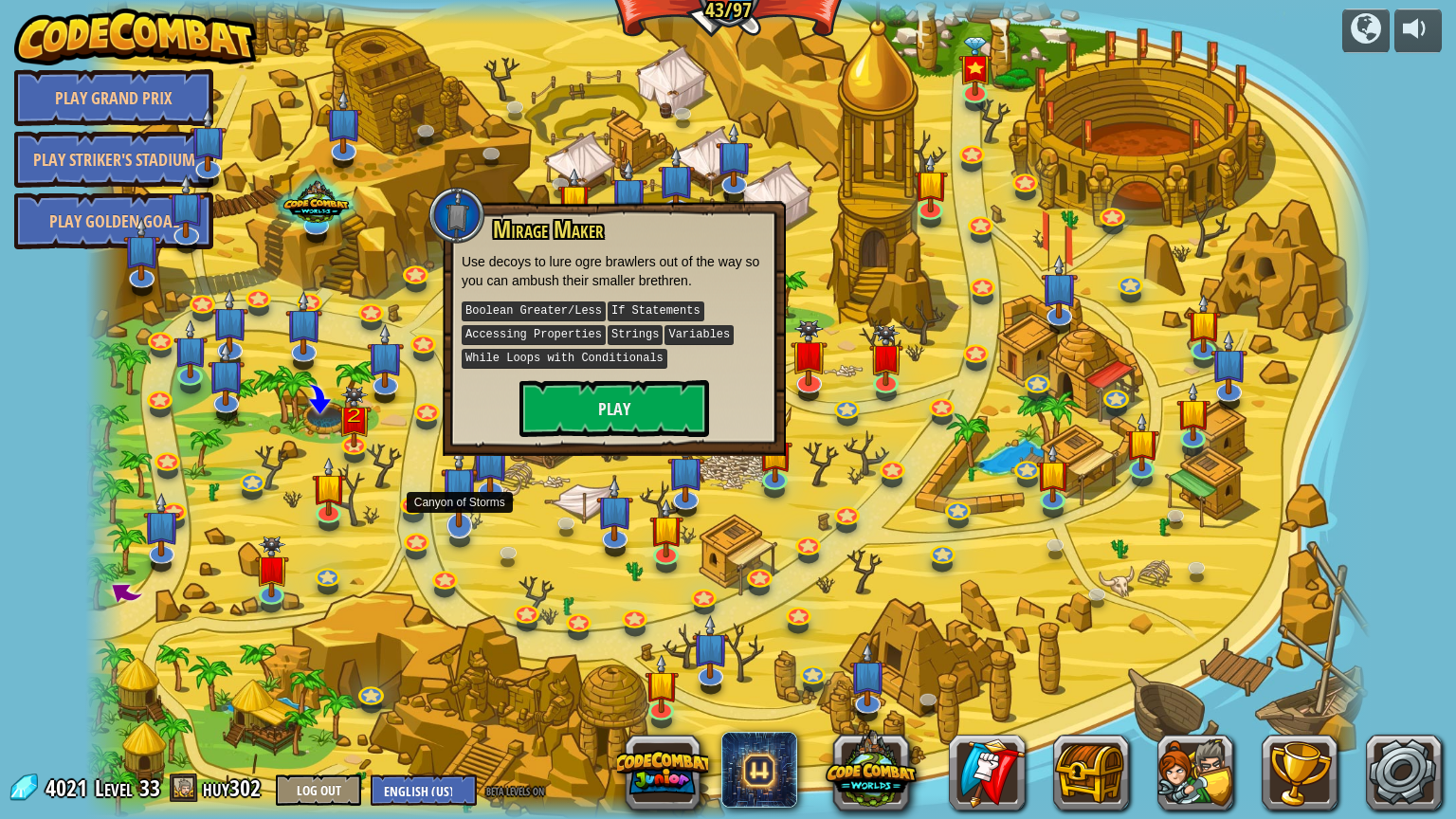 click at bounding box center (459, 485) 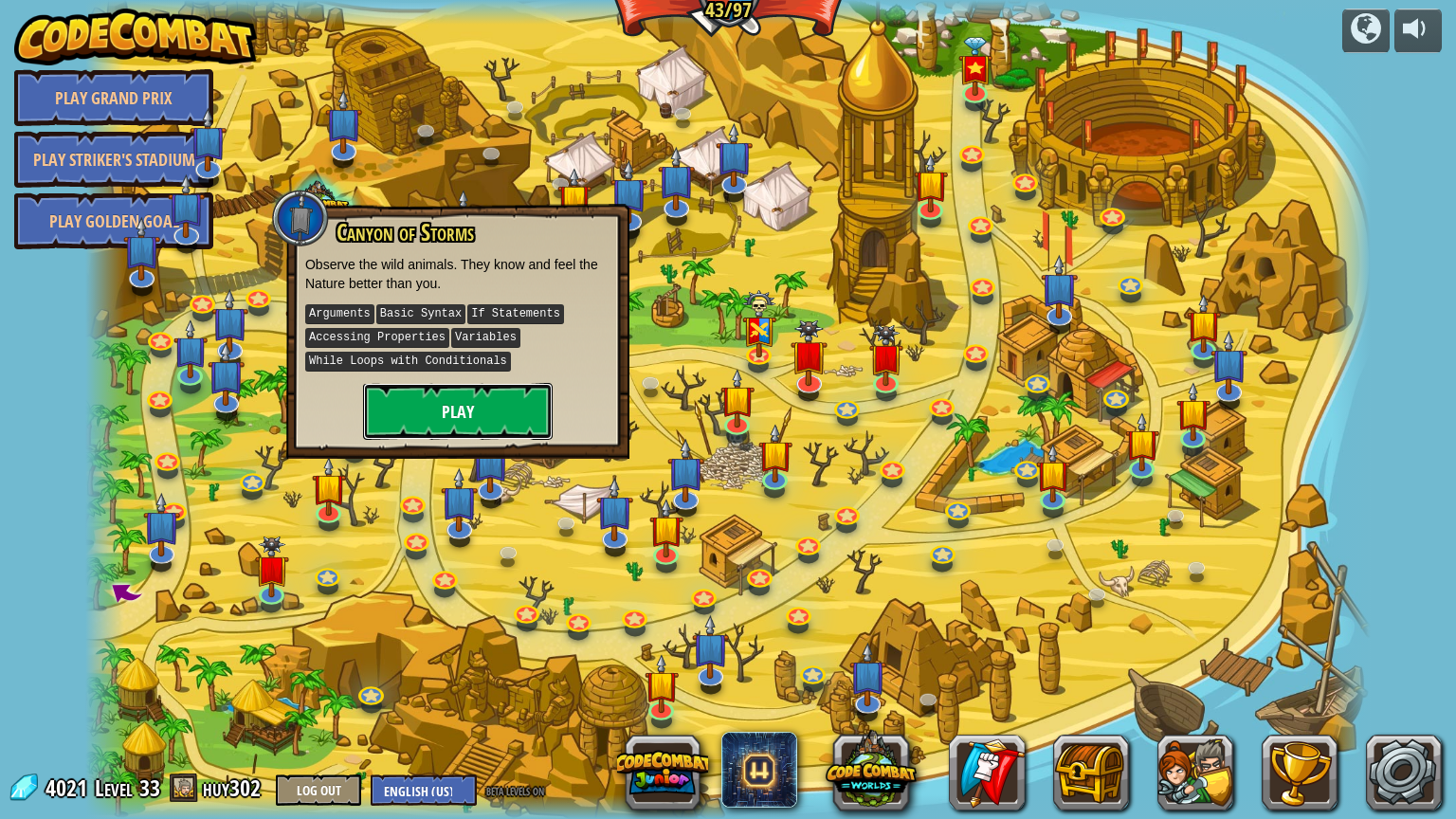 click on "Play" at bounding box center (458, 411) 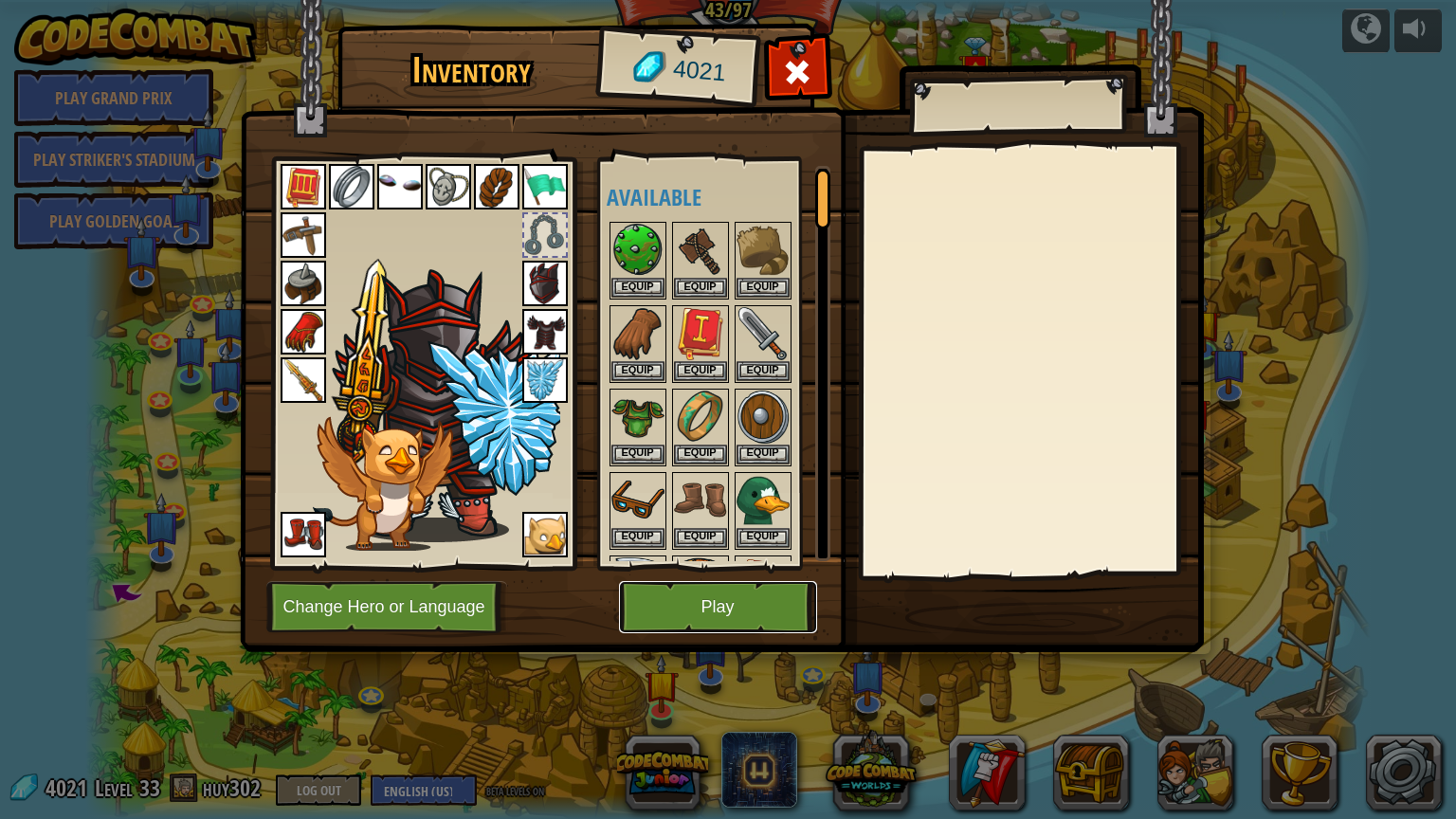click on "Play" at bounding box center (718, 607) 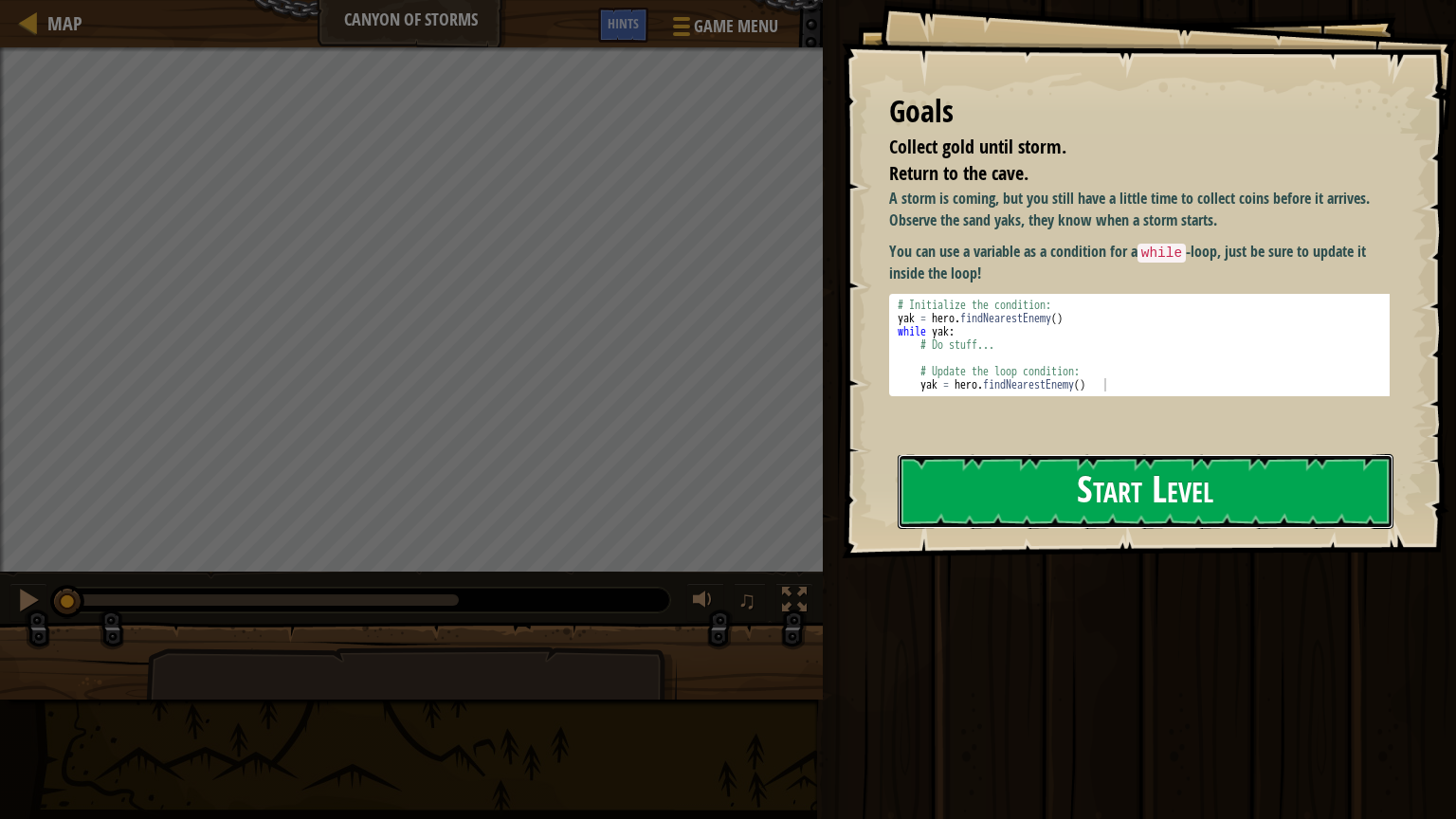 click on "Start Level" at bounding box center [1145, 491] 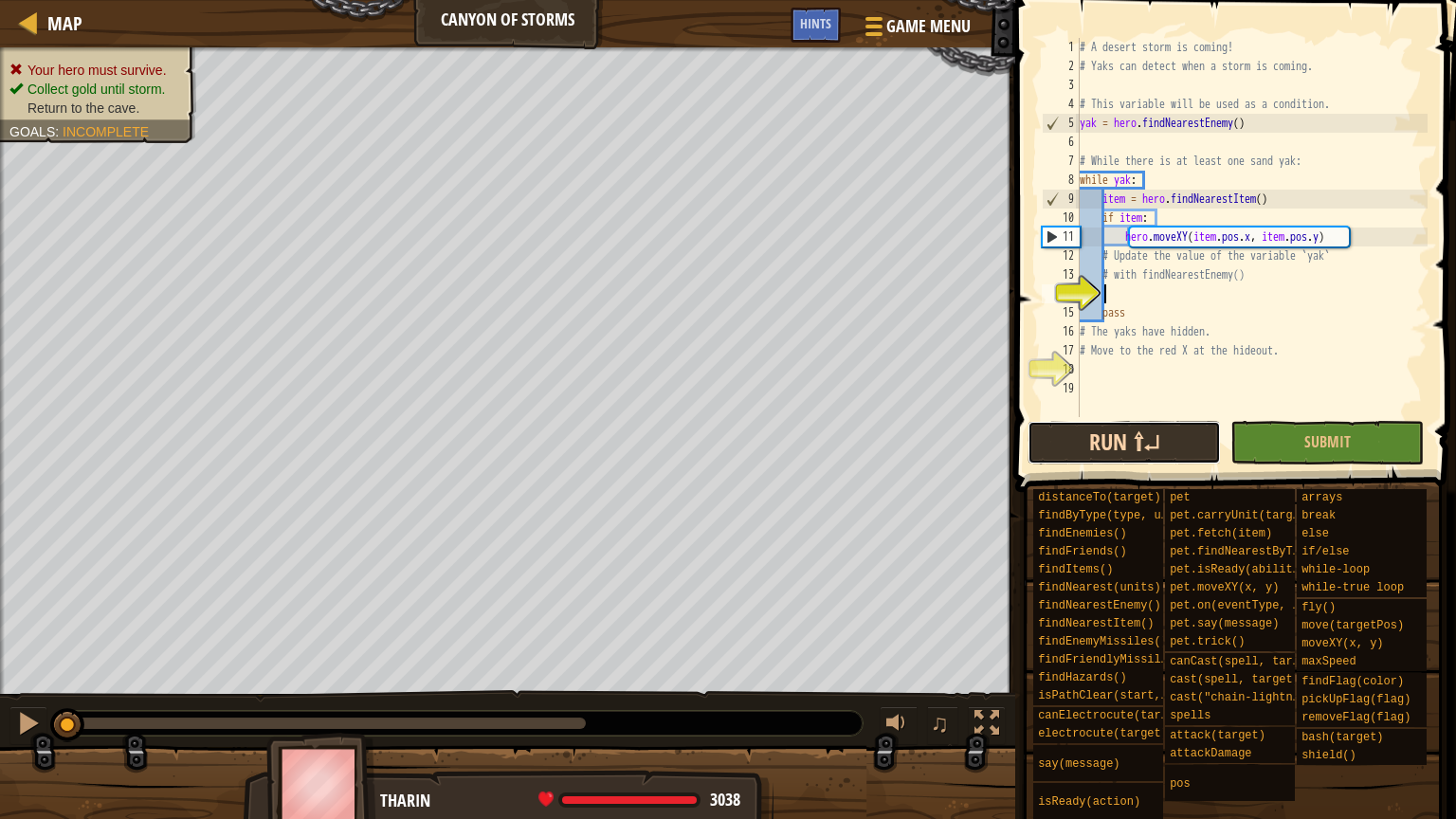 click on "Run ⇧↵" at bounding box center [1124, 443] 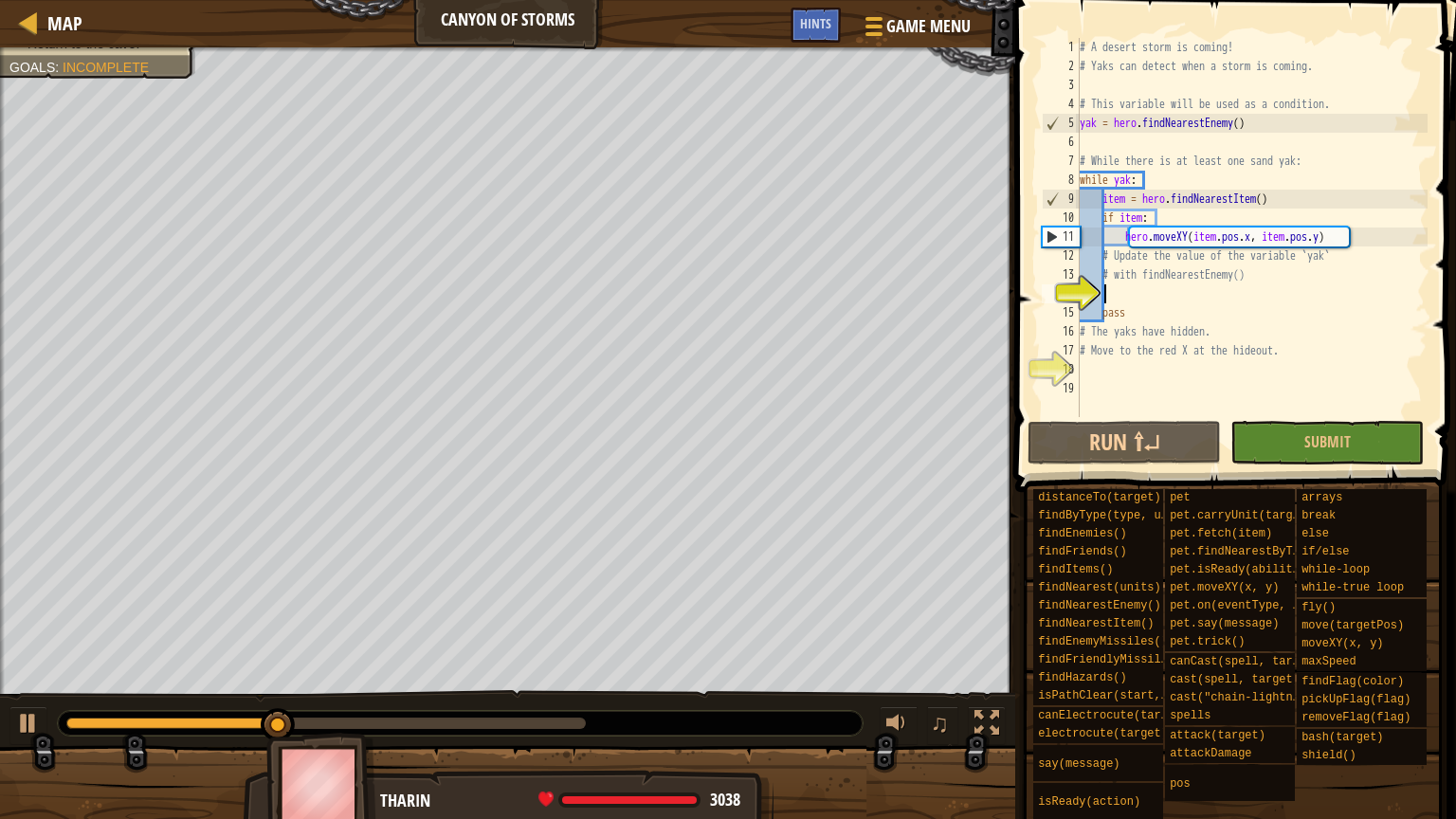 click on "Map Canyon of Storms Game Menu Done Hints" at bounding box center [507, 24] 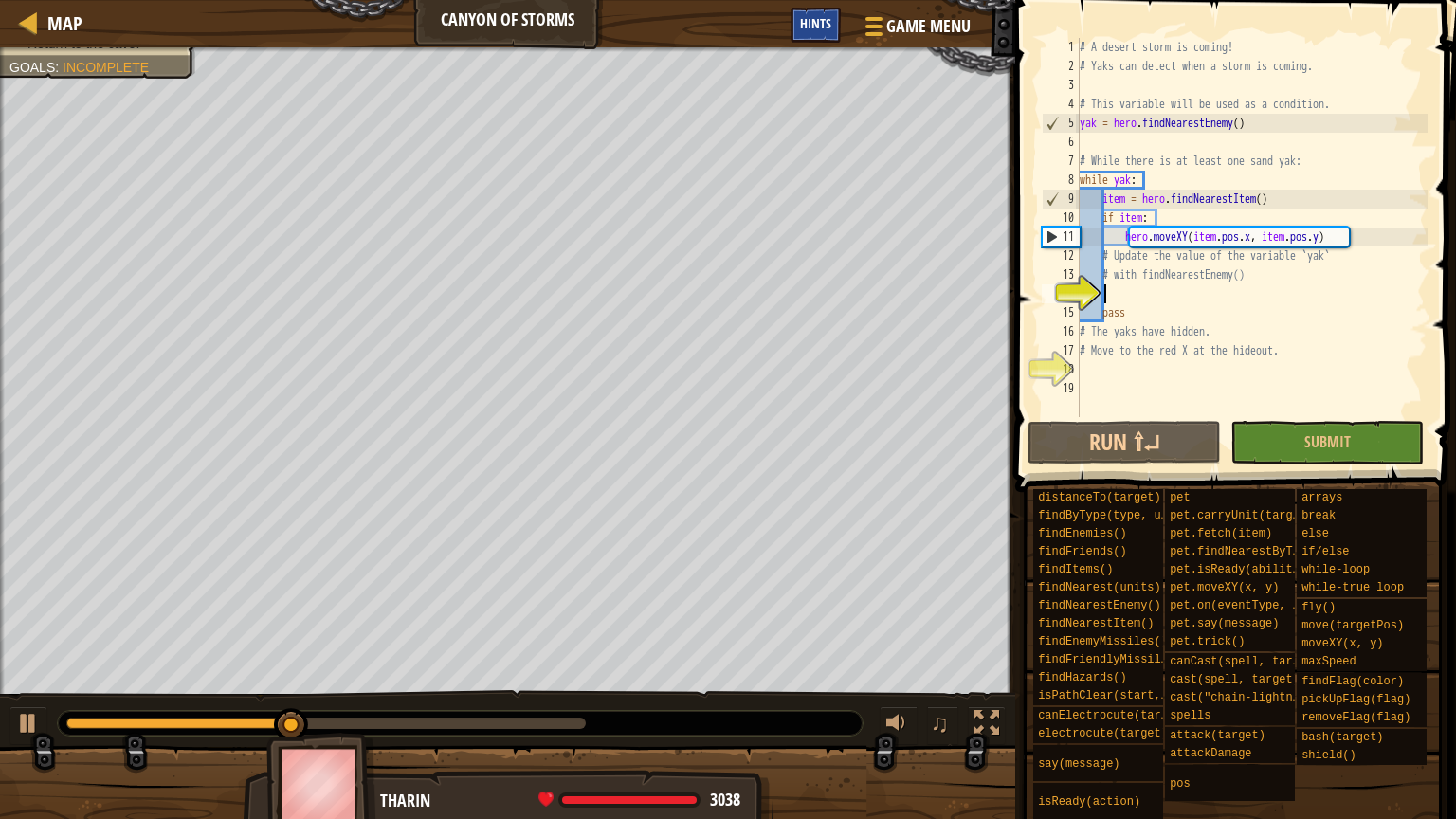 click on "Hints" at bounding box center (815, 23) 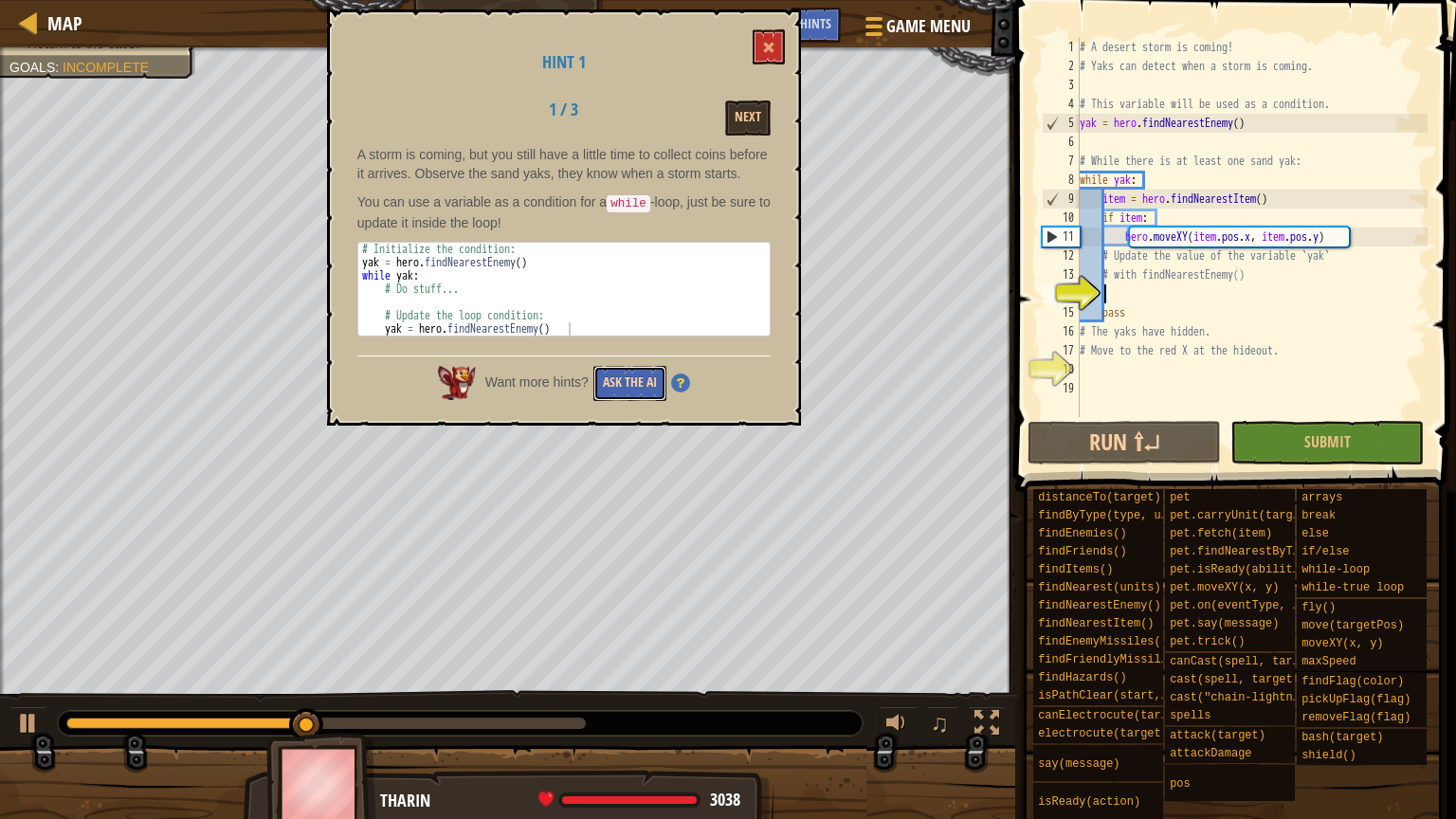click on "Ask the AI" at bounding box center (629, 383) 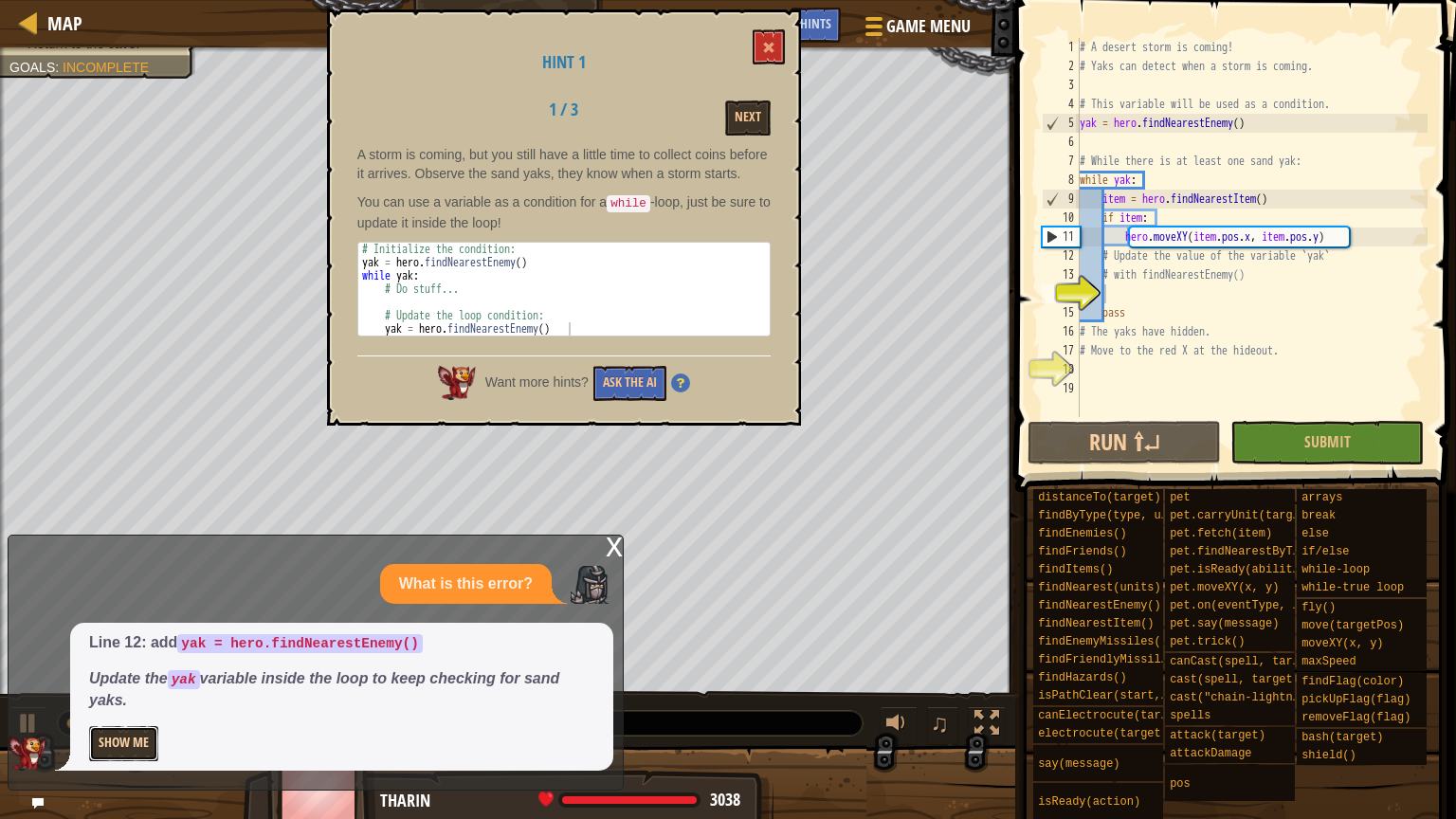 click on "Show Me" at bounding box center (123, 743) 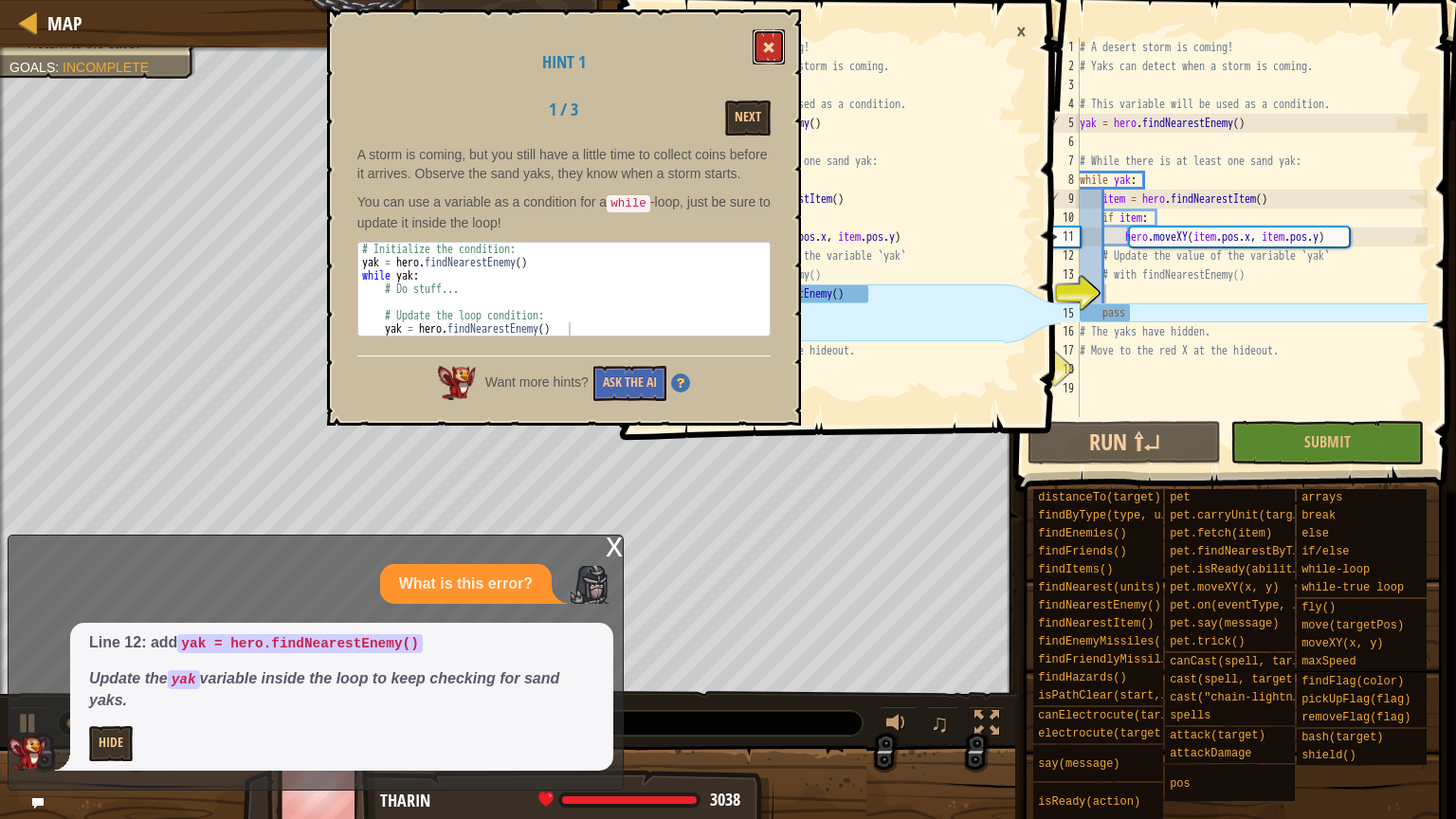 click at bounding box center [769, 47] 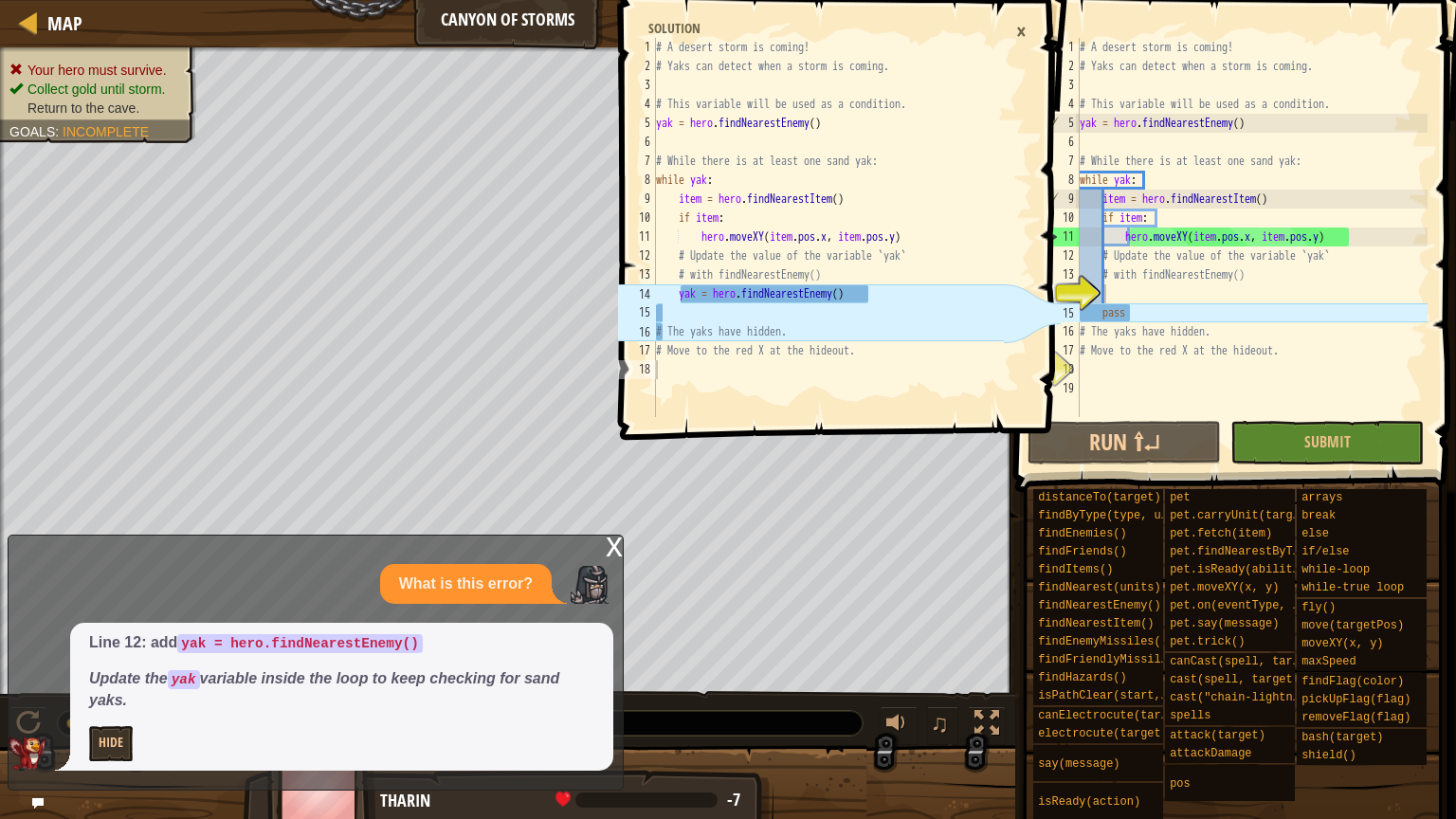 type on "yak = hero.findNearestEnemy()" 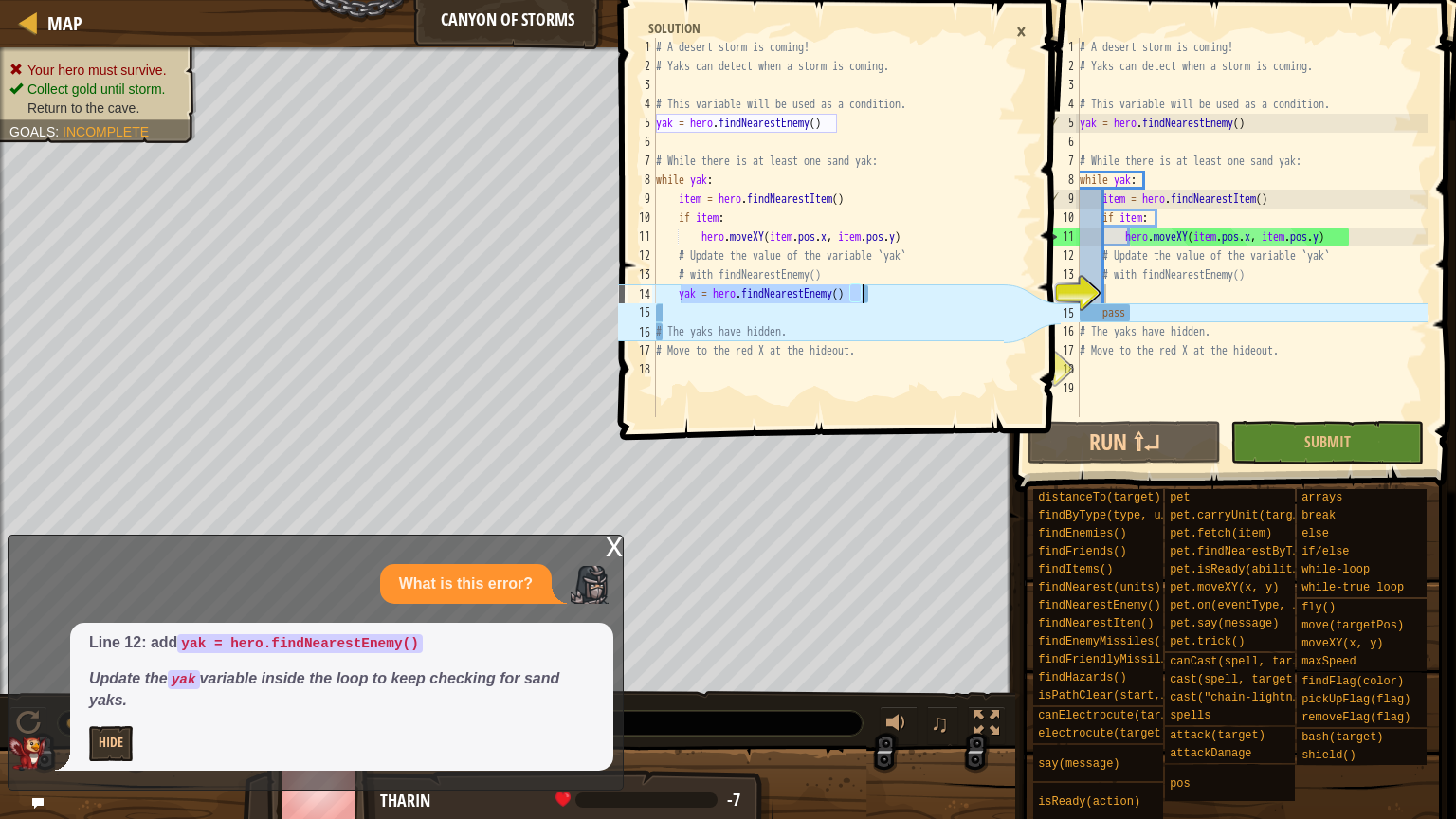 drag, startPoint x: 682, startPoint y: 301, endPoint x: 875, endPoint y: 295, distance: 193.09324 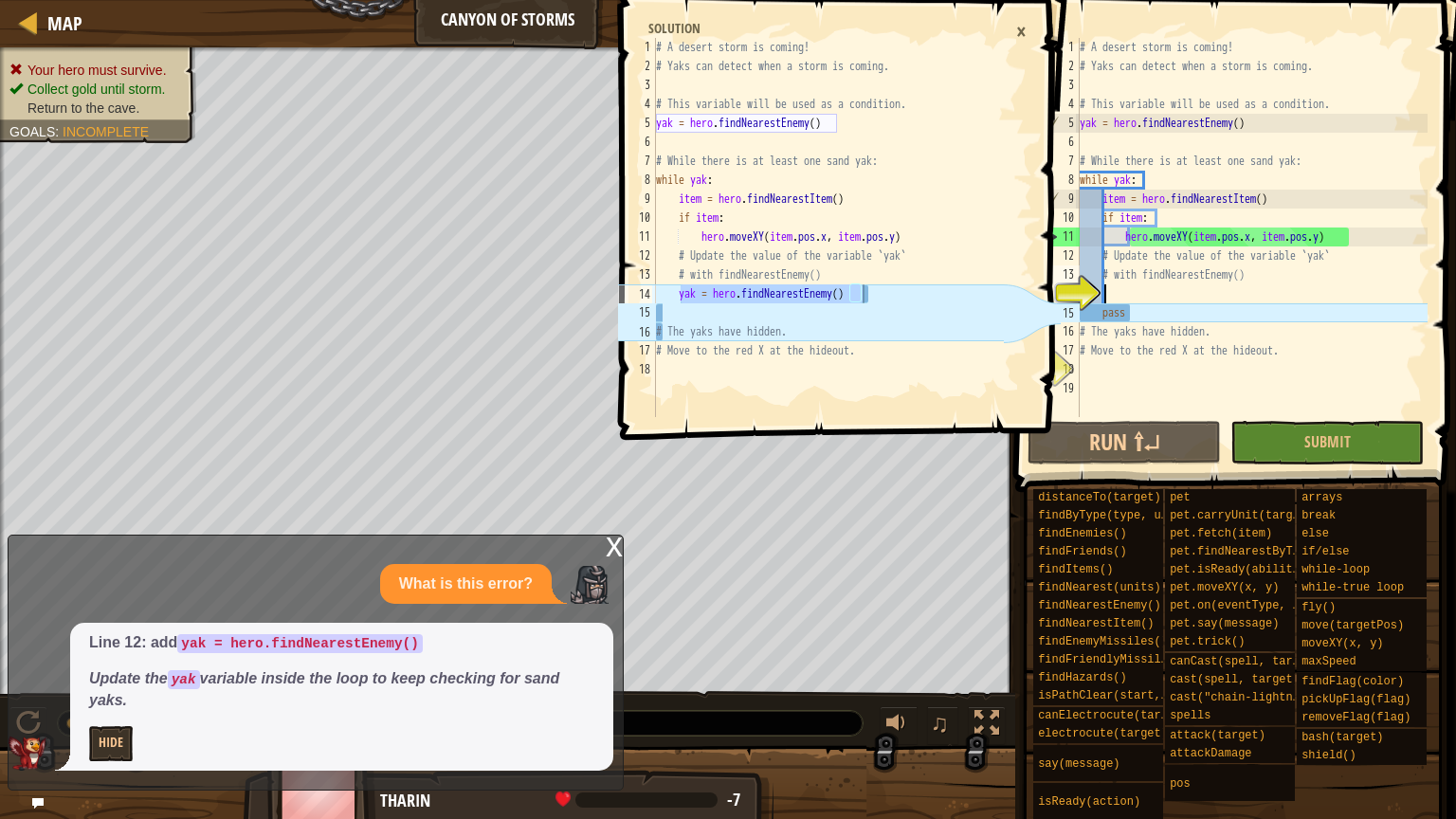 click on "# A desert storm is coming! # Yaks can detect when a storm is coming. # This variable will be used as a condition. yak   =   hero . findNearestEnemy ( ) # While there is at least one sand yak: while   yak :      item   =   hero . findNearestItem ( )      if   item :          hero . moveXY ( item . pos . x ,   item . pos . y )      # Update the value of the variable `yak`      # with findNearestEnemy()           pass # The yaks have hidden. # Move to the red X at the hideout." at bounding box center (1251, 246) 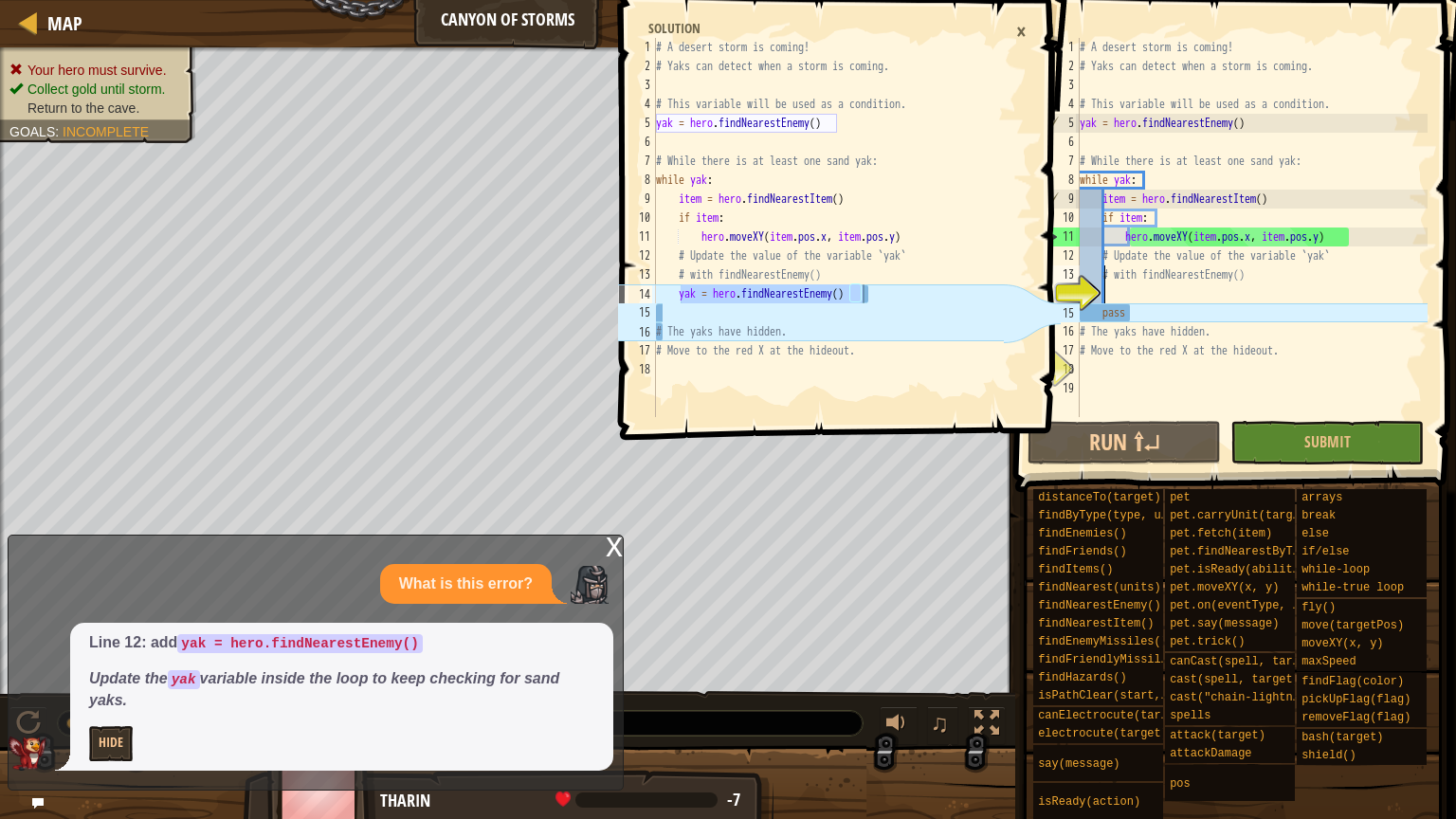 click on "# A desert storm is coming! # Yaks can detect when a storm is coming. # This variable will be used as a condition. yak   =   hero . findNearestEnemy ( ) # While there is at least one sand yak: while   yak :      item   =   hero . findNearestItem ( )      if   item :          hero . moveXY ( item . pos . x ,   item . pos . y )      # Update the value of the variable `yak`      # with findNearestEnemy()           pass # The yaks have hidden. # Move to the red X at the hideout." at bounding box center [1251, 246] 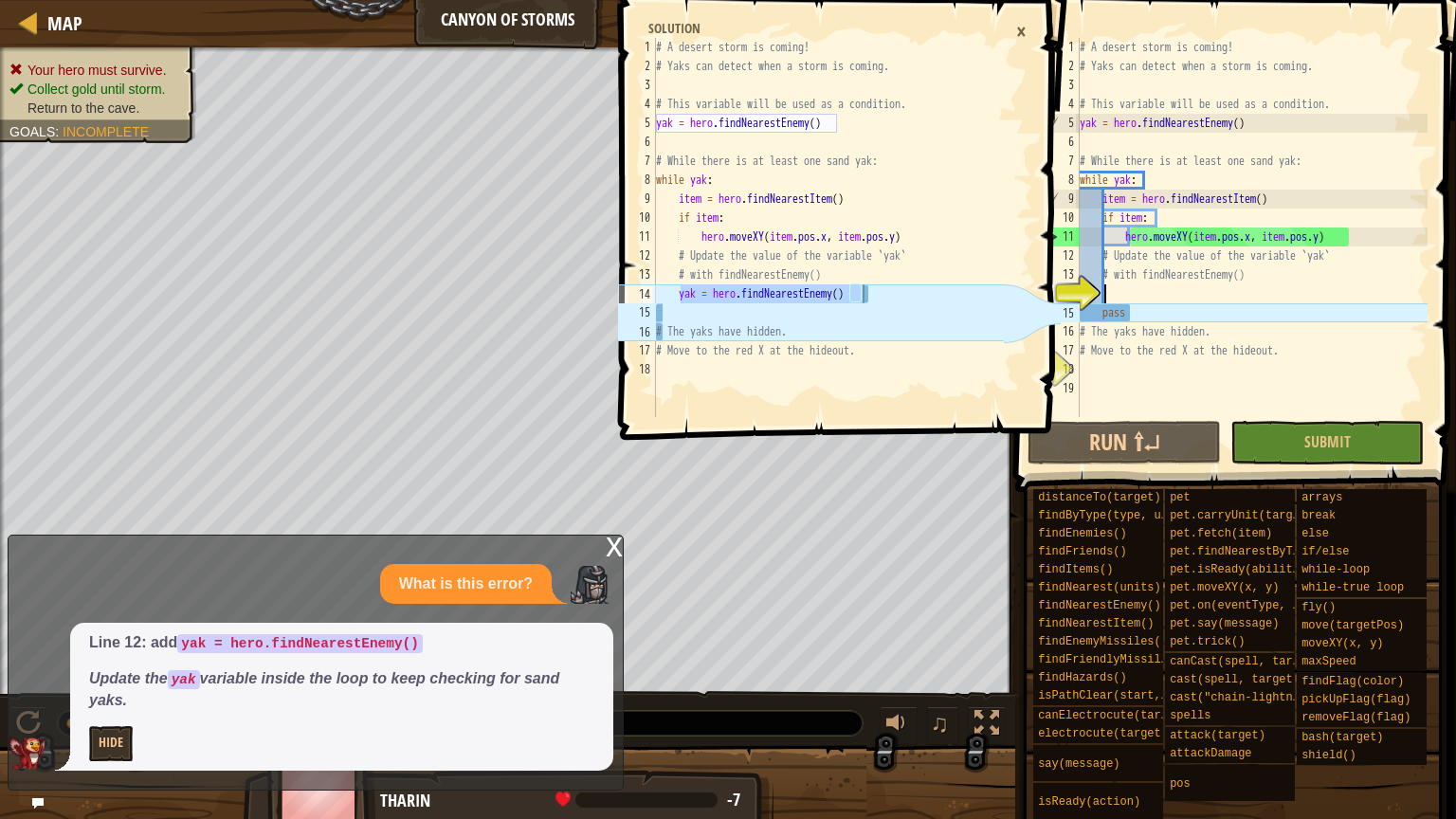 paste on "yak = hero.findNearestEnemy()" 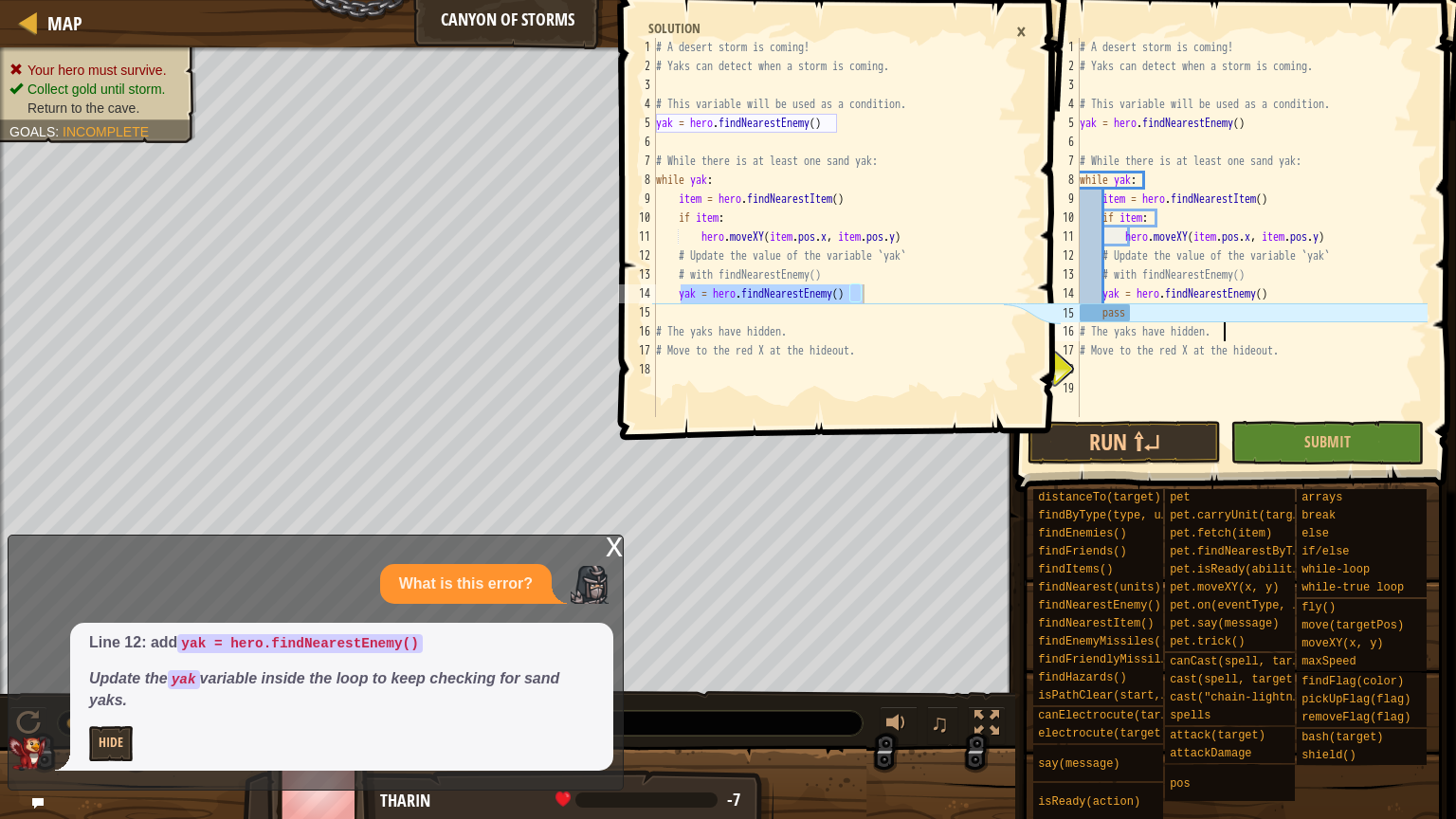 type on "# Move to the red X at the hideout." 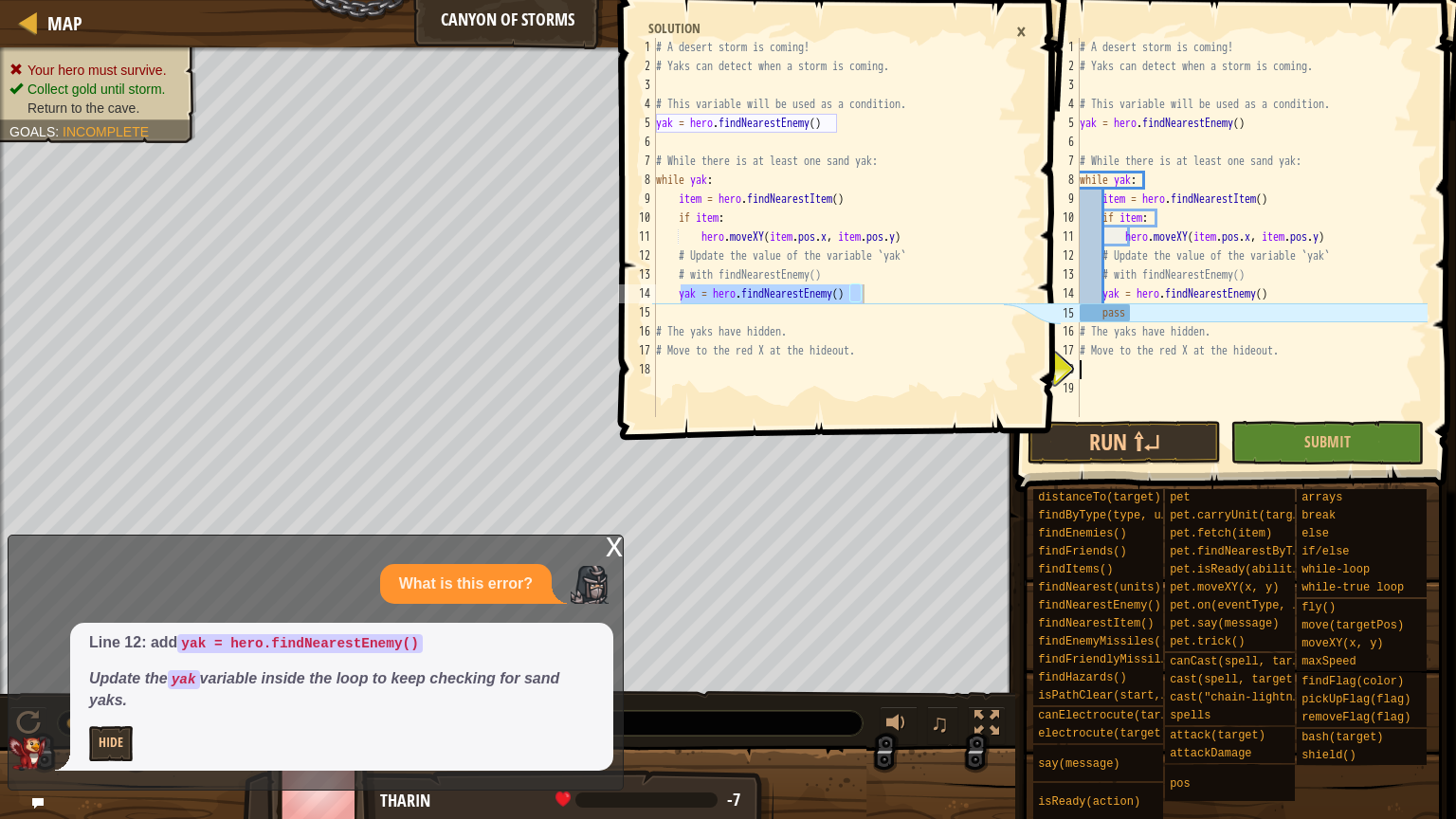type on "h" 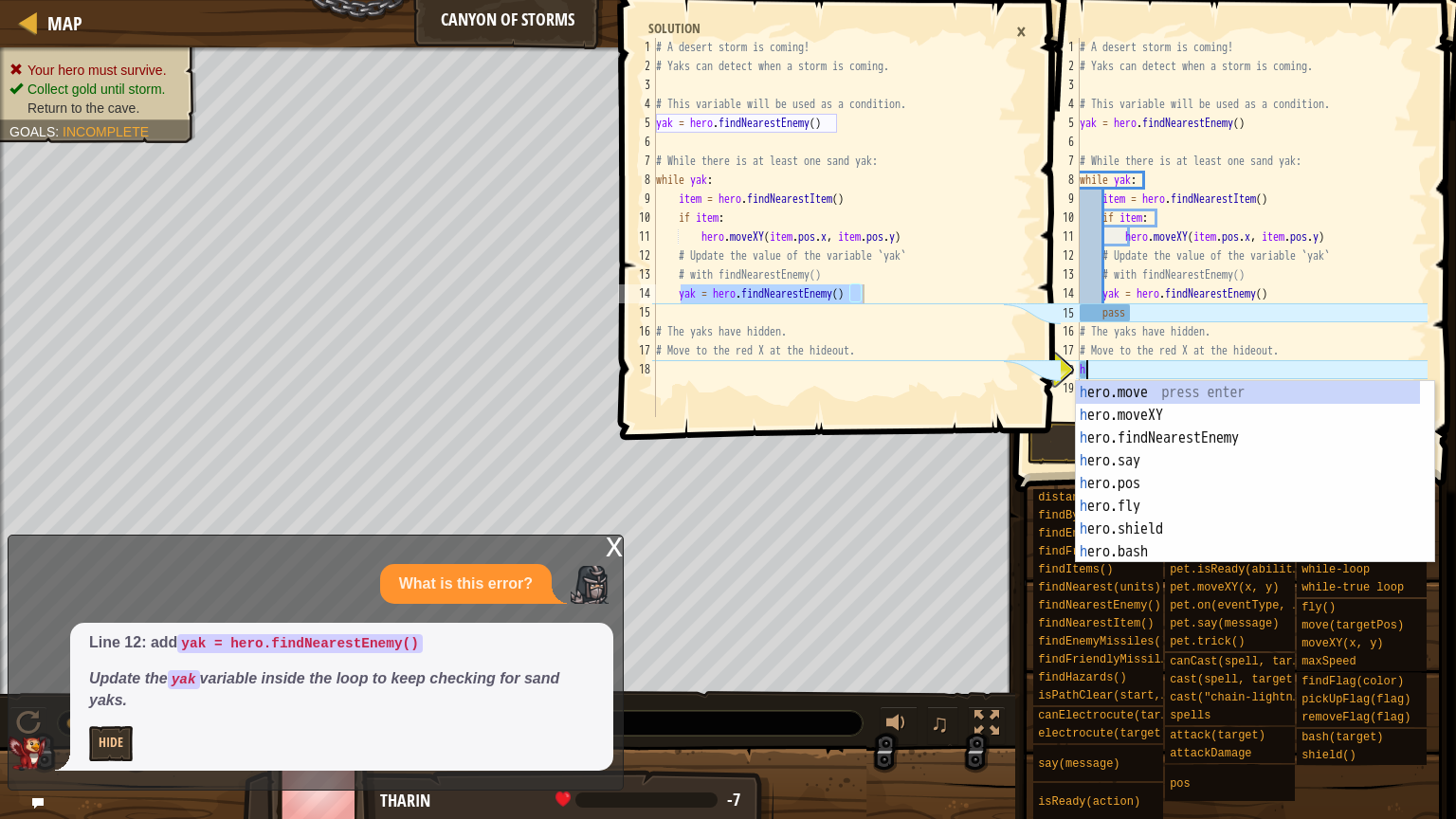 scroll, scrollTop: 9, scrollLeft: 0, axis: vertical 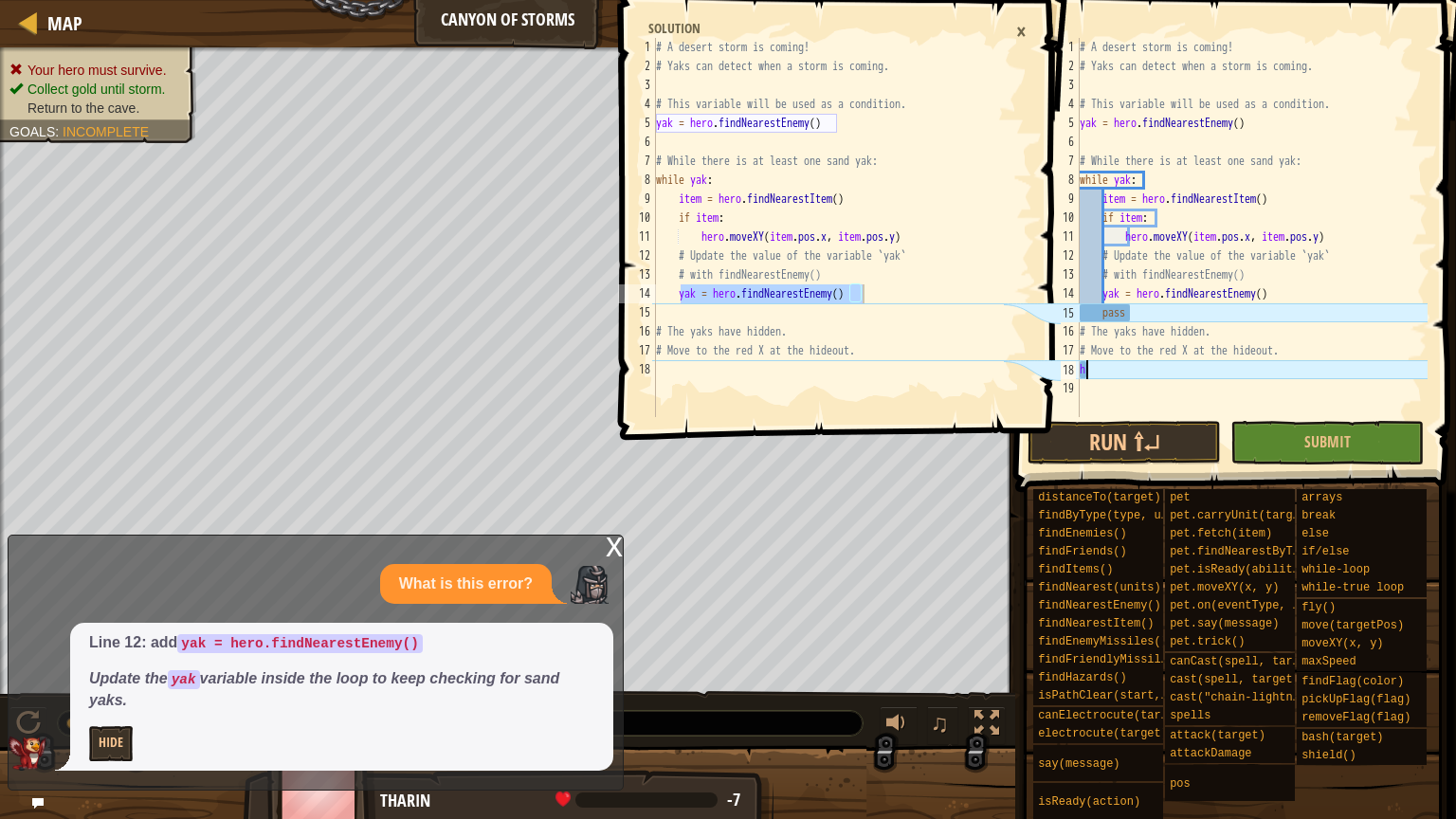 type on "ho" 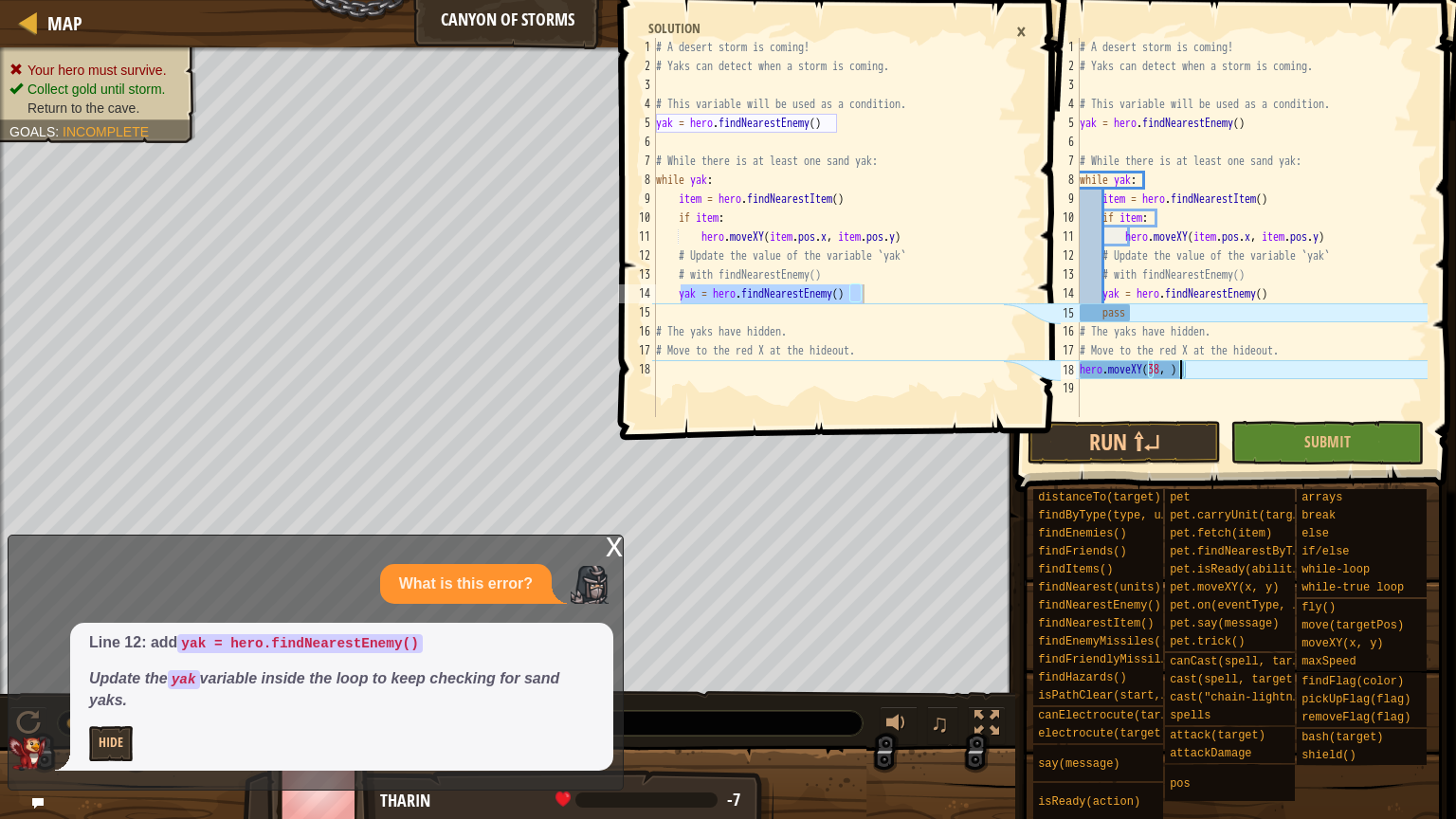 scroll, scrollTop: 9, scrollLeft: 8, axis: both 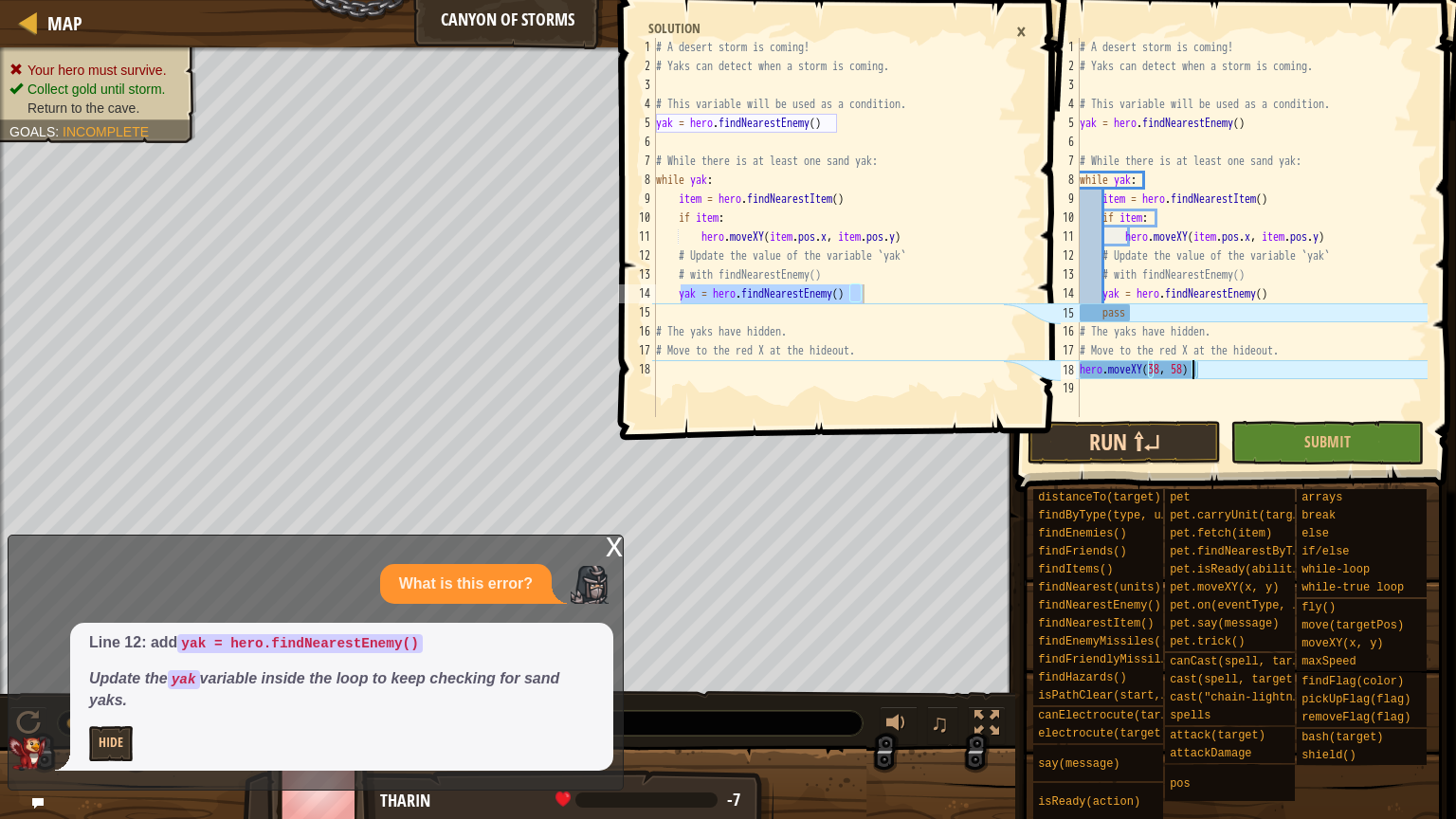 type on "hero.moveXY(38, 58)" 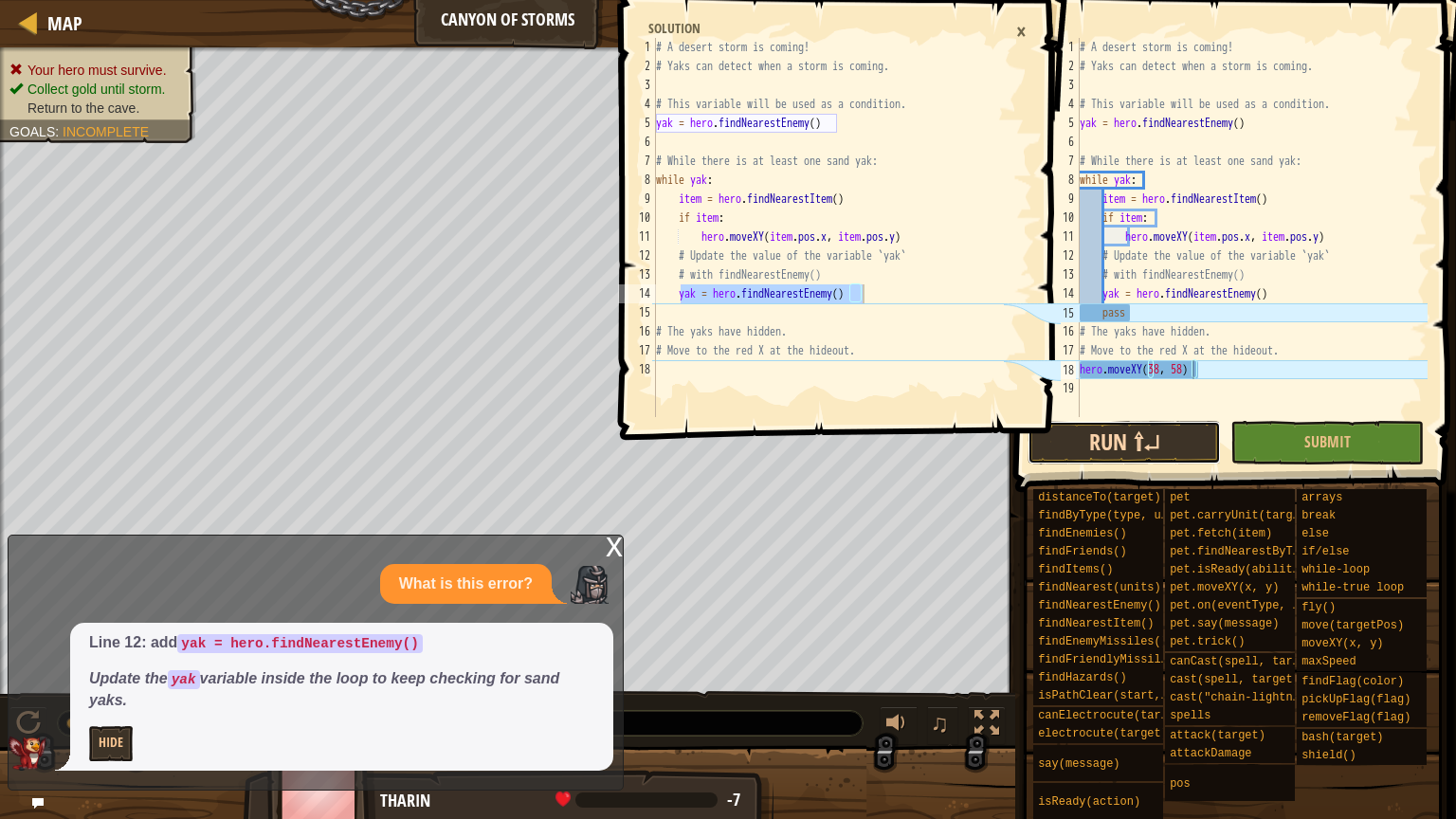click on "Run ⇧↵" at bounding box center [1124, 443] 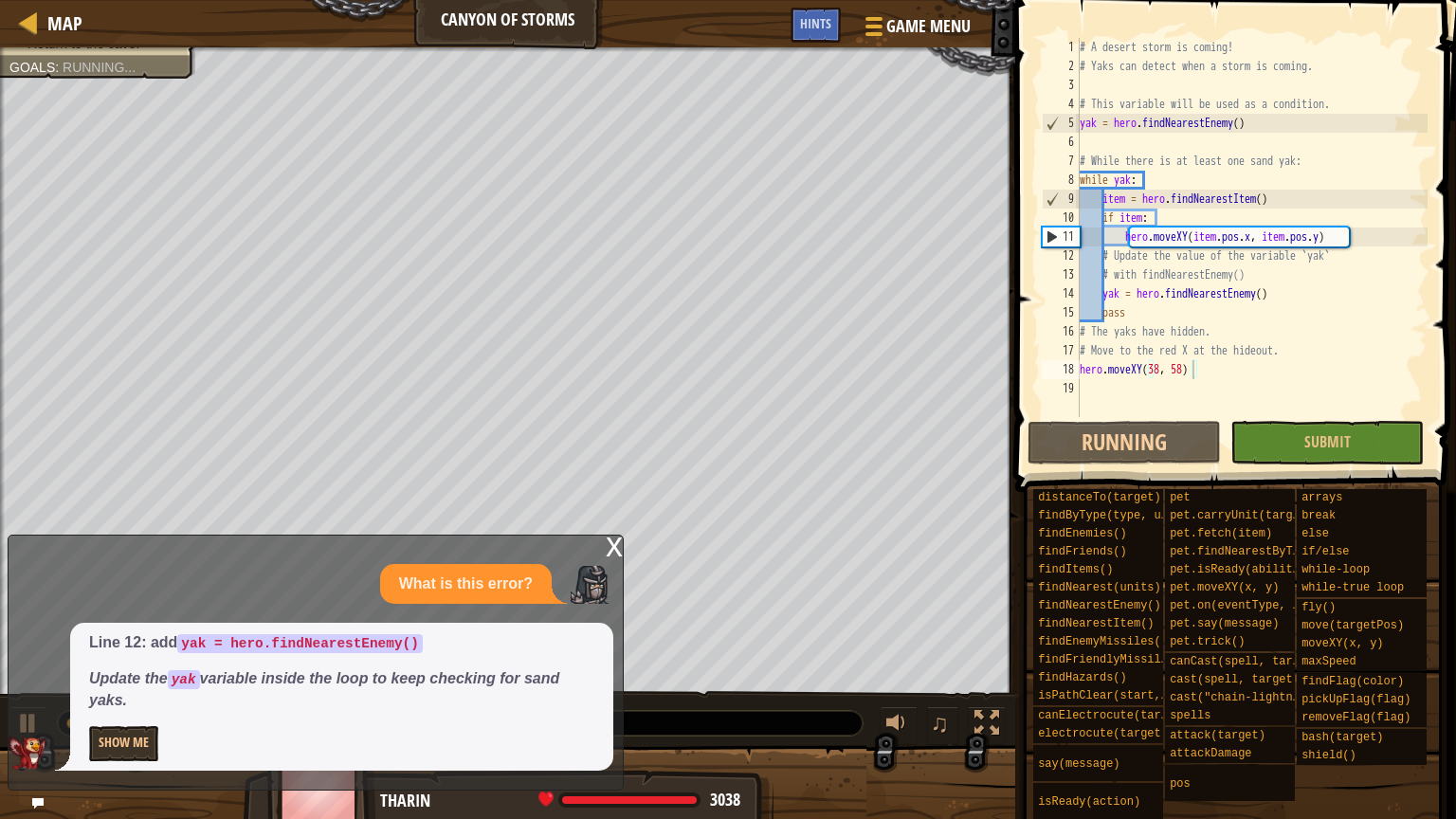 click on "x" at bounding box center (614, 545) 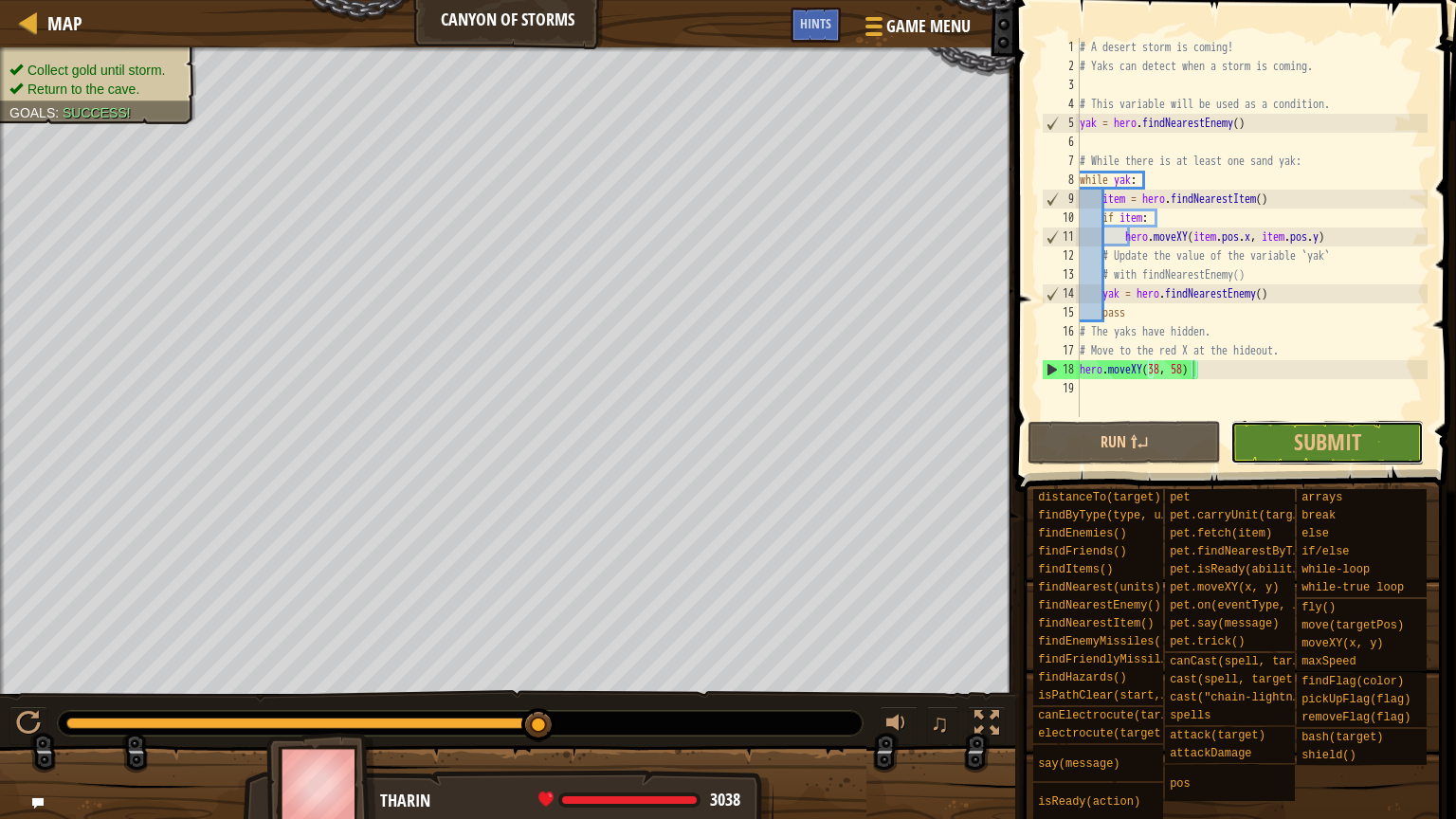 drag, startPoint x: 1303, startPoint y: 440, endPoint x: 1285, endPoint y: 440, distance: 18 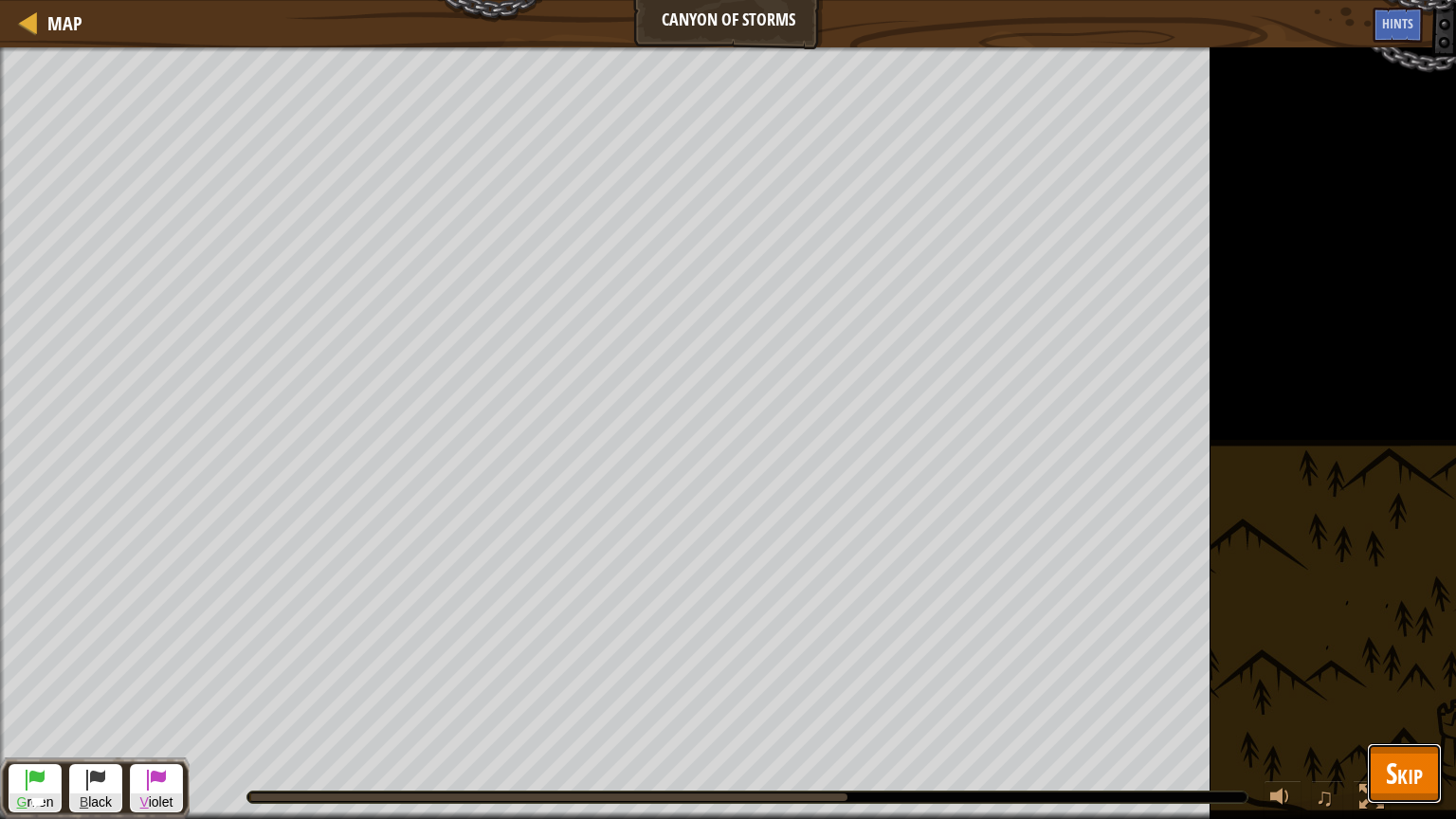 click on "Skip" at bounding box center (1404, 774) 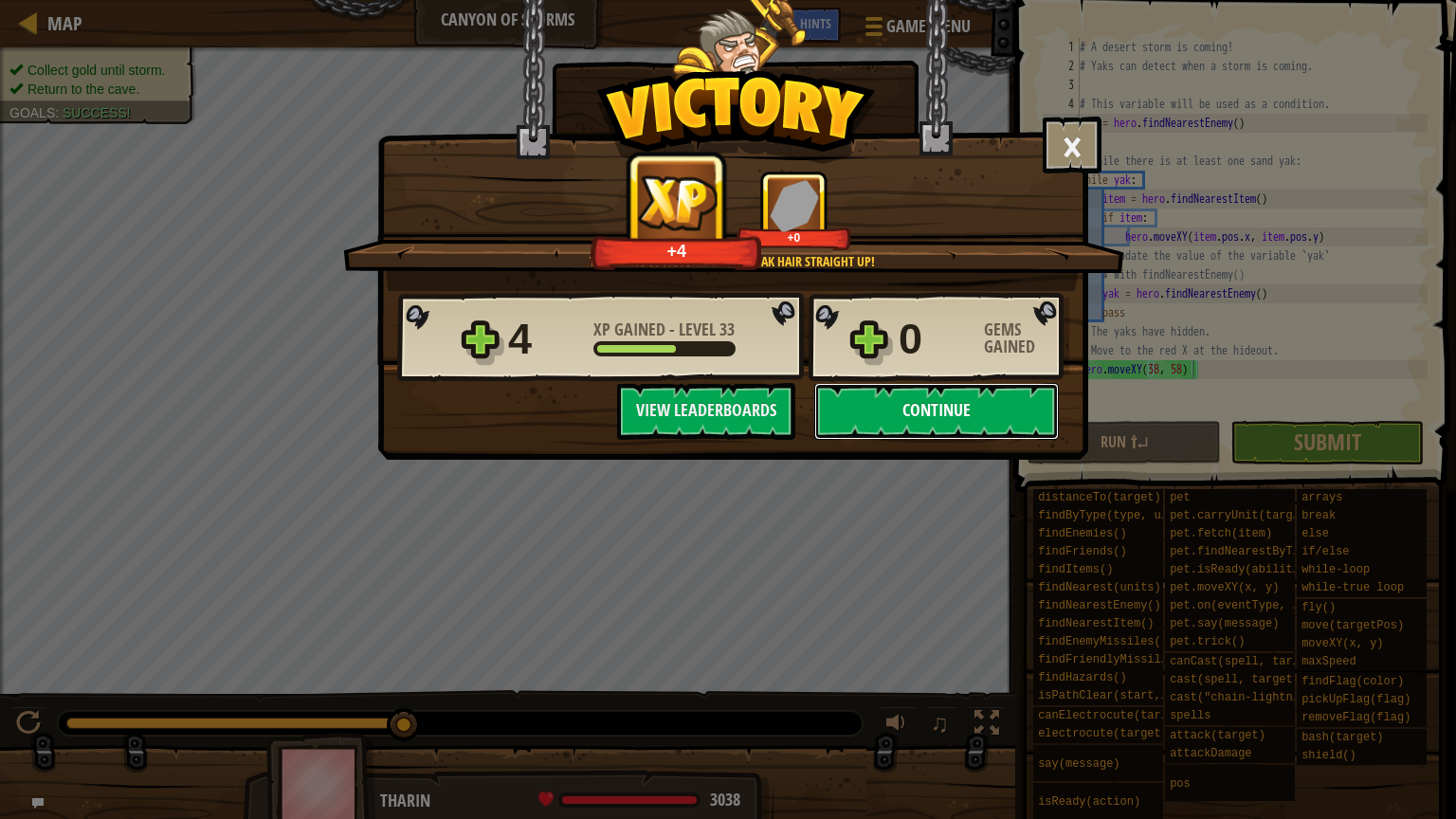 drag, startPoint x: 944, startPoint y: 417, endPoint x: 936, endPoint y: 406, distance: 14 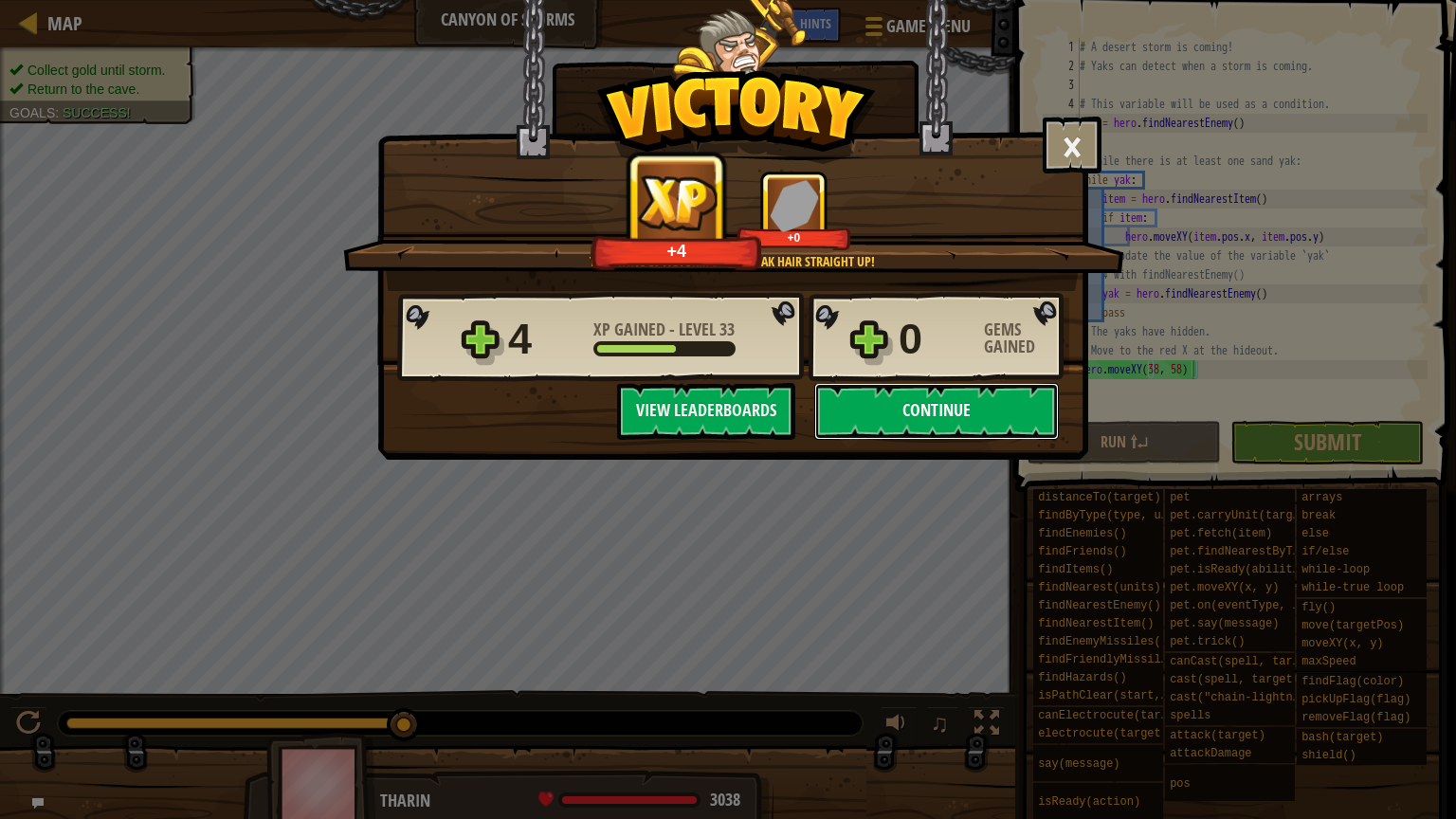 click on "Continue" at bounding box center [937, 411] 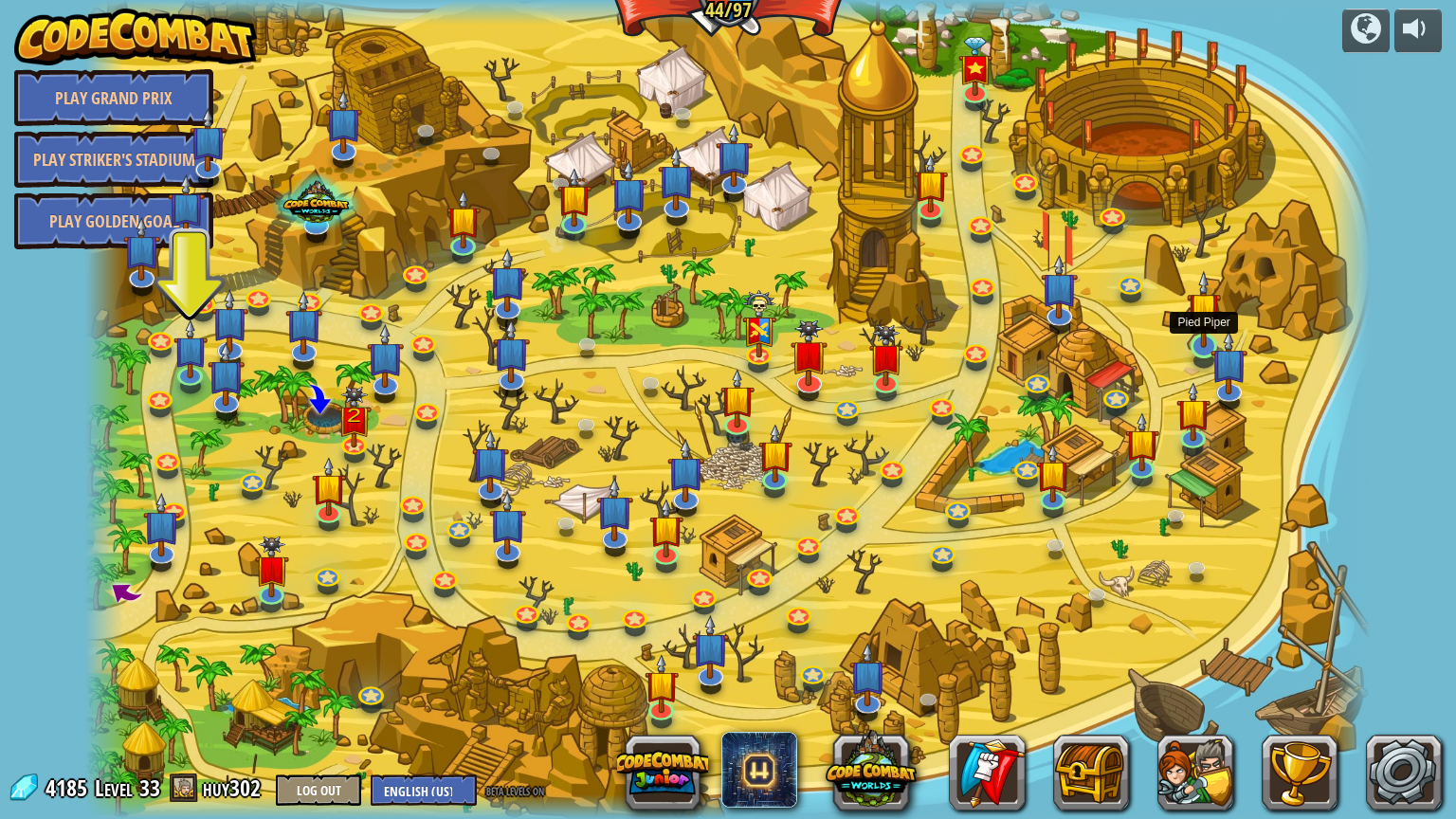 click at bounding box center (1204, 309) 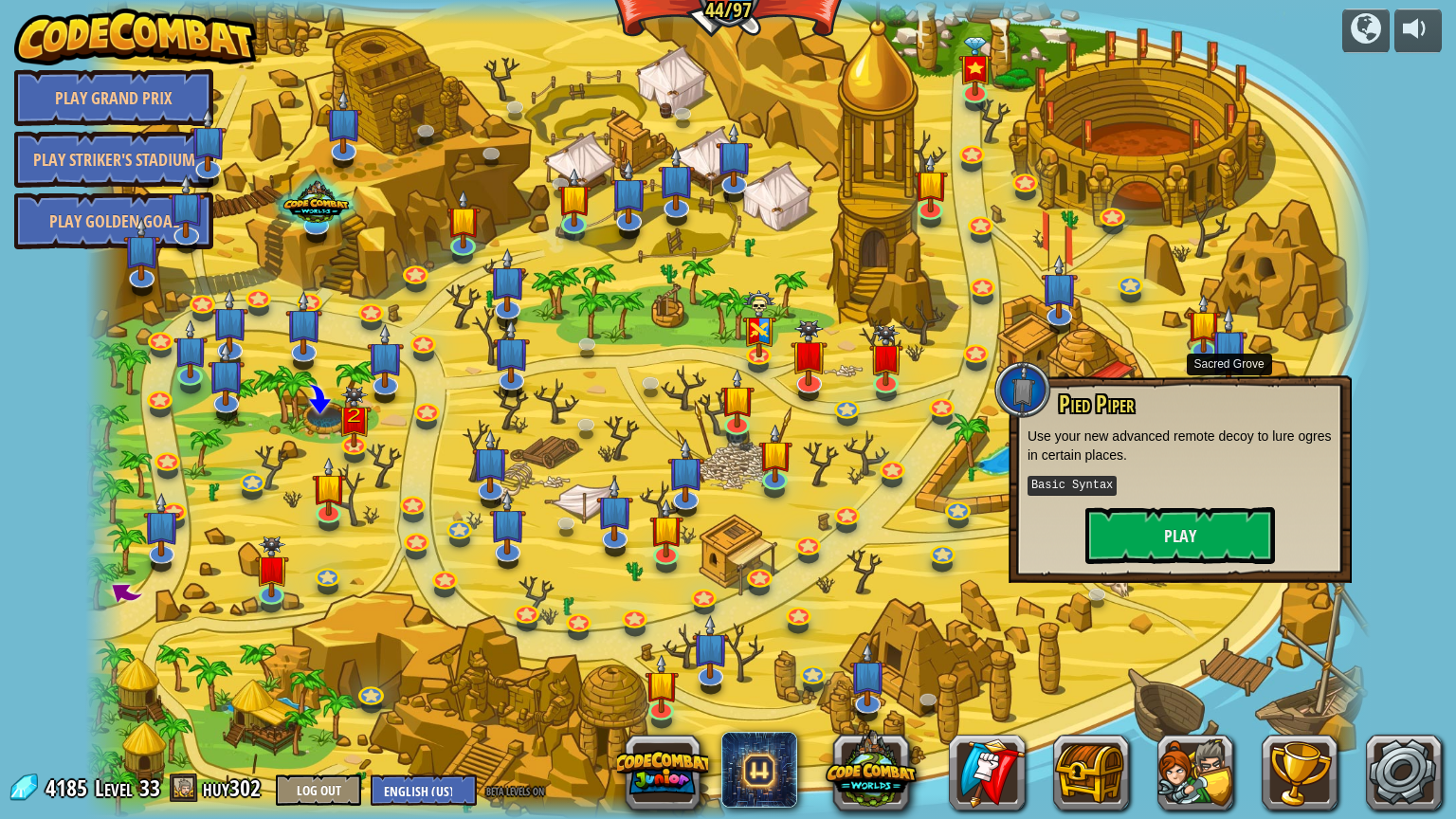click at bounding box center [1228, 348] 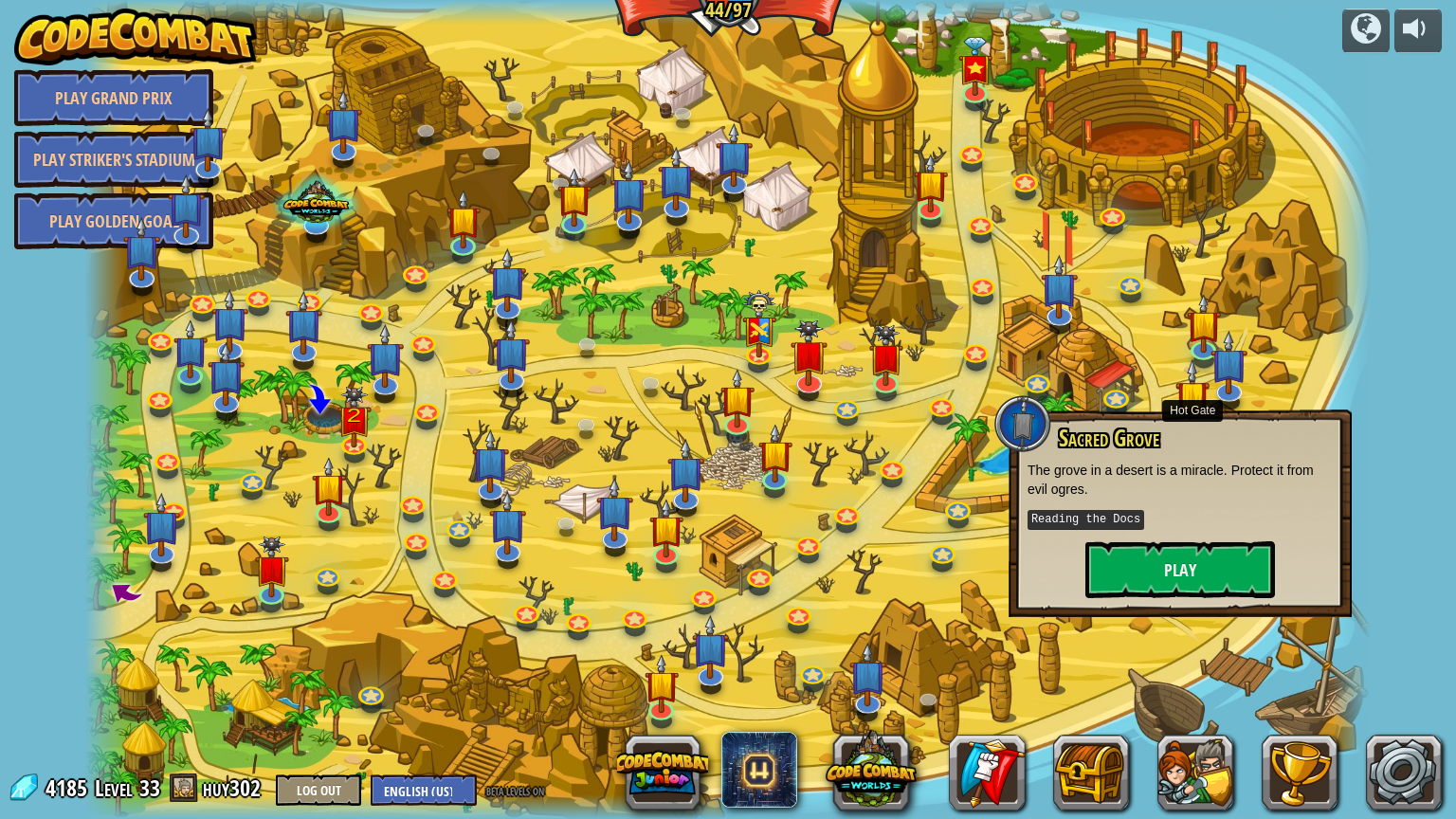 click at bounding box center [1192, 397] 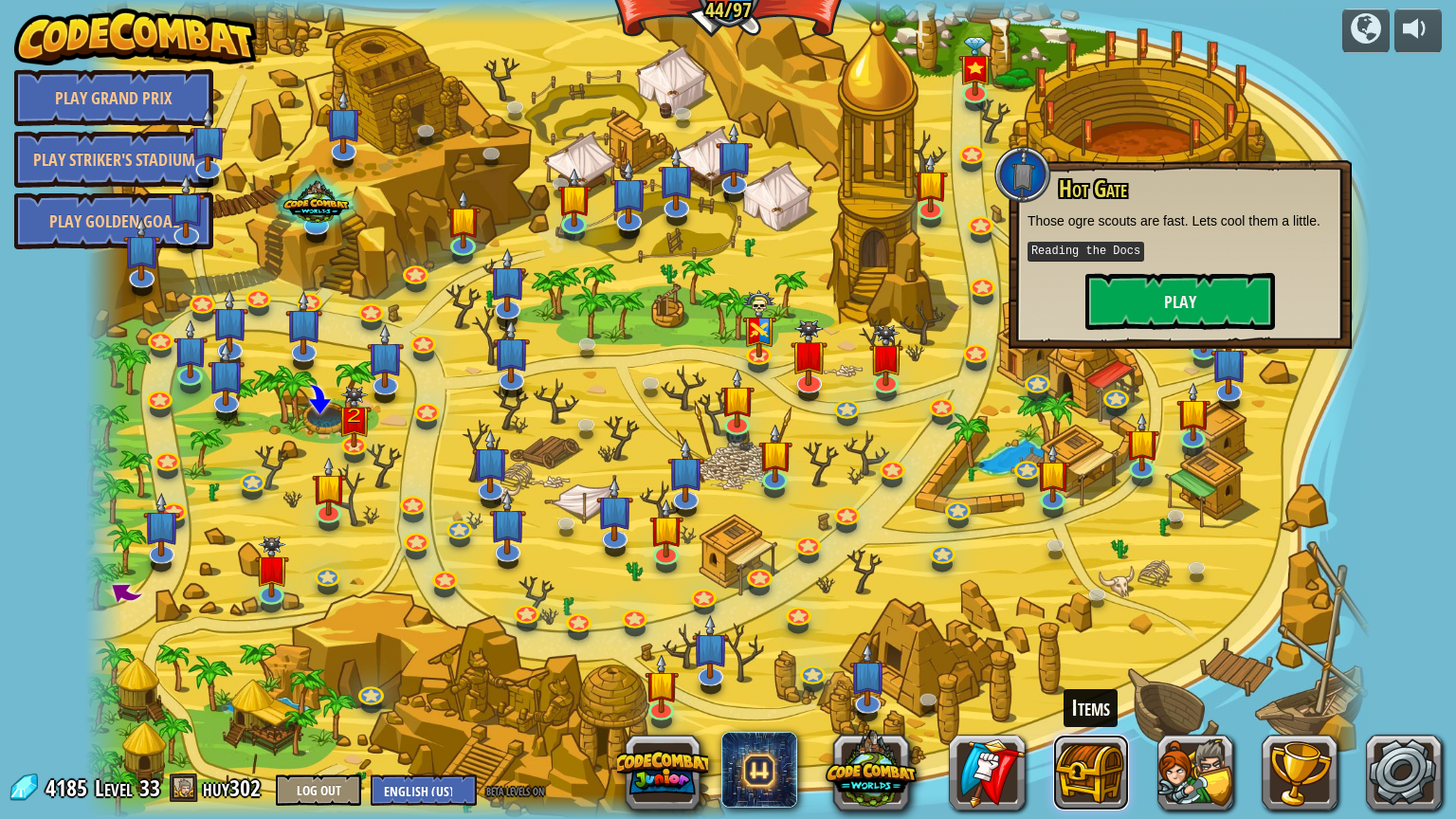 click at bounding box center (1091, 773) 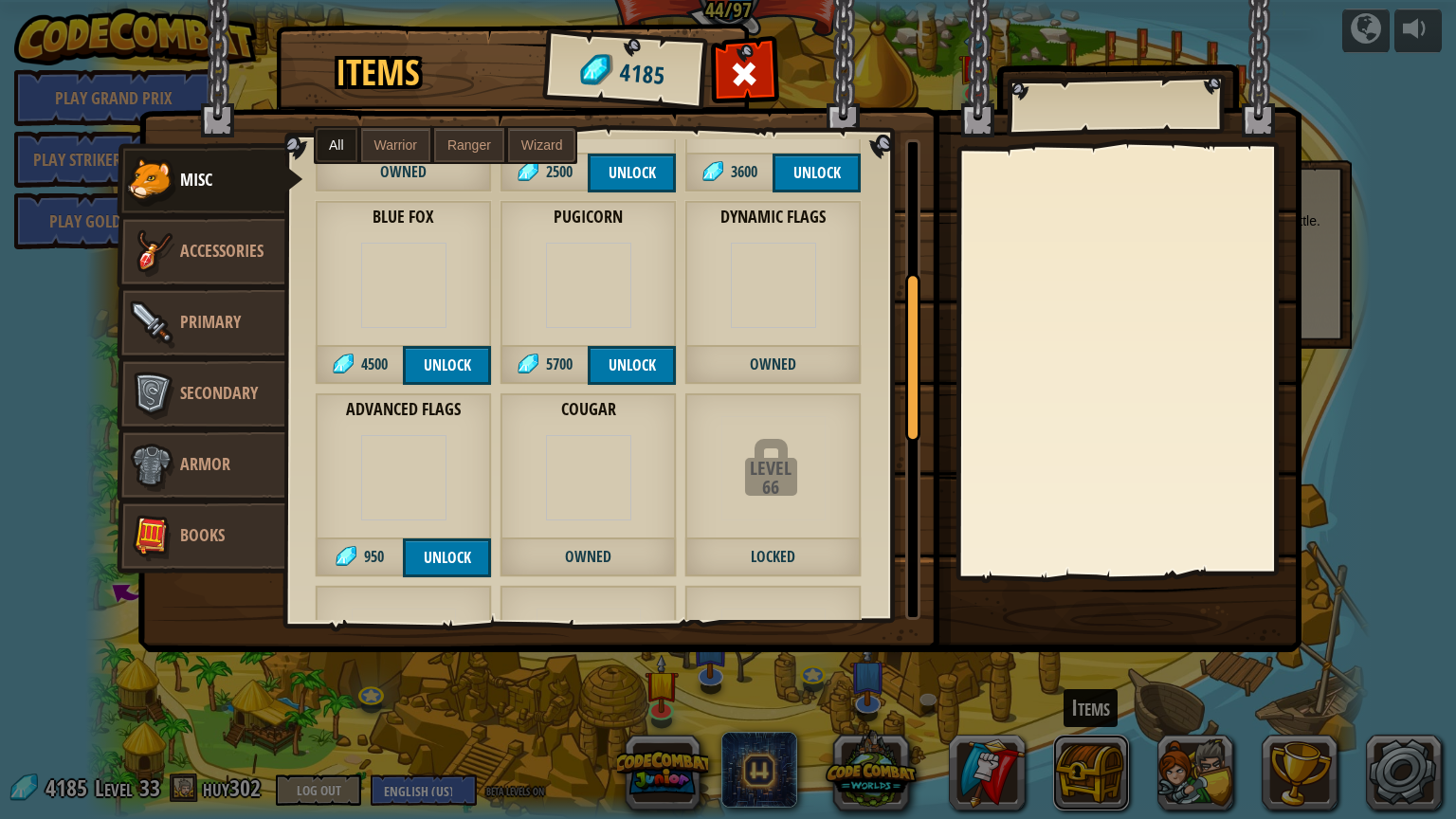 scroll, scrollTop: 379, scrollLeft: 0, axis: vertical 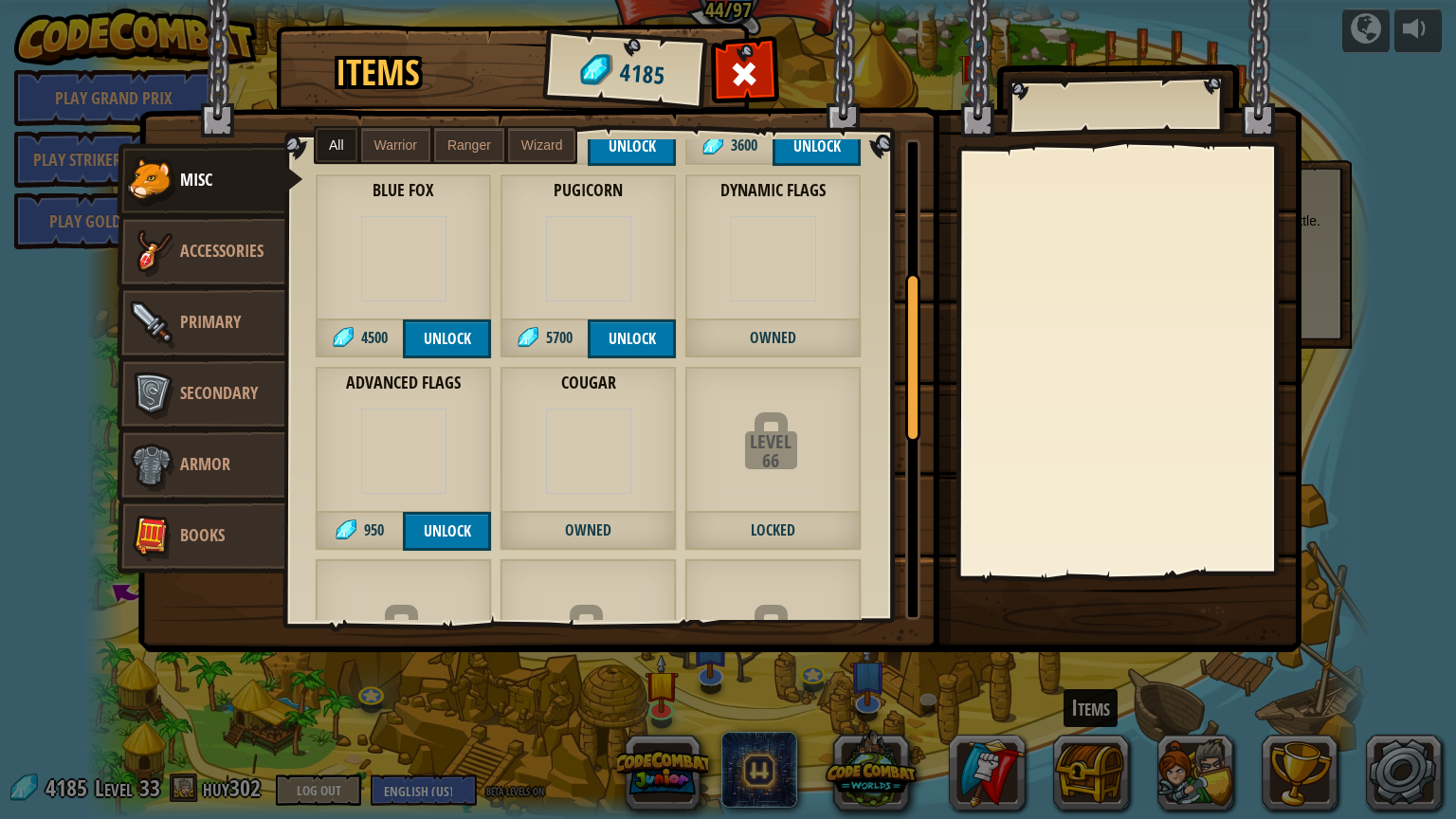 click at bounding box center [404, 451] 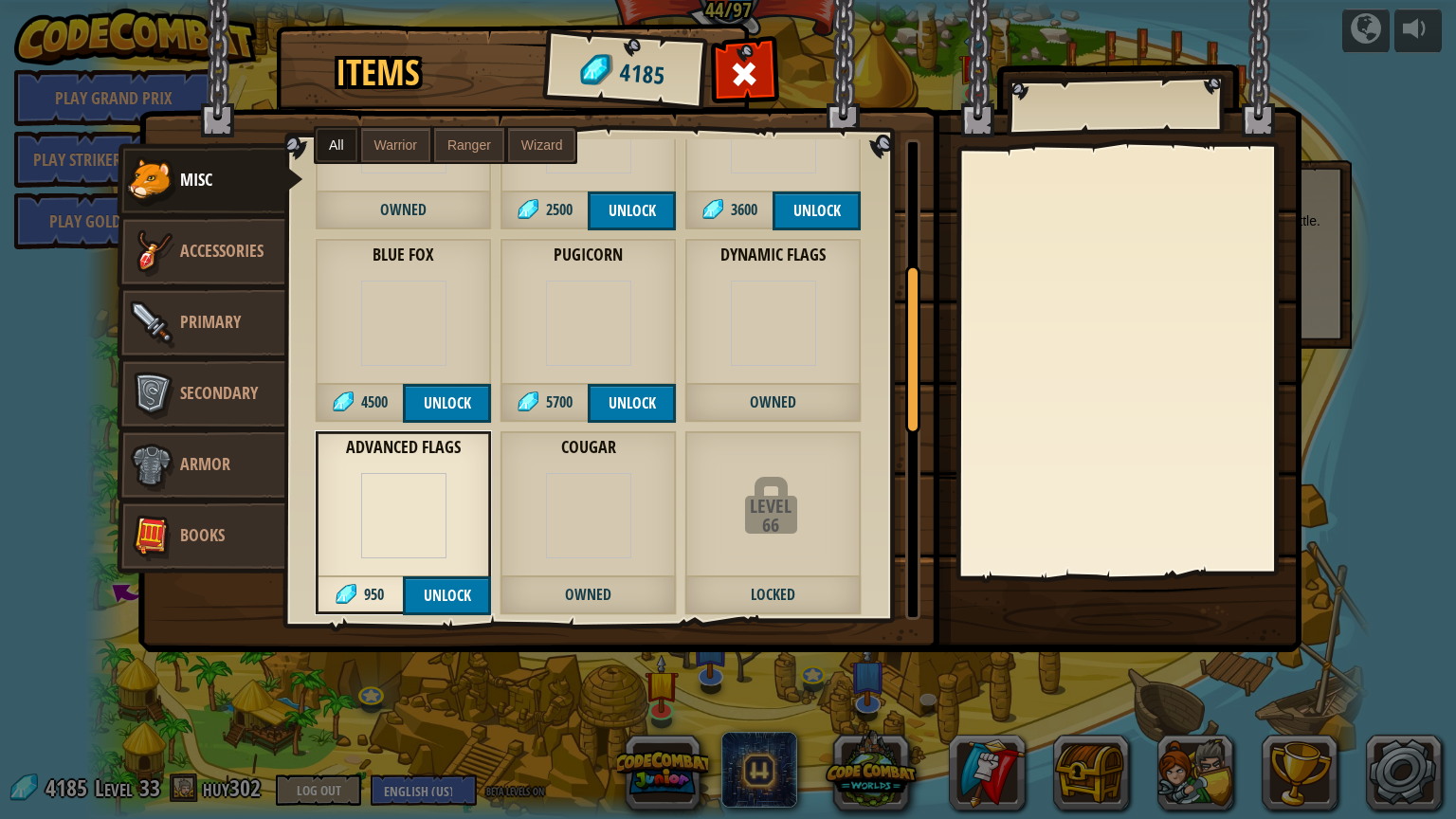 scroll, scrollTop: 284, scrollLeft: 0, axis: vertical 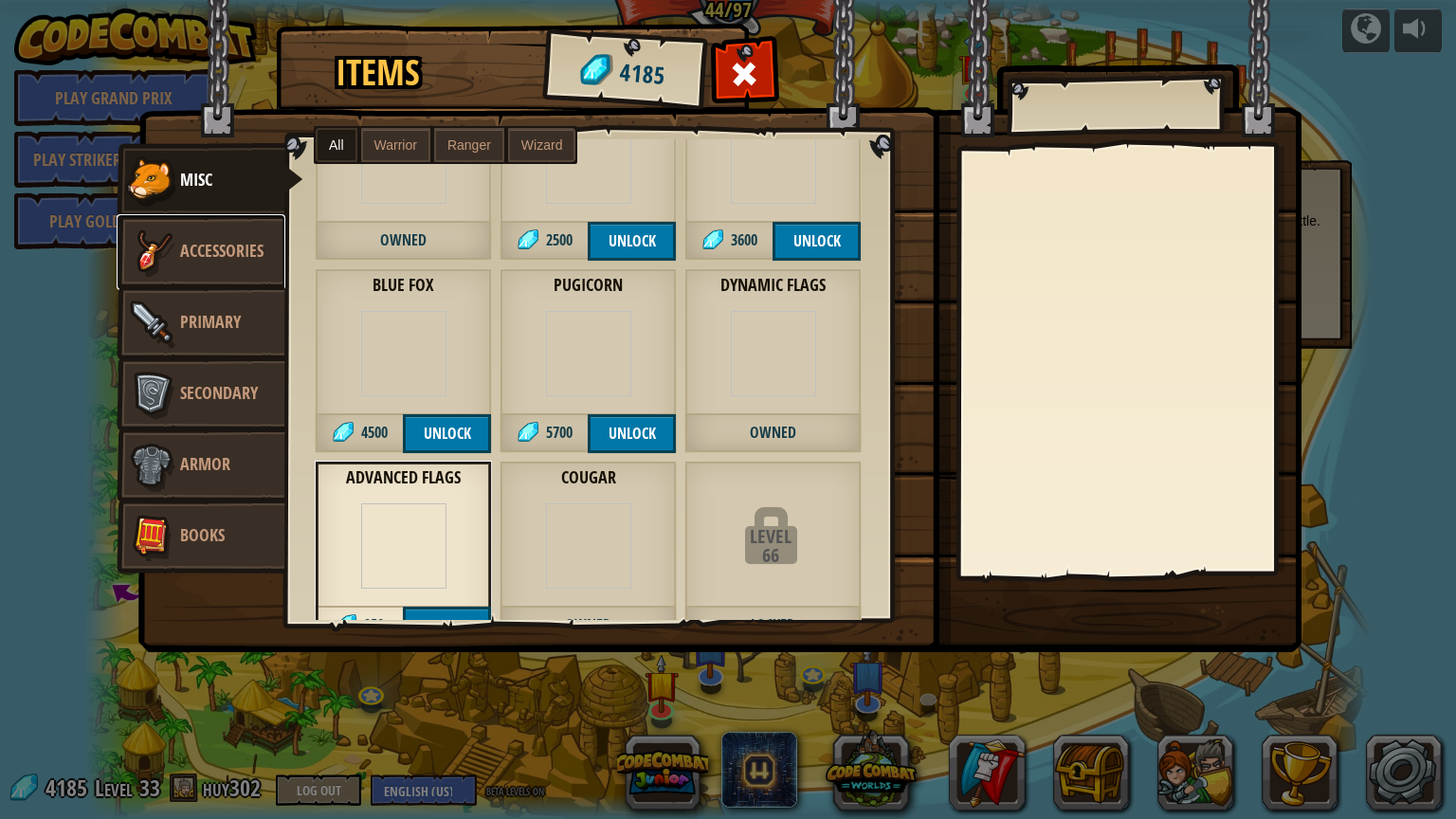 click at bounding box center [152, 252] 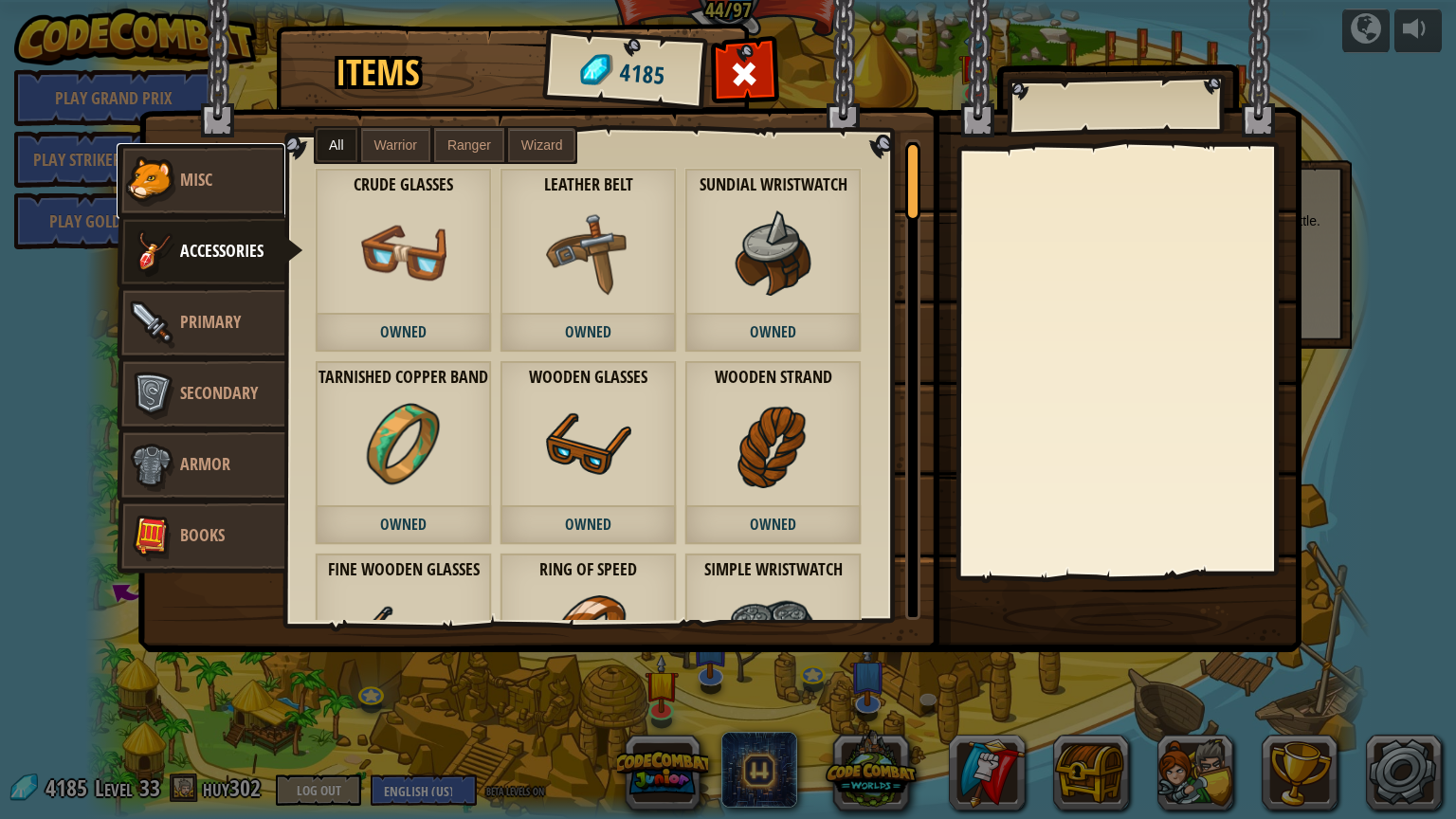 click on "Misc" at bounding box center (196, 179) 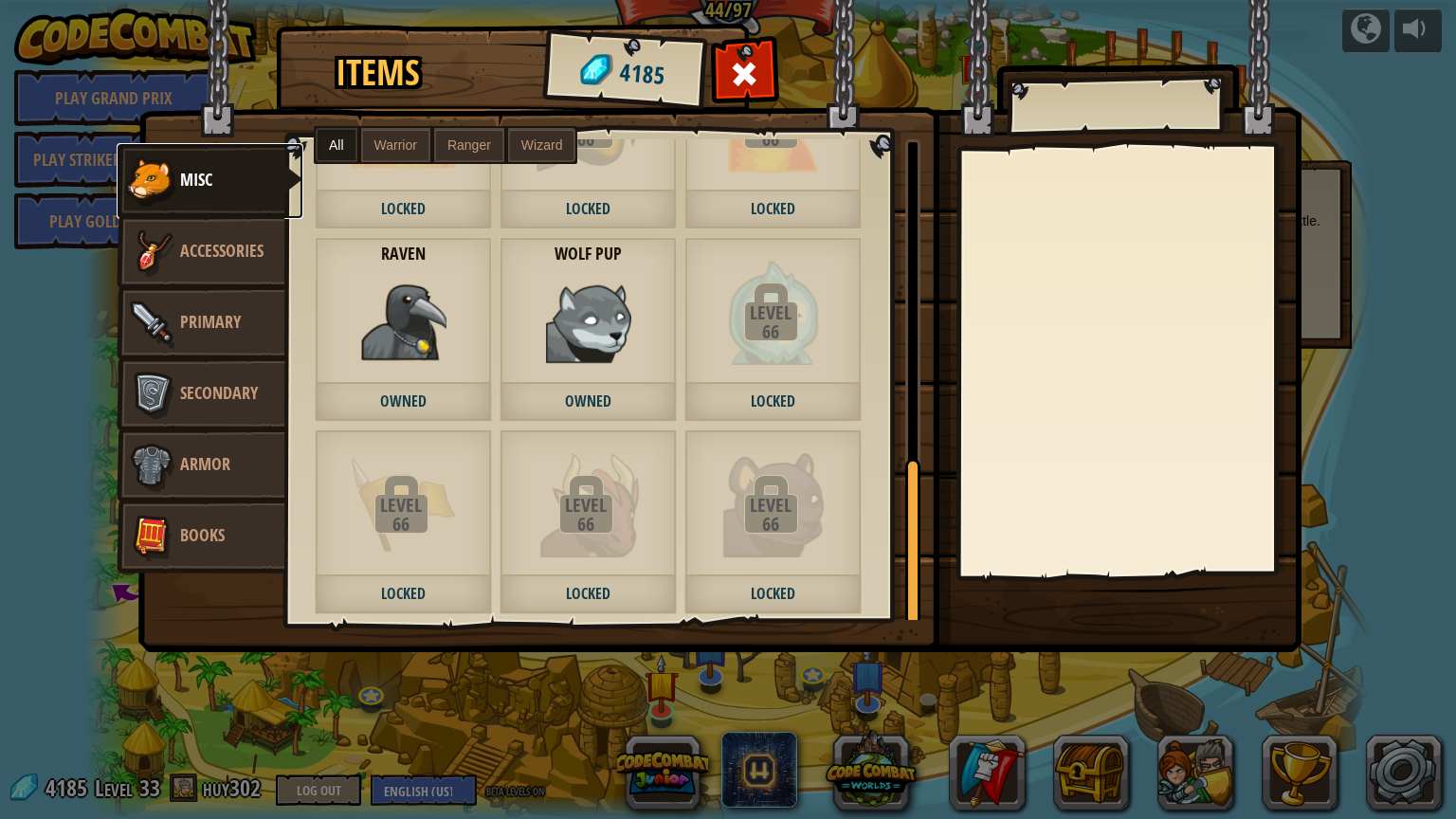scroll, scrollTop: 915, scrollLeft: 0, axis: vertical 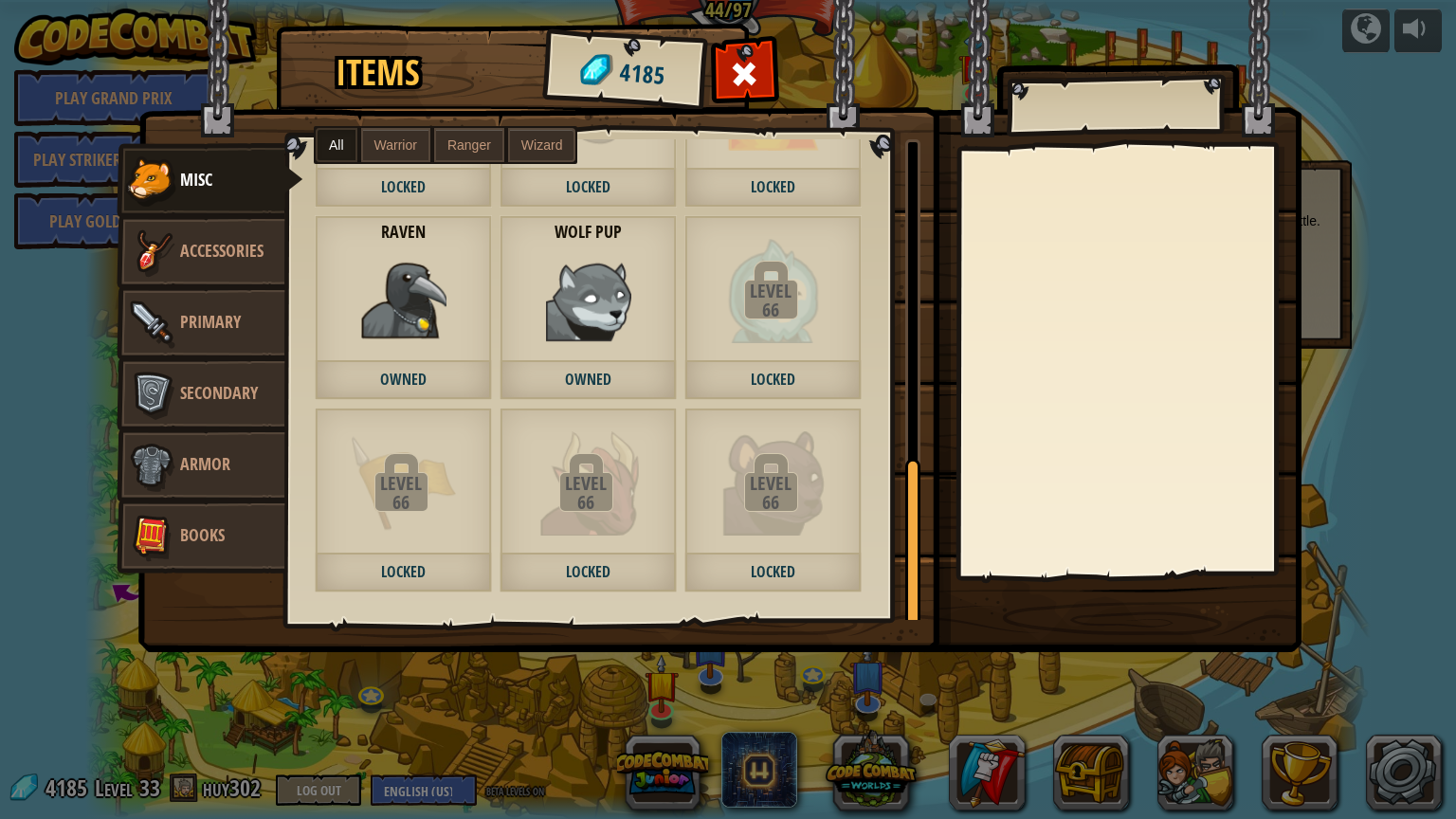 click on "Level 66 Locked" at bounding box center (588, 500) 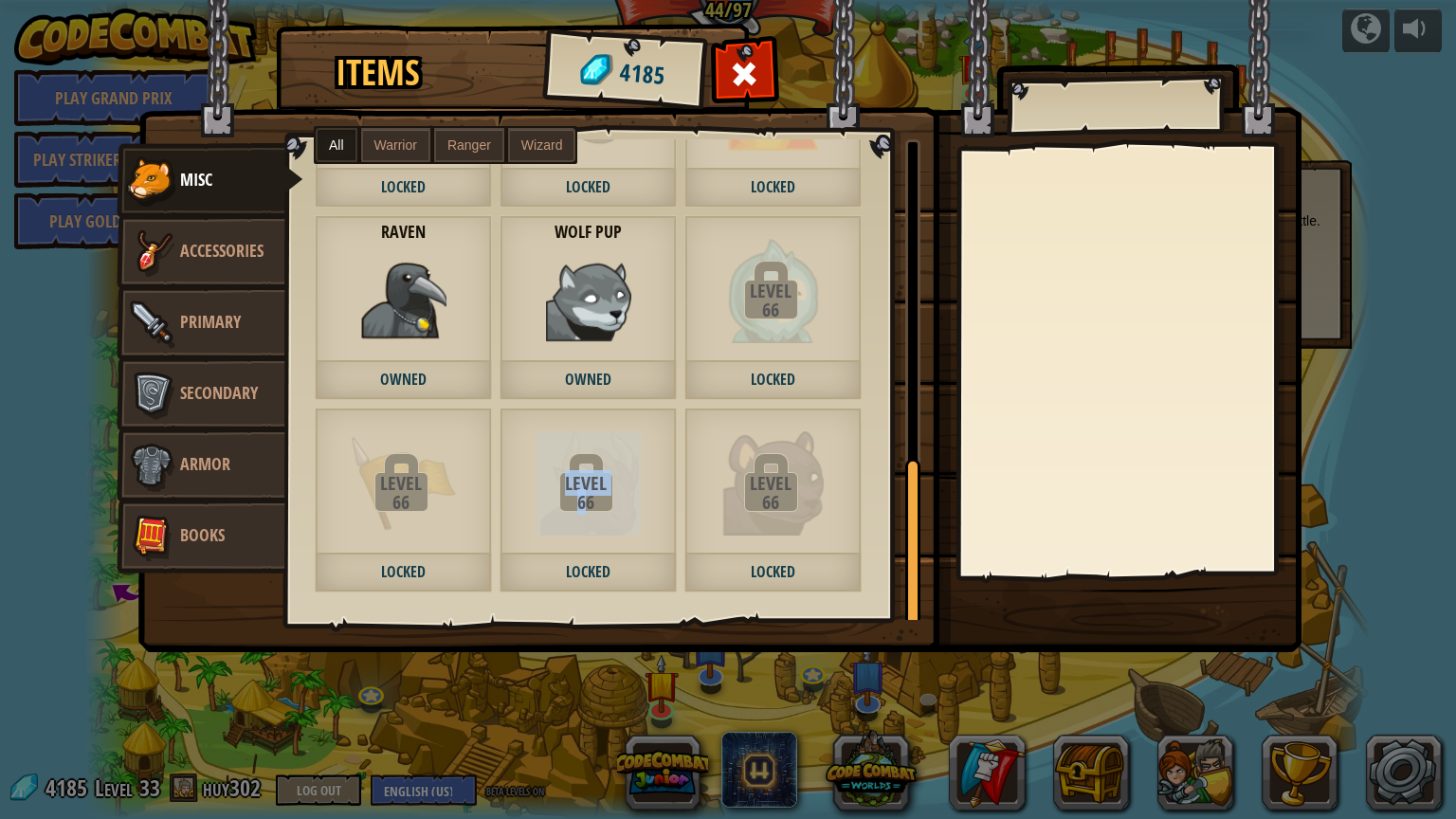 drag, startPoint x: 592, startPoint y: 511, endPoint x: 592, endPoint y: 529, distance: 18 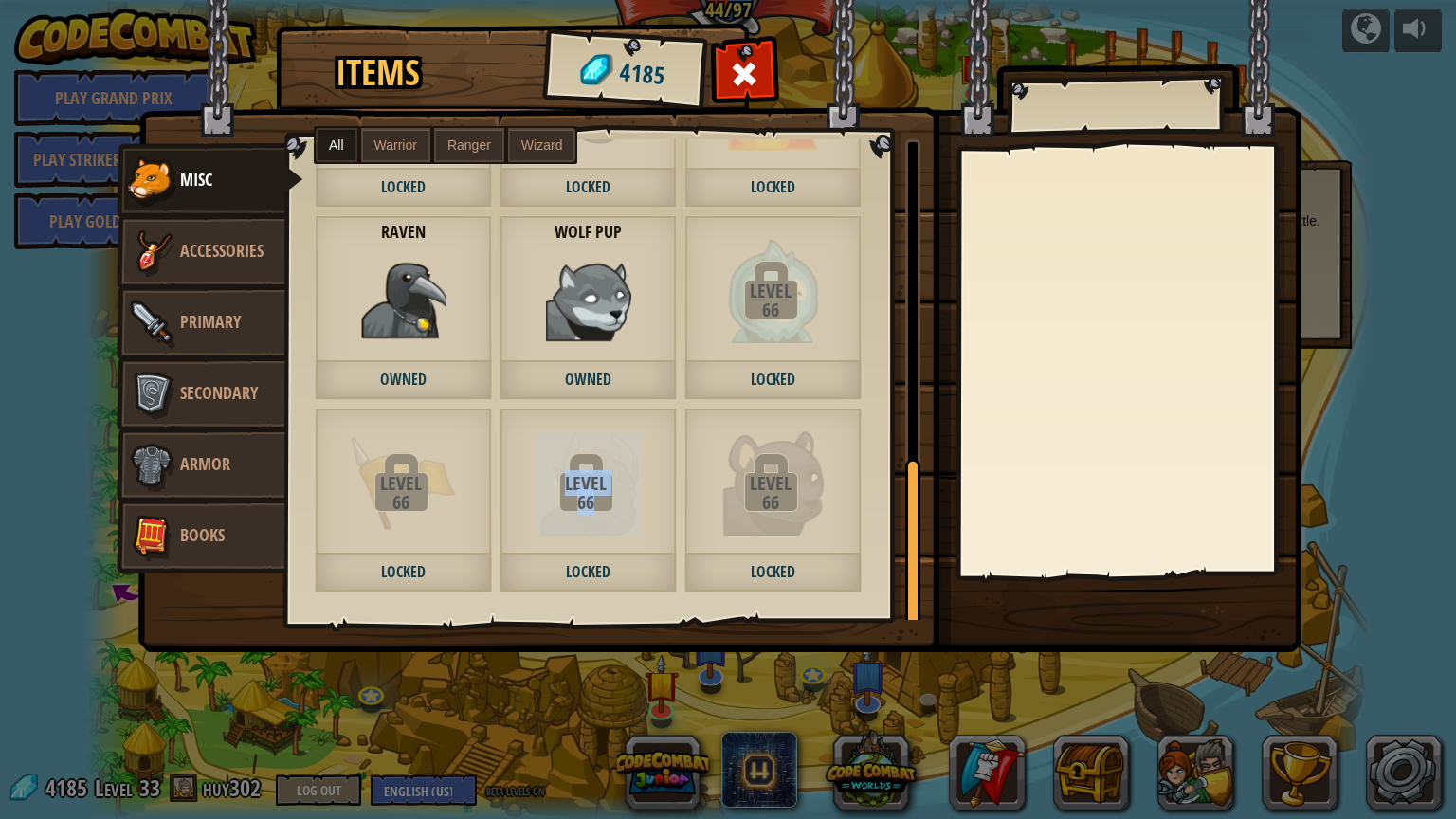 click on "Level 66 Locked" at bounding box center (588, 500) 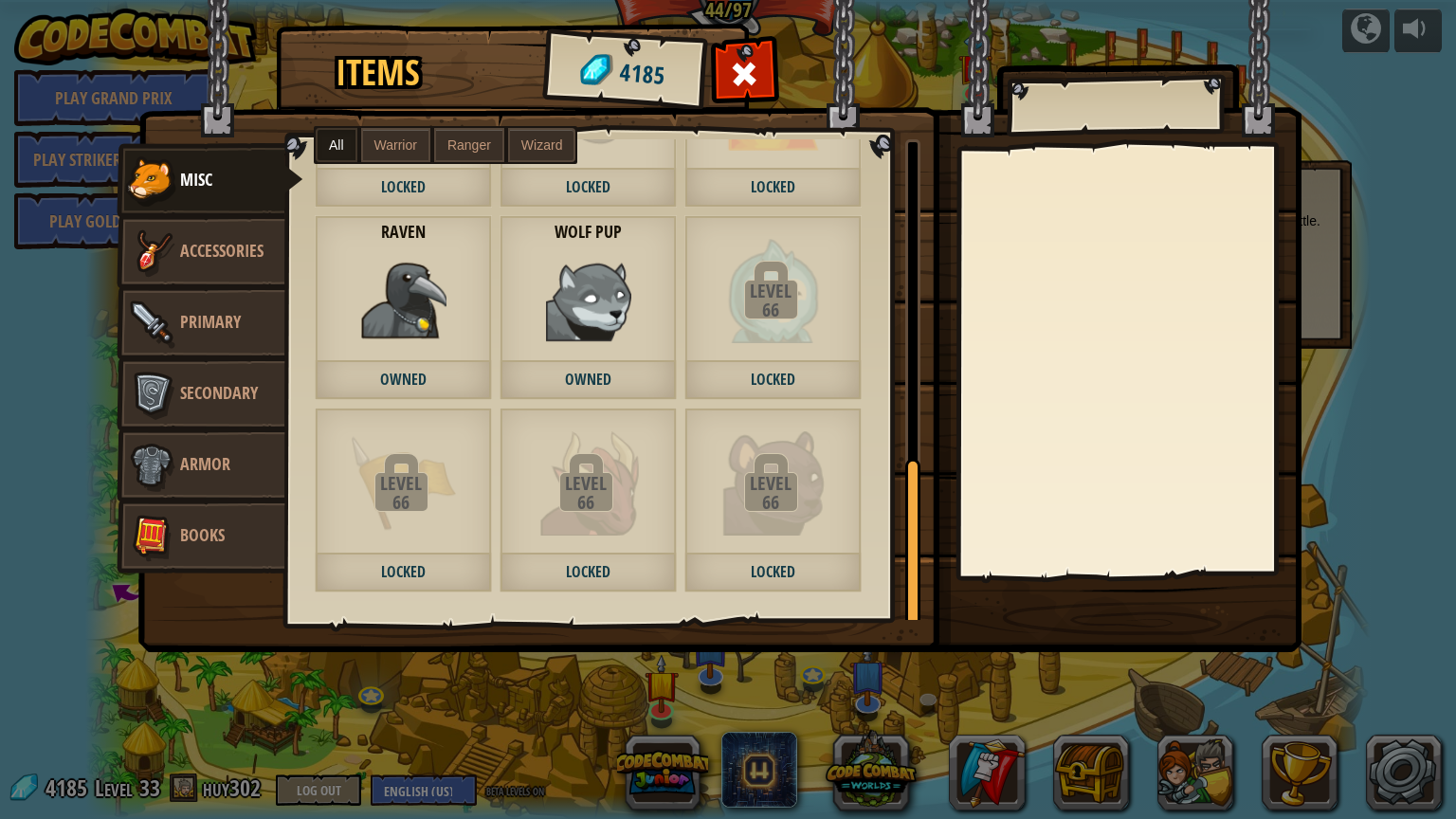 click on "66" at bounding box center [586, 502] 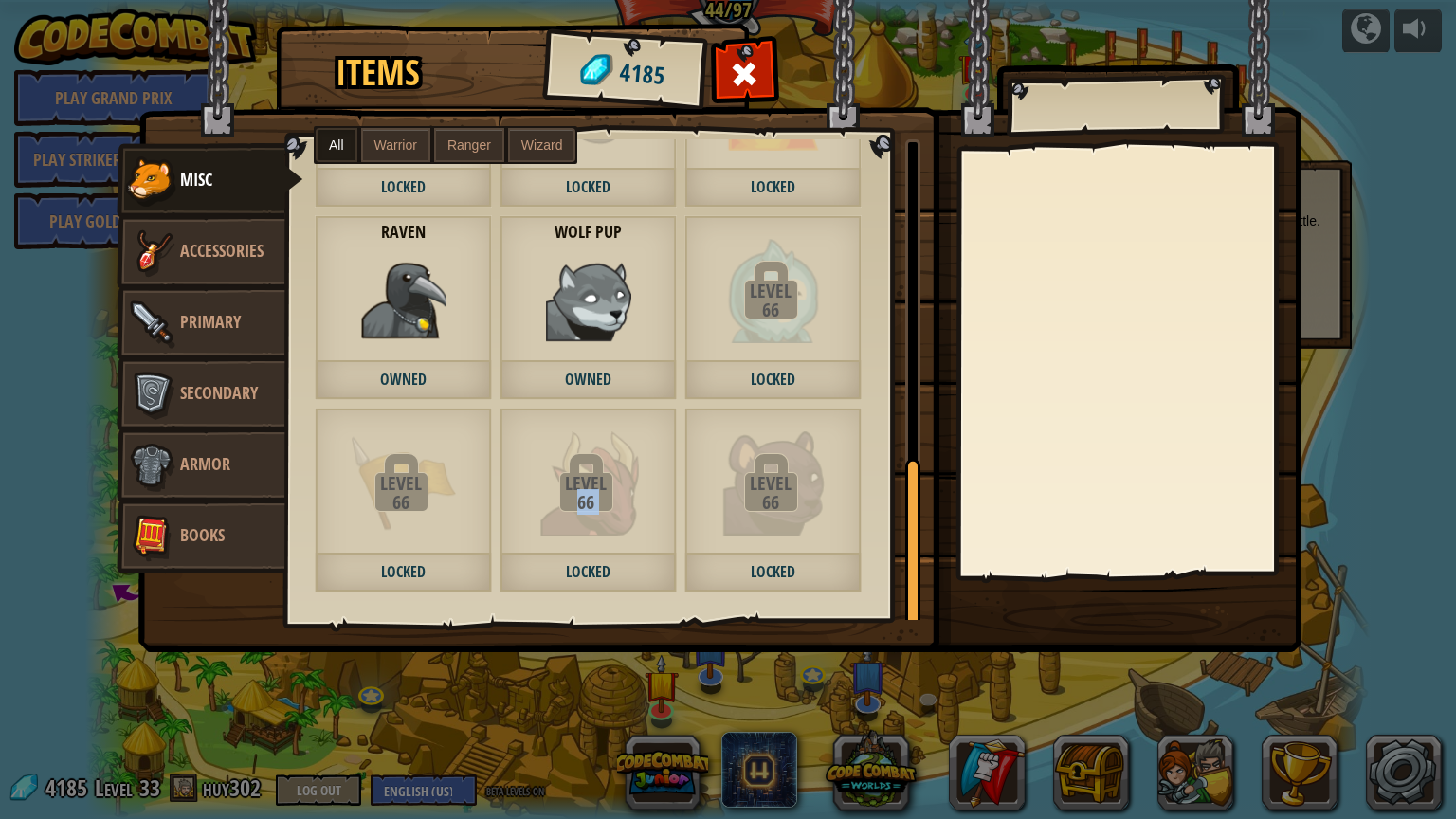 click on "66" at bounding box center [586, 502] 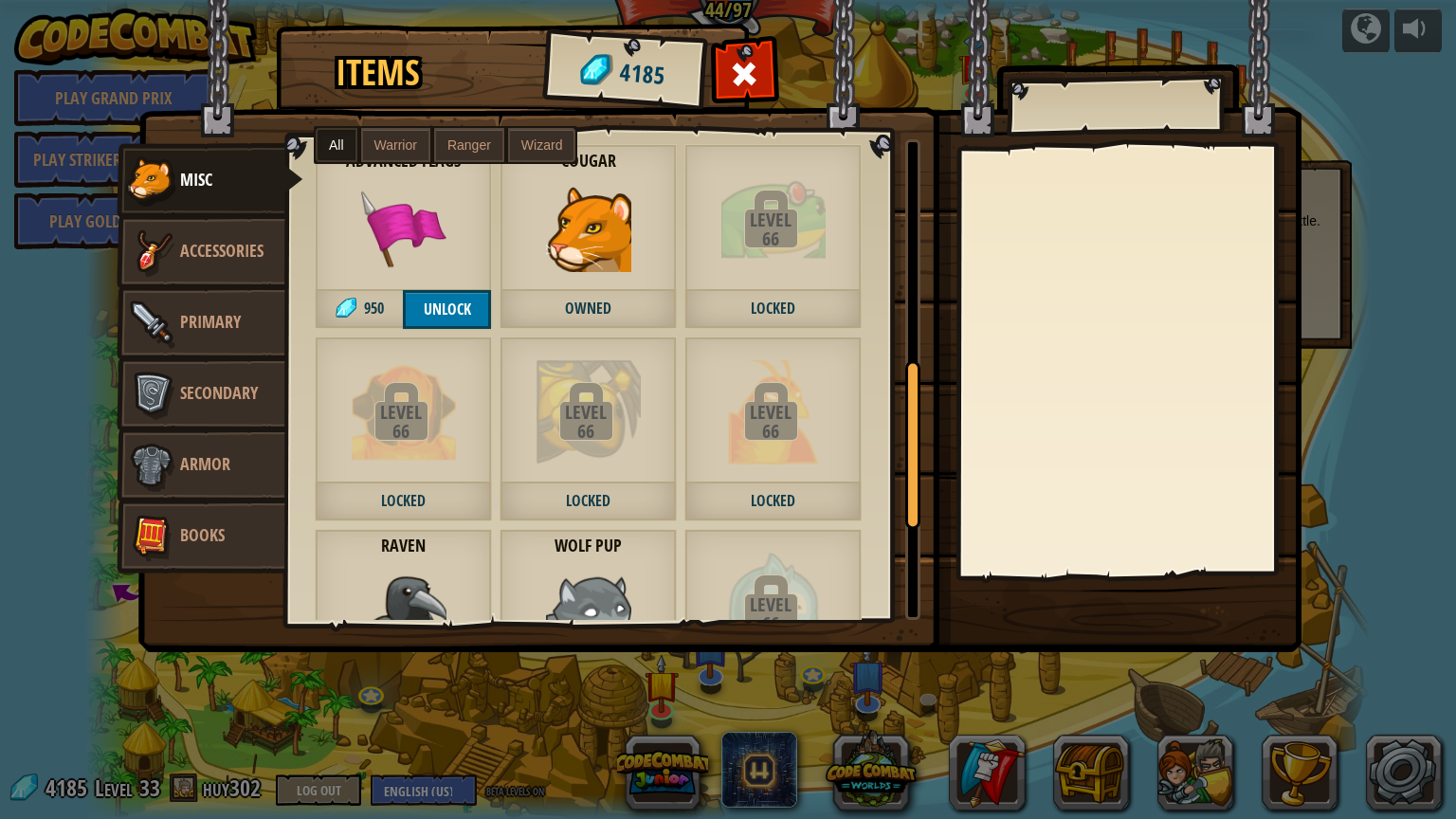 scroll, scrollTop: 631, scrollLeft: 0, axis: vertical 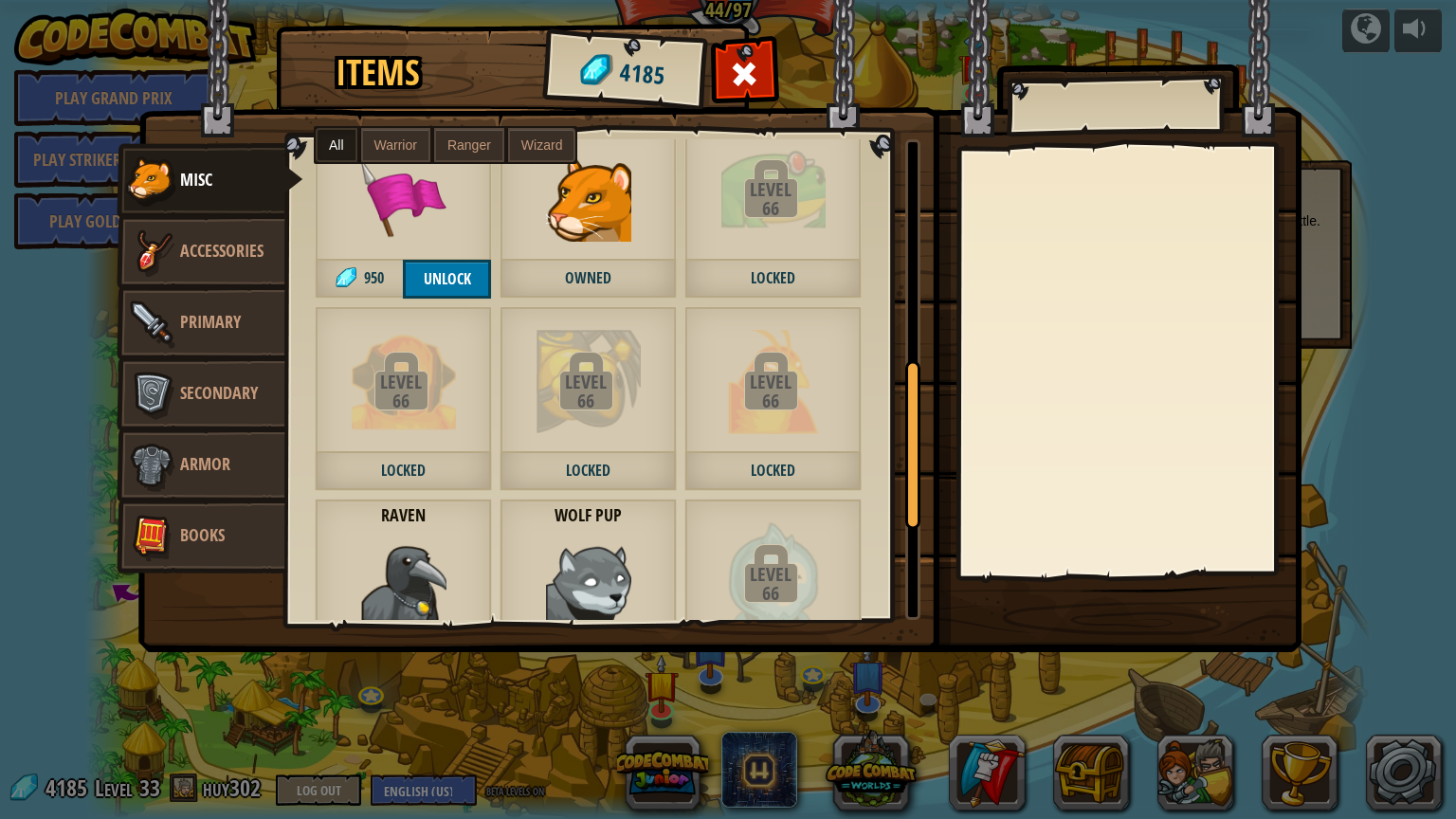 click at bounding box center (774, 382) 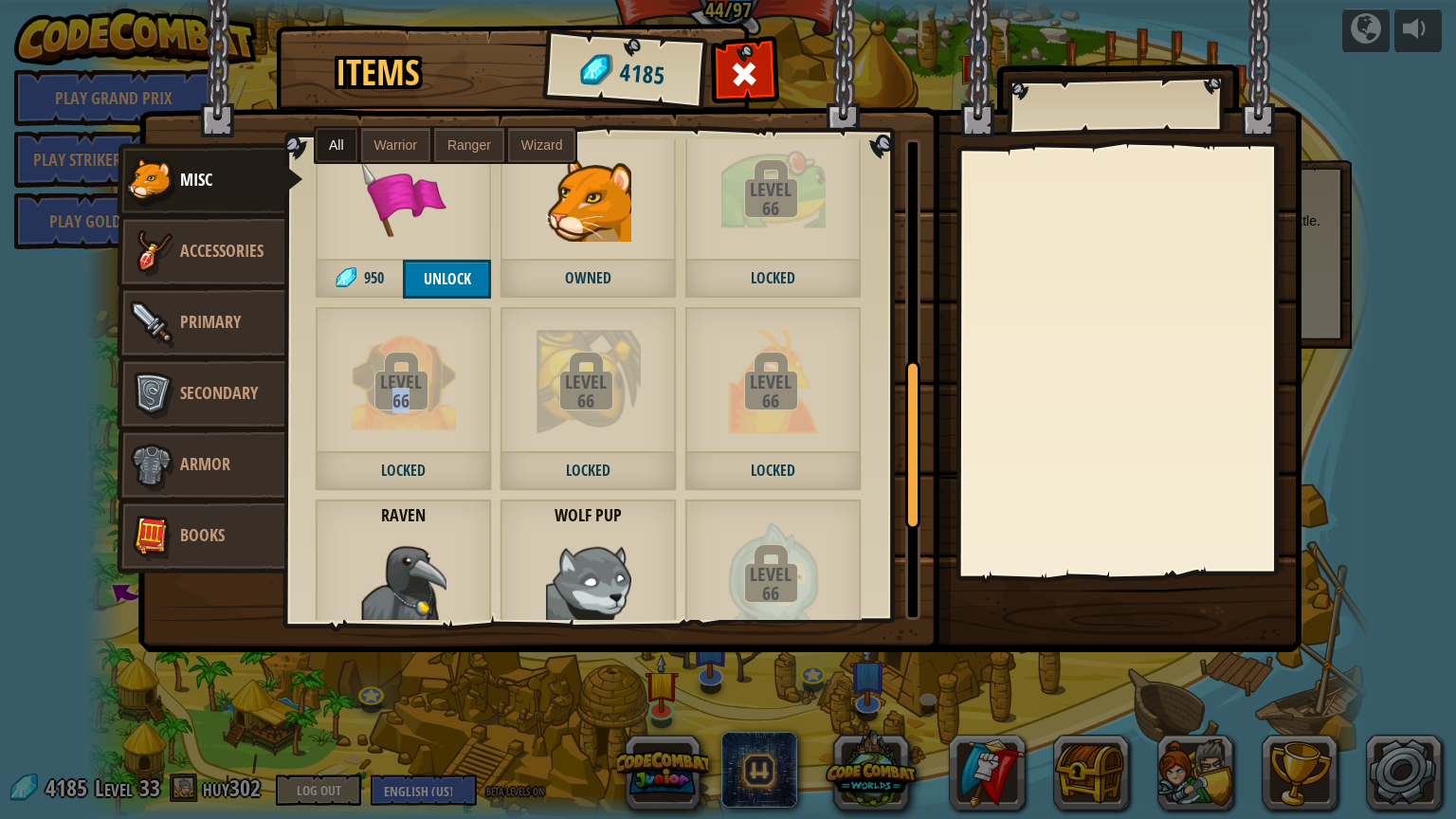 click on "66" at bounding box center (401, 401) 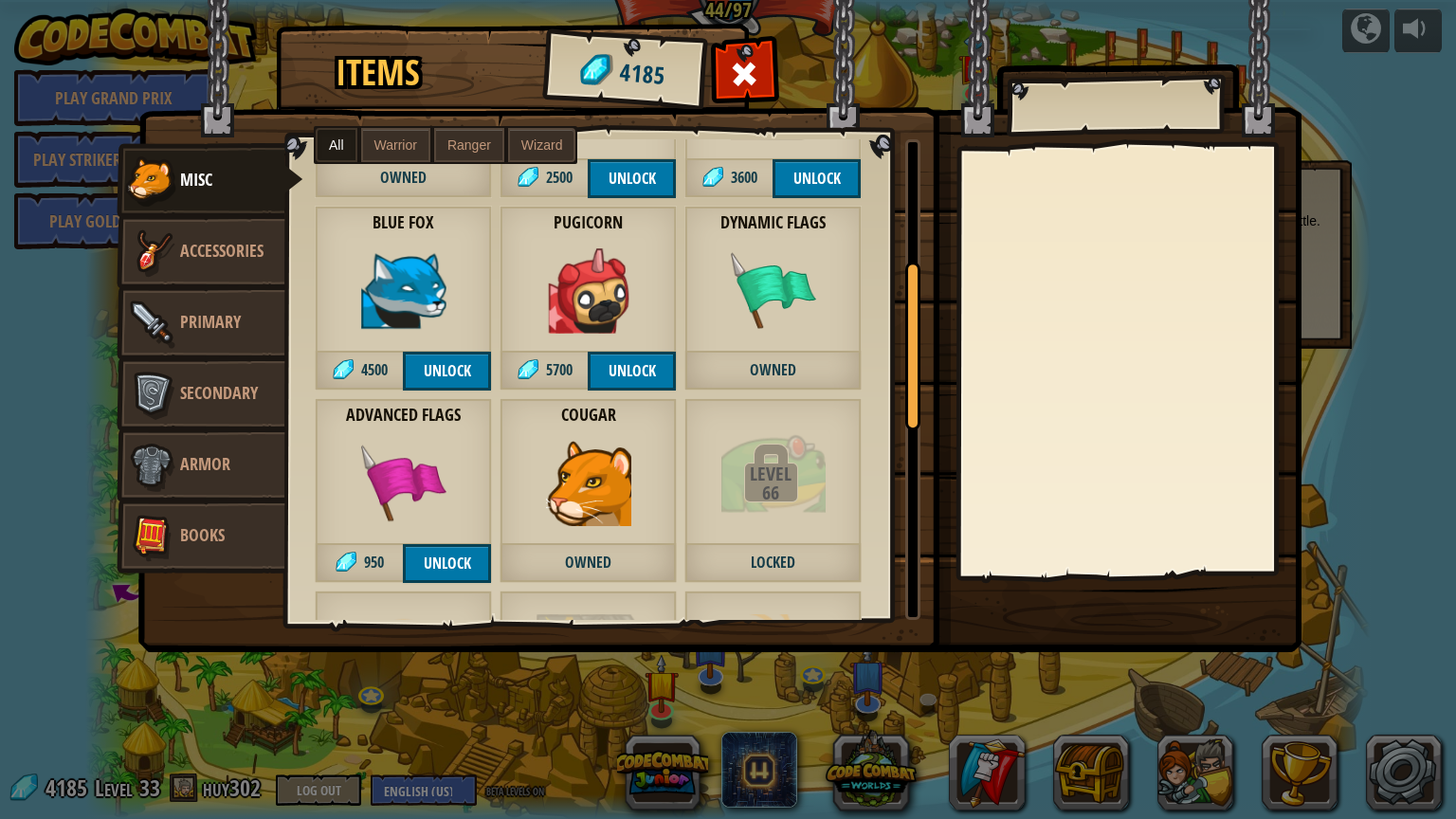 scroll, scrollTop: 252, scrollLeft: 0, axis: vertical 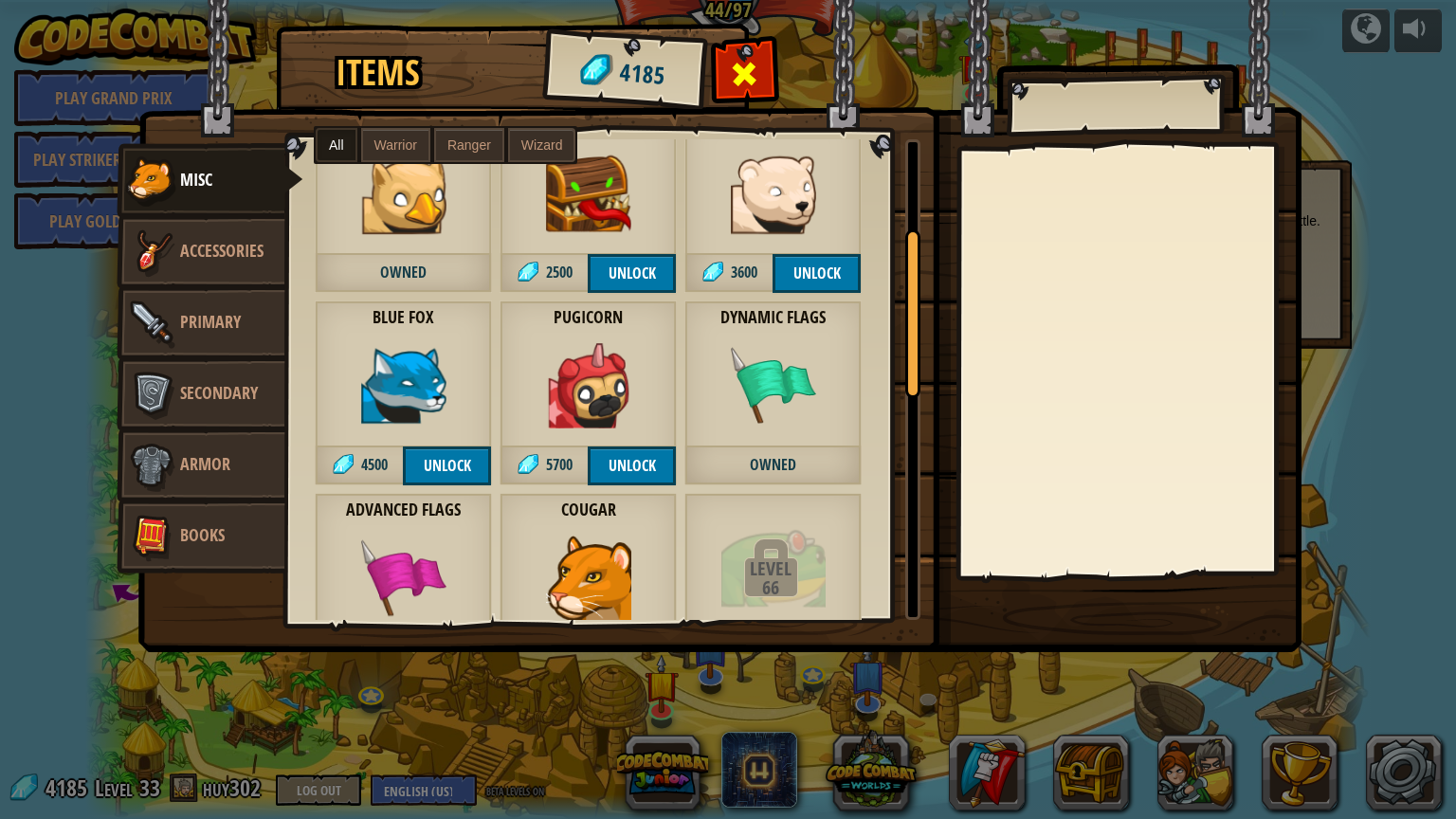 click at bounding box center (745, 74) 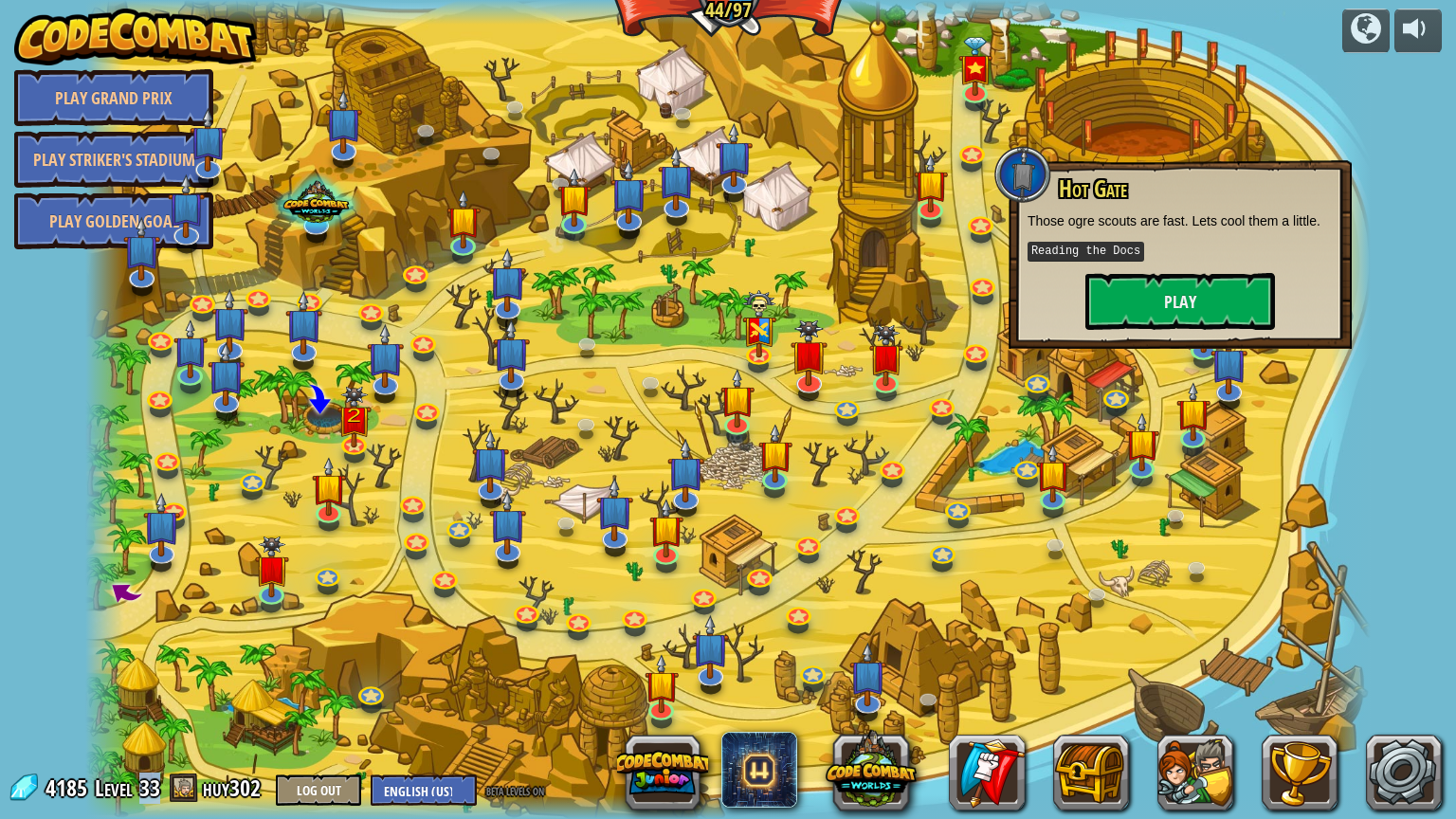 drag, startPoint x: 138, startPoint y: 787, endPoint x: 159, endPoint y: 792, distance: 21.587033 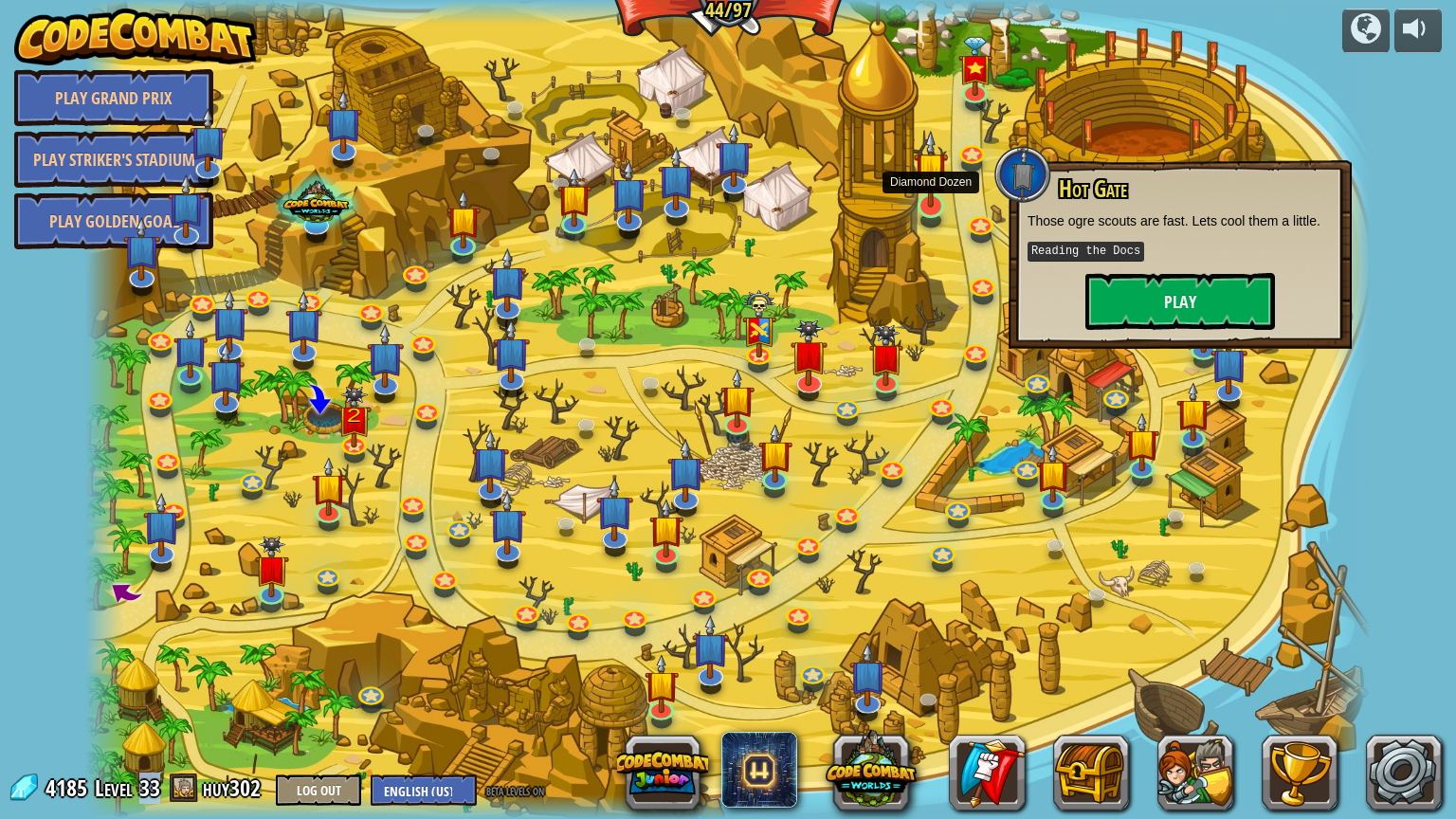 click at bounding box center (931, 169) 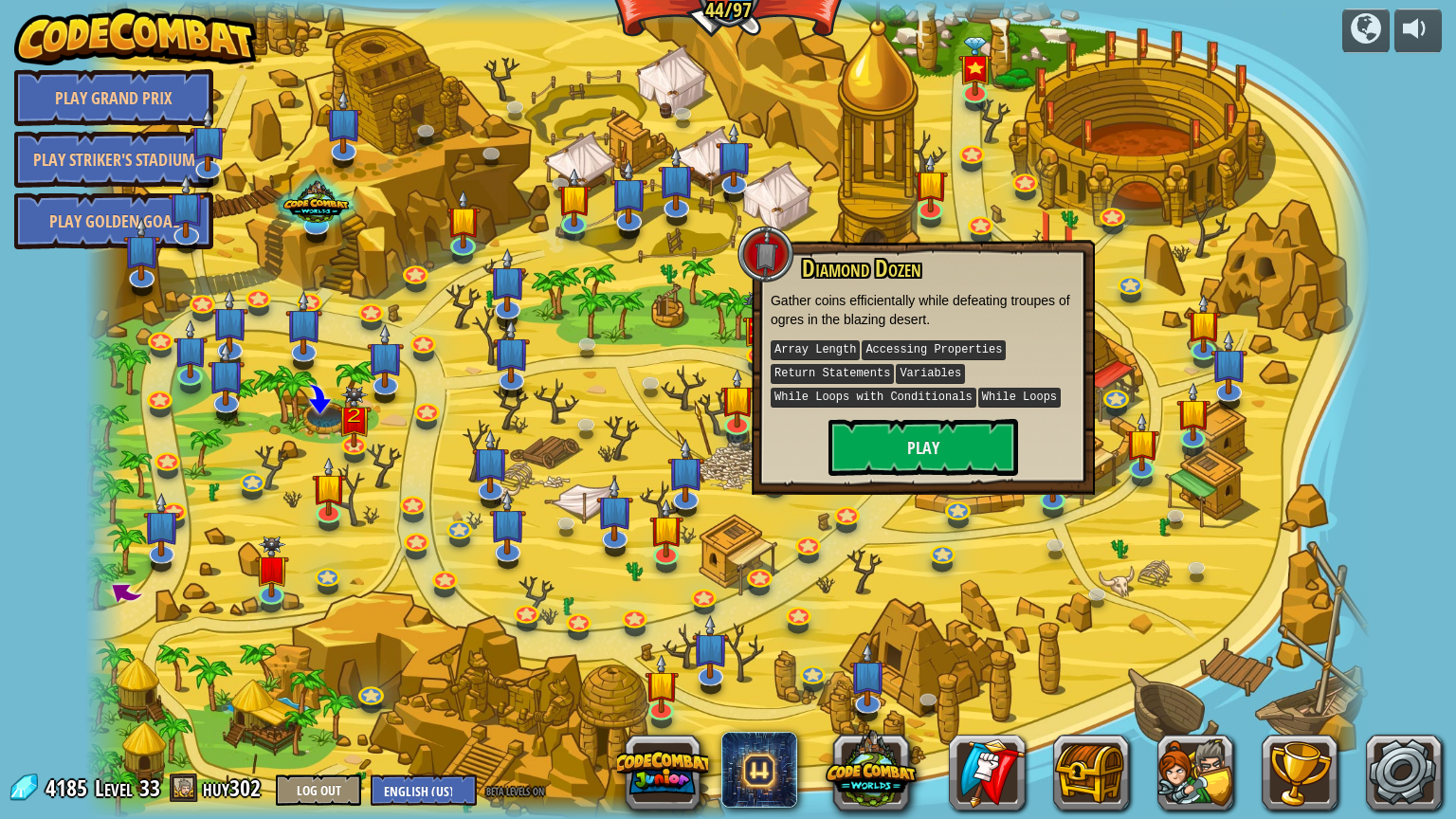click on "Array Length Accessing Properties Return Statements Variables While Loops with Conditionals While Loops" at bounding box center [923, 373] 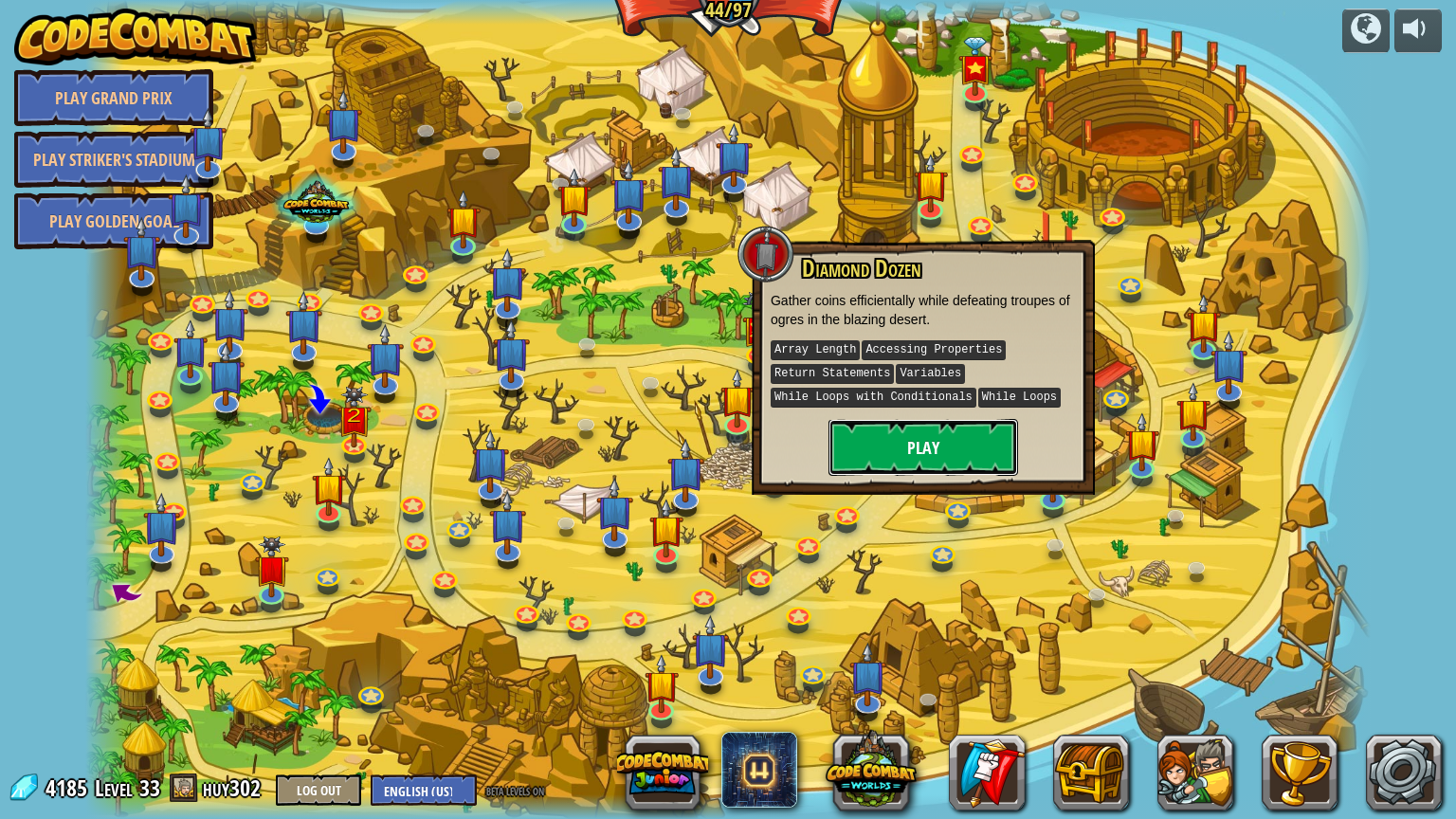 click on "Play" at bounding box center (923, 447) 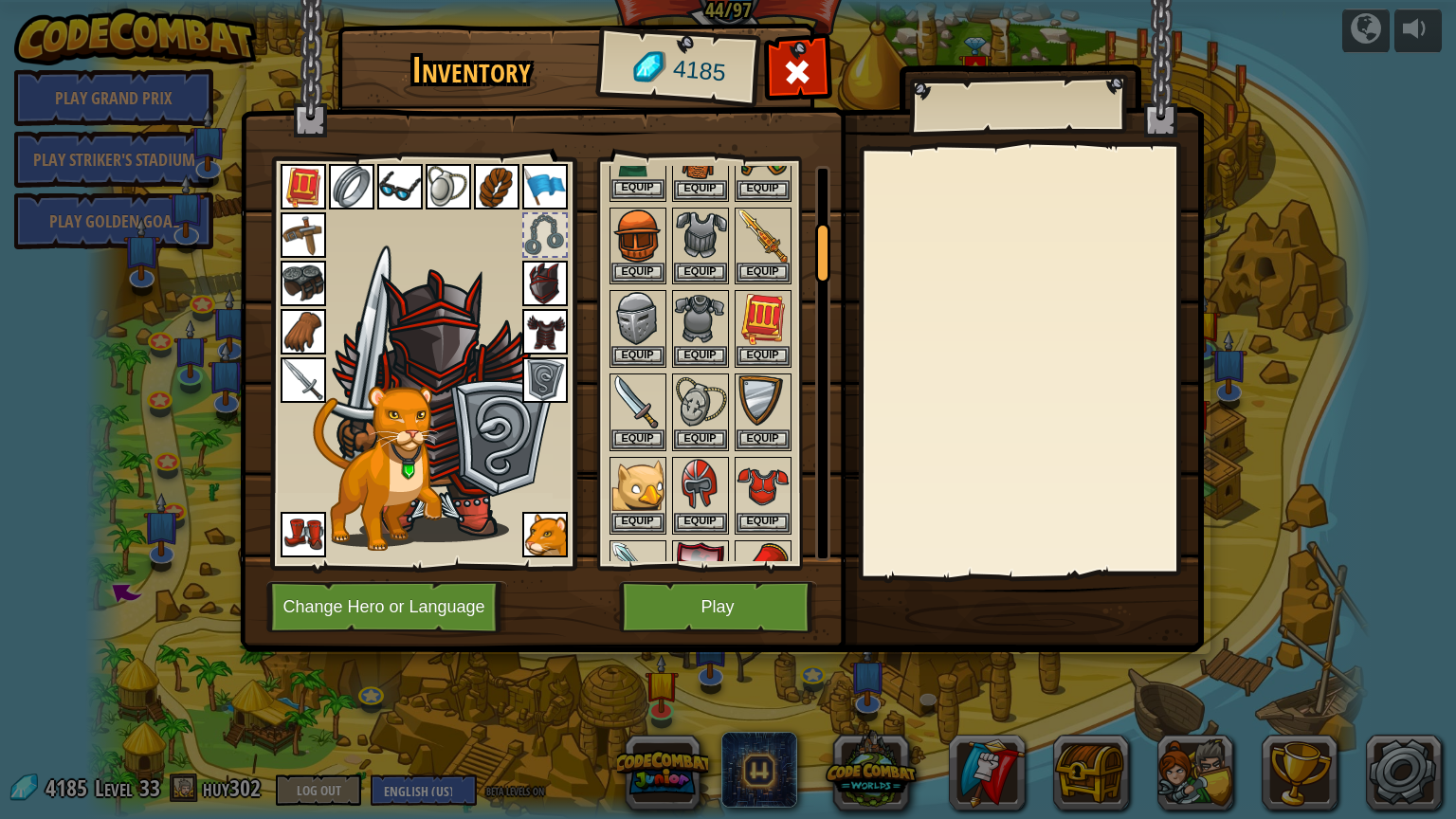 scroll, scrollTop: 379, scrollLeft: 0, axis: vertical 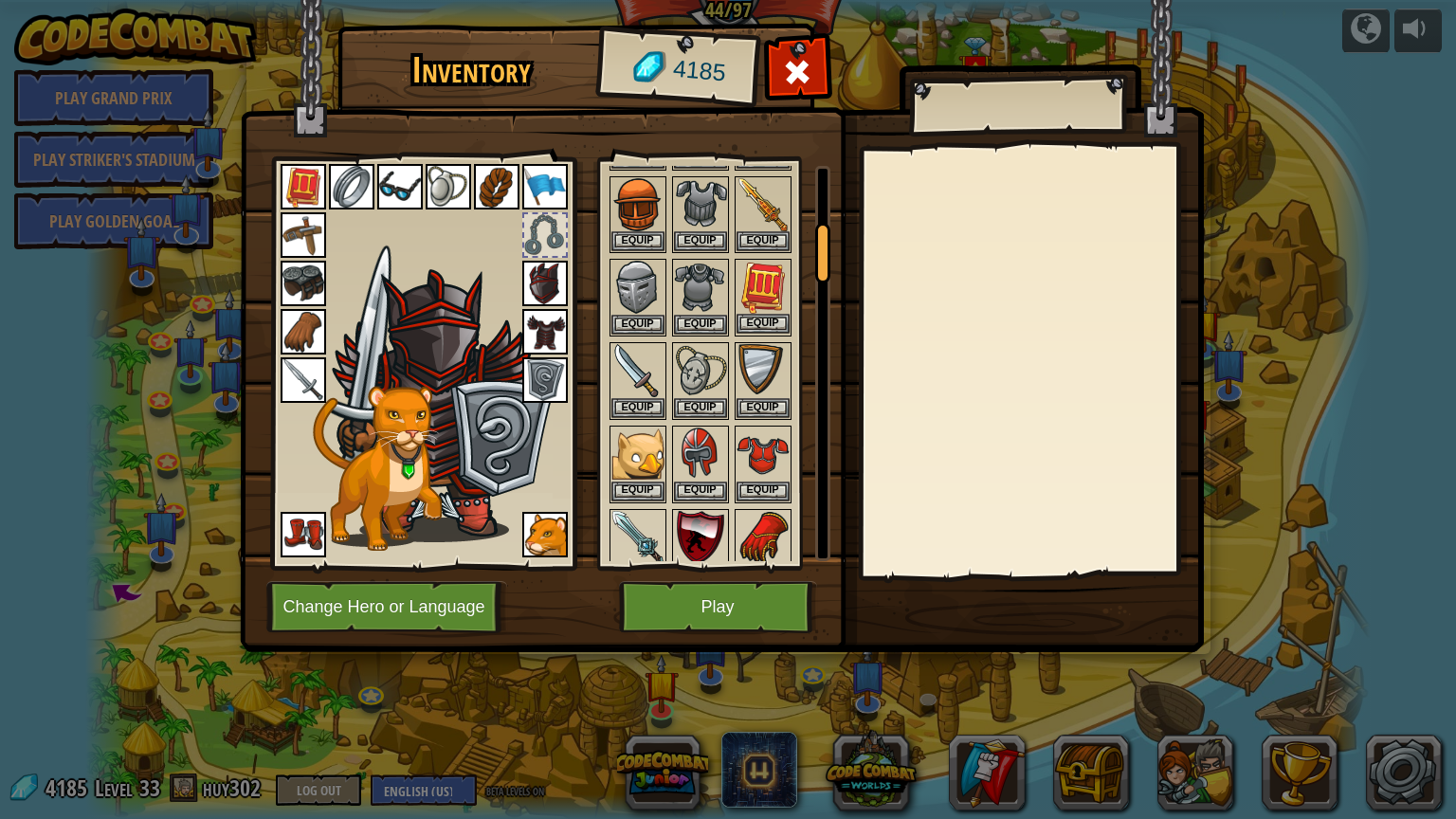 click at bounding box center [763, 287] 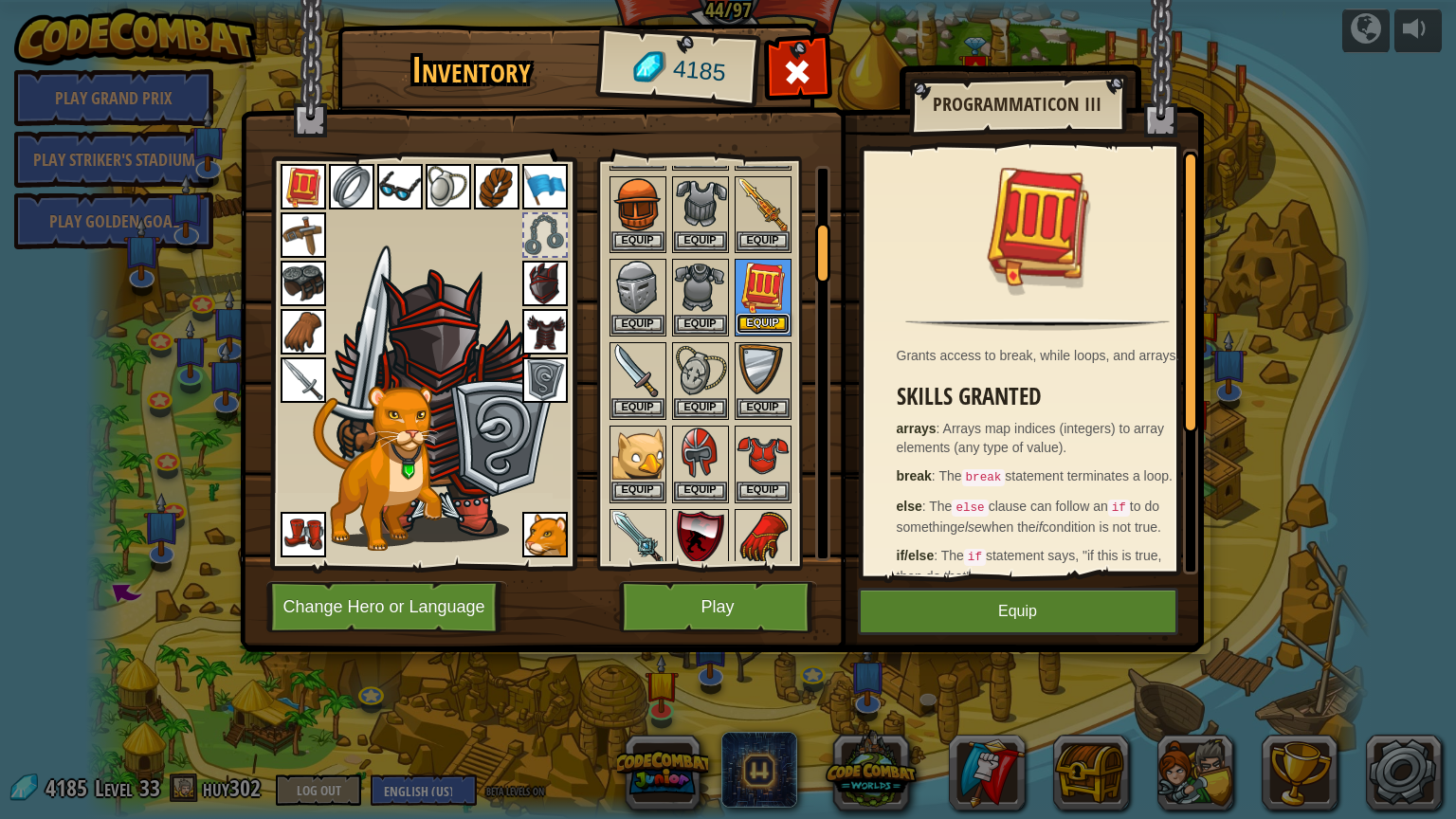 click on "Equip" at bounding box center (763, 323) 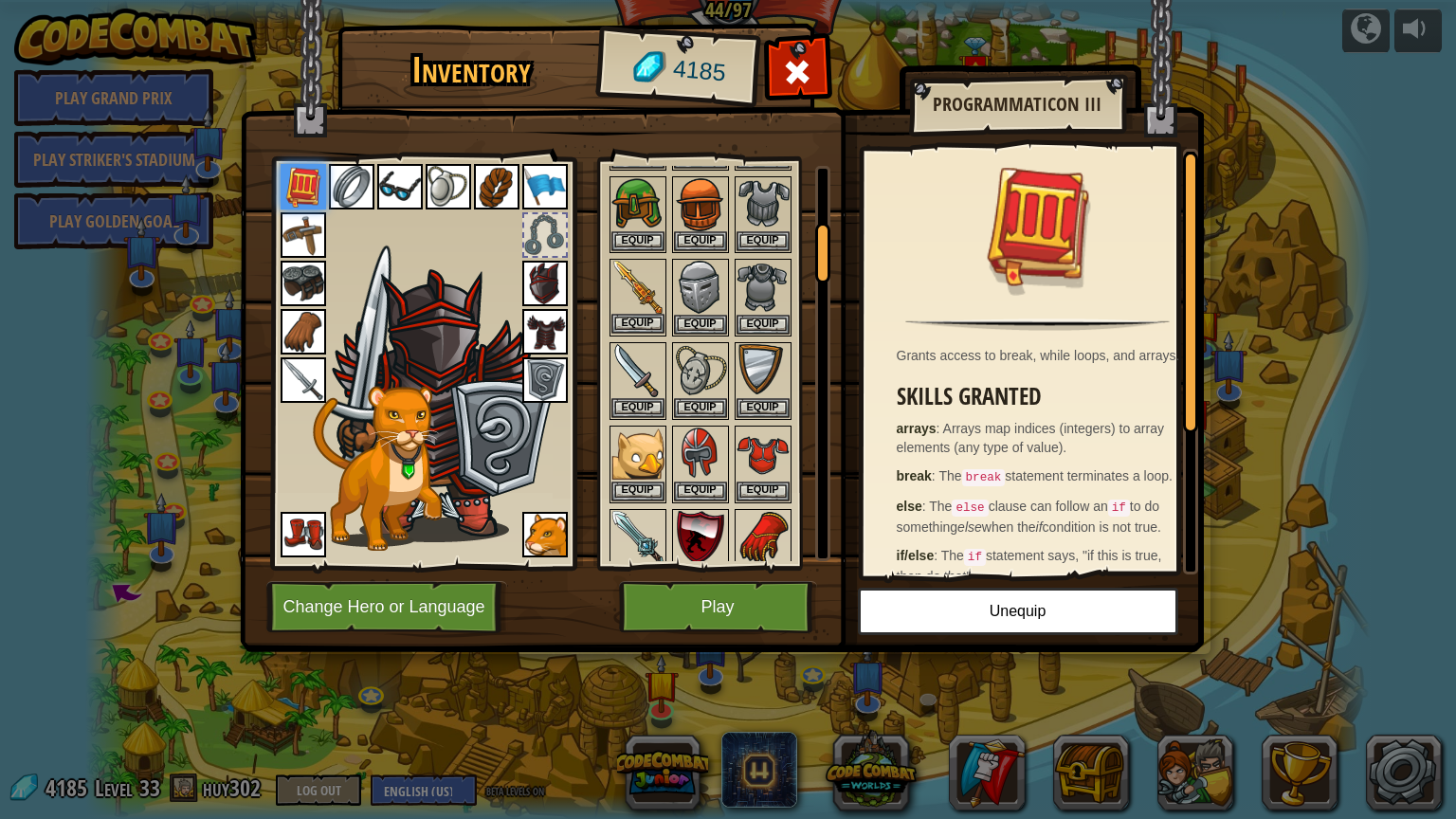 click at bounding box center (638, 287) 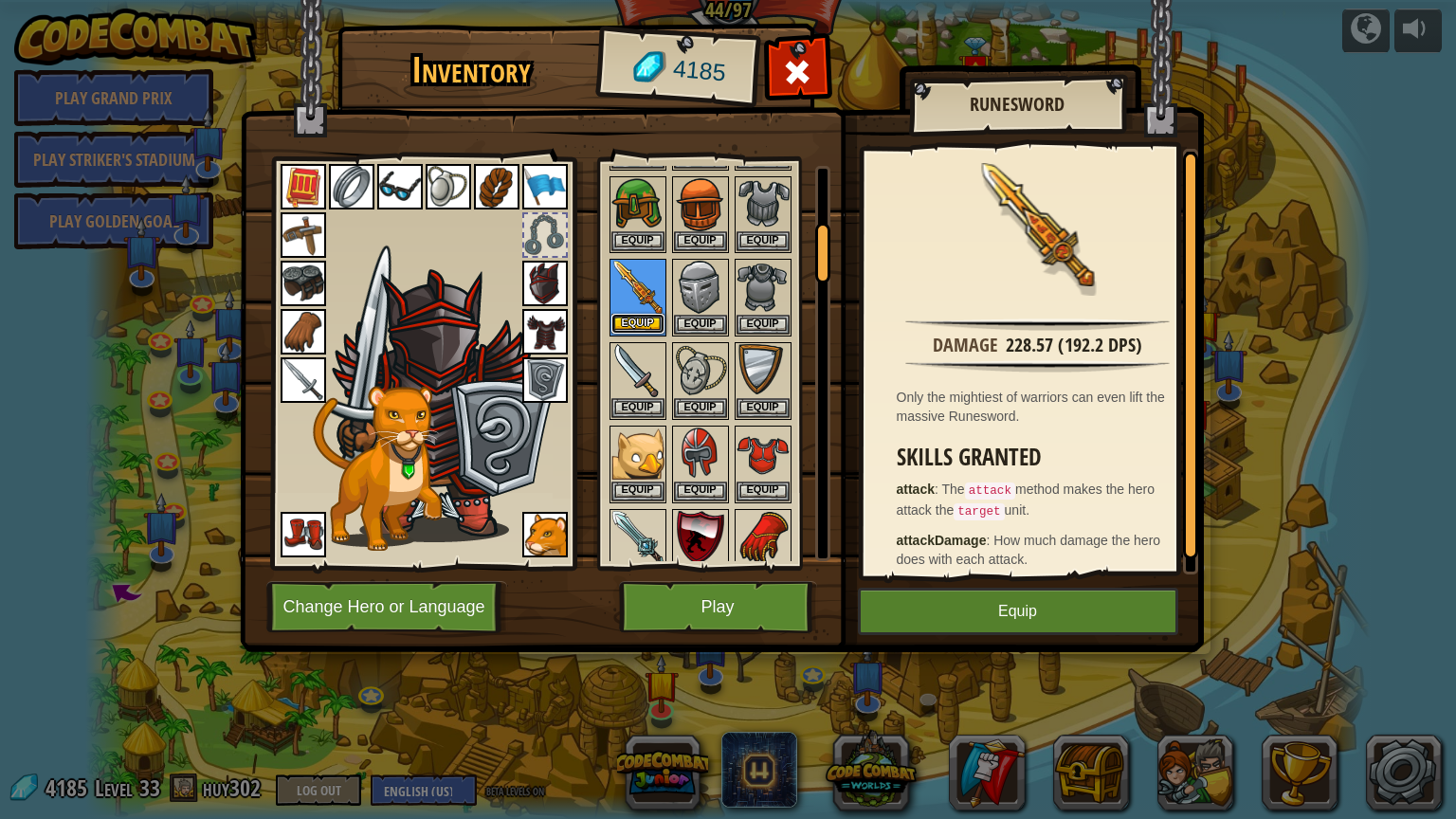 click on "Equip" at bounding box center [638, 323] 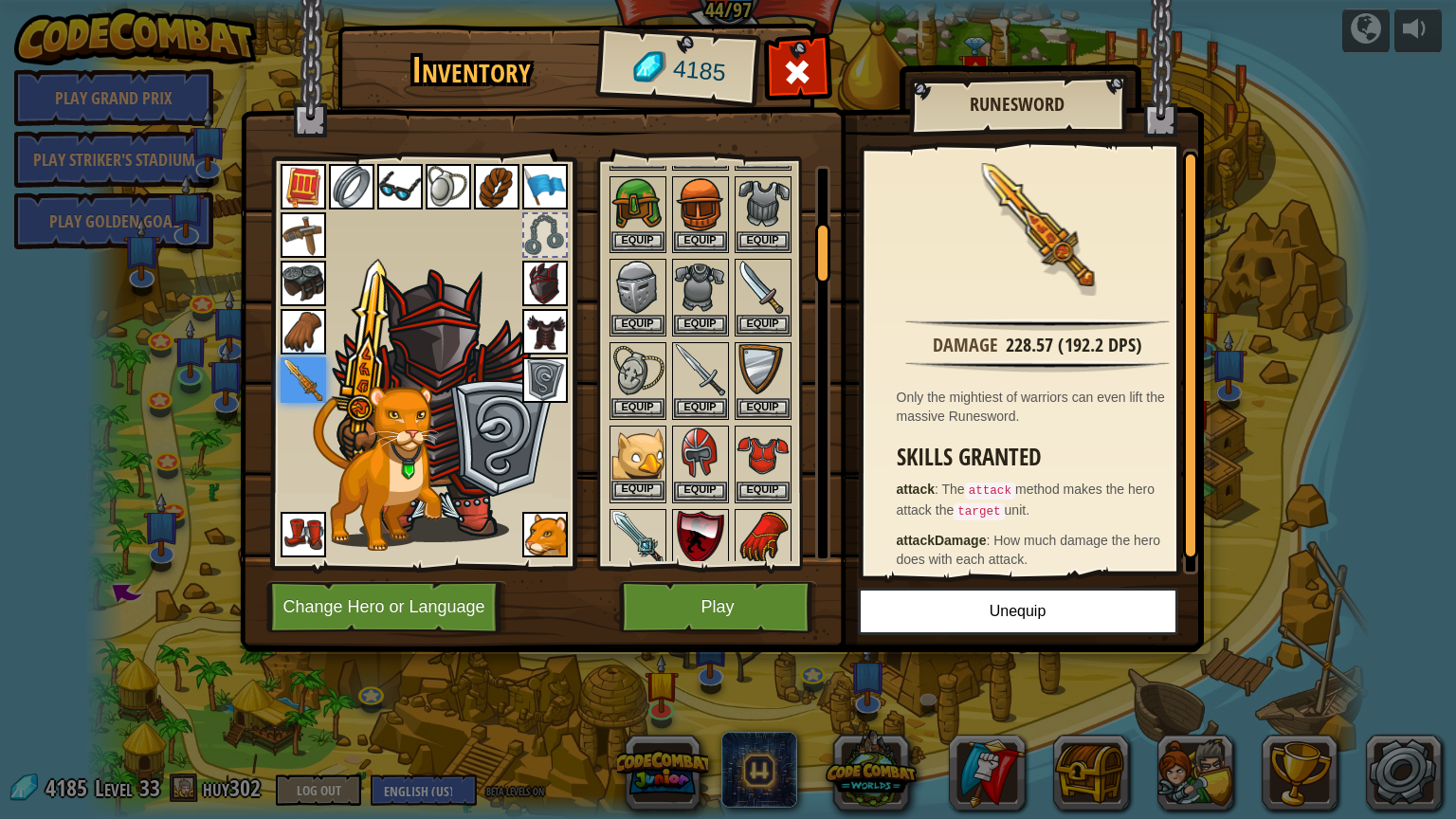 click at bounding box center (638, 454) 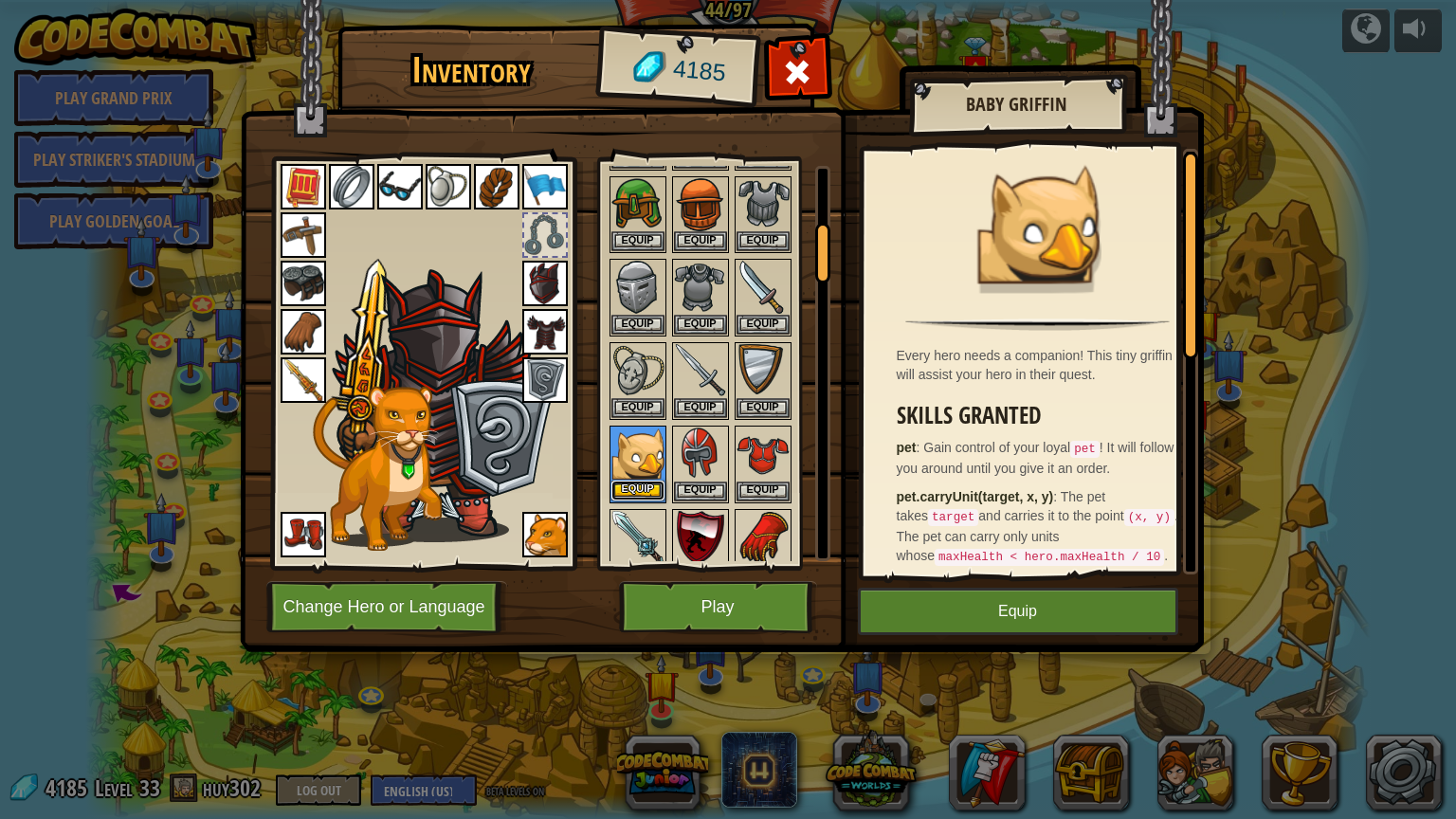click on "Equip" at bounding box center (638, 490) 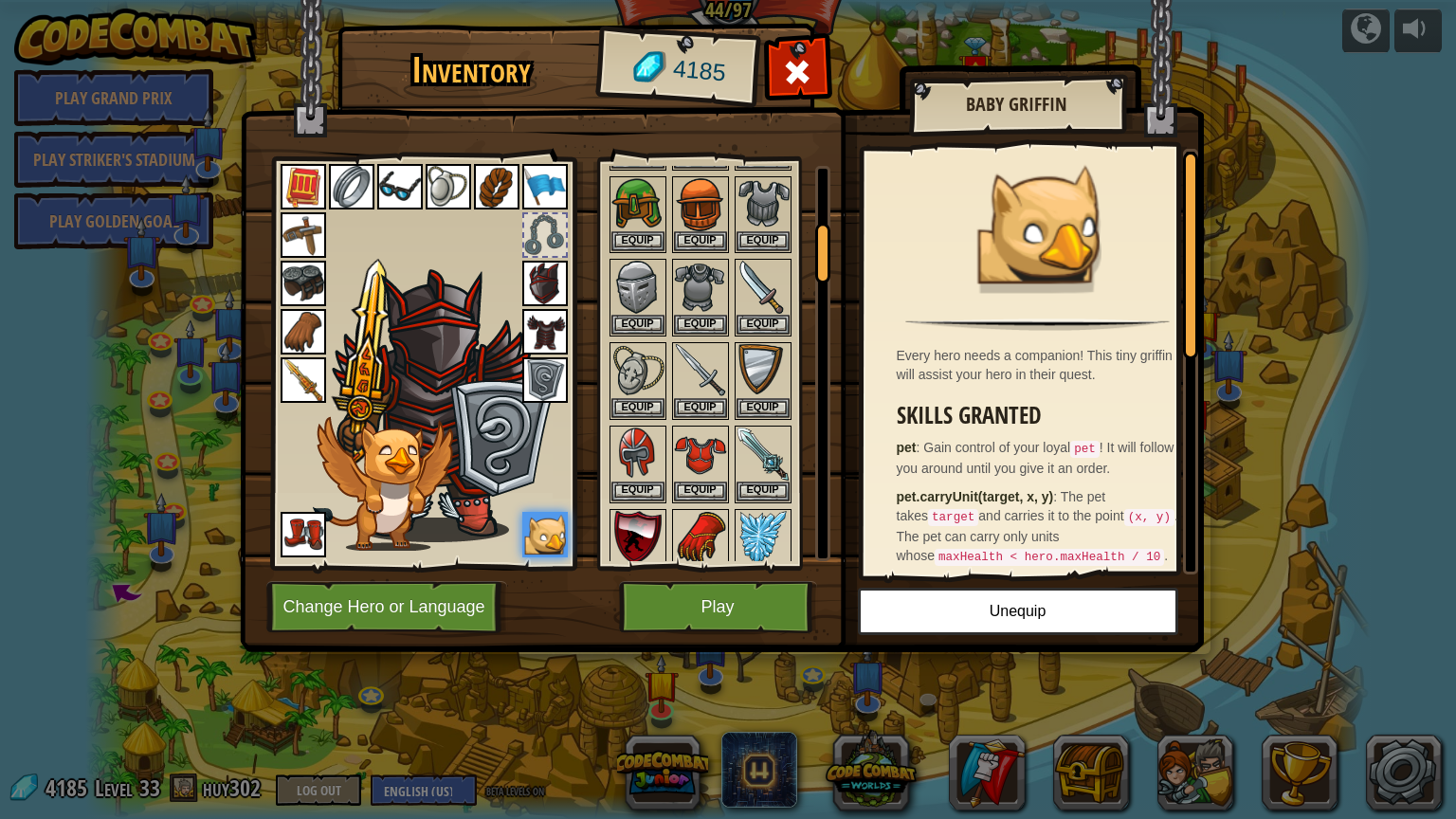 scroll, scrollTop: 474, scrollLeft: 0, axis: vertical 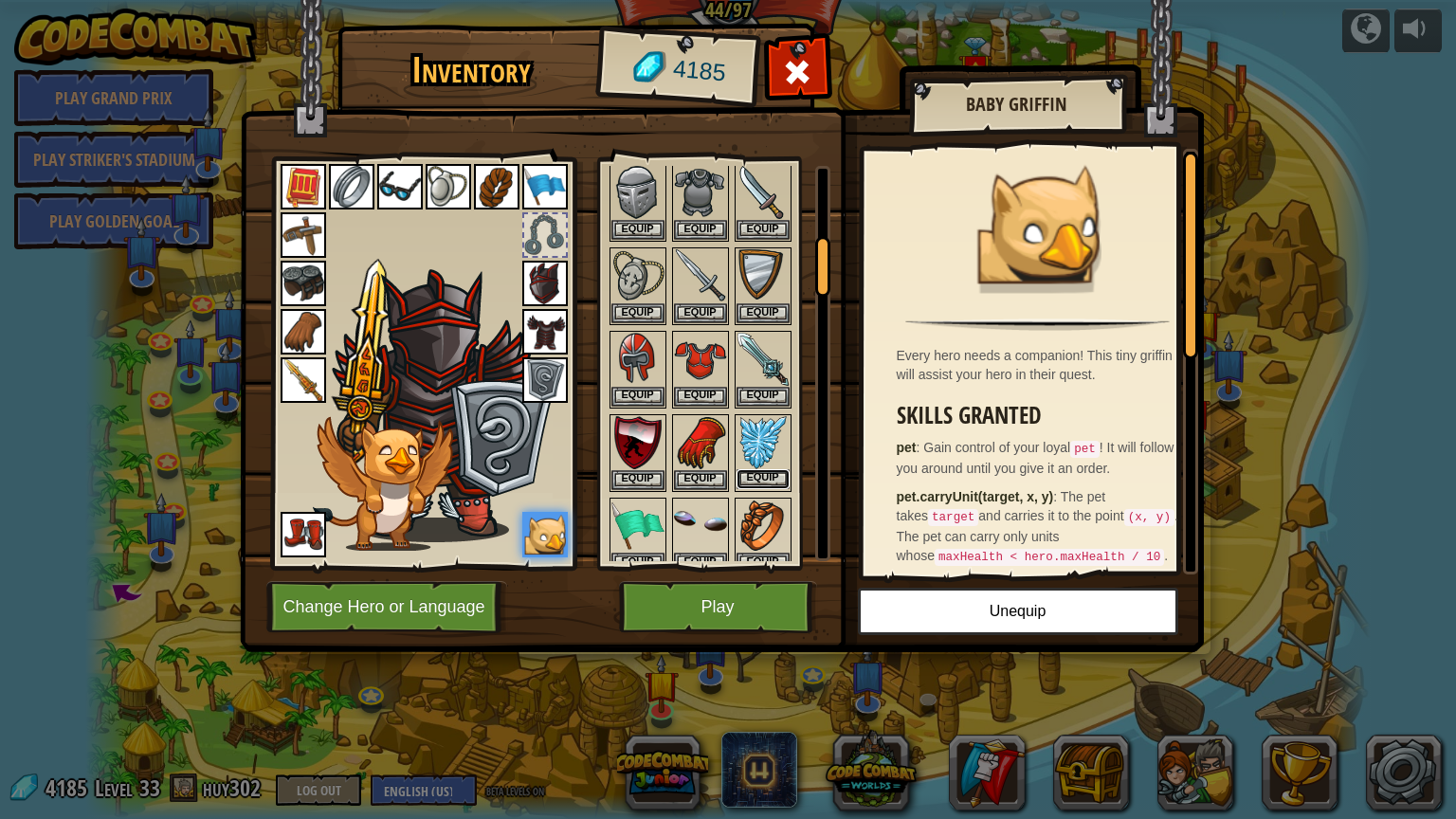 click on "Equip" at bounding box center (763, 479) 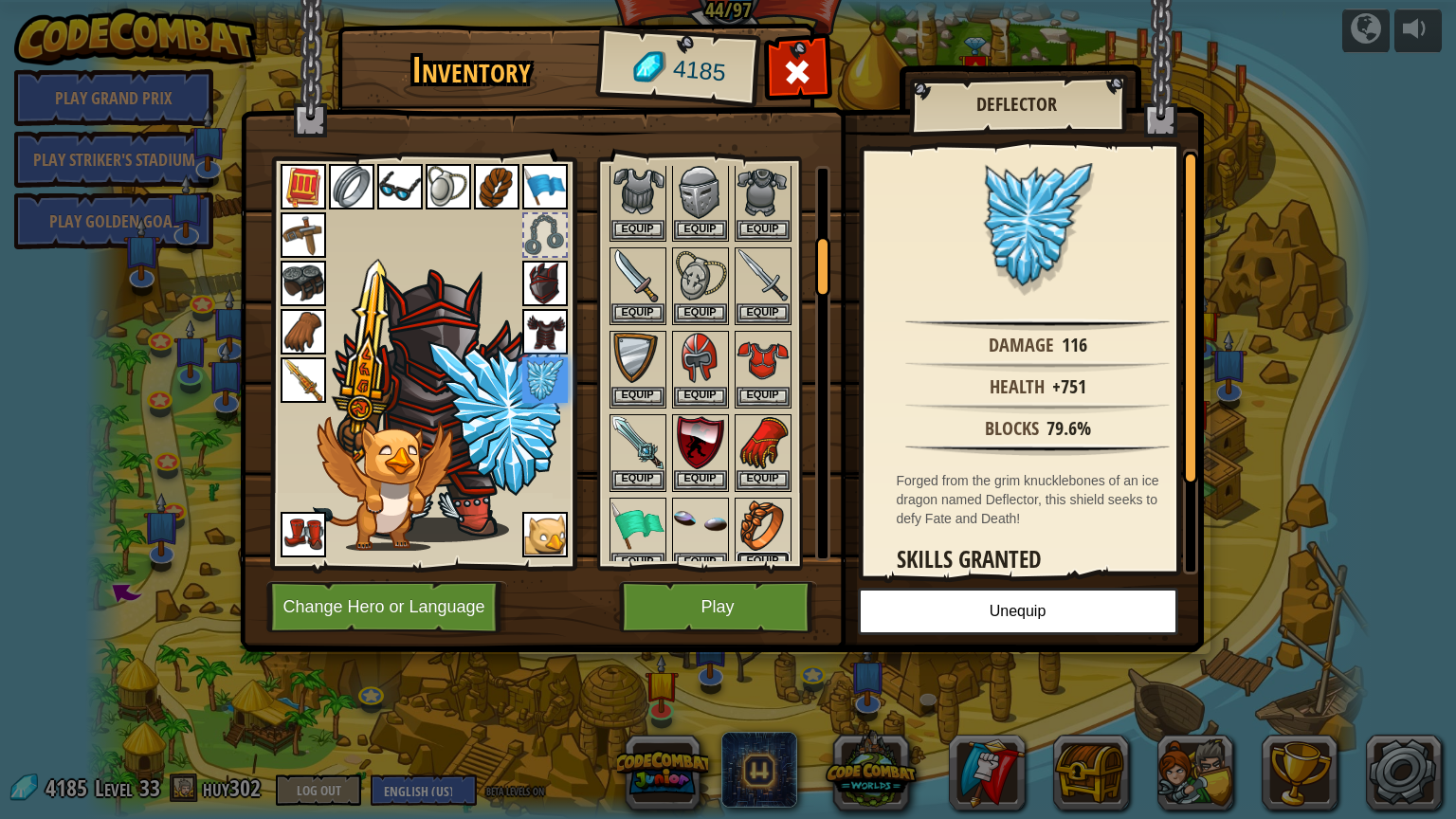 click on "Equip" at bounding box center (763, 561) 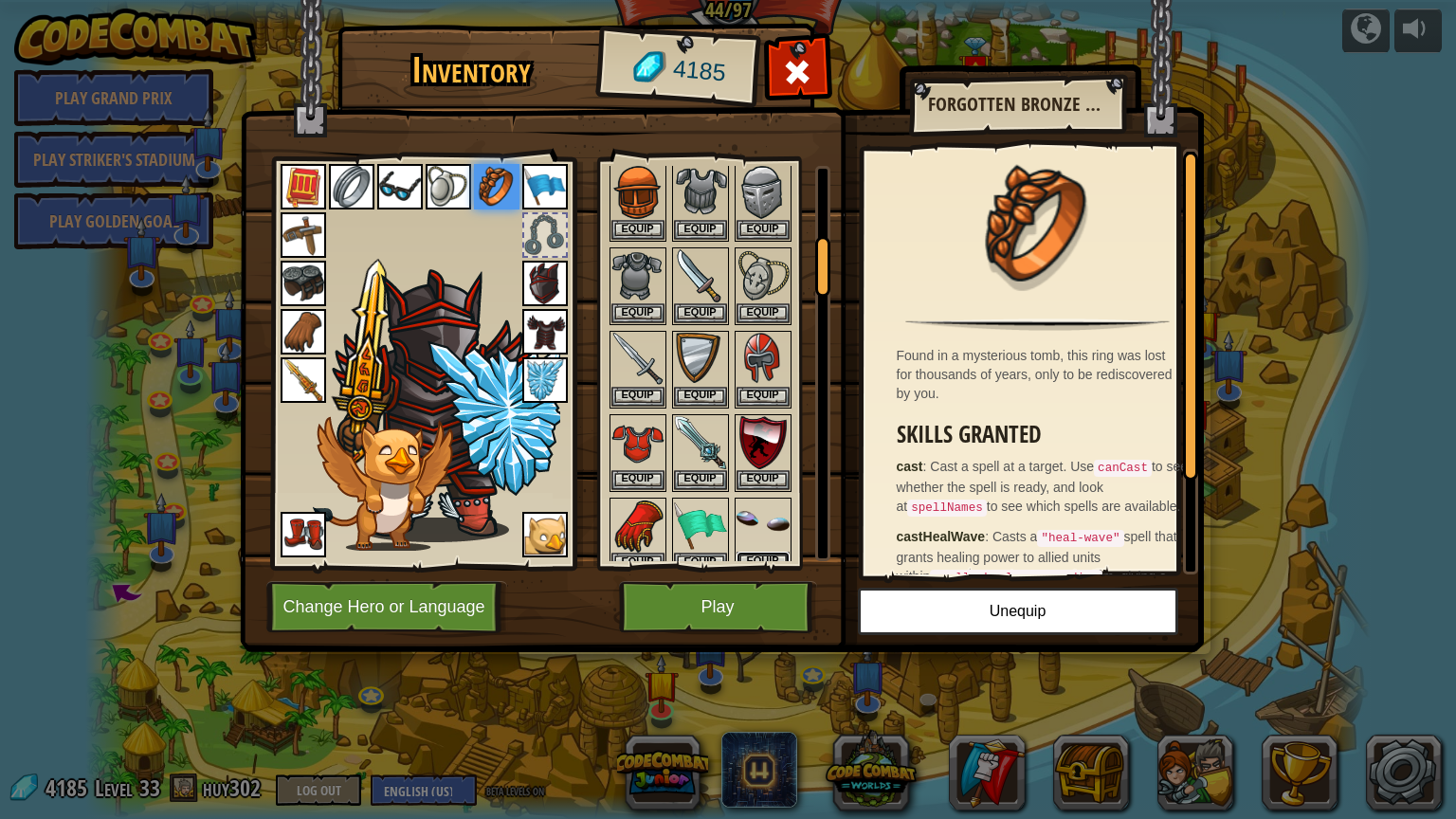 click on "Equip" at bounding box center [763, 561] 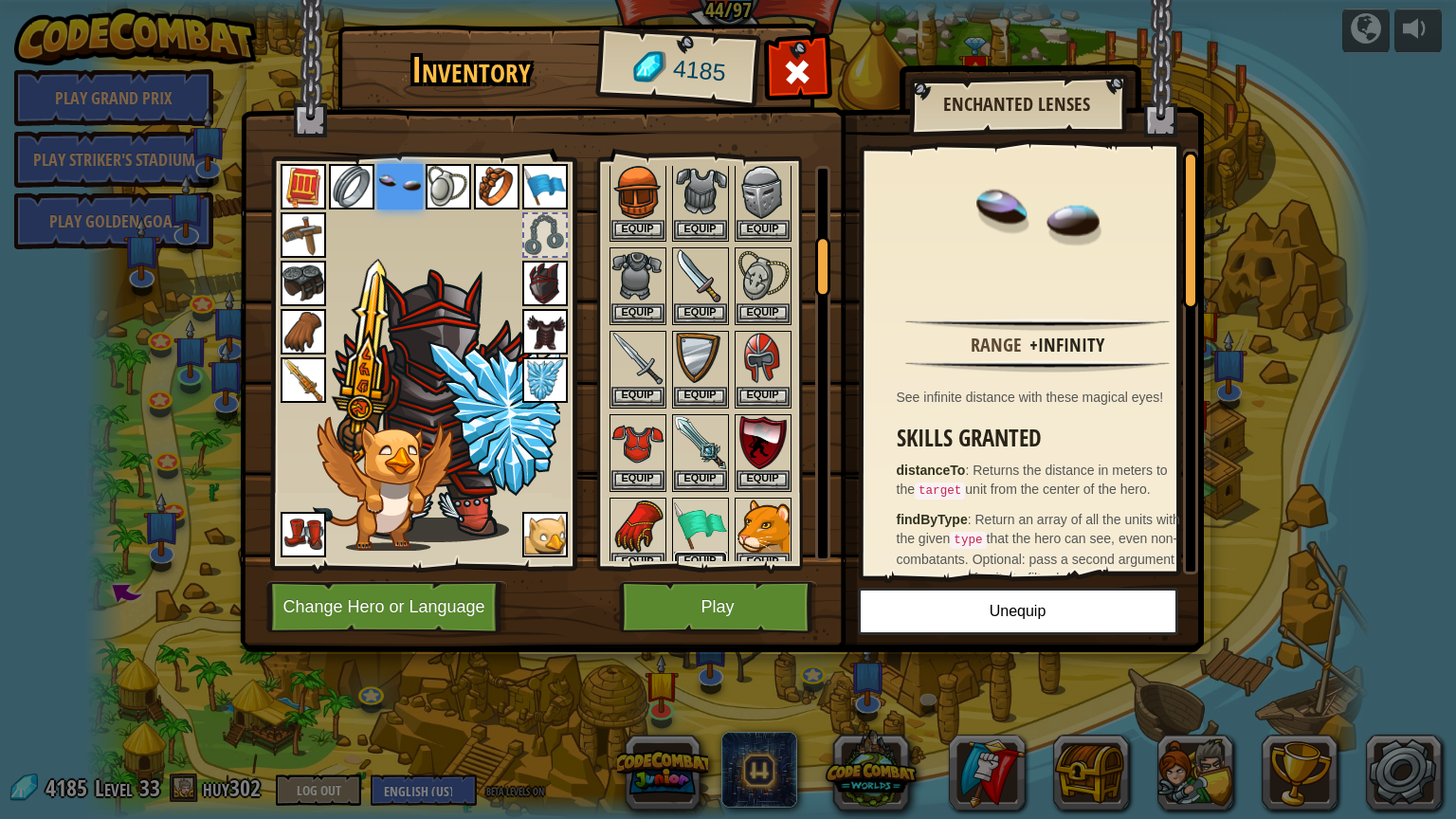 click on "Equip" at bounding box center [701, 561] 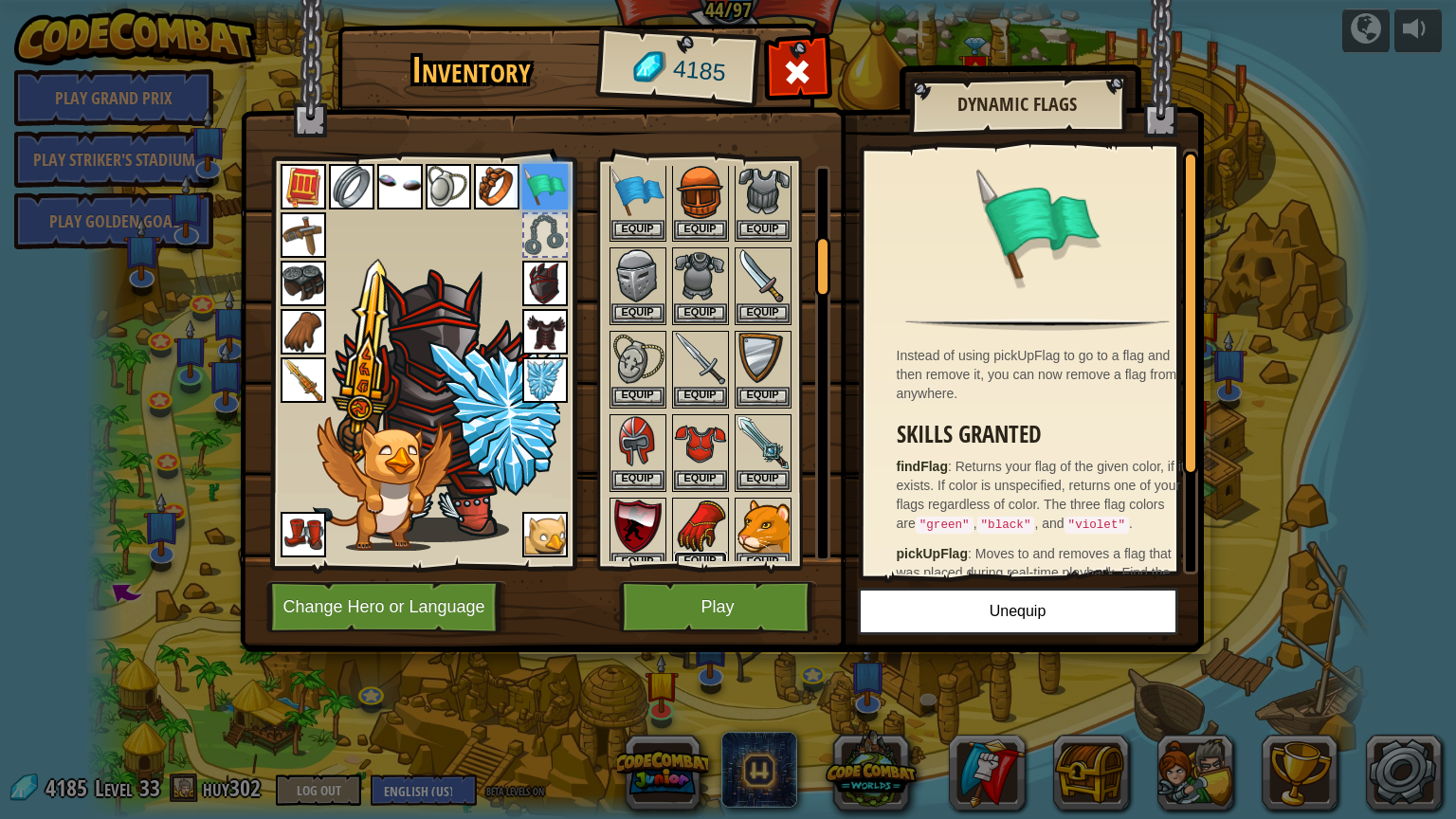 click on "Equip" at bounding box center (701, 561) 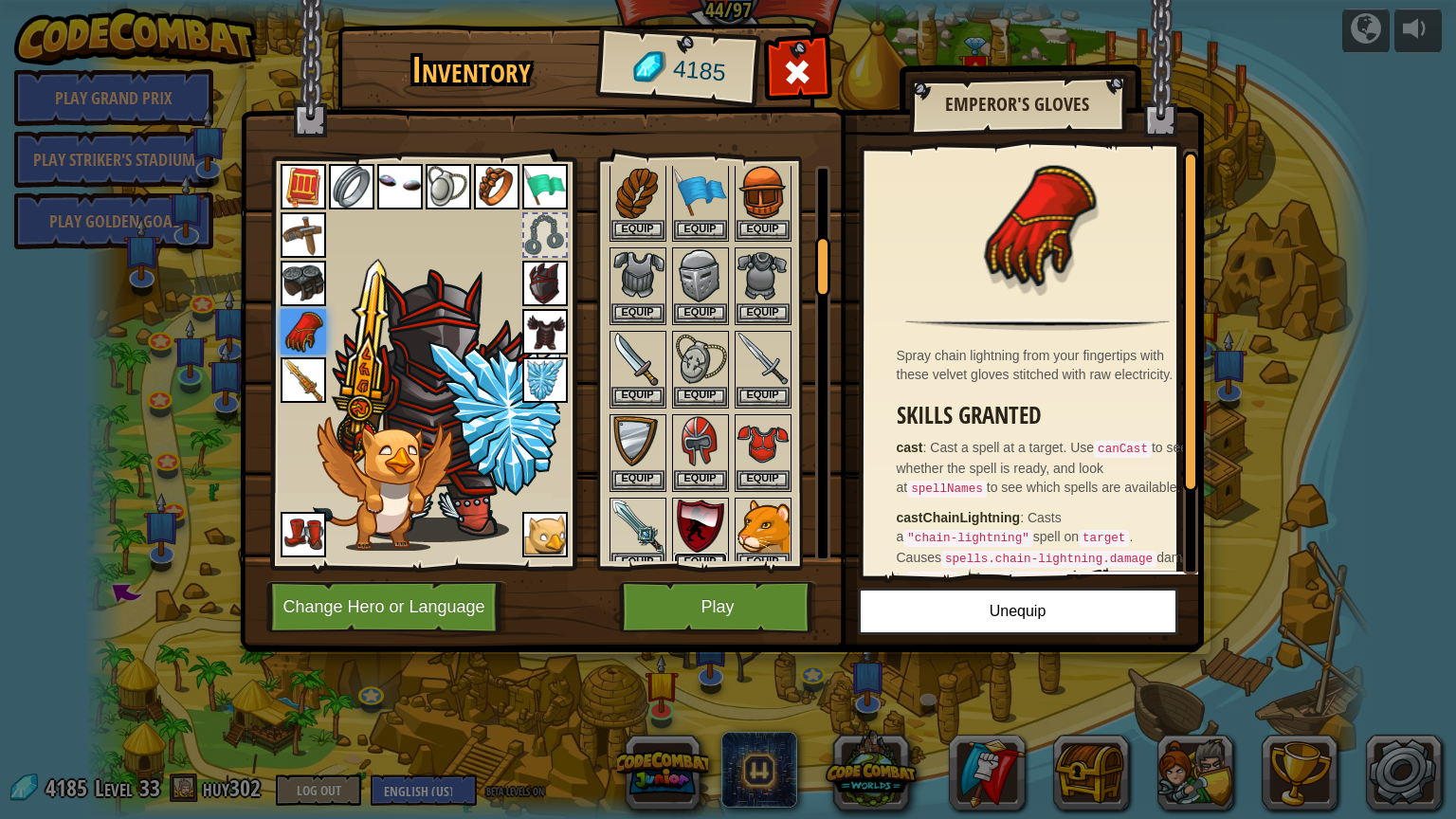 click on "Equip" at bounding box center (701, 562) 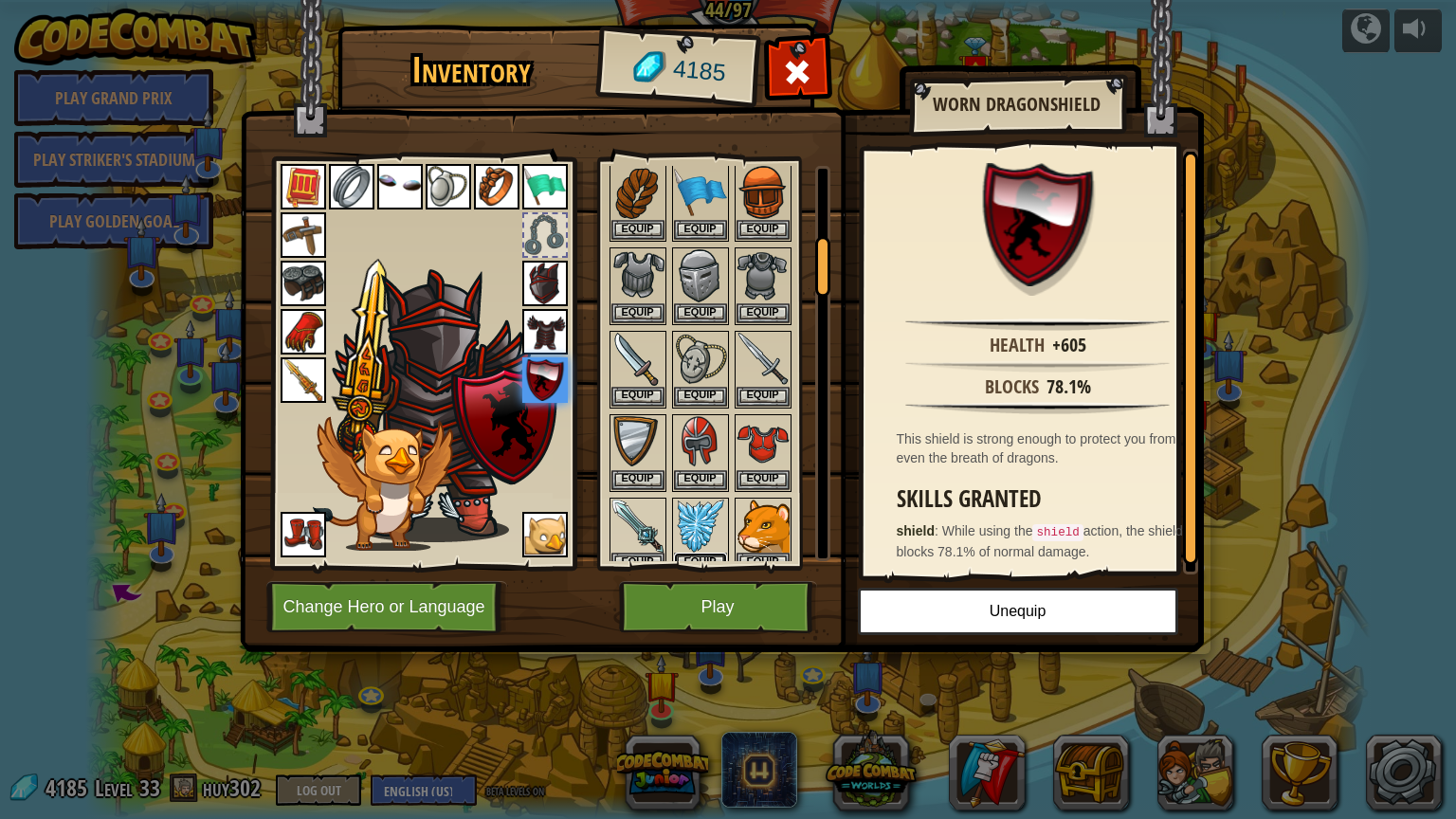 click on "Equip" at bounding box center [701, 562] 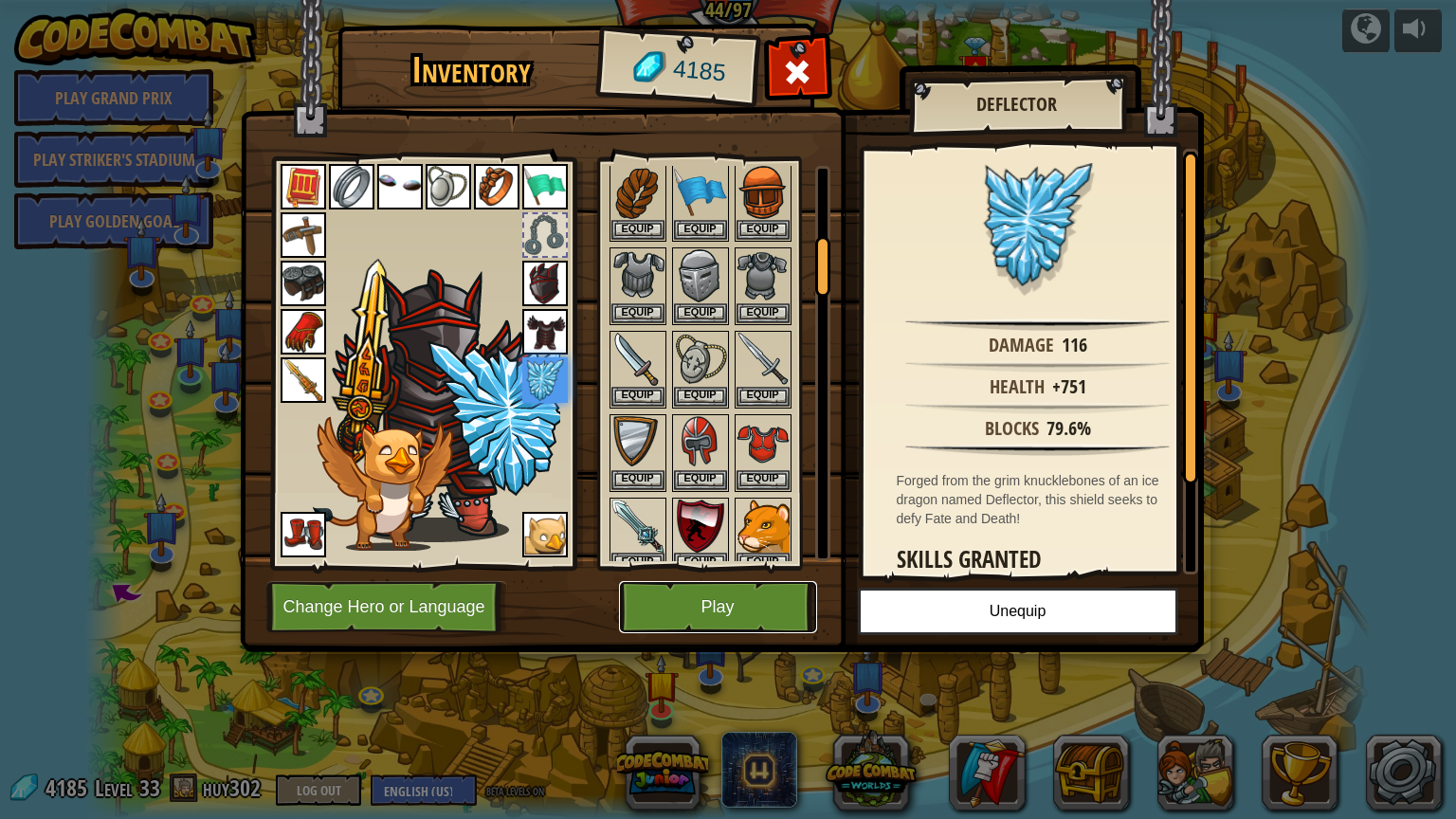 click on "Play" at bounding box center (718, 607) 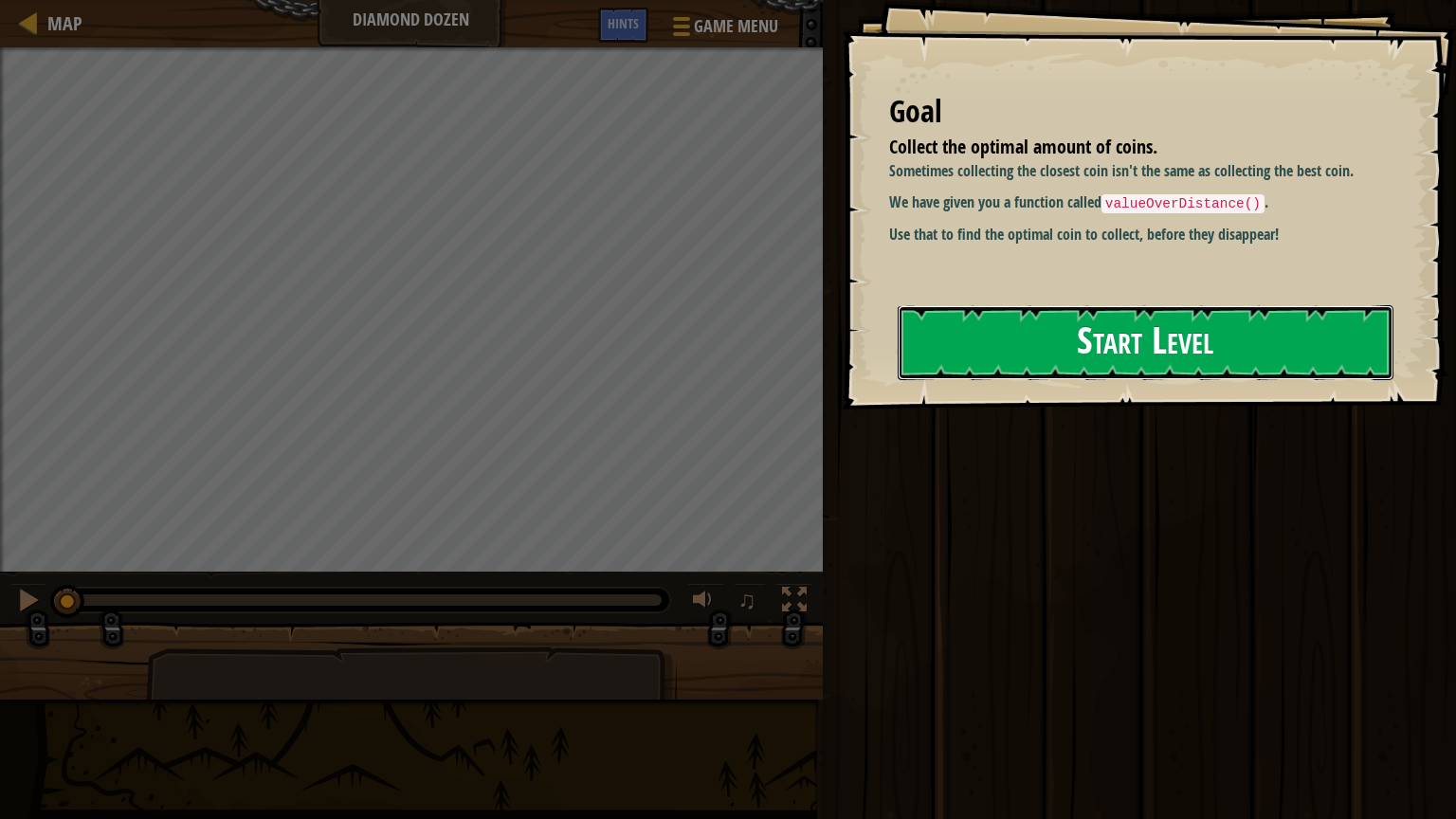 click on "Start Level" at bounding box center (1145, 342) 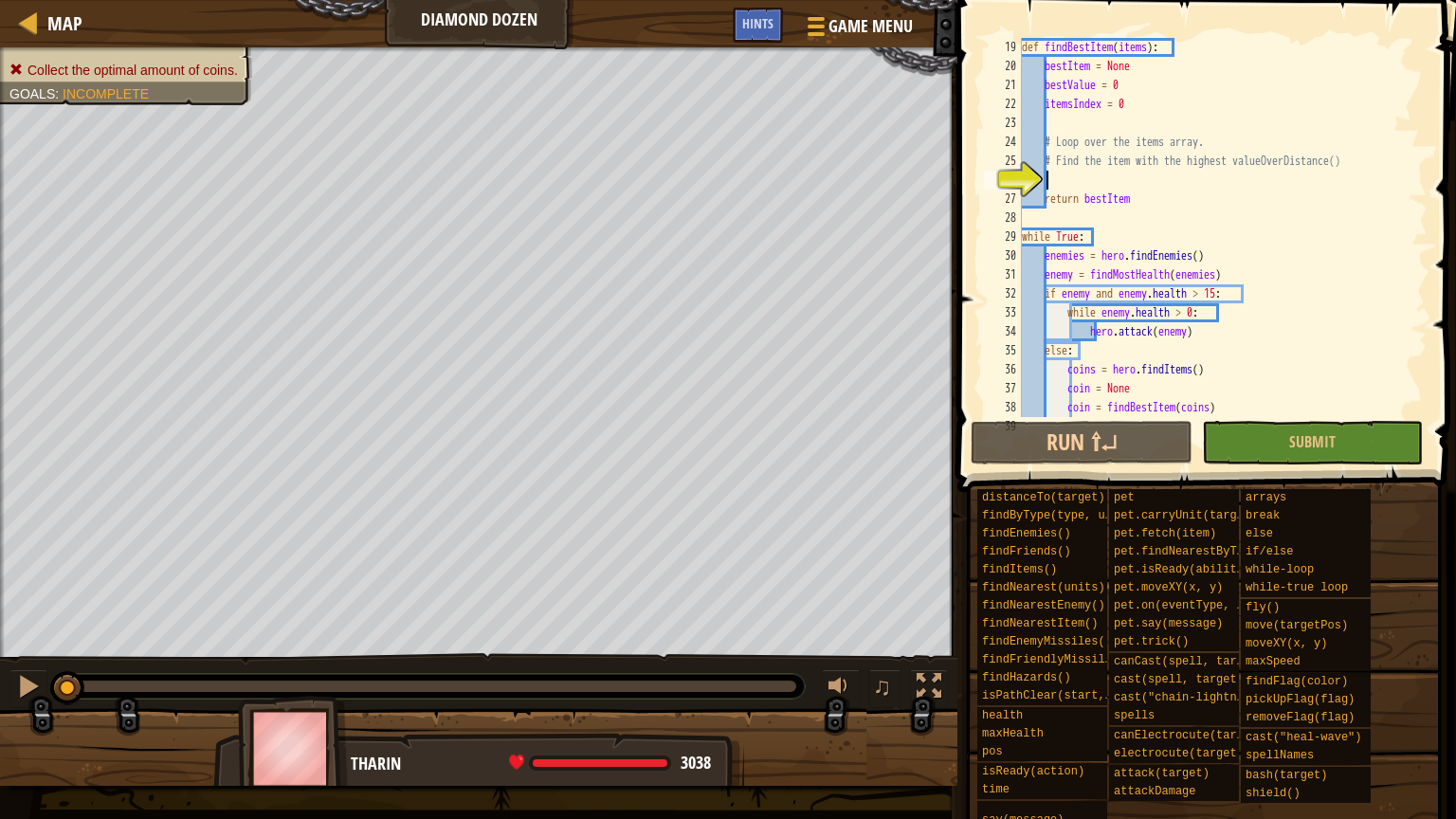 scroll, scrollTop: 284, scrollLeft: 0, axis: vertical 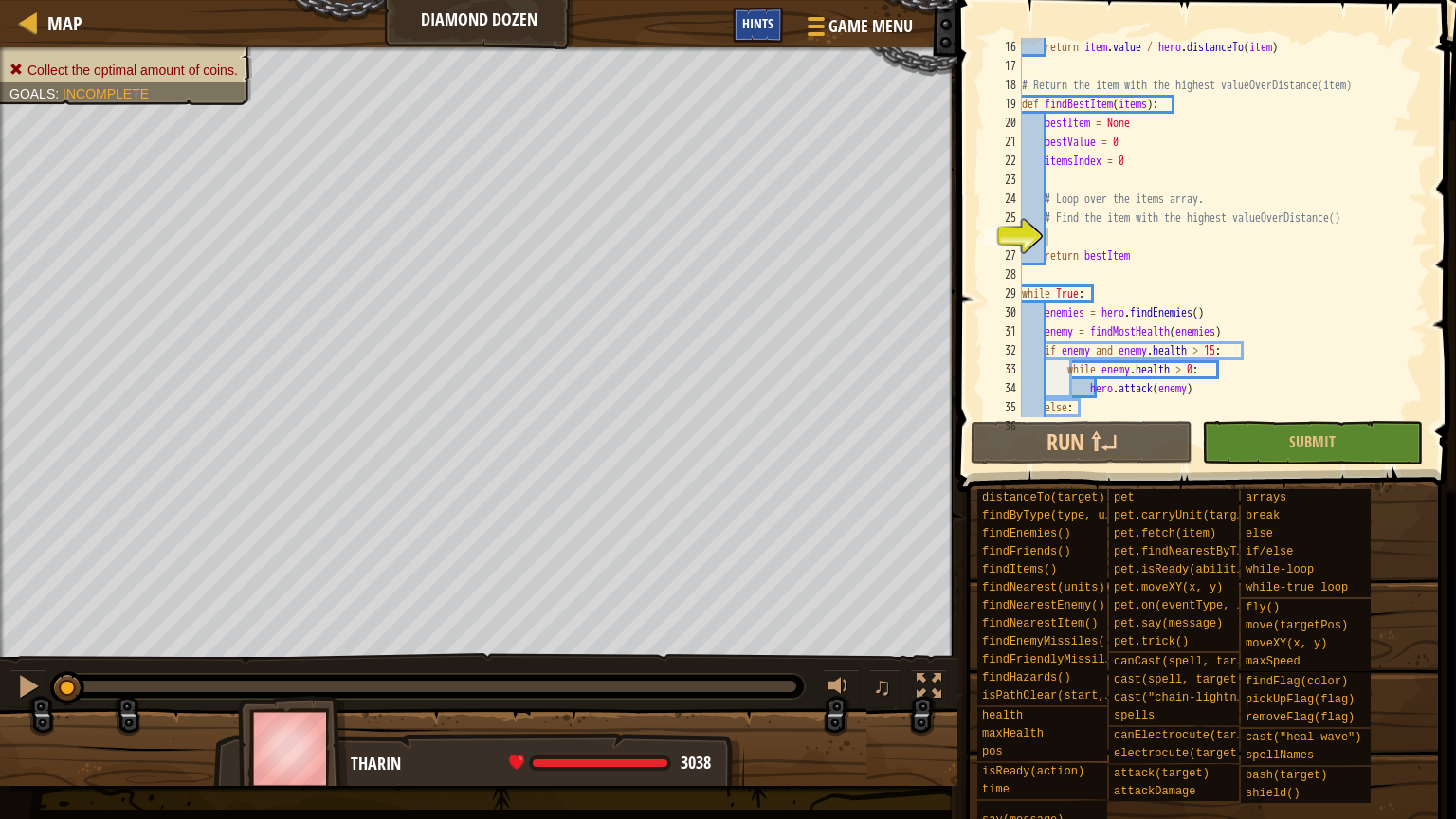 click on "Hints" at bounding box center [757, 25] 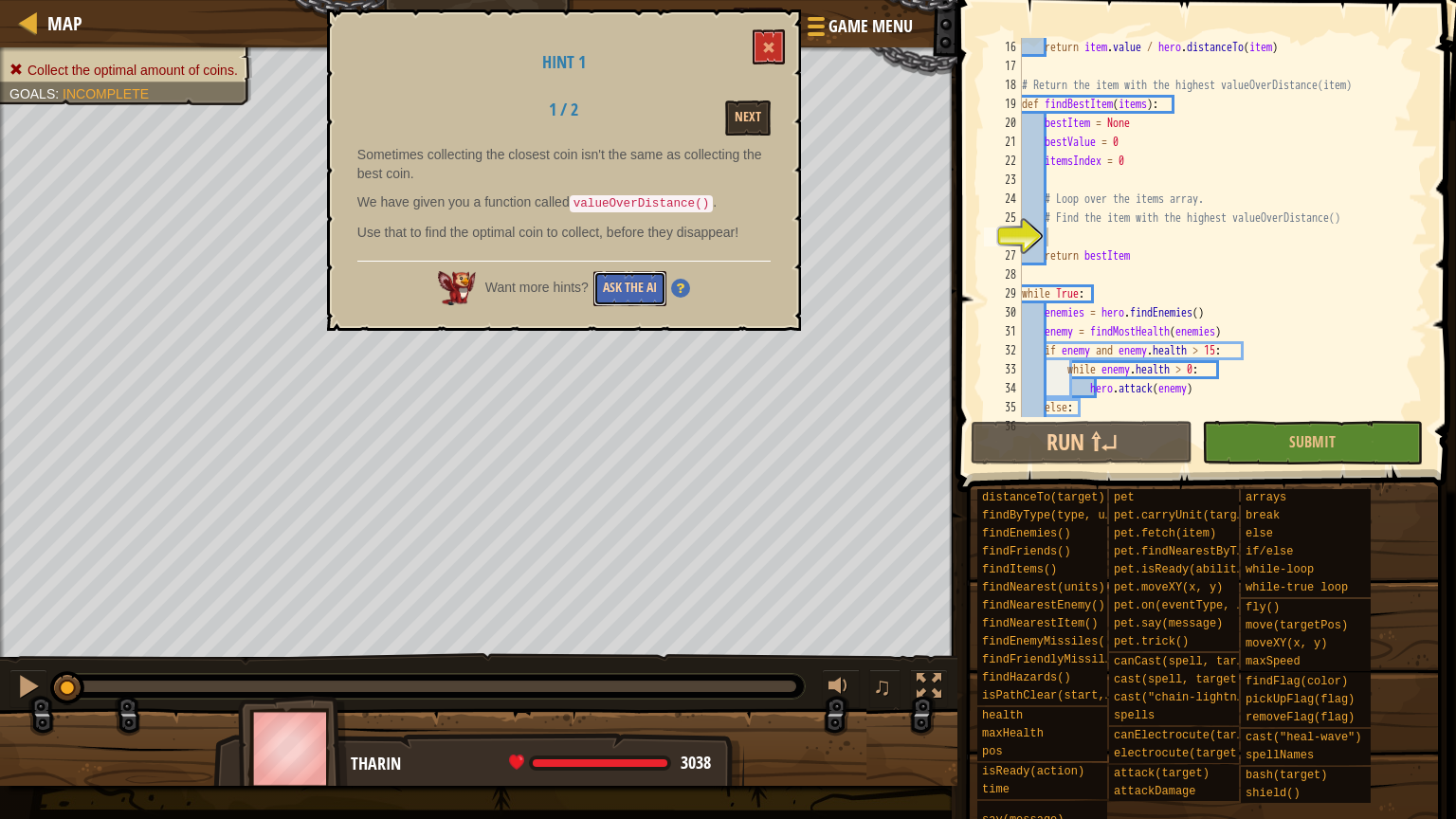 click on "Ask the AI" at bounding box center (629, 288) 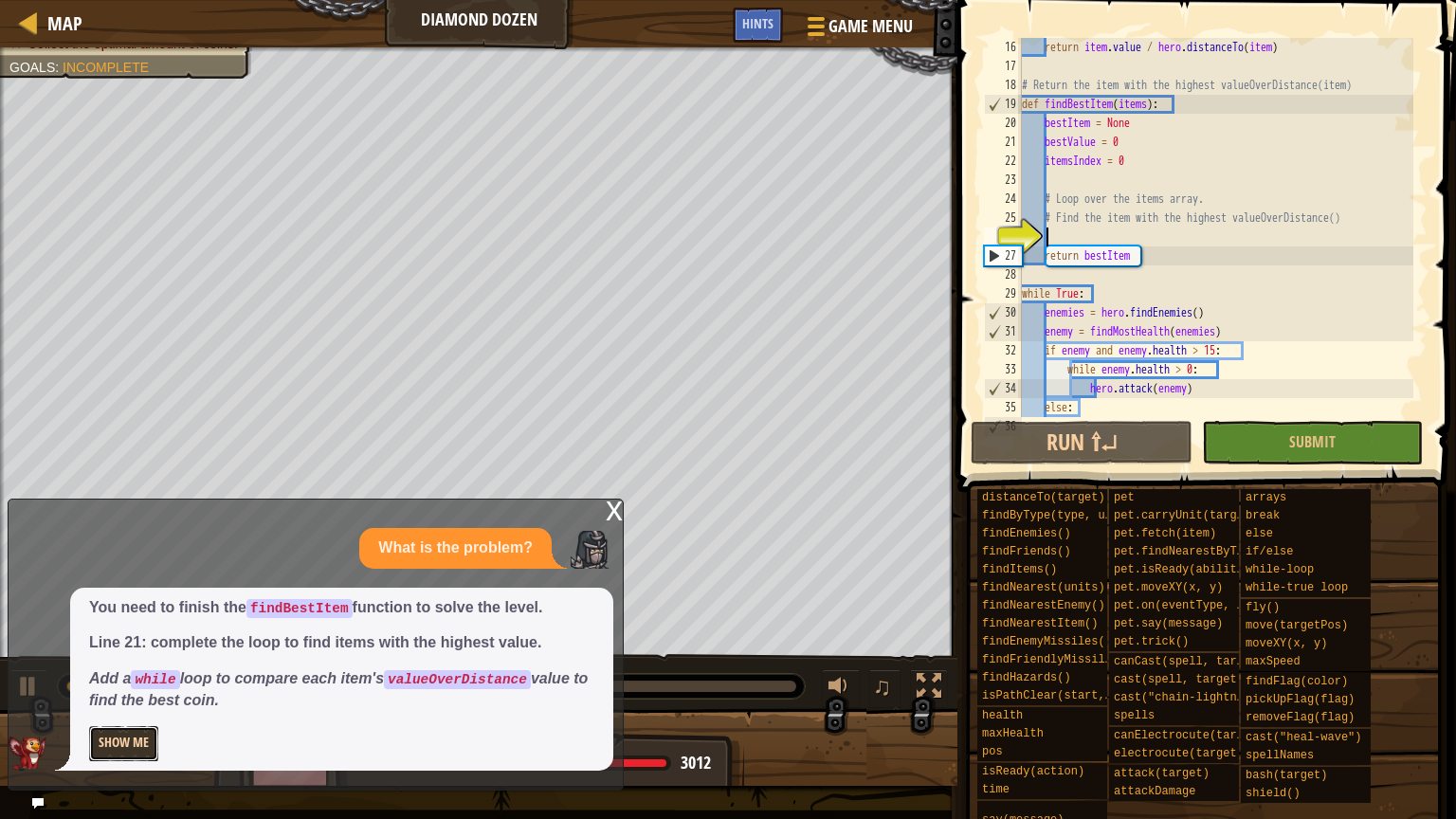 click on "Show Me" at bounding box center (123, 743) 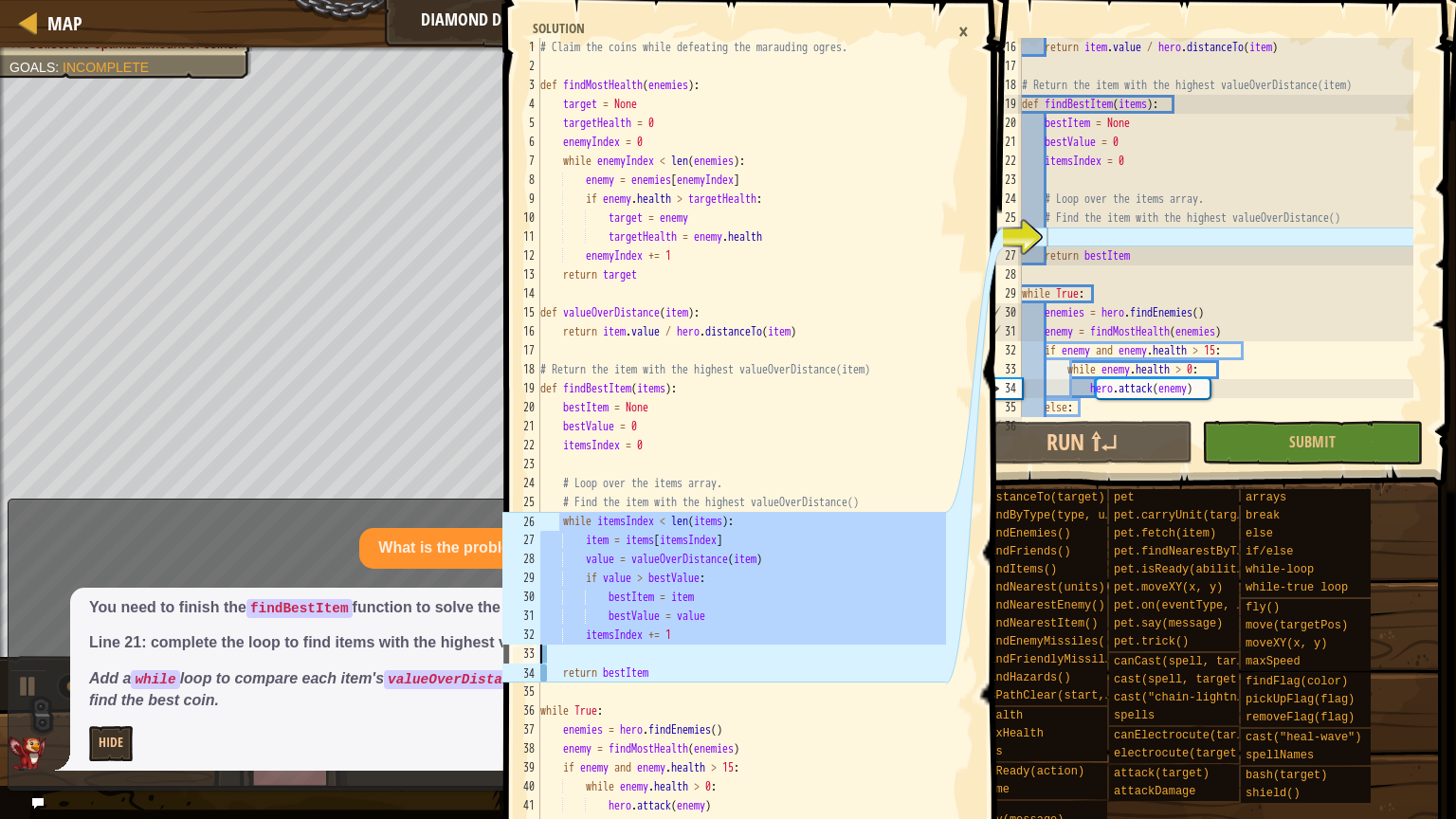 drag, startPoint x: 561, startPoint y: 523, endPoint x: 577, endPoint y: 656, distance: 133.95895 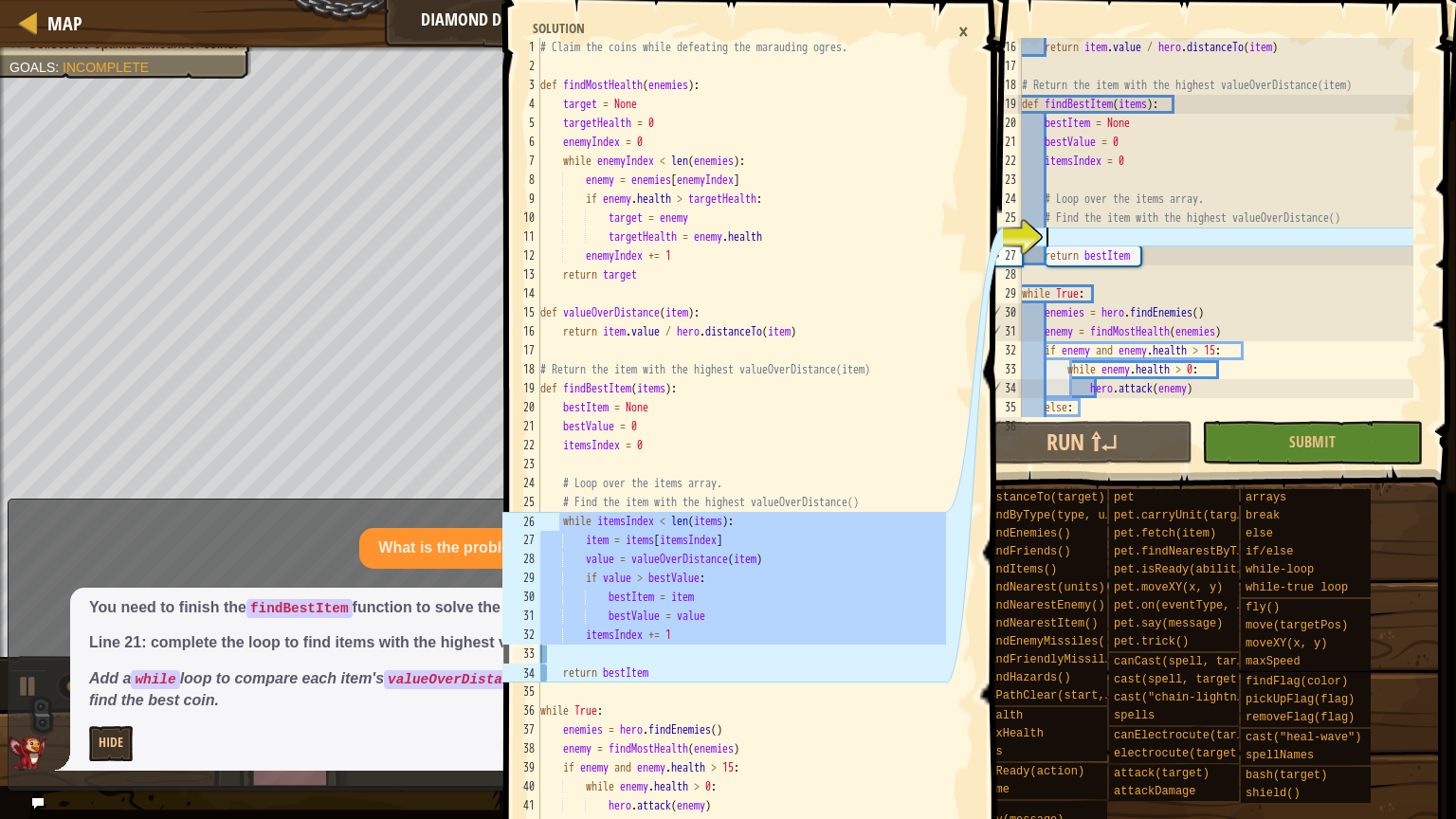 click on "return   item . value   /   hero . distanceTo ( item ) # Return the item with the highest valueOverDistance(item) def   findBestItem ( items ) :      bestItem   =   None      bestValue   =   0      itemsIndex   =   0           # Loop over the items array.      # Find the item with the highest valueOverDistance()           return   bestItem while   True :      enemies   =   hero . findEnemies ( )      enemy   =   findMostHealth ( enemies )      if   enemy   and   enemy . health   >   15 :          while   enemy . health   >   0 :              hero . attack ( enemy )      else :          coins   =   hero . findItems ( )" at bounding box center [1215, 246] 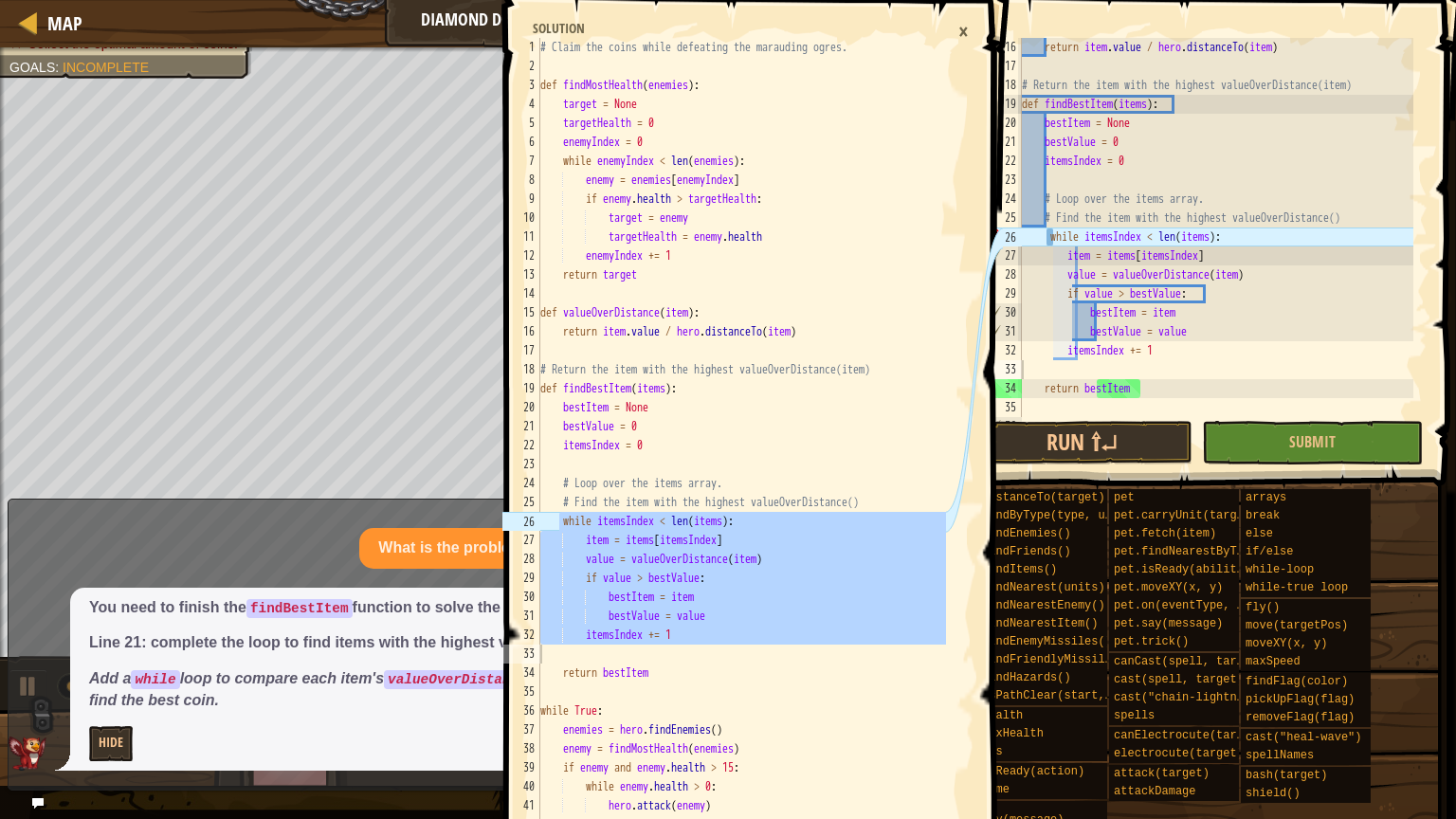 click on "×" at bounding box center (963, 31) 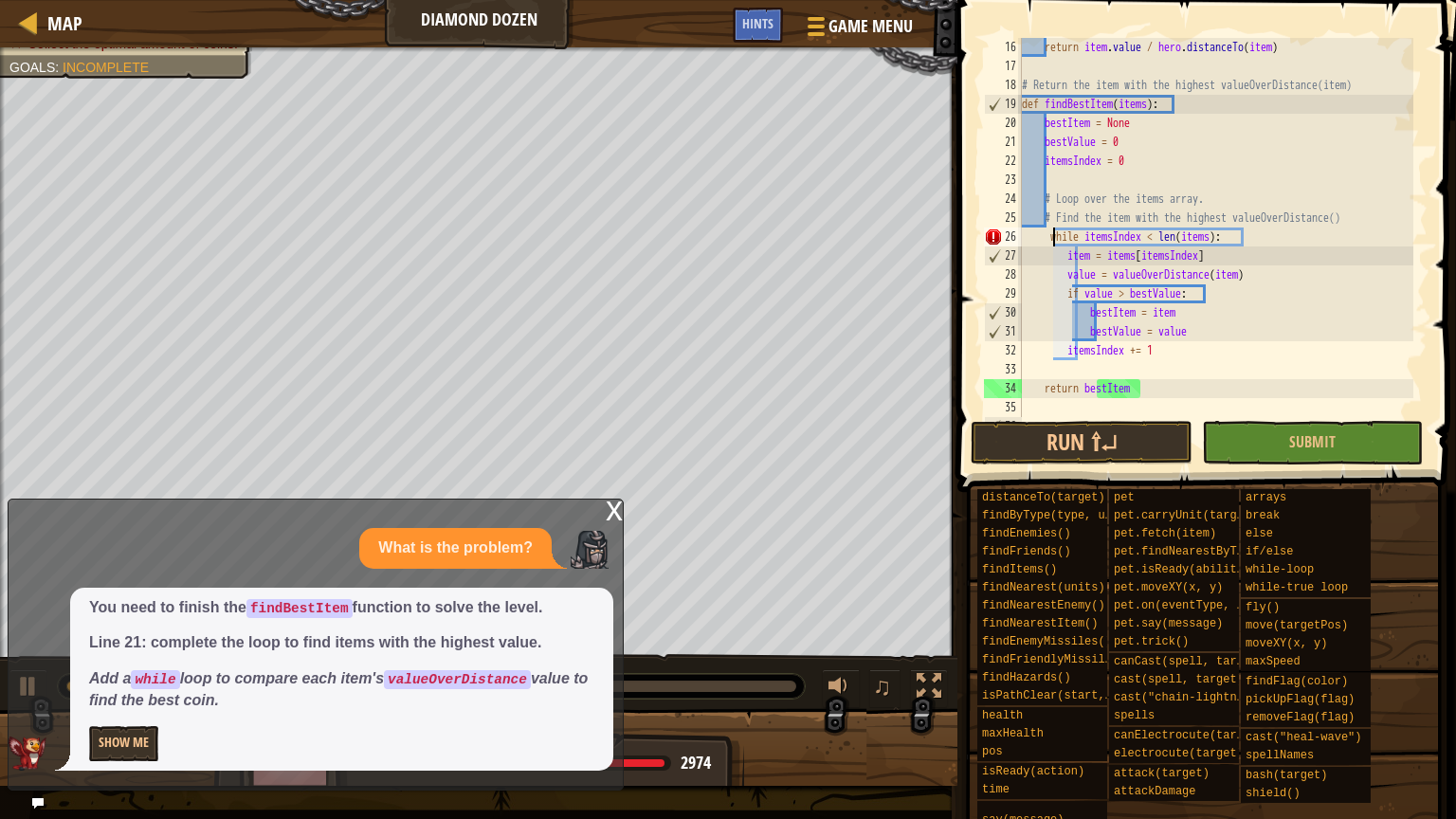 click on "return   item . value   /   hero . distanceTo ( item ) # Return the item with the highest valueOverDistance(item) def   findBestItem ( items ) :      bestItem   =   None      bestValue   =   0      itemsIndex   =   0           # Loop over the items array.      # Find the item with the highest valueOverDistance()       while   itemsIndex   <   len ( items ) :          item   =   items [ itemsIndex ]          value   =   valueOverDistance ( item )          if   value   >   bestValue :              bestItem   =   item              bestValue   =   value          itemsIndex   +=   1      return   bestItem while   True :" at bounding box center [1215, 246] 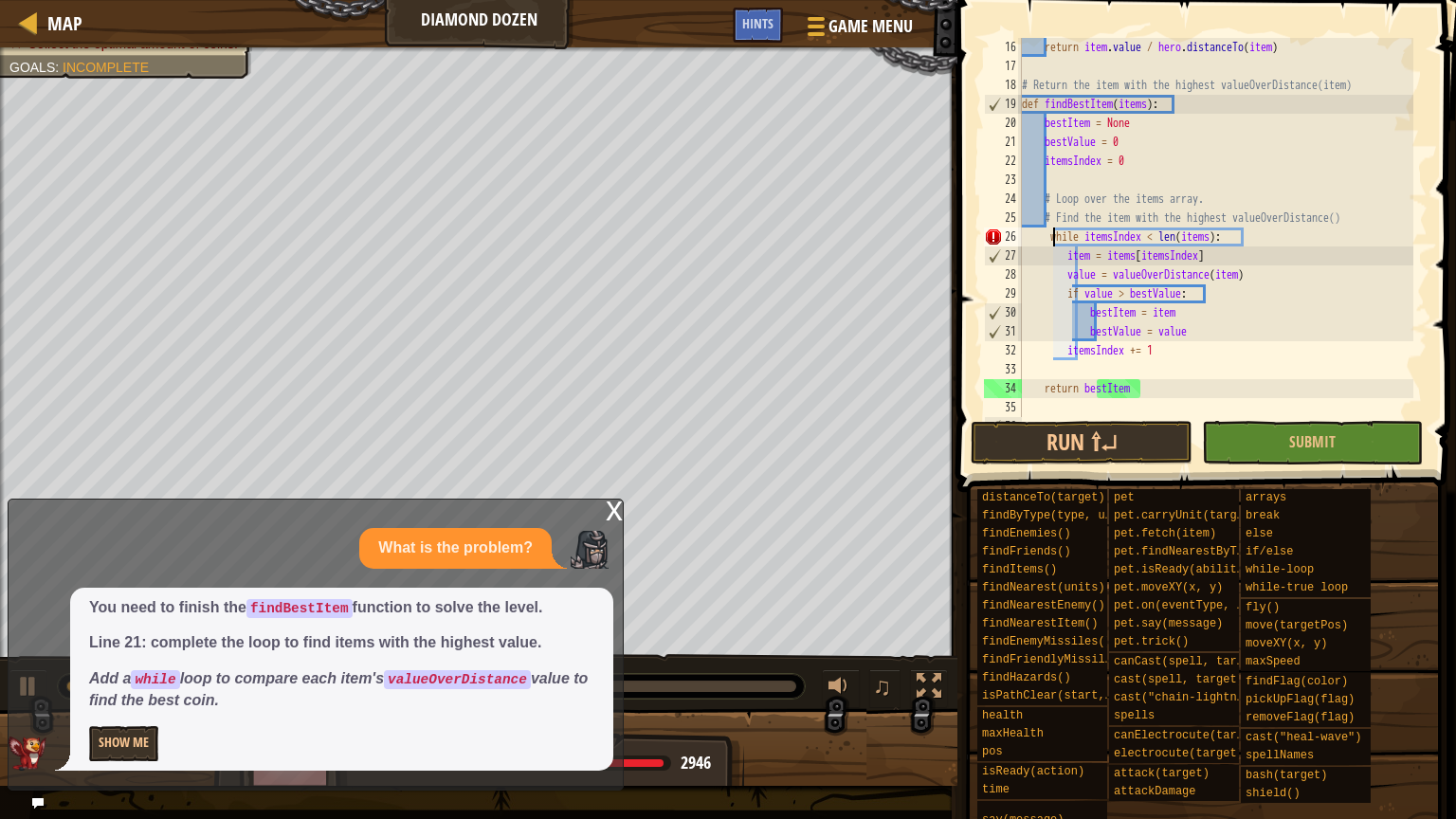 type on "while itemsIndex < len(items):" 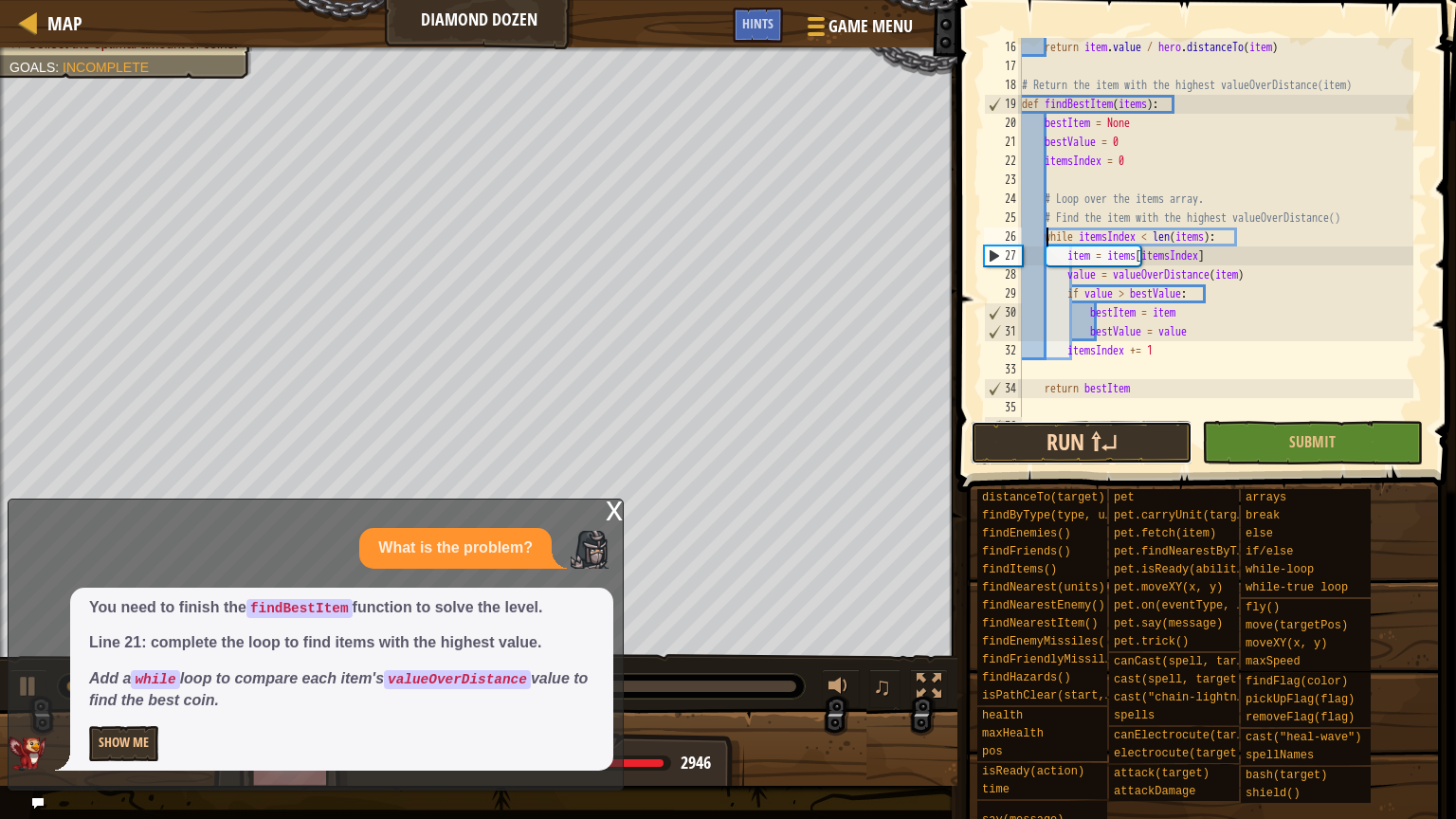 click on "Run ⇧↵" at bounding box center (1081, 443) 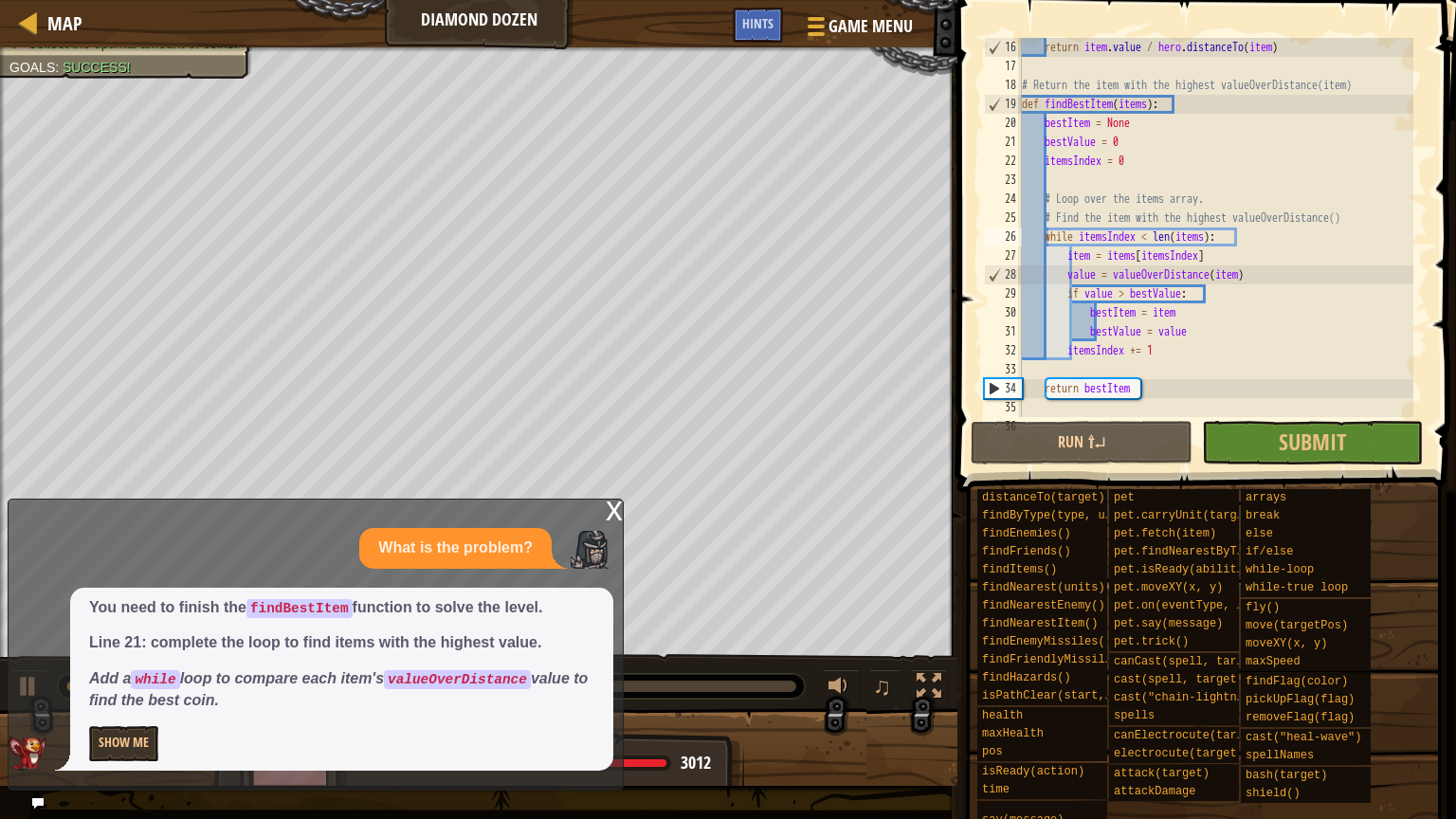 click on "x" at bounding box center [614, 509] 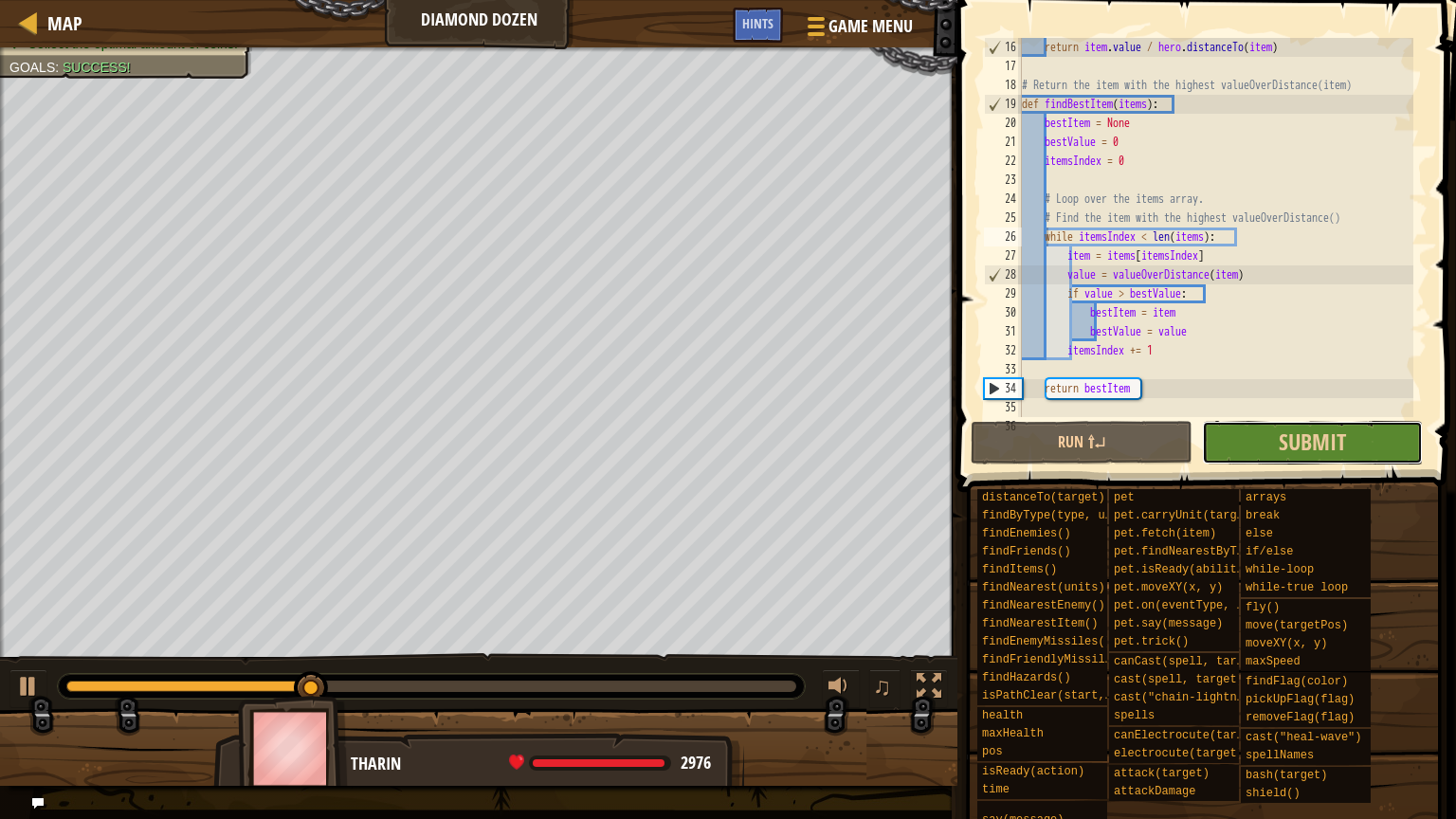 click on "Submit" at bounding box center (1312, 443) 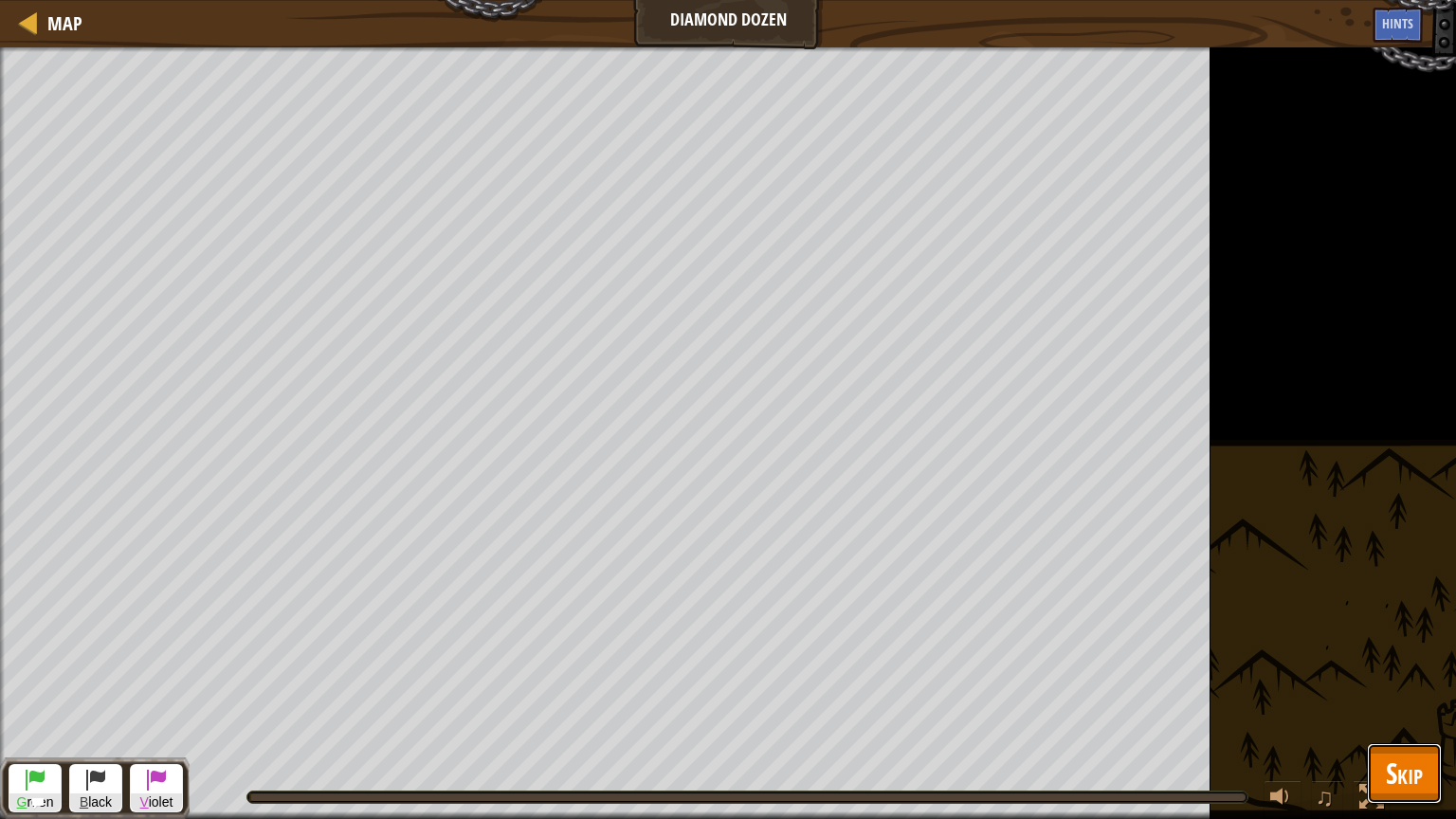 click on "Skip" at bounding box center (1404, 773) 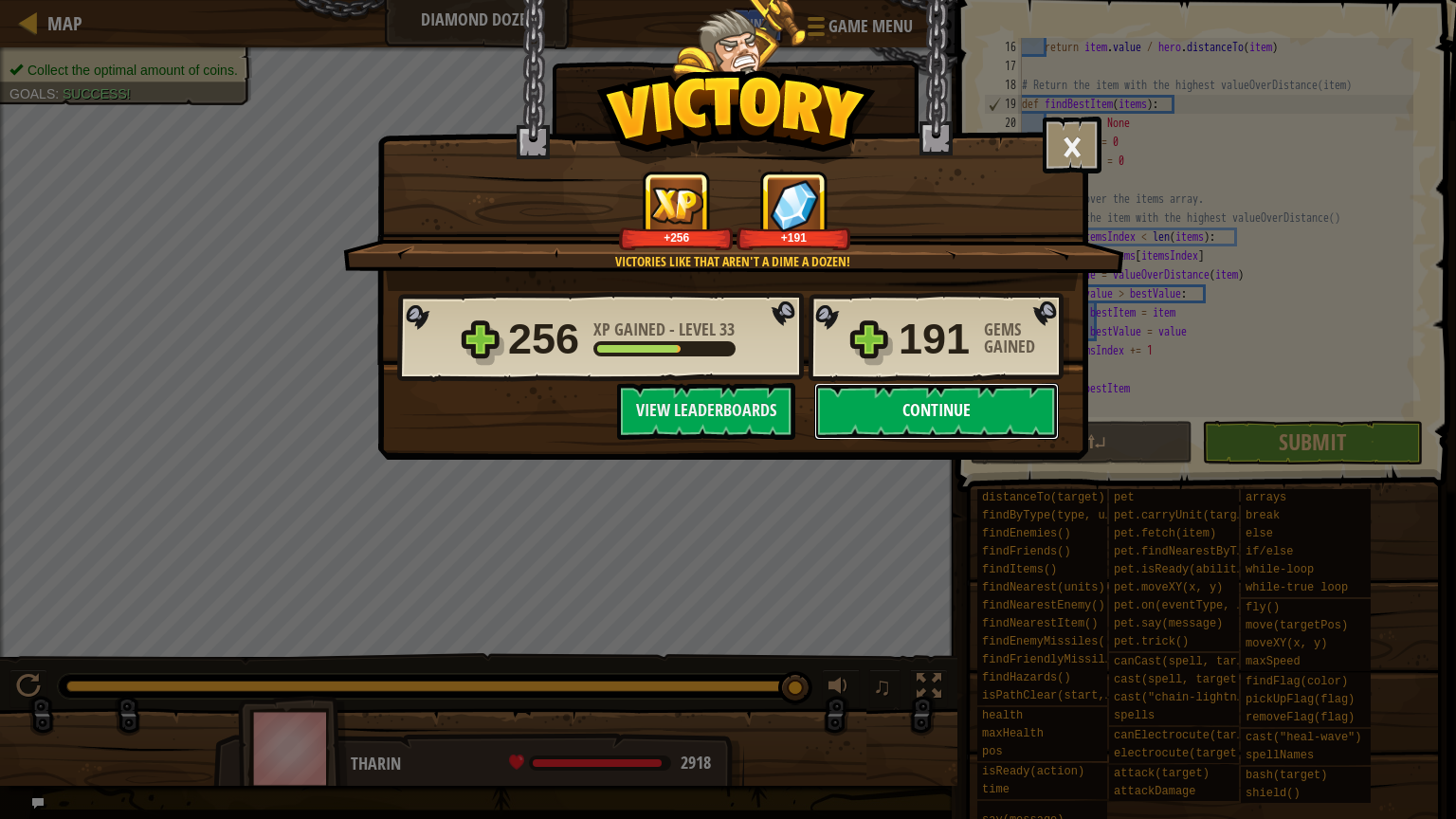 click on "Continue" at bounding box center (937, 411) 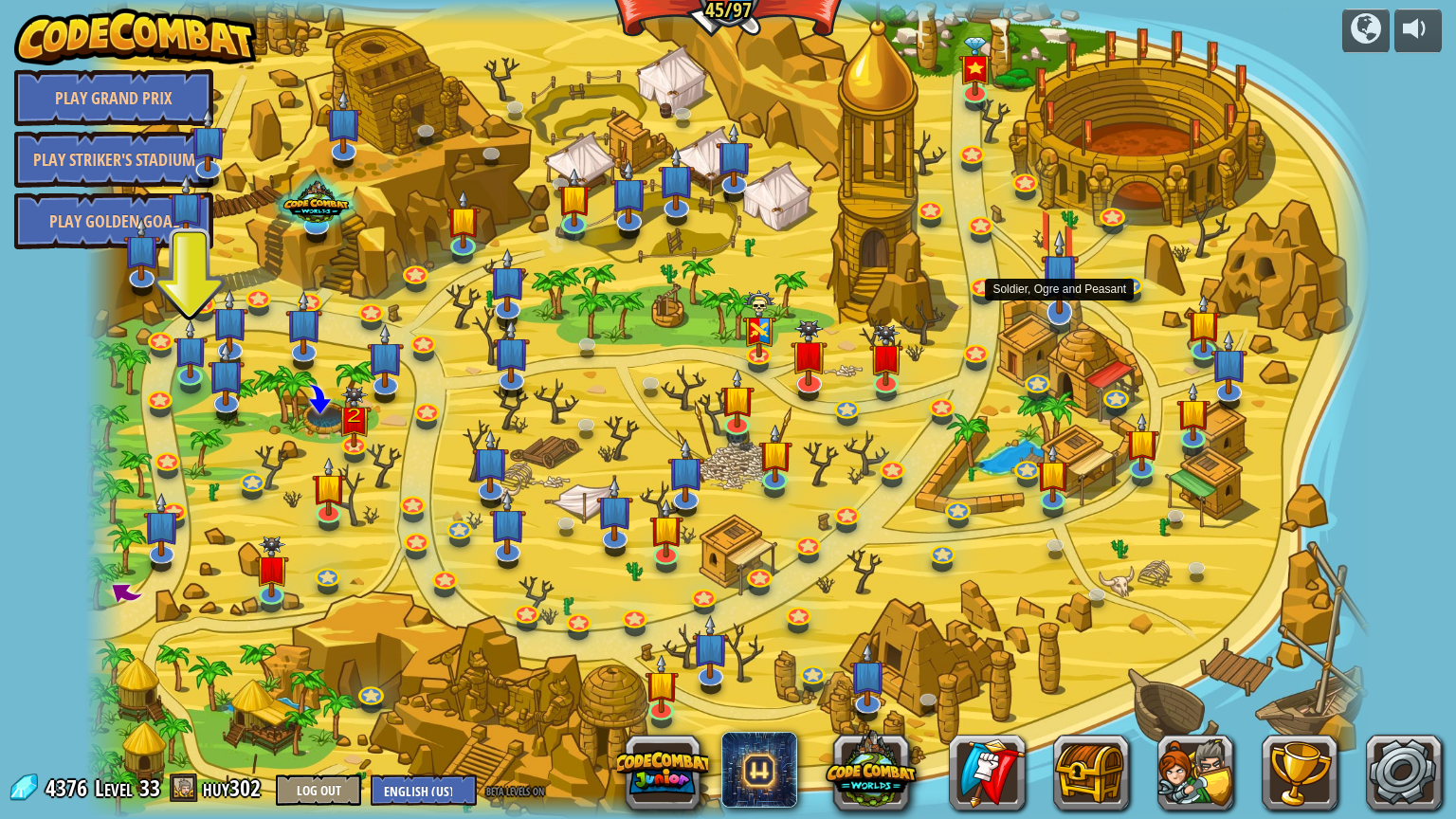 click at bounding box center [1059, 272] 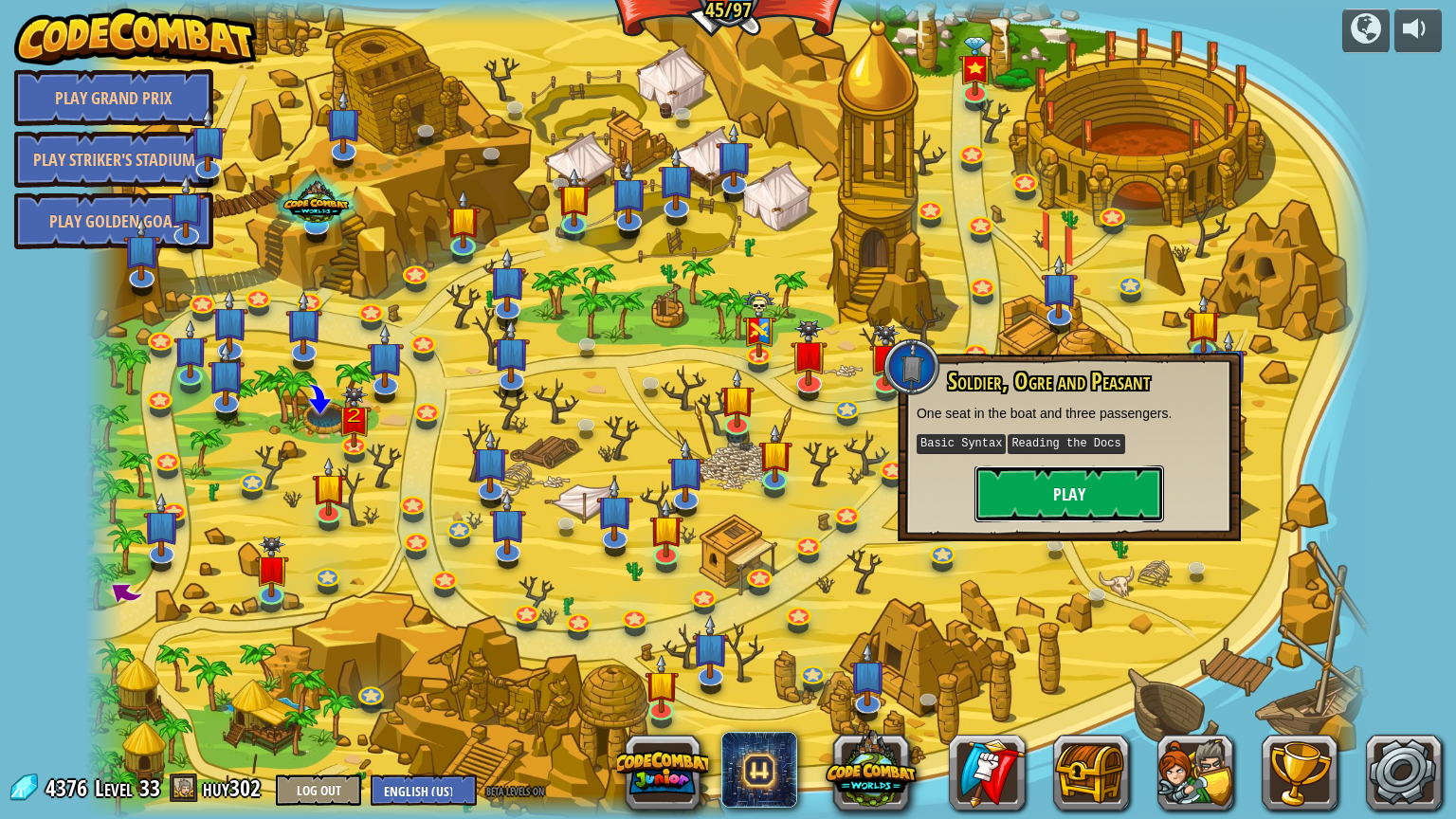 click on "Play" at bounding box center [1069, 494] 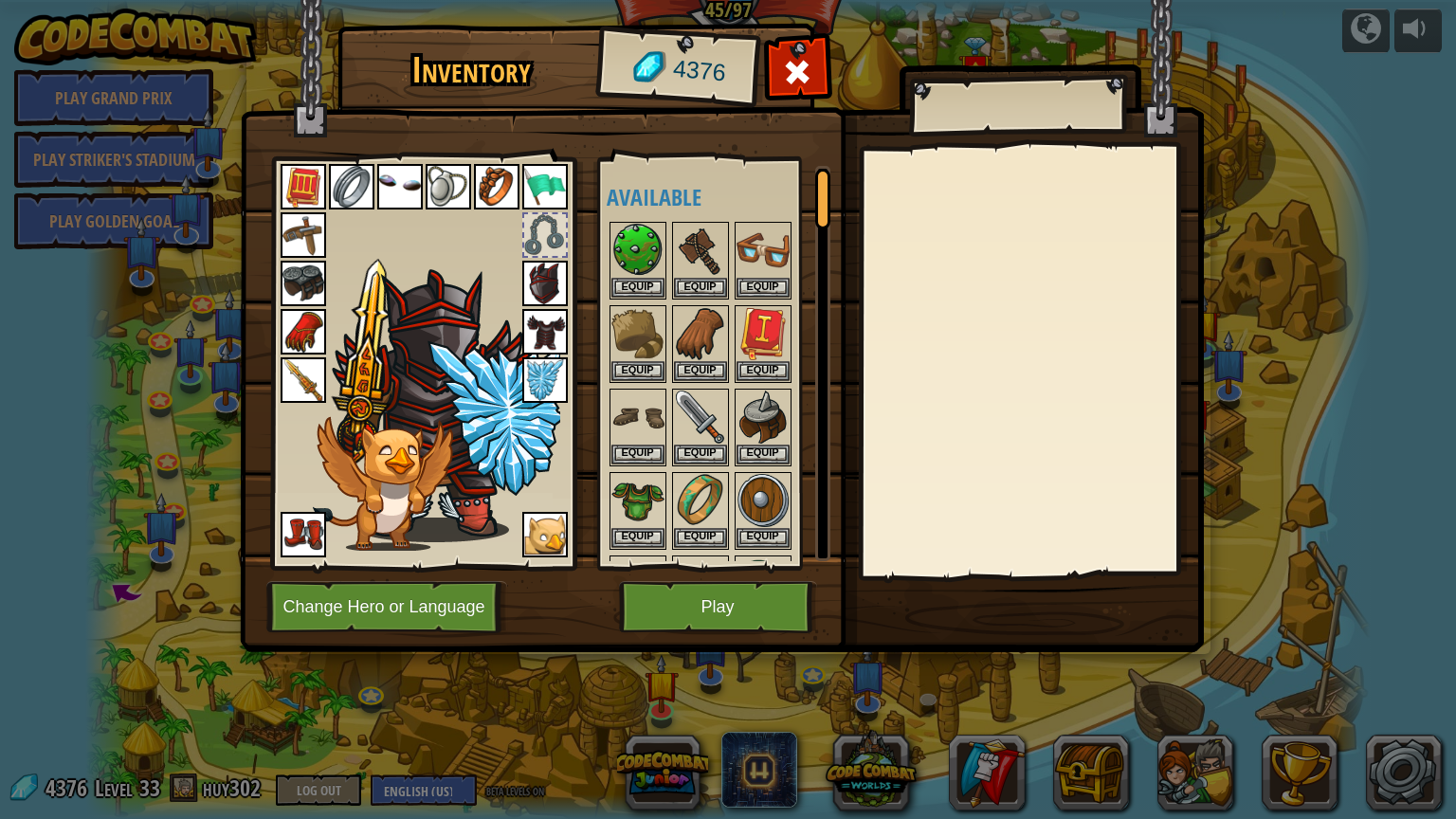 click at bounding box center [1030, 361] 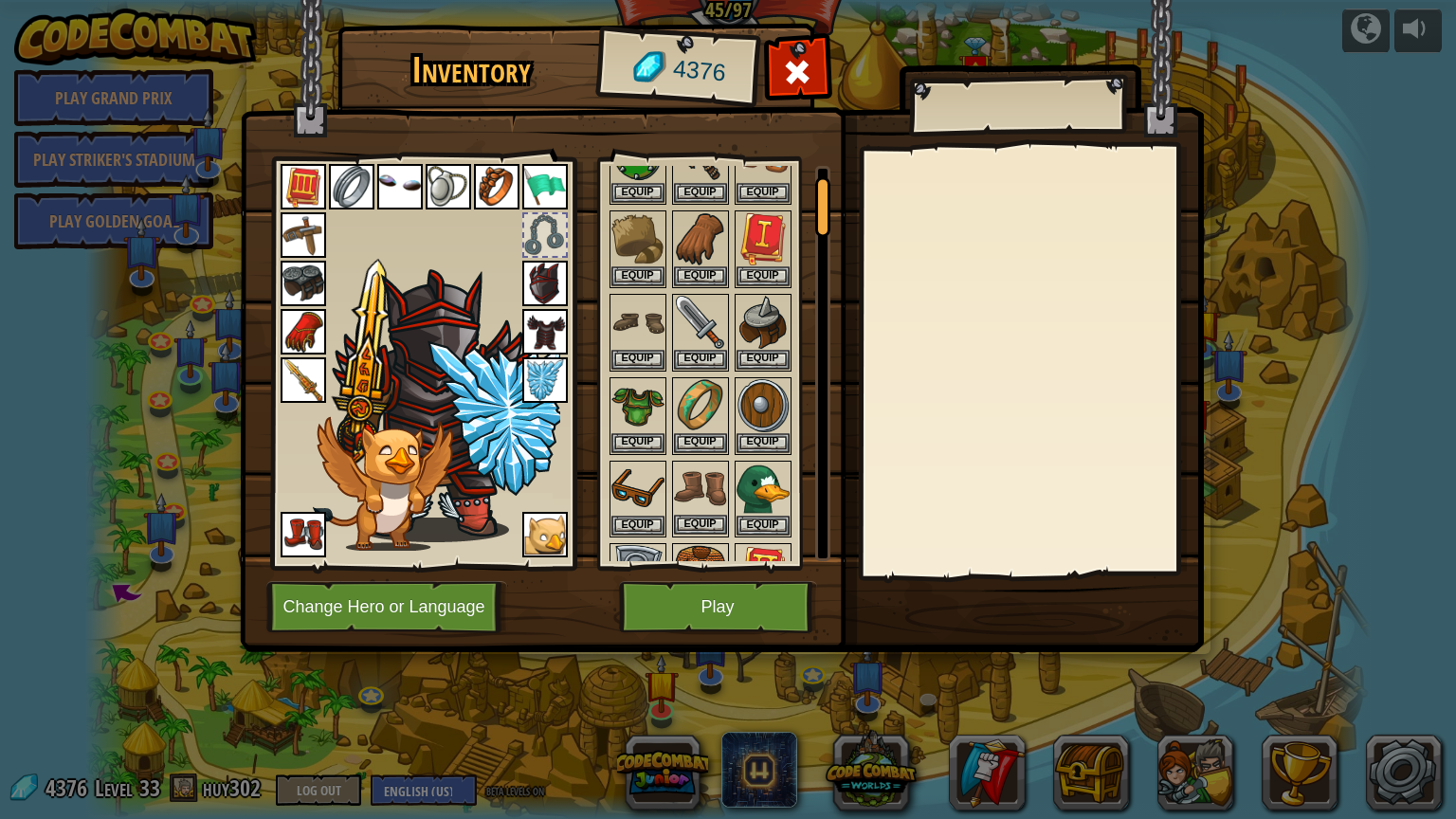 scroll, scrollTop: 0, scrollLeft: 0, axis: both 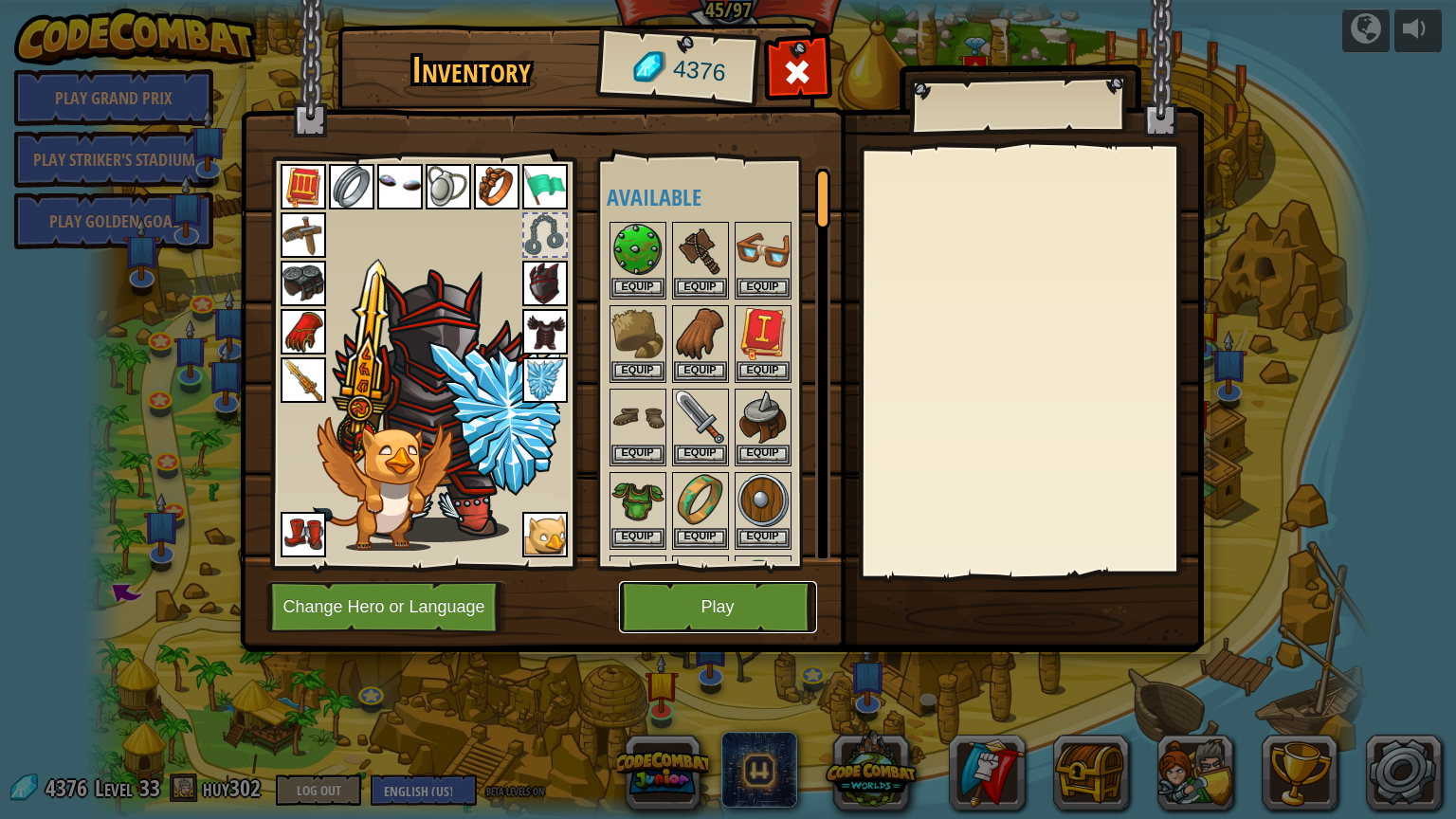 click on "Play" at bounding box center [718, 607] 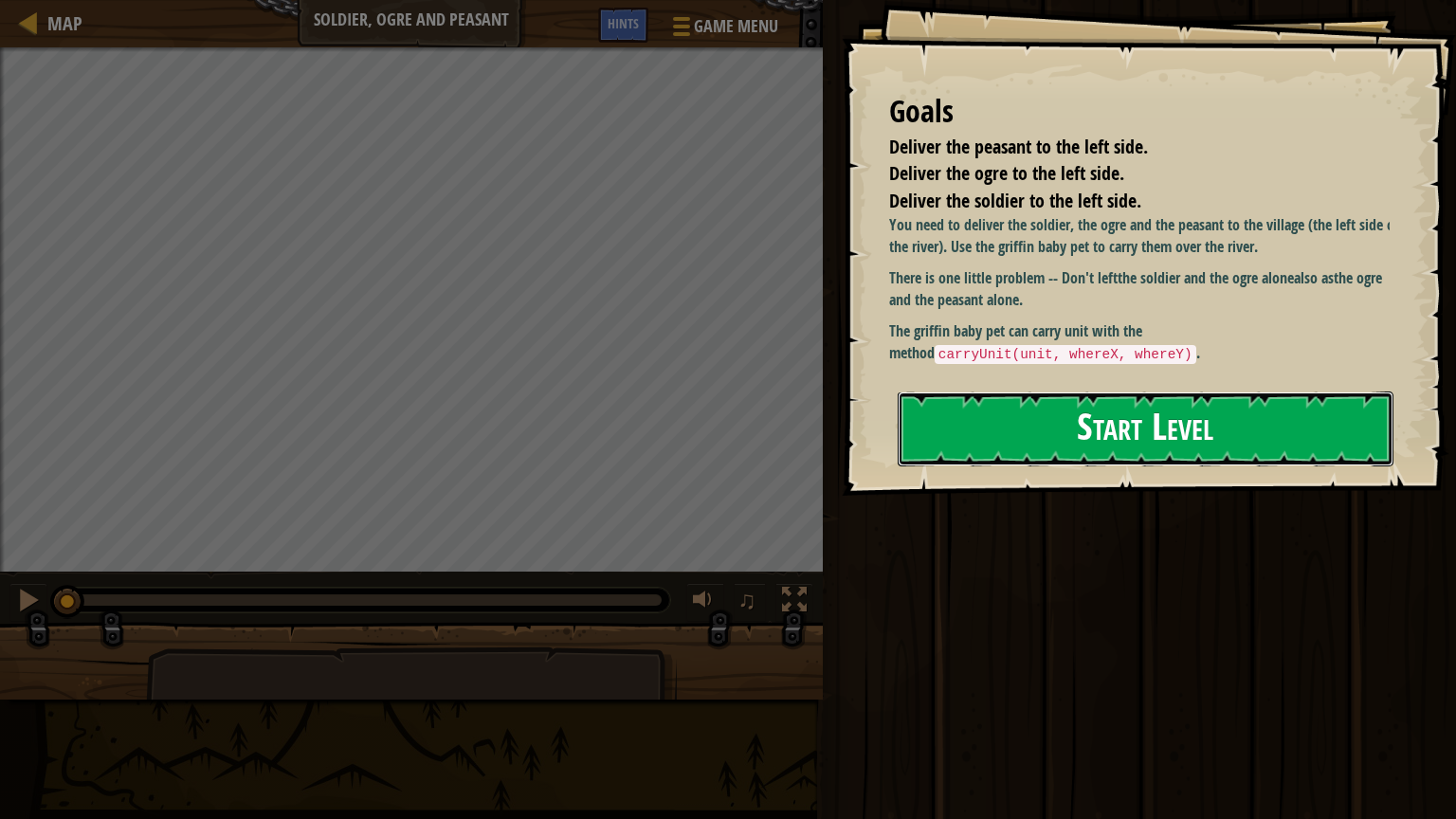 click on "Start Level" at bounding box center [1145, 428] 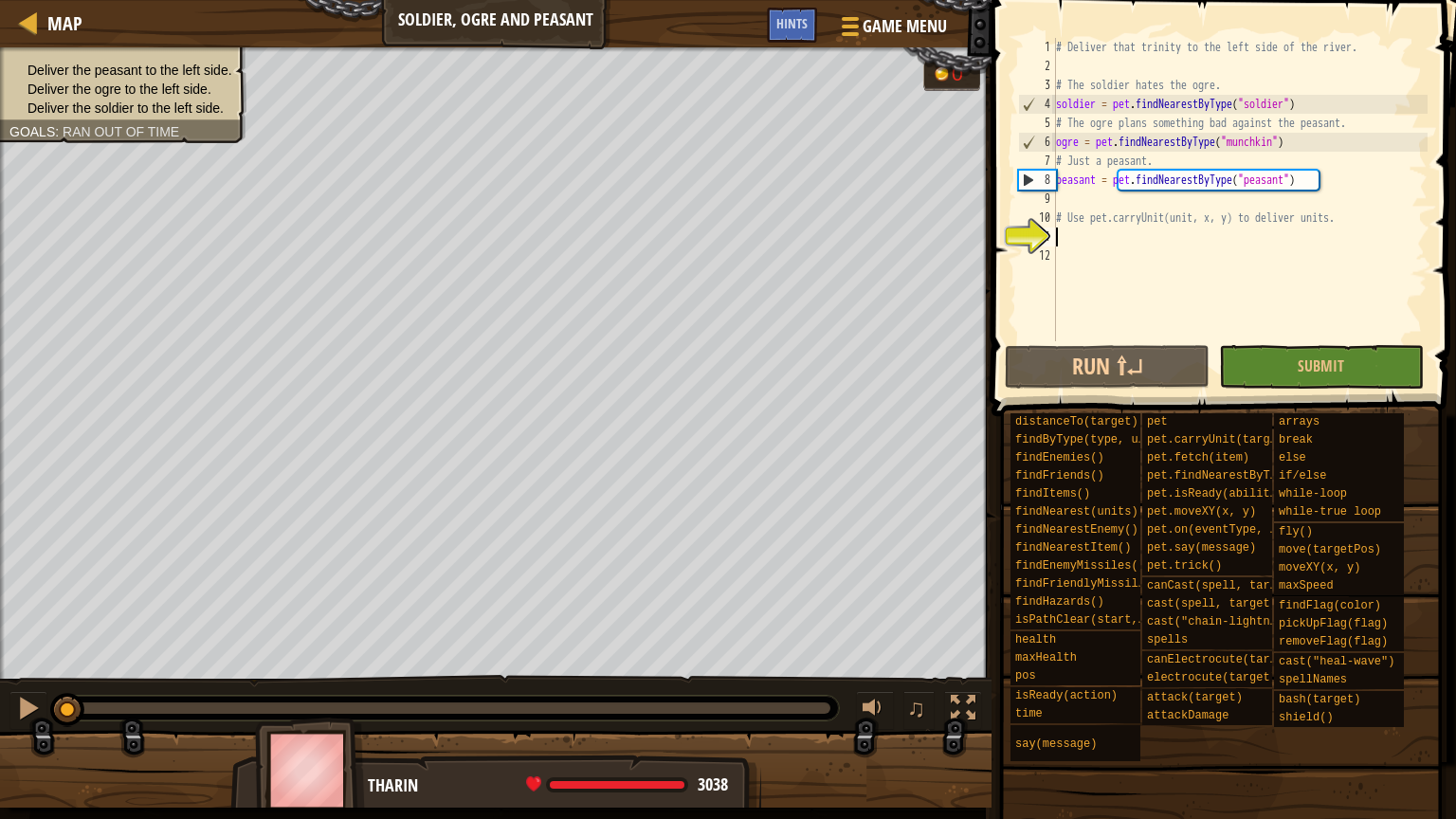 scroll, scrollTop: 9, scrollLeft: 0, axis: vertical 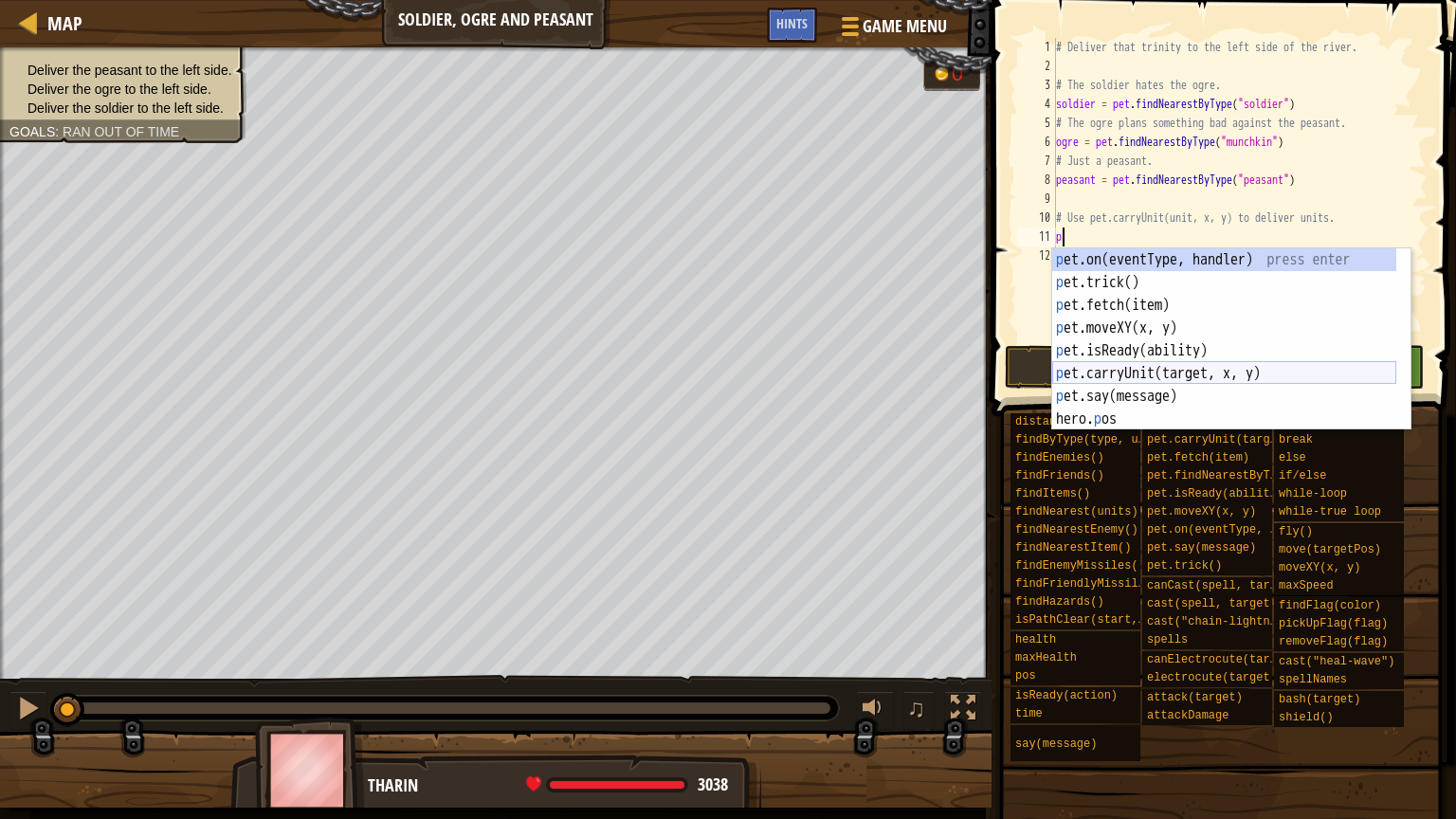 click on "p et.on(eventType, handler) press enter p et.trick() press enter p et.fetch(item) press enter p et.moveXY(x, y) press enter p et.isReady(ability) press enter p et.carryUnit(target, x, y) press enter p et.say(message) press enter hero. p os press enter hero. p ickUpFlag press enter" at bounding box center (1224, 362) 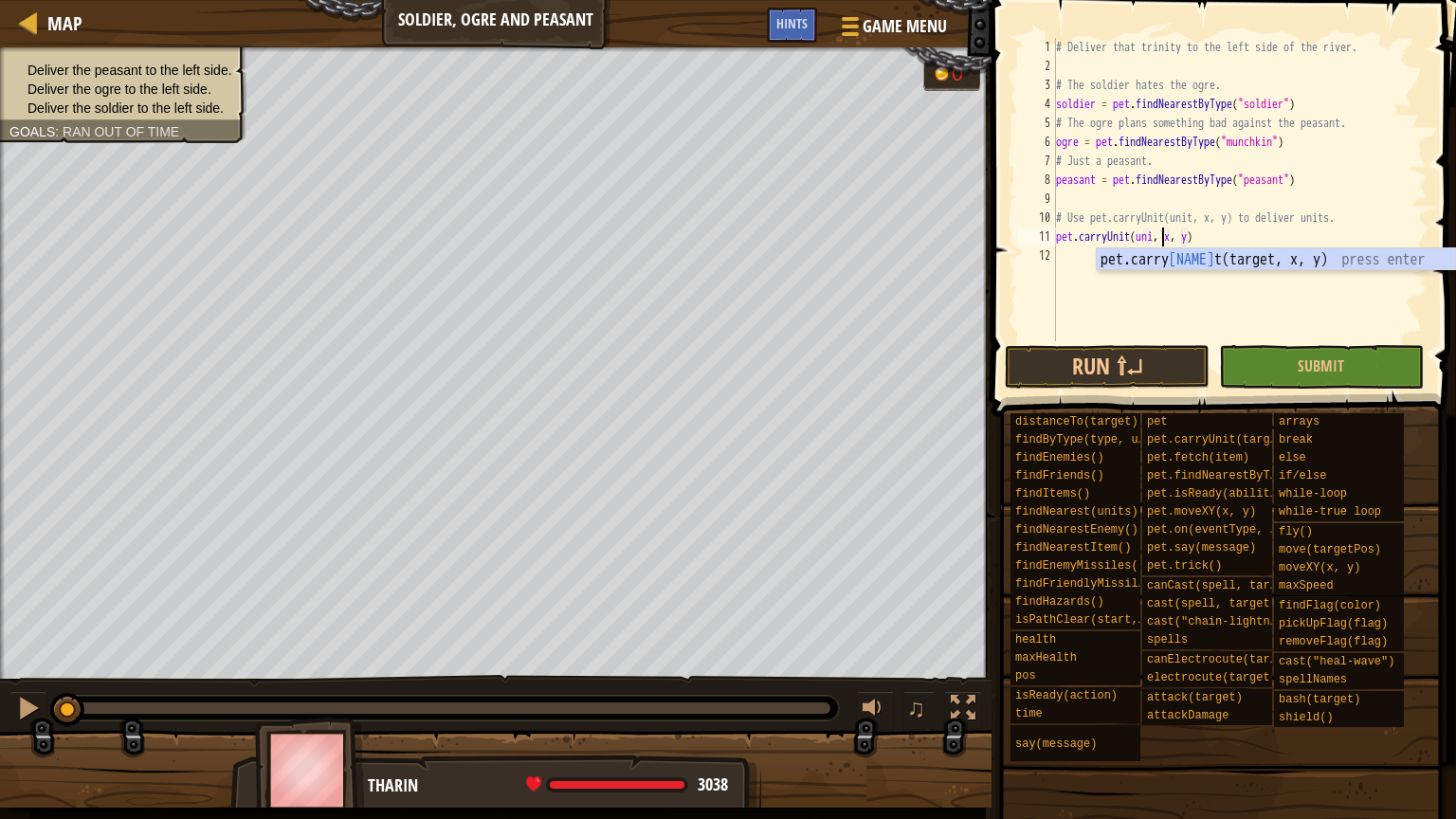 scroll, scrollTop: 9, scrollLeft: 9, axis: both 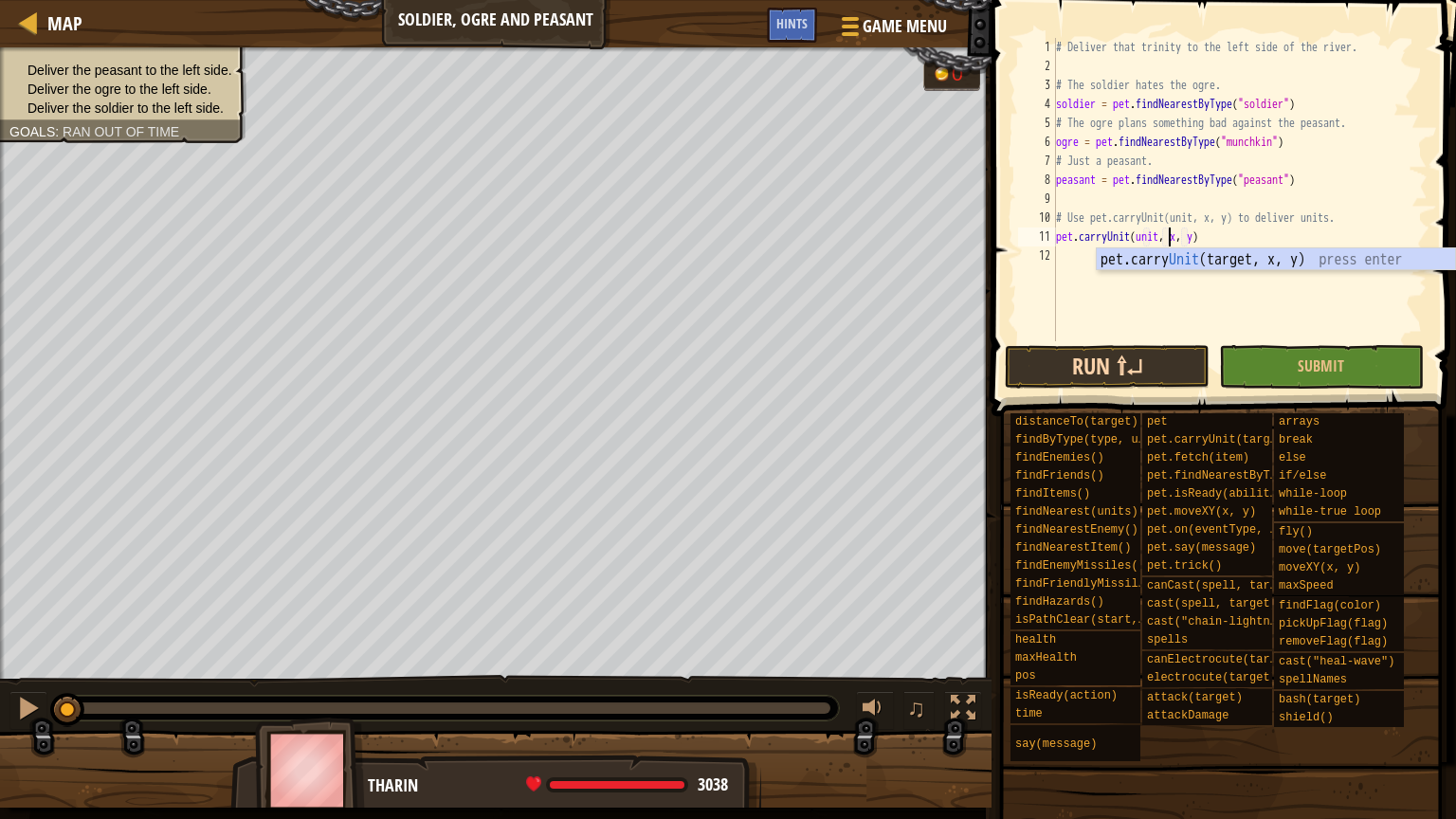 type on "pet.carryUnit(unit, x, y)" 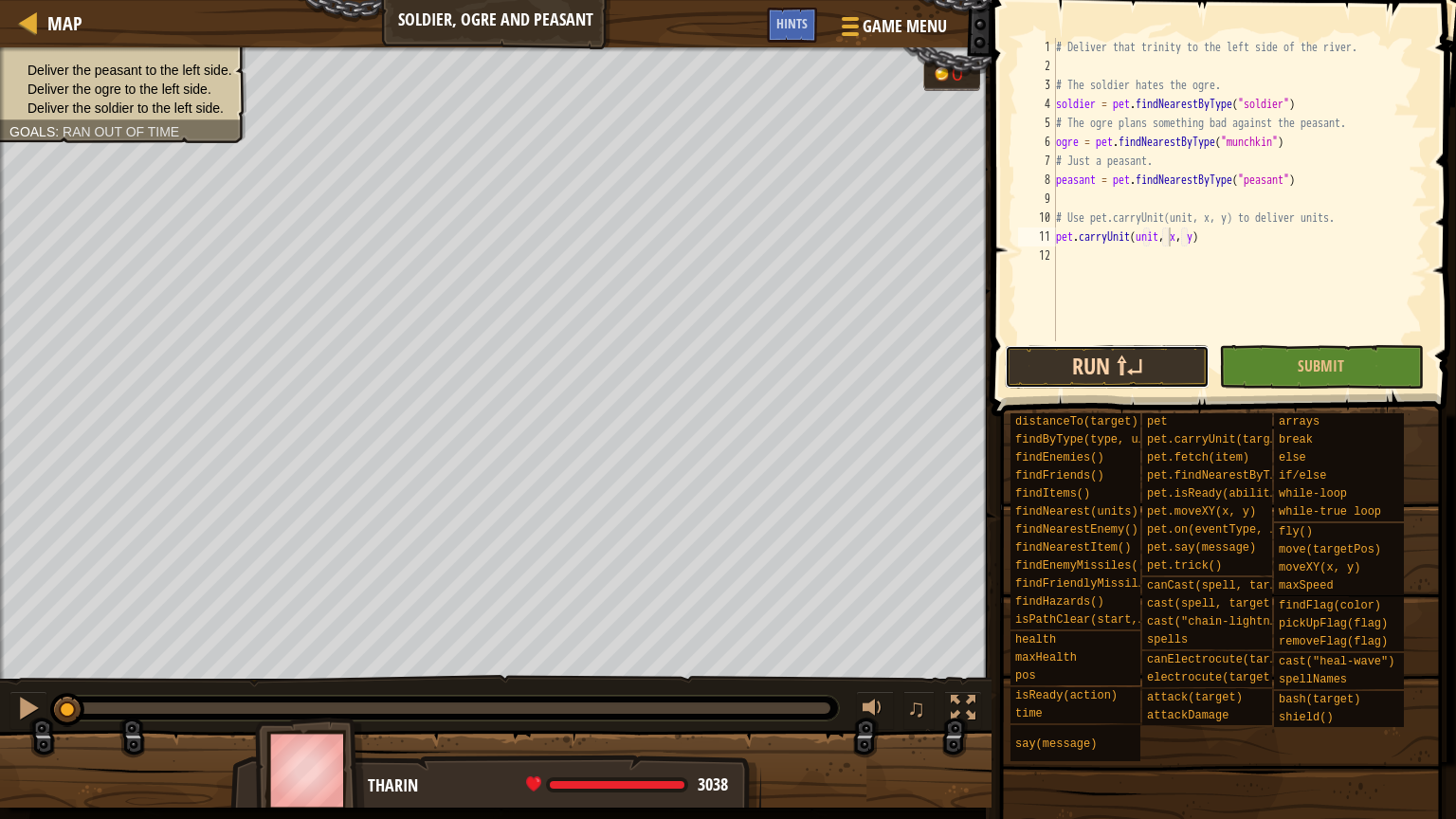 click on "Run ⇧↵" at bounding box center [1107, 367] 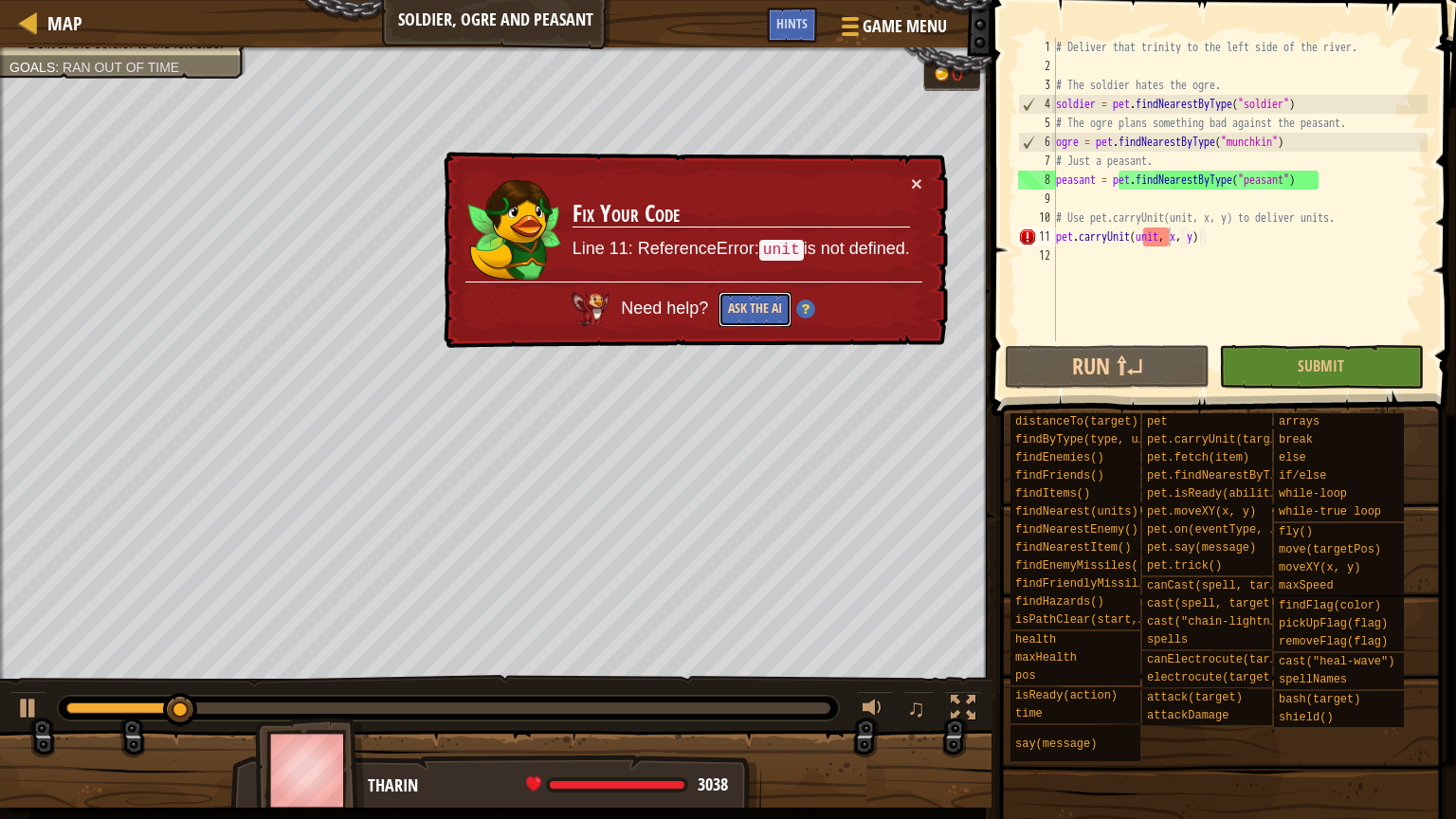 click on "Ask the AI" at bounding box center (755, 309) 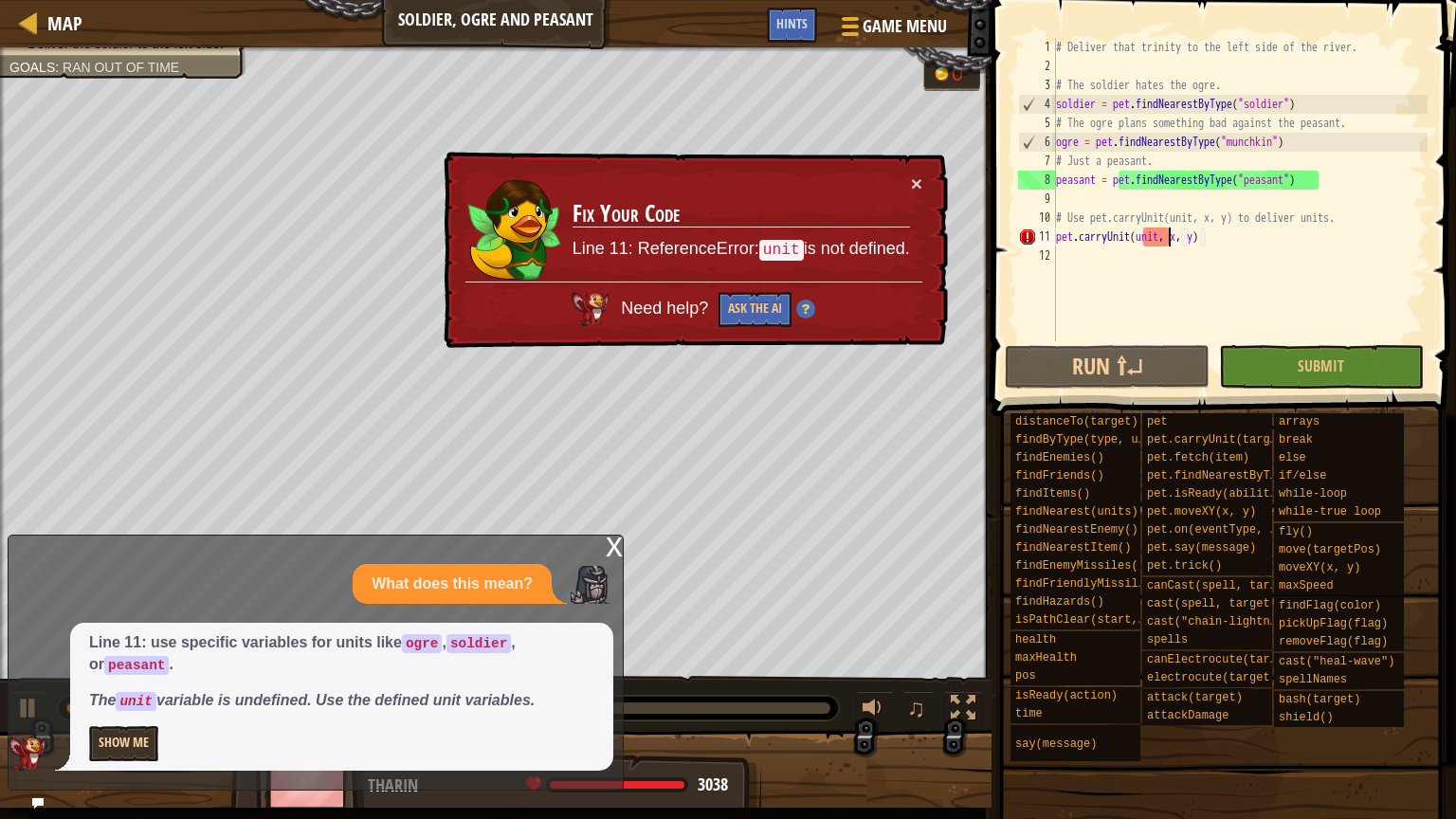 click on "Show Me" at bounding box center (341, 743) 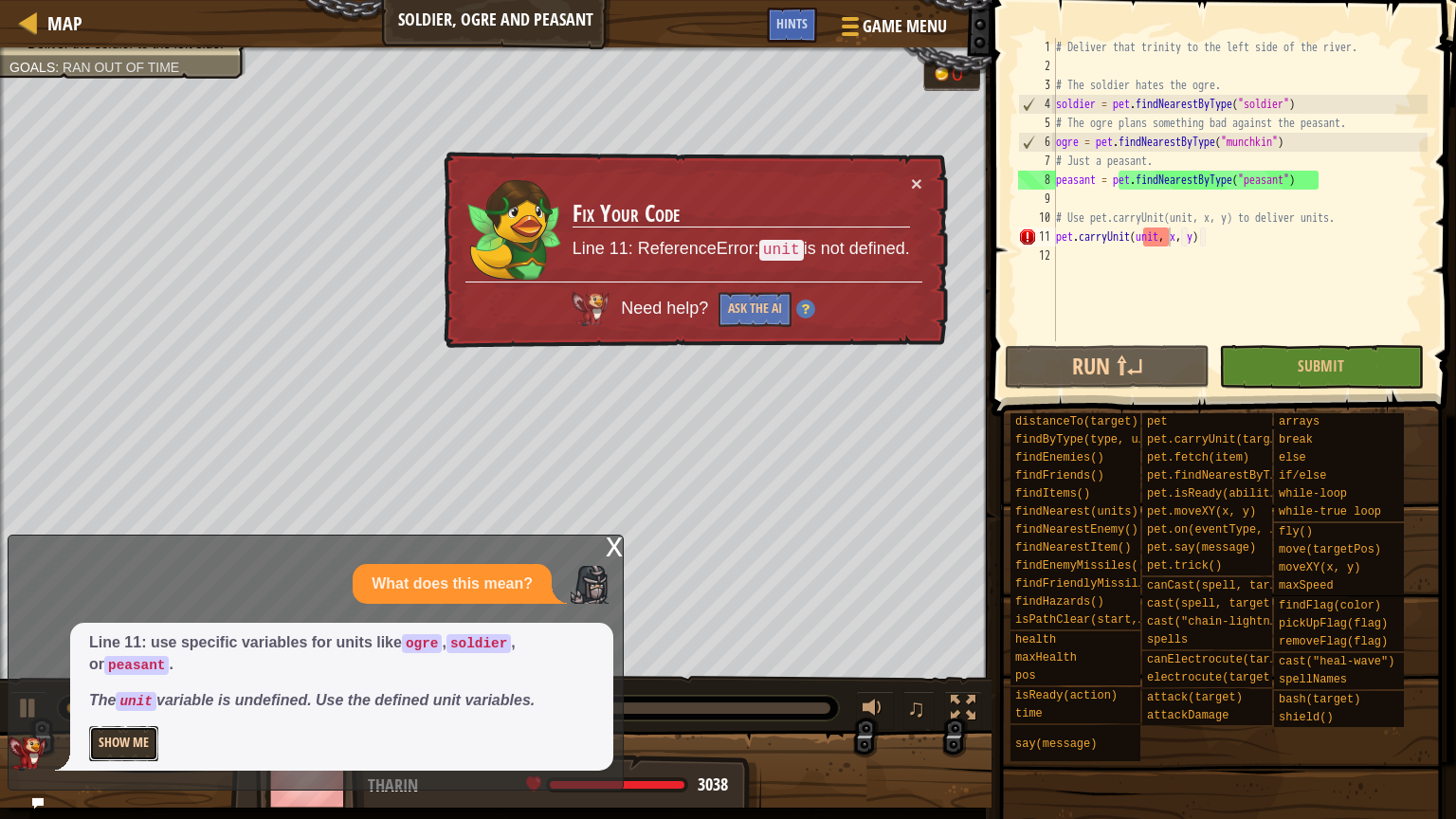 click on "Show Me" at bounding box center (123, 743) 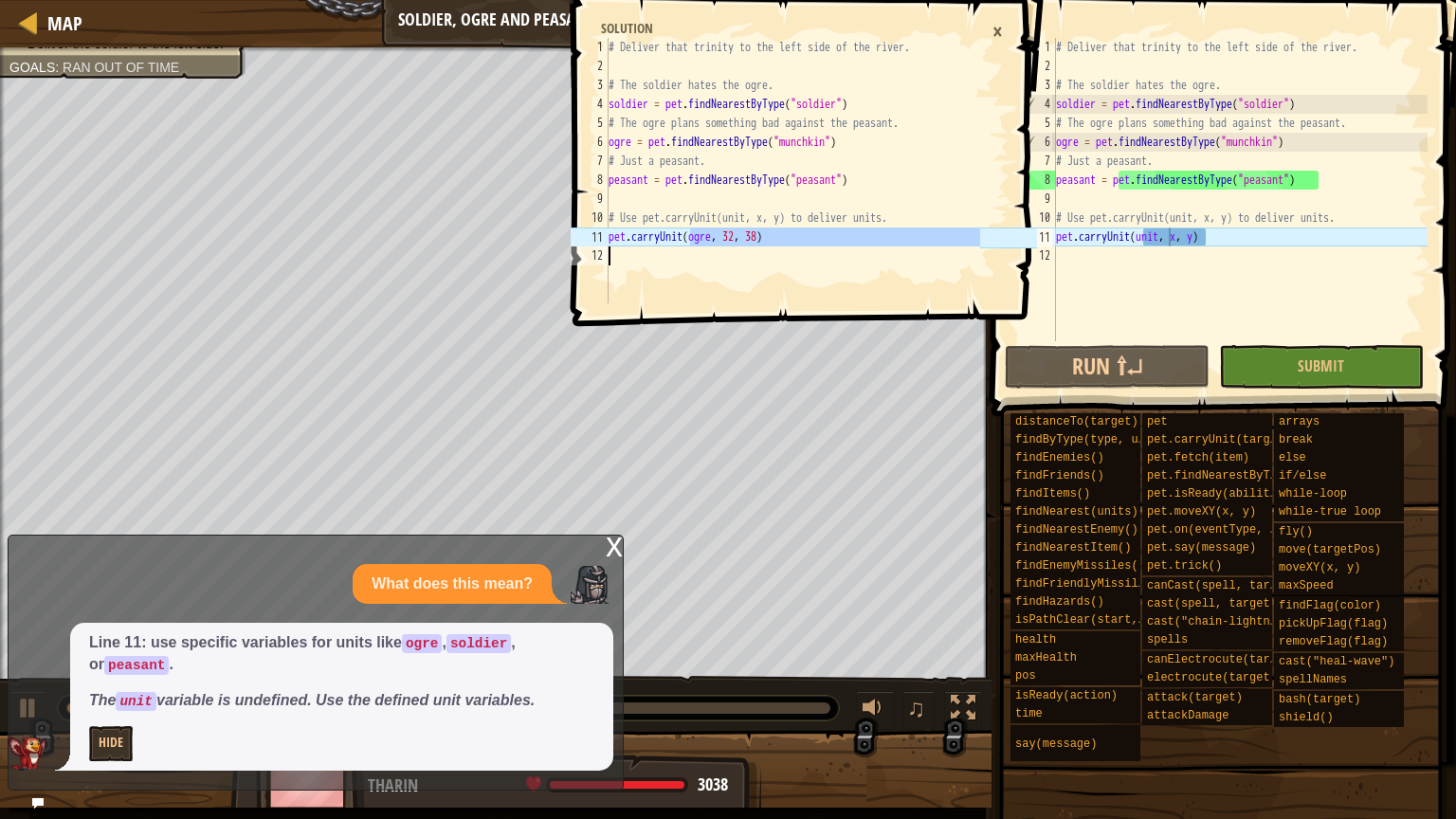 drag, startPoint x: 693, startPoint y: 243, endPoint x: 701, endPoint y: 252, distance: 12.041595 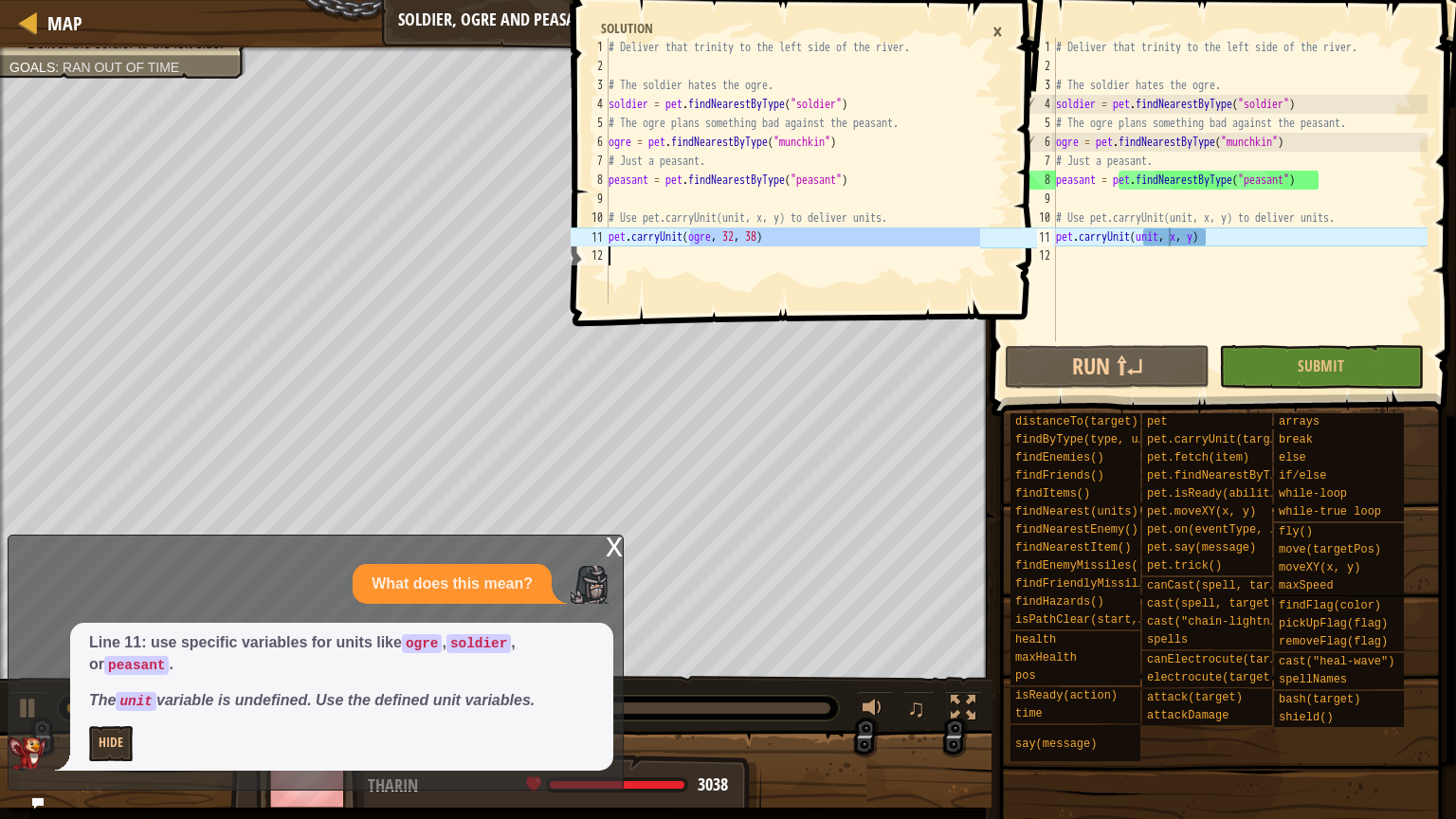 click on "# Deliver that trinity to the left side of the river. # The soldier hates the ogre. soldier   =   pet . findNearestByType ( "soldier" ) # The ogre plans something bad against the peasant. ogre   =   pet . findNearestByType ( "munchkin" ) # Just a peasant.  peasant   =   pet . findNearestByType ( "peasant" ) # Use pet.carryUnit(unit, x, y) to deliver units. pet . carryUnit ( ogre ,   32 ,   38 )" at bounding box center [792, 171] 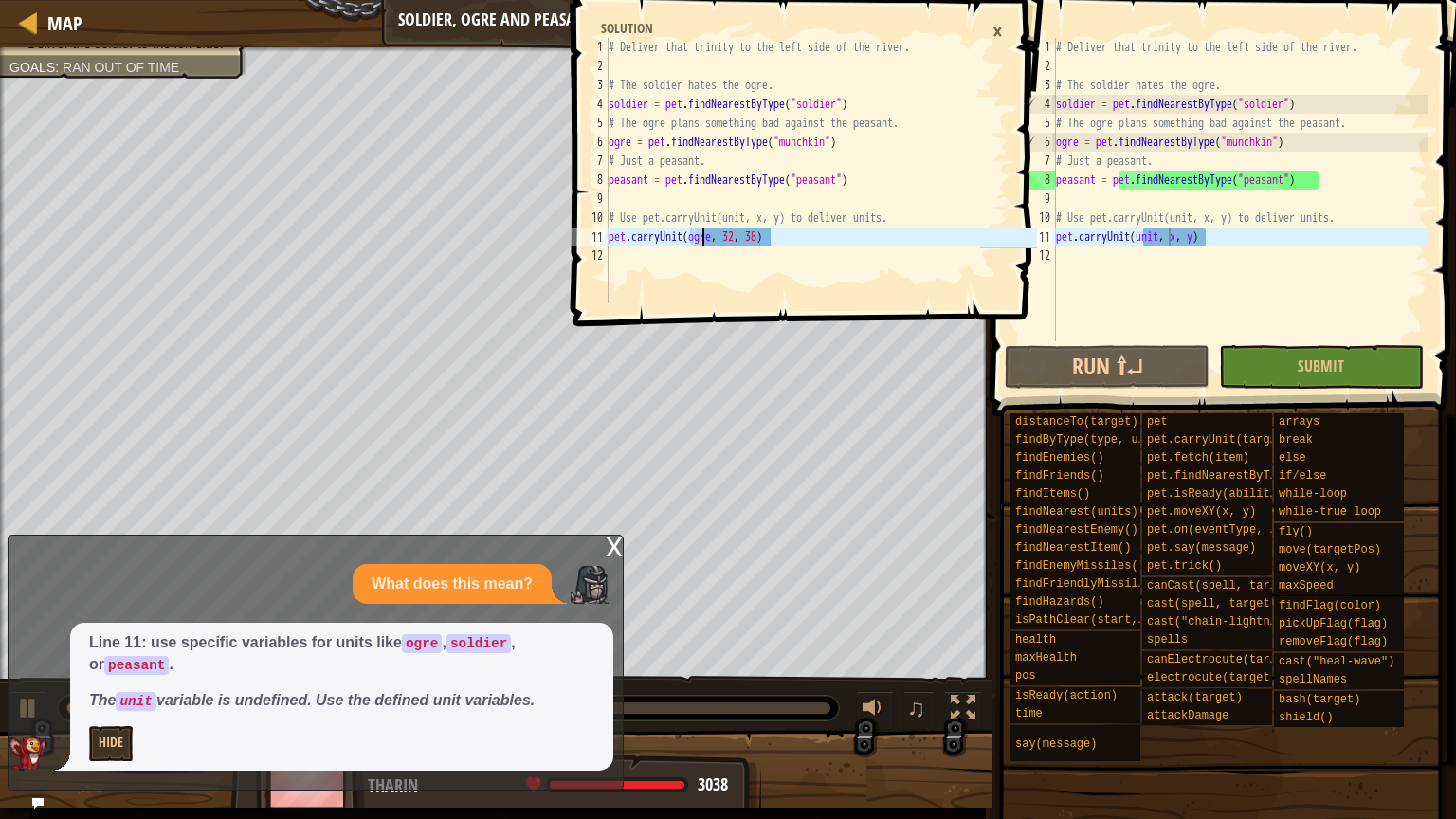 drag, startPoint x: 692, startPoint y: 235, endPoint x: 700, endPoint y: 243, distance: 11.313708 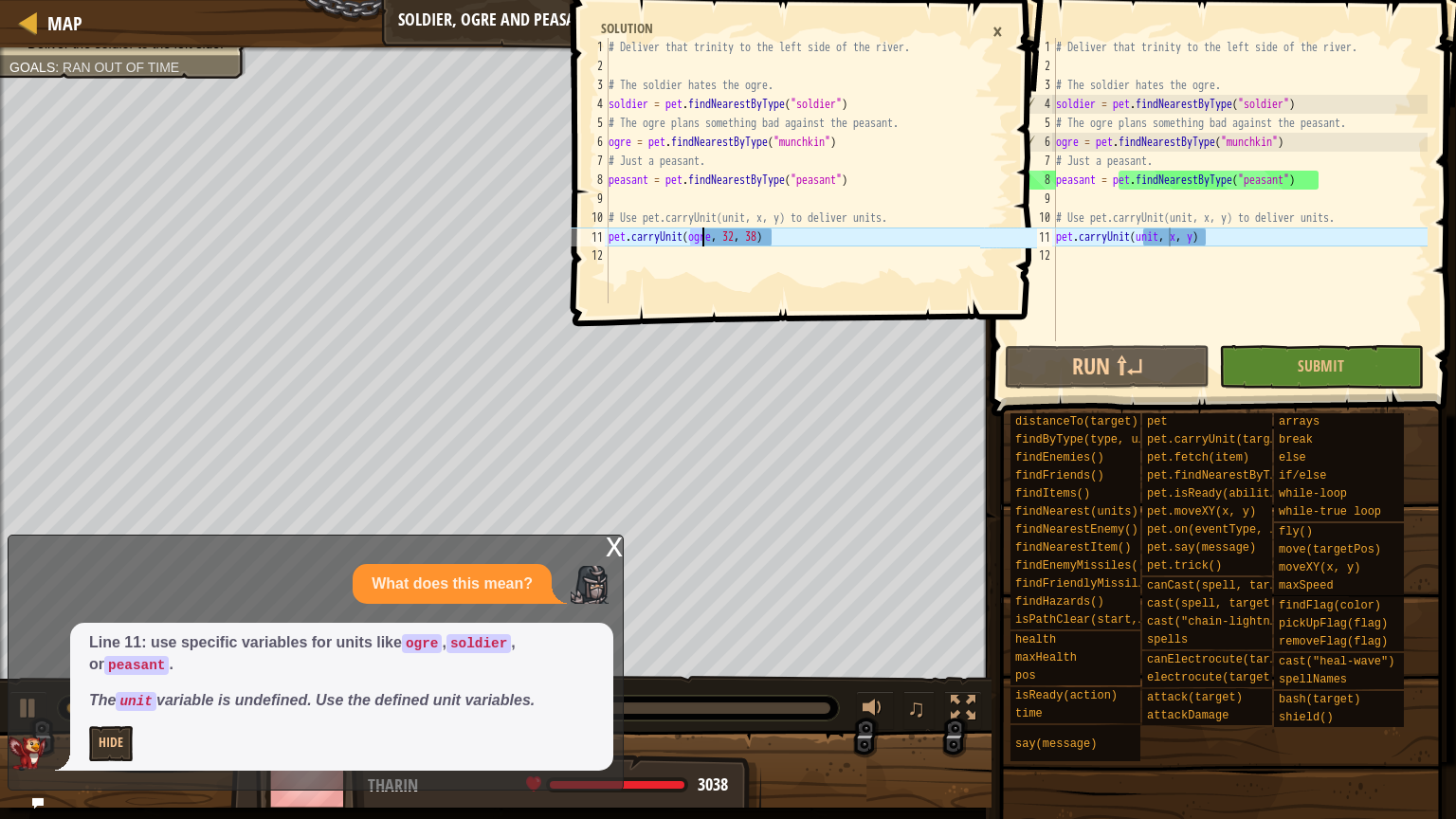 click on "# Deliver that trinity to the left side of the river. # The soldier hates the ogre. soldier   =   pet . findNearestByType ( "soldier" ) # The ogre plans something bad against the peasant. ogre   =   pet . findNearestByType ( "munchkin" ) # Just a peasant.  peasant   =   pet . findNearestByType ( "peasant" ) # Use pet.carryUnit(unit, x, y) to deliver units. pet . carryUnit ( ogre ,   32 ,   38 )" at bounding box center [792, 171] 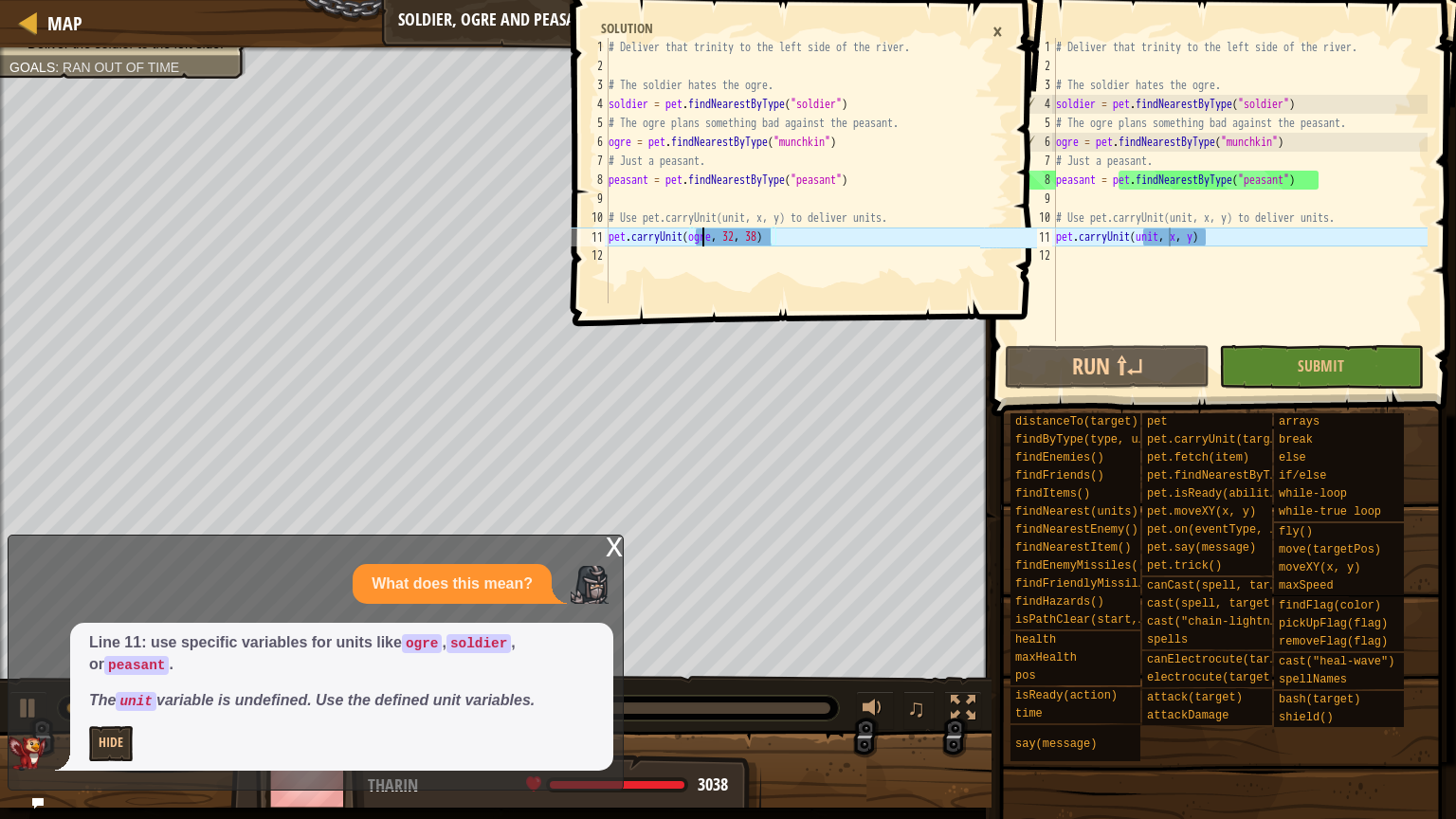 click on "# Deliver that trinity to the left side of the river. # The soldier hates the ogre. soldier   =   pet . findNearestByType ( "soldier" ) # The ogre plans something bad against the peasant. ogre   =   pet . findNearestByType ( "munchkin" ) # Just a peasant.  peasant   =   pet . findNearestByType ( "peasant" ) # Use pet.carryUnit(unit, x, y) to deliver units. pet . carryUnit ( ogre ,   32 ,   38 )" at bounding box center [792, 190] 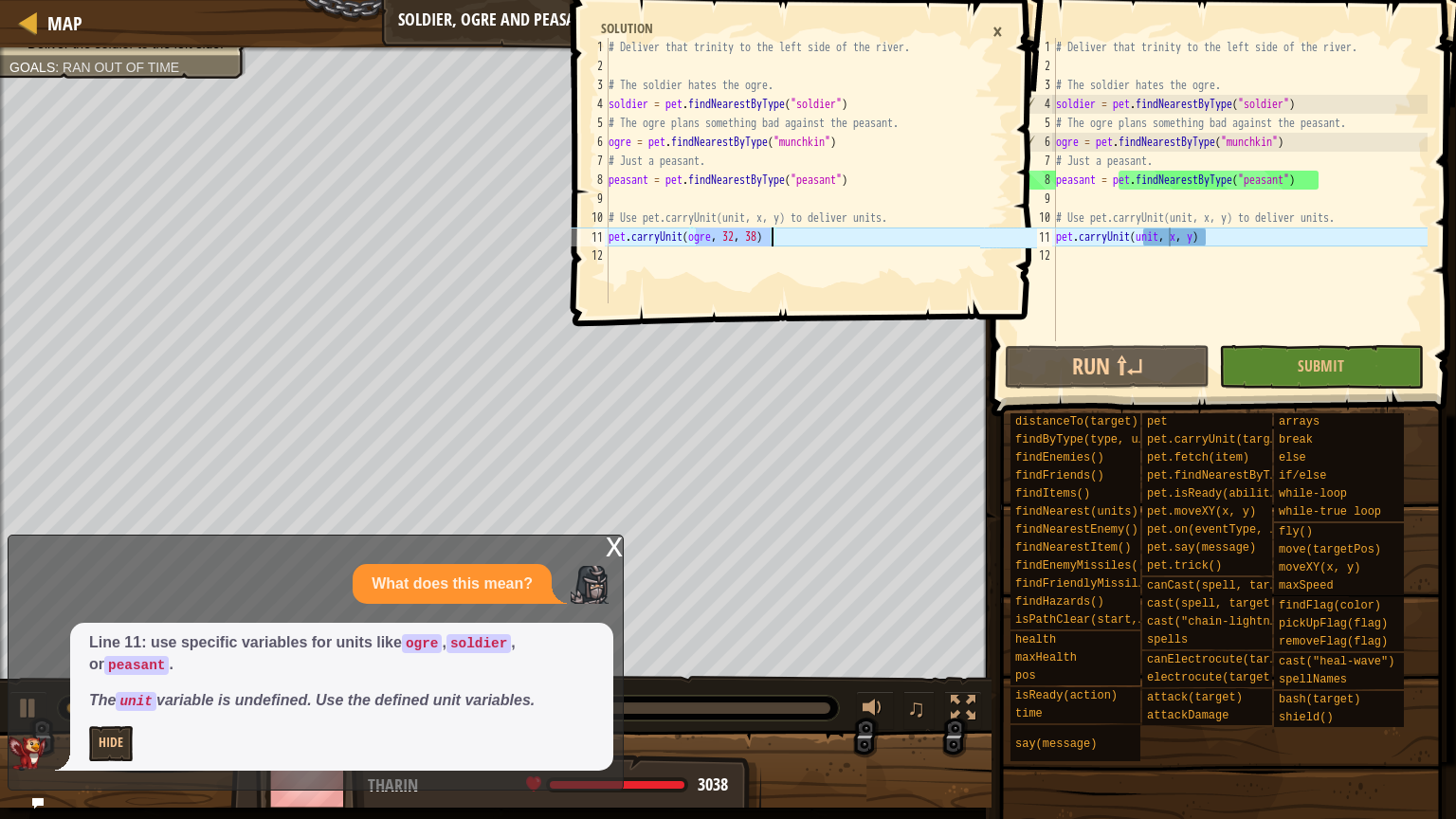 drag, startPoint x: 696, startPoint y: 239, endPoint x: 774, endPoint y: 235, distance: 78.1025 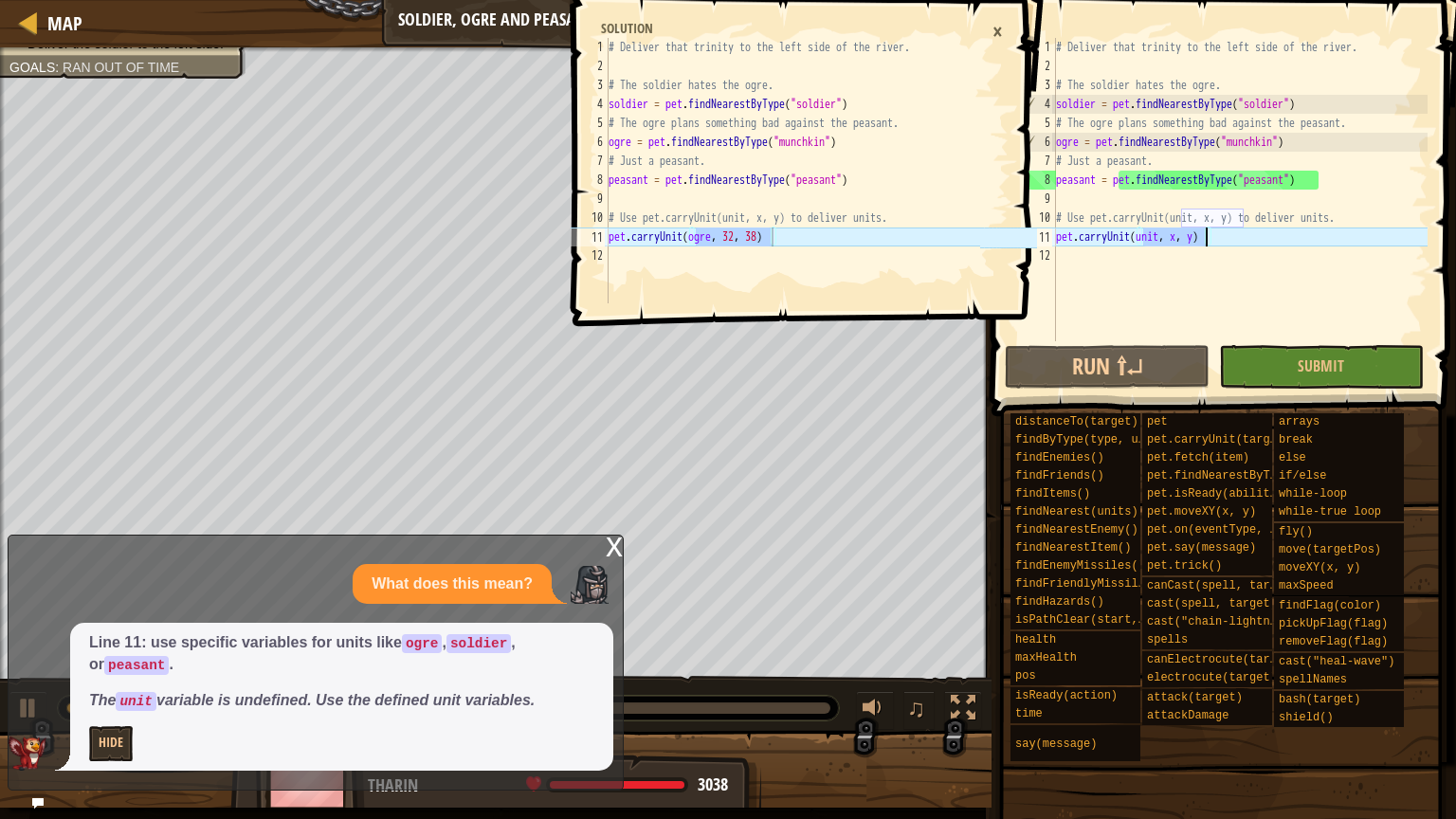 drag, startPoint x: 1141, startPoint y: 231, endPoint x: 1208, endPoint y: 230, distance: 67.00746 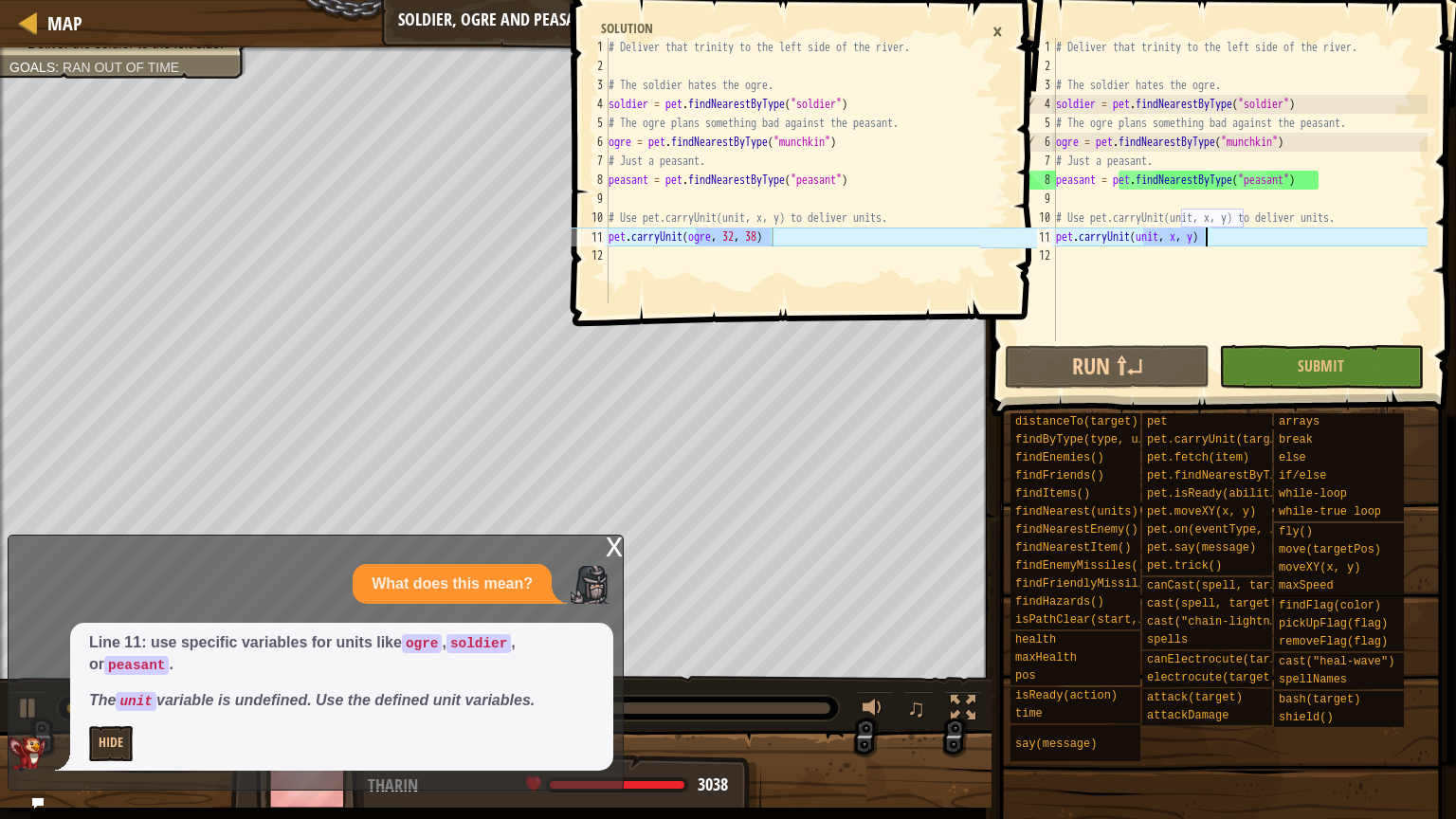 paste on "ogre, [NUMBER], [NUMBER]" 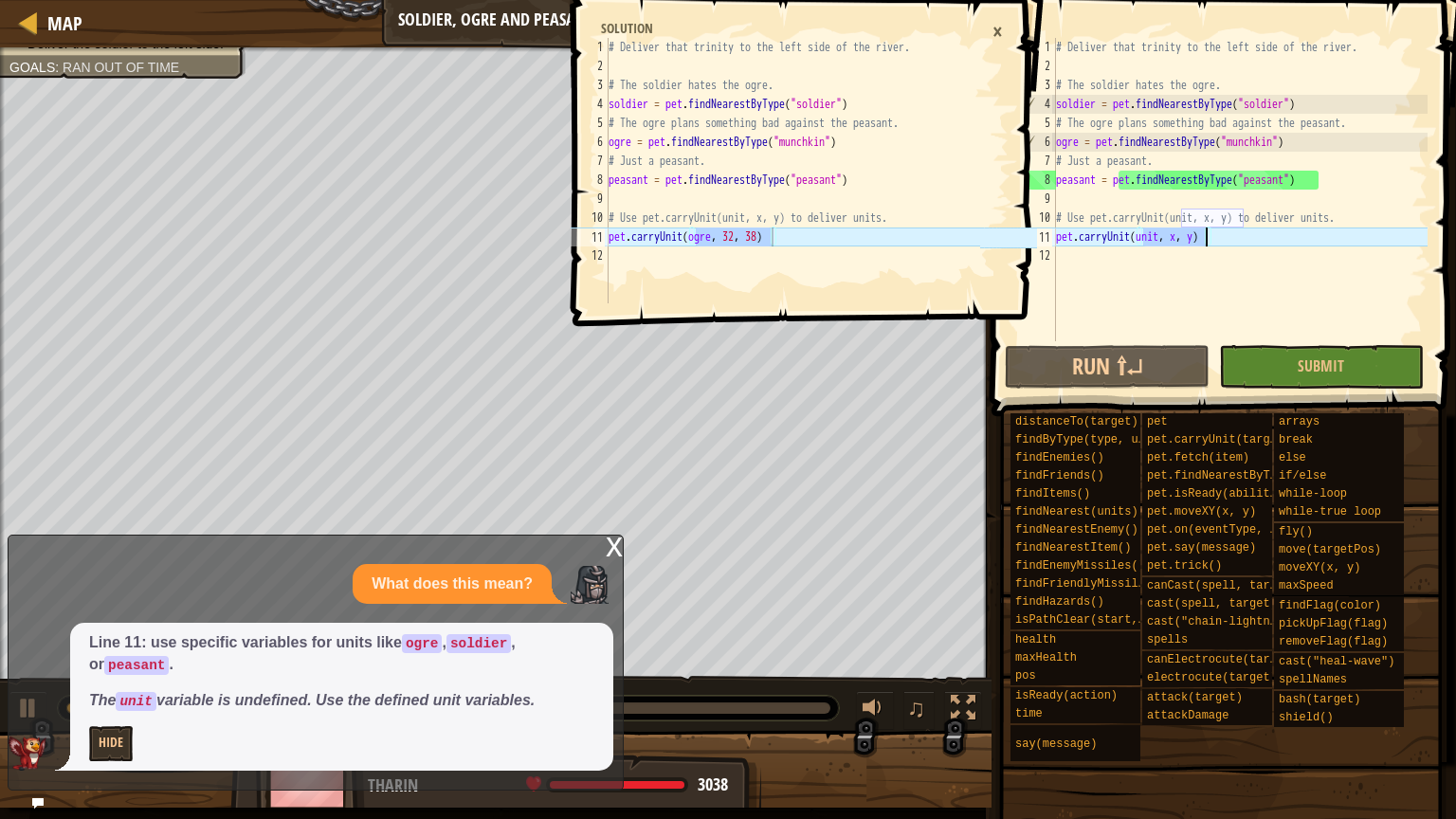 type on "pet.carryUnit(ogre, 32, 38)" 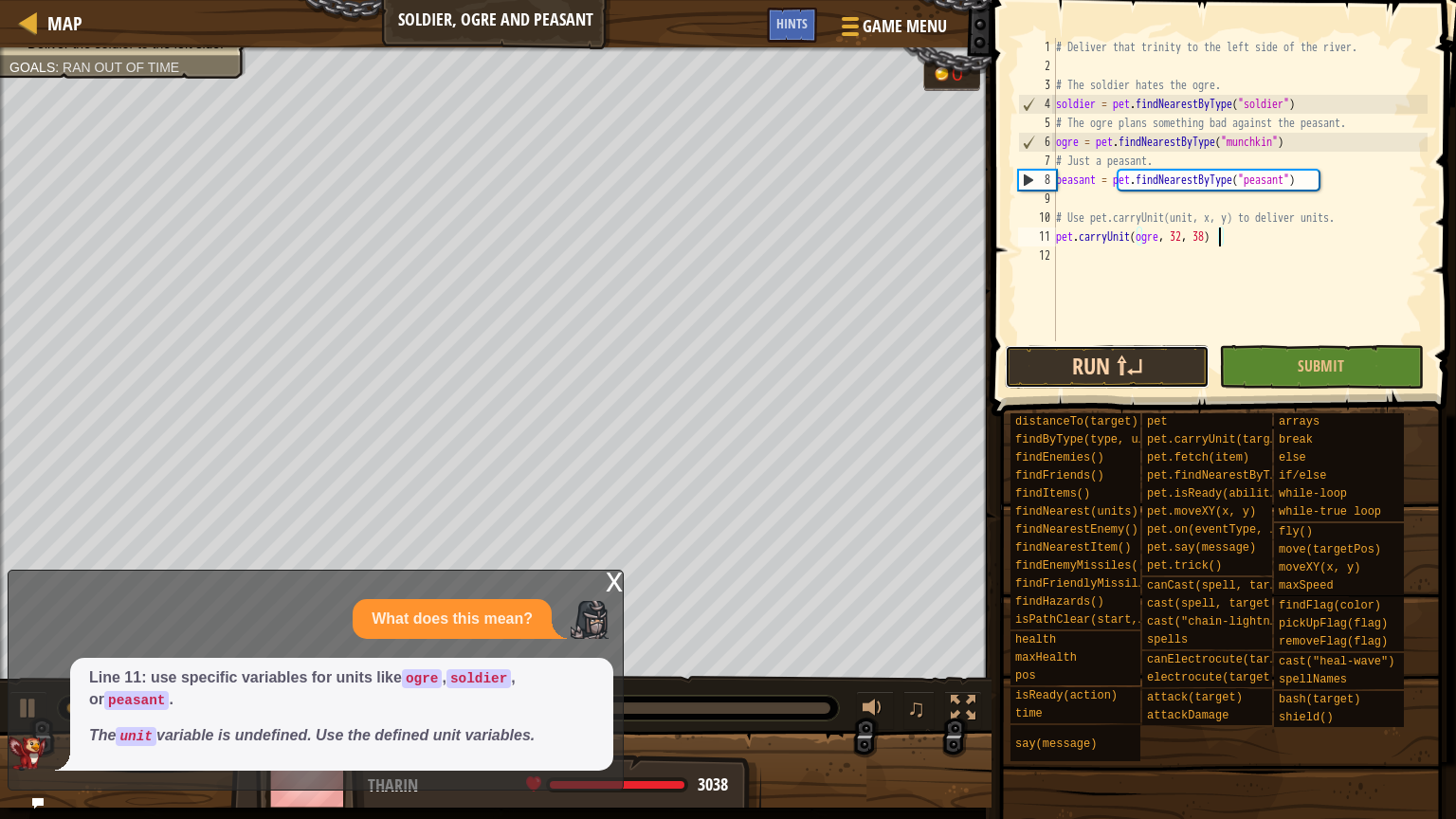 click on "Run ⇧↵" at bounding box center (1107, 367) 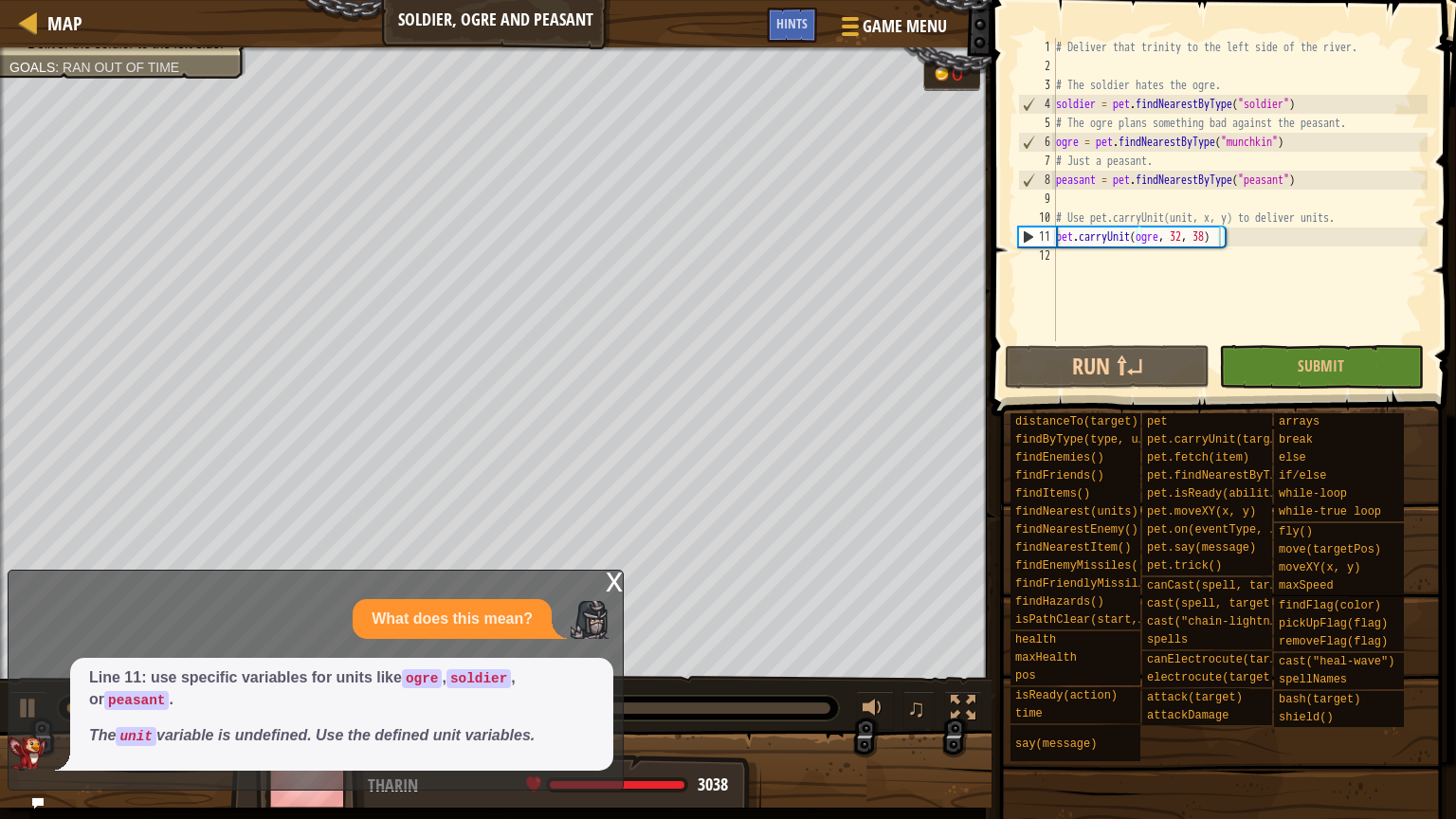 click on "x" at bounding box center (614, 580) 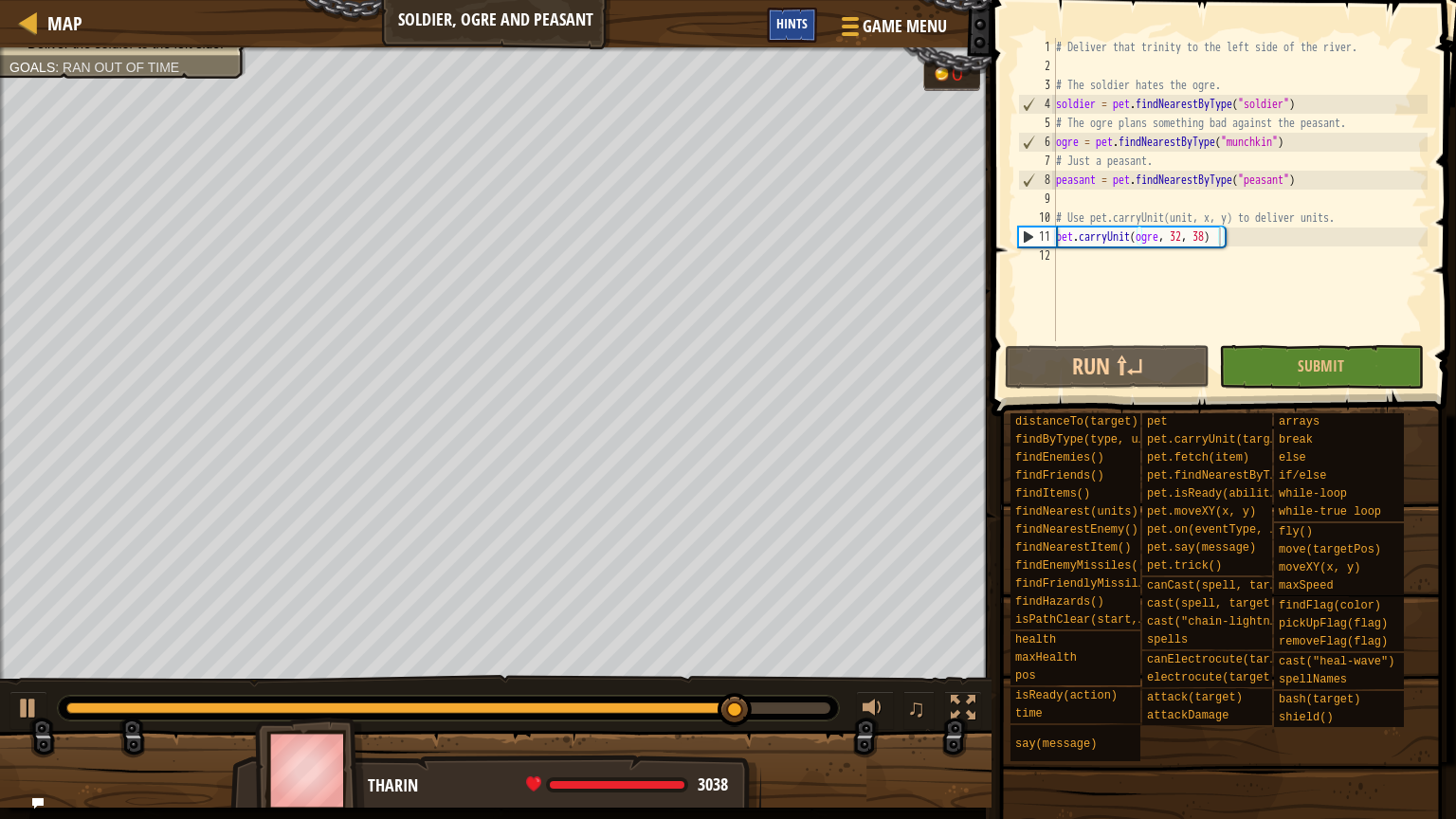 click on "Hints" at bounding box center [792, 23] 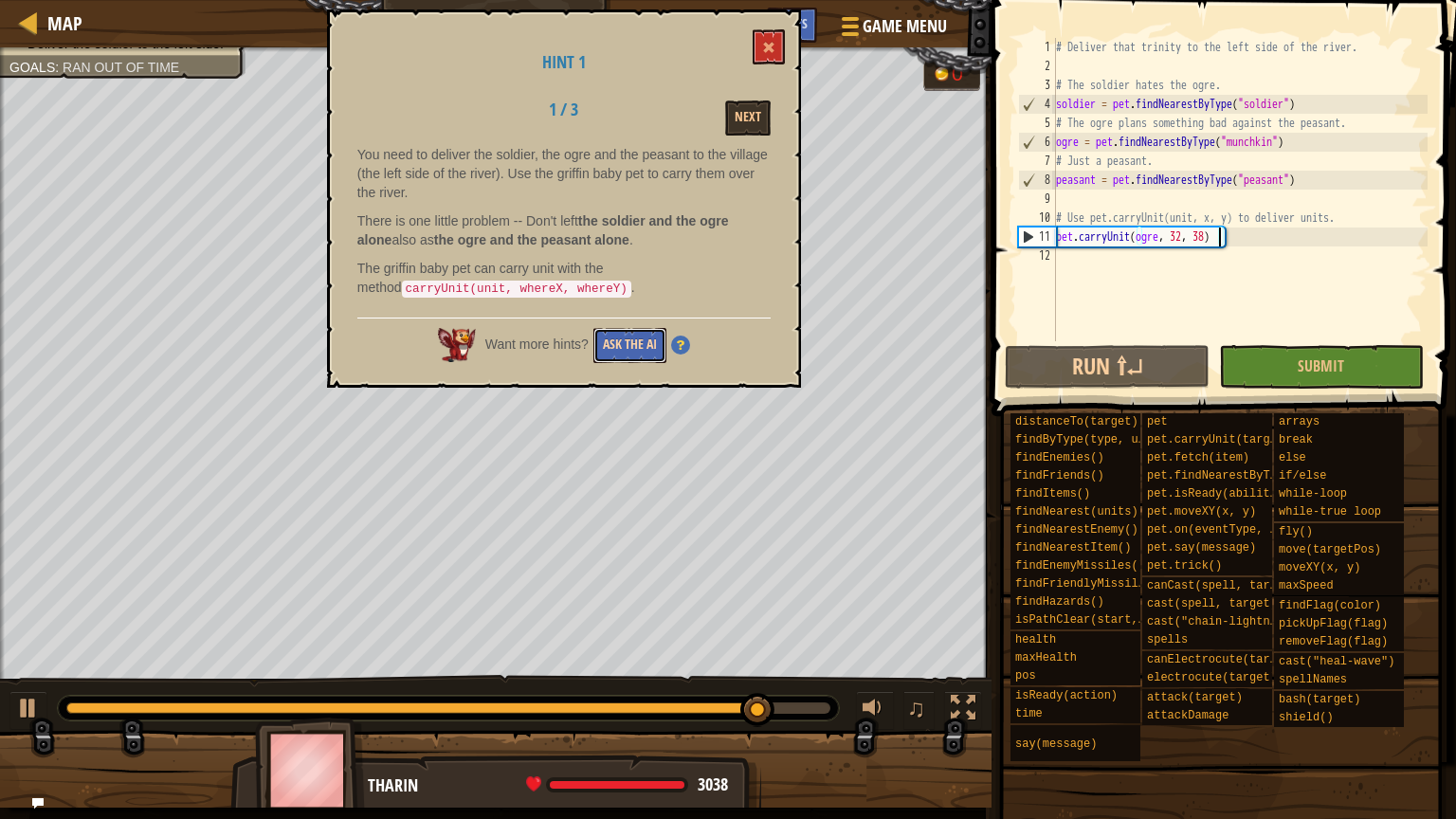 click on "Ask the AI" at bounding box center [629, 345] 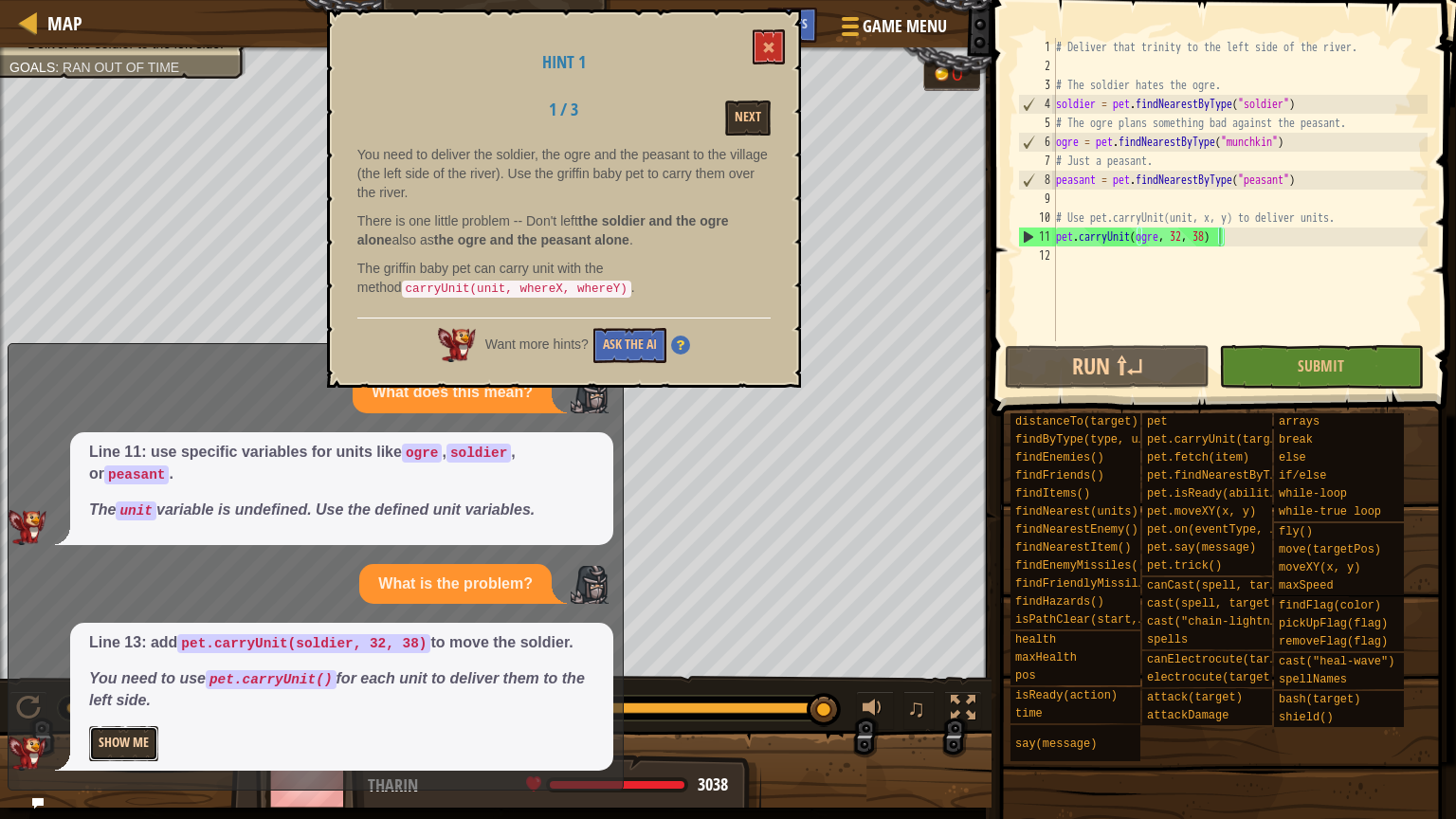 click on "Show Me" at bounding box center (123, 743) 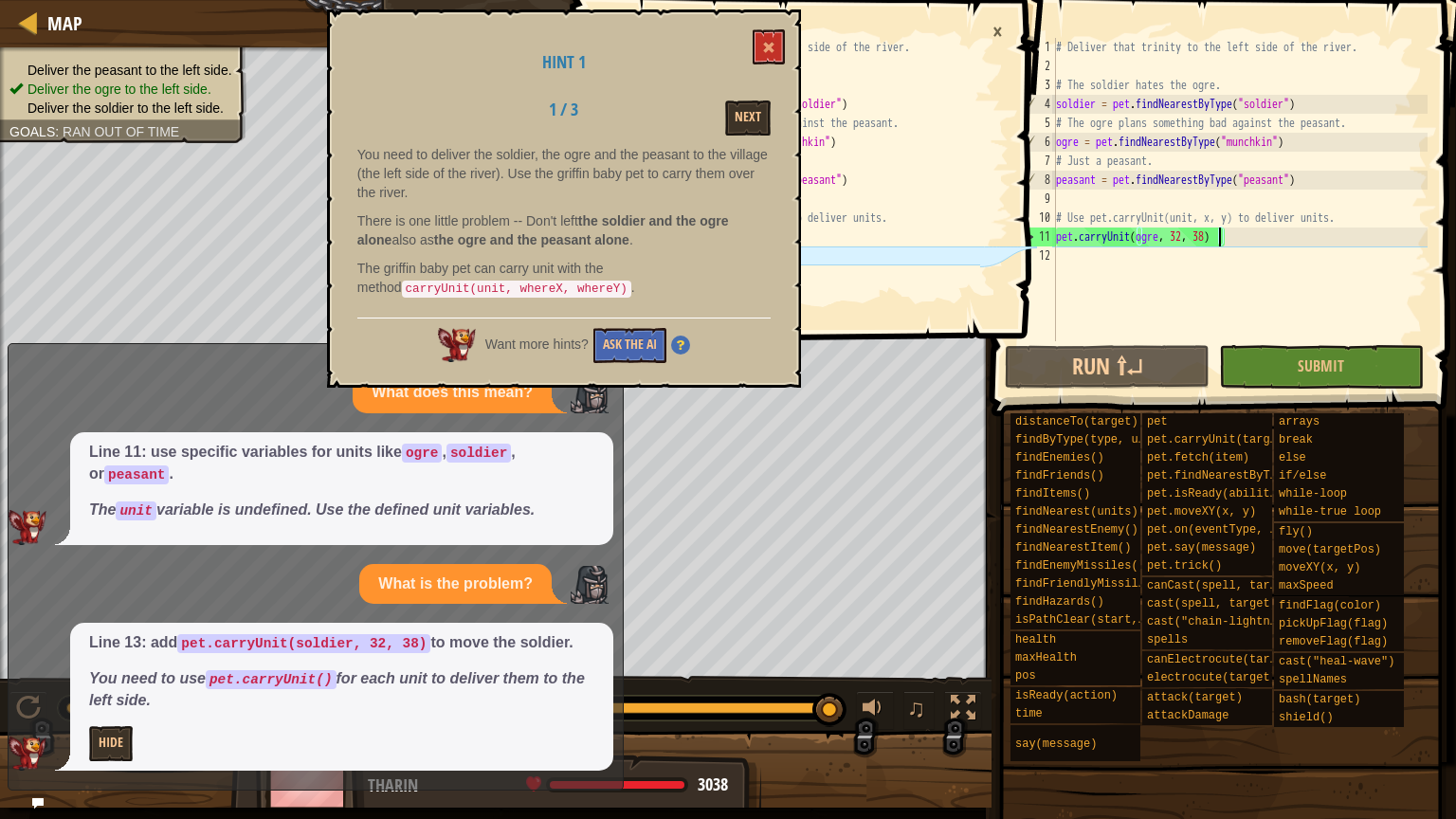 scroll, scrollTop: 0, scrollLeft: 0, axis: both 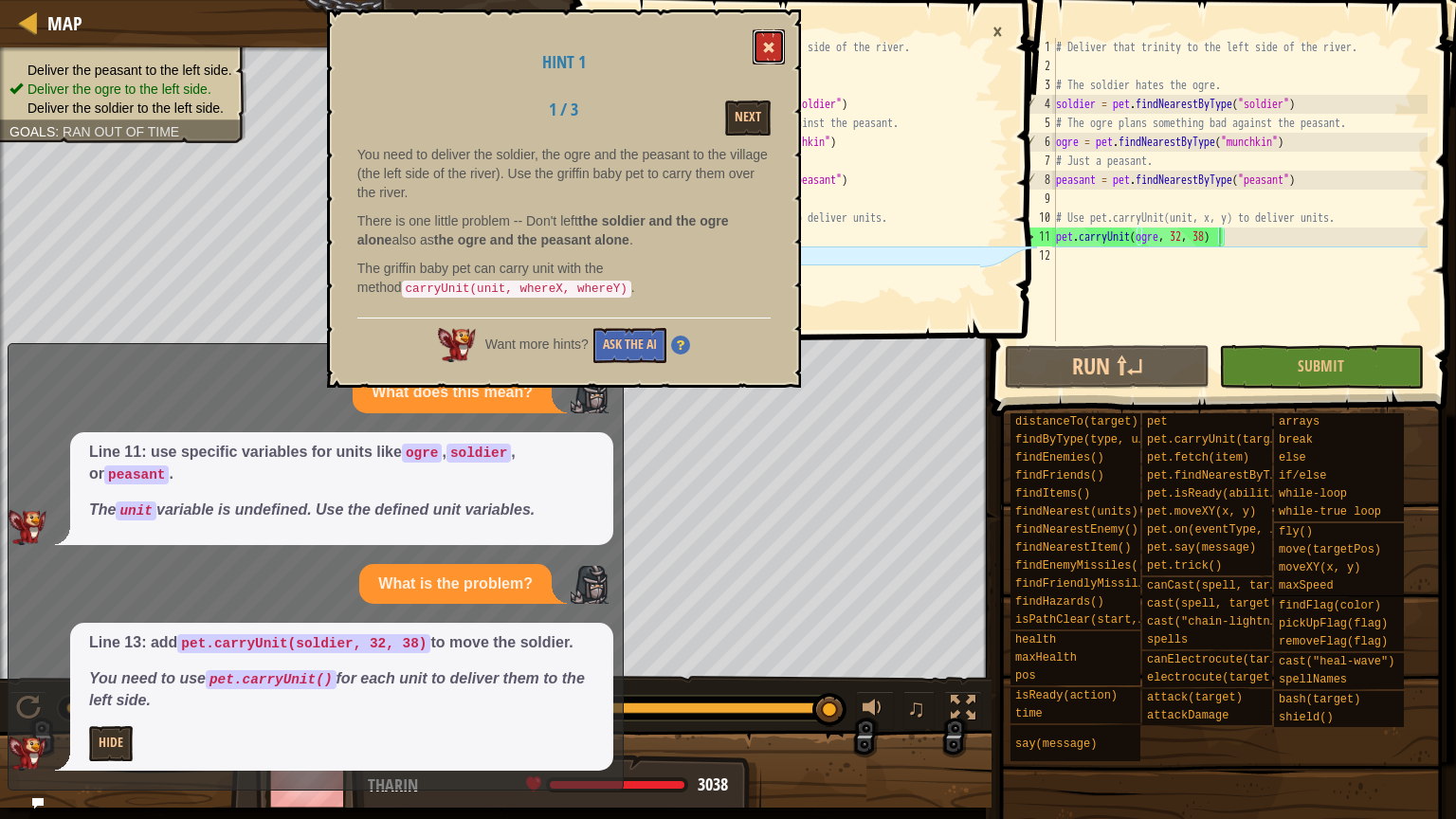 click at bounding box center [769, 46] 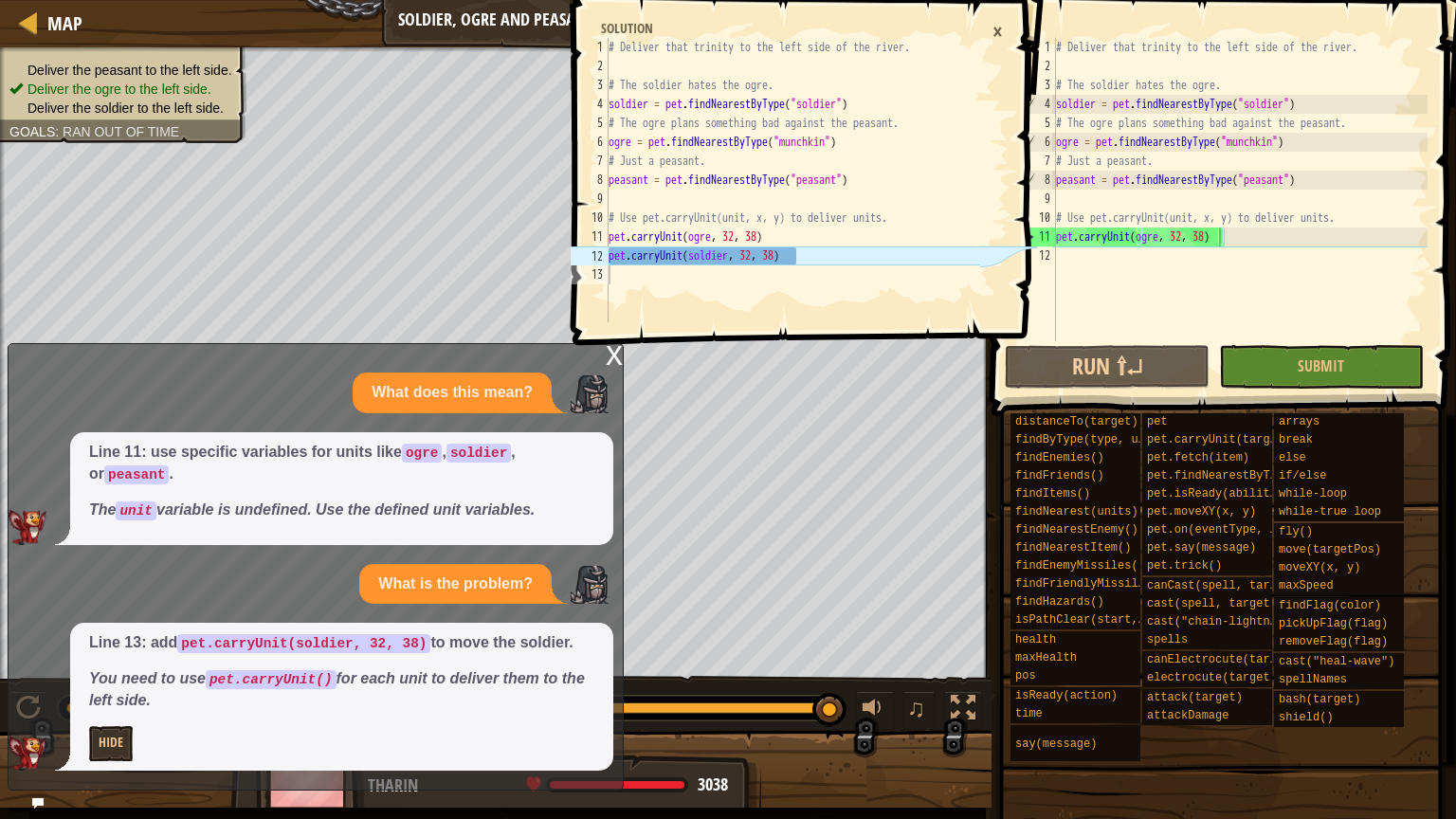 type on "pet.carryUnit(soldier, 32, 38)" 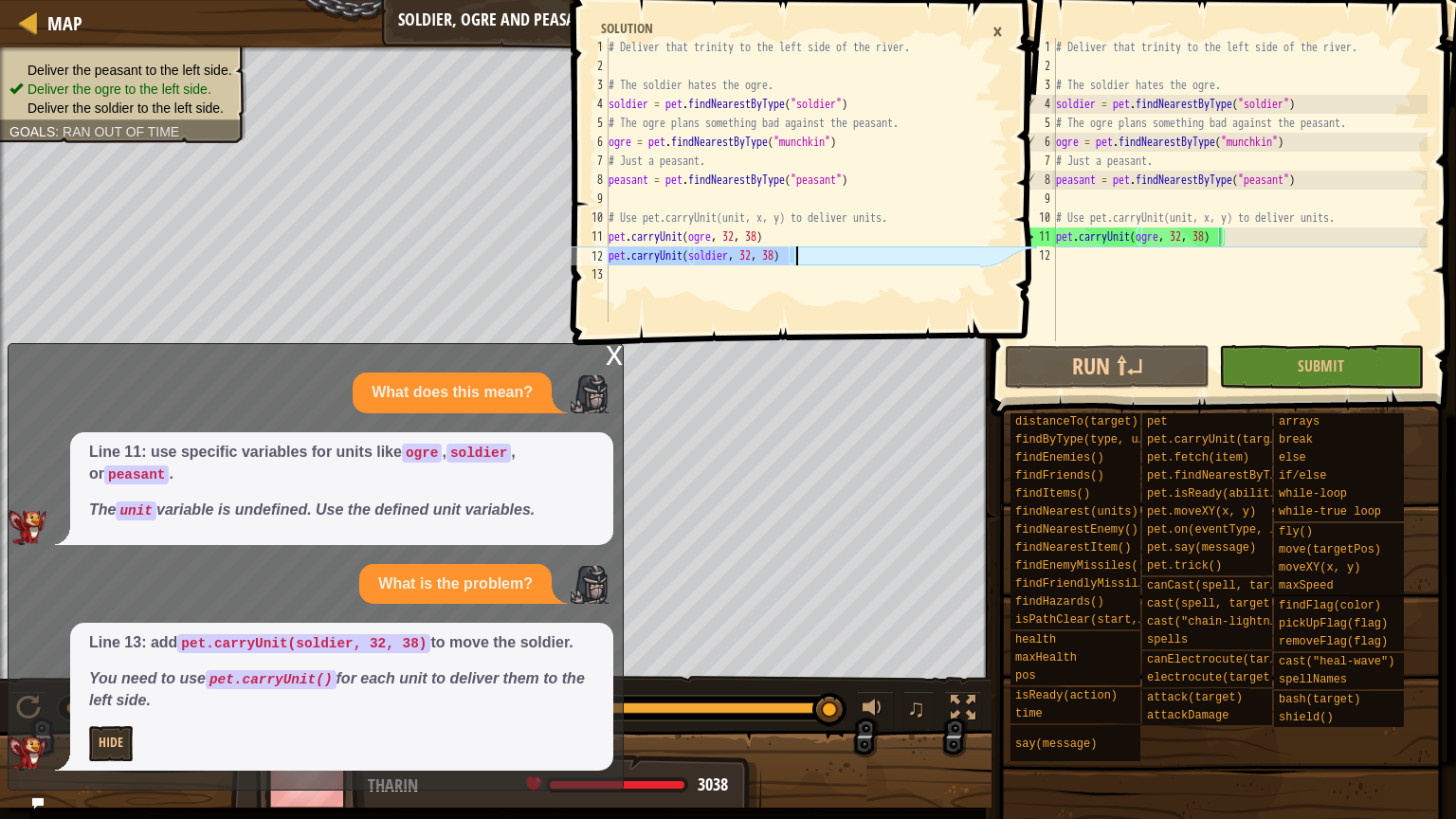 drag, startPoint x: 610, startPoint y: 260, endPoint x: 819, endPoint y: 259, distance: 209.00239 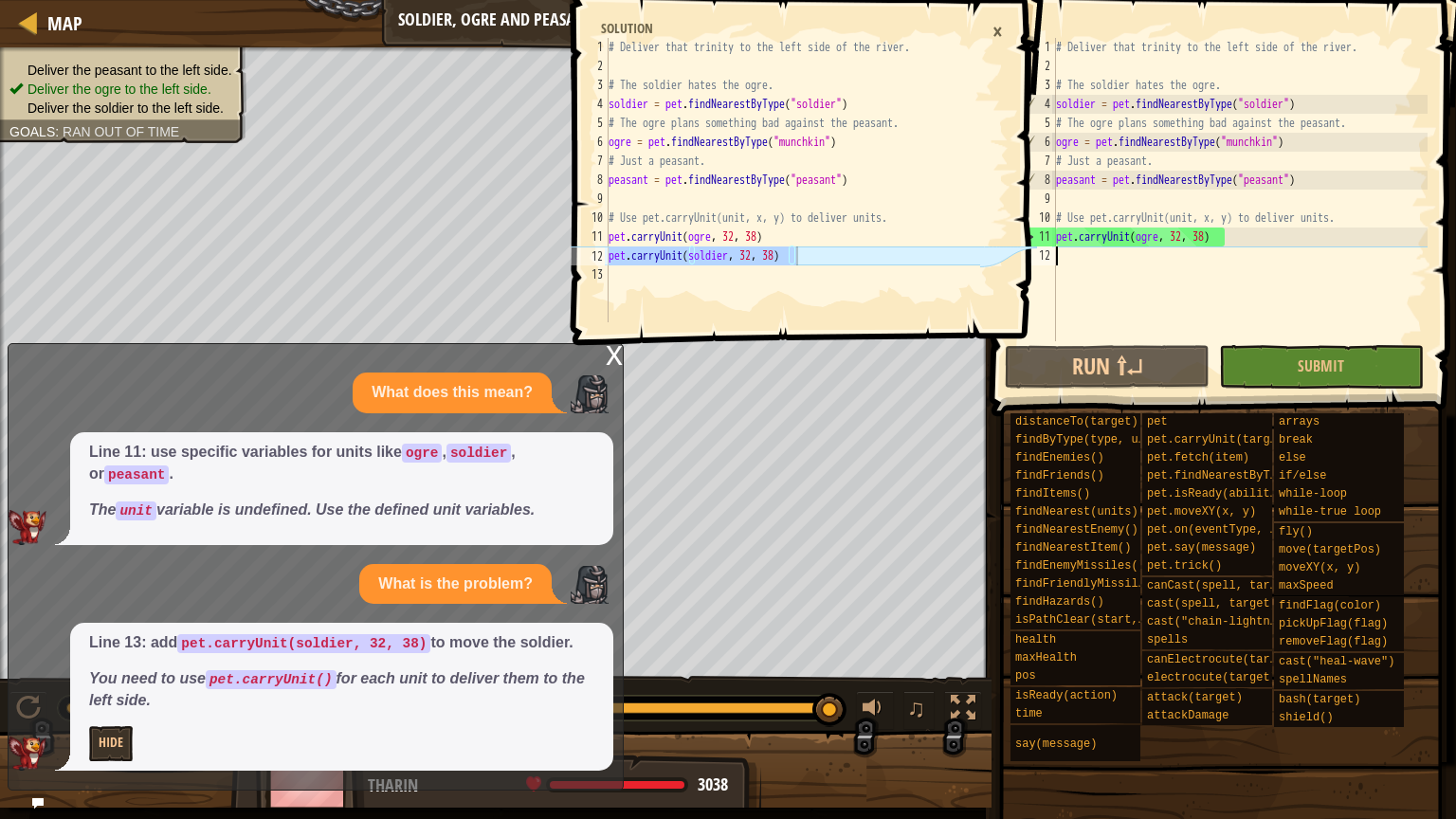 paste on "pet.carryUnit(soldier, 32, 38)" 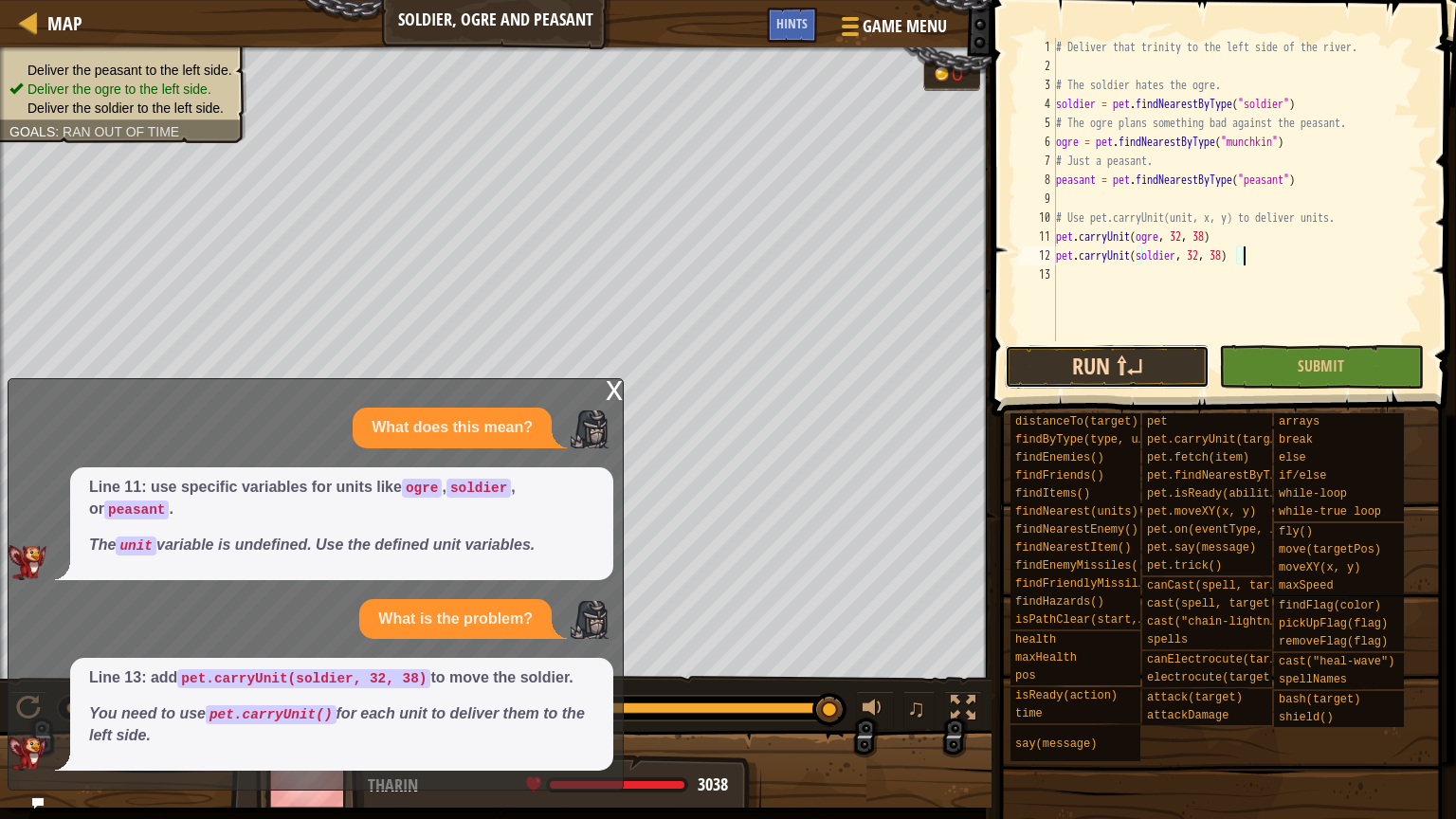 click on "Run ⇧↵" at bounding box center (1107, 367) 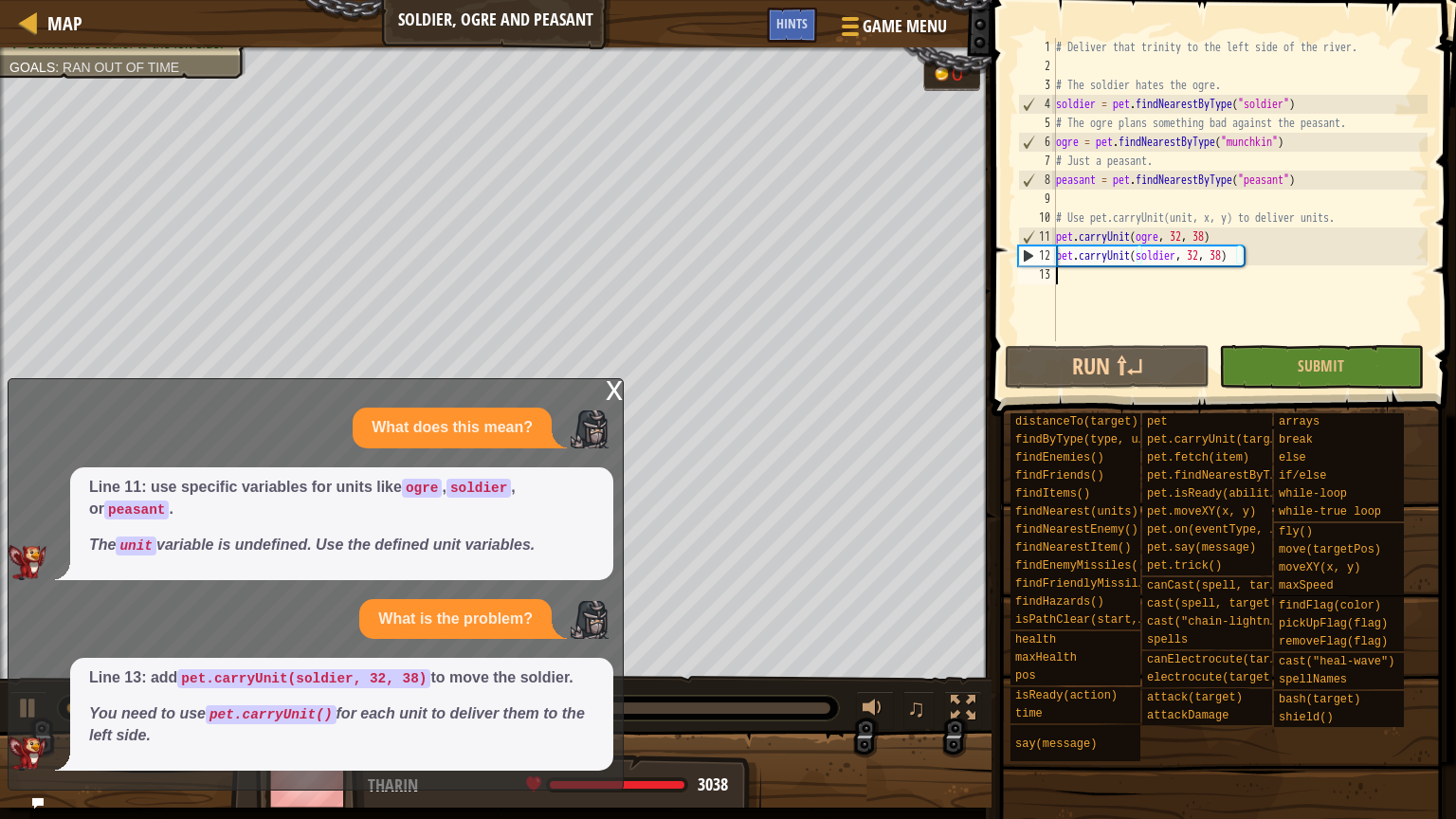 click on "# Deliver that trinity to the left side of the river. # The soldier hates the ogre. soldier   =   pet . findNearestByType ( "soldier" ) # The ogre plans something bad against the peasant. ogre   =   pet . findNearestByType ( "munchkin" ) # Just a peasant.  peasant   =   pet . findNearestByType ( "peasant" ) # Use pet.carryUnit(unit, x, y) to deliver units. pet . carryUnit ( ogre ,   32 ,   38 ) pet . carryUnit ( soldier ,   32 ,   38 )" at bounding box center [1240, 209] 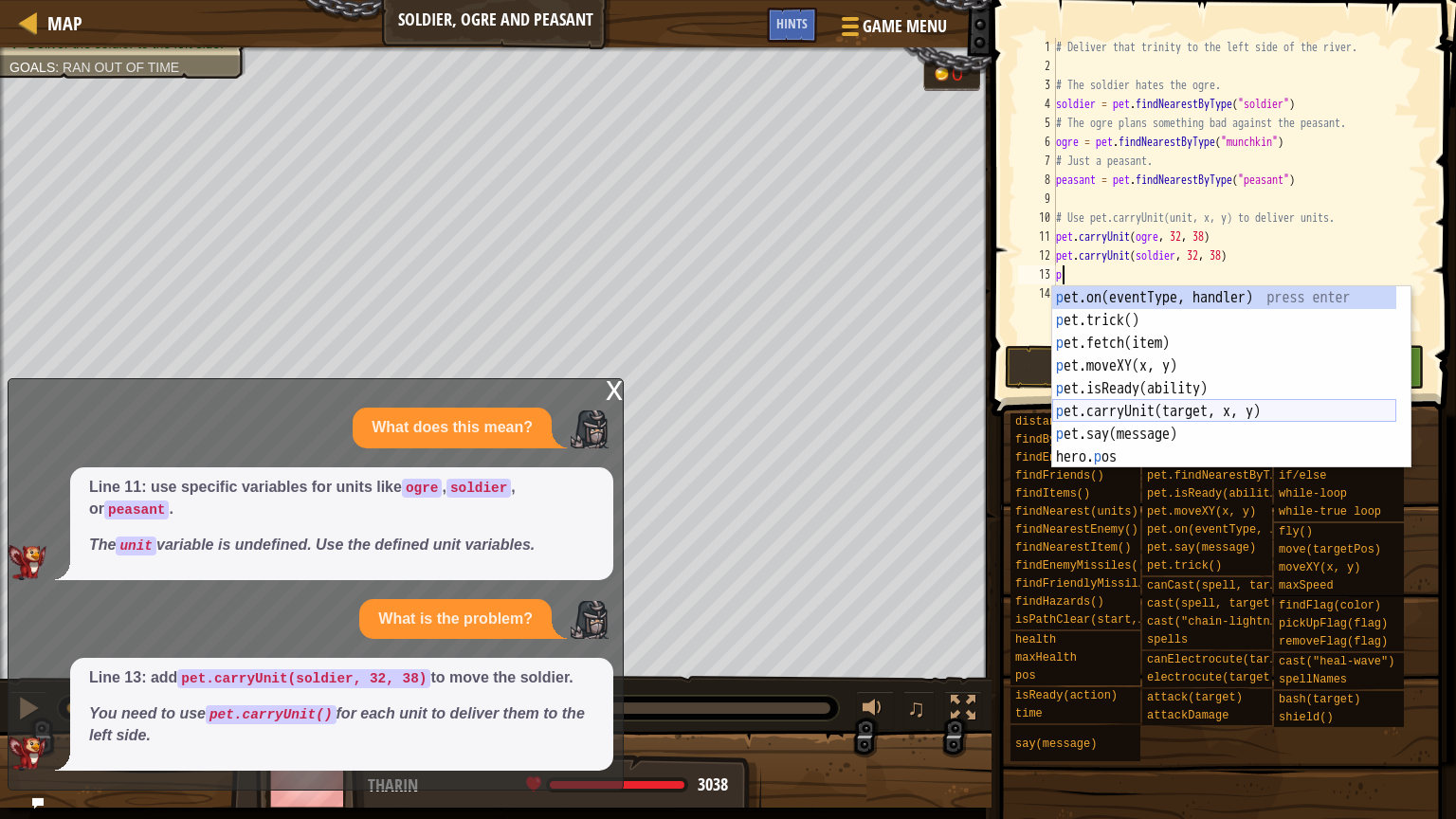 click on "p et.on(eventType, handler) press enter p et.trick() press enter p et.fetch(item) press enter p et.moveXY(x, y) press enter p et.isReady(ability) press enter p et.carryUnit(target, x, y) press enter p et.say(message) press enter hero. p os press enter hero. p ickUpFlag press enter" at bounding box center (1224, 400) 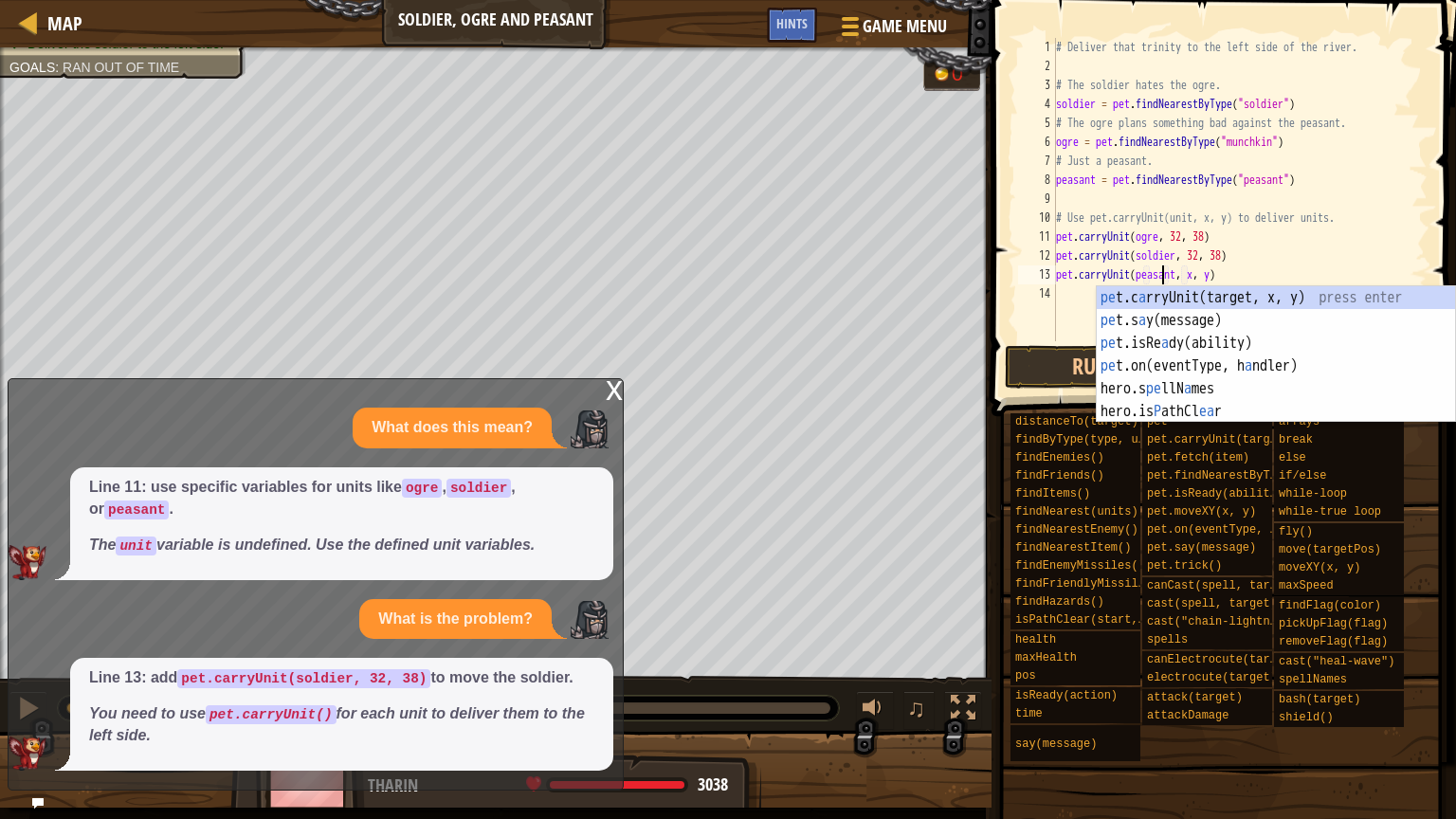 scroll, scrollTop: 9, scrollLeft: 9, axis: both 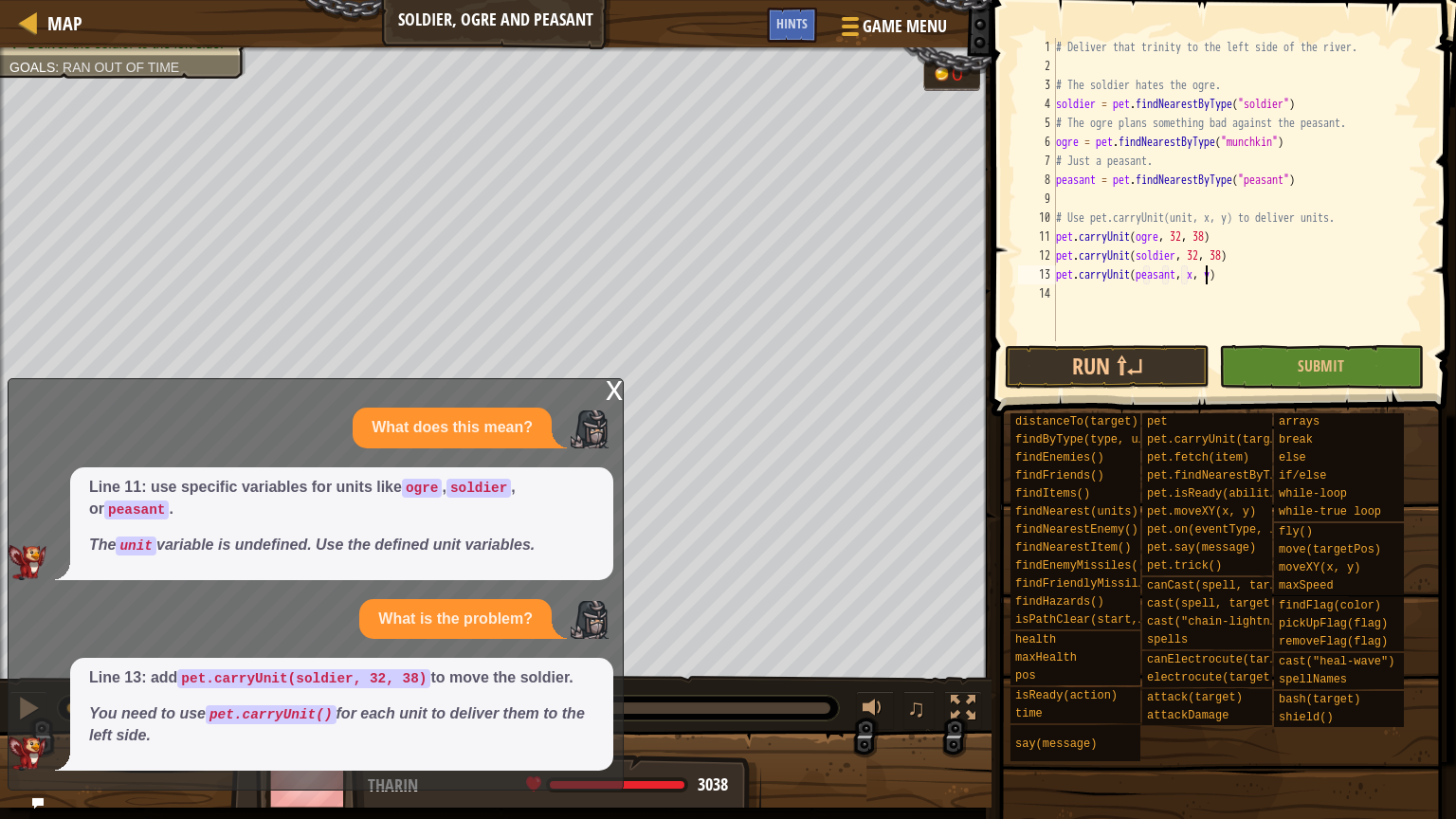 click on "# Deliver that trinity to the left side of the river. # The soldier hates the ogre. soldier   =   pet . findNearestByType ( "soldier" ) # The ogre plans something bad against the peasant. ogre   =   pet . findNearestByType ( "munchkin" ) # Just a peasant.  peasant   =   pet . findNearestByType ( "peasant" ) # Use pet.carryUnit(unit, x, y) to deliver units. pet . carryUnit ( ogre ,   32 ,   38 ) pet . carryUnit ( soldier ,   32 ,   38 ) pet . carryUnit ( peasant ,   x ,   y )" at bounding box center [1240, 209] 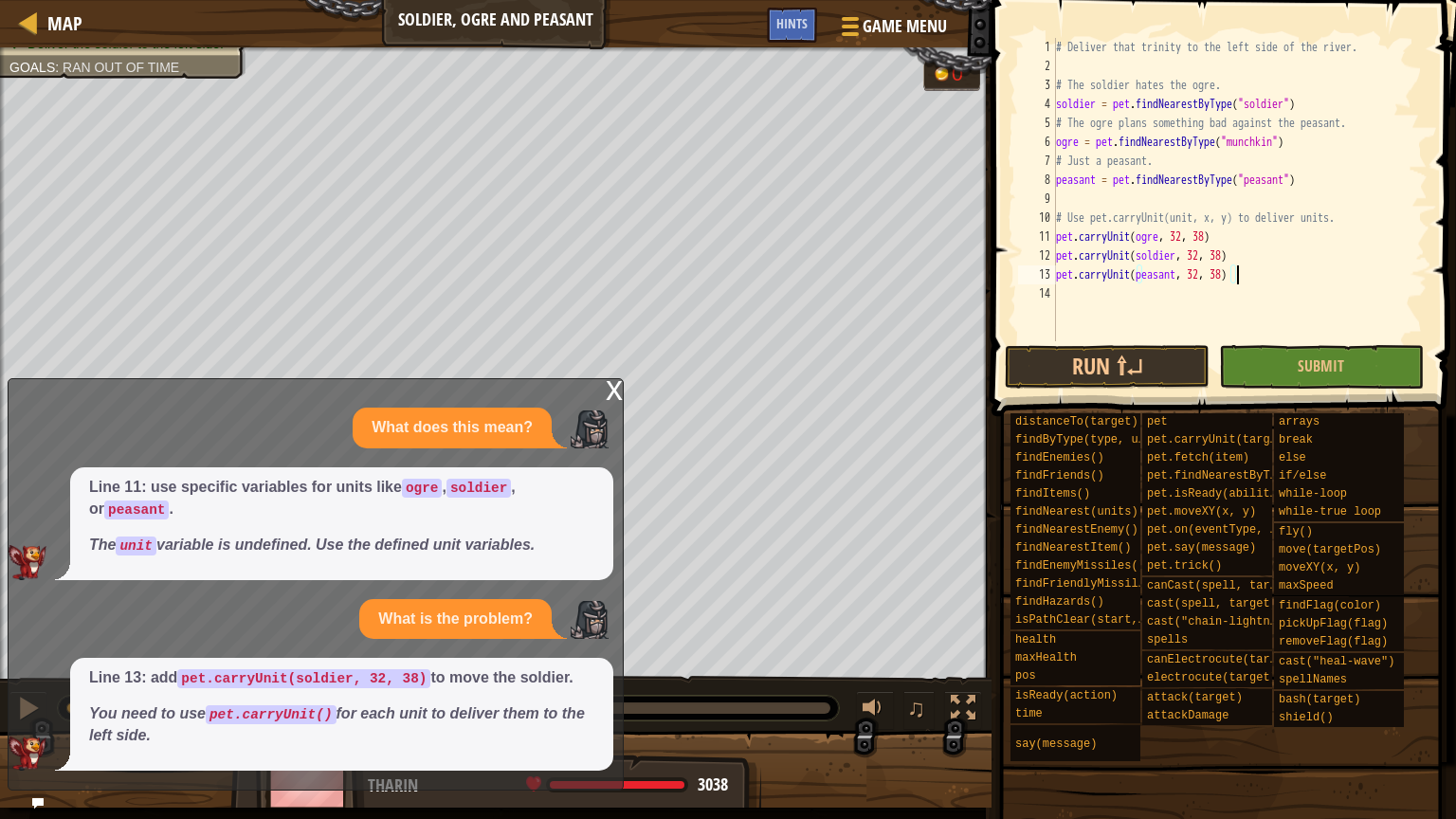 scroll, scrollTop: 9, scrollLeft: 14, axis: both 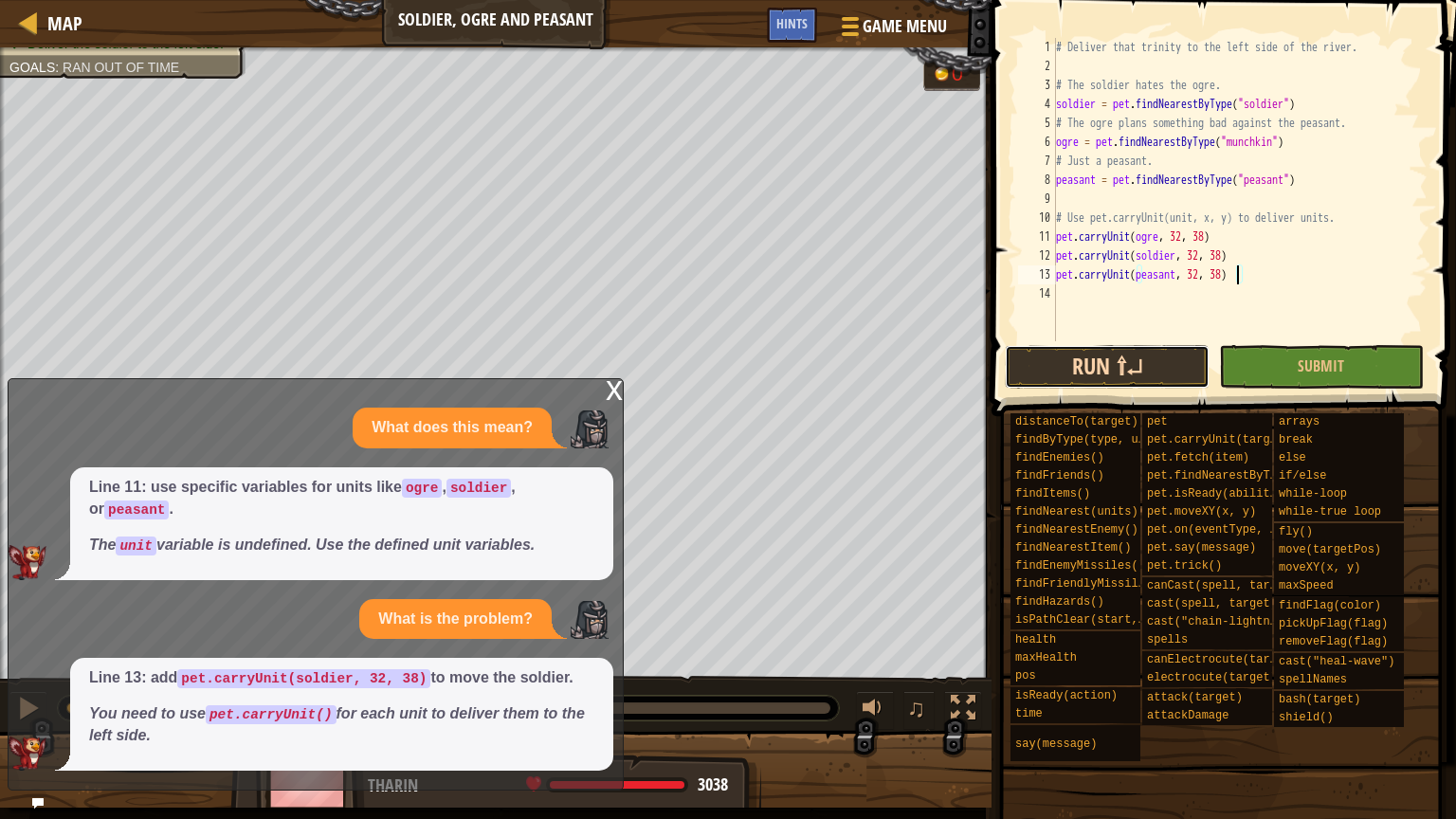 click on "Run ⇧↵" at bounding box center (1107, 367) 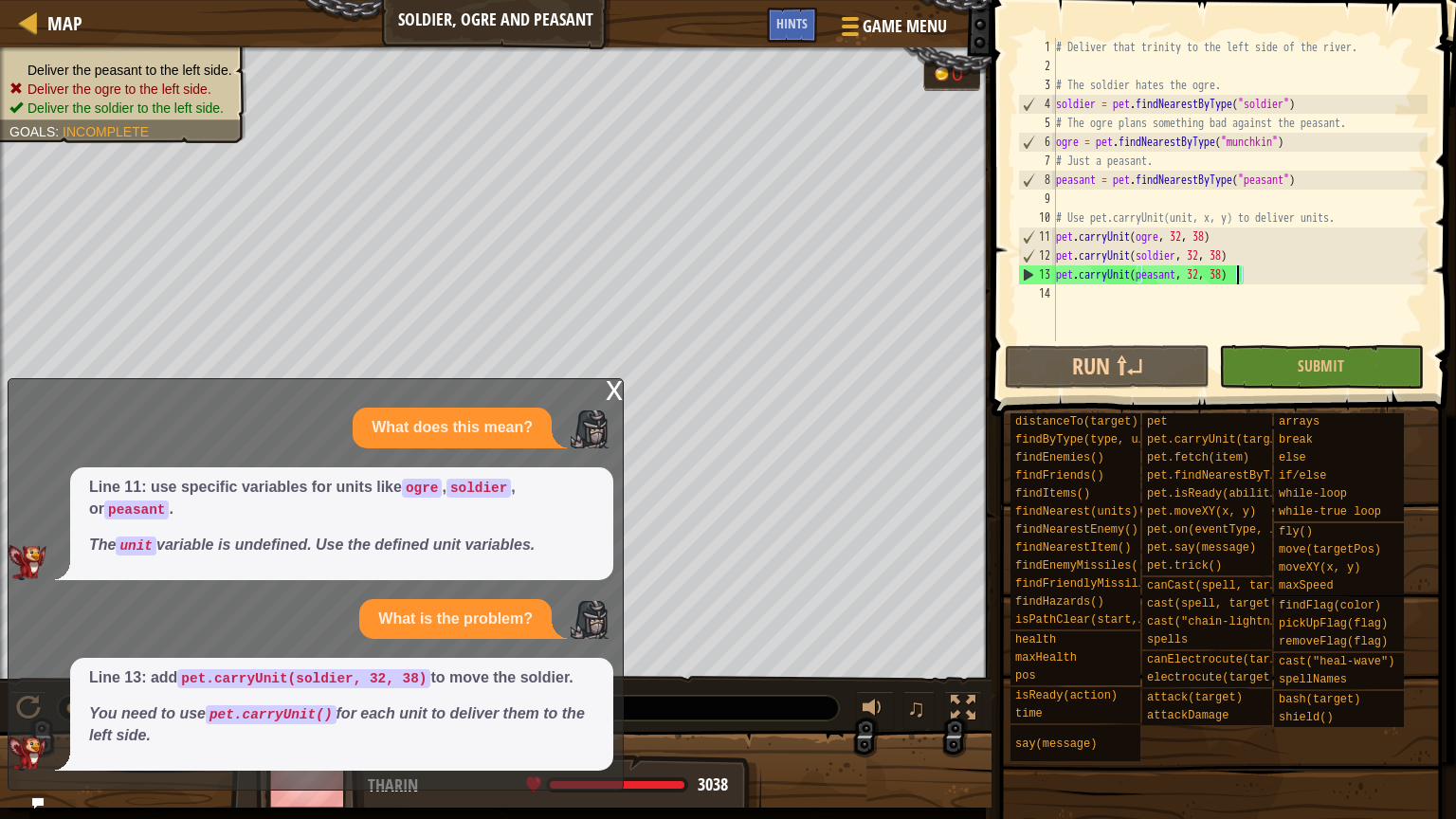 click on "x" at bounding box center (614, 389) 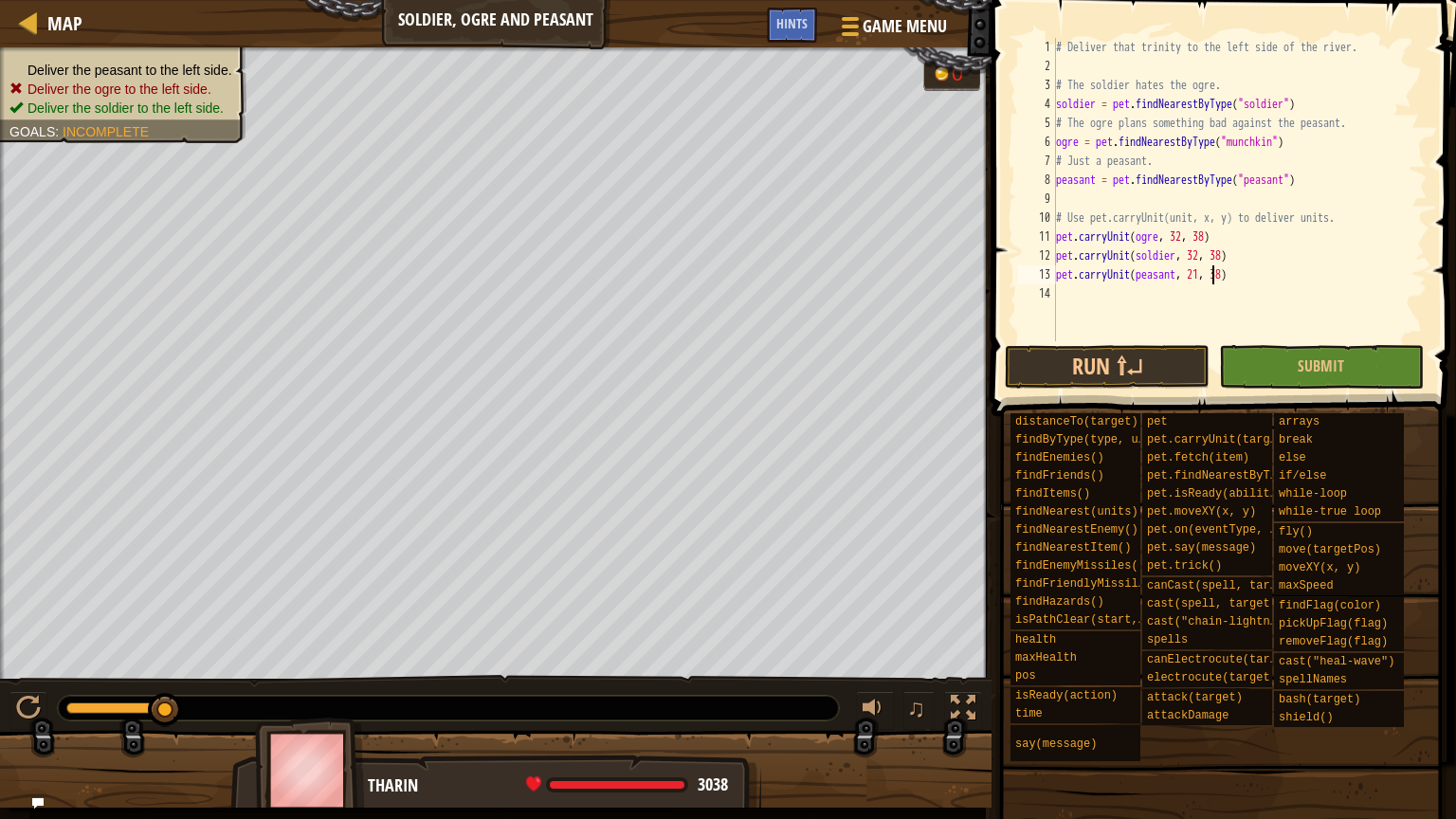 scroll, scrollTop: 9, scrollLeft: 13, axis: both 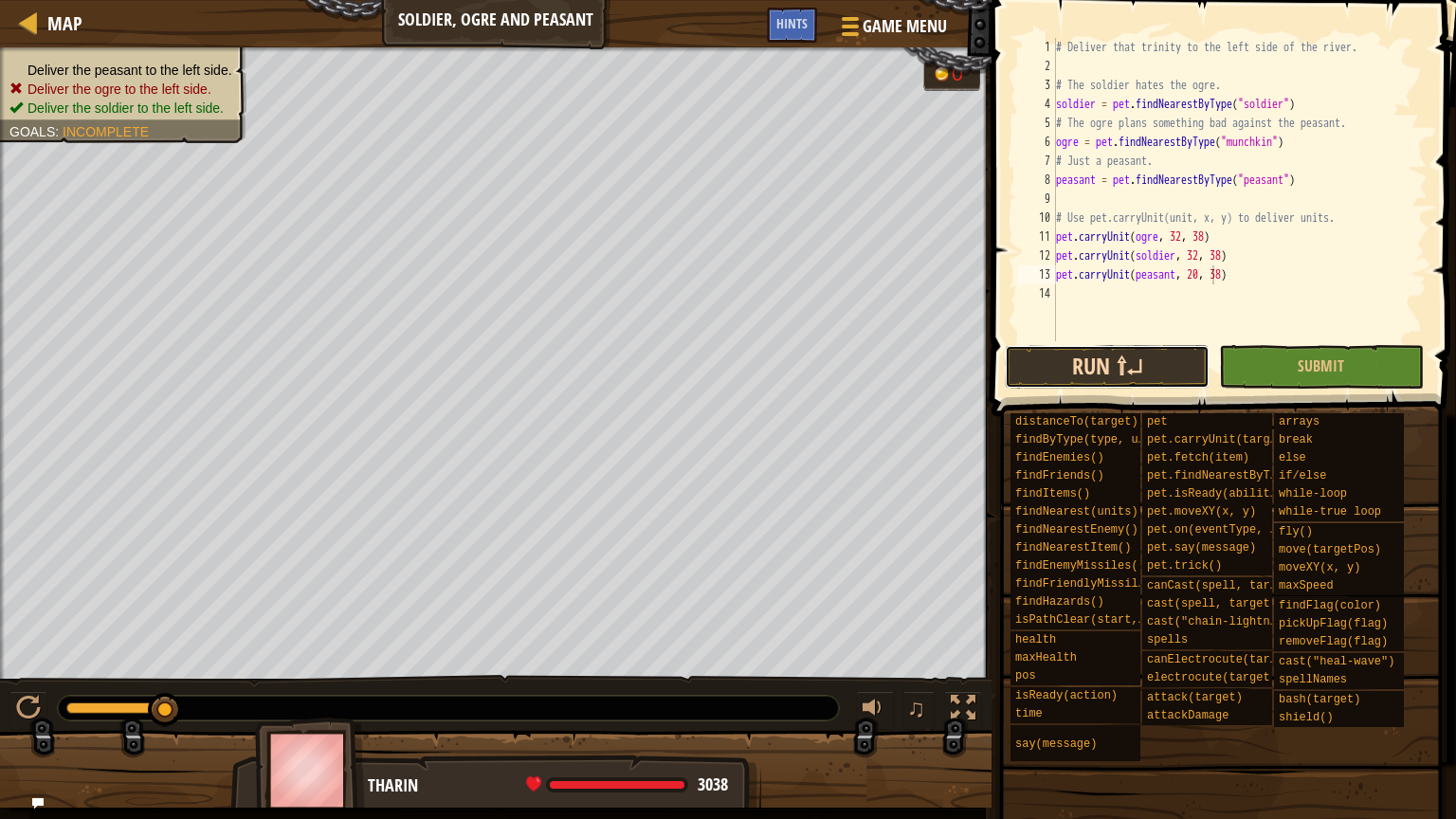 drag, startPoint x: 1069, startPoint y: 370, endPoint x: 1051, endPoint y: 375, distance: 18.681542 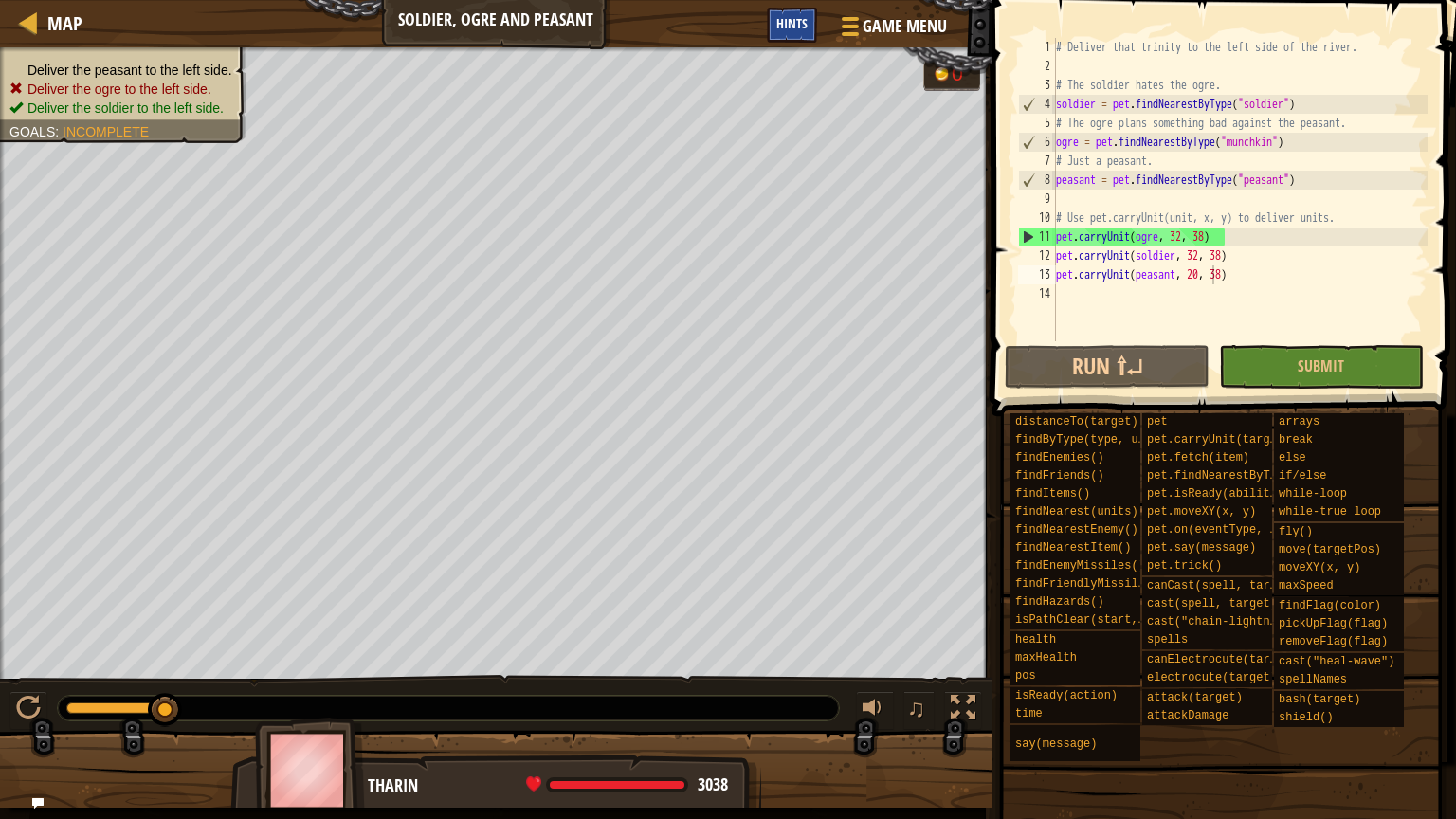 click on "Hints" at bounding box center [792, 25] 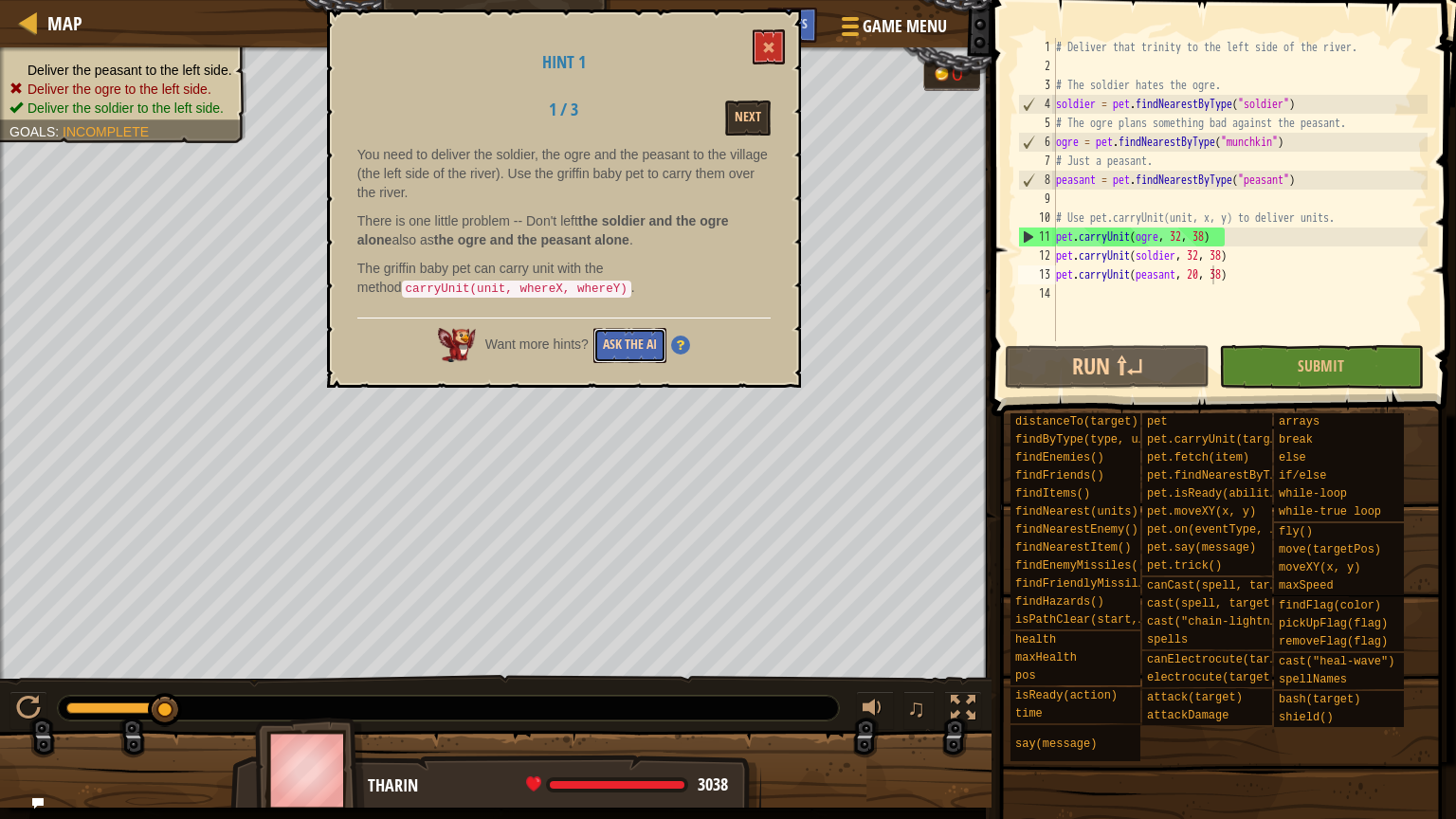 click on "Ask the AI" at bounding box center [629, 345] 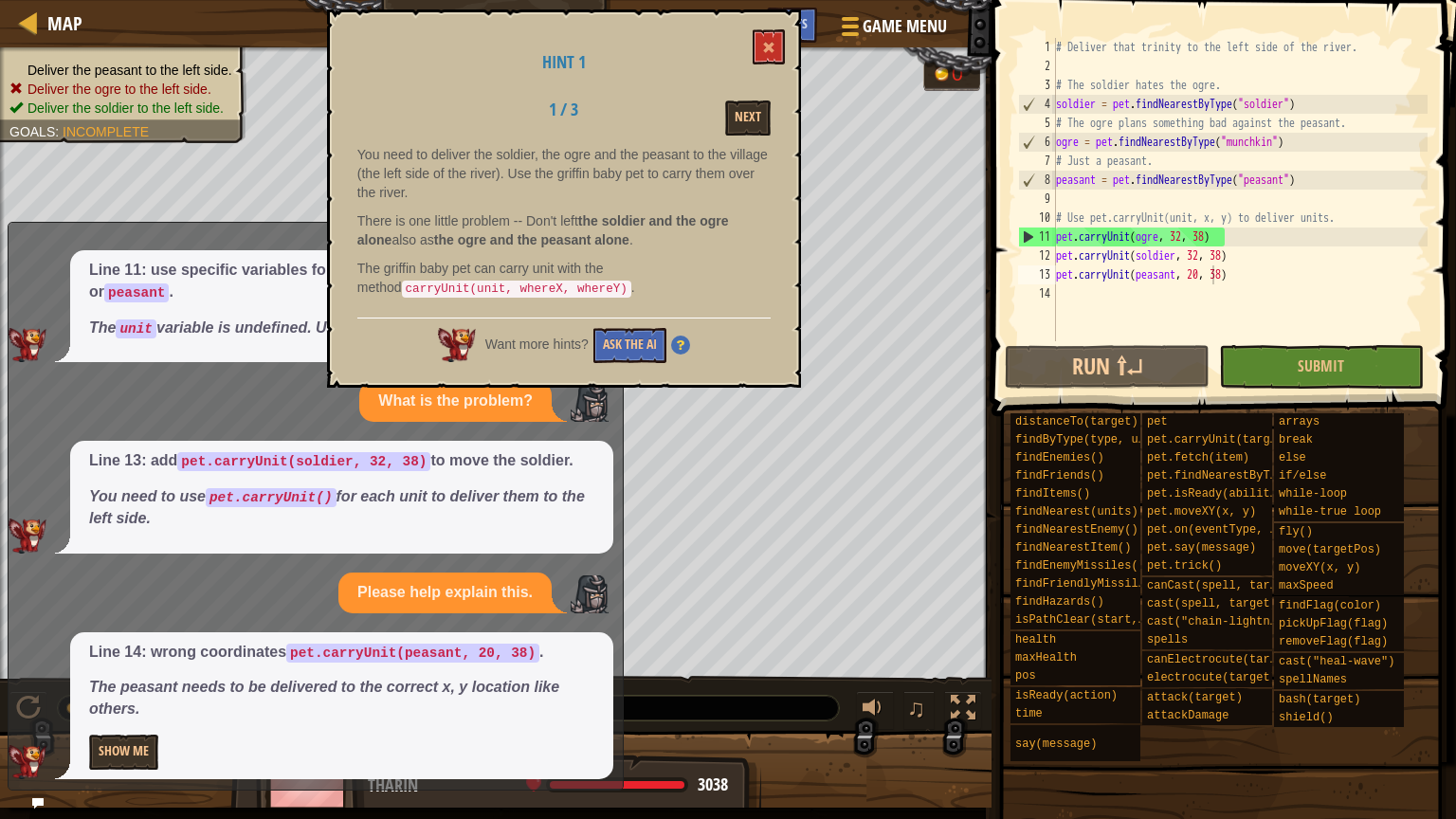 scroll, scrollTop: 68, scrollLeft: 0, axis: vertical 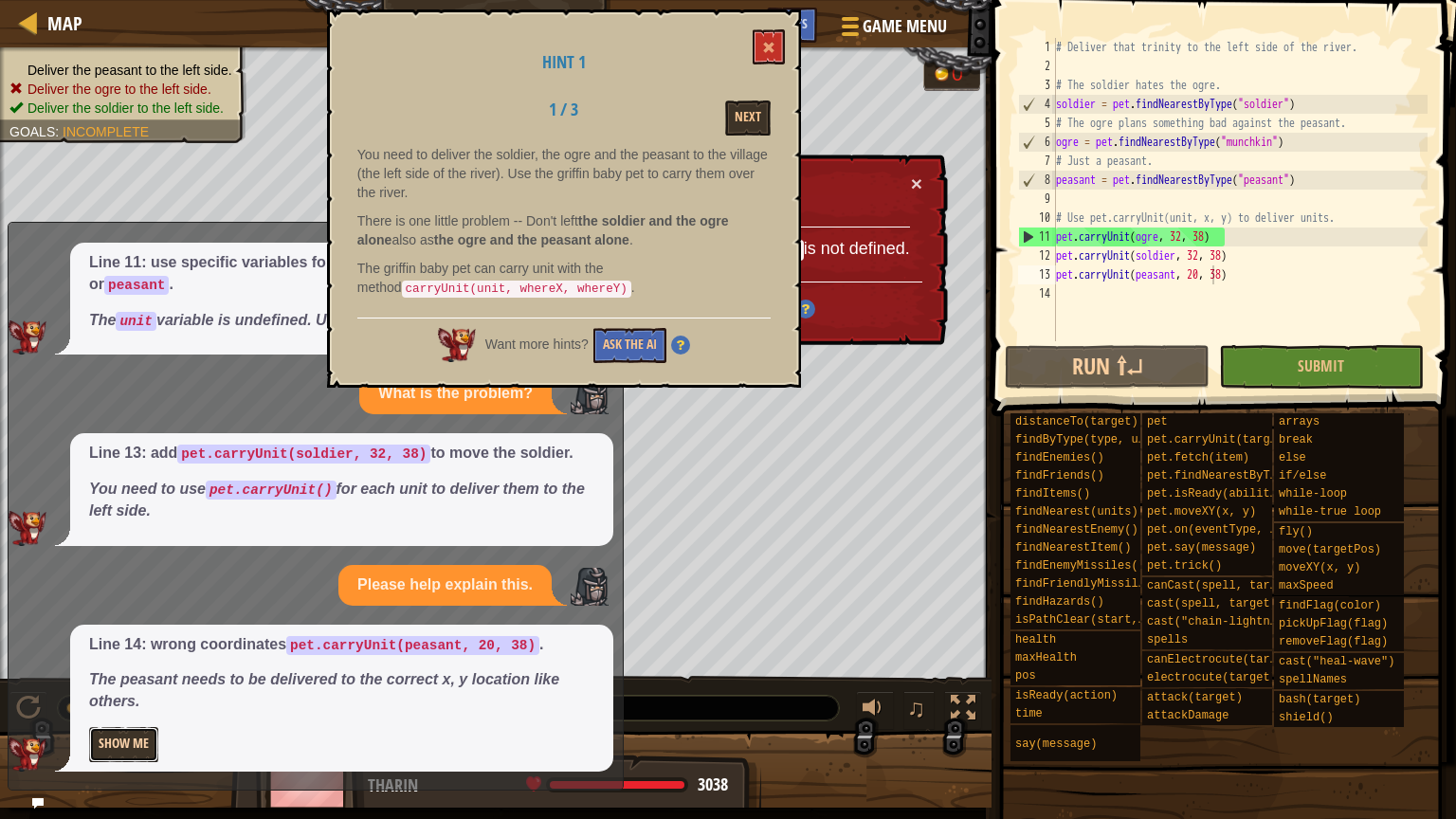 click on "Show Me" at bounding box center [123, 744] 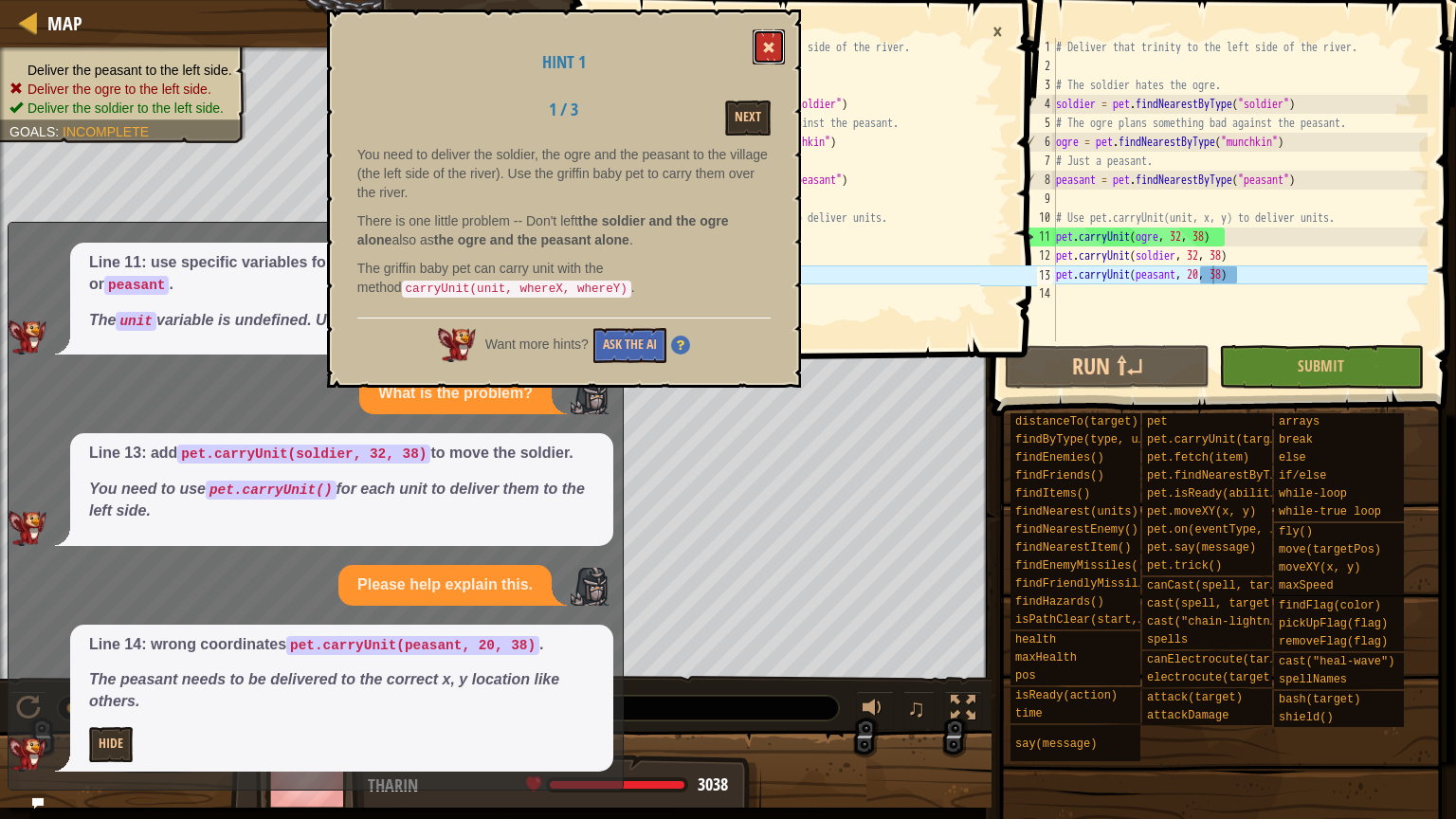 click at bounding box center (769, 46) 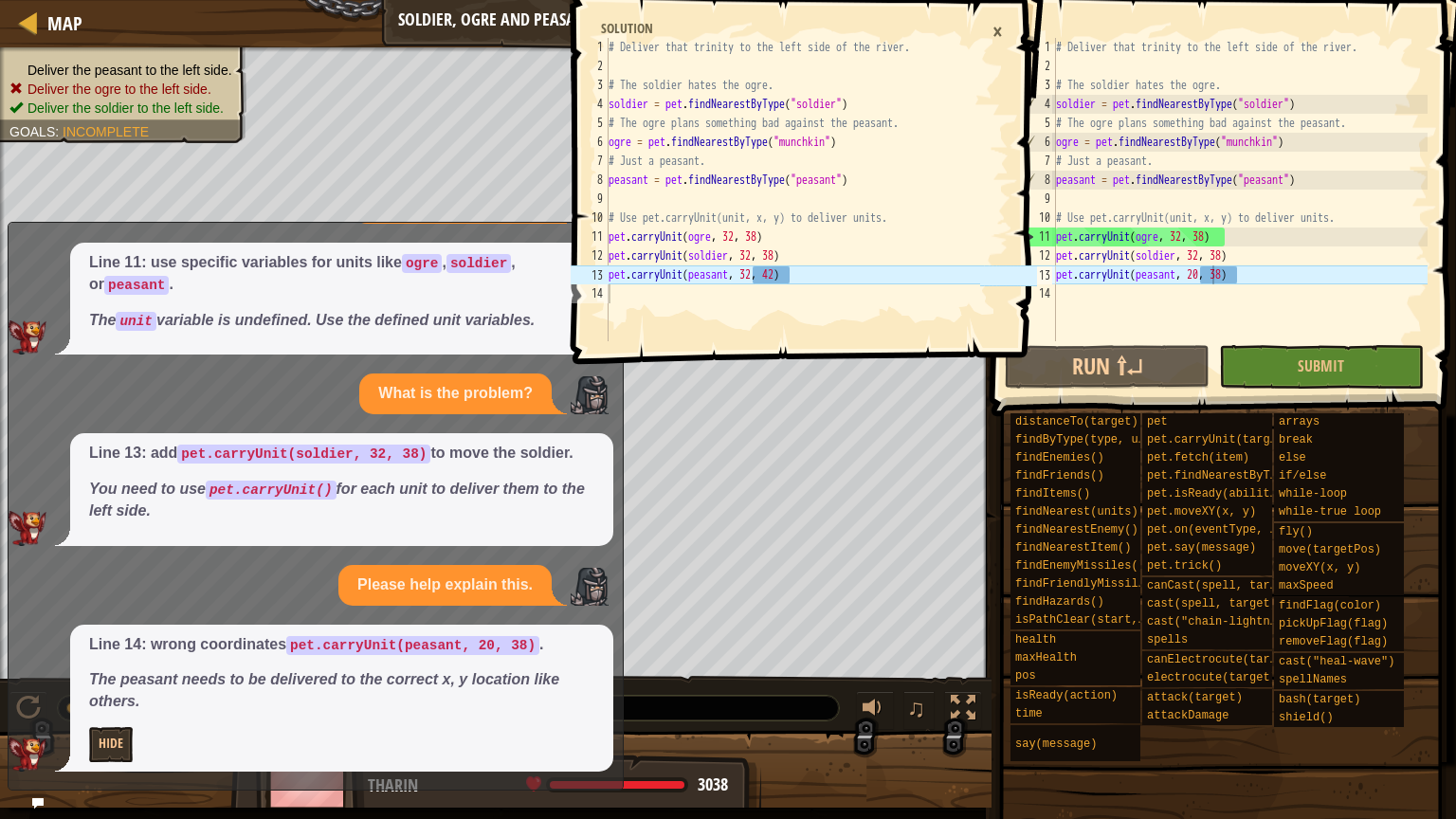 click on "# Deliver that trinity to the left side of the river. # The soldier hates the ogre. soldier   =   pet . findNearestByType ( "soldier" ) # The ogre plans something bad against the peasant. ogre   =   pet . findNearestByType ( "munchkin" ) # Just a peasant.  peasant   =   pet . findNearestByType ( "peasant" ) # Use pet.carryUnit(unit, x, y) to deliver units. pet . carryUnit ( ogre ,   32 ,   38 ) pet . carryUnit ( soldier ,   32 ,   38 ) pet . carryUnit ( peasant ,   20 ,   38 )" at bounding box center (1240, 209) 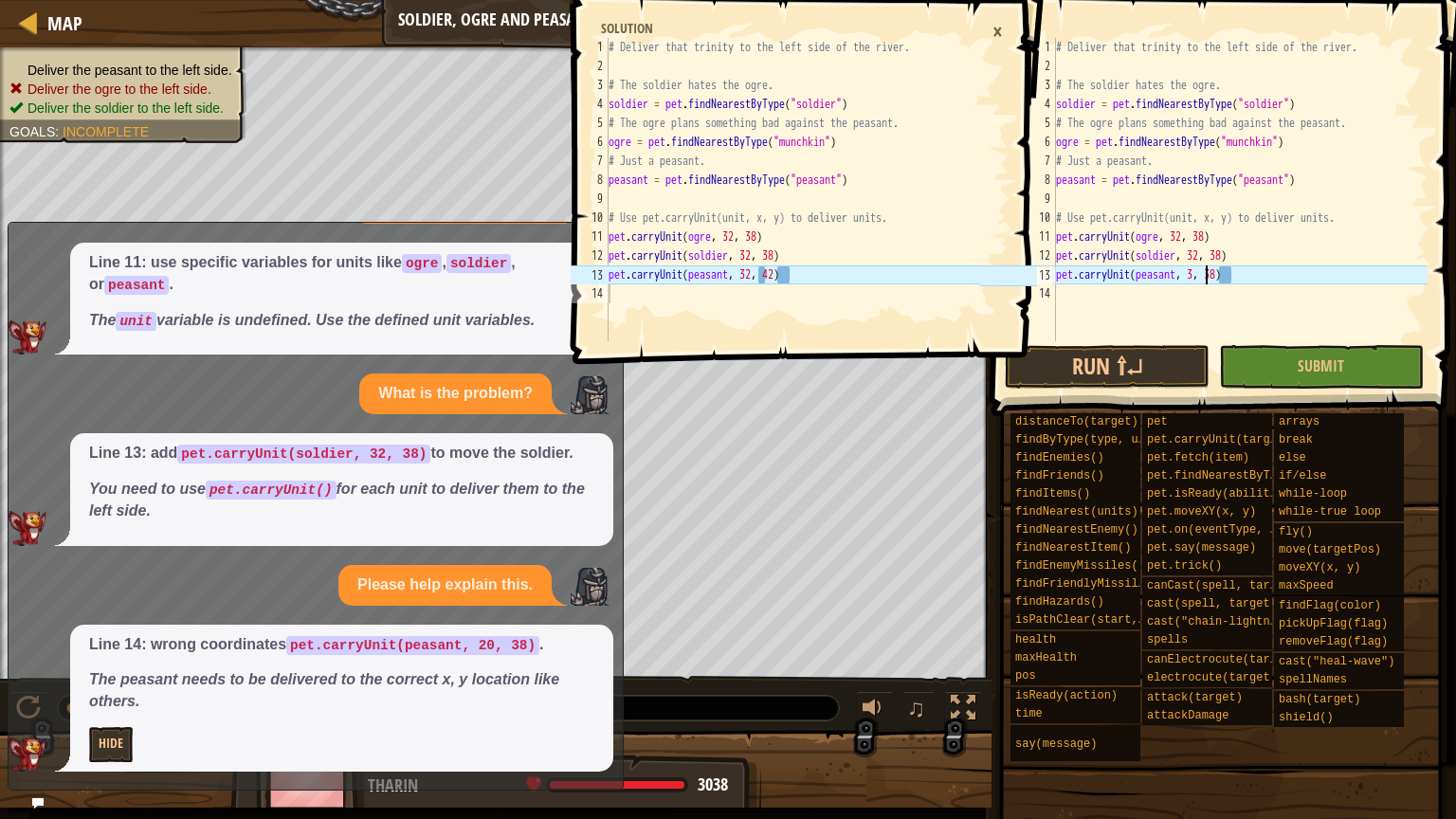 type on "pet.carryUnit(peasant, 32, 38)" 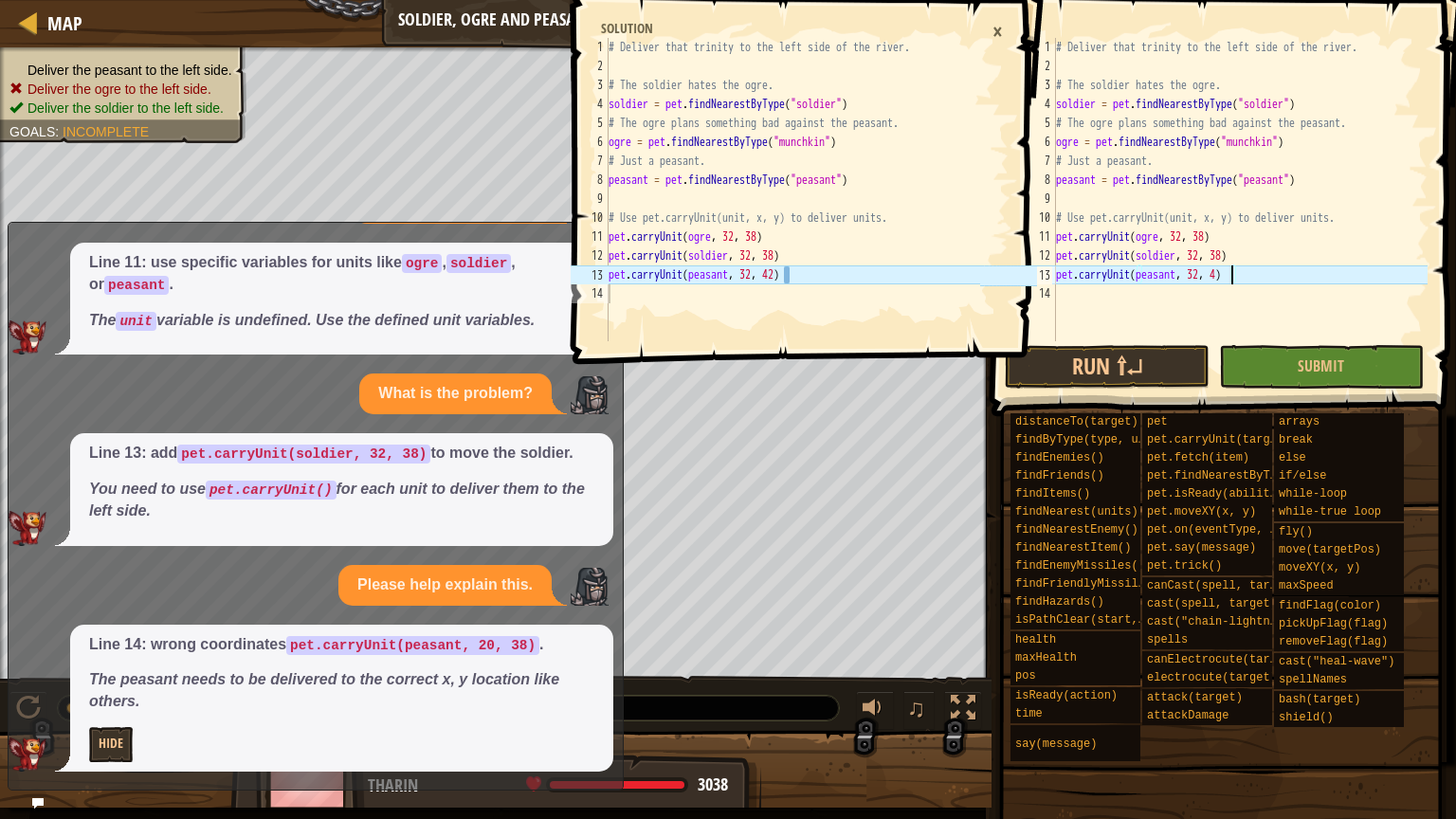 scroll, scrollTop: 9, scrollLeft: 14, axis: both 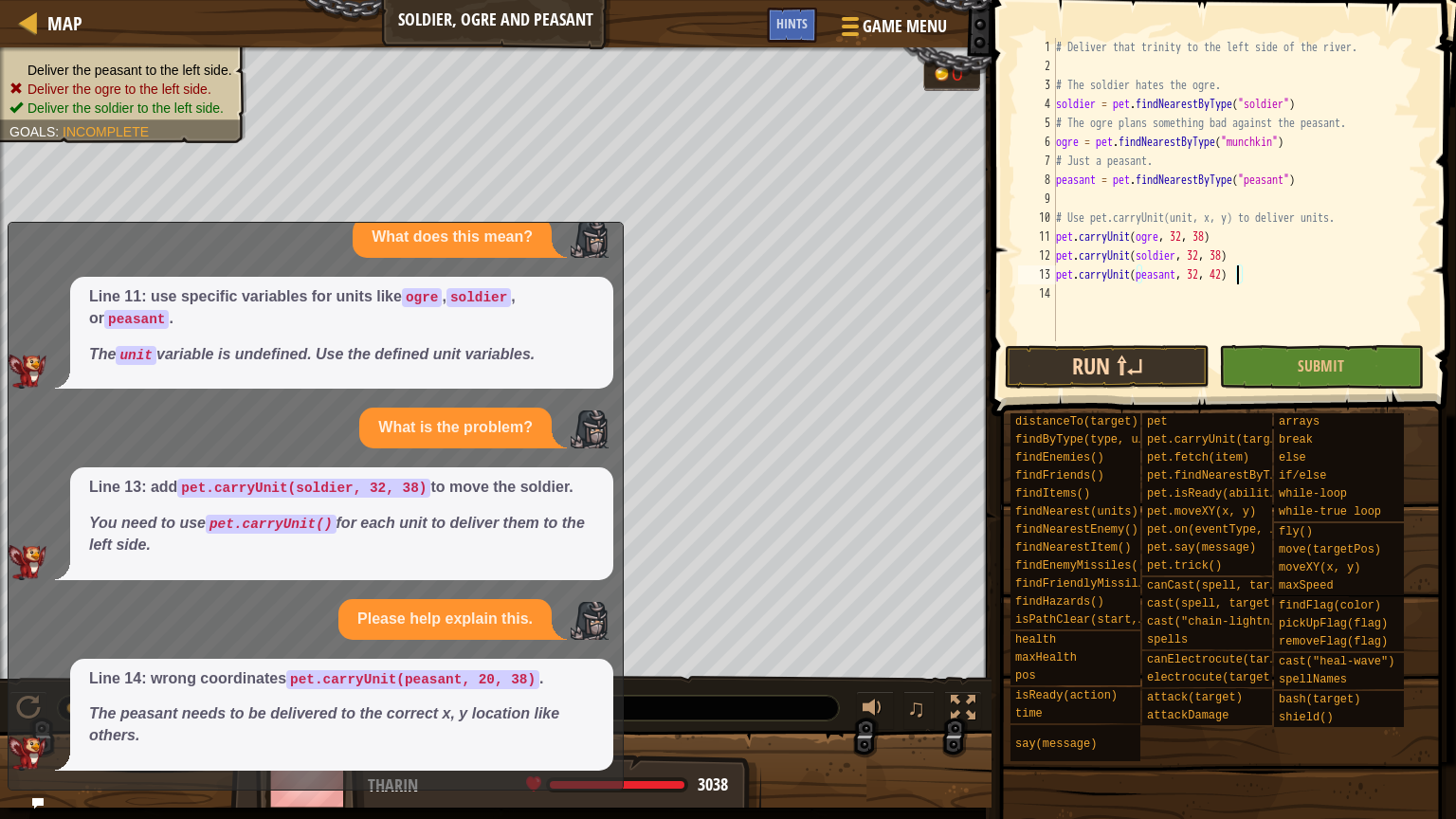 type on "pet.carryUnit(peasant, 32, 42)" 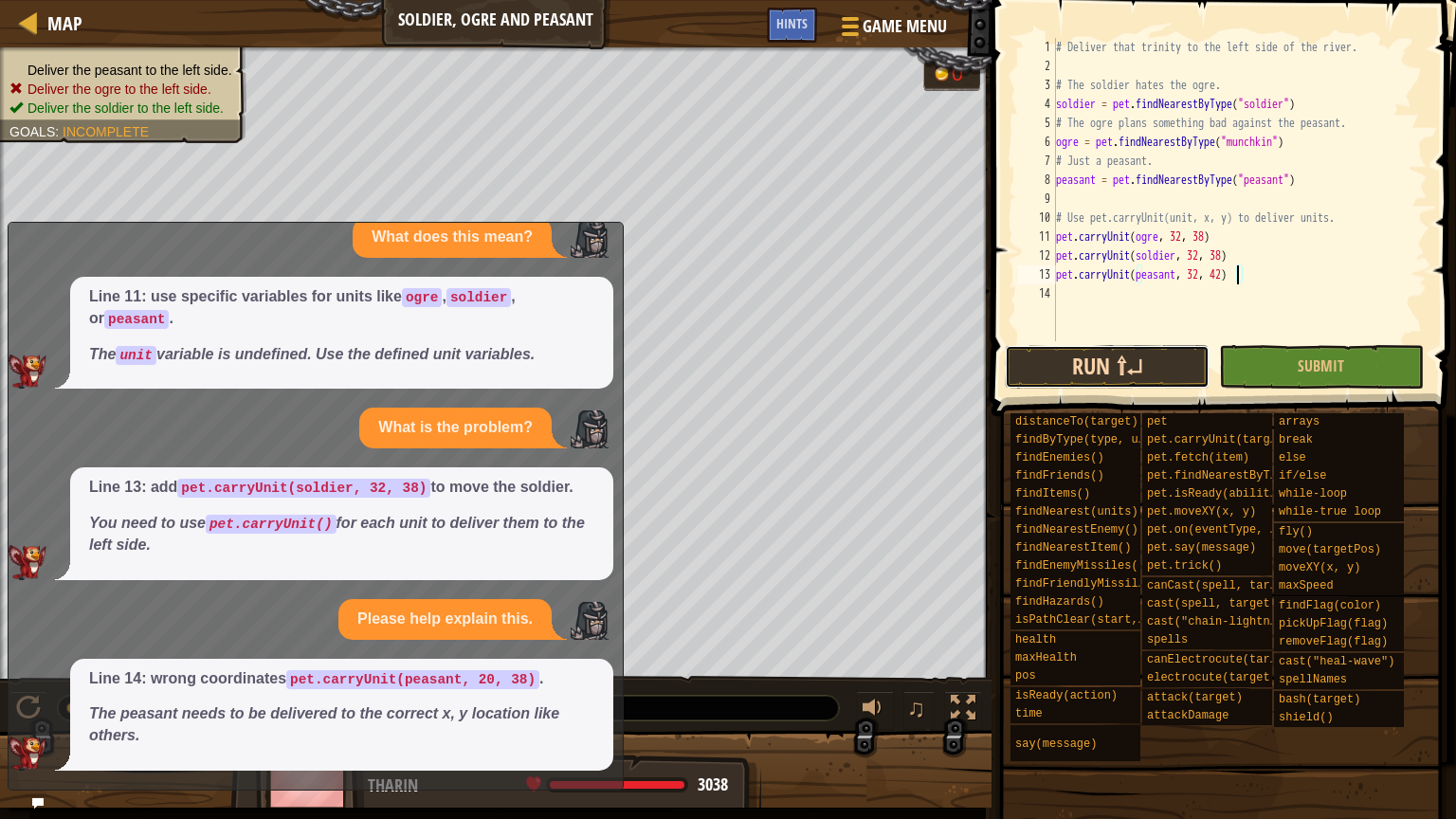 click on "Run ⇧↵" at bounding box center [1107, 367] 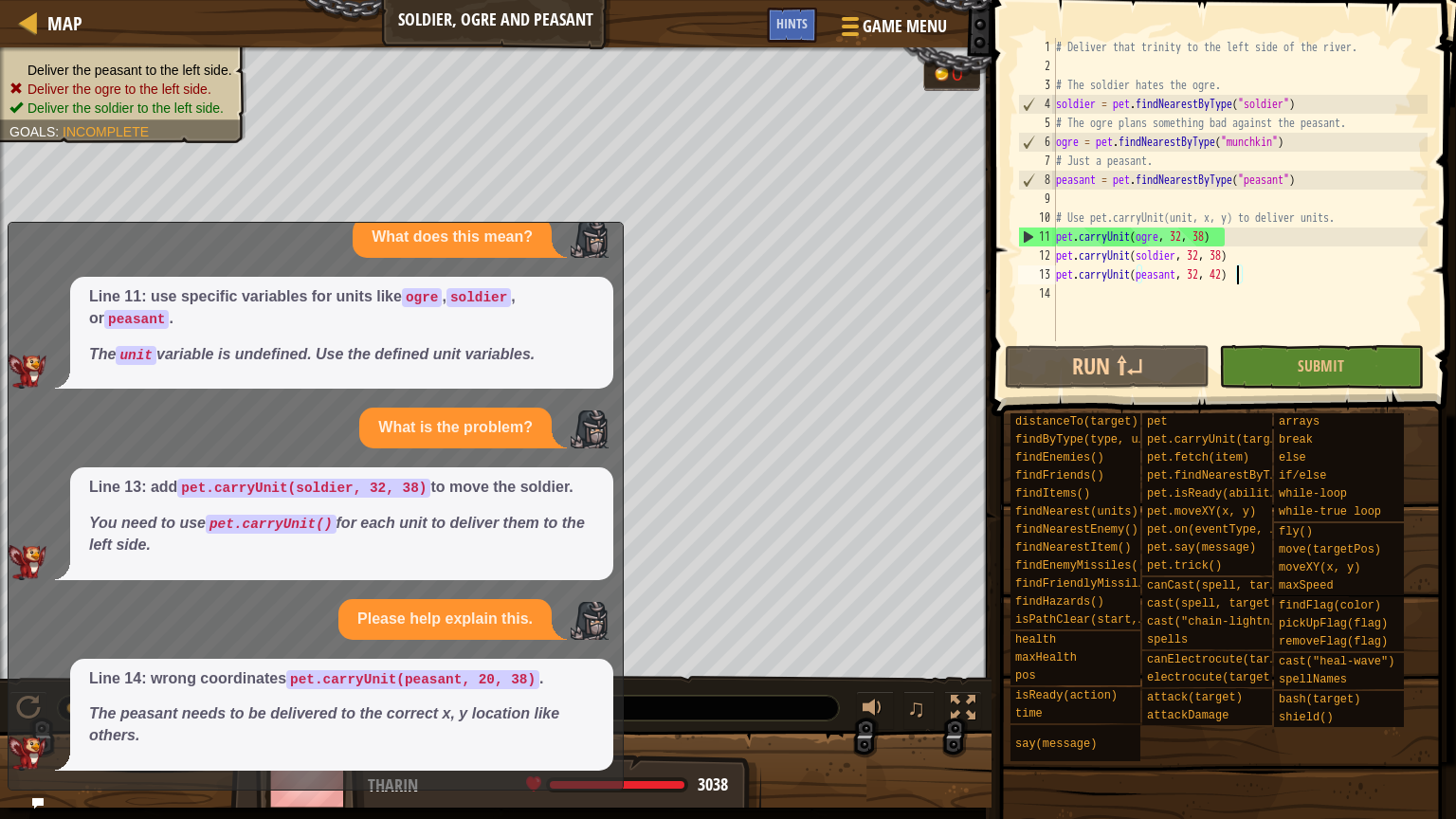 scroll, scrollTop: 0, scrollLeft: 0, axis: both 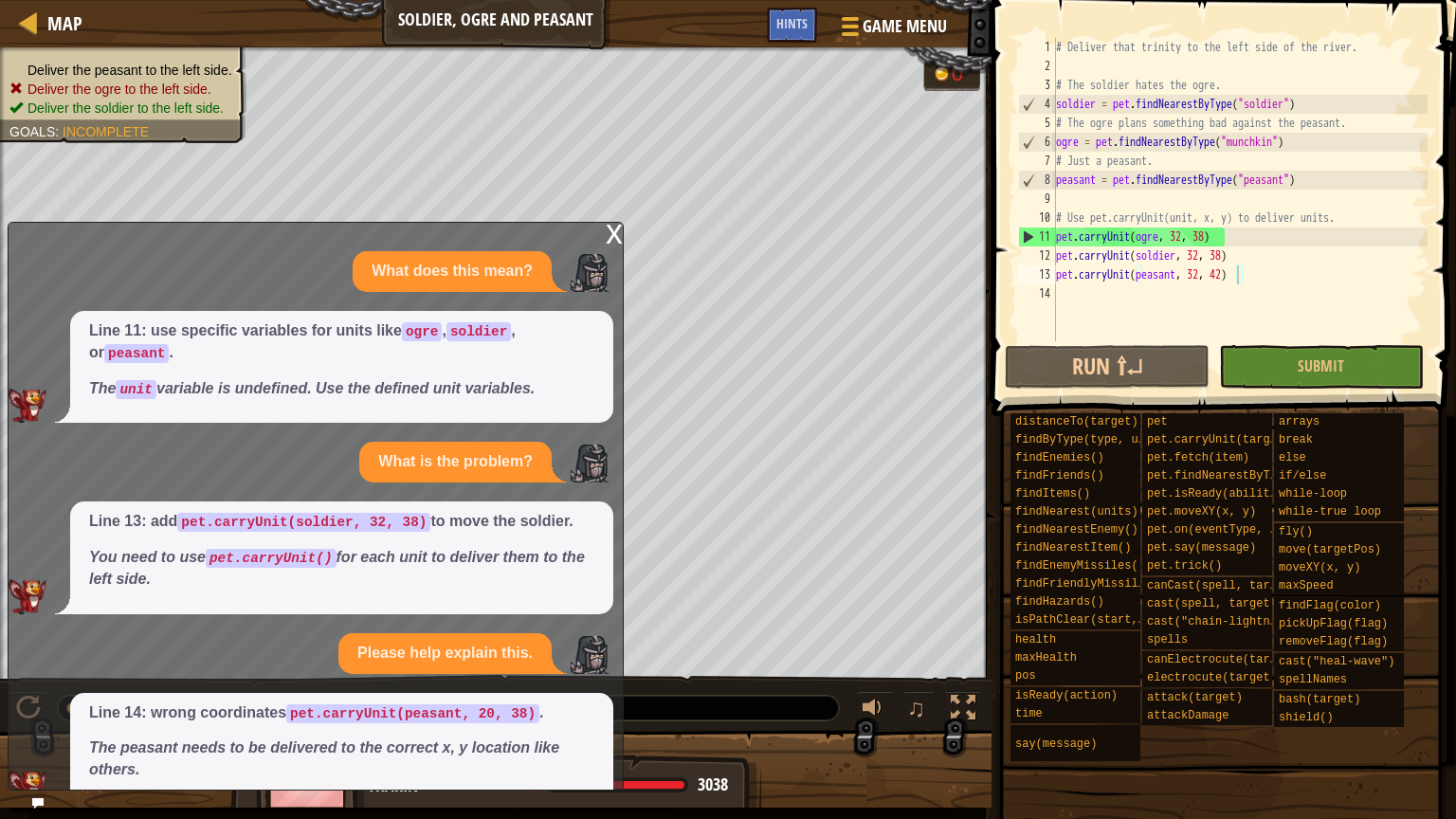 click on "x" at bounding box center [614, 232] 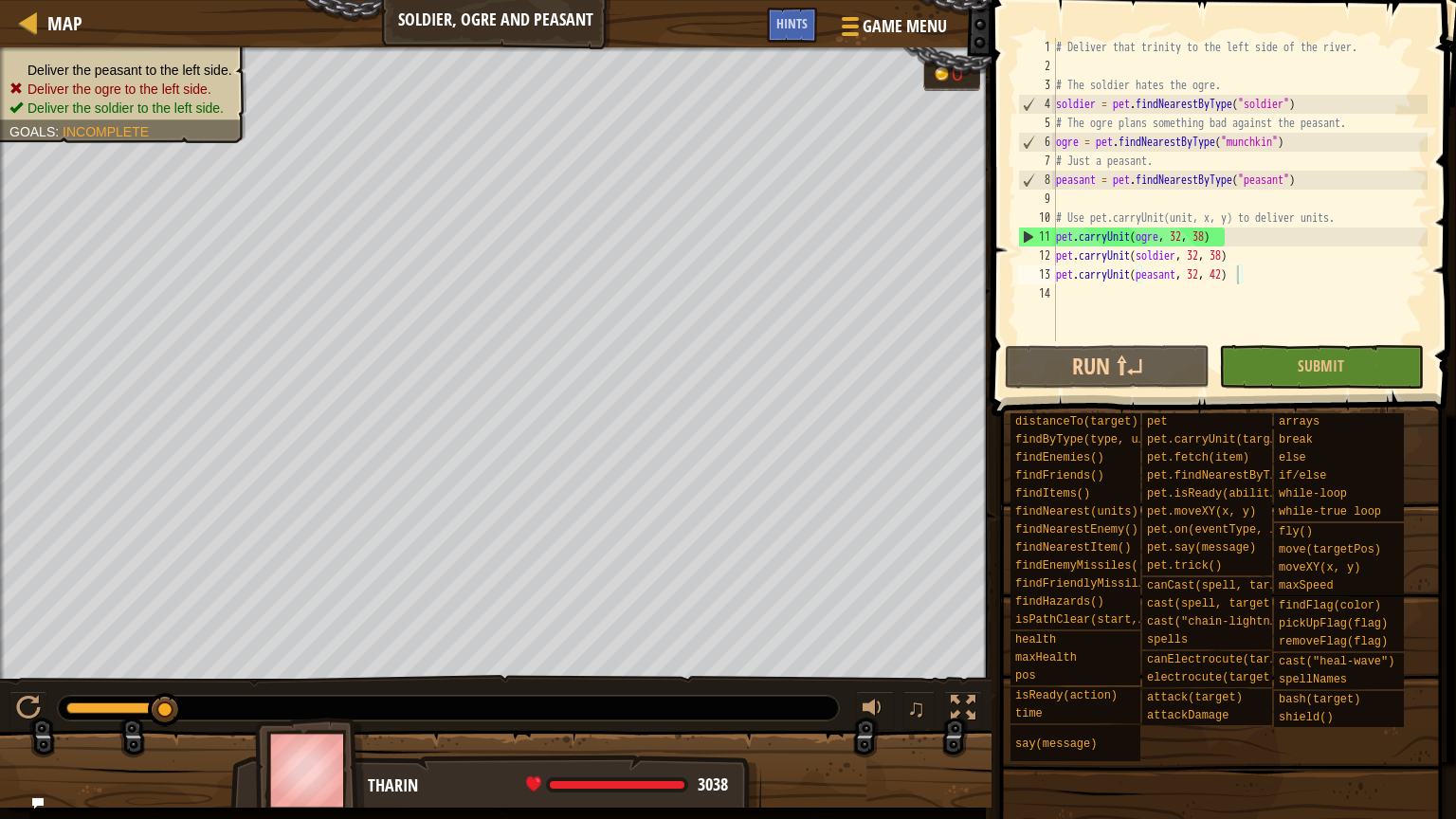drag, startPoint x: 364, startPoint y: 39, endPoint x: 289, endPoint y: 0, distance: 84.534017 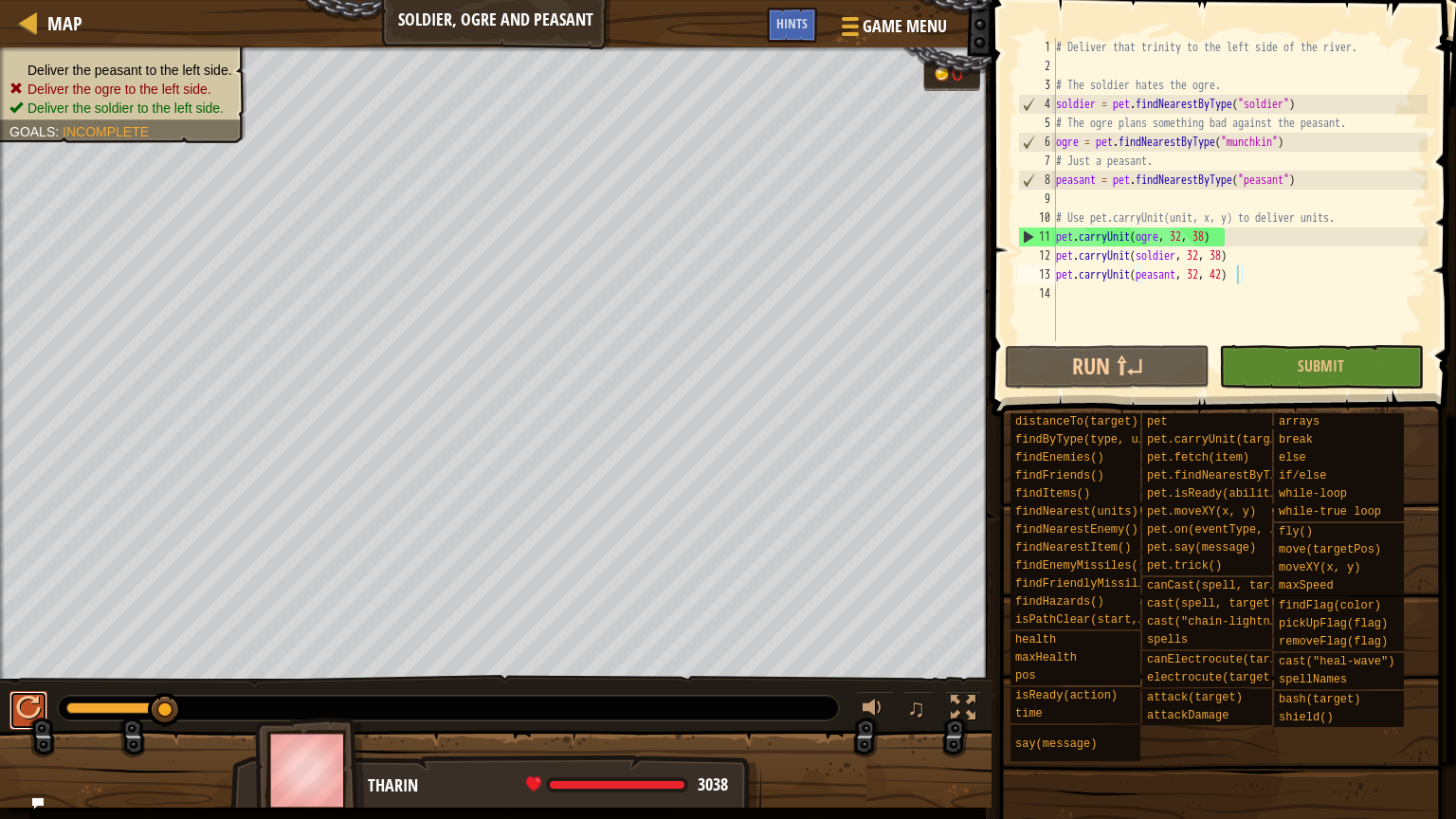 drag, startPoint x: 27, startPoint y: 715, endPoint x: 38, endPoint y: 694, distance: 23.706539 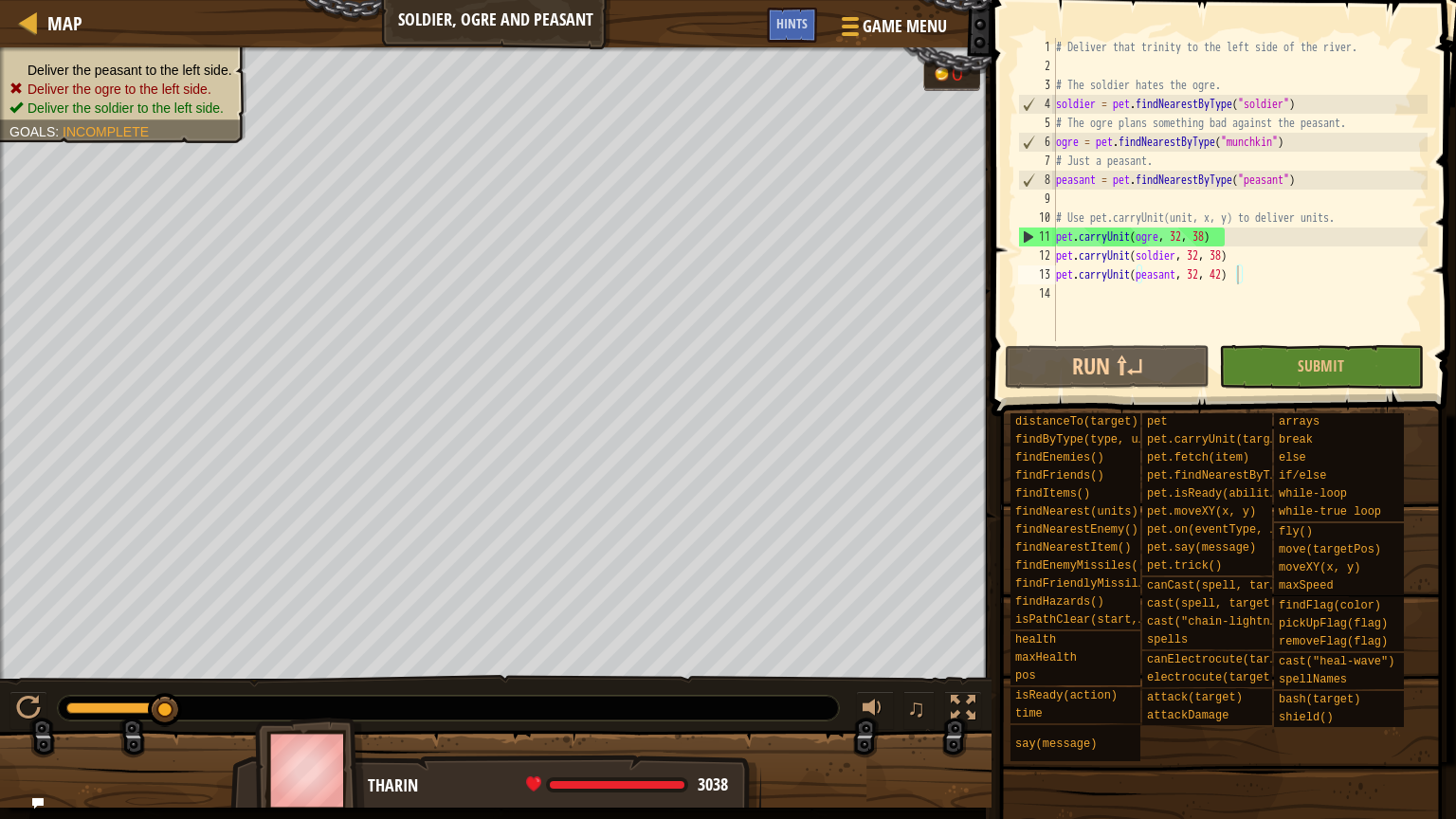 drag, startPoint x: 422, startPoint y: 745, endPoint x: 576, endPoint y: 6, distance: 754.8755 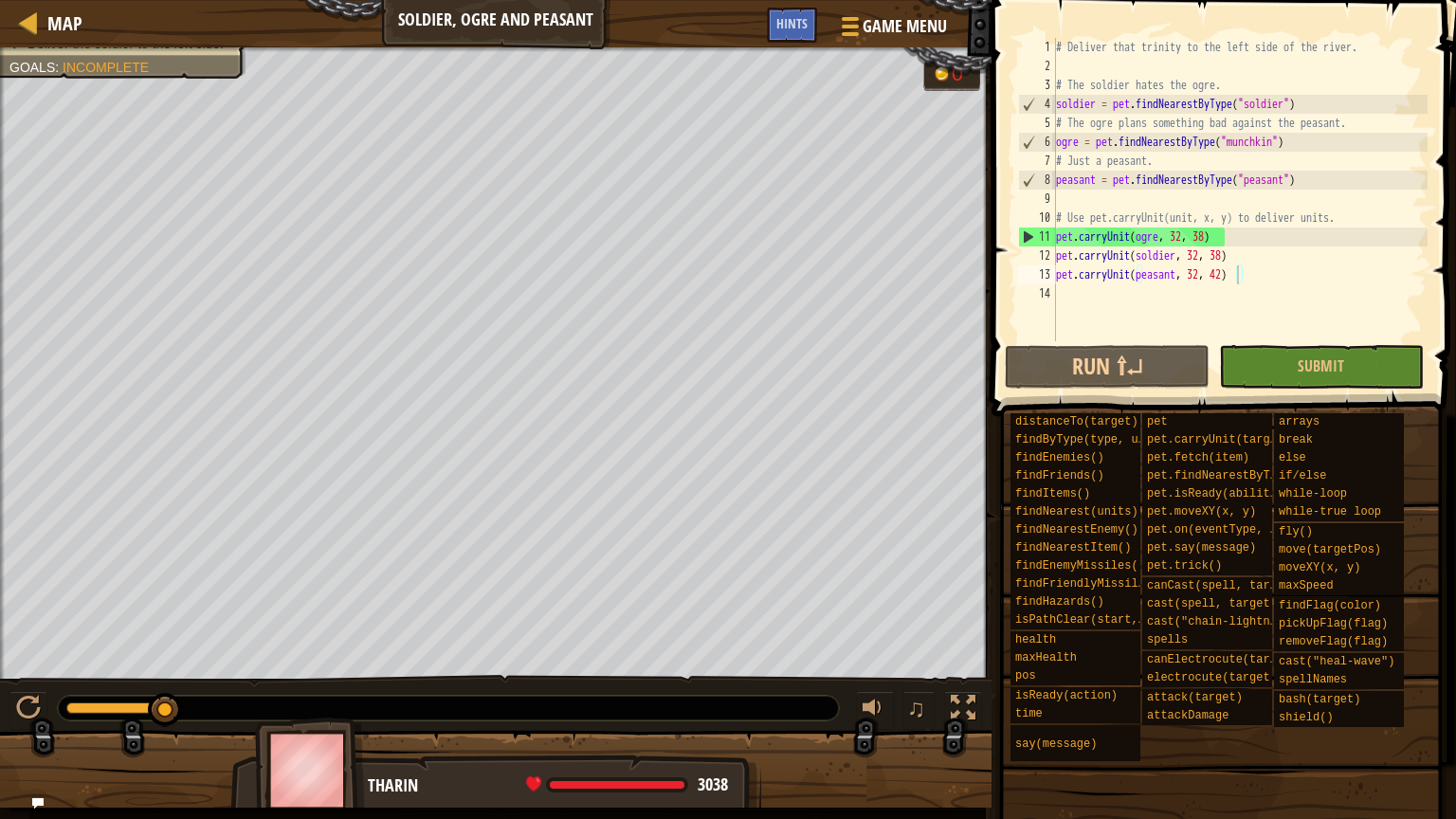 click on "Hints" at bounding box center (792, 23) 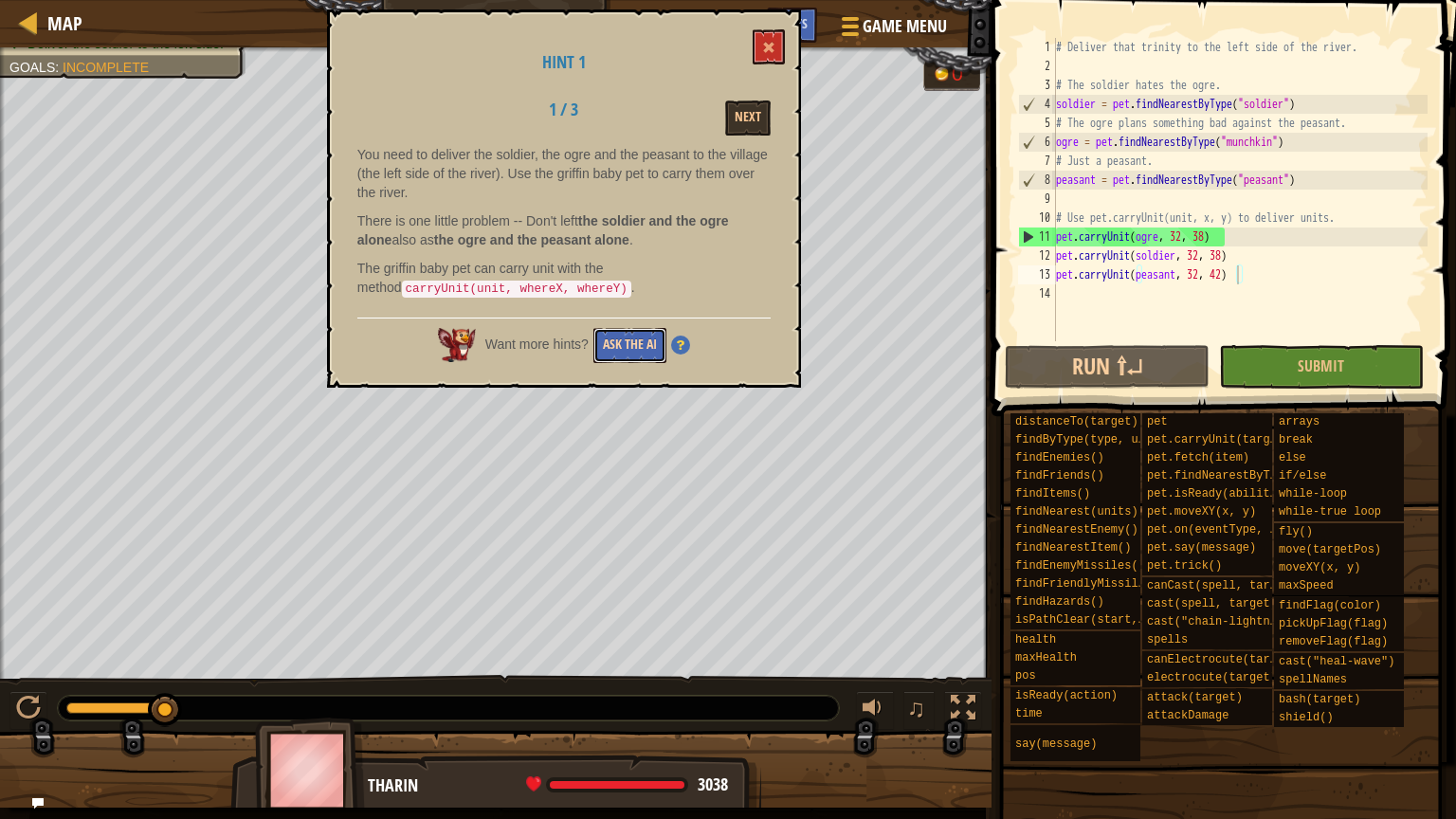 click on "Ask the AI" at bounding box center [629, 345] 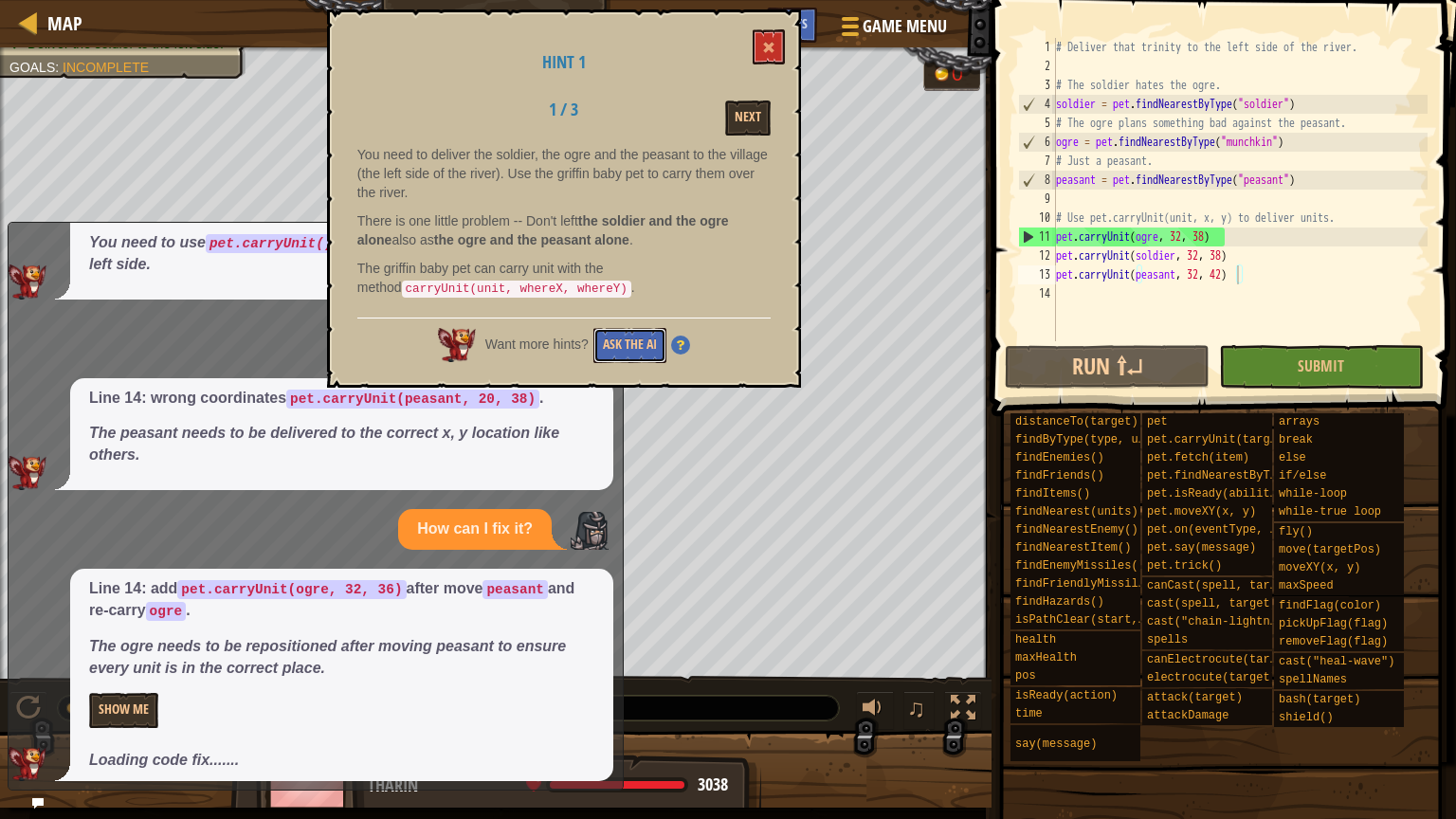 scroll, scrollTop: 324, scrollLeft: 0, axis: vertical 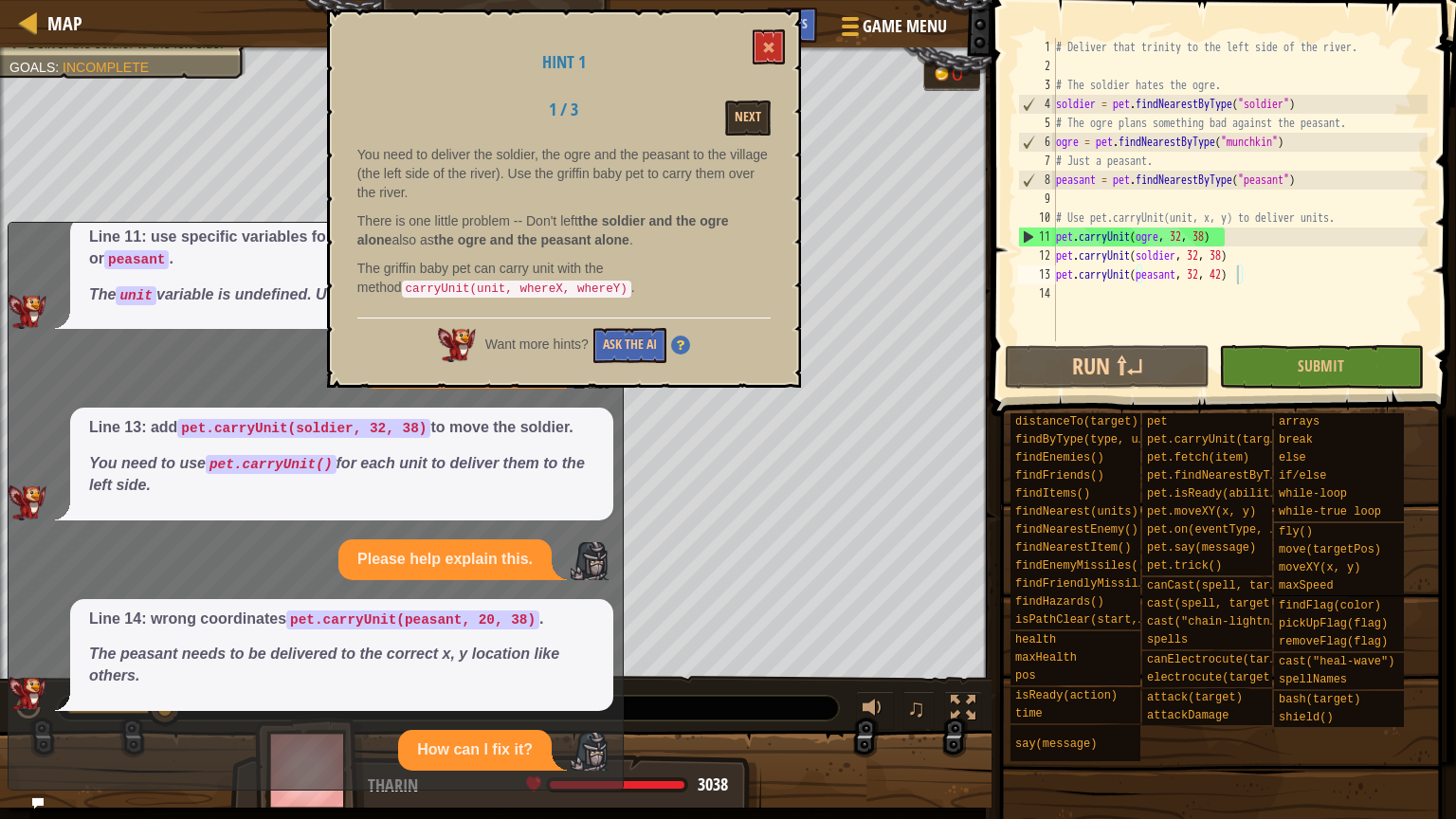 click on "Line 14: wrong coordinates  pet.carryUnit(peasant, 20, 38) .
The peasant needs to be delivered to the correct x, y location like others." at bounding box center (341, 655) 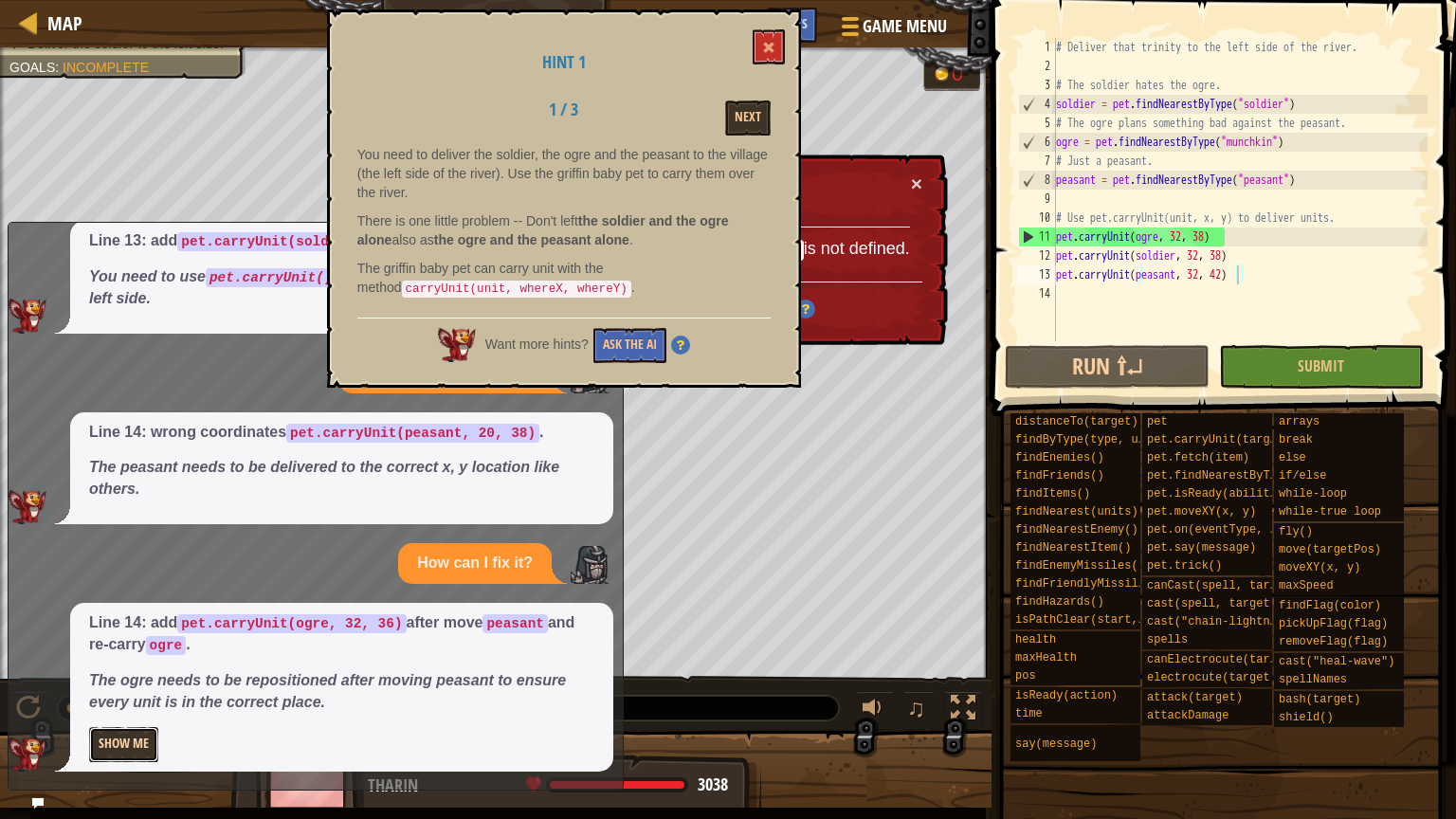 scroll, scrollTop: 281, scrollLeft: 0, axis: vertical 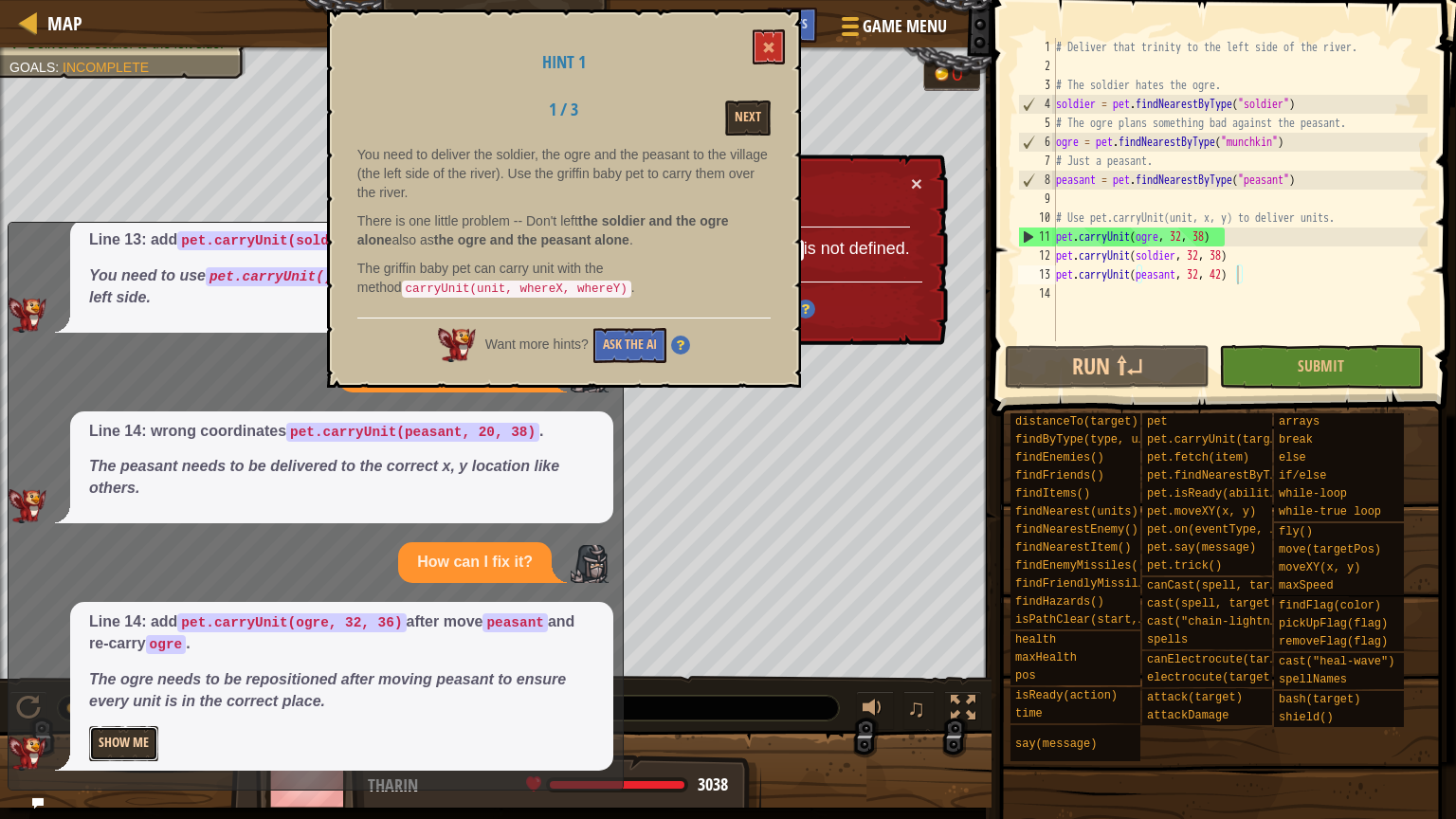 click on "Show Me" at bounding box center [123, 743] 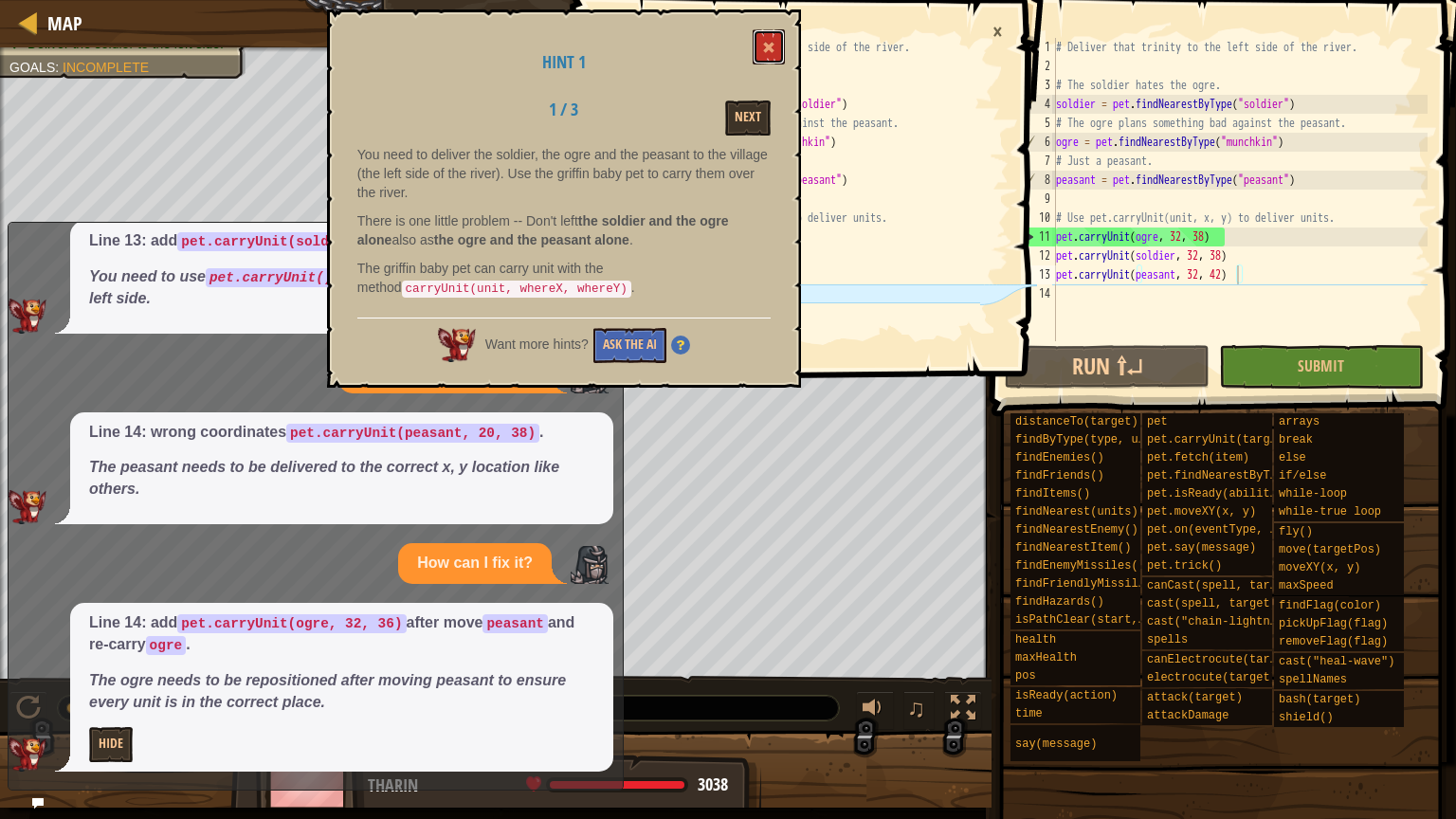 click at bounding box center (769, 46) 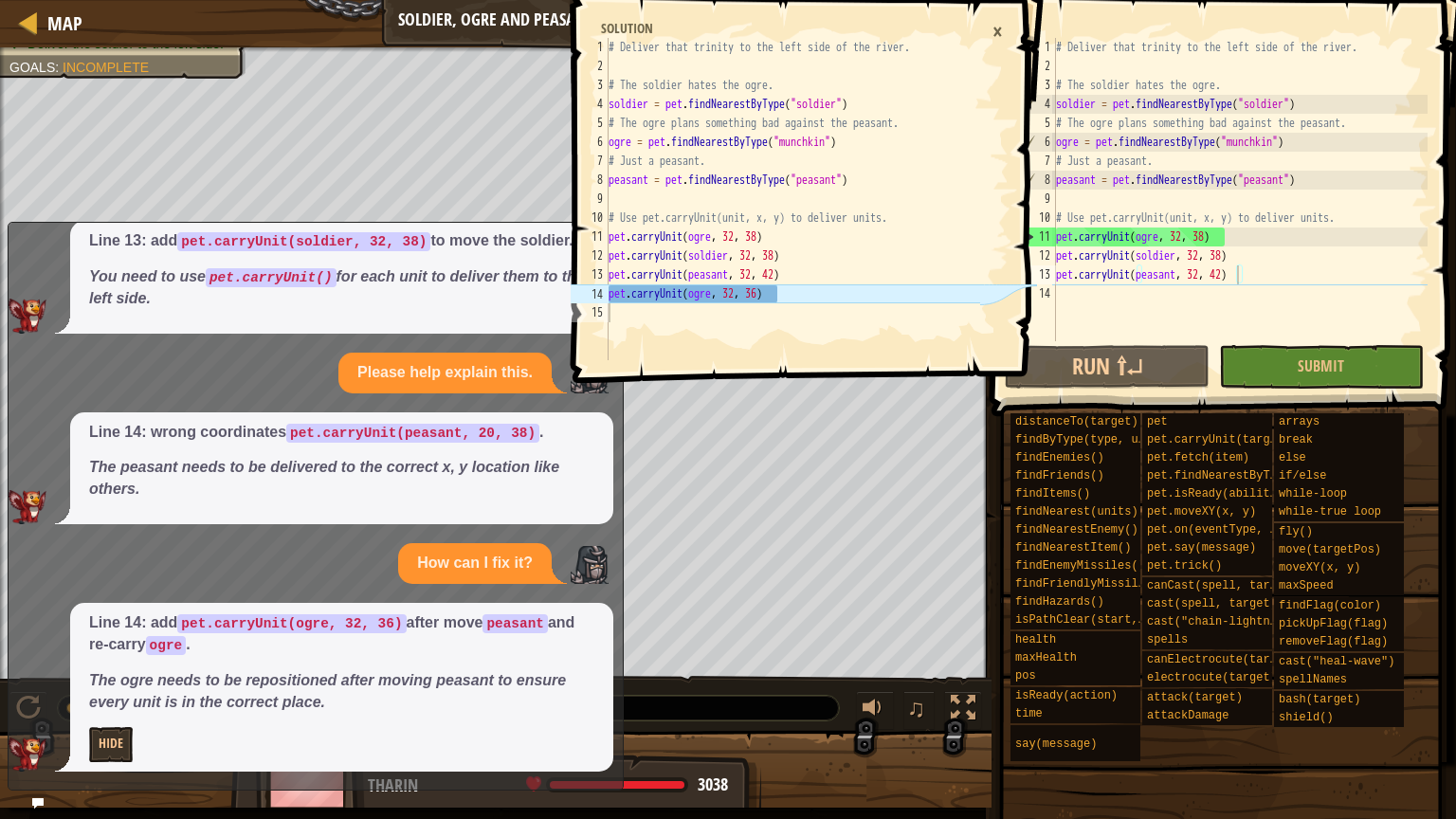 click on "pet.carryUnit(peasant, 32, 42) 1 2 3 4 5 6 7 8 9 10 11 12 13 14 # Deliver that trinity to the left side of the river. # The soldier hates the ogre. soldier   =   pet . findNearestByType ( "soldier" ) # The ogre plans something bad against the peasant. ogre   =   pet . findNearestByType ( "munchkin" ) # Just a peasant.  peasant   =   pet . findNearestByType ( "peasant" ) # Use pet.carryUnit(unit, x, y) to deliver units. pet . carryUnit ( ogre ,   32 ,   38 ) pet . carryUnit ( soldier ,   32 ,   38 ) pet . carryUnit ( peasant ,   32 ,   42 )     XXXXXXXXXXXXXXXXXXXXXXXXXXXXXXXXXXXXXXXXXXXXXXXXXXXXXXXXXXXXXXXXXXXXXXXXXXXXXXXXXXXXXXXXXXXXXXXXXXXXXXXXXXXXXXXXXXXXXXXXXXXXXXXXXXXXXXXXXXXXXXXXXXXXXXXXXXXXXXXXXXXXXXXXXXXXXXXXXXXXXXXXXXXXXXXXXXXXXXXXXXXXXXXXXXXXXXXXXXXXXXXXXXXXXXXXXXXXXXXXXXXXXXXXXXXXXXXX Code Saved Programming language : Python Run ⇧↵ Submit Done Statement   /  Call   /  assign" at bounding box center (1221, 246) 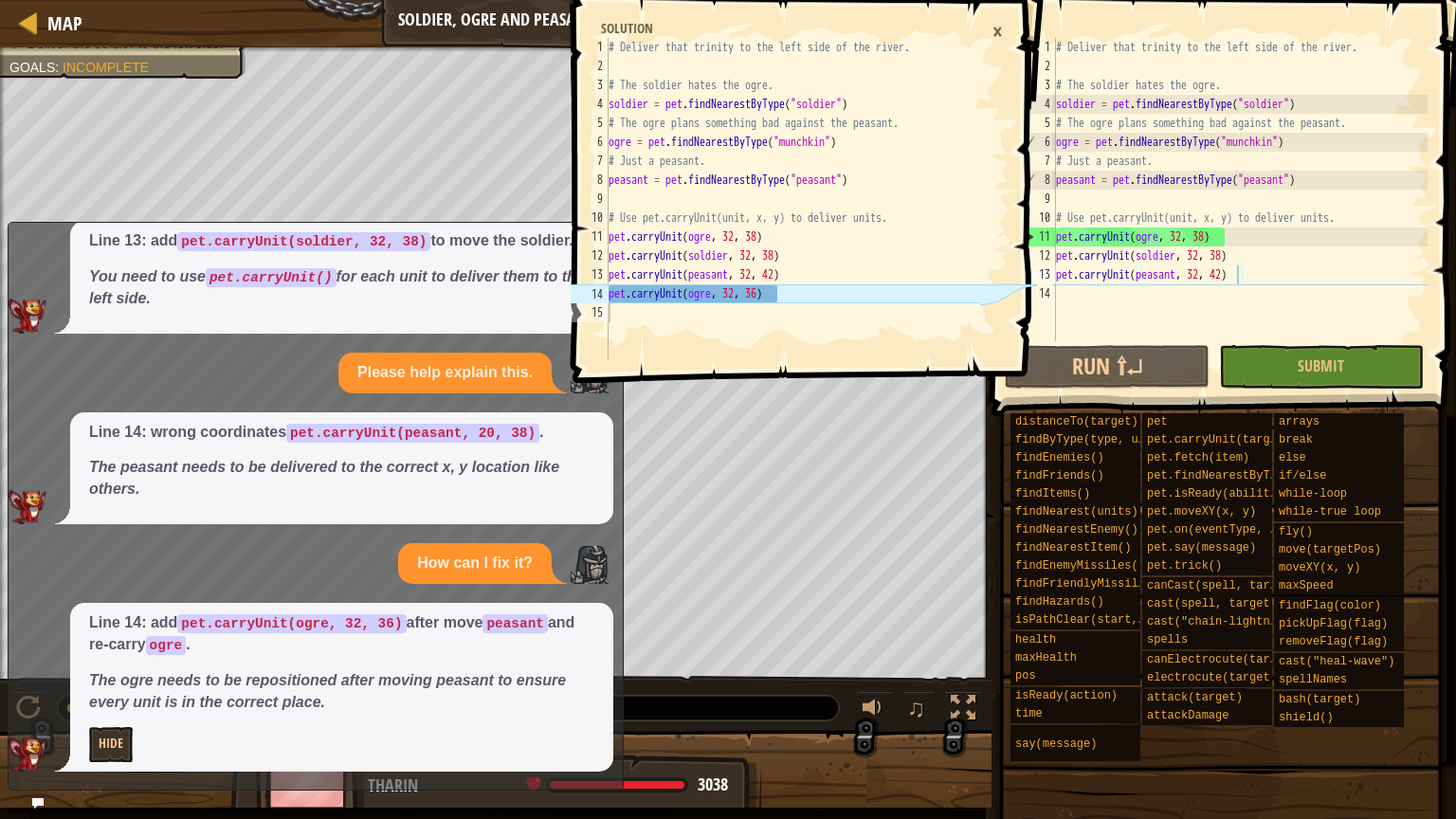 click on "pet.carryUnit(peasant, 32, 42) 1 2 3 4 5 6 7 8 9 10 11 12 13 14 # Deliver that trinity to the left side of the river. # The soldier hates the ogre. soldier   =   pet . findNearestByType ( "soldier" ) # The ogre plans something bad against the peasant. ogre   =   pet . findNearestByType ( "munchkin" ) # Just a peasant.  peasant   =   pet . findNearestByType ( "peasant" ) # Use pet.carryUnit(unit, x, y) to deliver units. pet . carryUnit ( ogre ,   32 ,   38 ) pet . carryUnit ( soldier ,   32 ,   38 ) pet . carryUnit ( peasant ,   32 ,   42 )     XXXXXXXXXXXXXXXXXXXXXXXXXXXXXXXXXXXXXXXXXXXXXXXXXXXXXXXXXXXXXXXXXXXXXXXXXXXXXXXXXXXXXXXXXXXXXXXXXXXXXXXXXXXXXXXXXXXXXXXXXXXXXXXXXXXXXXXXXXXXXXXXXXXXXXXXXXXXXXXXXXXXXXXXXXXXXXXXXXXXXXXXXXXXXXXXXXXXXXXXXXXXXXXXXXXXXXXXXXXXXXXXXXXXXXXXXXXXXXXXXXXXXXXXXXXXXXXX Code Saved Programming language : Python Run ⇧↵ Submit Done Statement   /  Call   /  assign" at bounding box center (1221, 246) 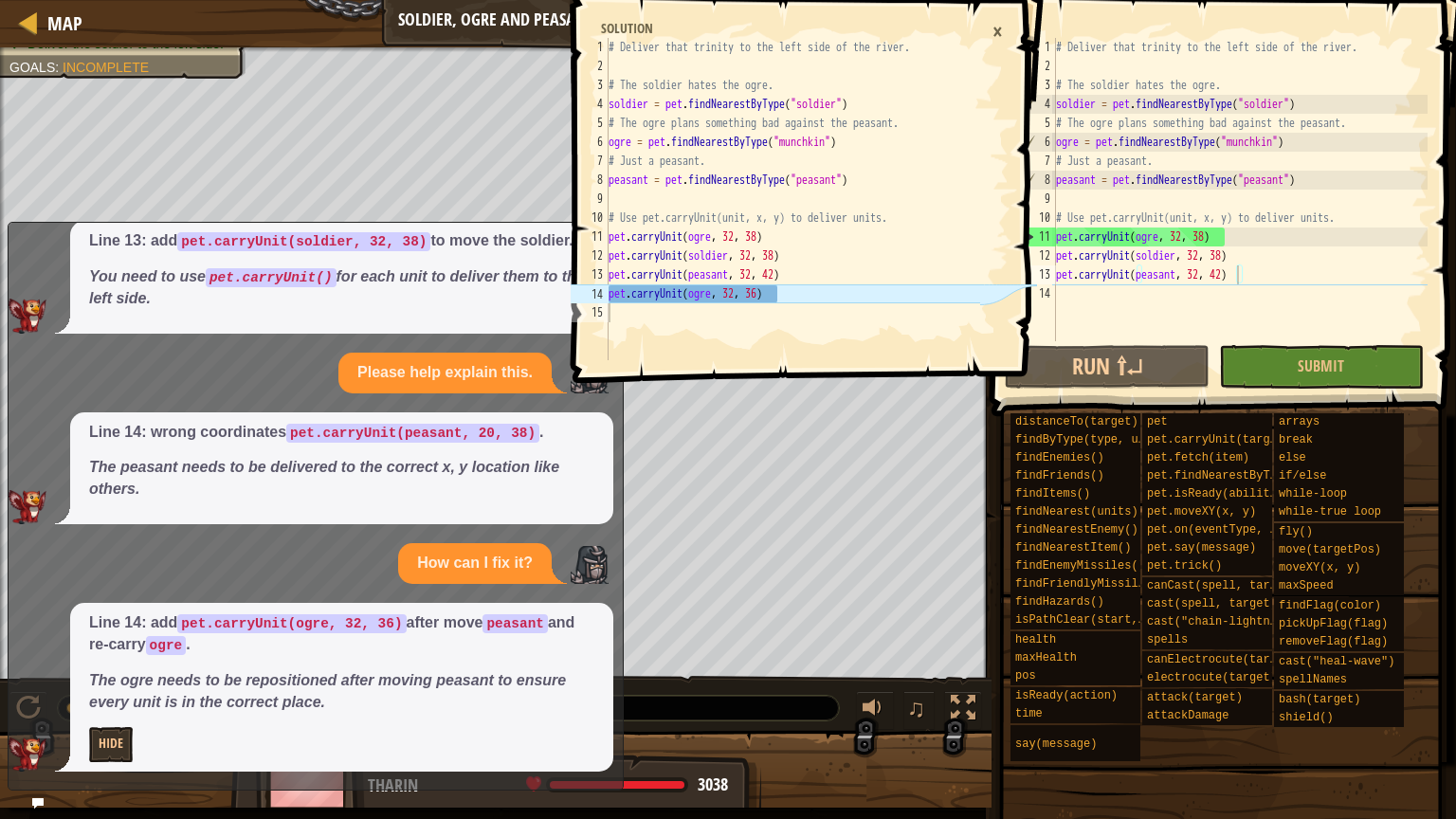click on "pet.carryUnit(peasant, 32, 42) 1 2 3 4 5 6 7 8 9 10 11 12 13 14 # Deliver that trinity to the left side of the river. # The soldier hates the ogre. soldier   =   pet . findNearestByType ( "soldier" ) # The ogre plans something bad against the peasant. ogre   =   pet . findNearestByType ( "munchkin" ) # Just a peasant.  peasant   =   pet . findNearestByType ( "peasant" ) # Use pet.carryUnit(unit, x, y) to deliver units. pet . carryUnit ( ogre ,   32 ,   38 ) pet . carryUnit ( soldier ,   32 ,   38 ) pet . carryUnit ( peasant ,   32 ,   42 )     XXXXXXXXXXXXXXXXXXXXXXXXXXXXXXXXXXXXXXXXXXXXXXXXXXXXXXXXXXXXXXXXXXXXXXXXXXXXXXXXXXXXXXXXXXXXXXXXXXXXXXXXXXXXXXXXXXXXXXXXXXXXXXXXXXXXXXXXXXXXXXXXXXXXXXXXXXXXXXXXXXXXXXXXXXXXXXXXXXXXXXXXXXXXXXXXXXXXXXXXXXXXXXXXXXXXXXXXXXXXXXXXXXXXXXXXXXXXXXXXXXXXXXXXXXXXXXXX Code Saved Programming language : Python Run ⇧↵ Submit Done Statement   /  Call   /  assign" at bounding box center (1221, 246) 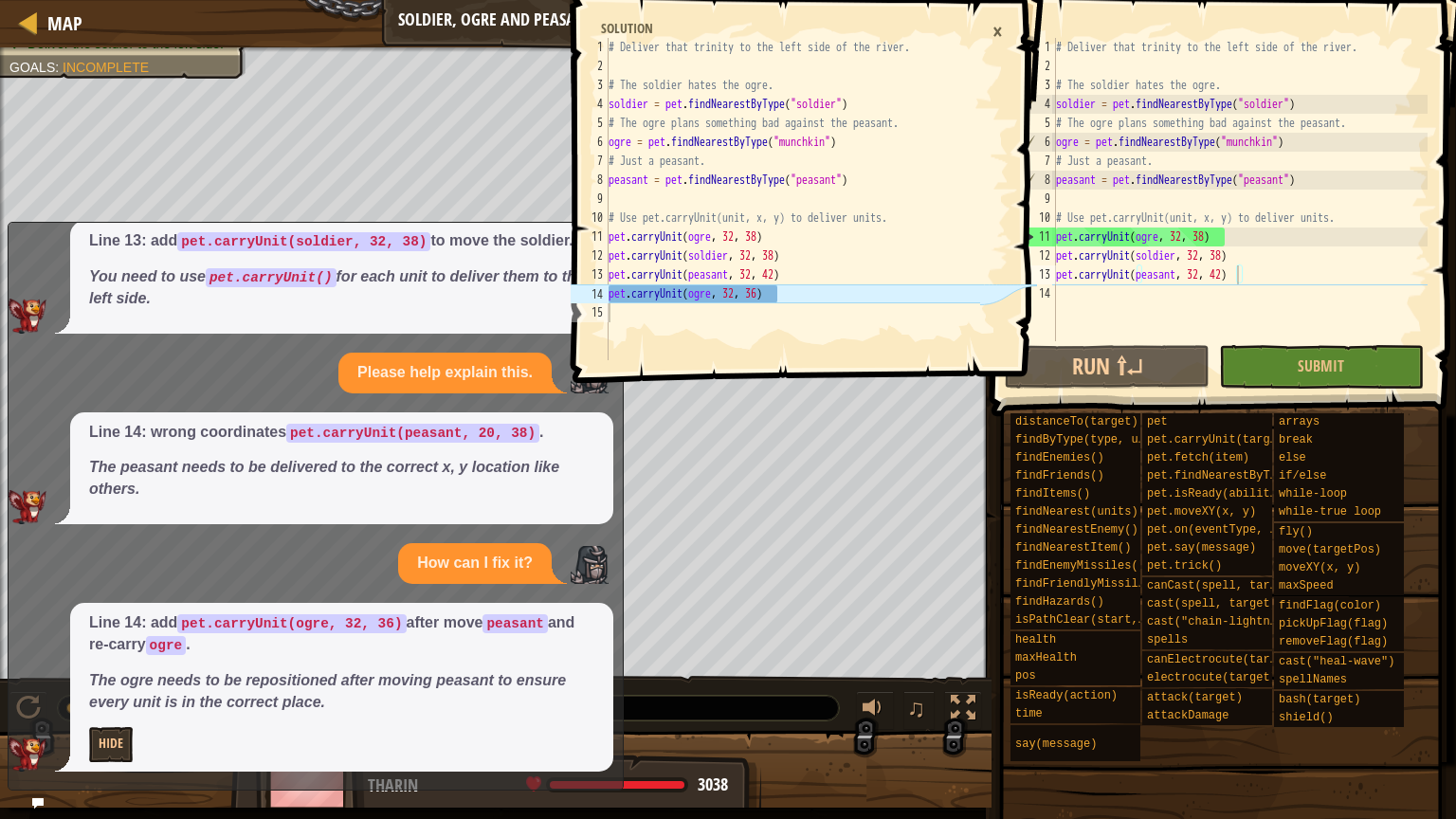 drag, startPoint x: 1454, startPoint y: 419, endPoint x: 1455, endPoint y: 23, distance: 396.0013 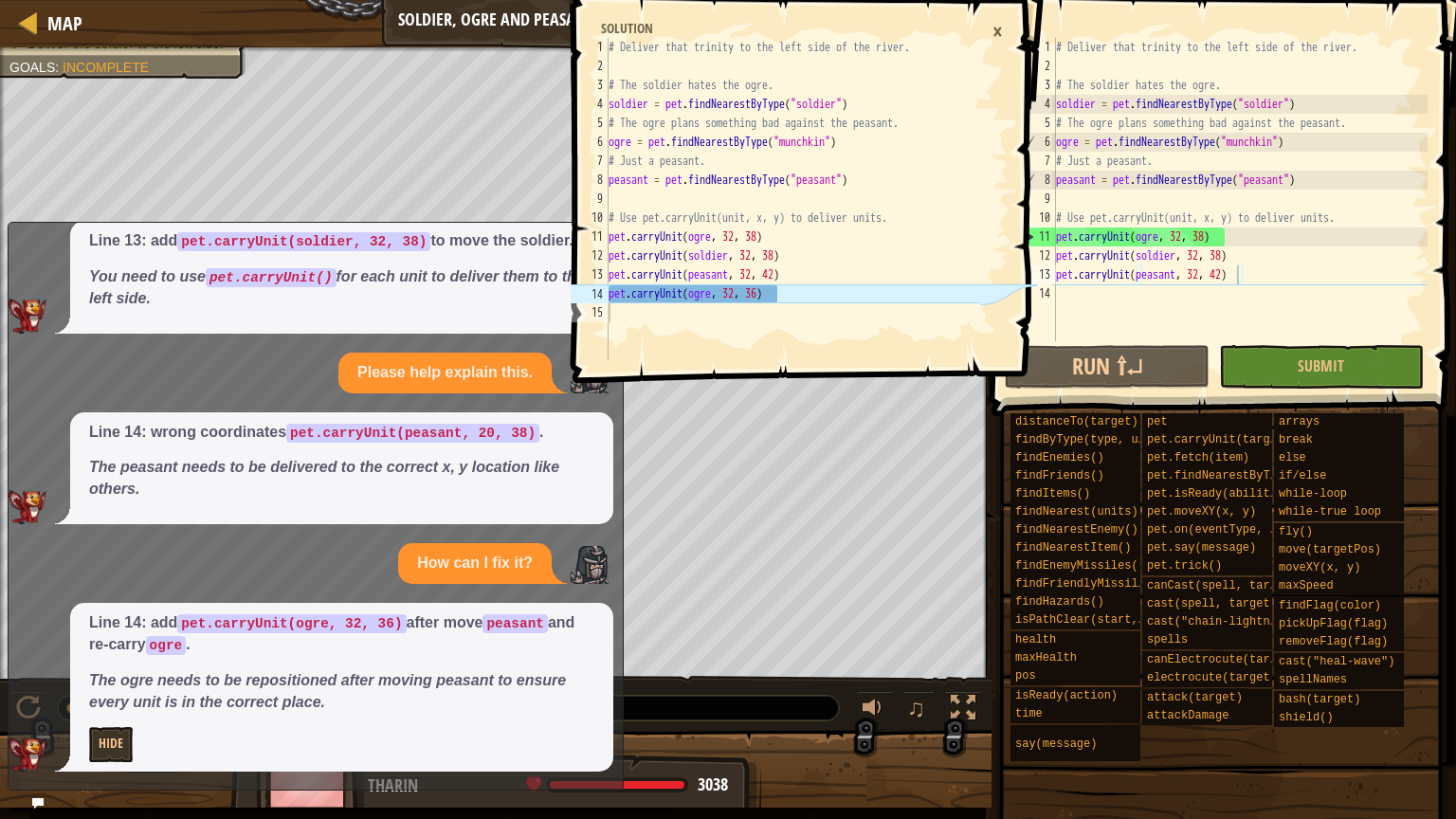 click at bounding box center (1226, 181) 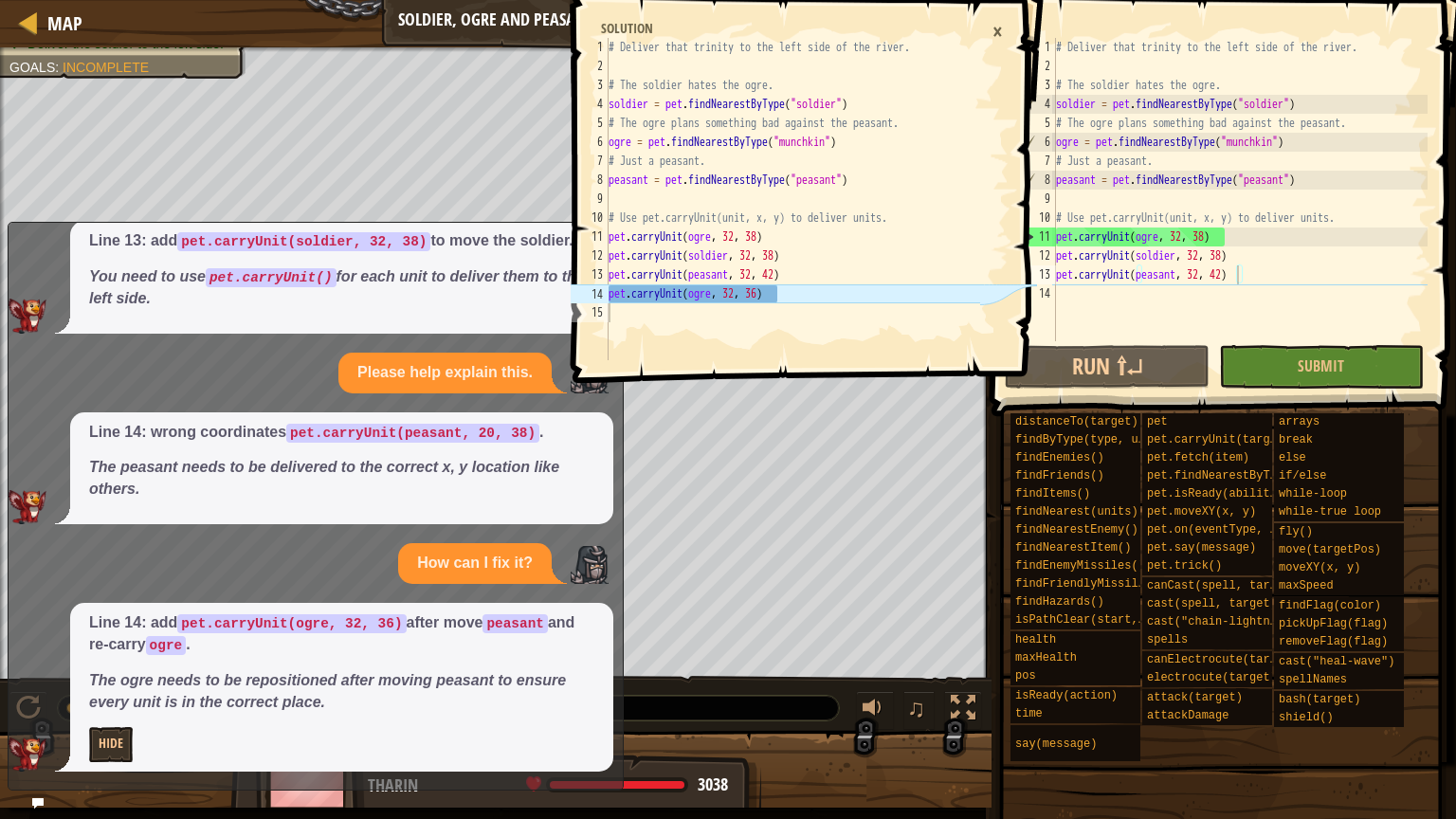 click at bounding box center (1226, 181) 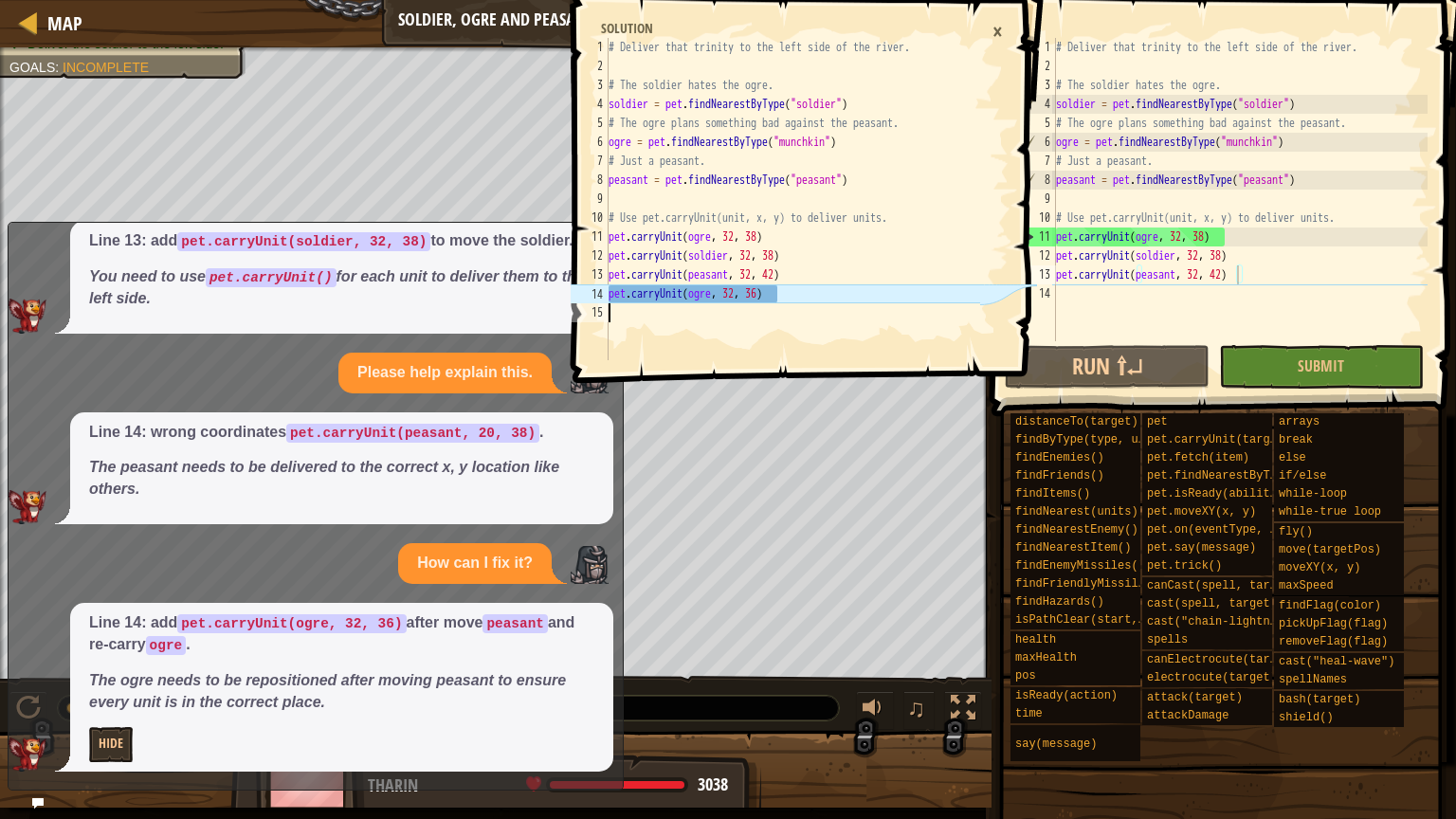 drag, startPoint x: 608, startPoint y: 299, endPoint x: 626, endPoint y: 299, distance: 18 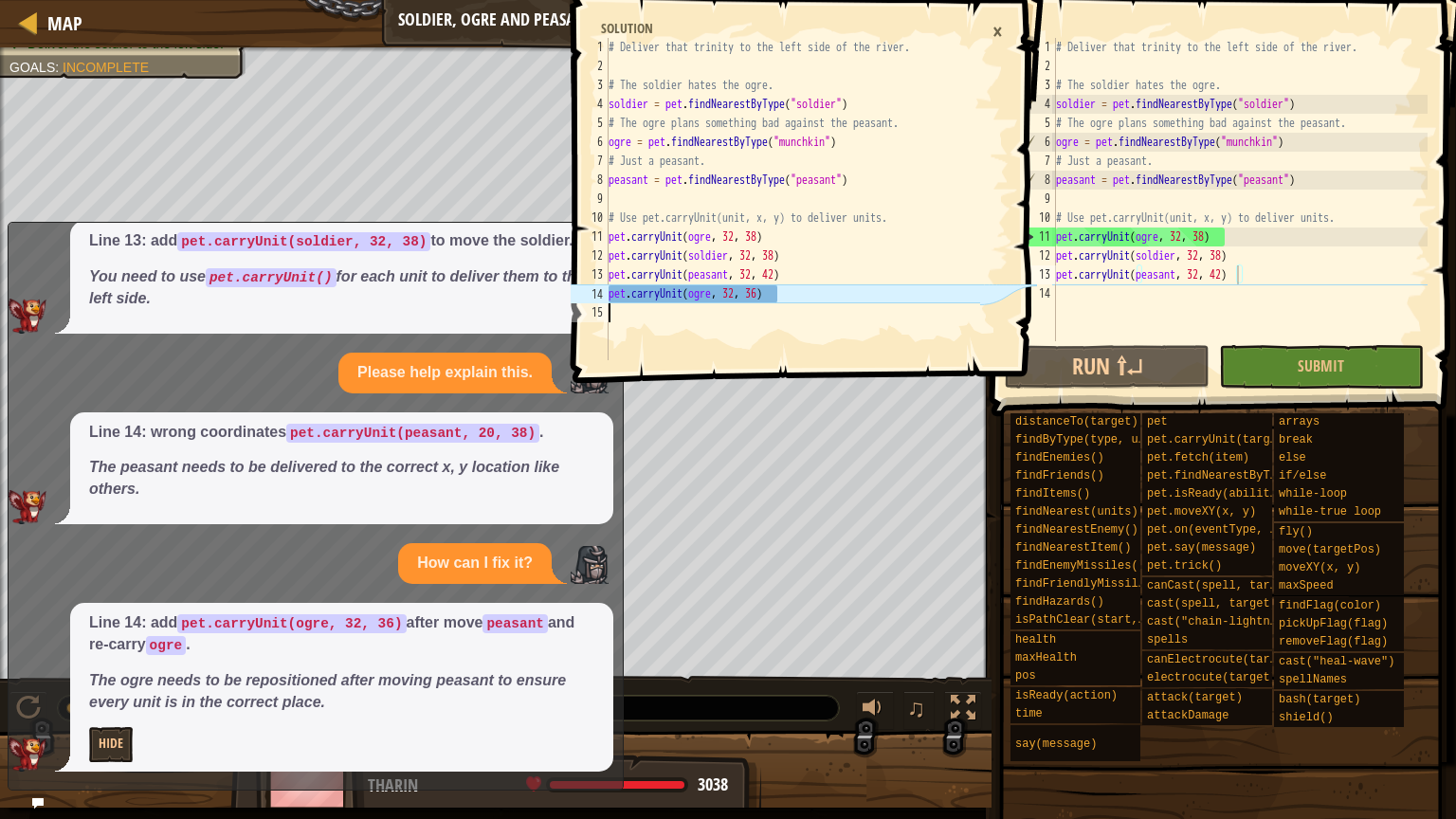 click on "1 2 3 4 5 6 7 8 9 10 11 12 13 14 15 # Deliver that trinity to the left side of the river. # The soldier hates the ogre. soldier   =   pet . findNearestByType ( "soldier" ) # The ogre plans something bad against the peasant. ogre   =   pet . findNearestByType ( "munchkin" ) # Just a peasant.  peasant   =   pet . findNearestByType ( "peasant" ) # Use pet.carryUnit(unit, x, y) to deliver units. pet . carryUnit ( ogre ,   32 ,   38 ) pet . carryUnit ( soldier ,   32 ,   38 ) pet . carryUnit ( peasant ,   32 ,   42 ) pet . carryUnit ( ogre ,   32 ,   36 )     XXXXXXXXXXXXXXXXXXXXXXXXXXXXXXXXXXXXXXXXXXXXXXXXXXXXXXXXXXXXXXXXXXXXXXXXXXXXXXXXXXXXXXXXXXXXXXXXXXXXXXXXXXXXXXXXXXXXXXXXXXXXXXXXXXXXXXXXXXXXXXXXXXXXXXXXXXXXXXXXXXXXXXXXXXXXXXXXXXXXXXXXXXXXXXXXXXXXXXXXXXXXXXXXXXXXXXXXXXXXXXXXXXXXXXXXXXXXXXXXXXXXXXXXXXXXXXXX" at bounding box center [774, 199] 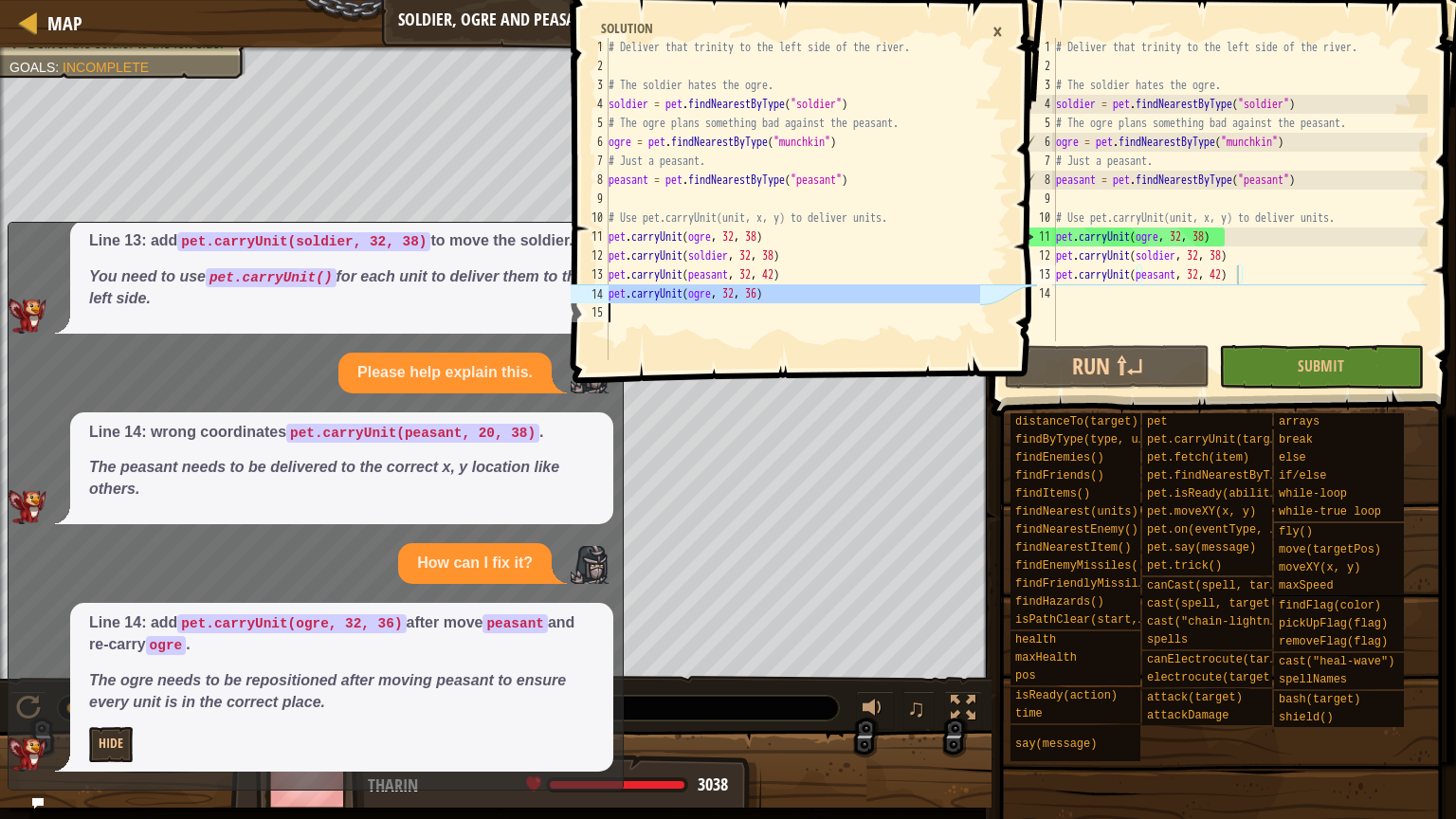 drag, startPoint x: 609, startPoint y: 288, endPoint x: 807, endPoint y: 307, distance: 198.90953 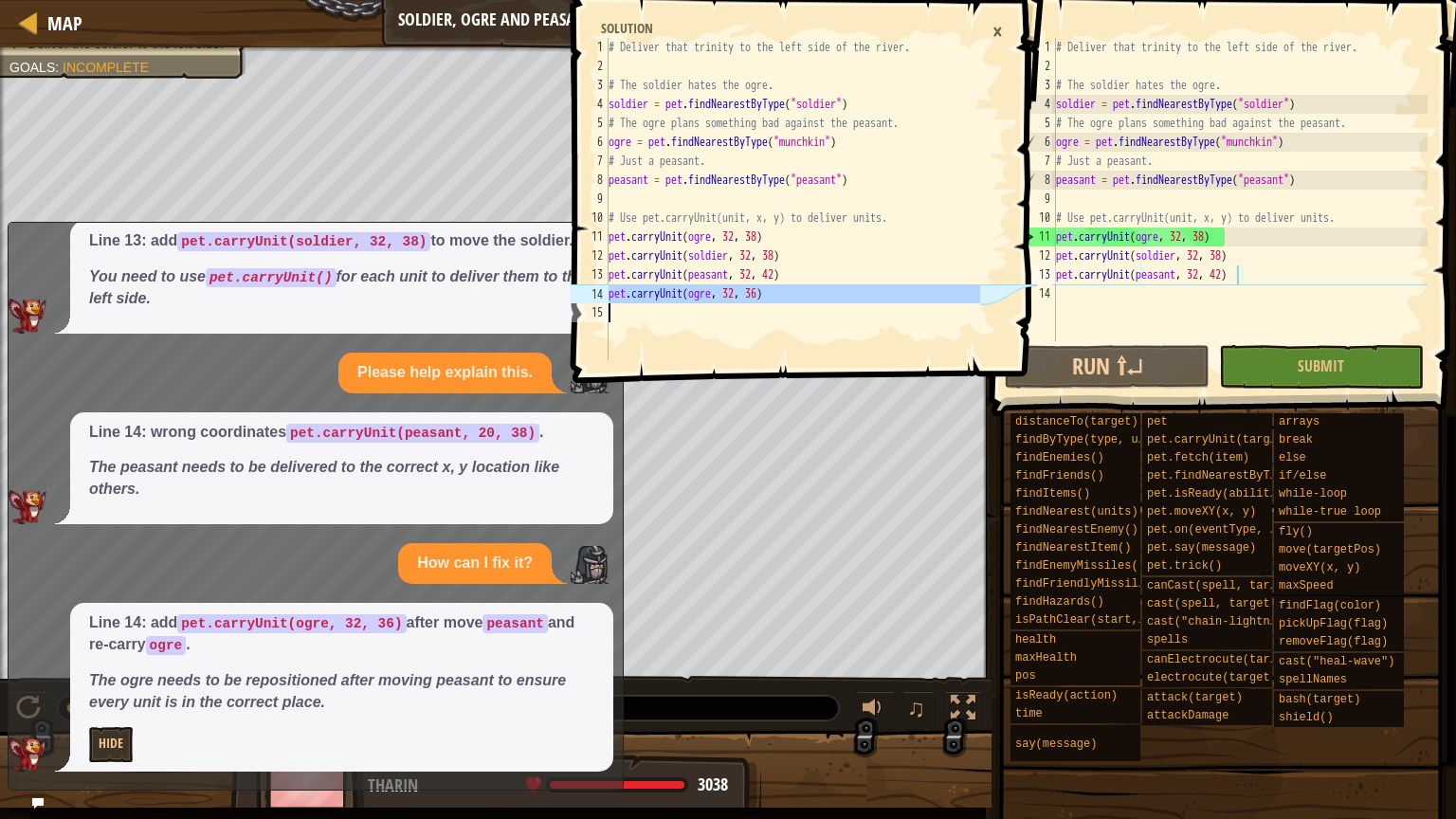 click on "# Deliver that trinity to the left side of the river. # The soldier hates the ogre. soldier   =   pet . findNearestByType ( "soldier" ) # The ogre plans something bad against the peasant. ogre   =   pet . findNearestByType ( "munchkin" ) # Just a peasant.  peasant   =   pet . findNearestByType ( "peasant" ) # Use pet.carryUnit(unit, x, y) to deliver units. pet . carryUnit ( ogre ,   32 ,   38 ) pet . carryUnit ( soldier ,   32 ,   38 ) pet . carryUnit ( peasant ,   32 ,   42 ) pet . carryUnit ( ogre ,   32 ,   36 )" at bounding box center (792, 218) 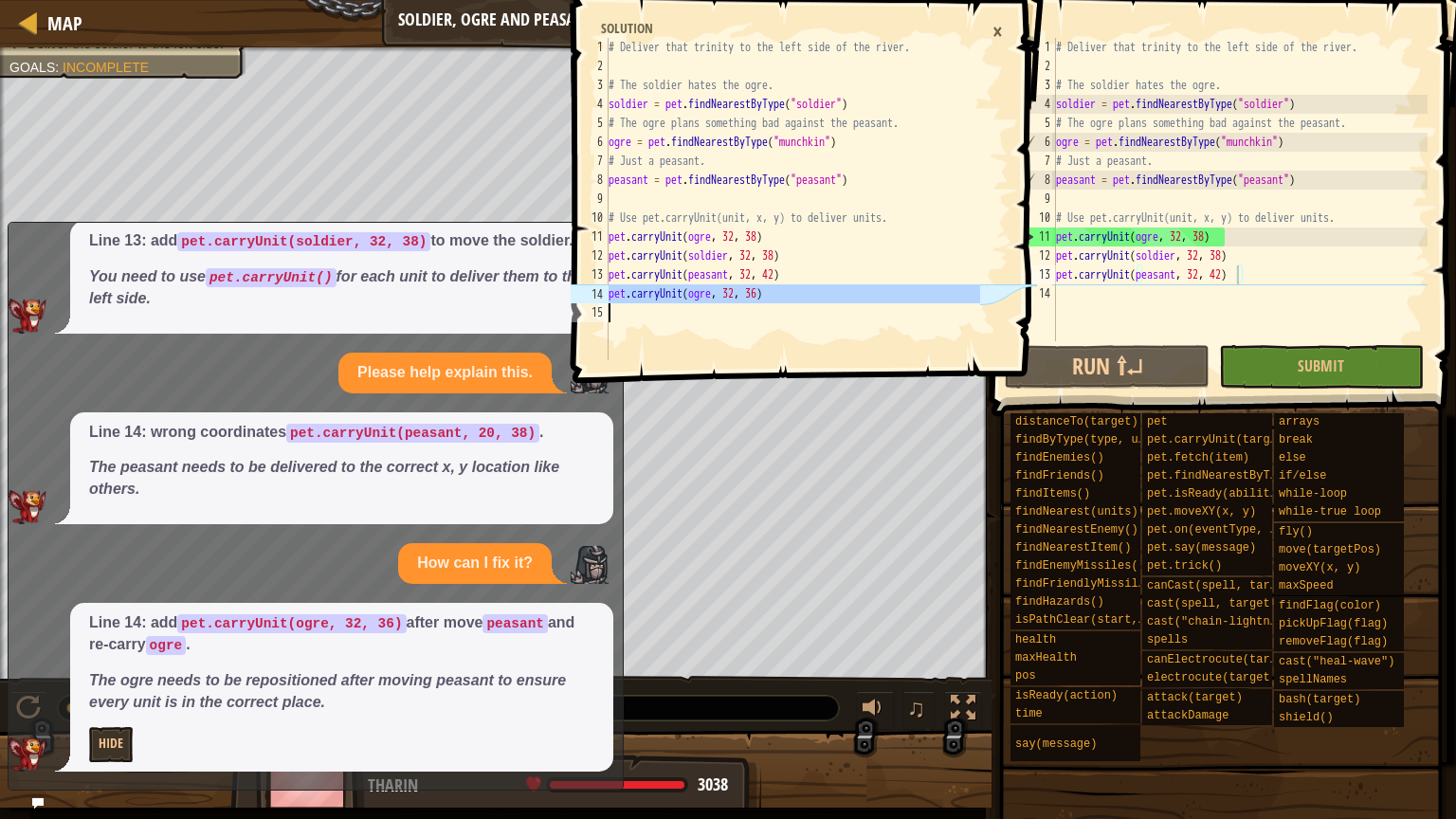 type on "pet.carryUnit(ogre, 32, 36)" 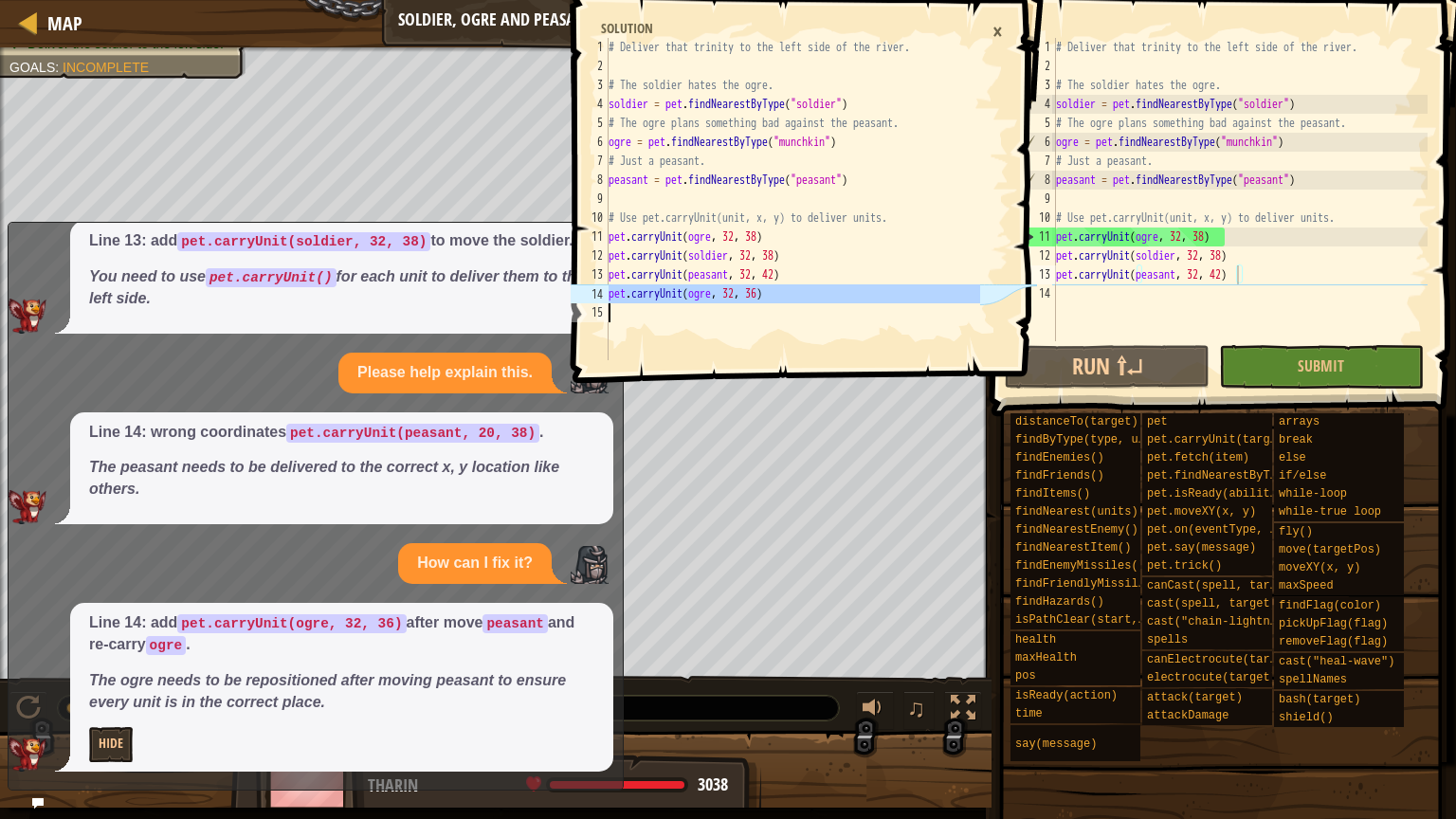 scroll, scrollTop: 9, scrollLeft: 0, axis: vertical 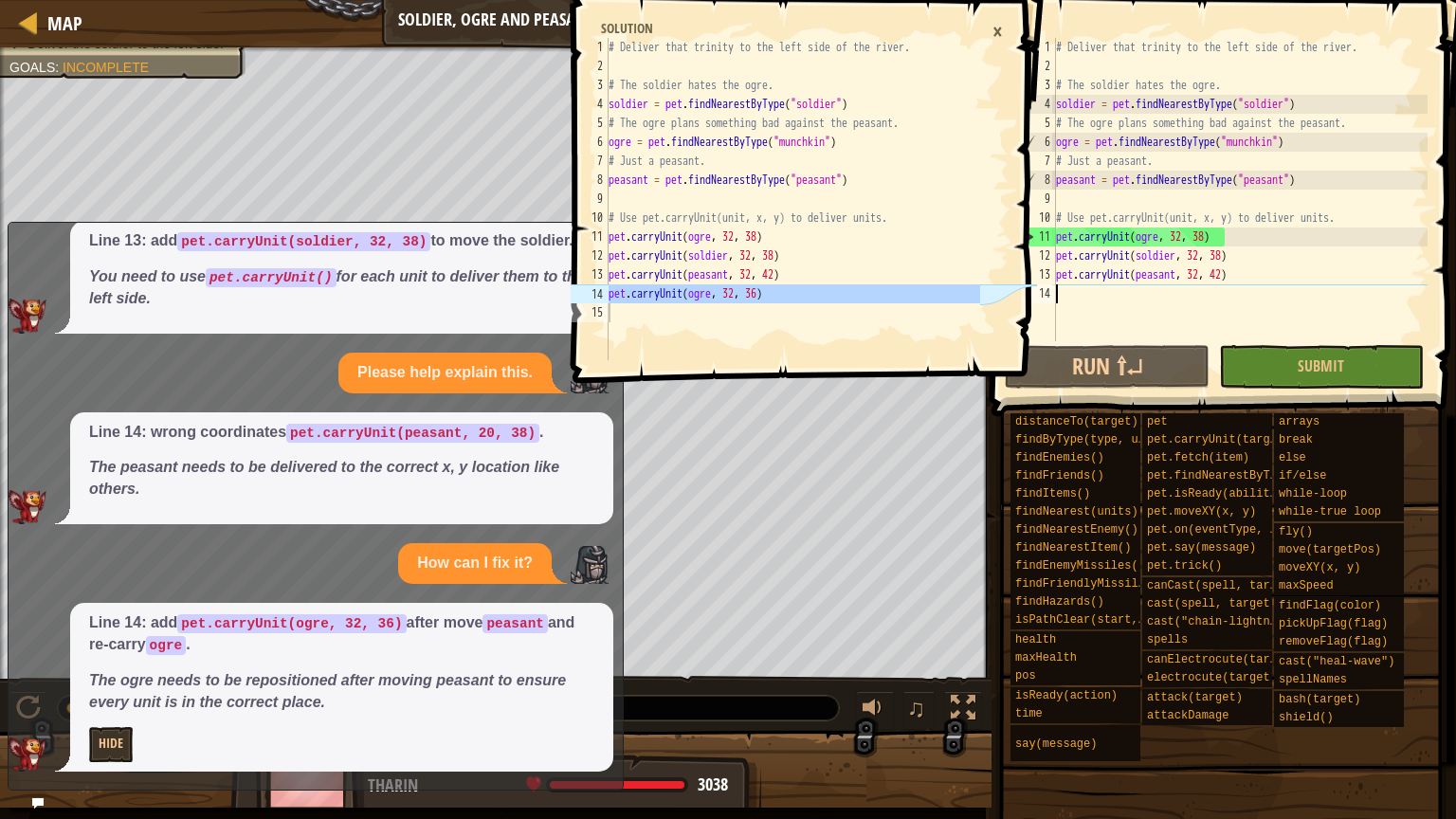 click on "# Deliver that trinity to the left side of the river. # The soldier hates the ogre. soldier   =   pet . findNearestByType ( "soldier" ) # The ogre plans something bad against the peasant. ogre   =   pet . findNearestByType ( "munchkin" ) # Just a peasant.  peasant   =   pet . findNearestByType ( "peasant" ) # Use pet.carryUnit(unit, x, y) to deliver units. pet . carryUnit ( ogre ,   32 ,   38 ) pet . carryUnit ( soldier ,   32 ,   38 ) pet . carryUnit ( peasant ,   32 ,   42 )" at bounding box center (1240, 209) 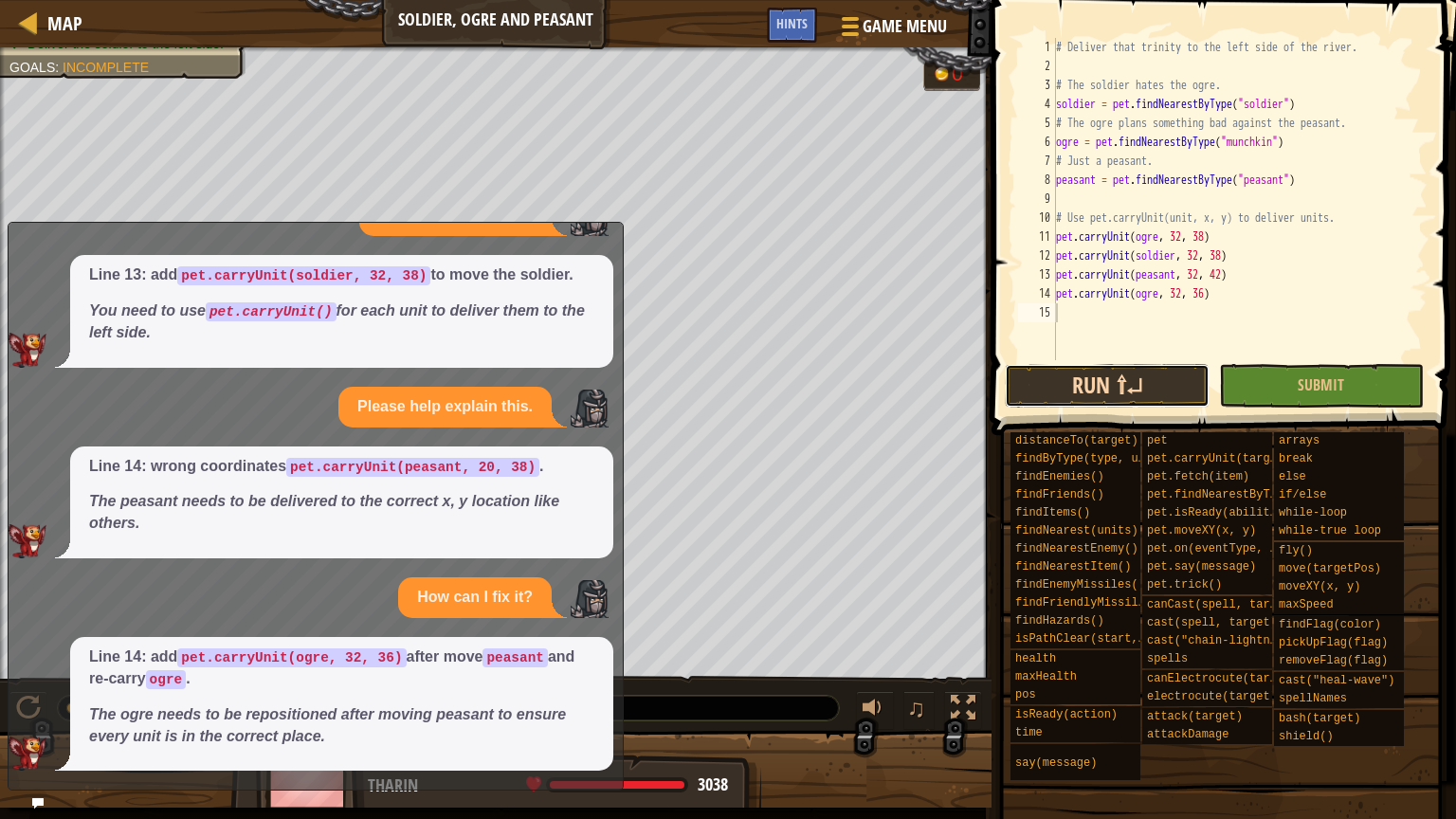 click on "Run ⇧↵" at bounding box center (1107, 386) 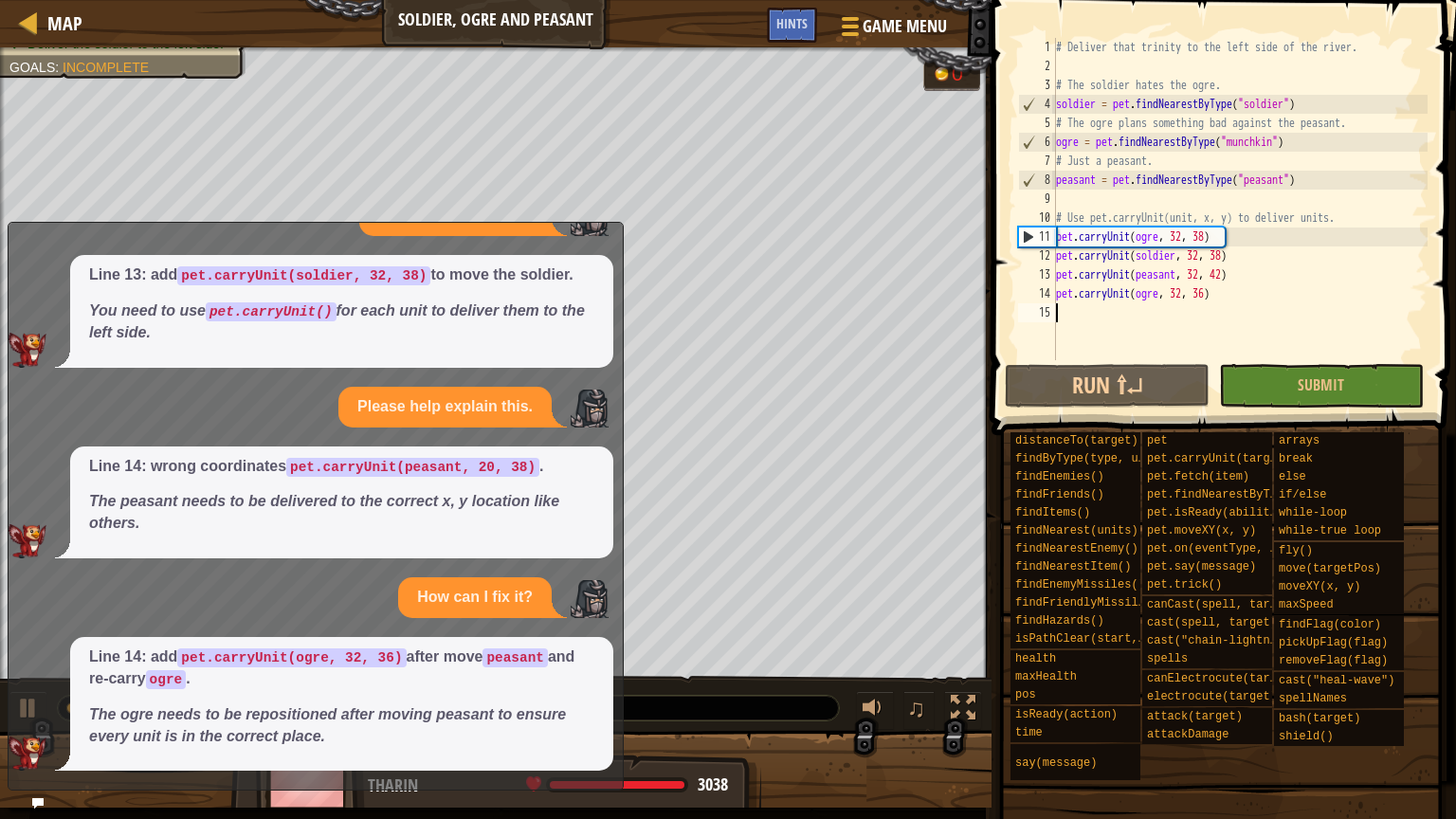 scroll, scrollTop: 0, scrollLeft: 0, axis: both 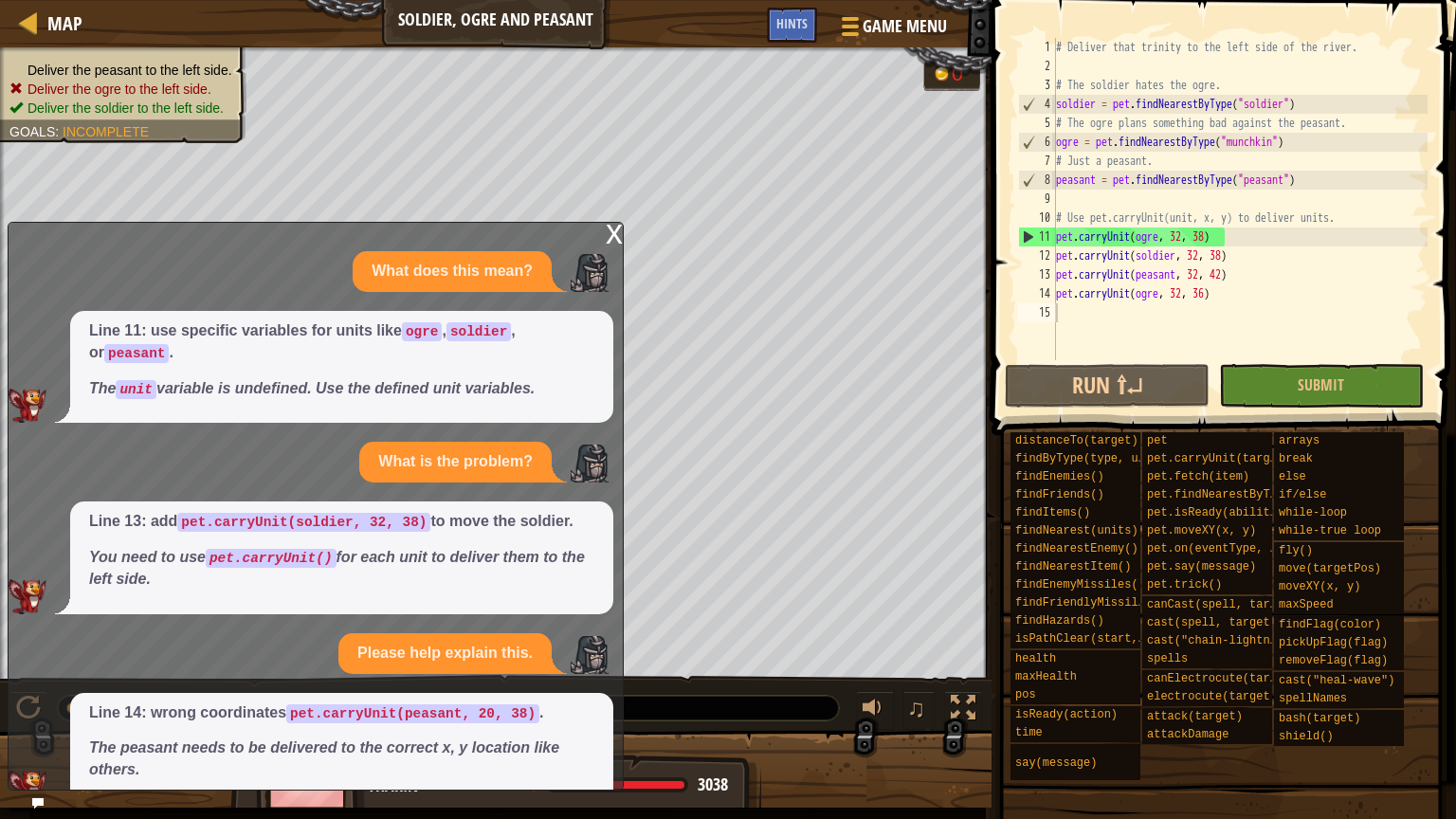 click on "x" at bounding box center [614, 232] 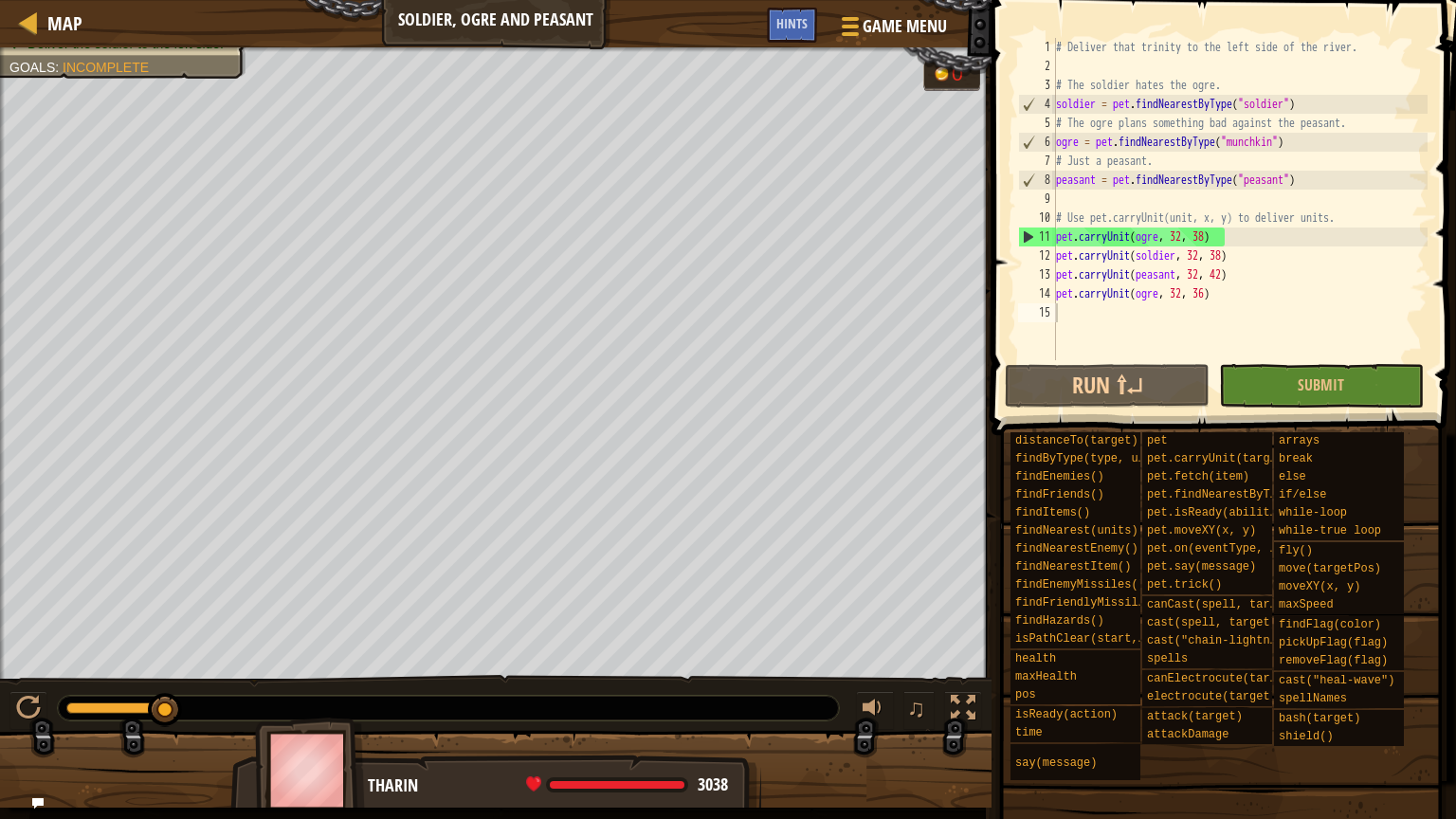 click on "# Deliver that trinity to the left side of the river. # The soldier hates the ogre. soldier   =   pet . findNearestByType ( "soldier" ) # The ogre plans something bad against the peasant. ogre   =   pet . findNearestByType ( "munchkin" ) # Just a peasant.  peasant   =   pet . findNearestByType ( "peasant" ) # Use pet.carryUnit(unit, x, y) to deliver units. pet . carryUnit ( ogre ,   32 ,   38 ) pet . carryUnit ( soldier ,   32 ,   38 ) pet . carryUnit ( peasant ,   32 ,   42 ) pet . carryUnit ( ogre ,   32 ,   36 )" at bounding box center [1240, 218] 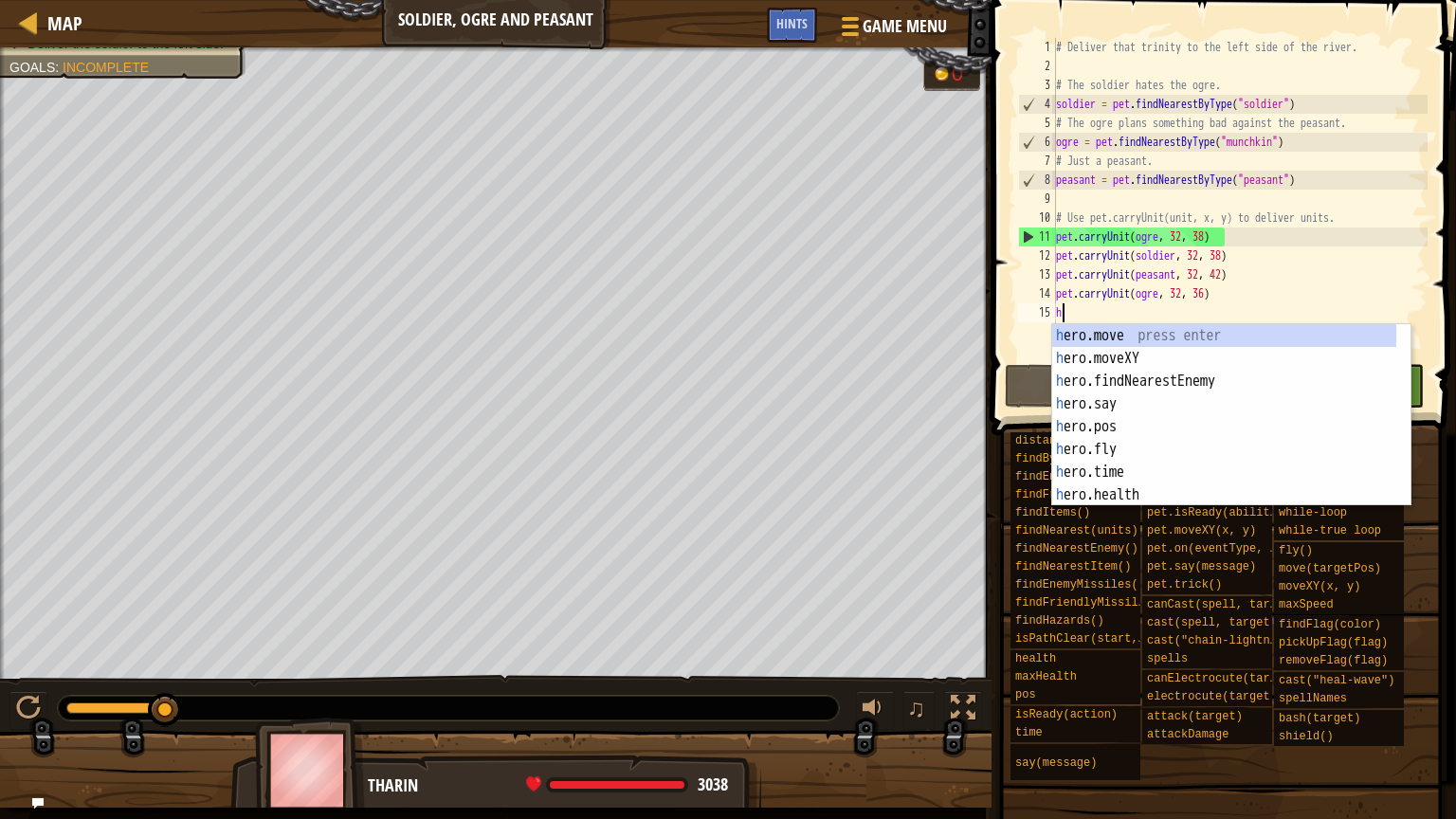 type on "h" 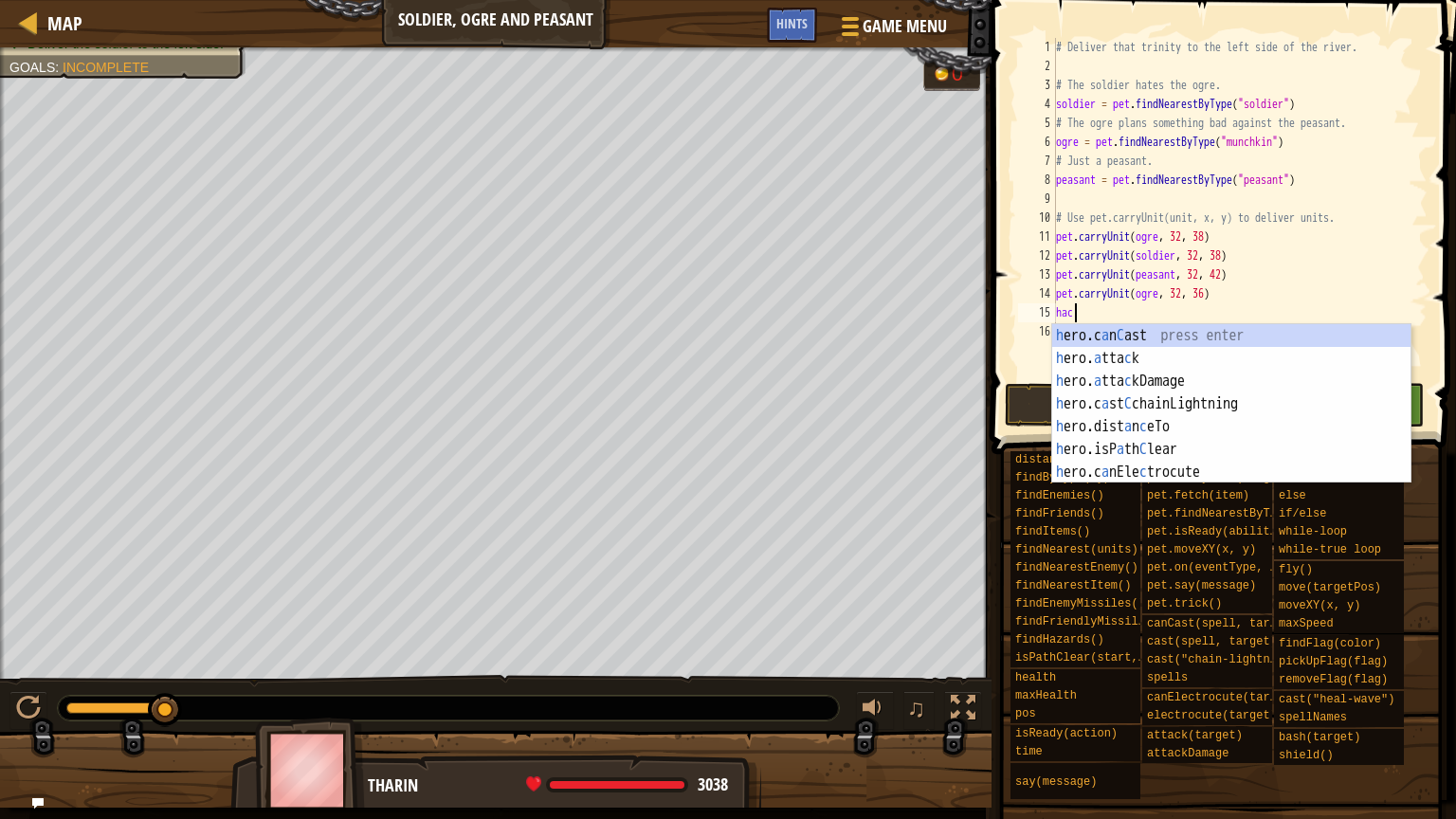 scroll, scrollTop: 9, scrollLeft: 0, axis: vertical 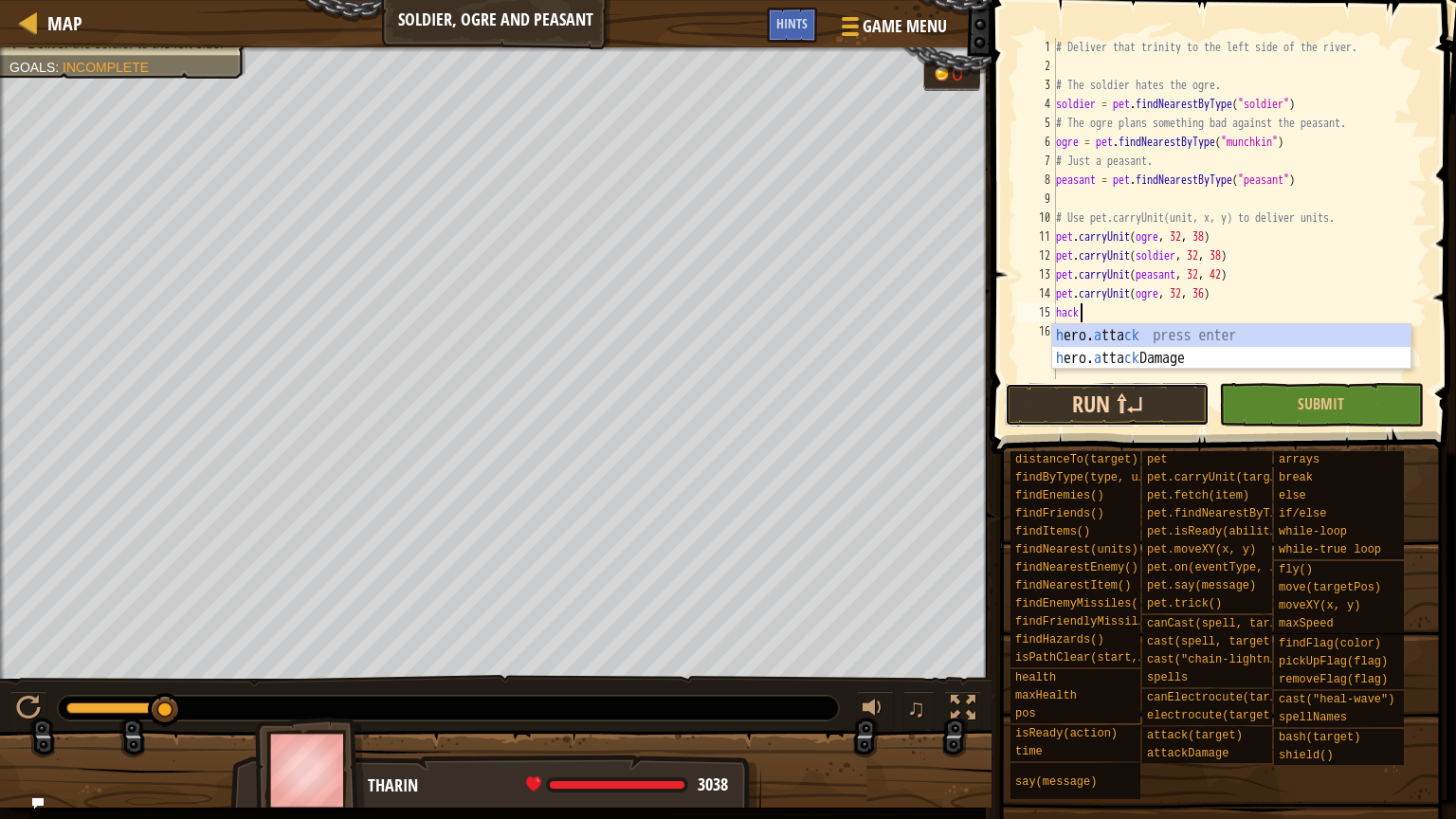 click on "Run ⇧↵" at bounding box center (1107, 405) 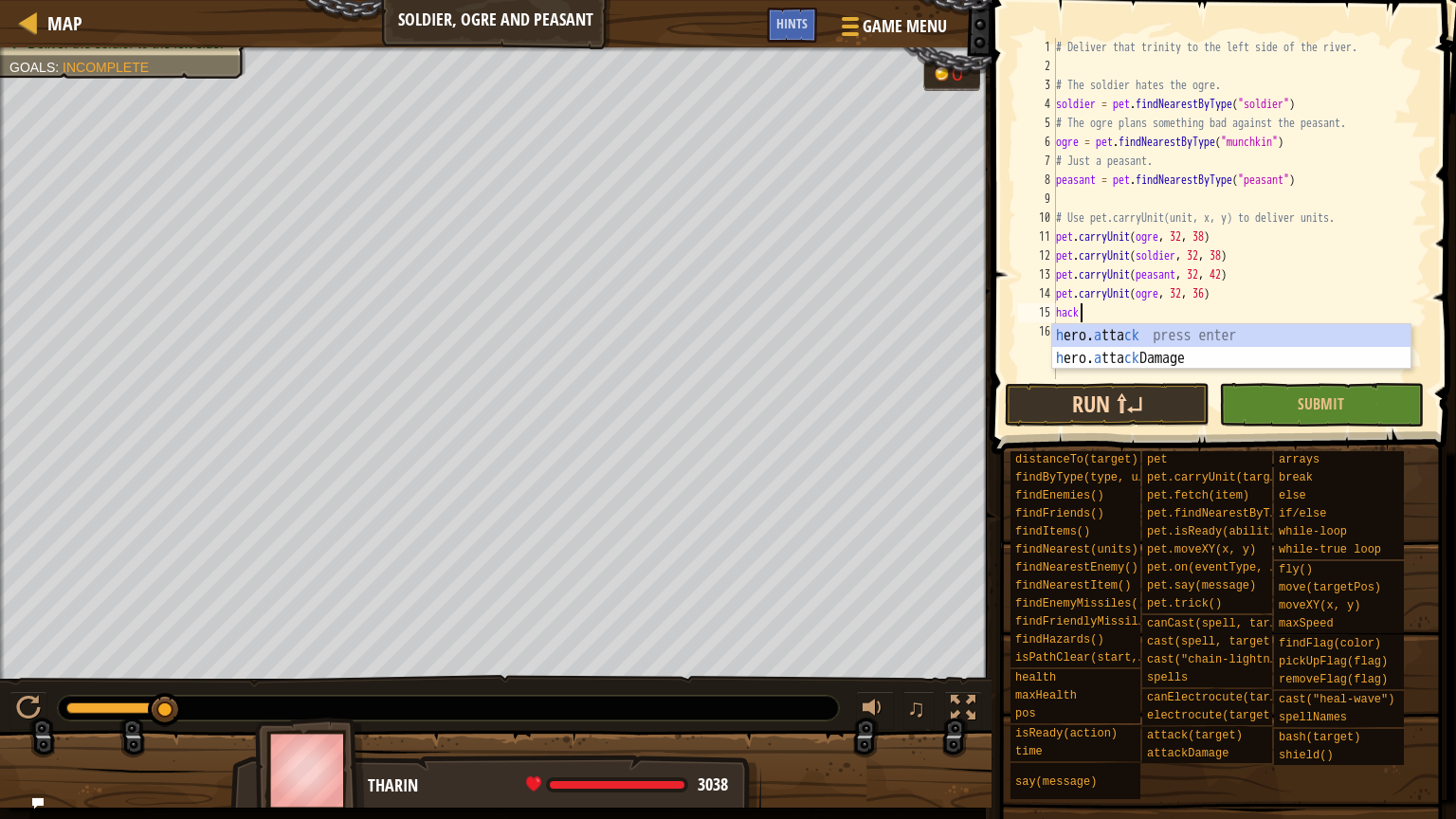 click on "Run ⇧↵" at bounding box center (1107, 405) 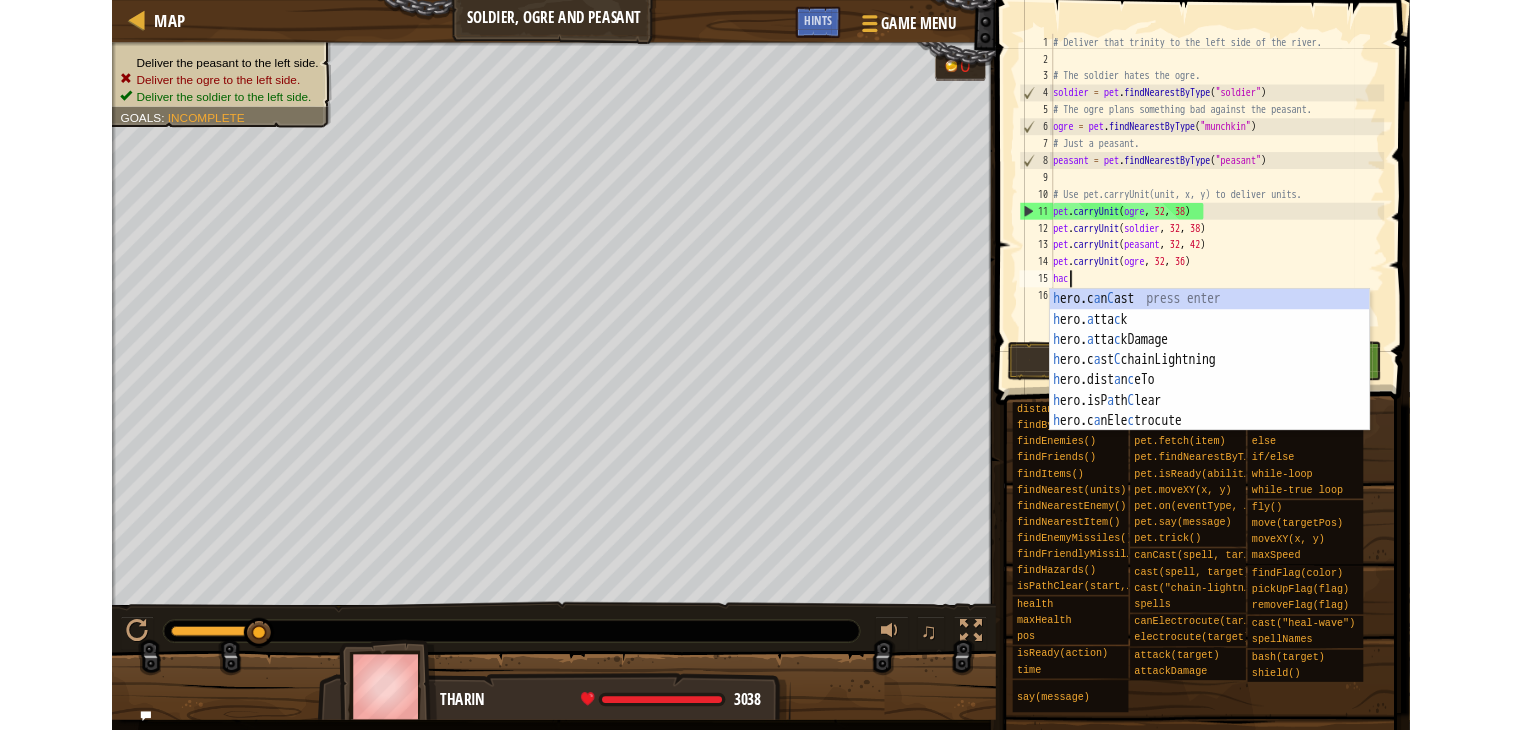 scroll, scrollTop: 9, scrollLeft: 0, axis: vertical 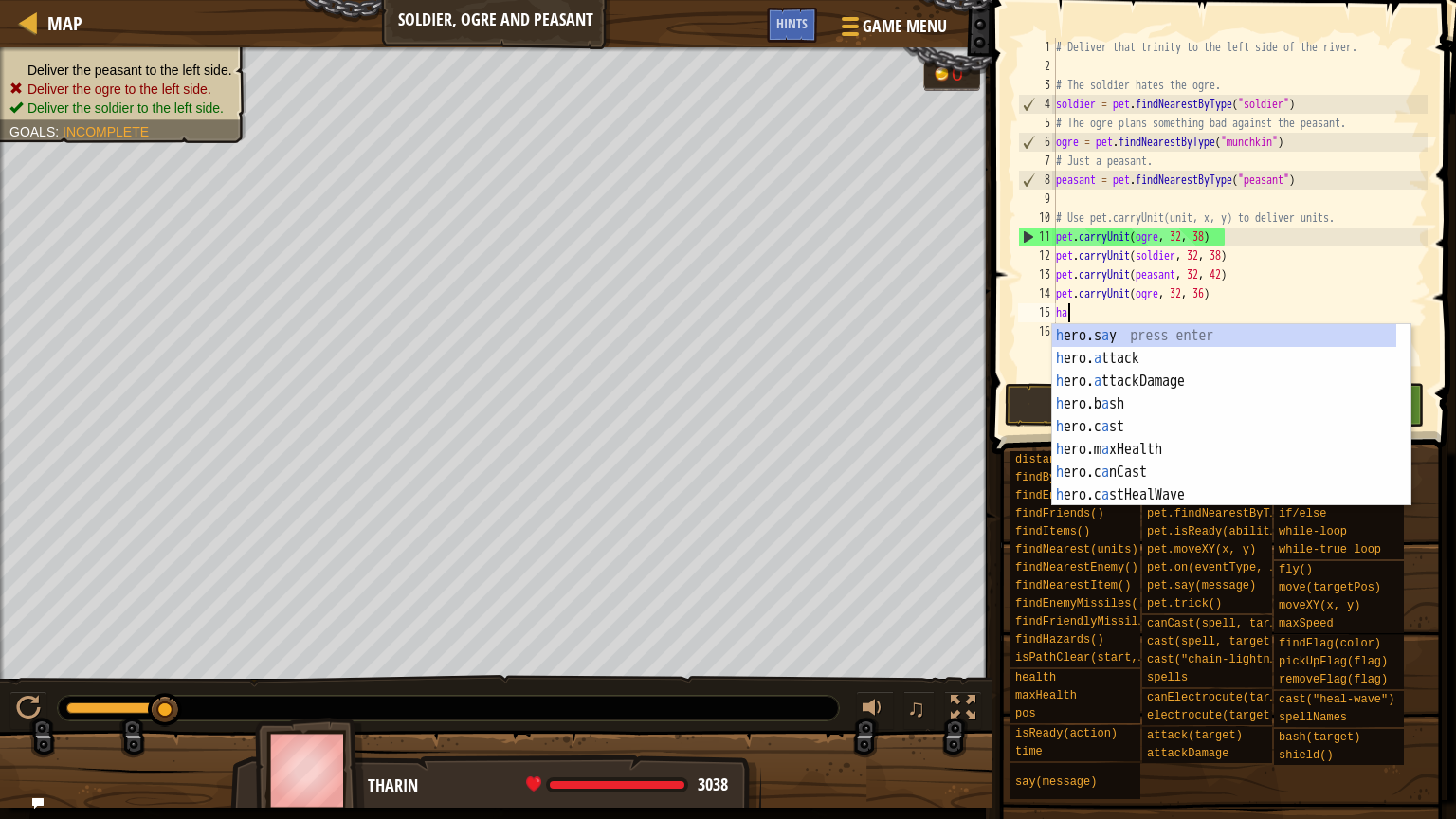 type on "h" 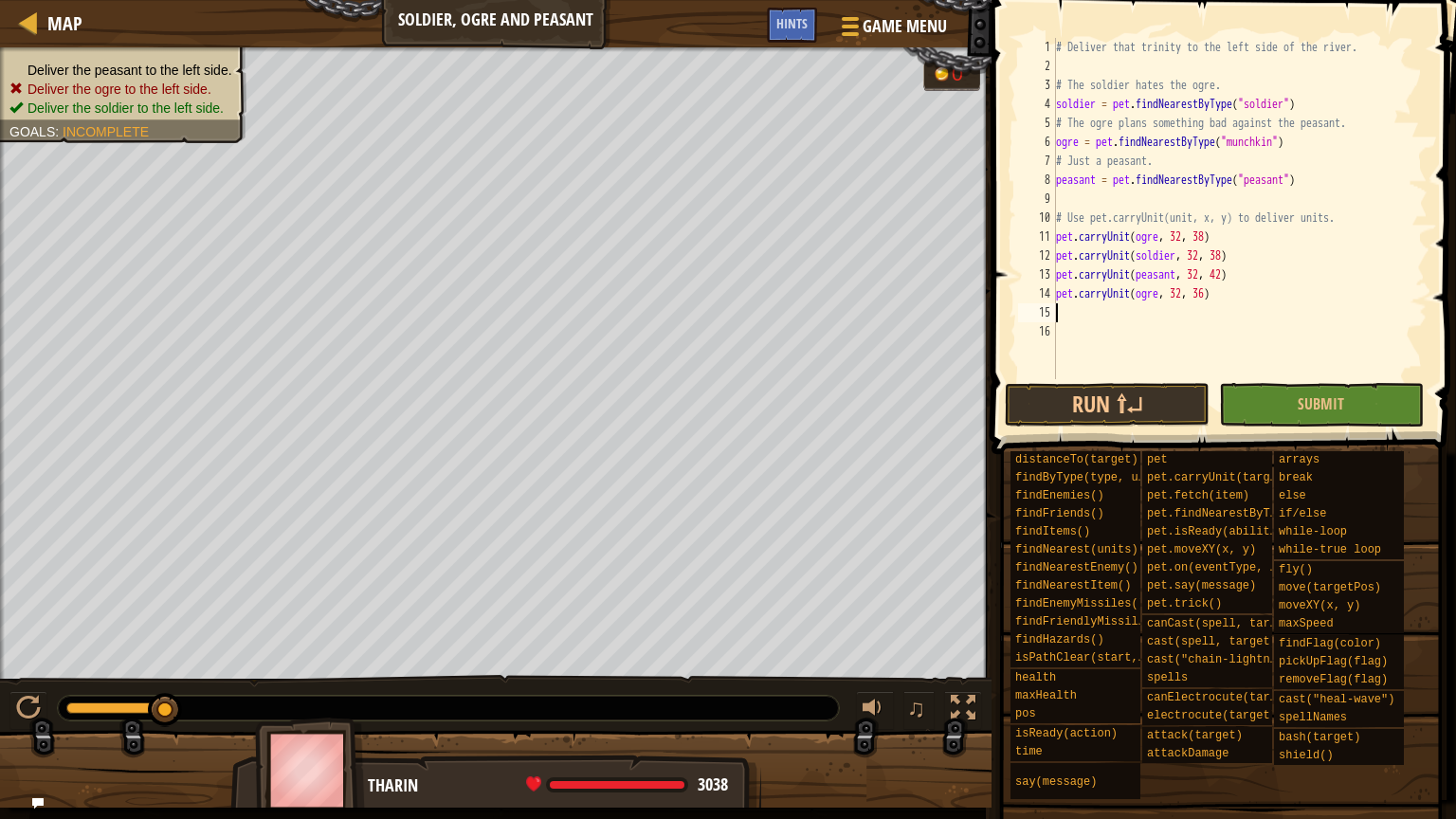 type on "pet.carryUnit(ogre, 32, 36)" 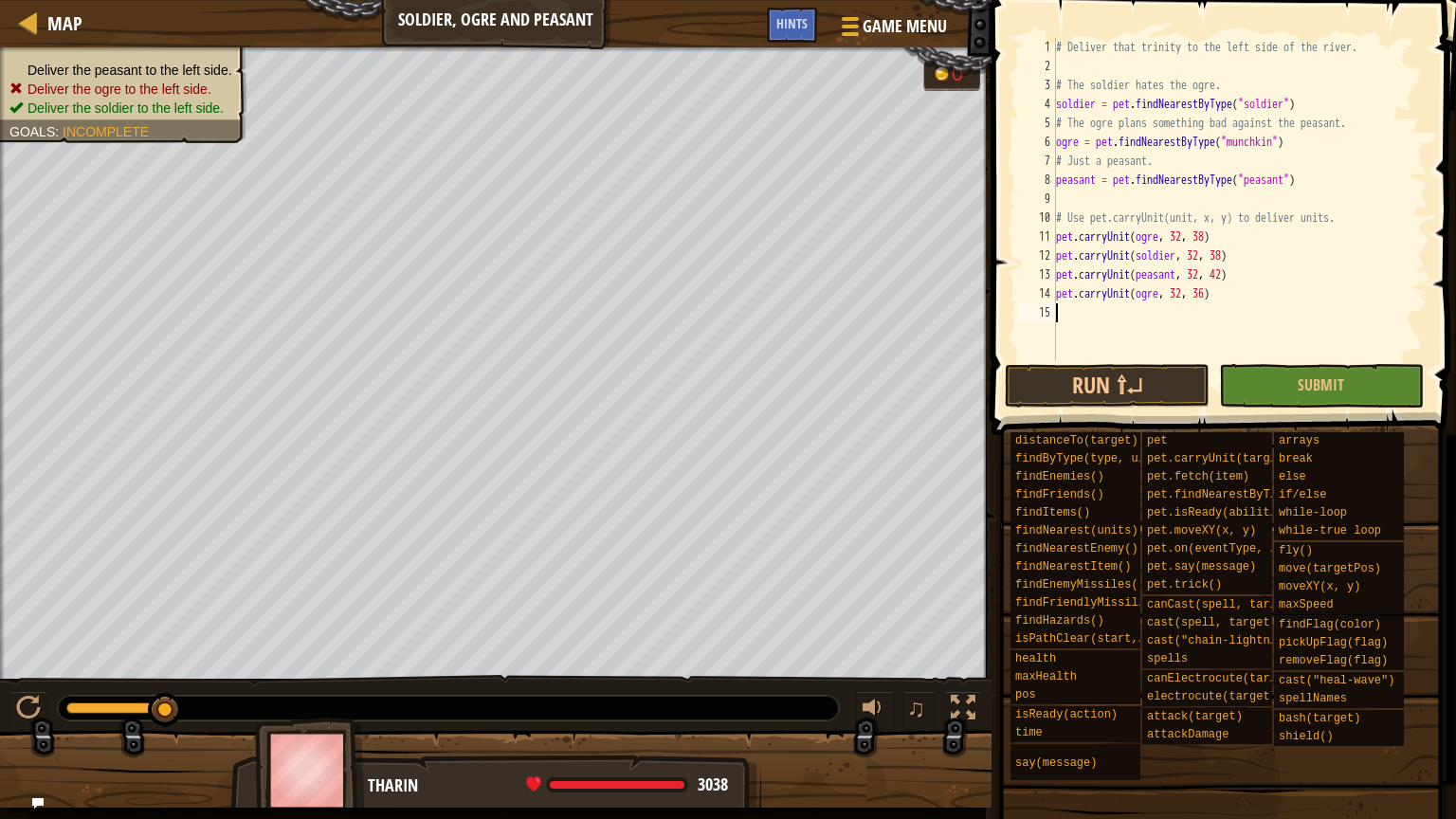 click on "# Deliver that trinity to the left side of the river. # The soldier hates the ogre. soldier   =   pet . findNearestByType ( "soldier" ) # The ogre plans something bad against the peasant. ogre   =   pet . findNearestByType ( "munchkin" ) # Just a peasant.  peasant   =   pet . findNearestByType ( "peasant" ) # Use pet.carryUnit(unit, x, y) to deliver units. pet . carryUnit ( ogre ,   32 ,   38 ) pet . carryUnit ( soldier ,   32 ,   38 ) pet . carryUnit ( peasant ,   32 ,   42 ) pet . carryUnit ( ogre ,   32 ,   36 )" at bounding box center [1240, 218] 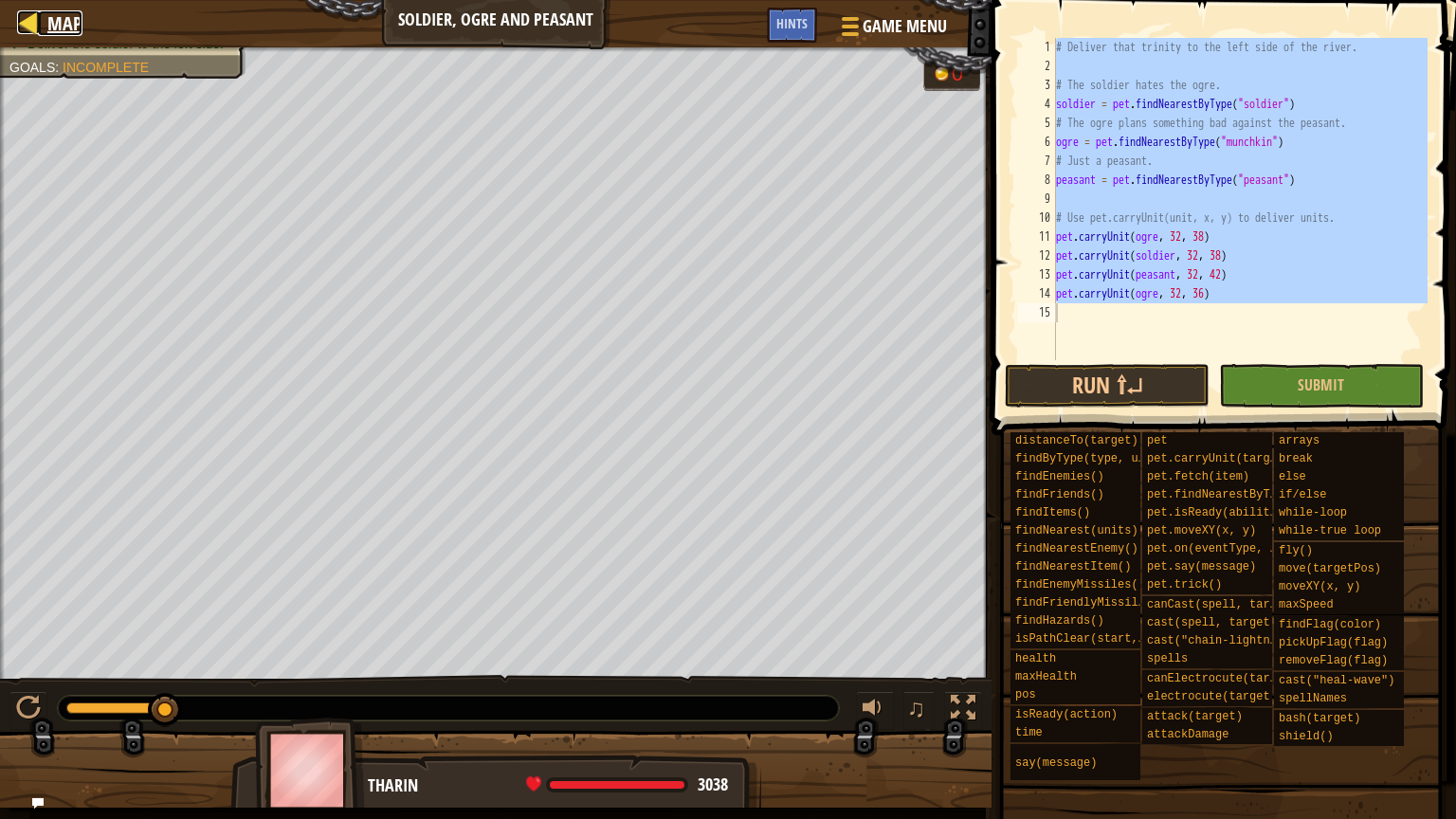 click on "Map" at bounding box center [64, 23] 